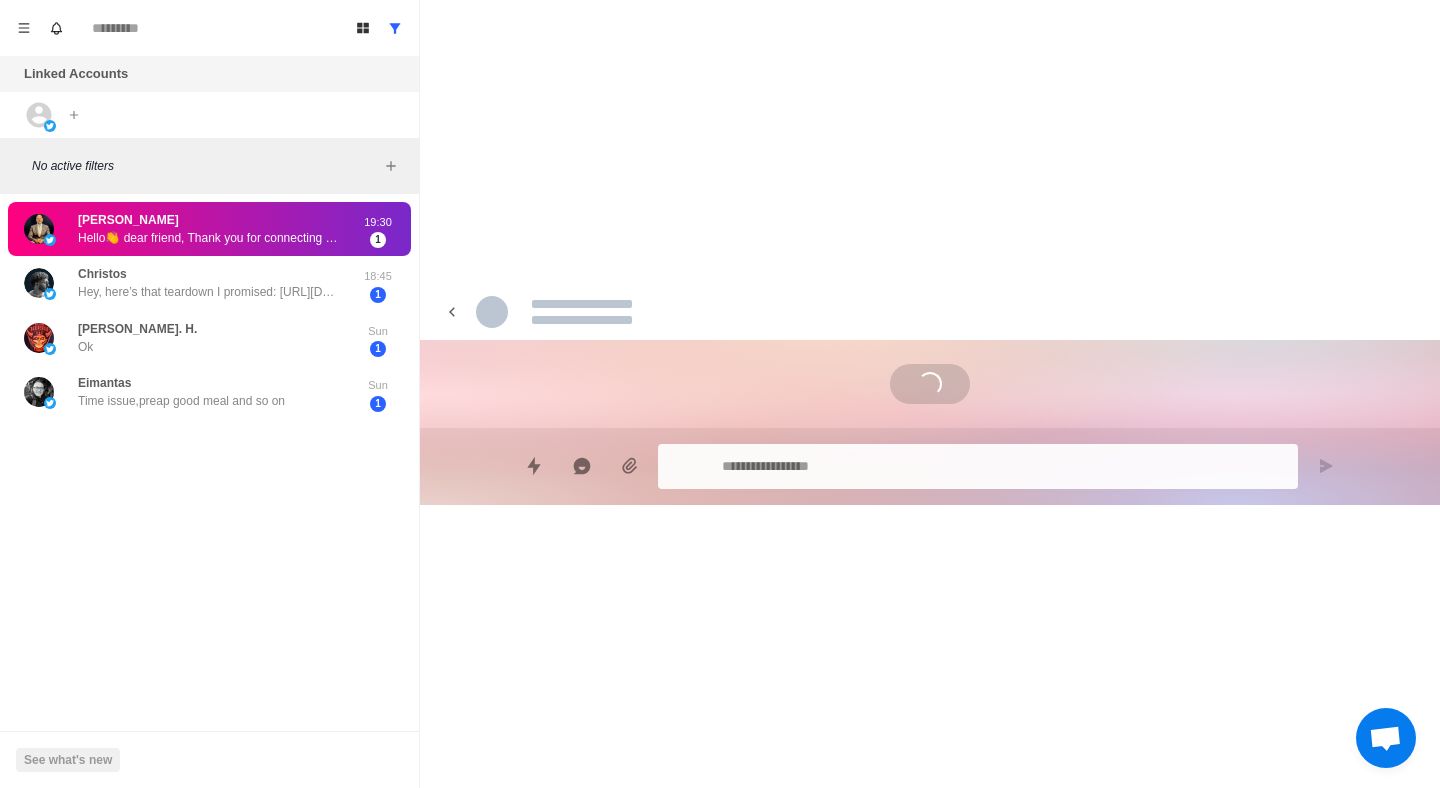 scroll, scrollTop: 0, scrollLeft: 0, axis: both 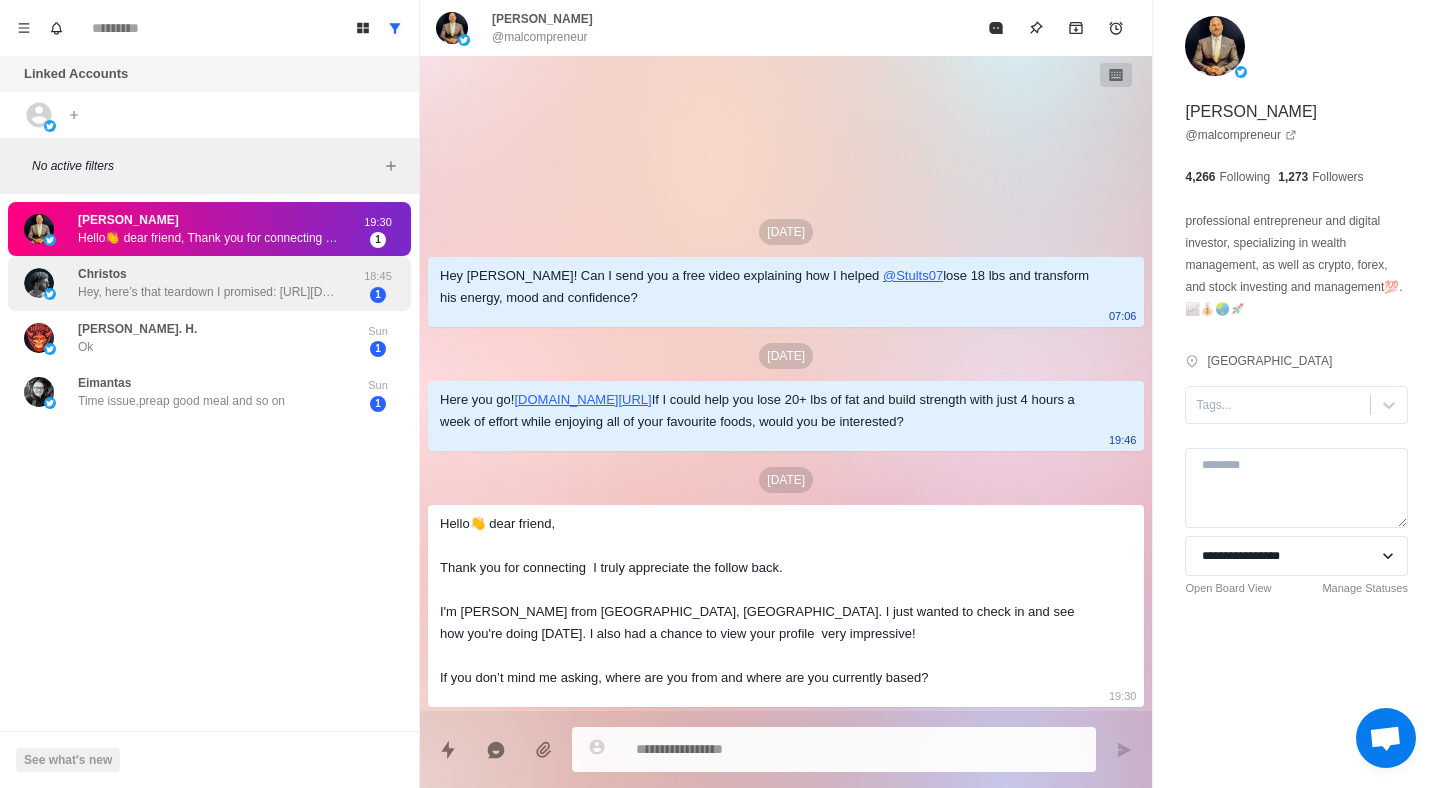 click on "[PERSON_NAME], here’s that teardown I promised: [URL][DOMAIN_NAME]
Skim it when you have a sec, and let me know if anything jumps out. Happy to go deeper or sketch what it could look like rebuilt" at bounding box center (208, 283) 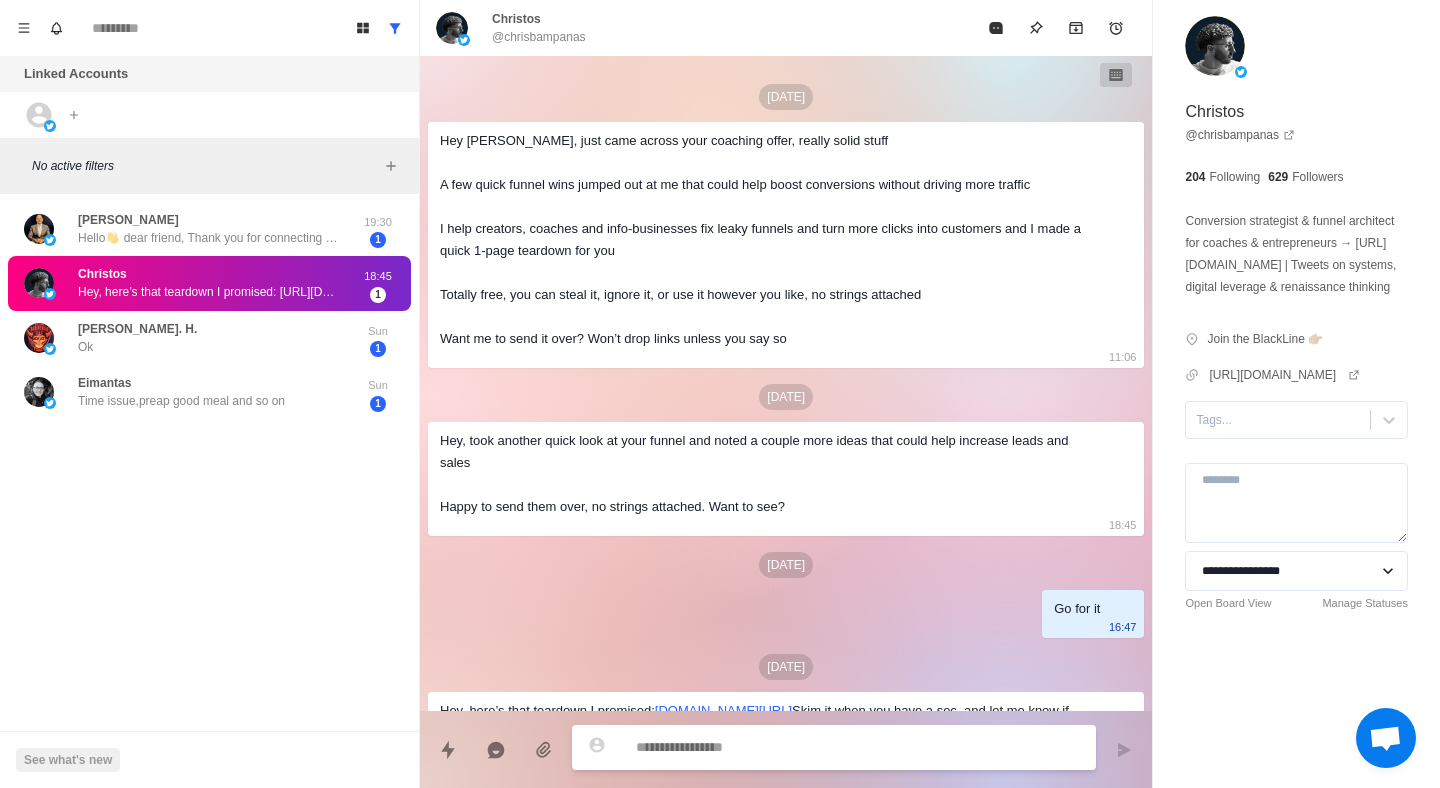scroll, scrollTop: 99, scrollLeft: 0, axis: vertical 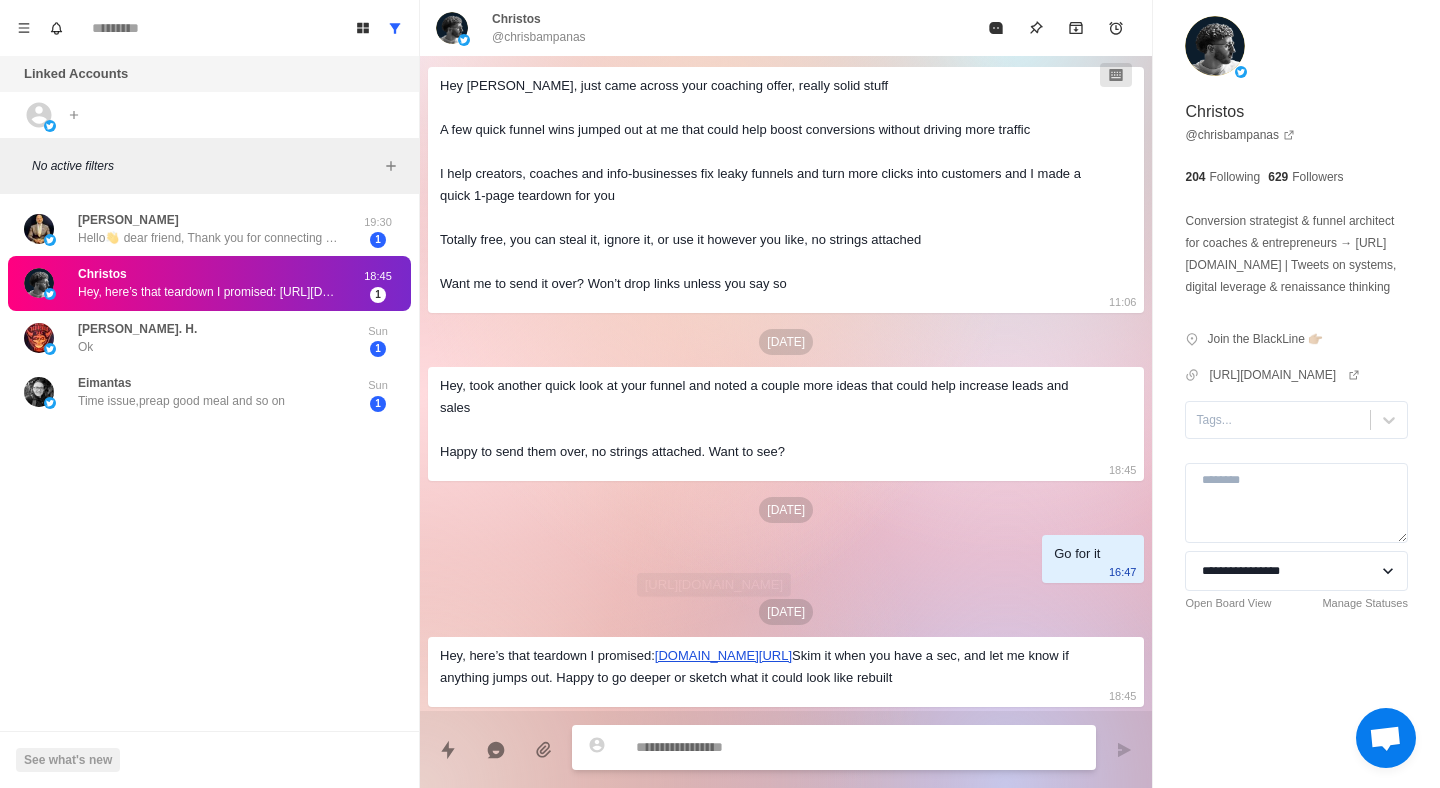 click on "t.co/gR6VmNsdx4" at bounding box center (723, 655) 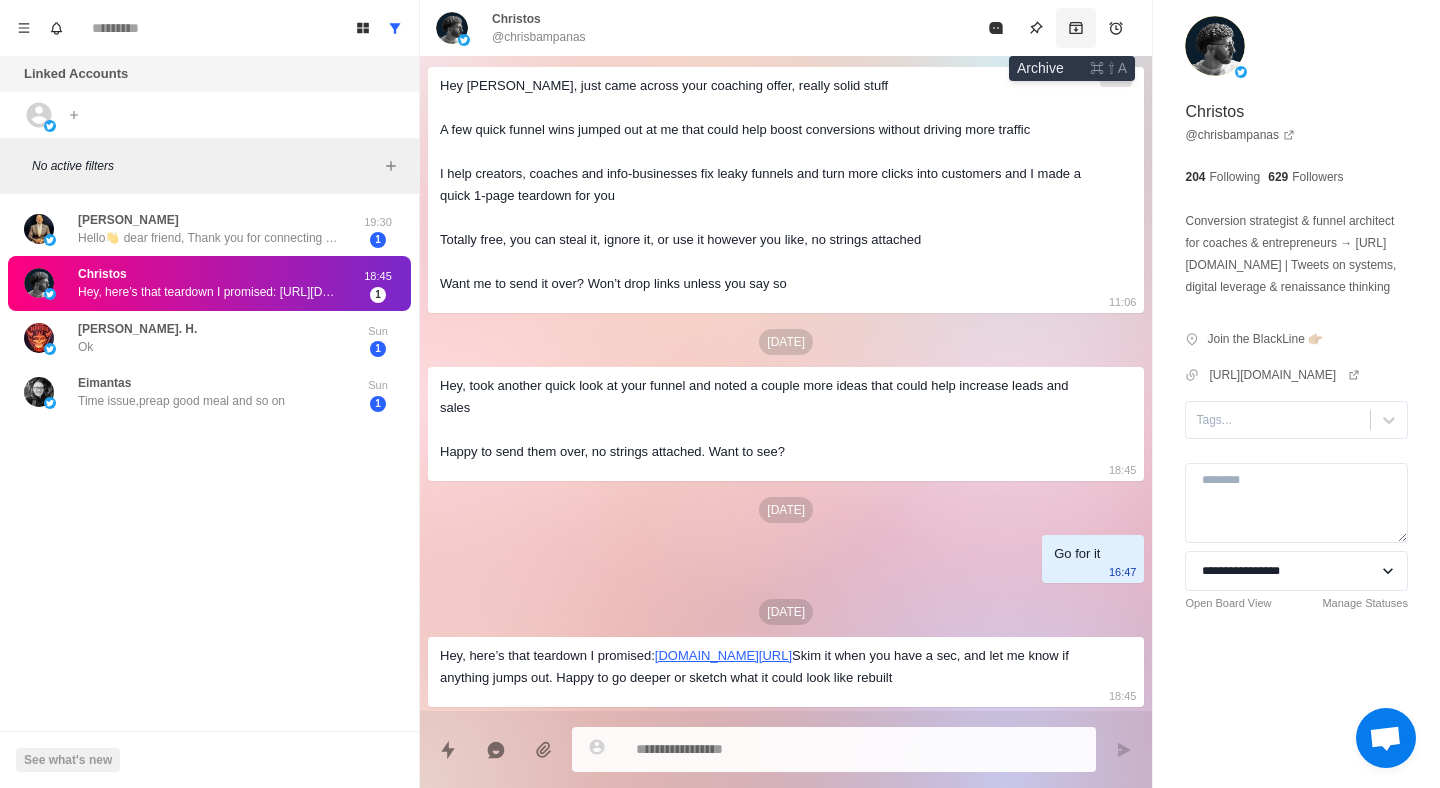 click at bounding box center (1076, 28) 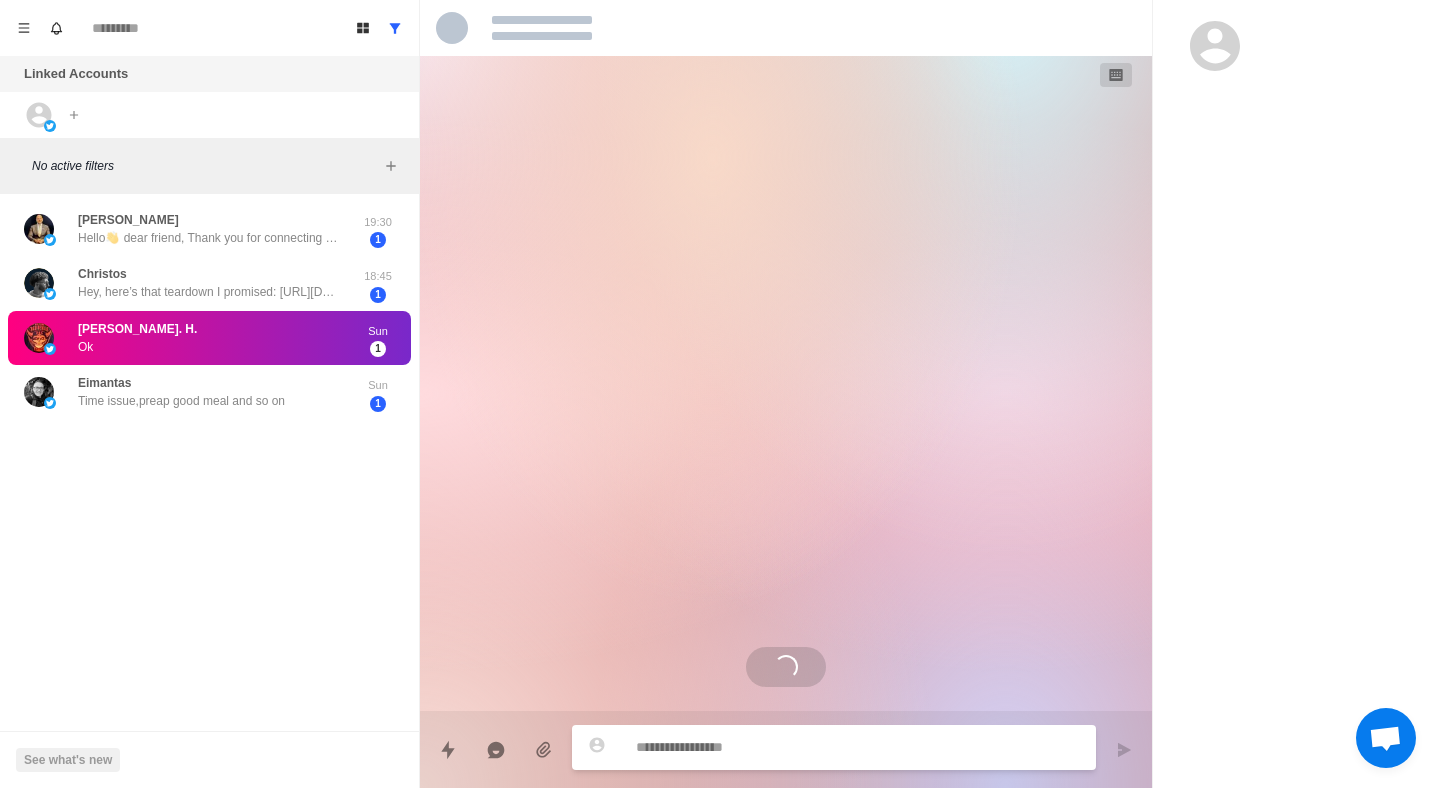 scroll, scrollTop: 0, scrollLeft: 0, axis: both 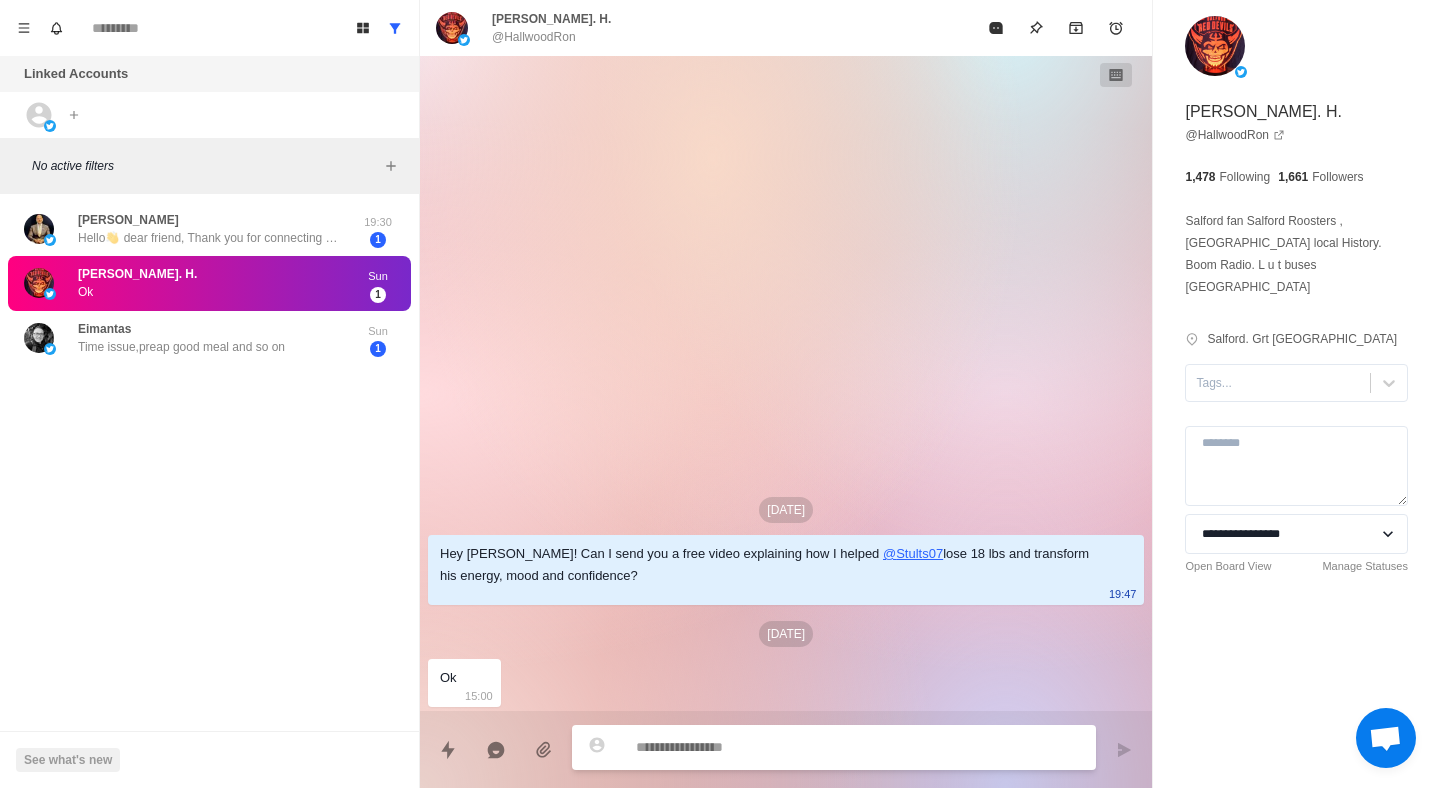 type on "*" 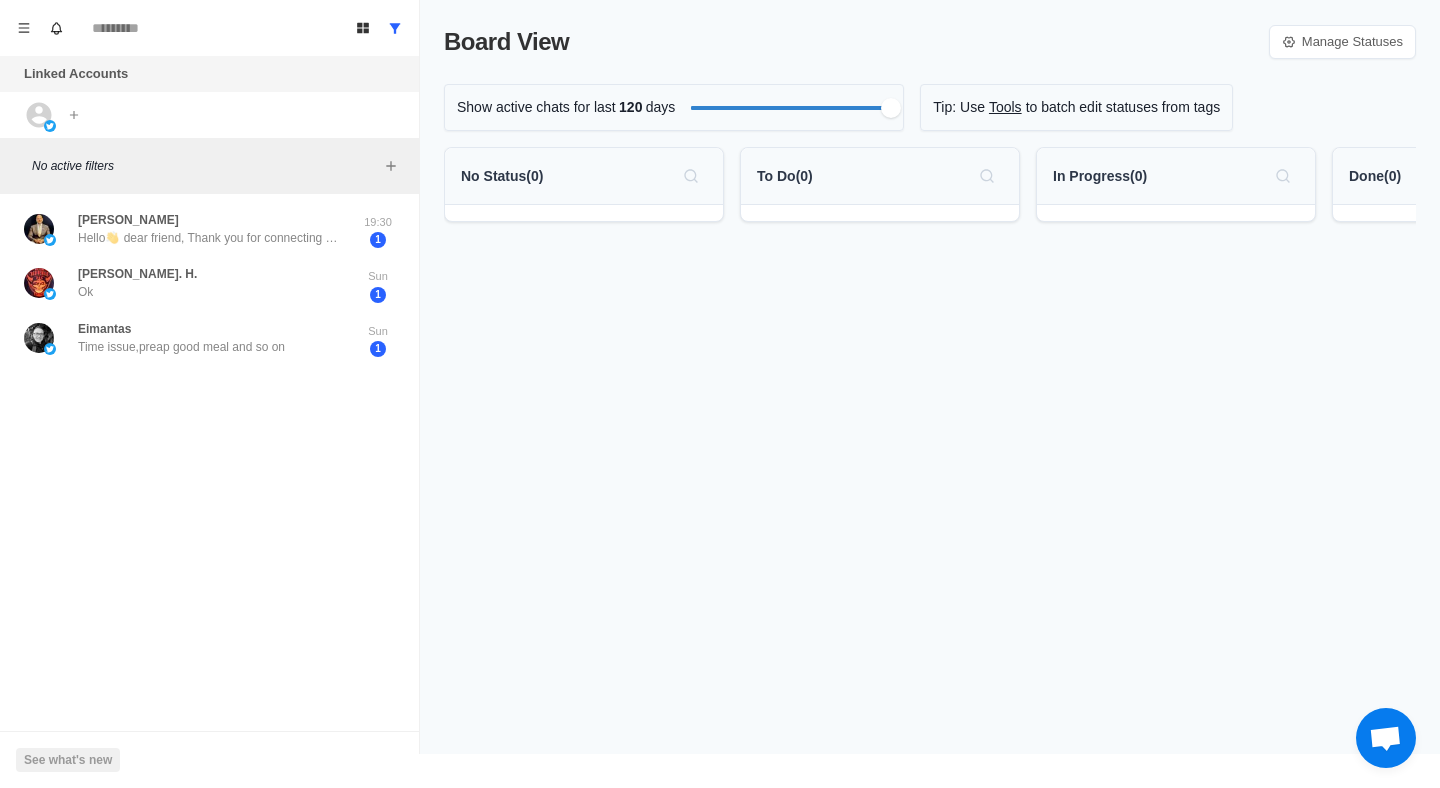 scroll, scrollTop: 0, scrollLeft: 0, axis: both 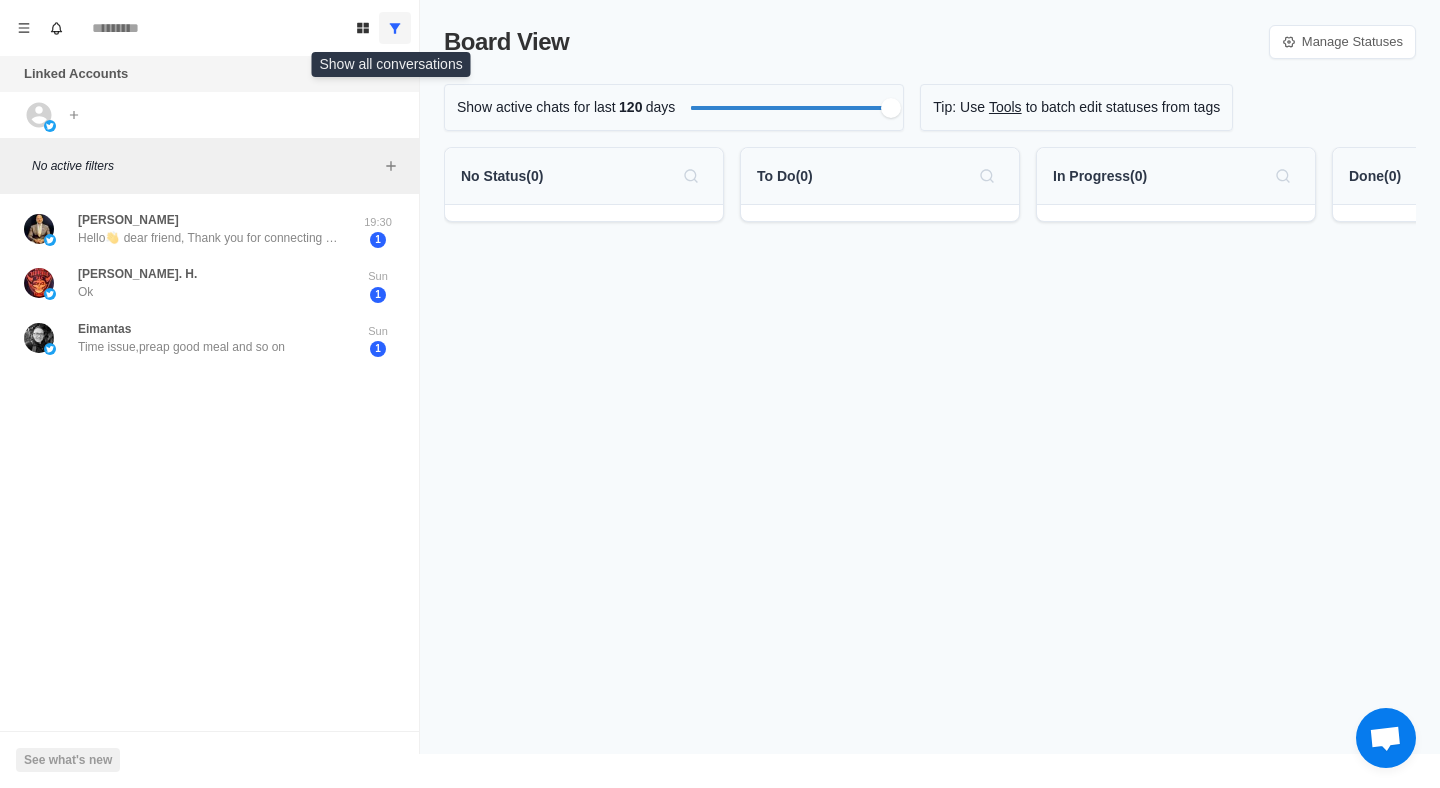 click 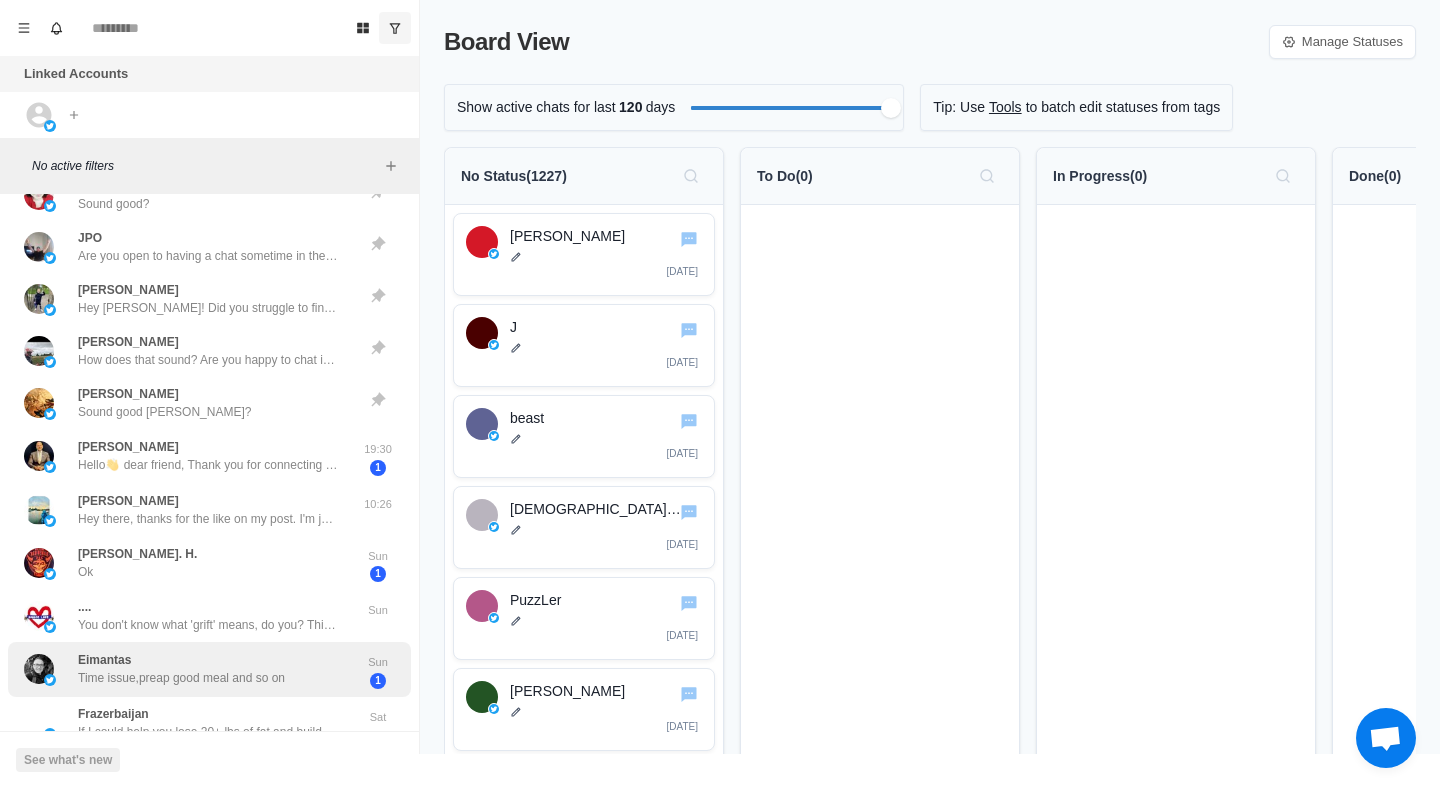 scroll, scrollTop: 364, scrollLeft: 0, axis: vertical 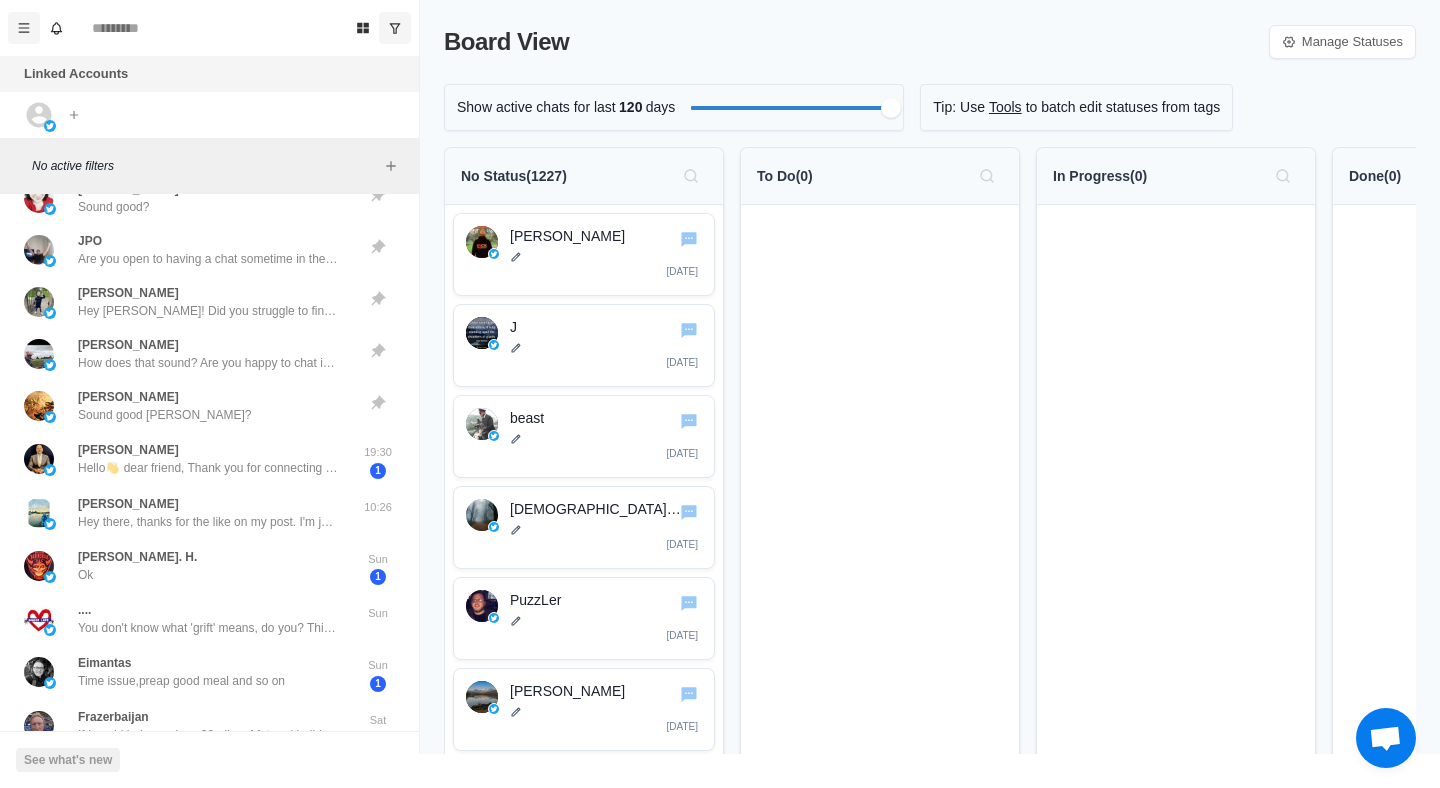 click 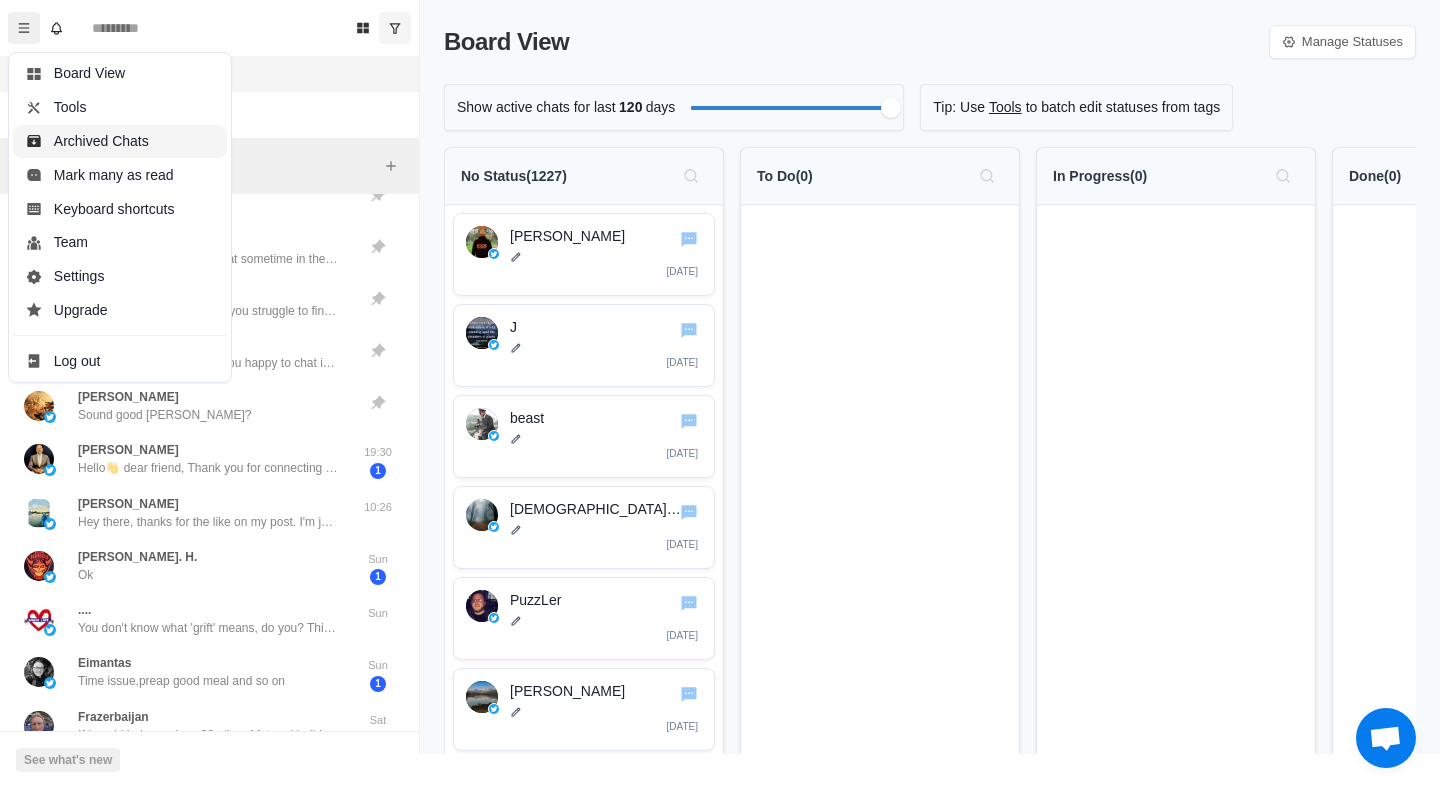 click on "Archived Chats" at bounding box center (120, 142) 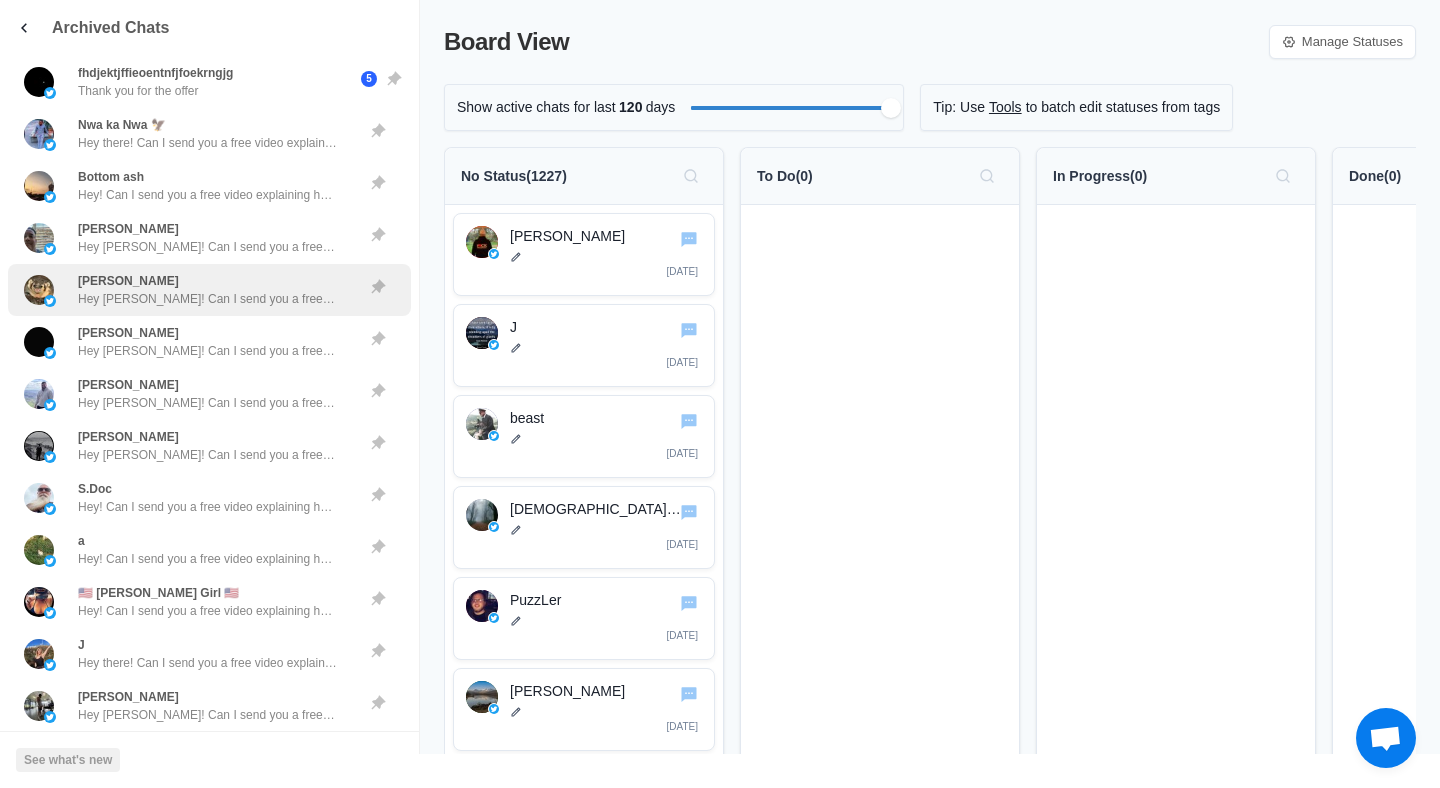 scroll, scrollTop: 2, scrollLeft: 0, axis: vertical 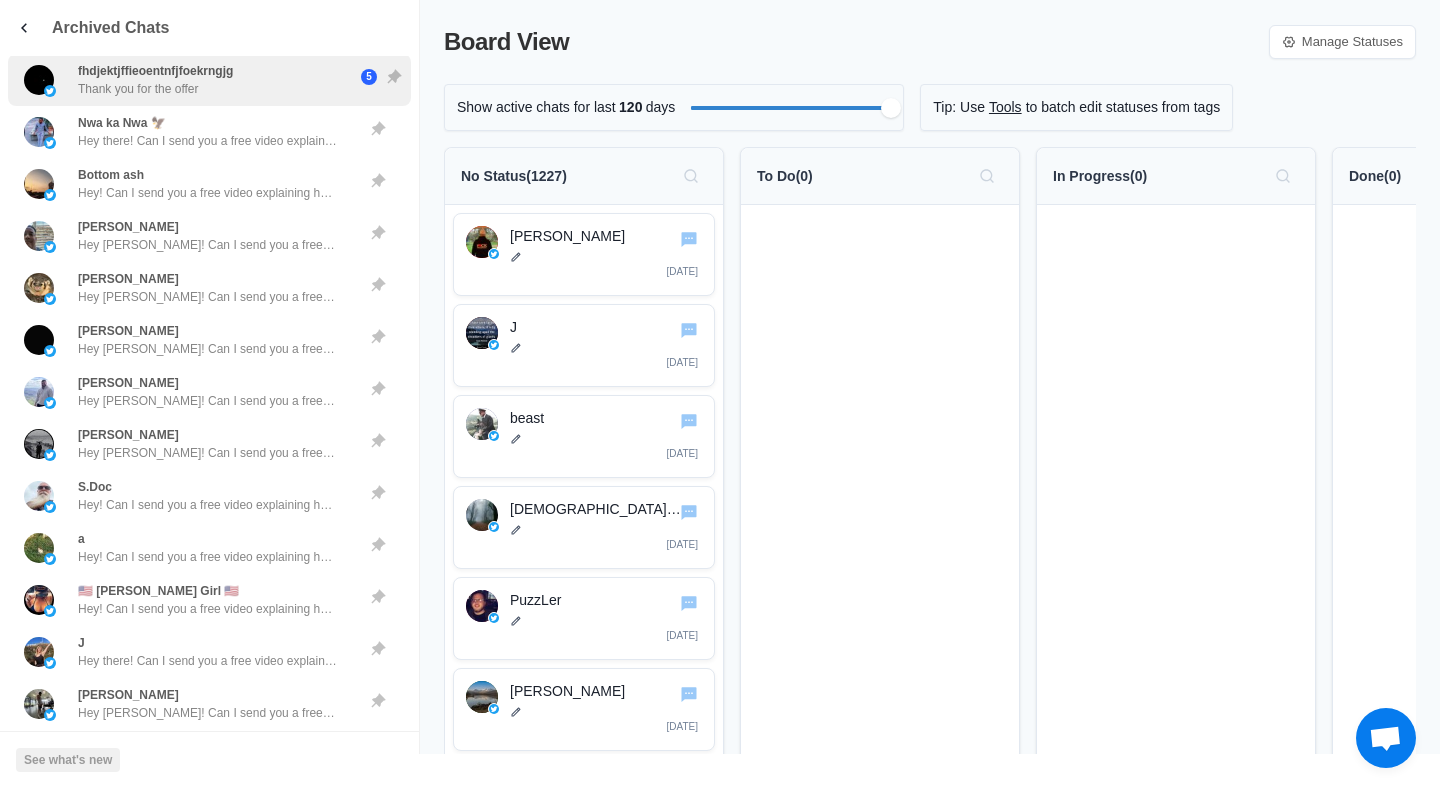 click on "fhdjektjffieoentnfjfoekrngjg Thank you for the offer" at bounding box center (188, 80) 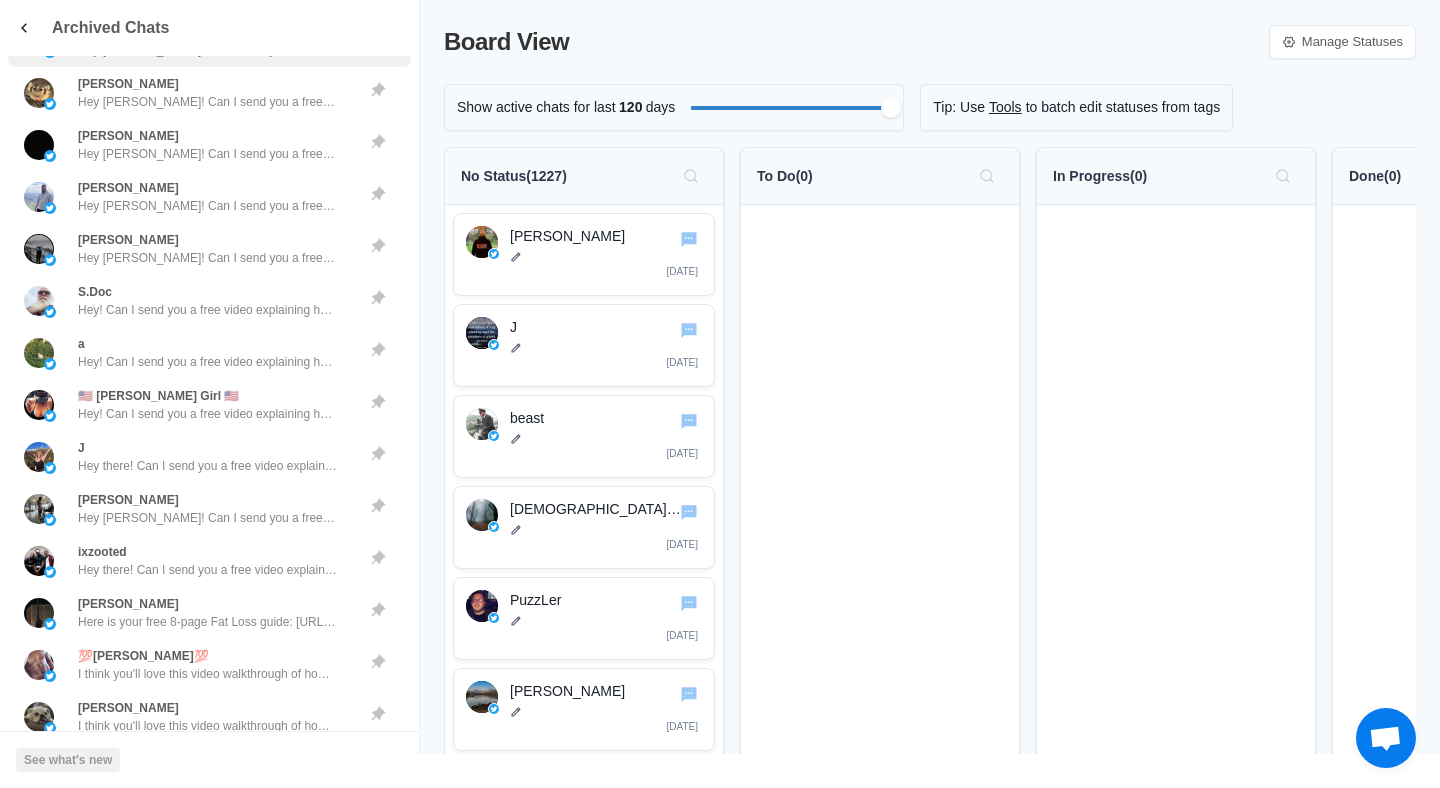 scroll, scrollTop: 452, scrollLeft: 0, axis: vertical 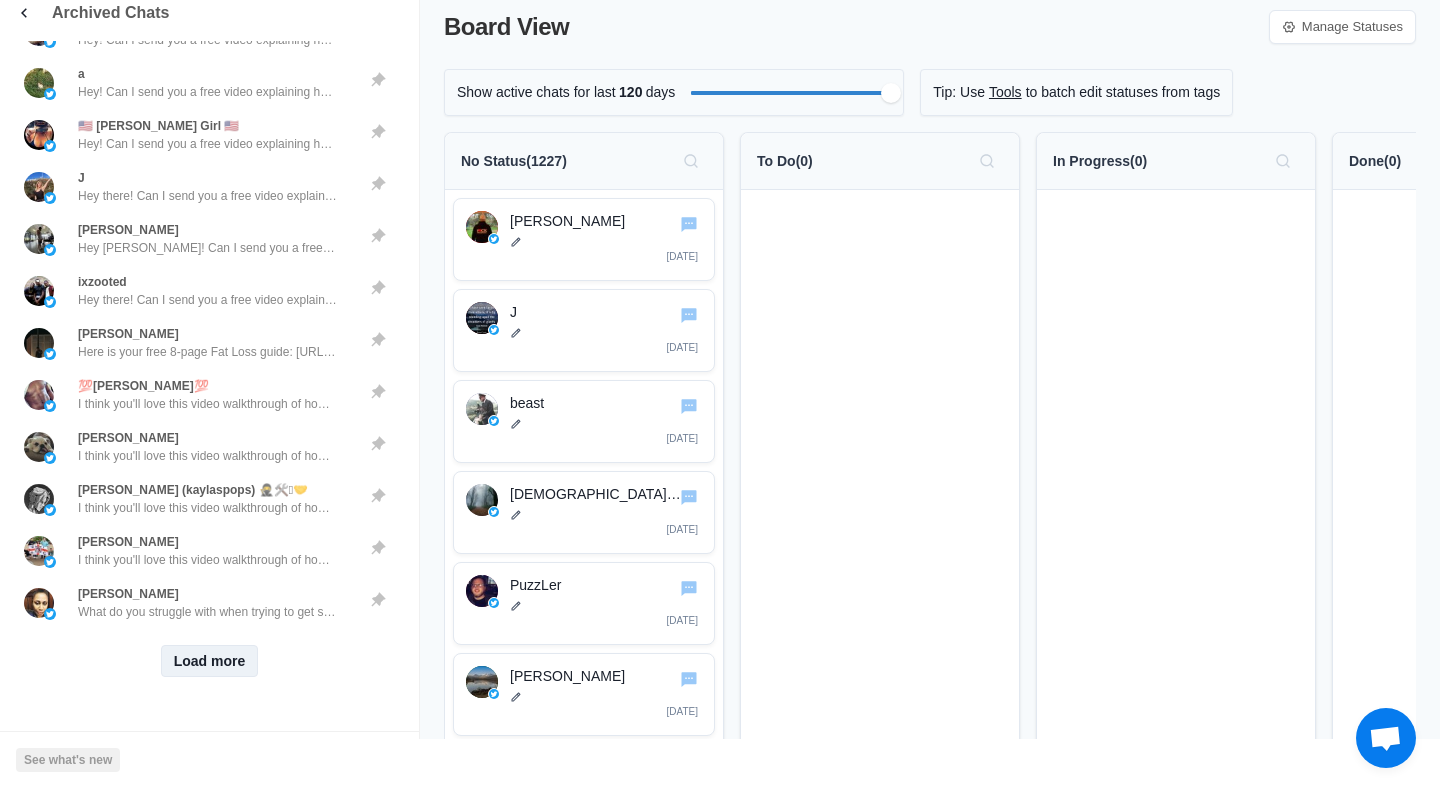 click on "Load more" at bounding box center [210, 661] 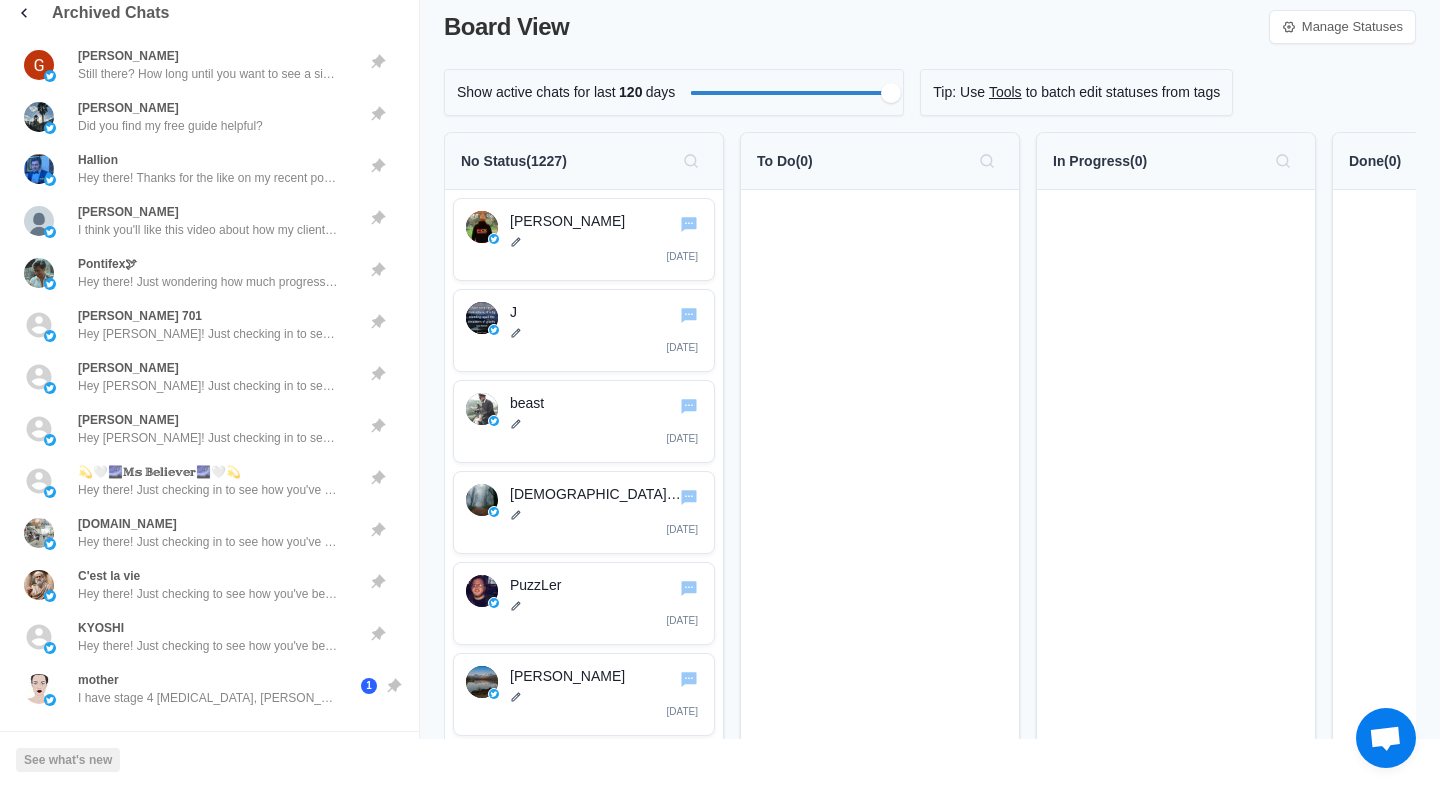 scroll, scrollTop: 1492, scrollLeft: 0, axis: vertical 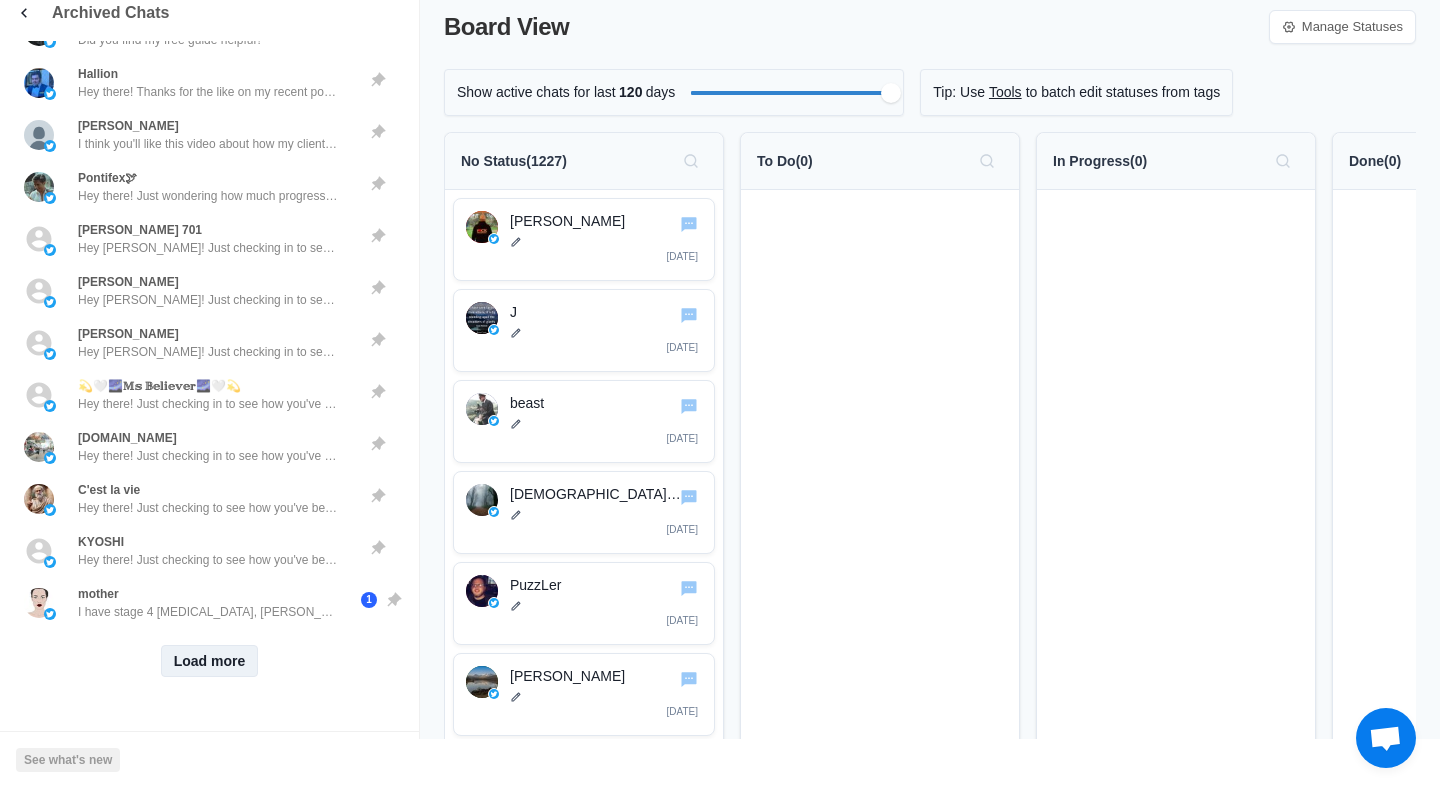 click on "Load more" at bounding box center (210, 661) 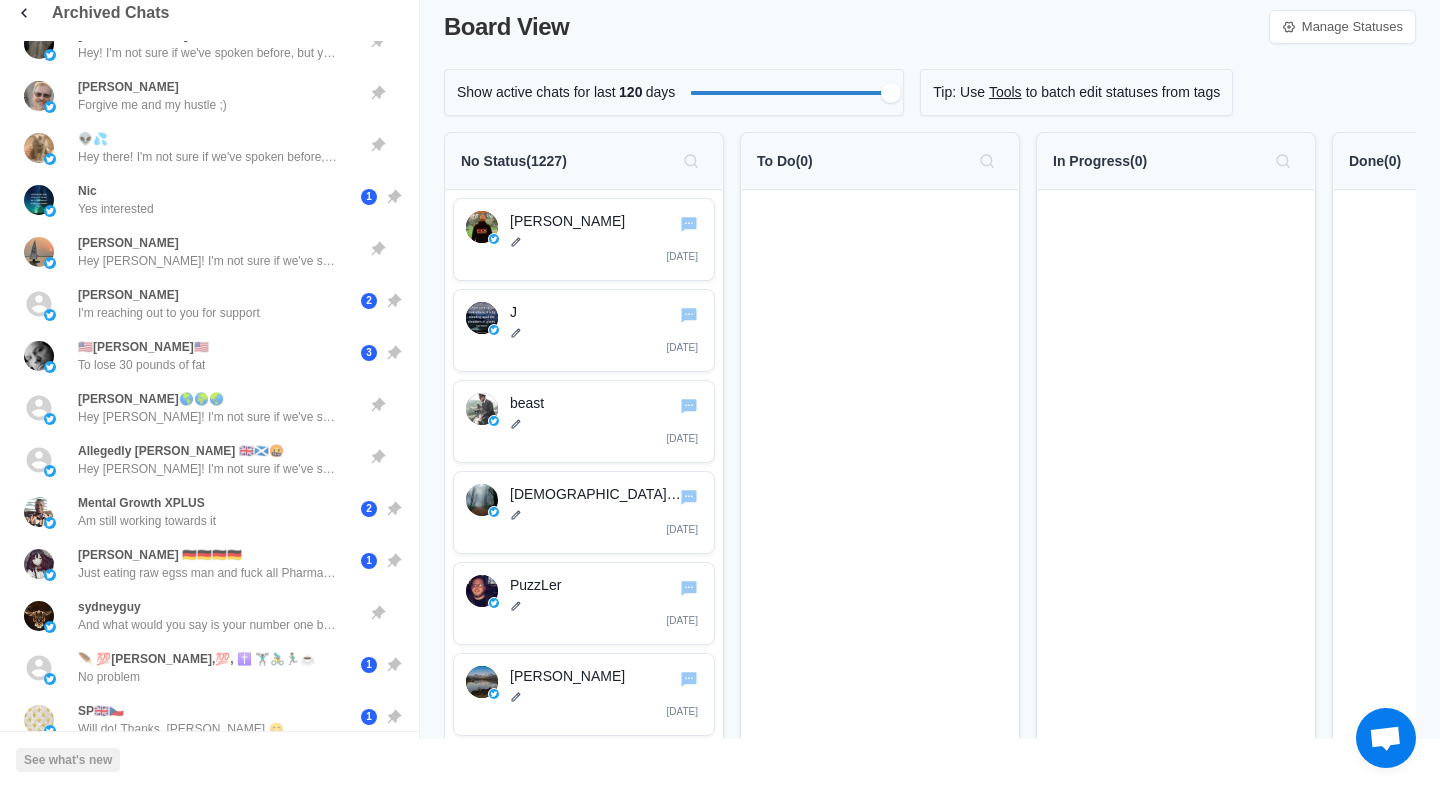 scroll, scrollTop: 2532, scrollLeft: 0, axis: vertical 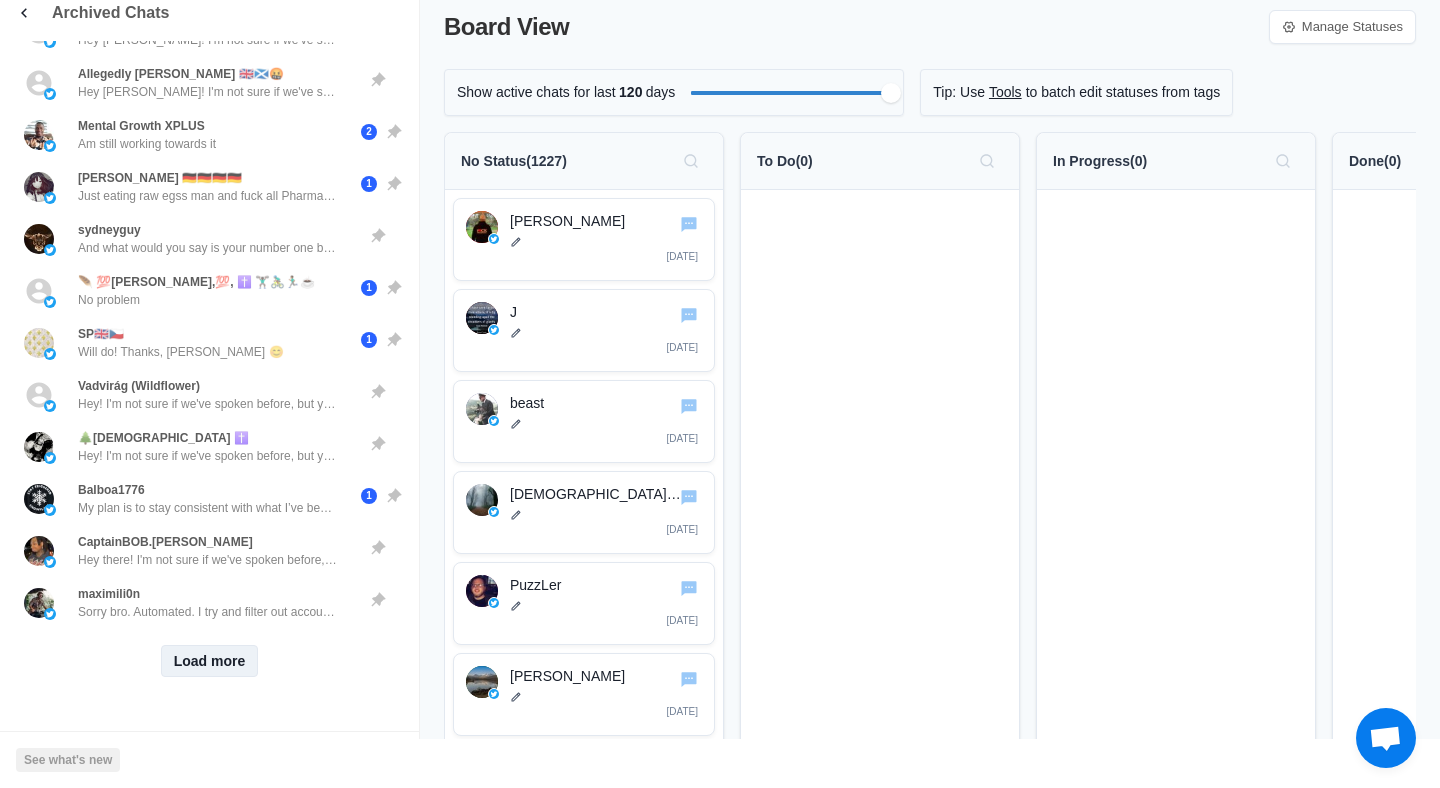click on "Load more" at bounding box center [210, 661] 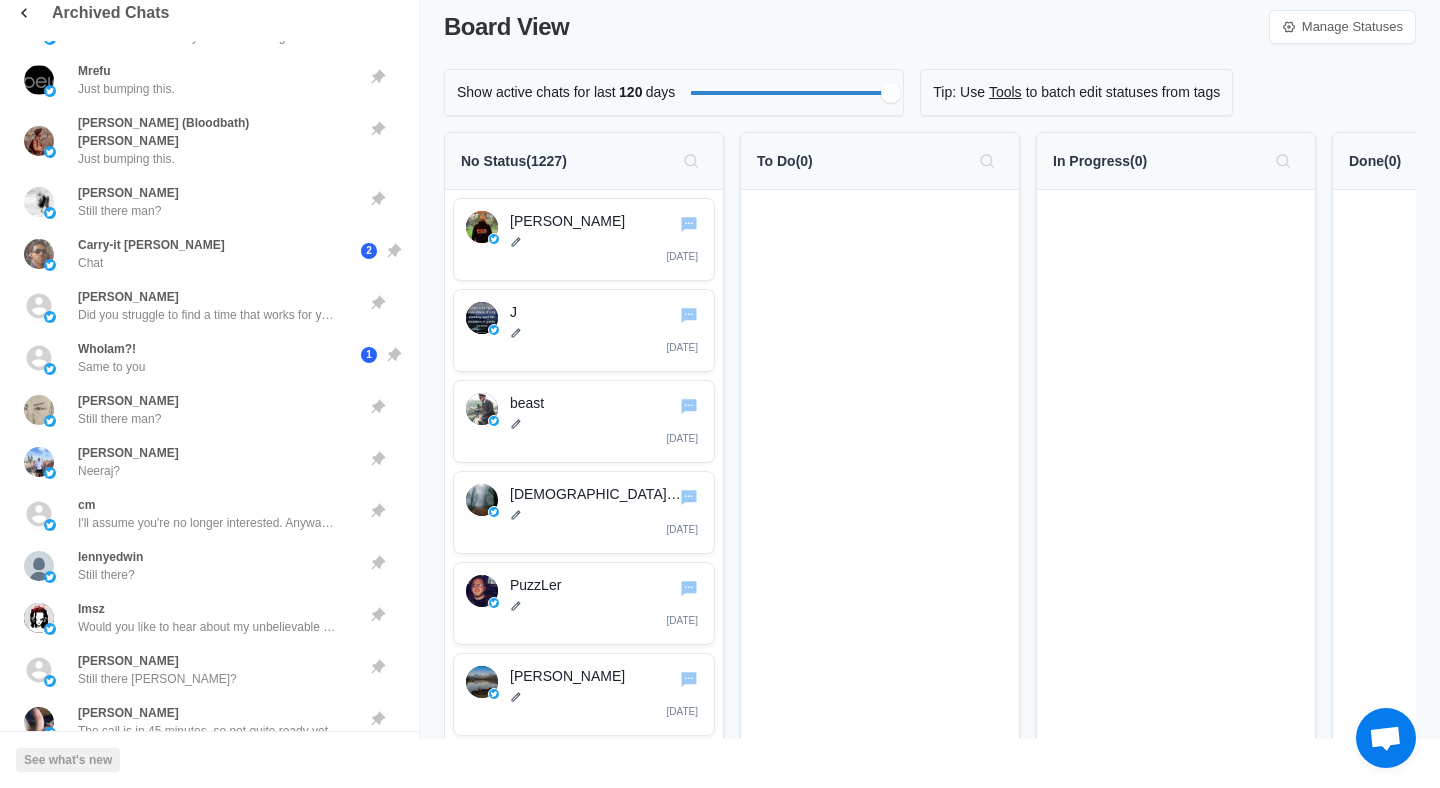 scroll, scrollTop: 3572, scrollLeft: 0, axis: vertical 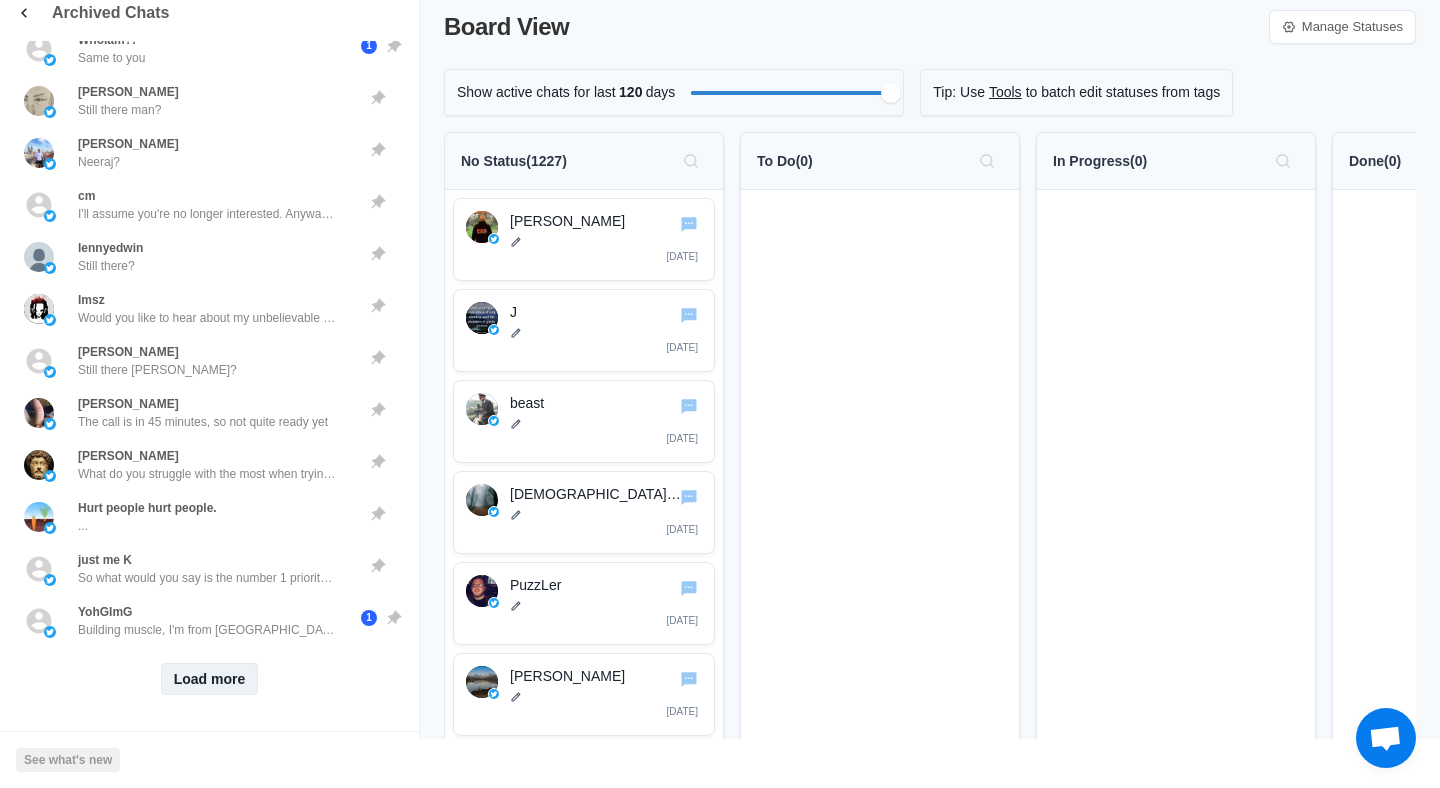 click on "Load more" at bounding box center [210, 679] 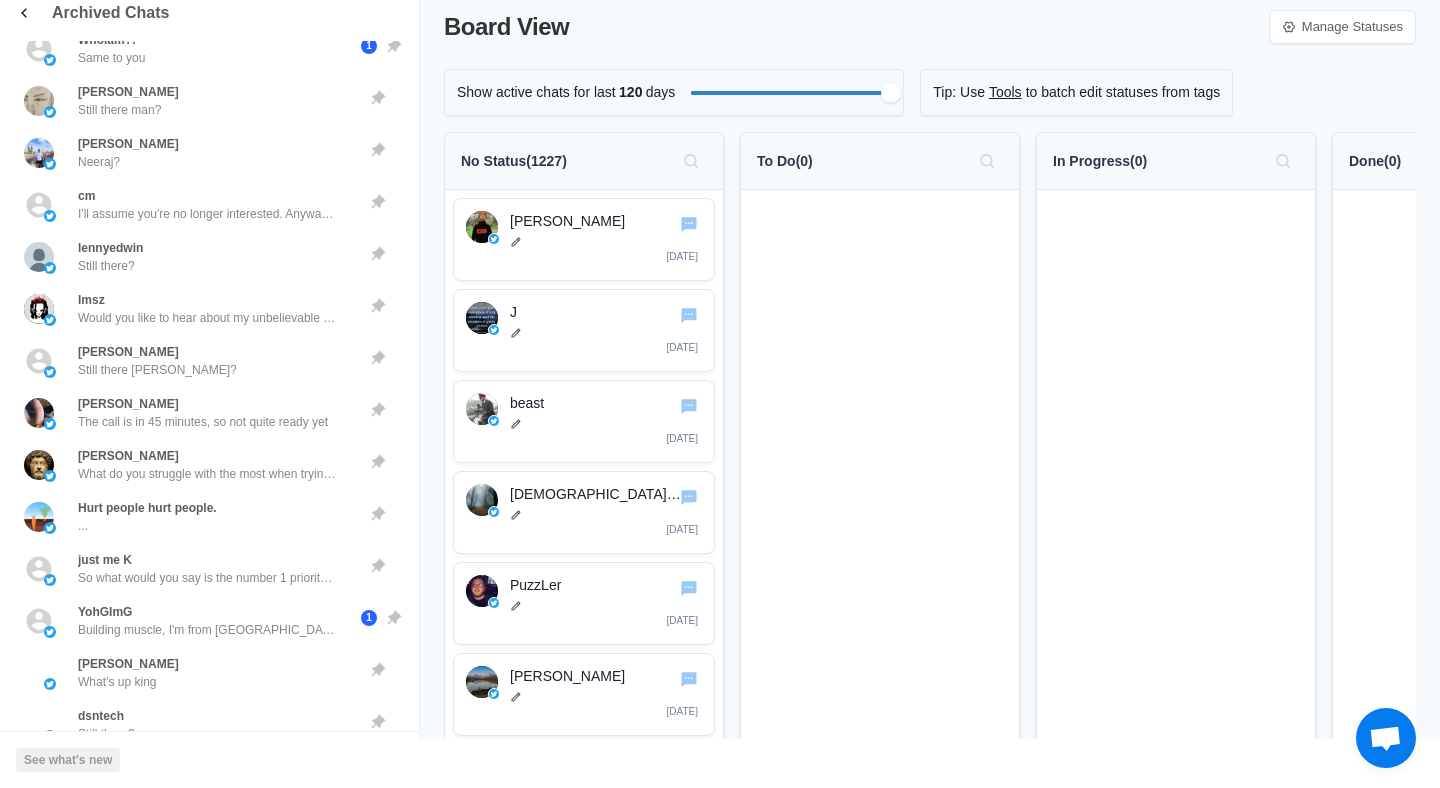 scroll, scrollTop: 34, scrollLeft: 0, axis: vertical 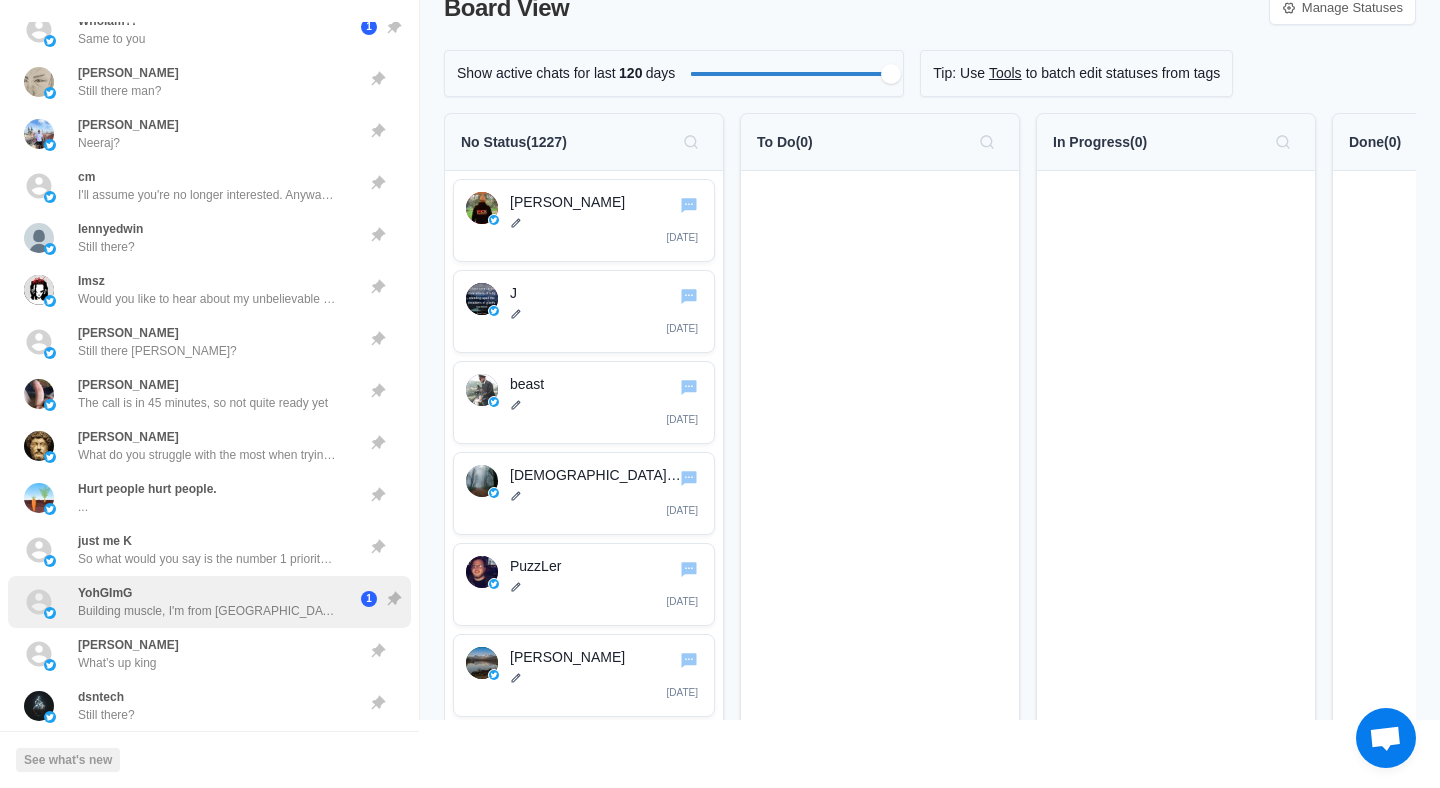 click on "YohGImG Building muscle, I'm from Kenya. 1" at bounding box center [209, 602] 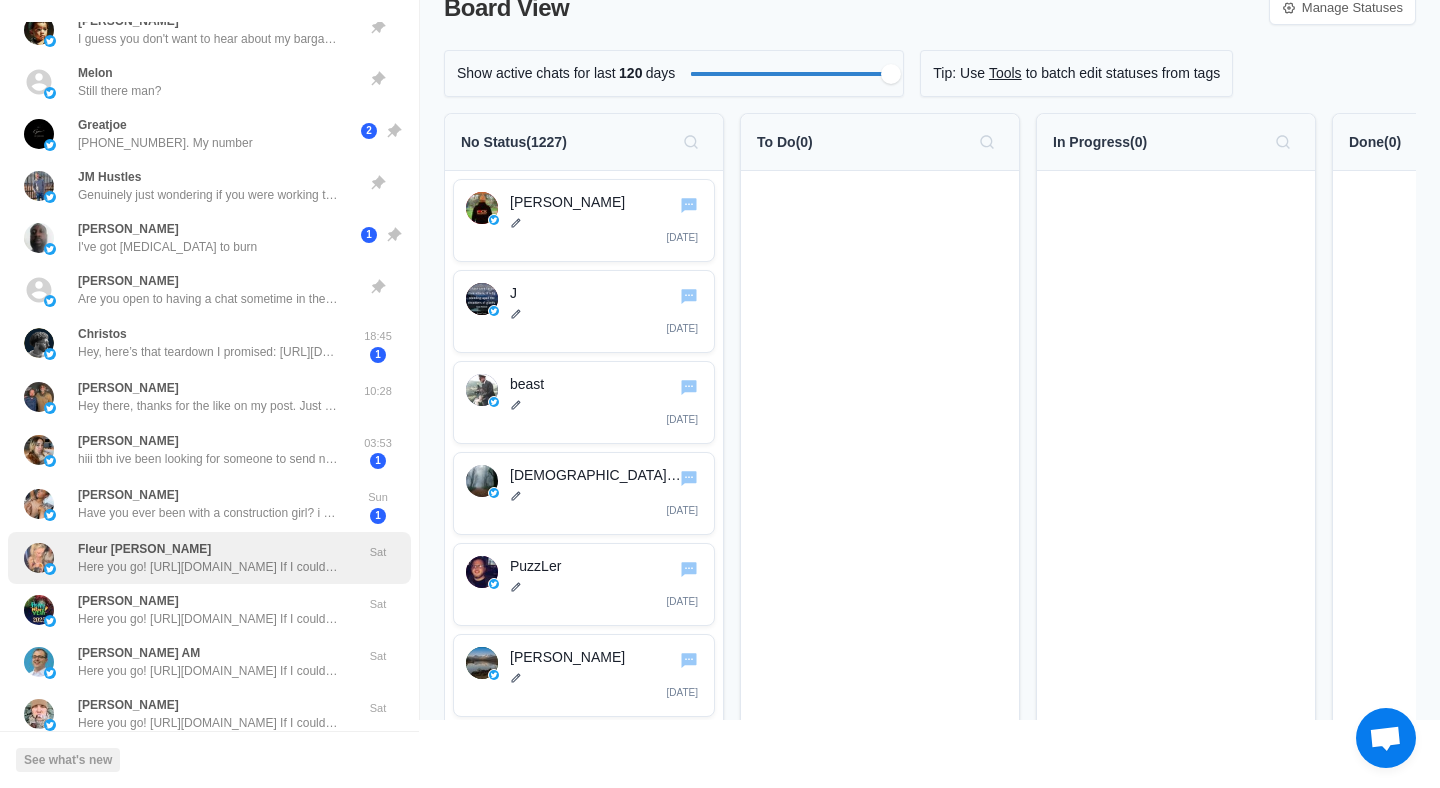 scroll, scrollTop: 4448, scrollLeft: 0, axis: vertical 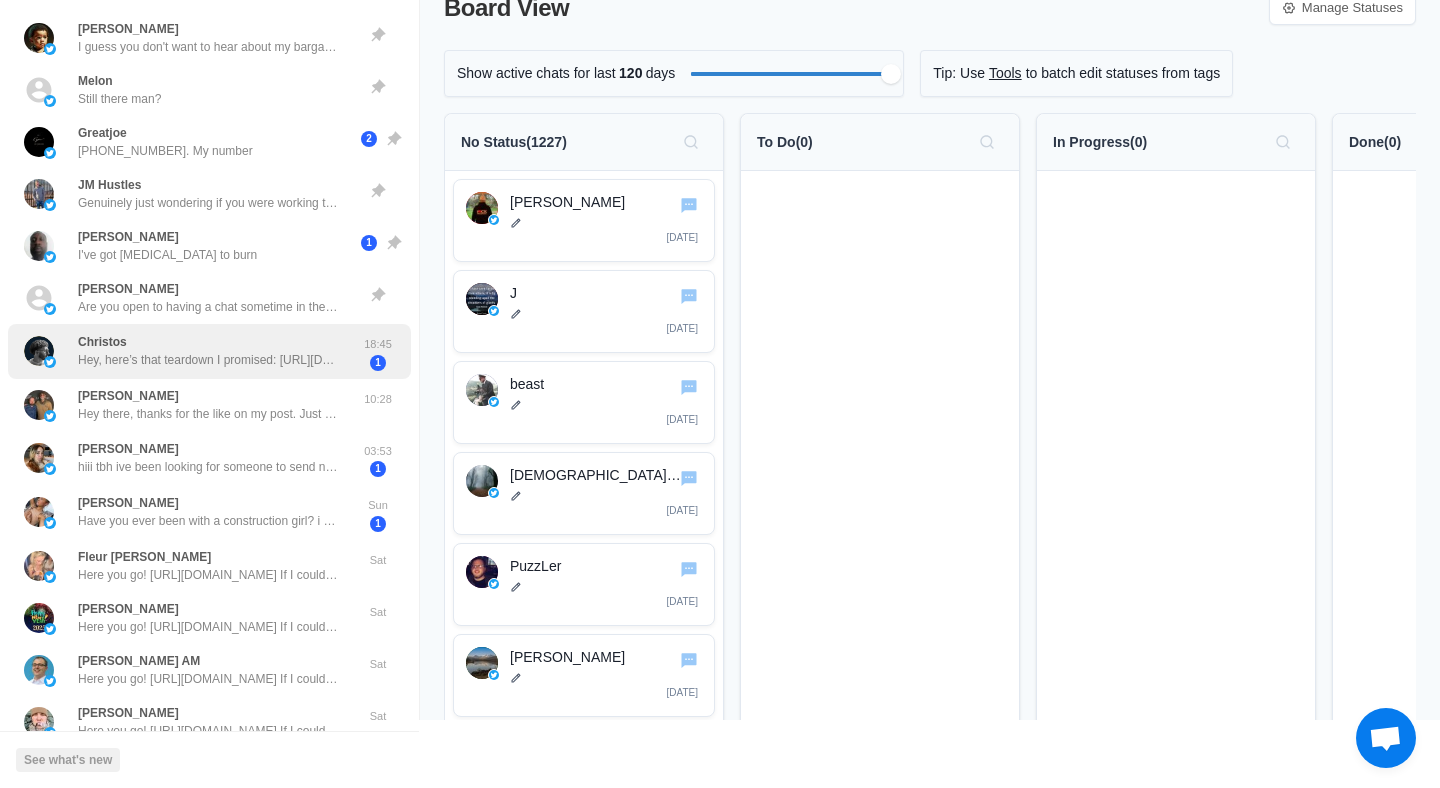 click on "Hey, here’s that teardown I promised: https://t.co/gR6VmNsdx4
Skim it when you have a sec, and let me know if anything jumps out. Happy to go deeper or sketch what it could look like rebuilt" at bounding box center [208, 360] 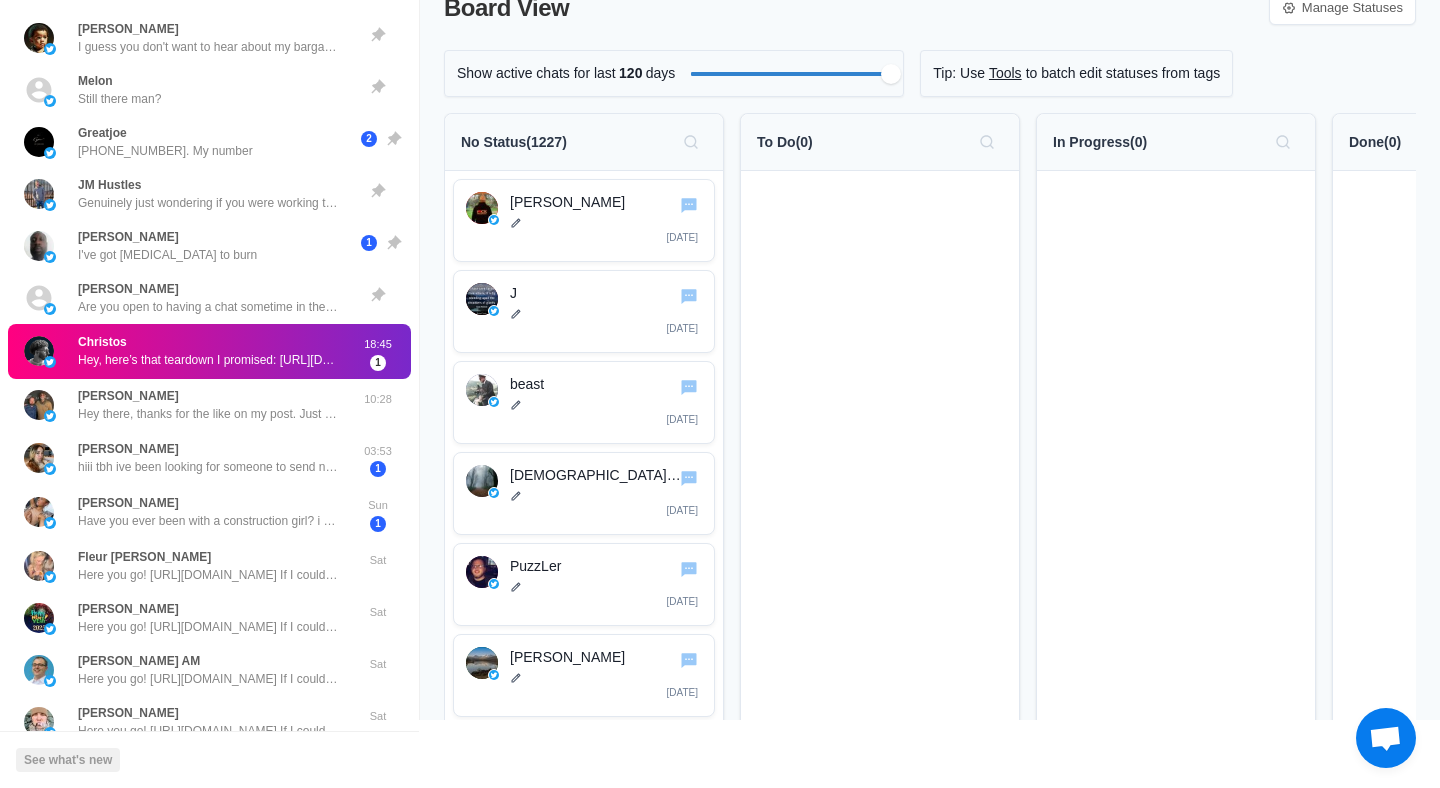 click on "Christos Hey, here’s that teardown I promised: https://t.co/gR6VmNsdx4
Skim it when you have a sec, and let me know if anything jumps out. Happy to go deeper or sketch what it could look like rebuilt" at bounding box center (208, 351) 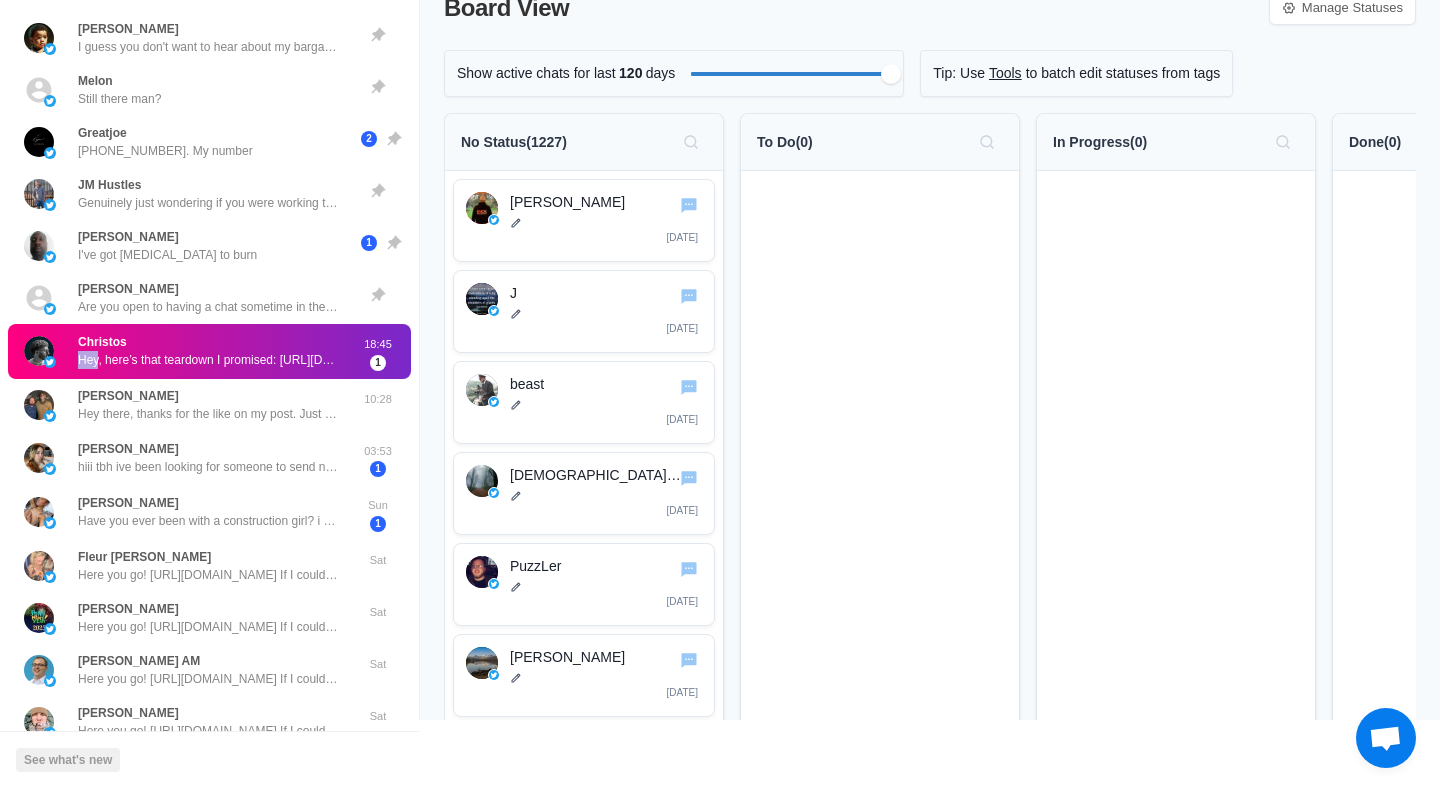 click on "Christos Hey, here’s that teardown I promised: https://t.co/gR6VmNsdx4
Skim it when you have a sec, and let me know if anything jumps out. Happy to go deeper or sketch what it could look like rebuilt" at bounding box center (208, 351) 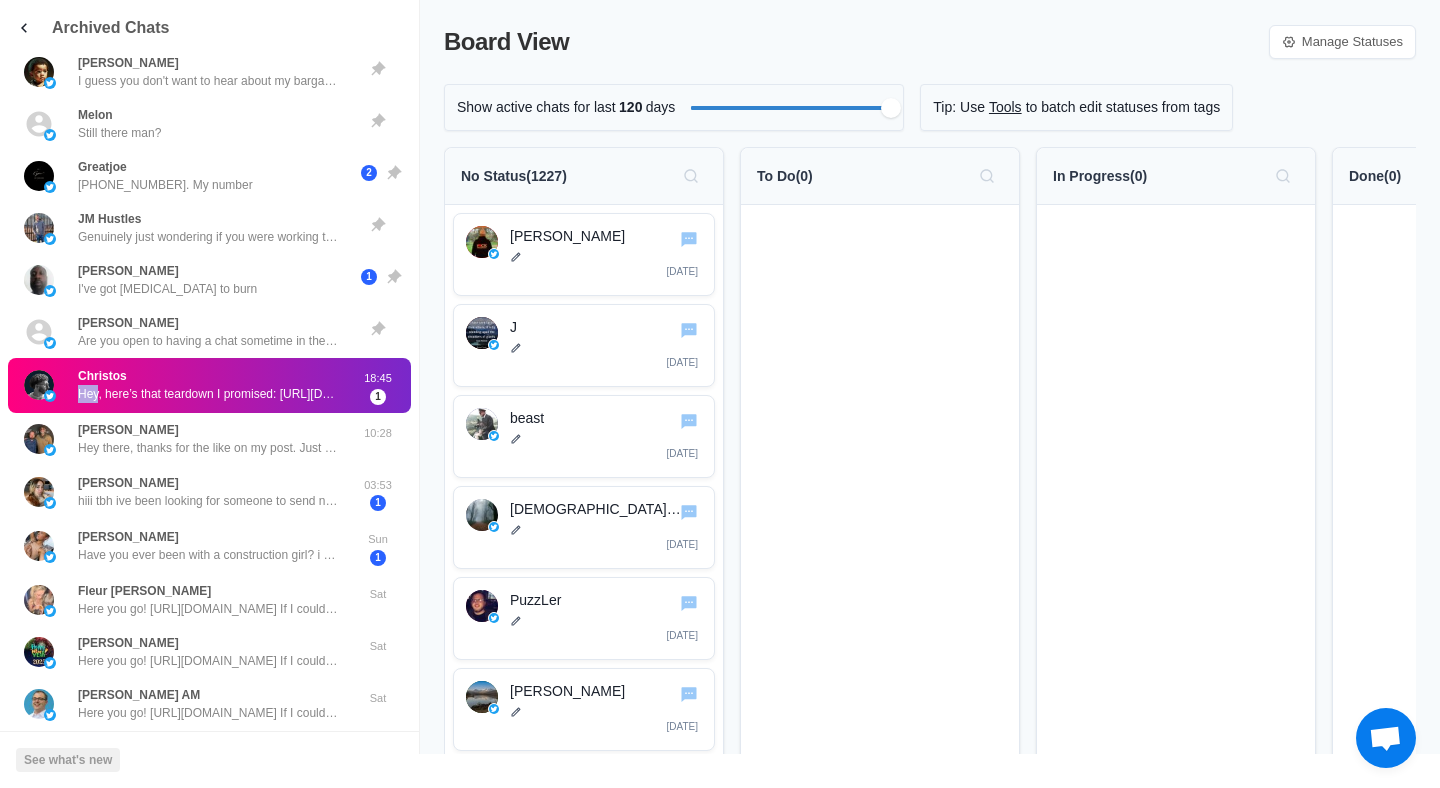 click on "Christos Hey, here’s that teardown I promised: https://t.co/gR6VmNsdx4
Skim it when you have a sec, and let me know if anything jumps out. Happy to go deeper or sketch what it could look like rebuilt" at bounding box center [208, 385] 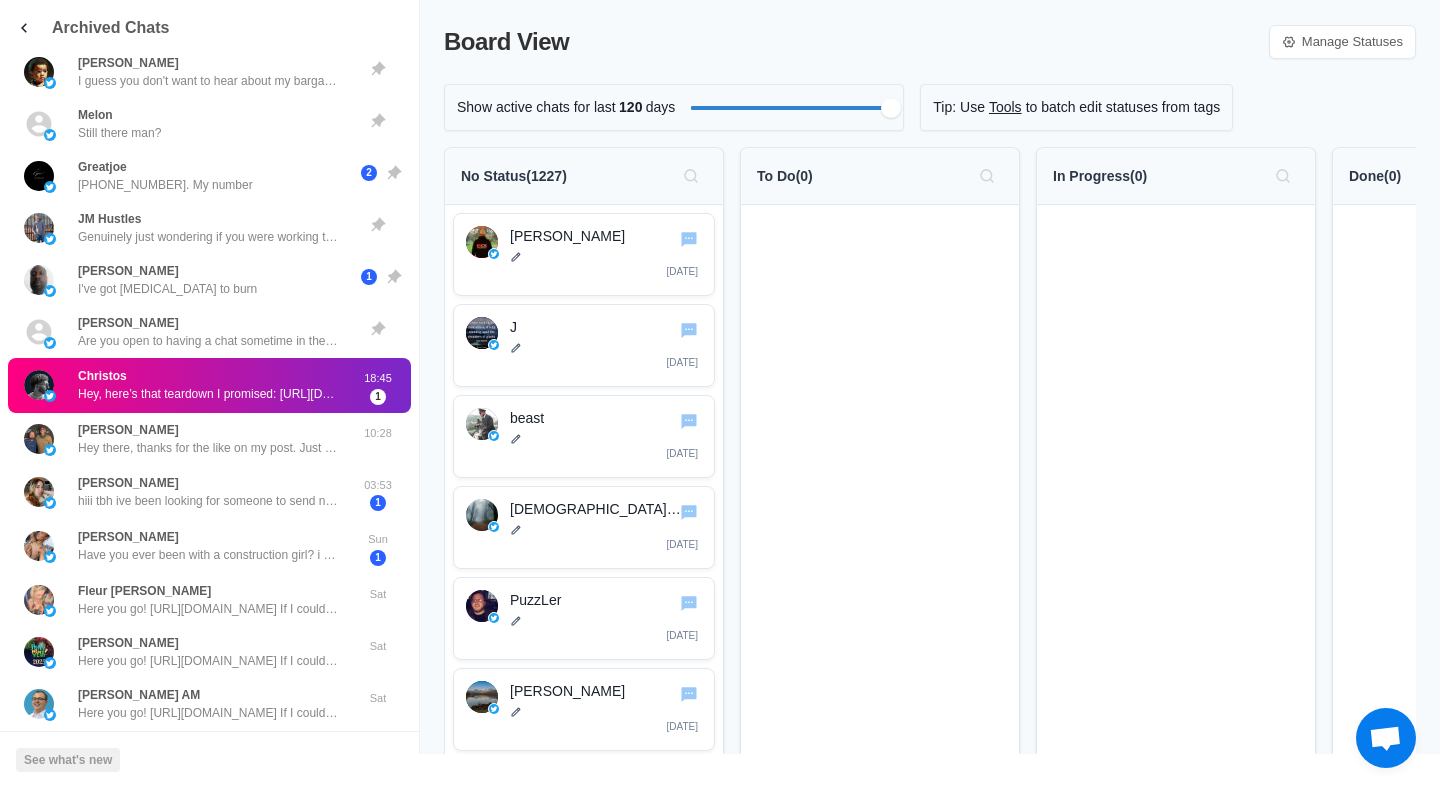 click on "Christos Hey, here’s that teardown I promised: https://t.co/gR6VmNsdx4
Skim it when you have a sec, and let me know if anything jumps out. Happy to go deeper or sketch what it could look like rebuilt" at bounding box center [208, 385] 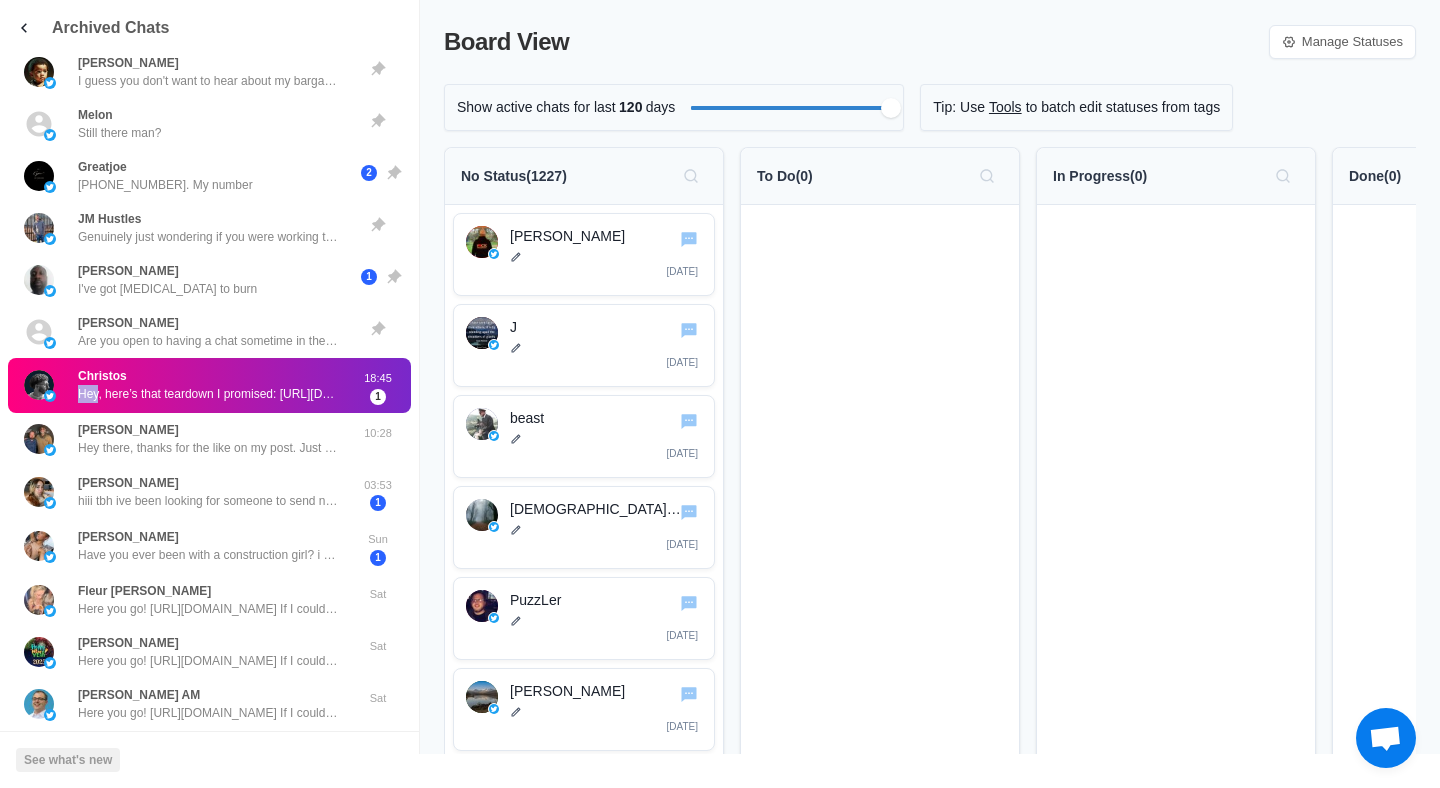 click on "Christos Hey, here’s that teardown I promised: https://t.co/gR6VmNsdx4
Skim it when you have a sec, and let me know if anything jumps out. Happy to go deeper or sketch what it could look like rebuilt" at bounding box center (208, 385) 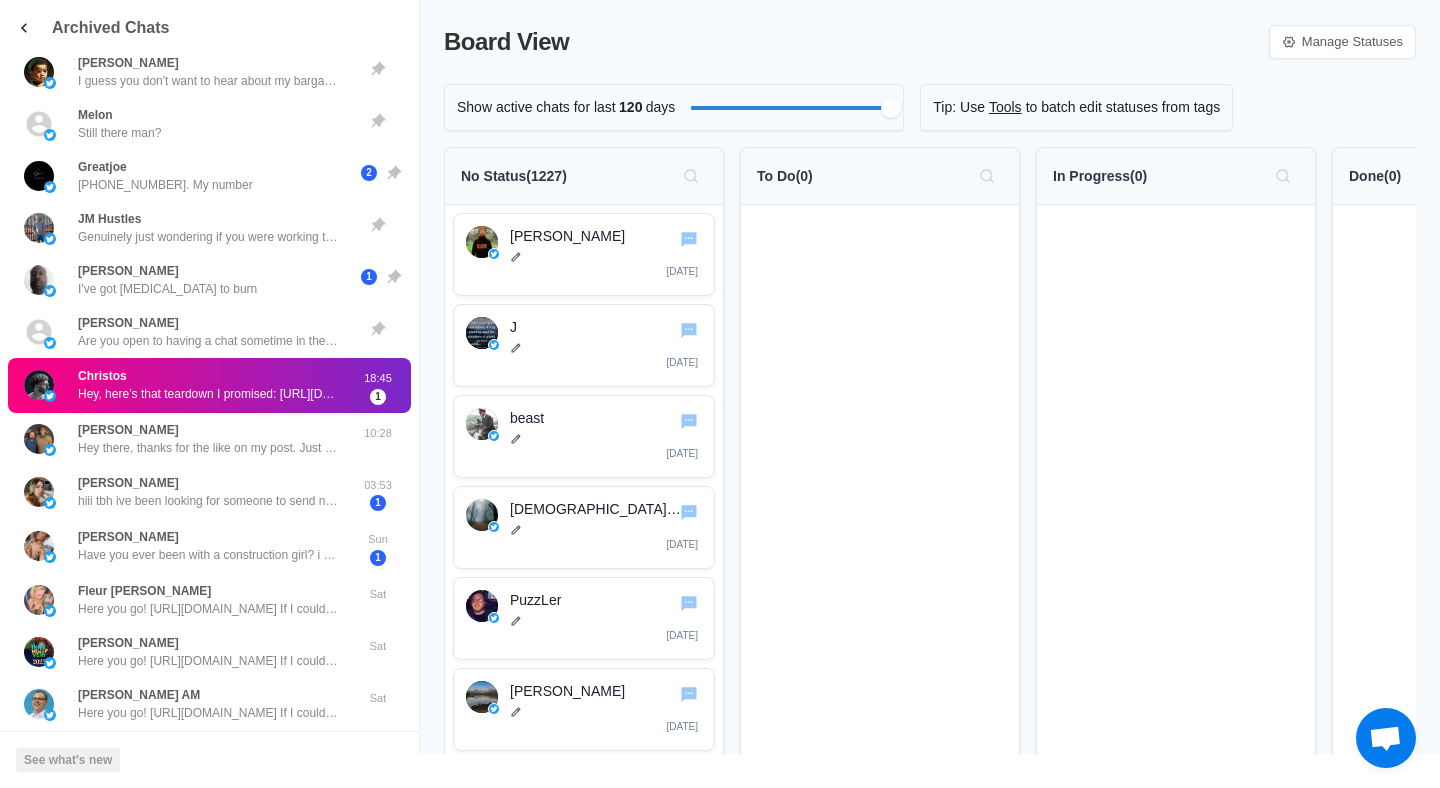 click on "1" at bounding box center (378, 397) 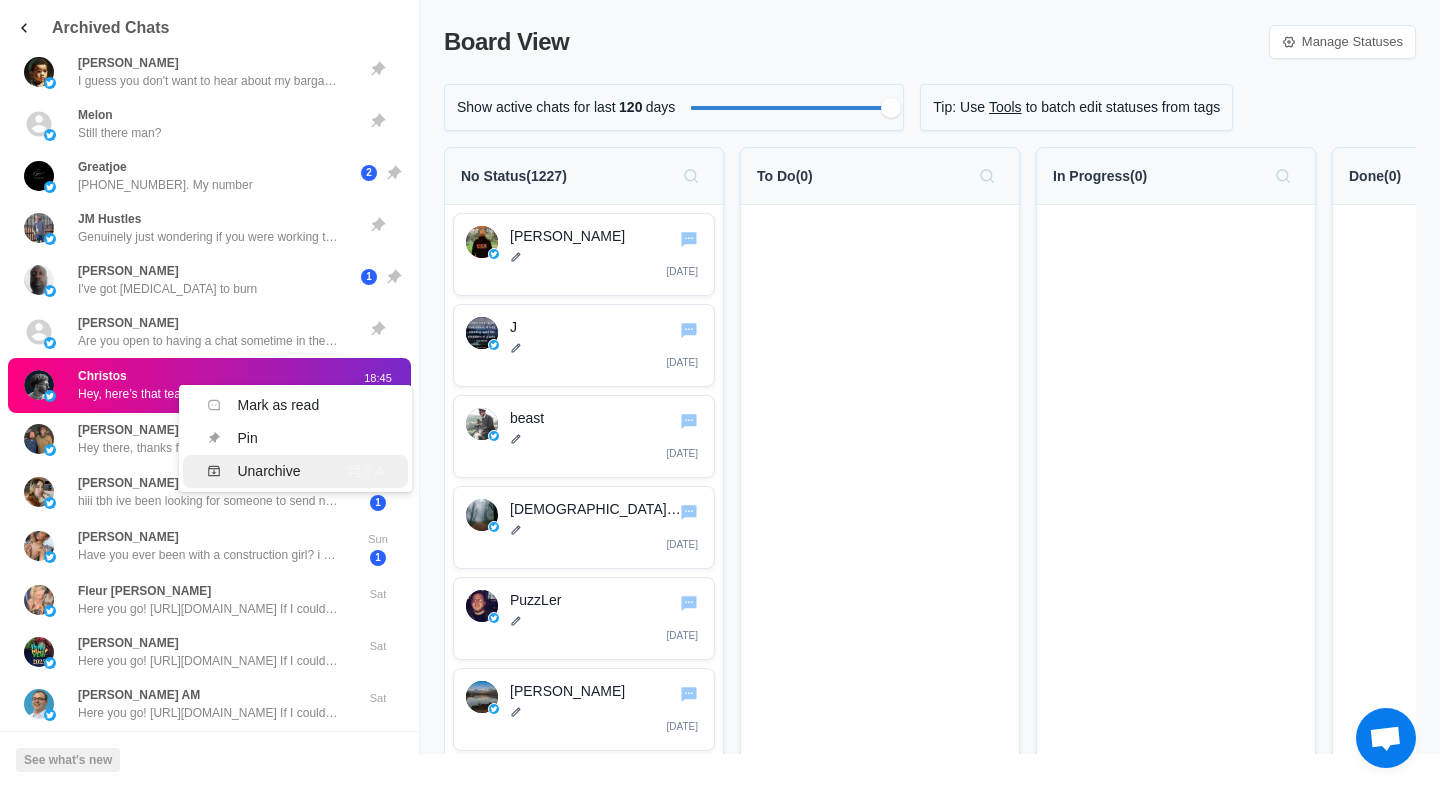 click on "Unarchive" at bounding box center [268, 471] 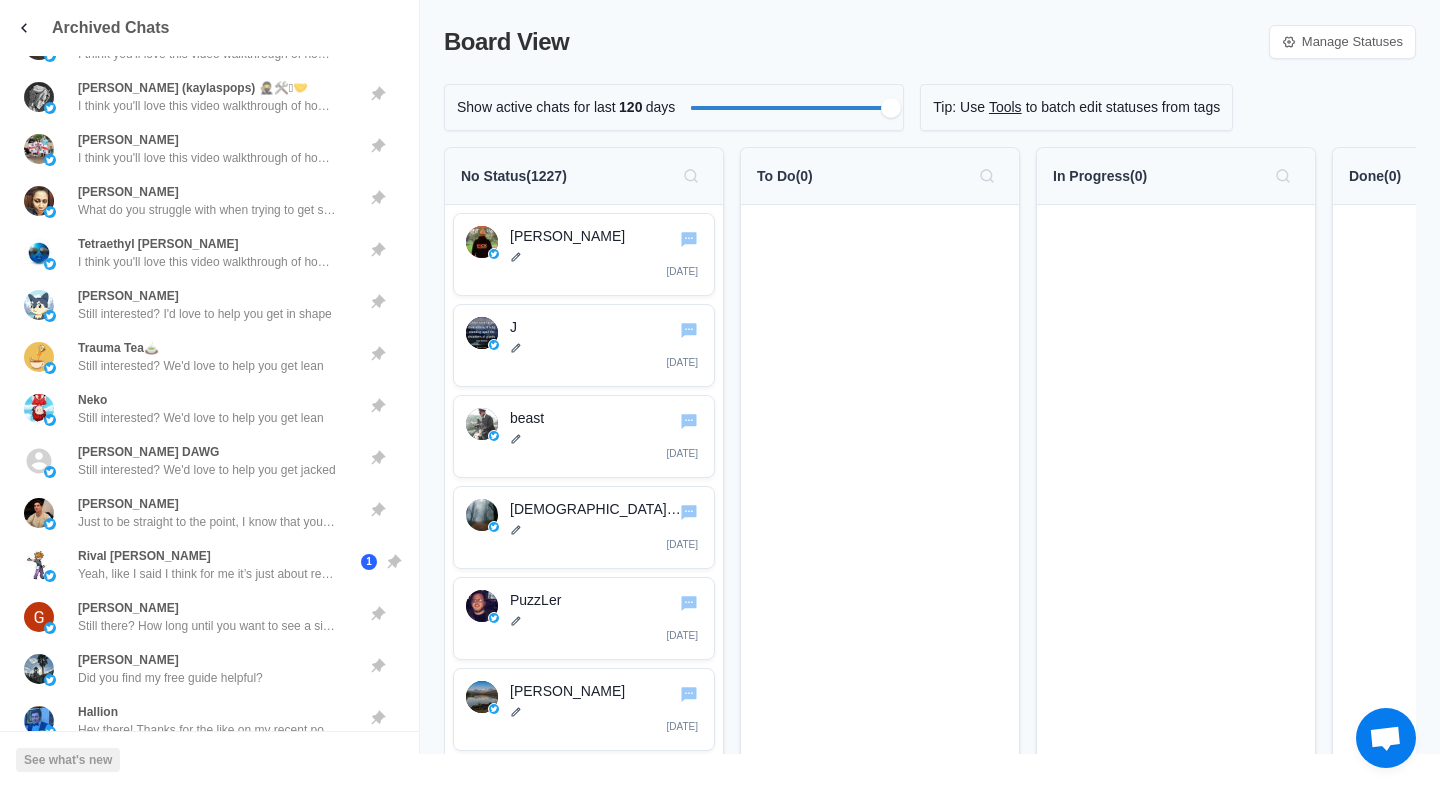 scroll, scrollTop: 0, scrollLeft: 0, axis: both 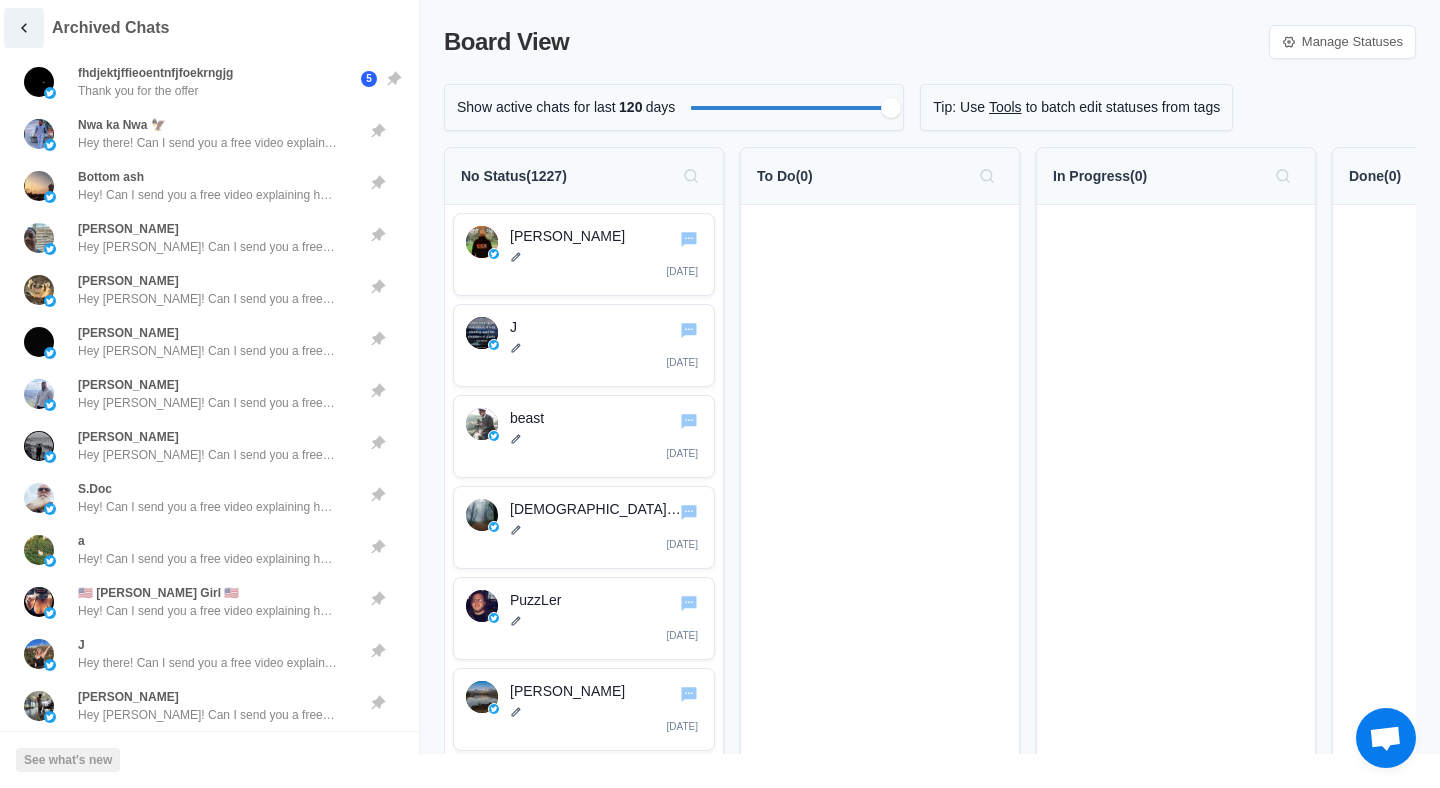 click 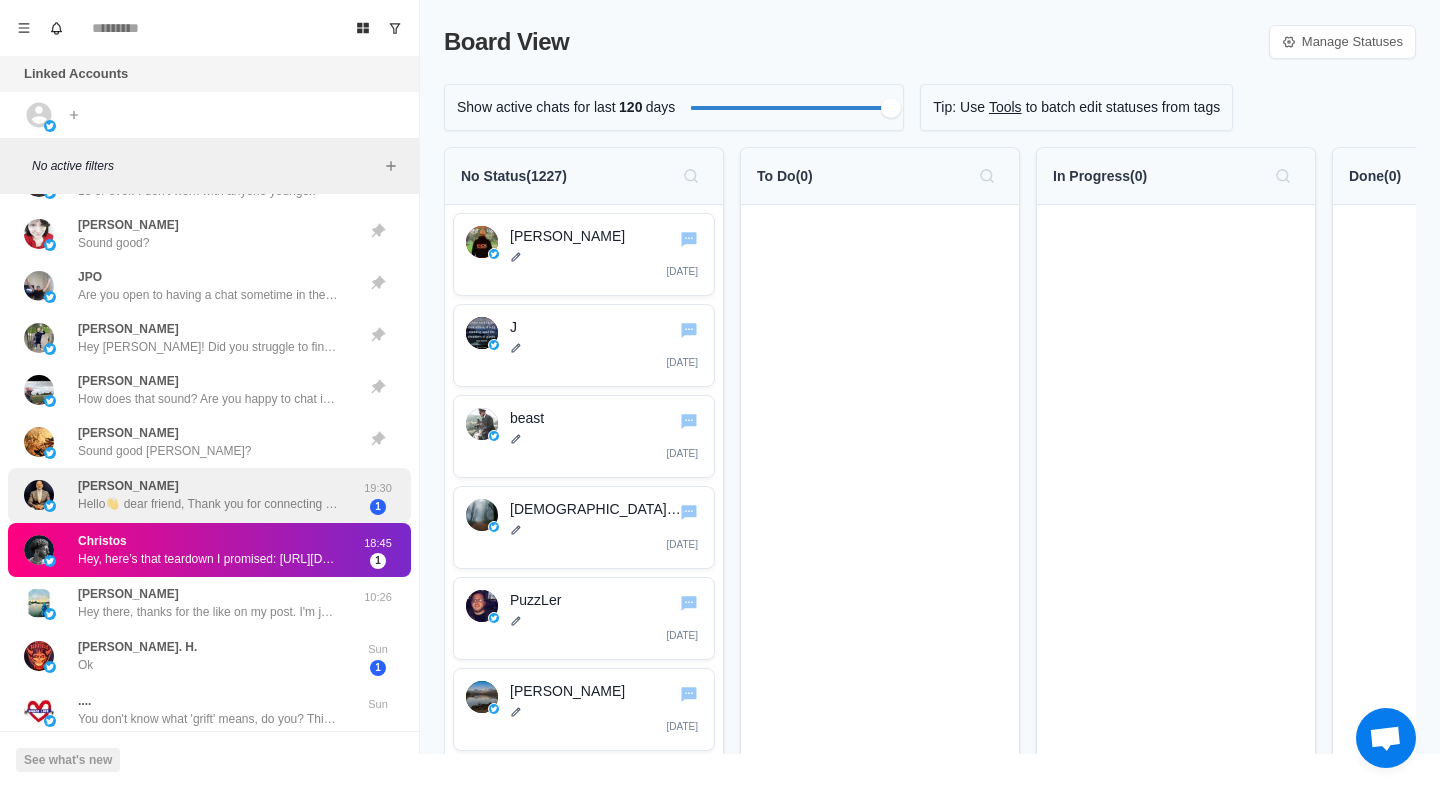 scroll, scrollTop: 330, scrollLeft: 0, axis: vertical 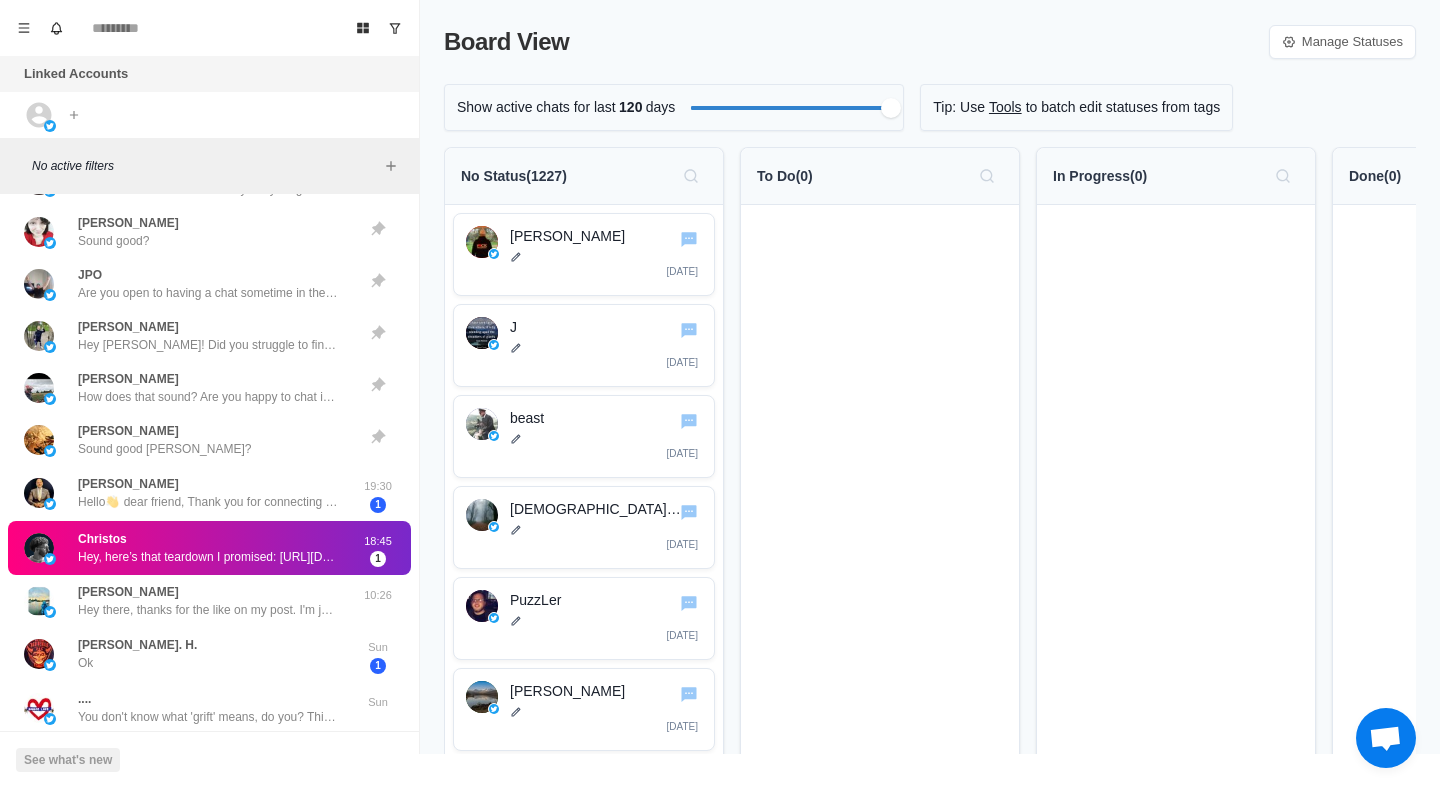 click on "Christos Hey, here’s that teardown I promised: https://t.co/gR6VmNsdx4
Skim it when you have a sec, and let me know if anything jumps out. Happy to go deeper or sketch what it could look like rebuilt" at bounding box center [208, 548] 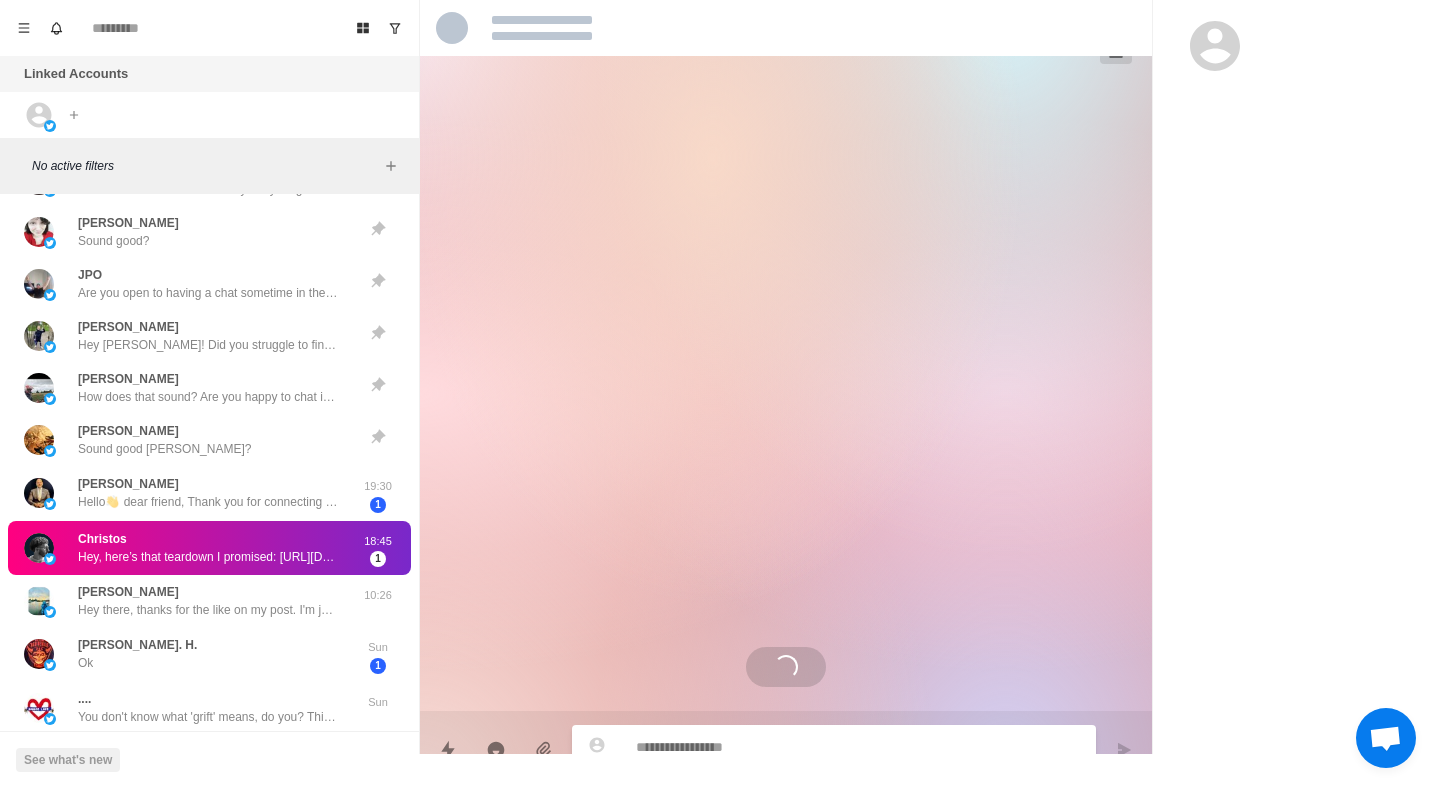 scroll, scrollTop: 4, scrollLeft: 0, axis: vertical 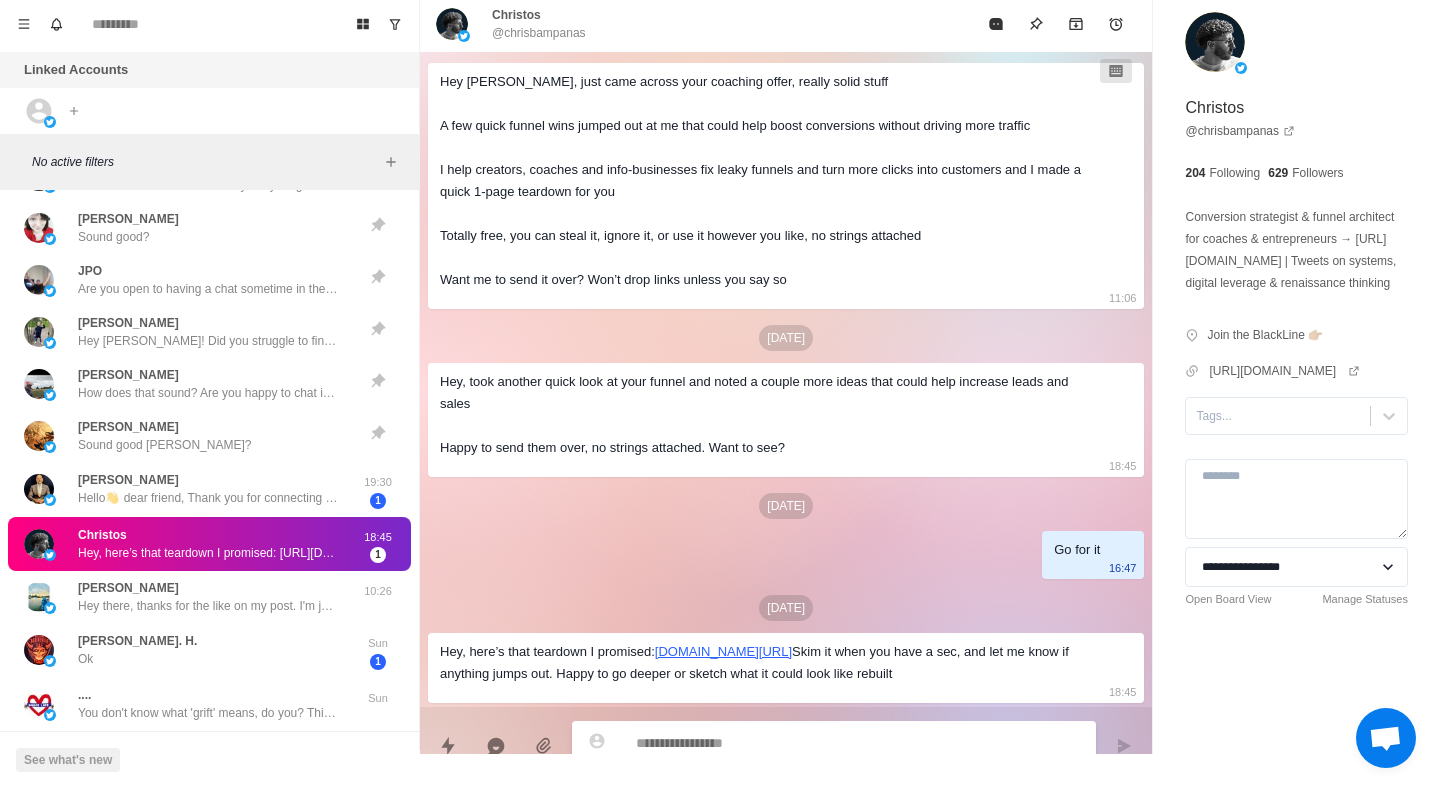 type on "*" 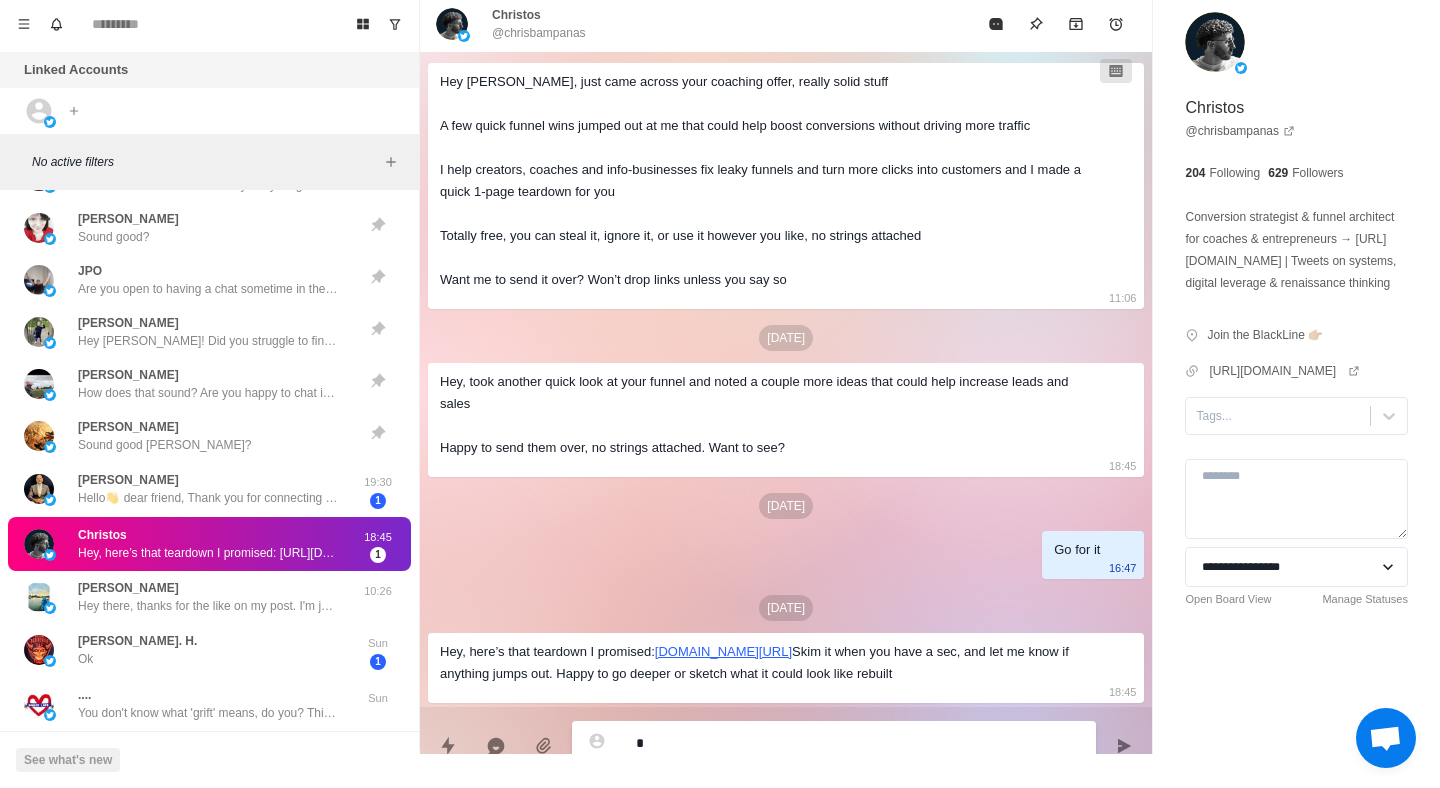 type on "*" 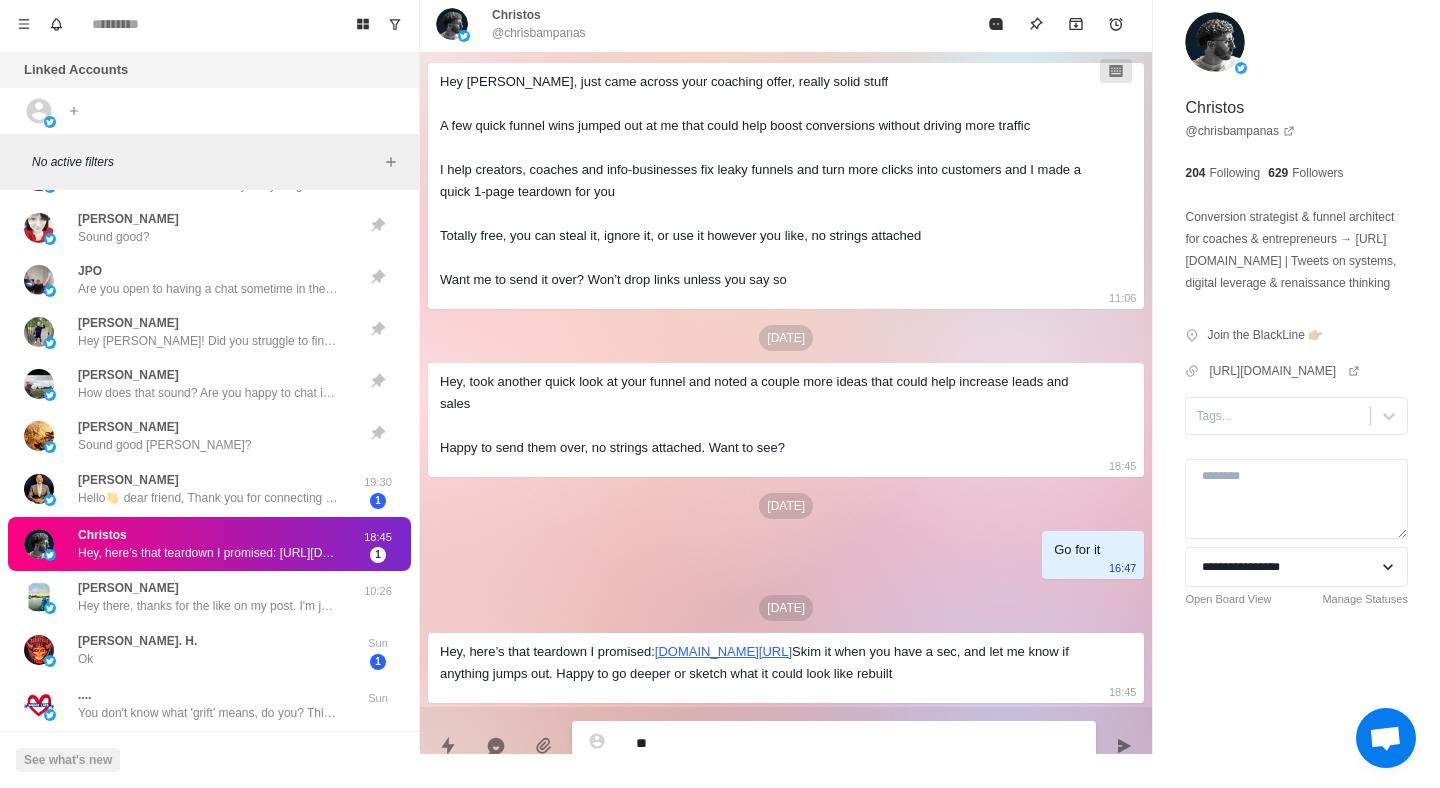 type on "*" 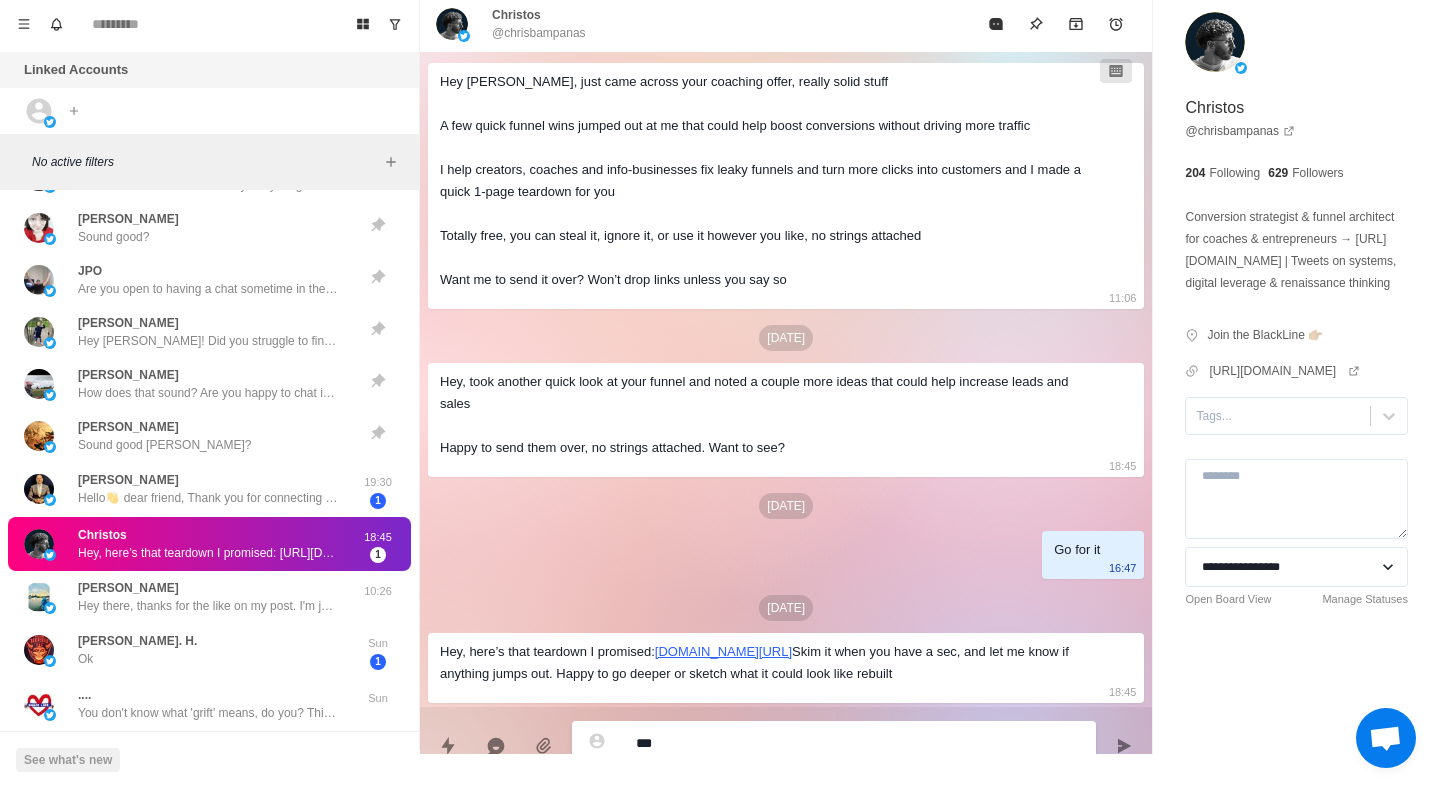 type on "*" 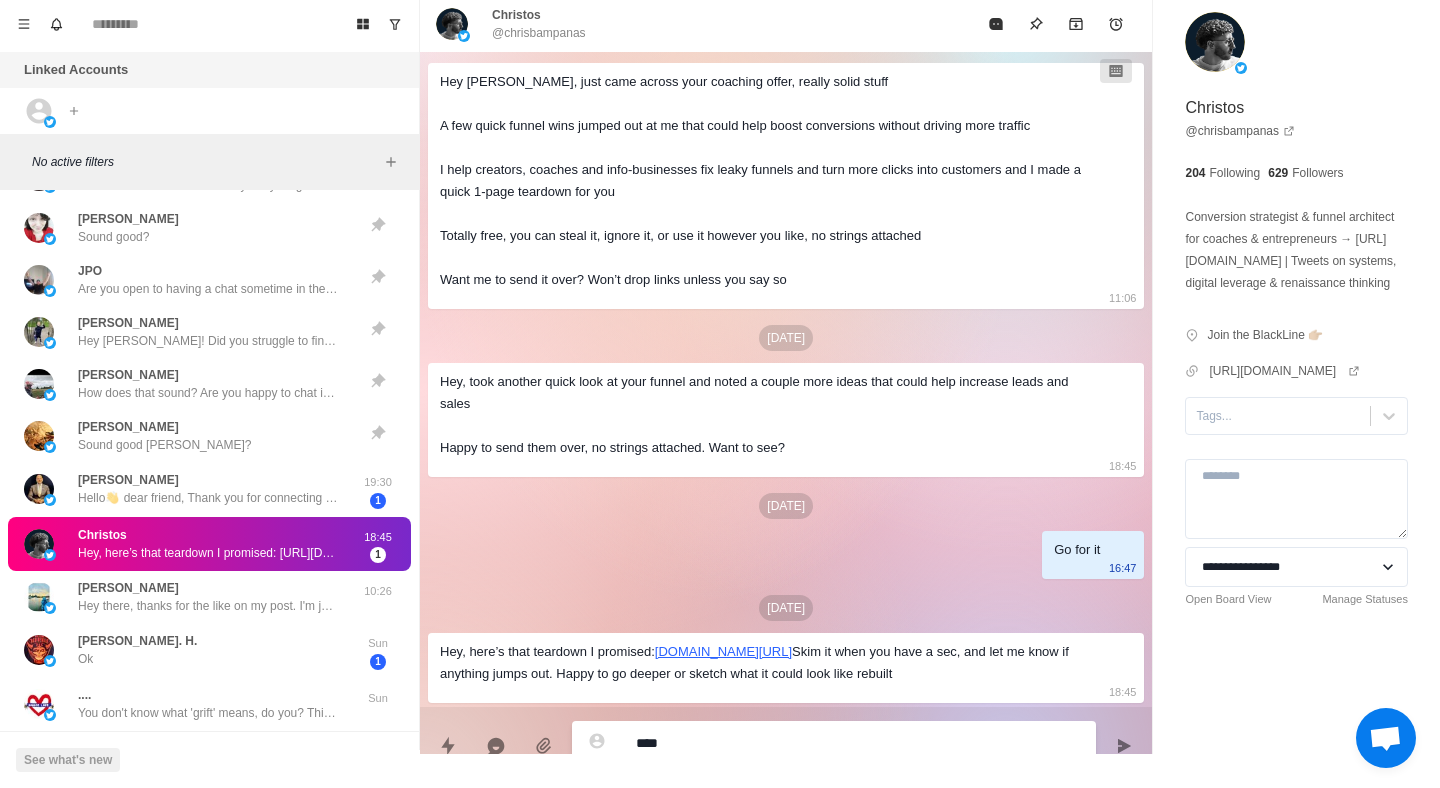 type on "*" 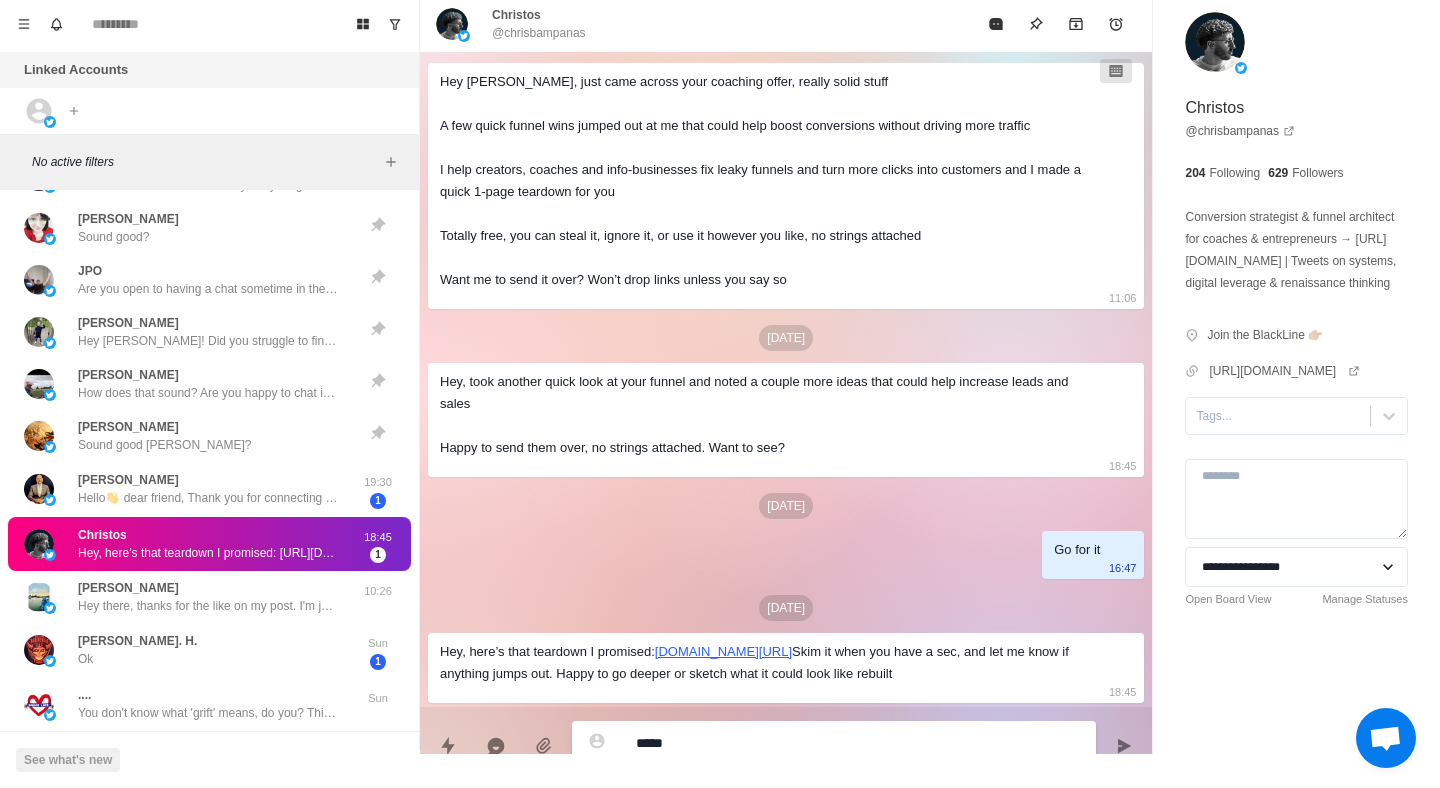 type on "*" 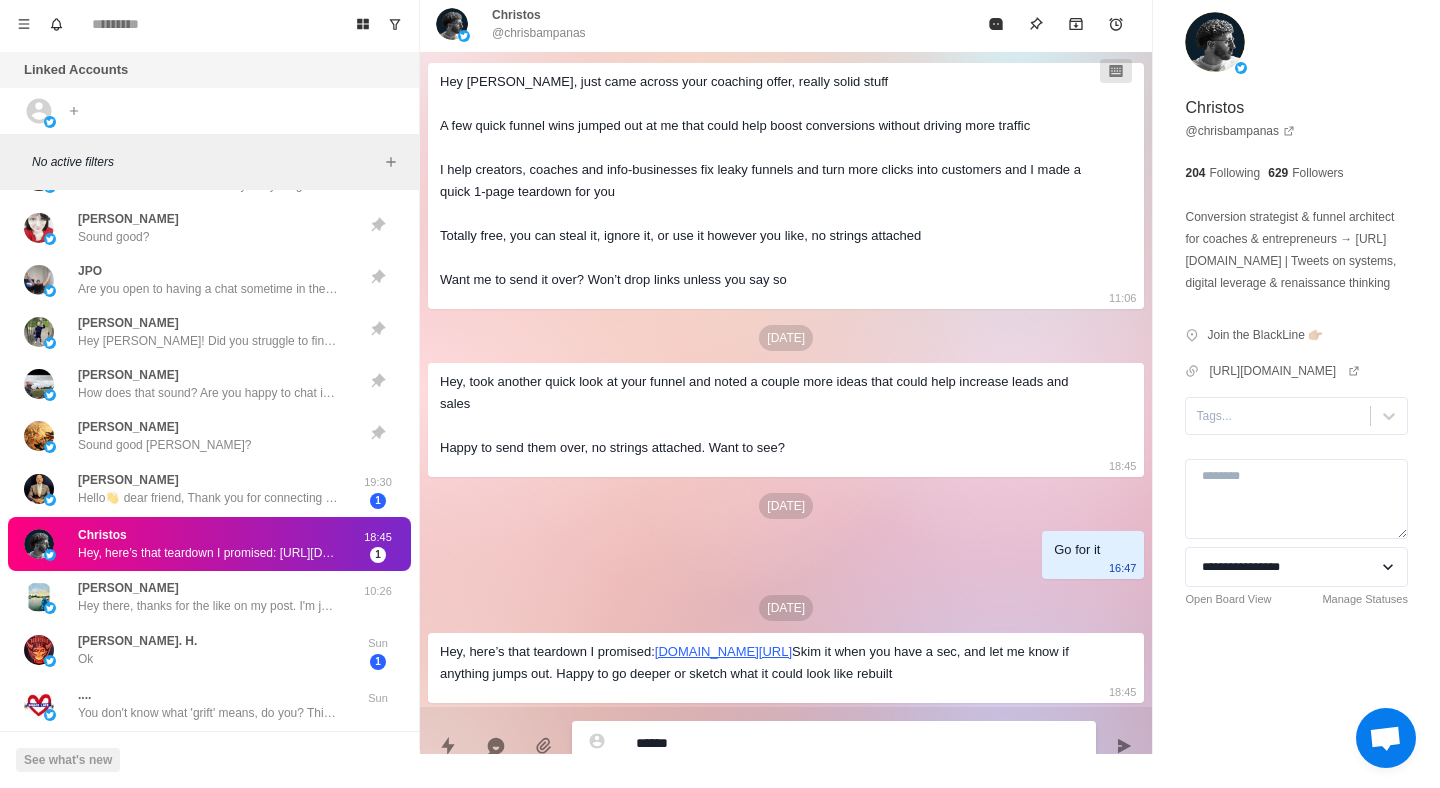 type on "*" 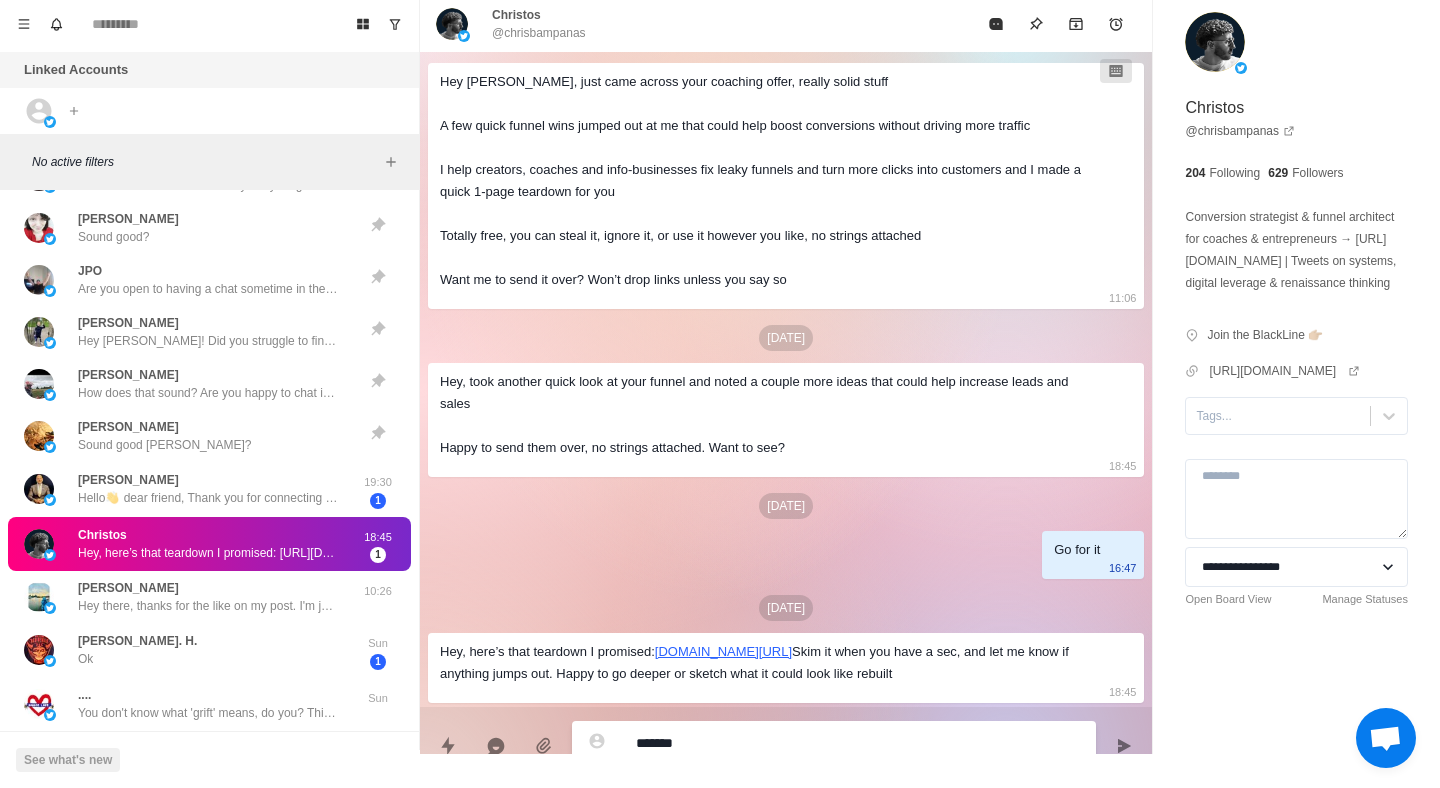 type on "*" 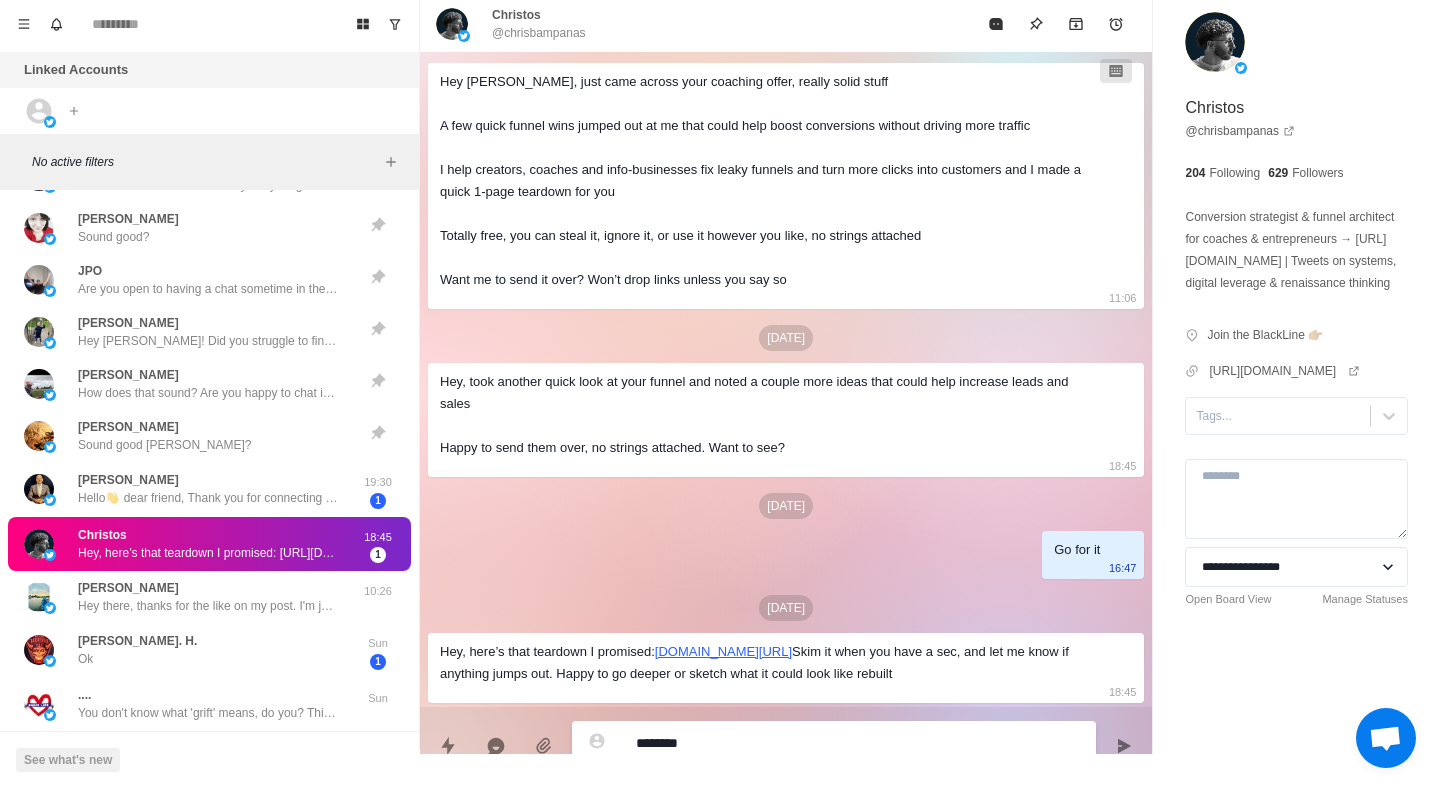 type on "*" 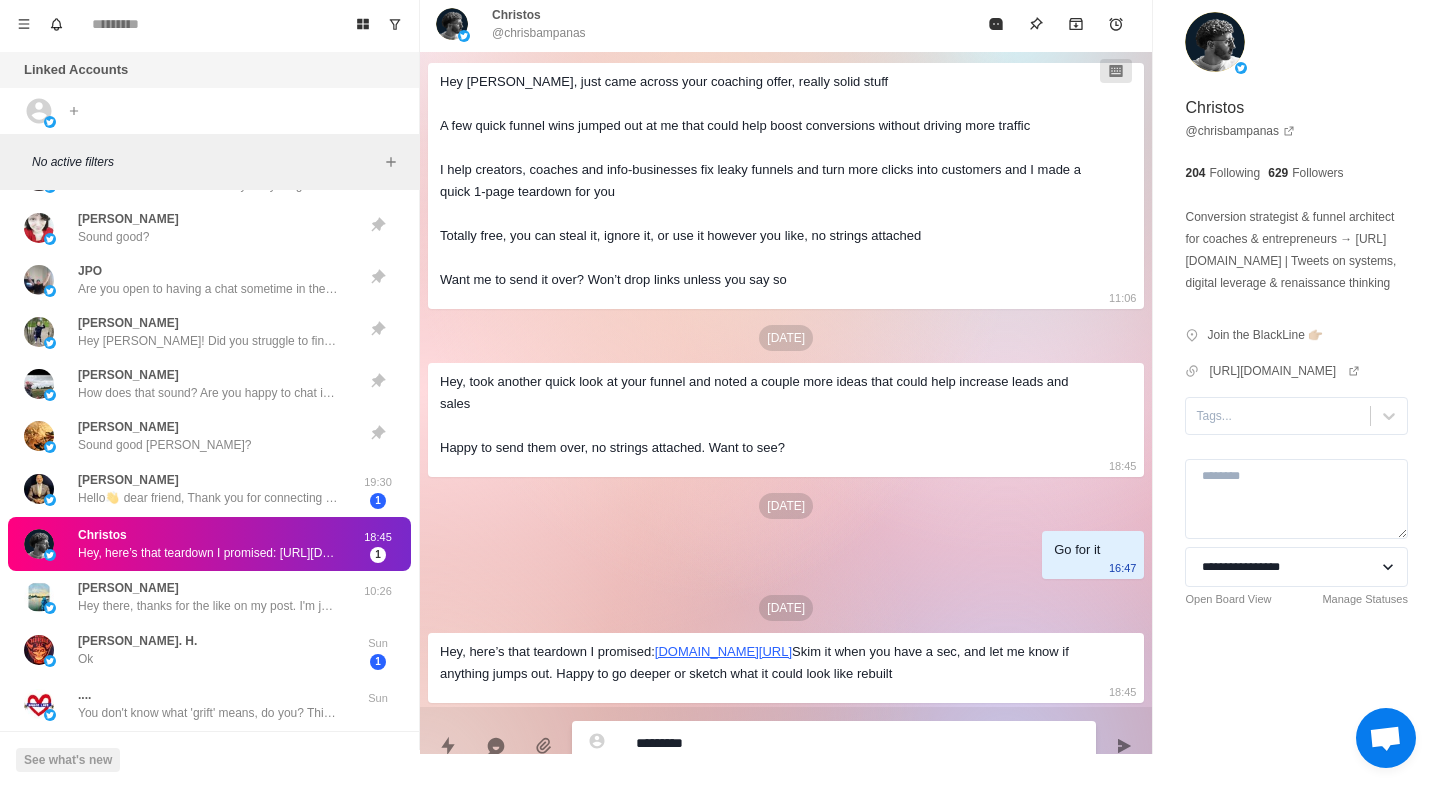type on "*" 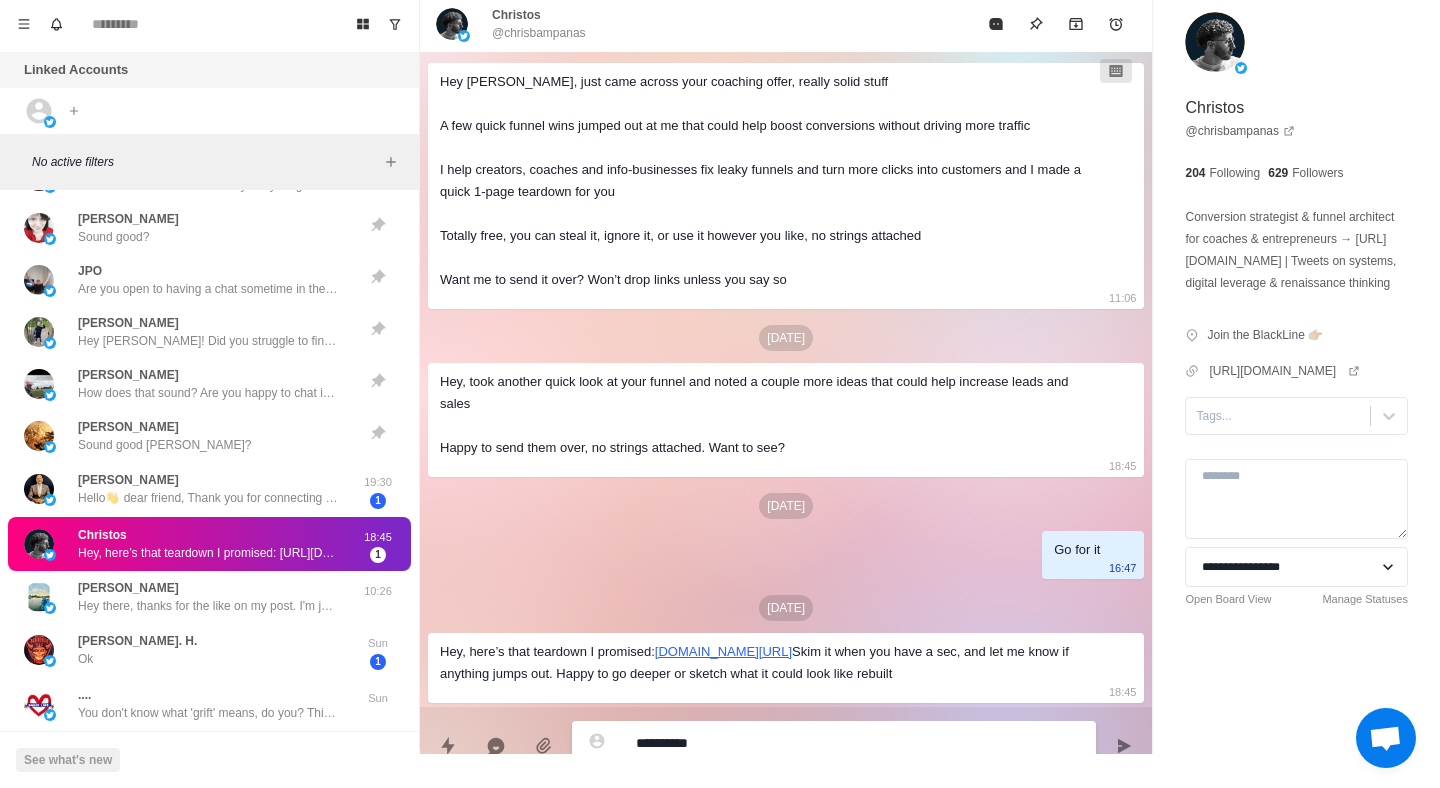type on "*" 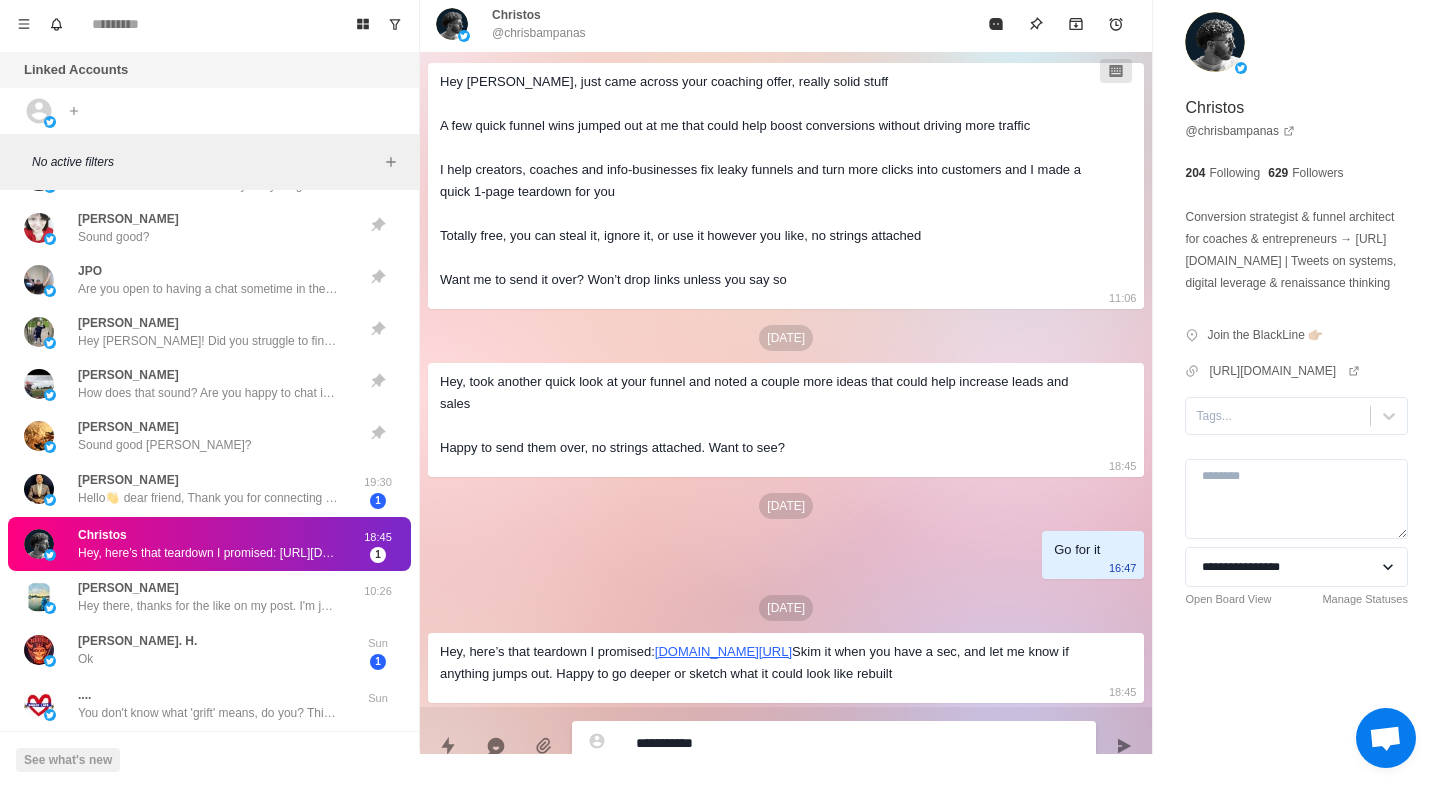 type on "*" 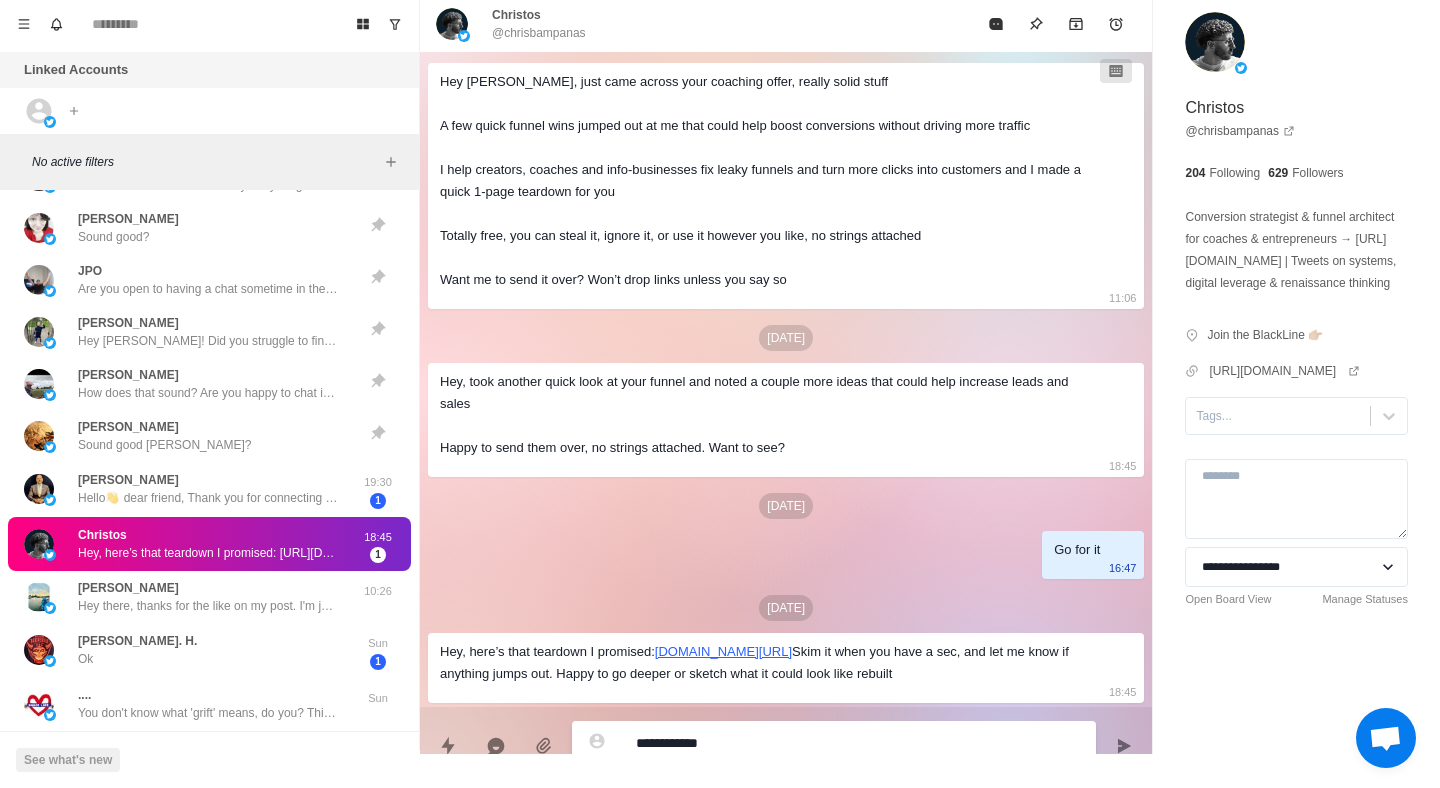 type on "*" 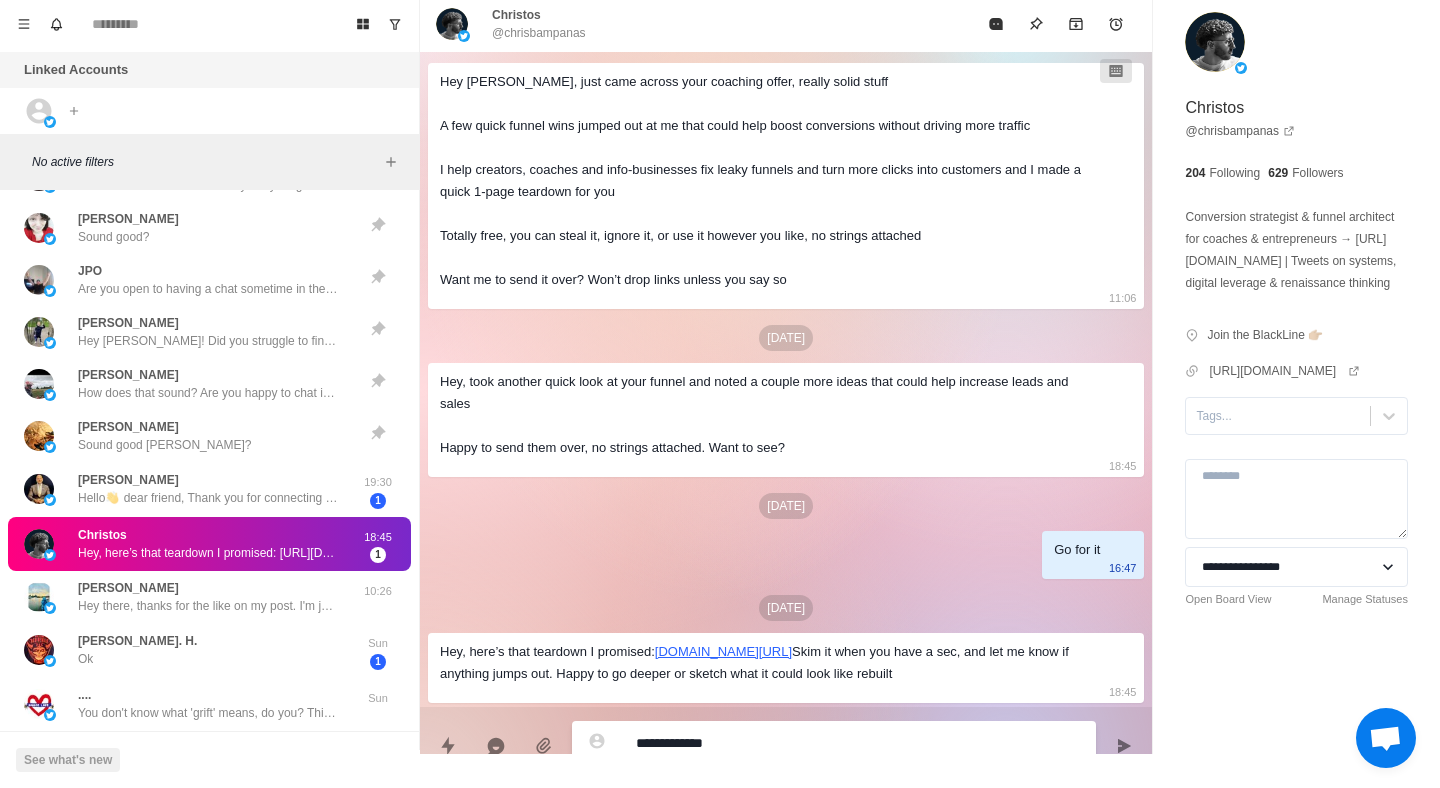 type on "*" 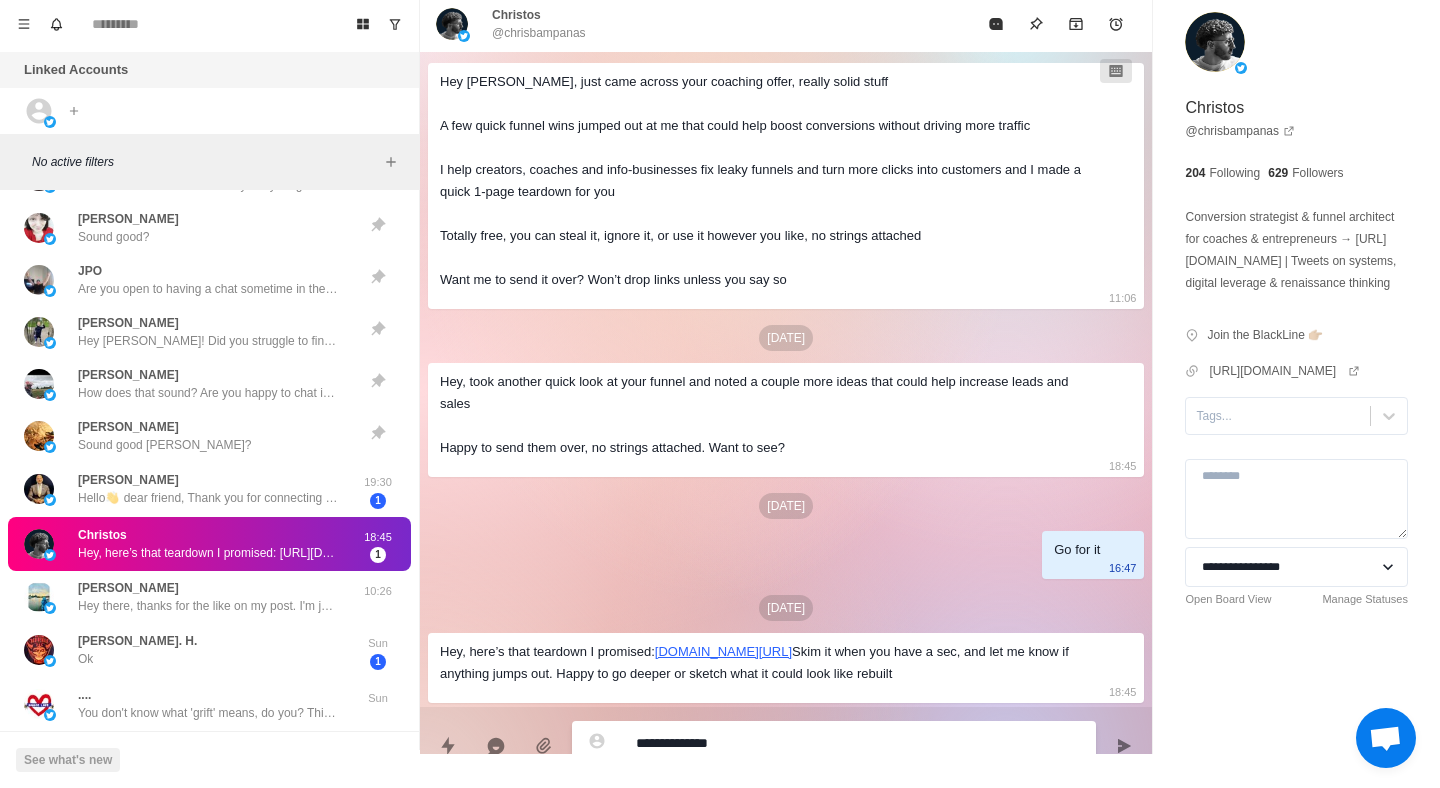 type on "*" 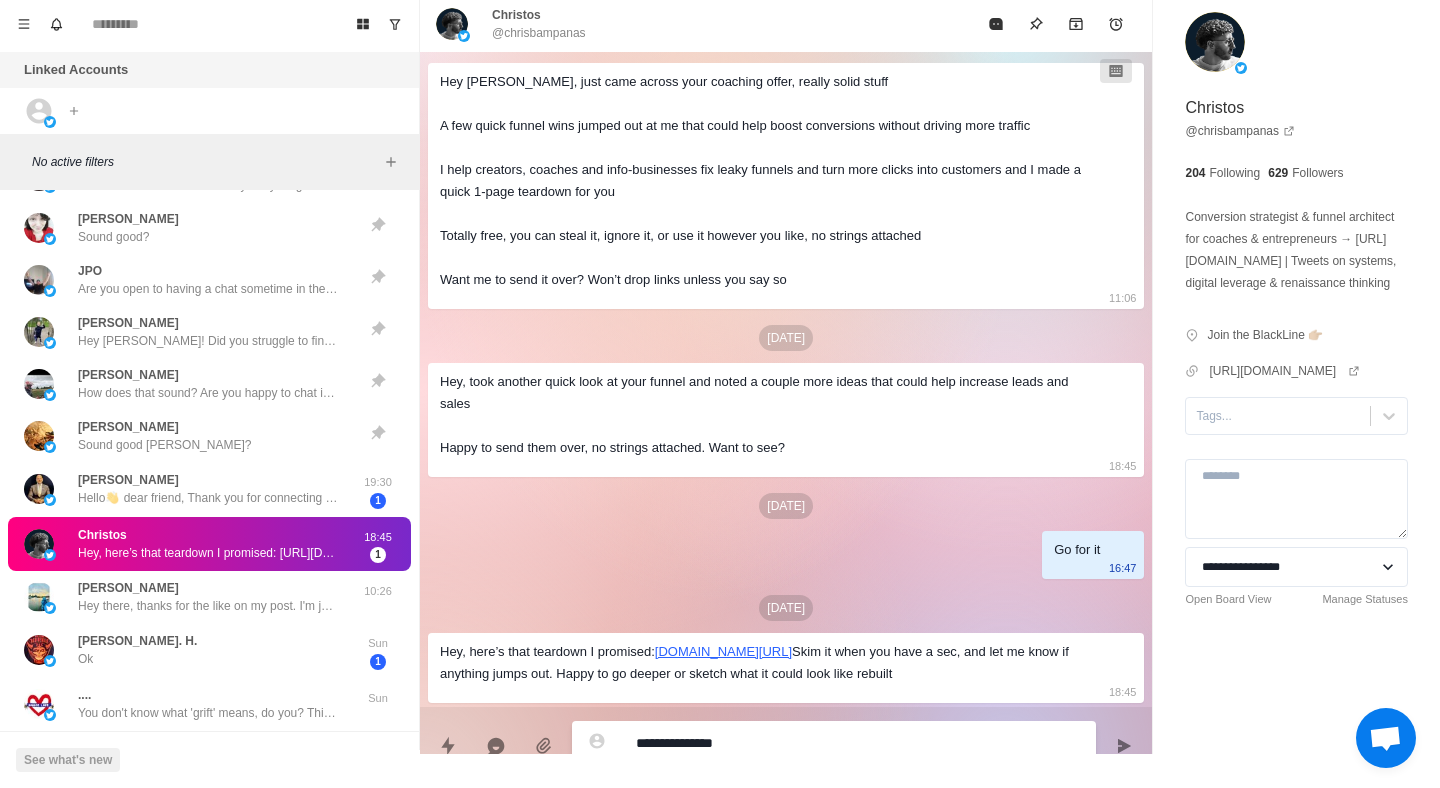 type on "*" 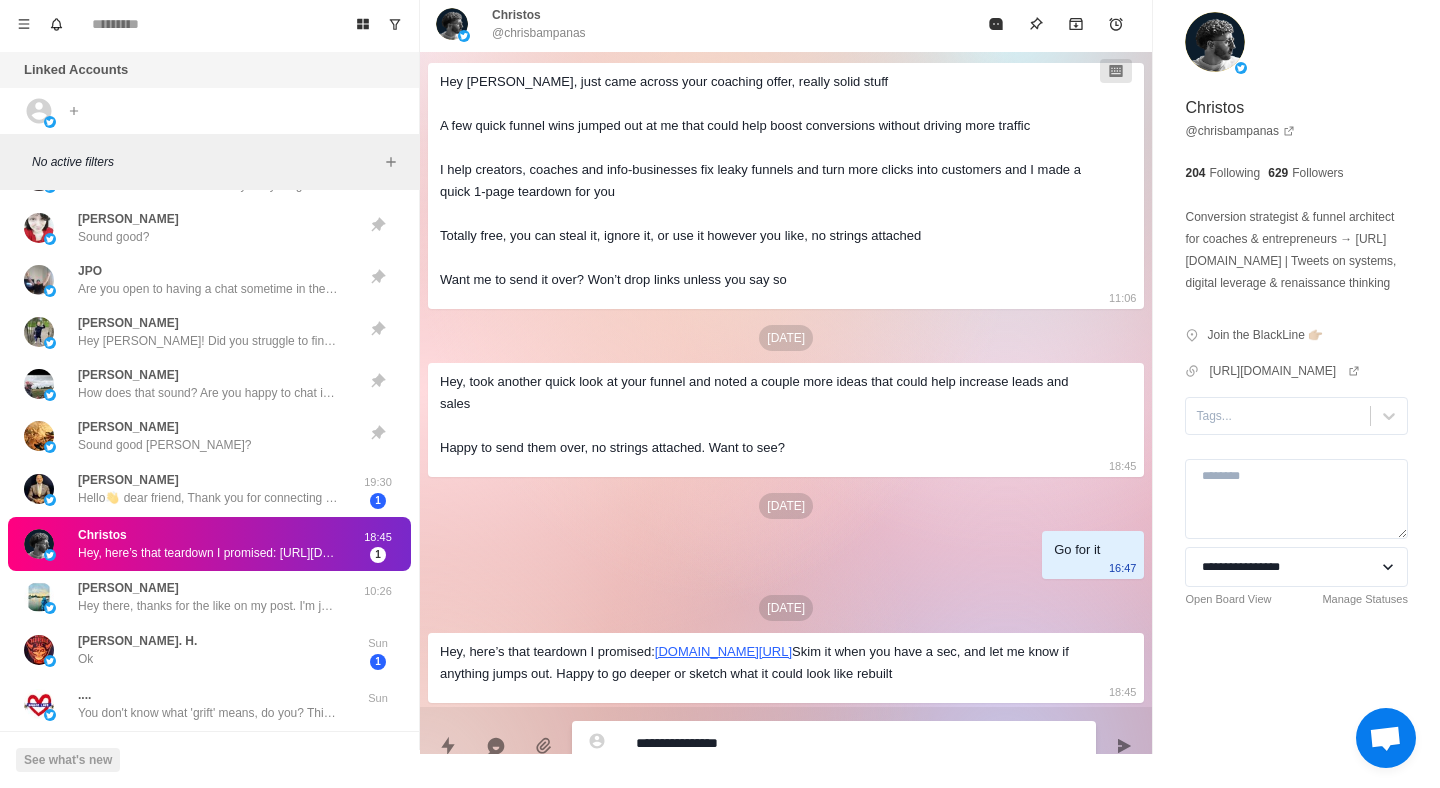 type on "*" 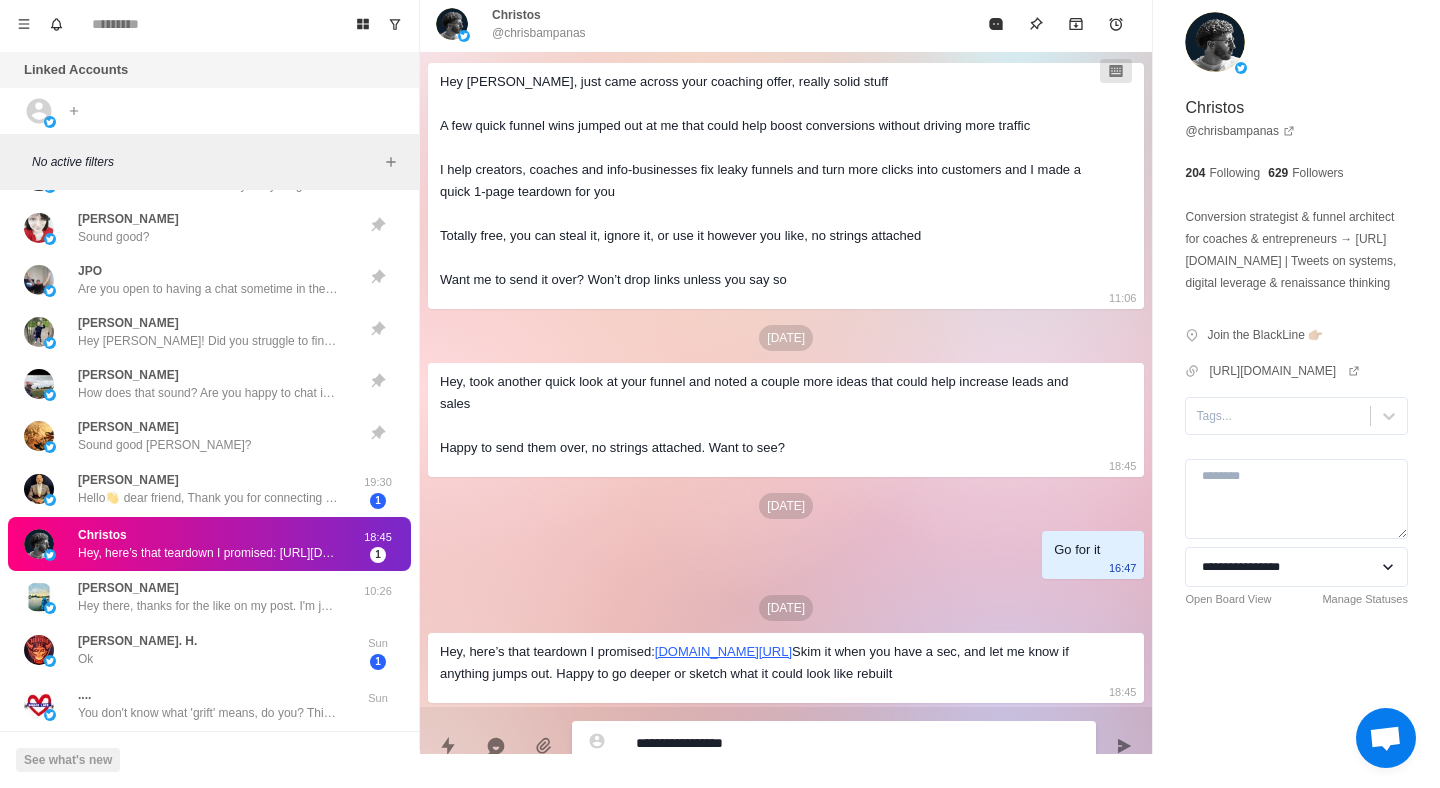 type on "*" 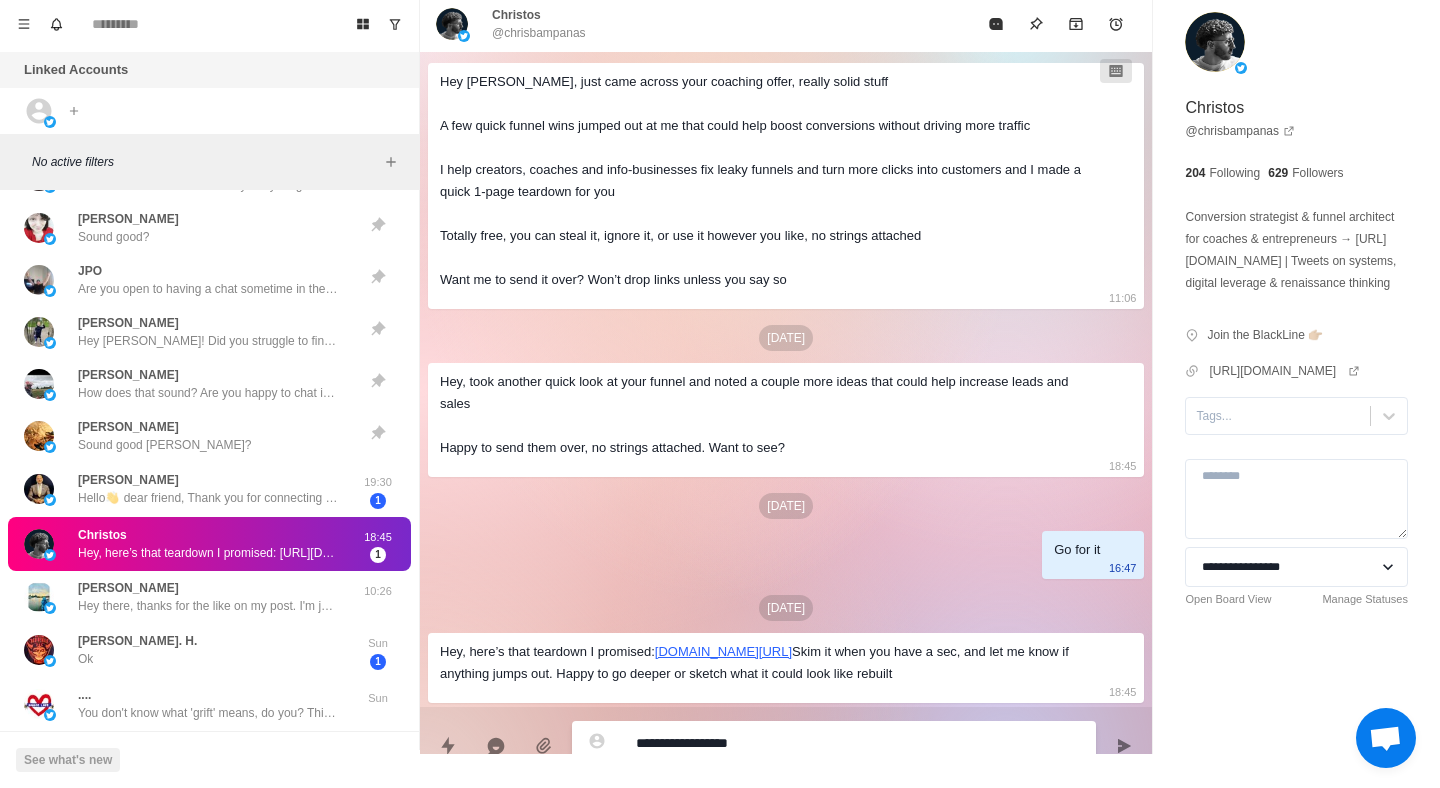 type on "*" 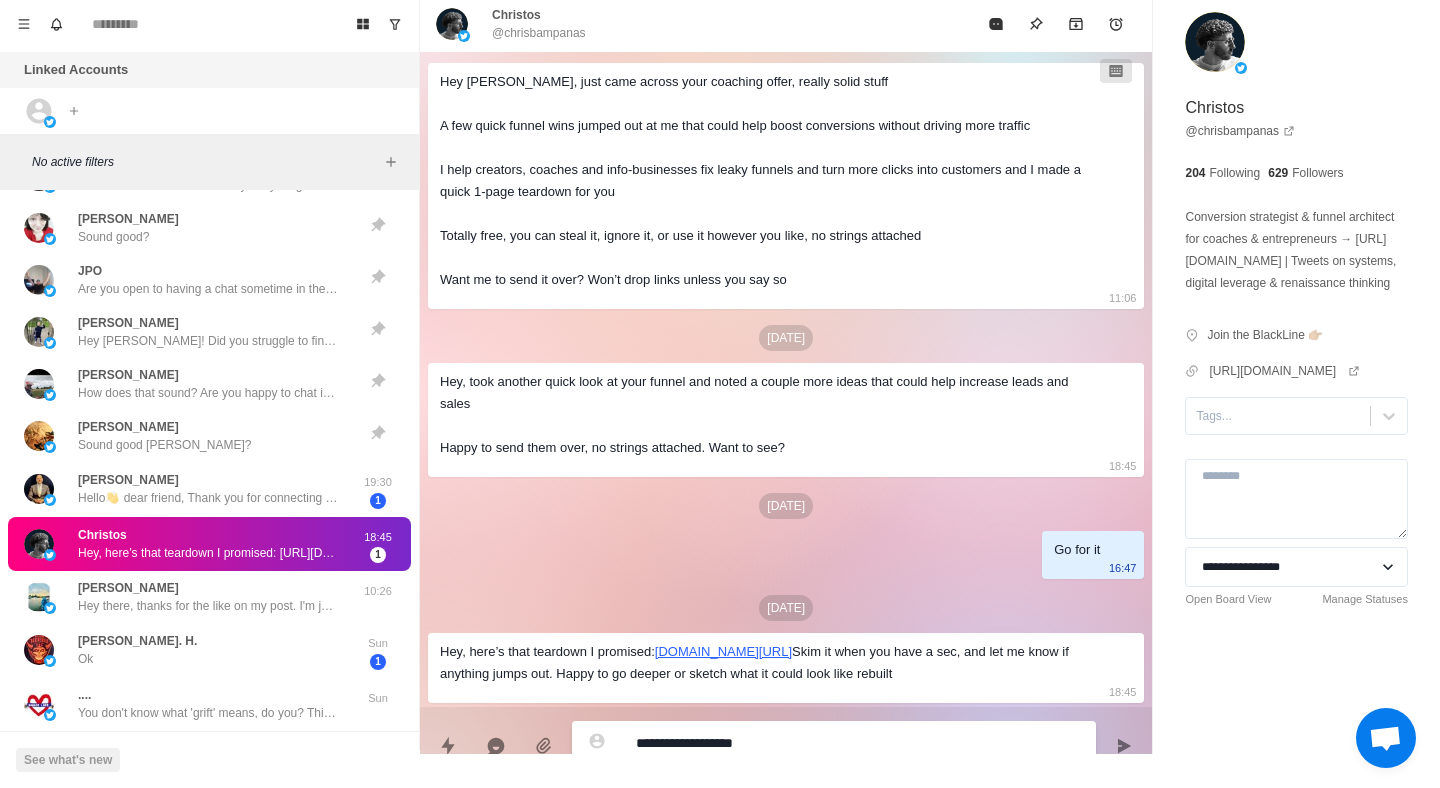 type on "*" 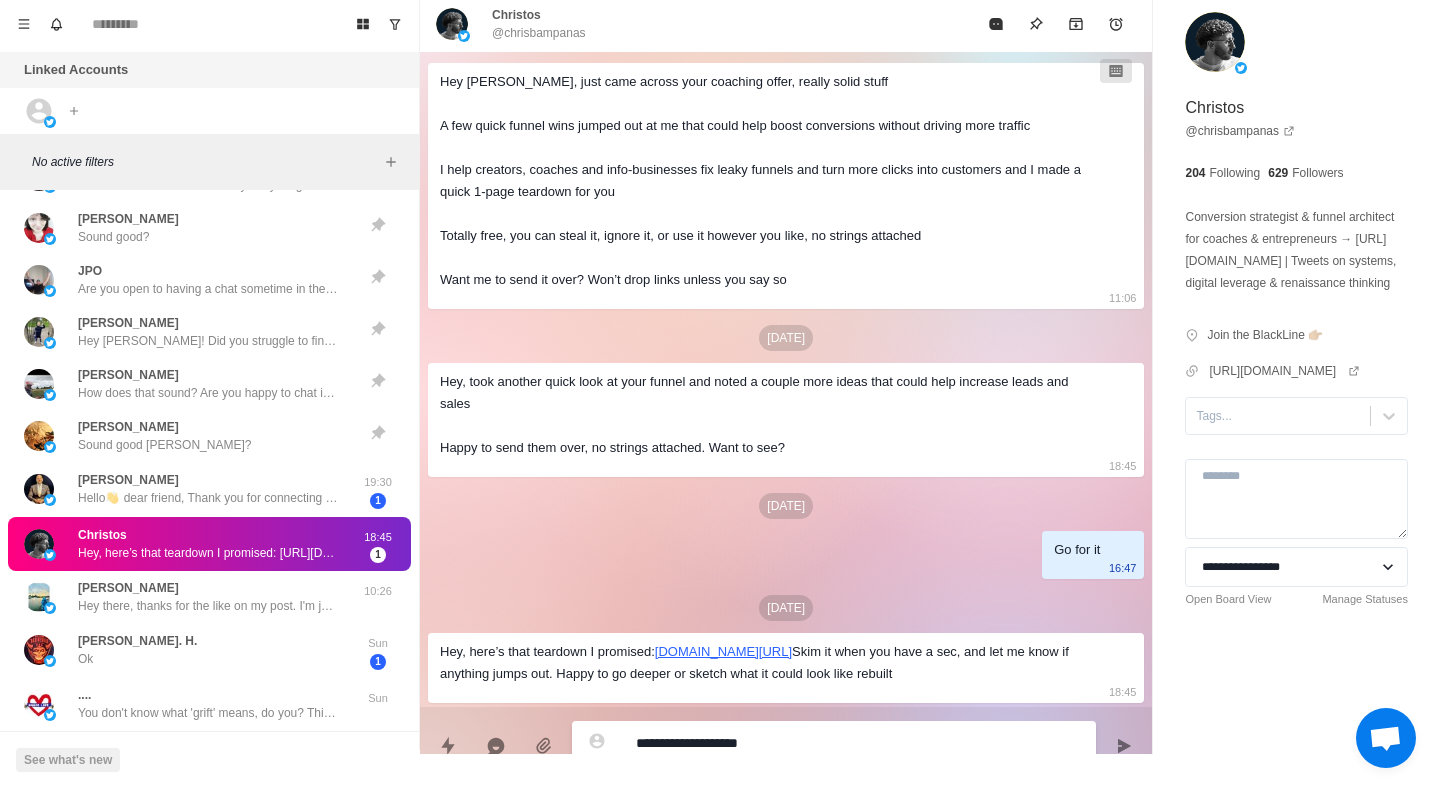 type on "*" 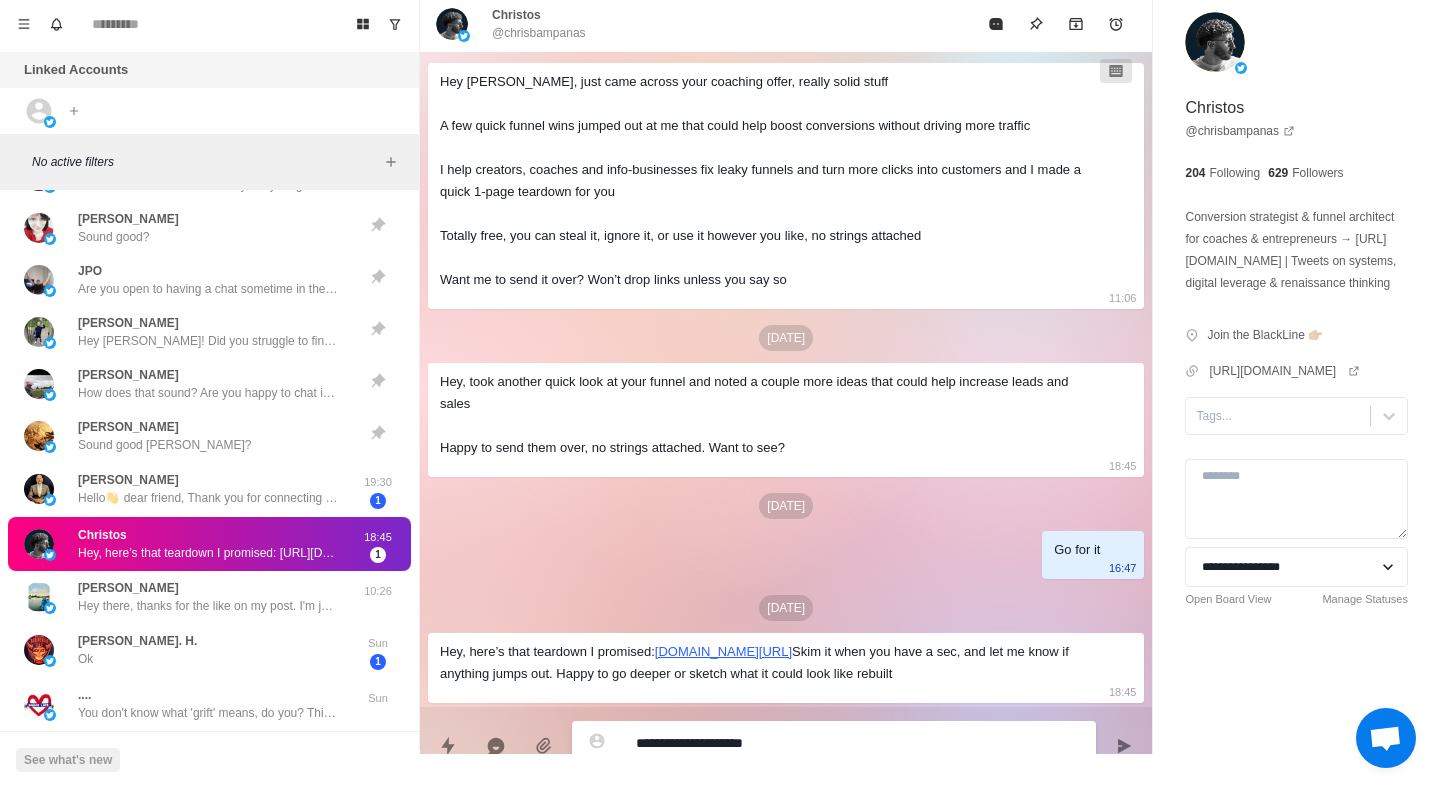 type on "*" 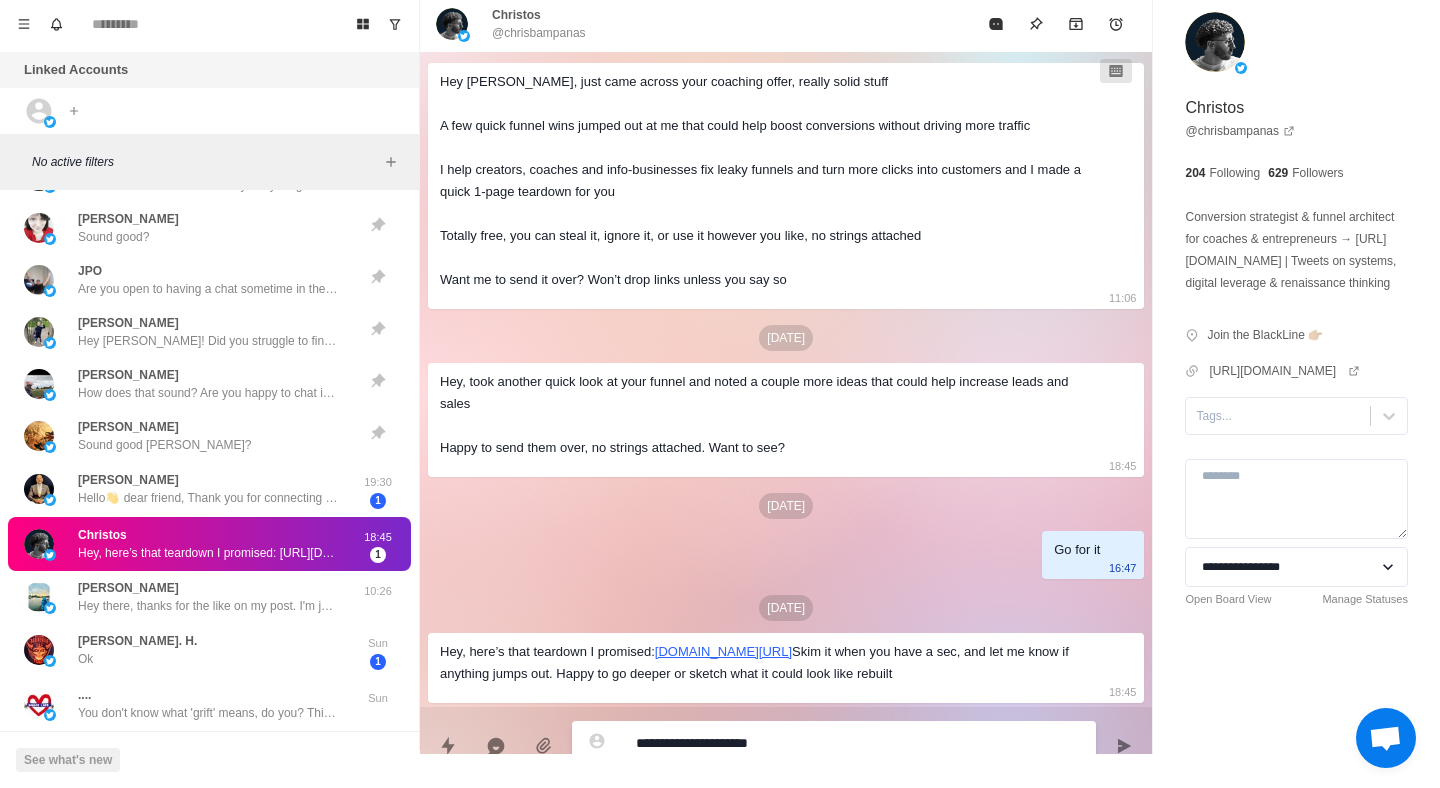 type on "*" 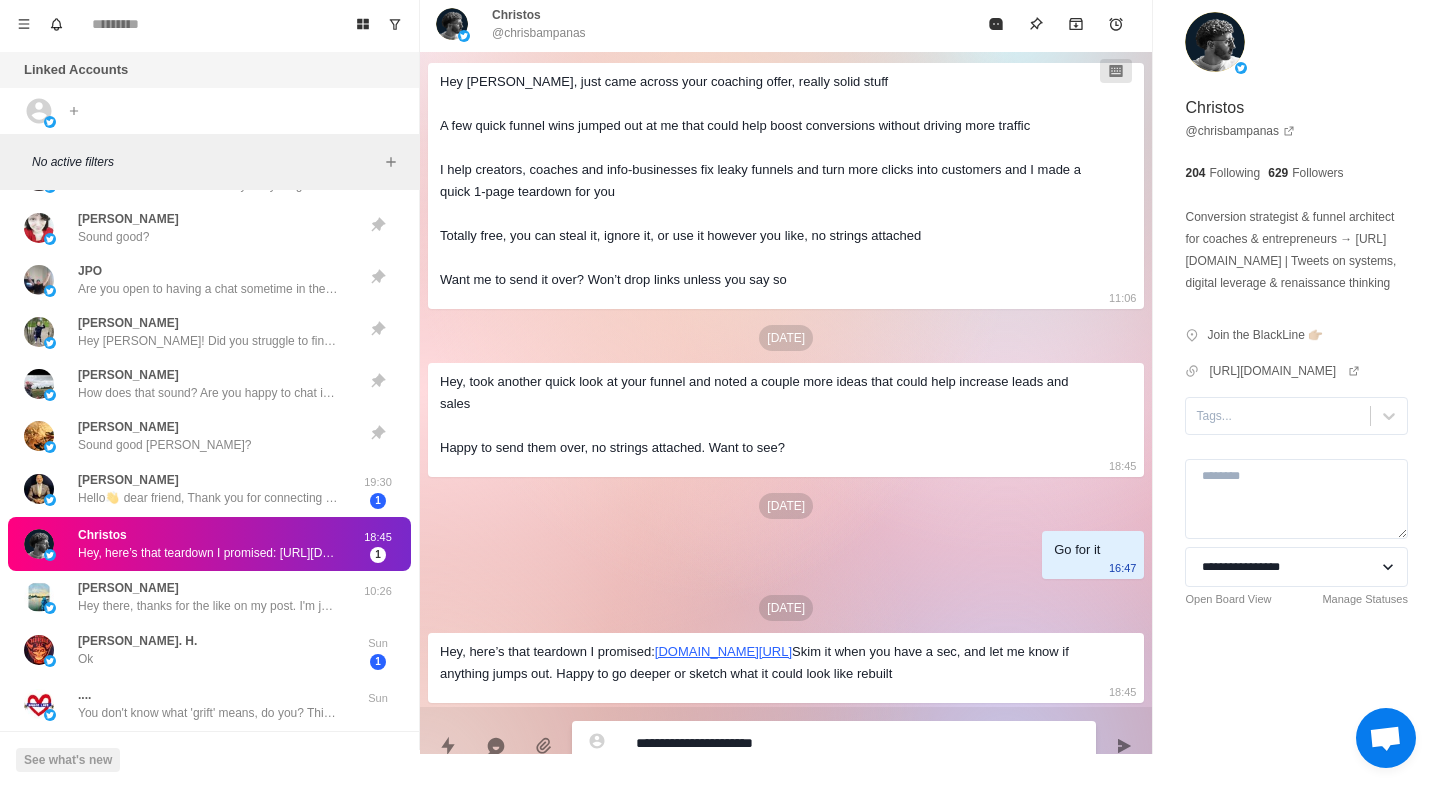 type on "*" 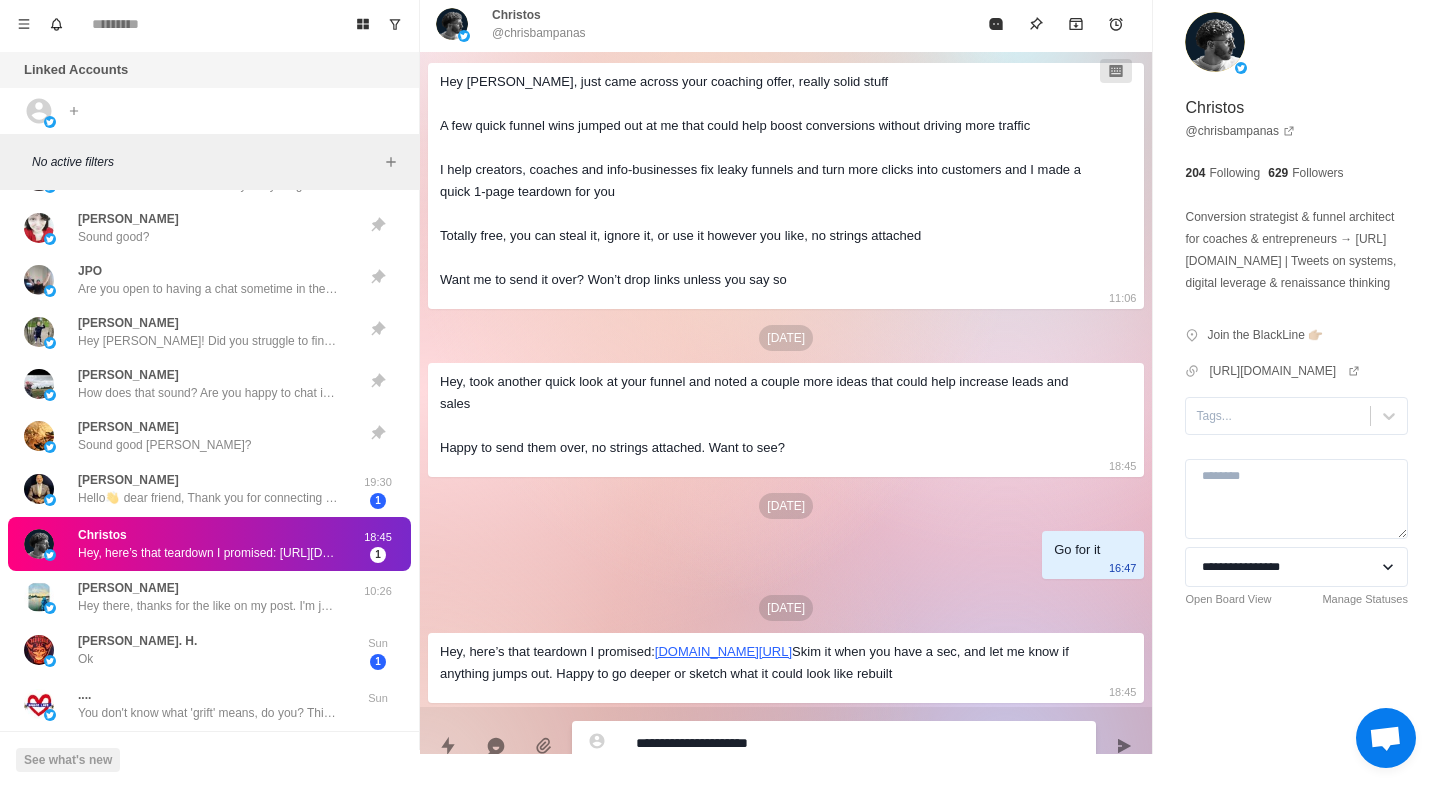 type on "*" 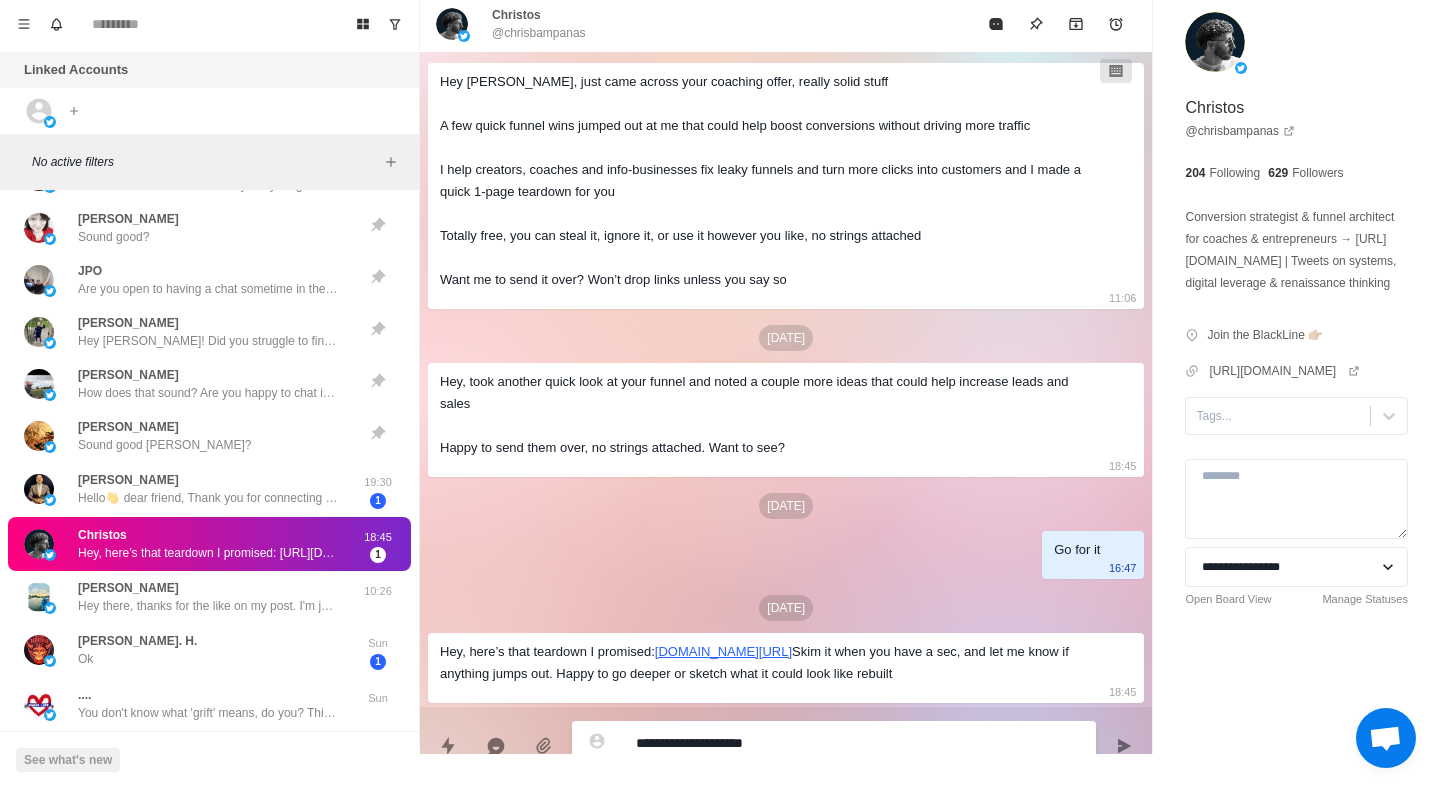 type on "*" 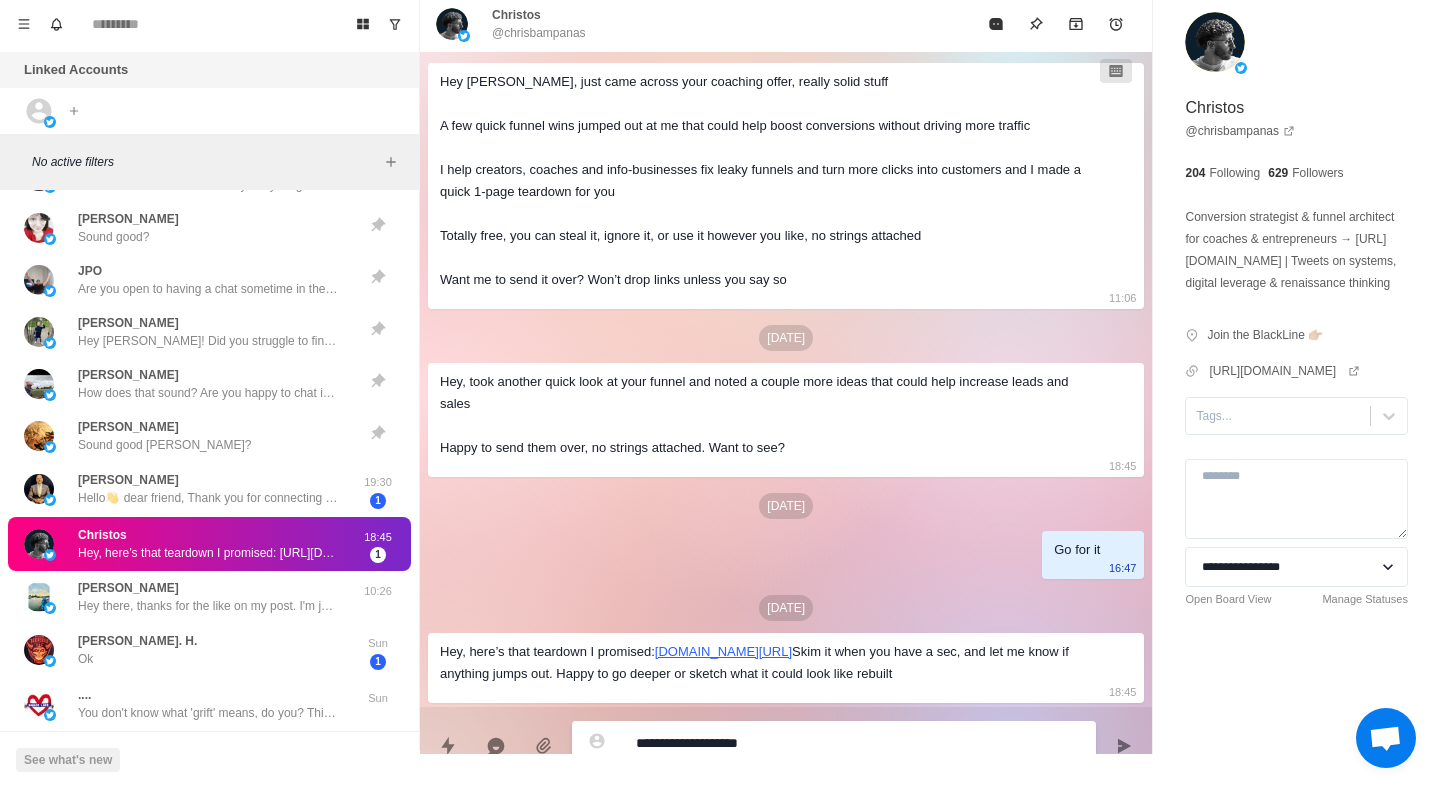 type on "*" 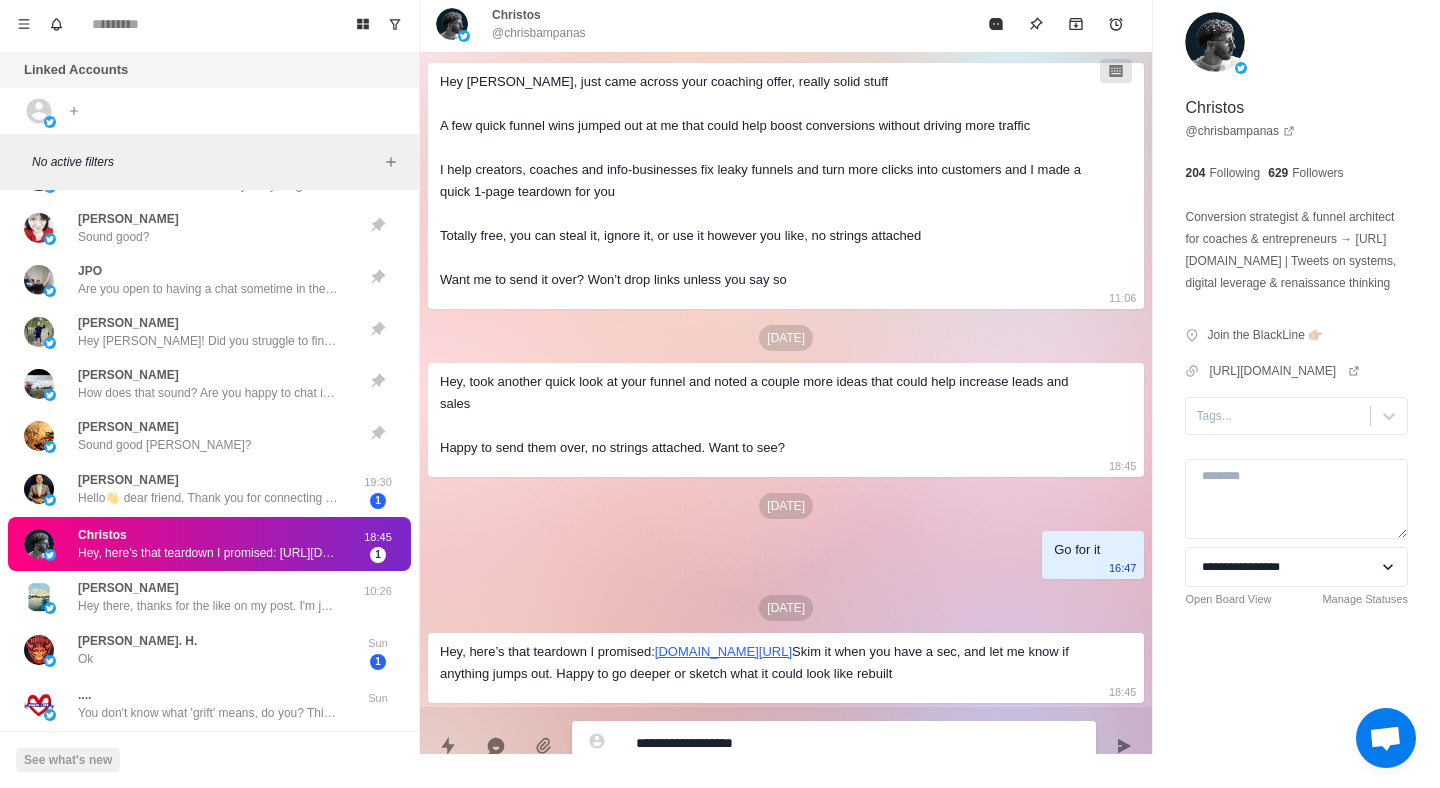 type on "*" 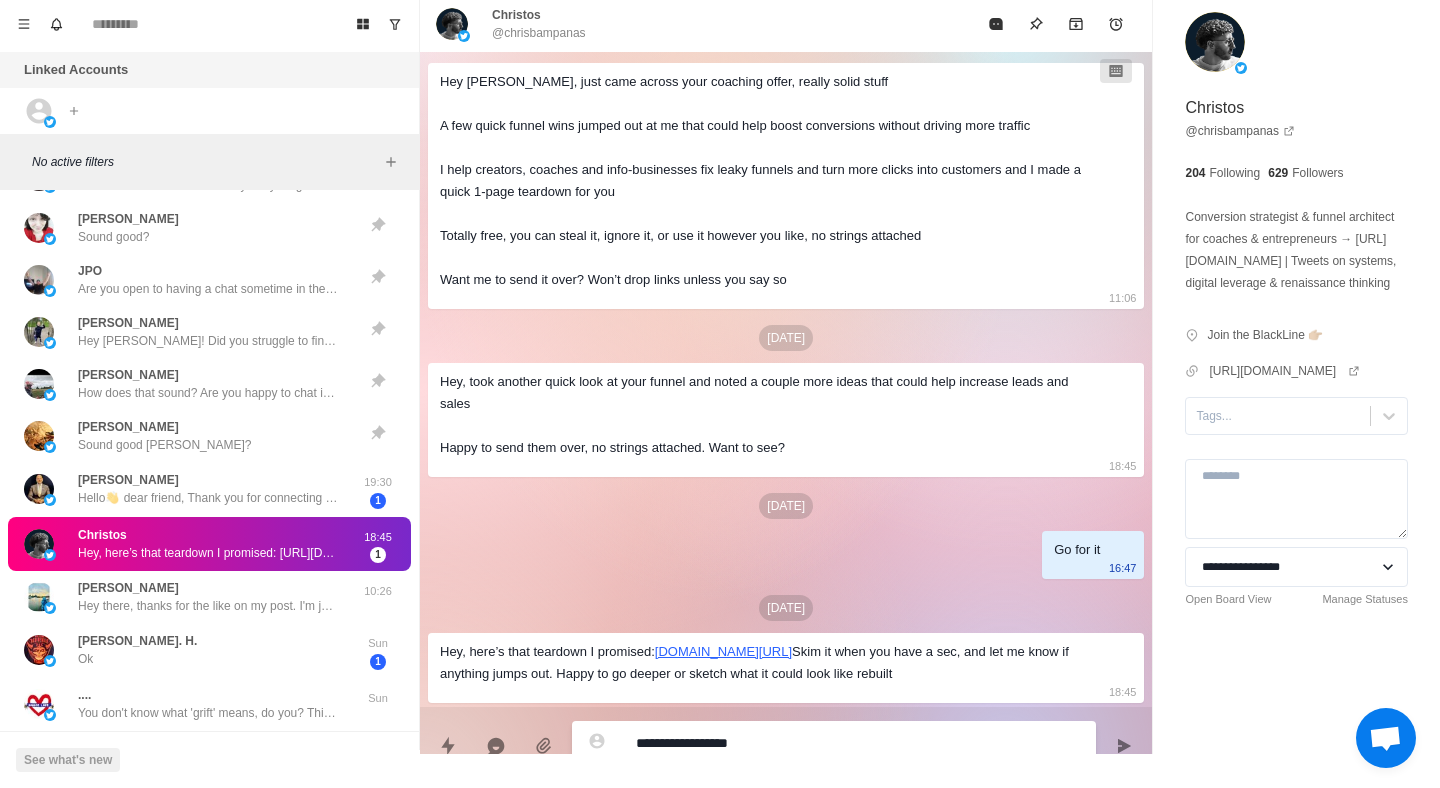 type on "*" 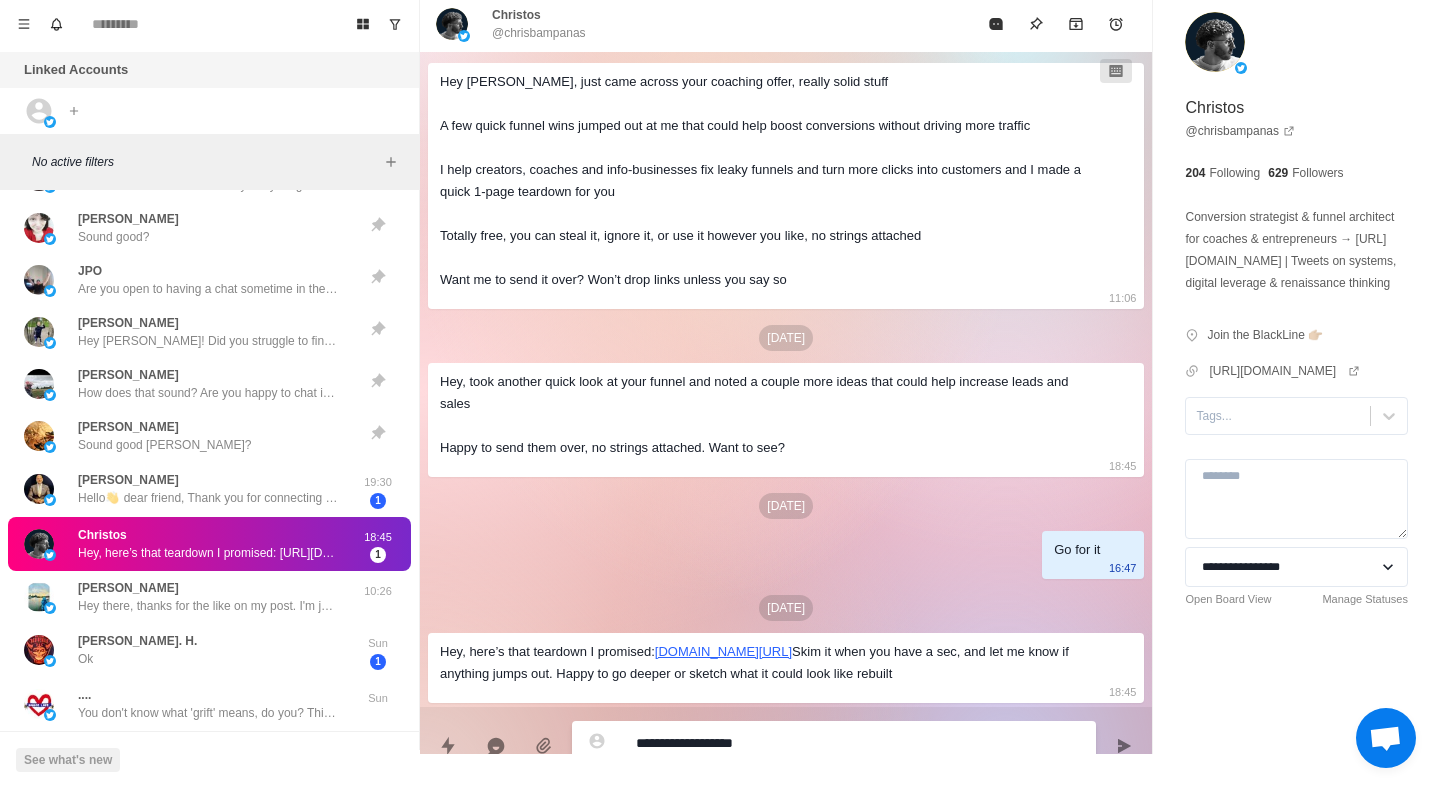 type on "*" 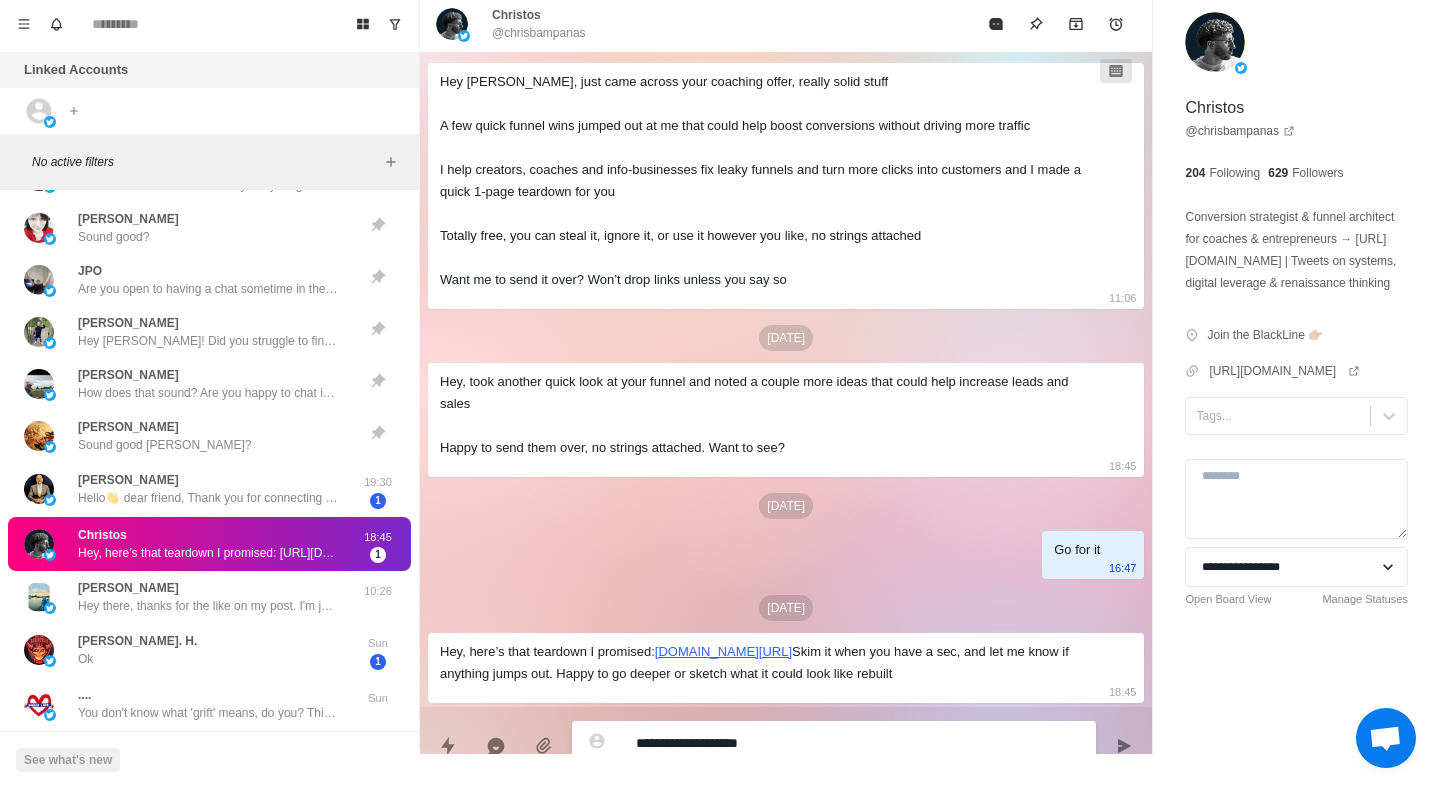 type on "*" 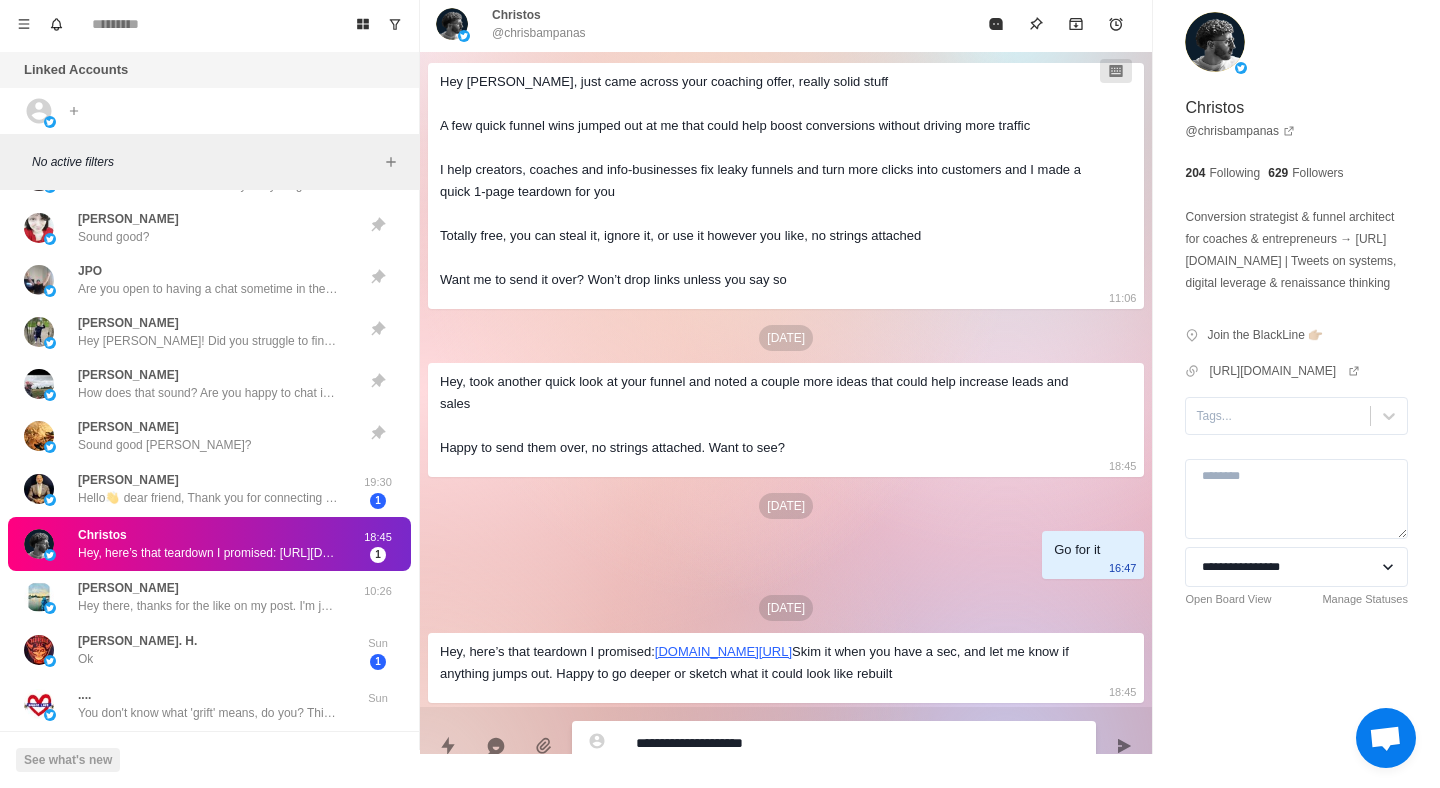 type on "*" 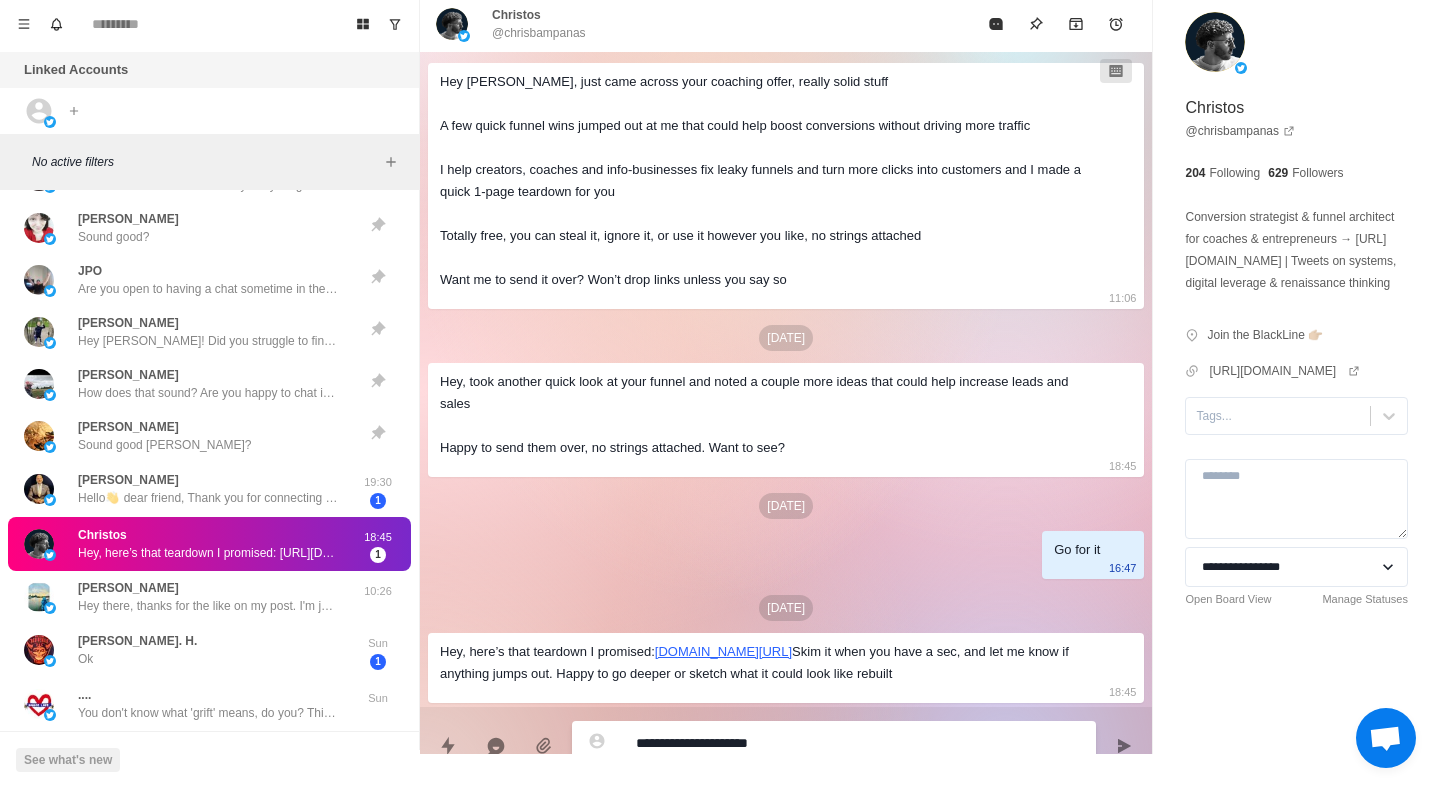 type on "*" 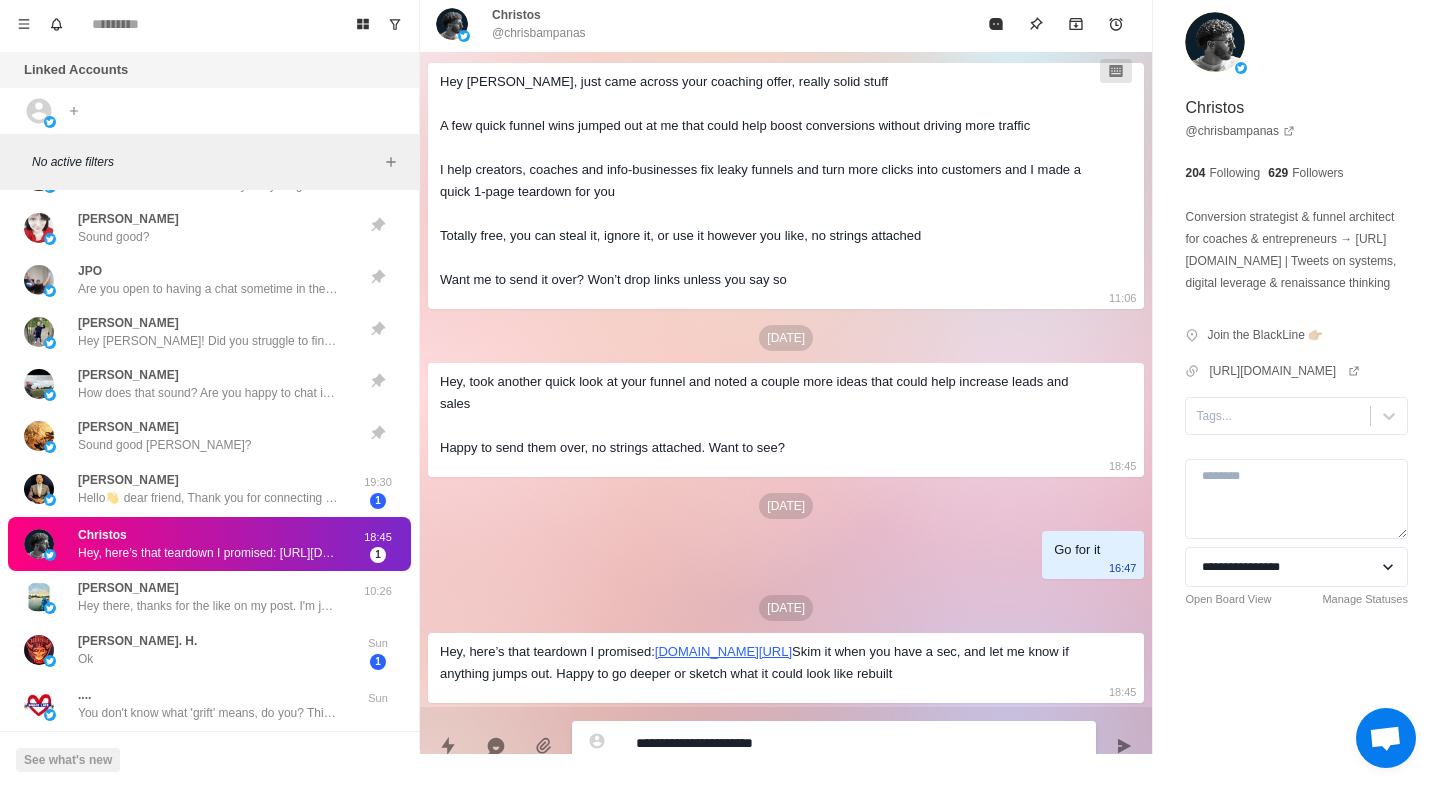 type on "*" 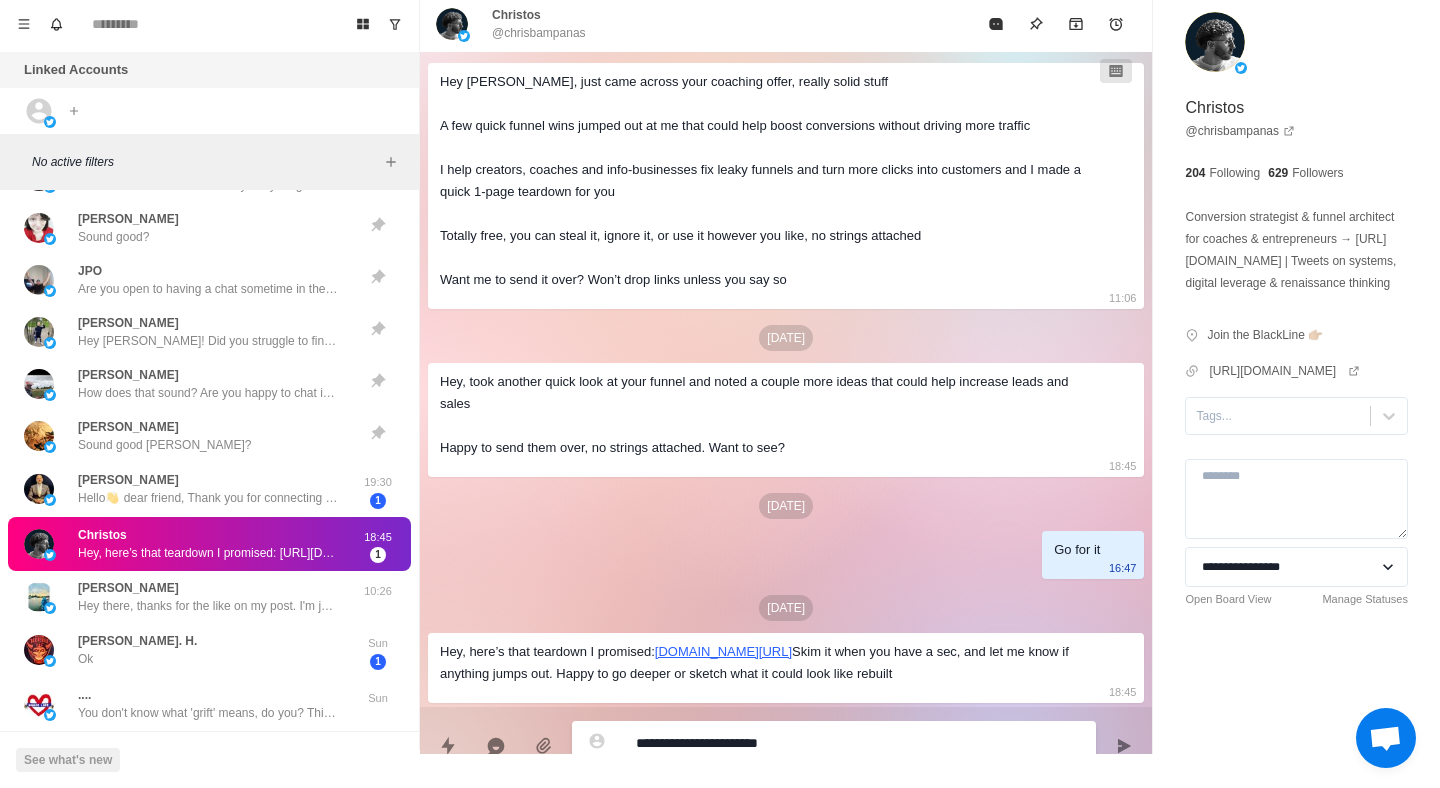 type on "**********" 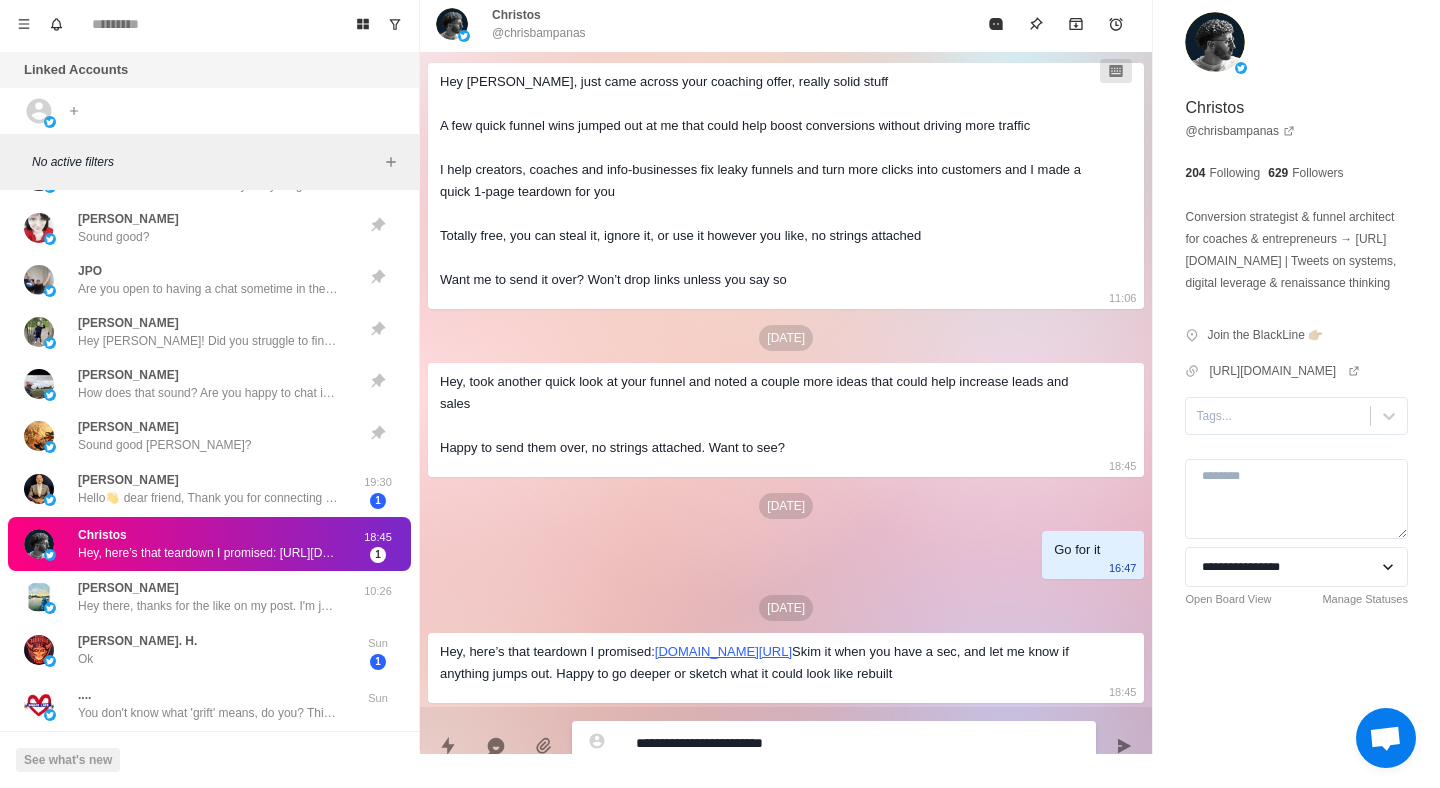 type on "*" 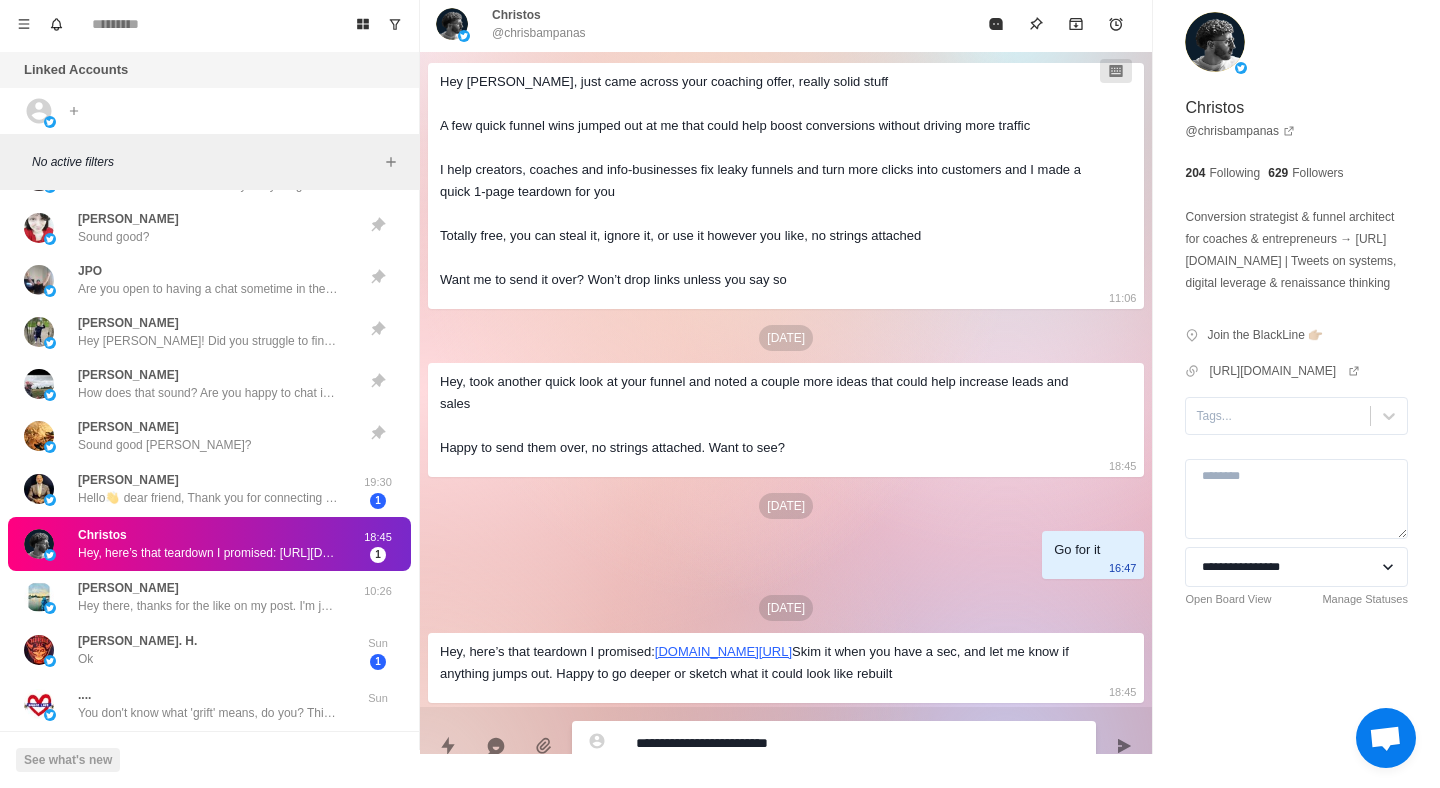 type on "*" 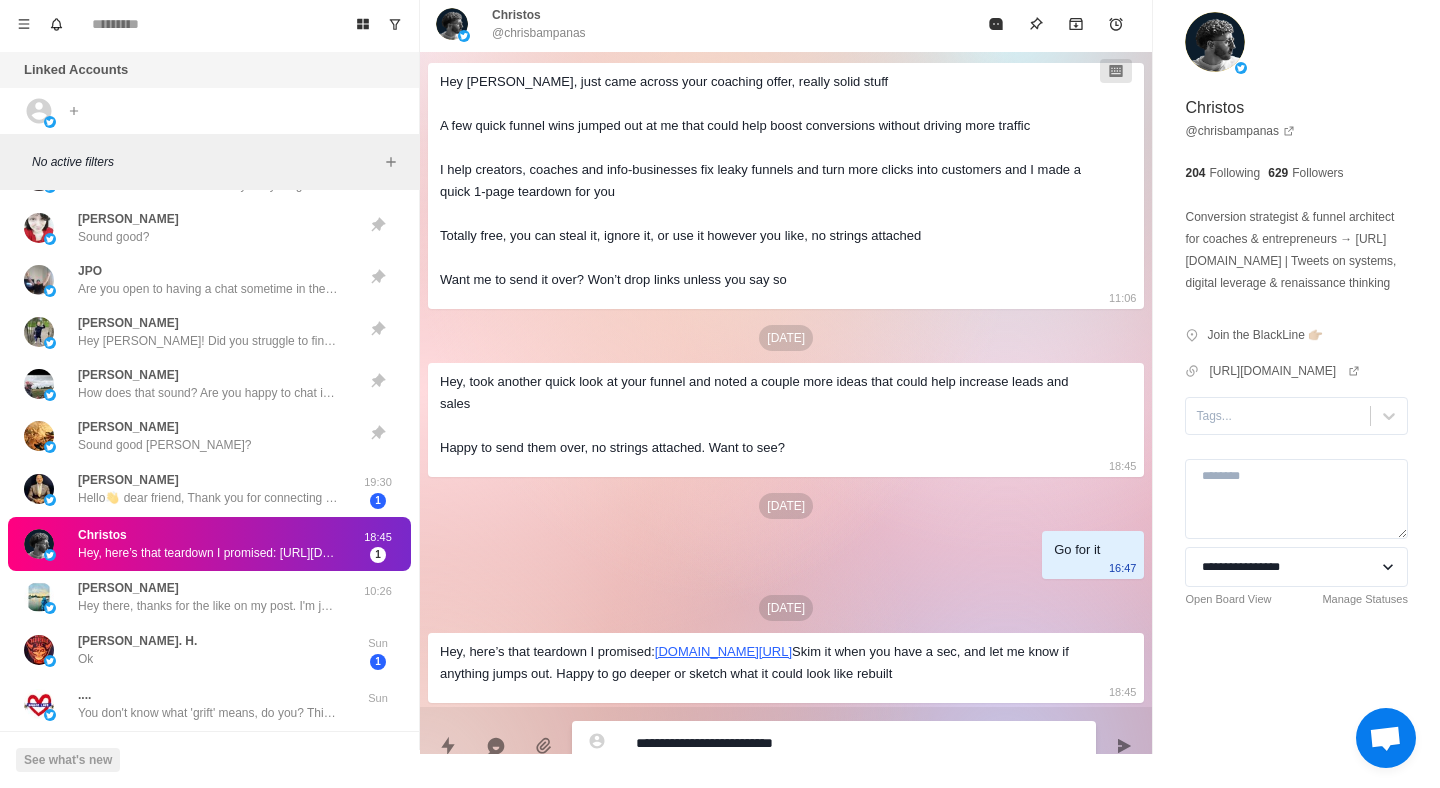 type on "*" 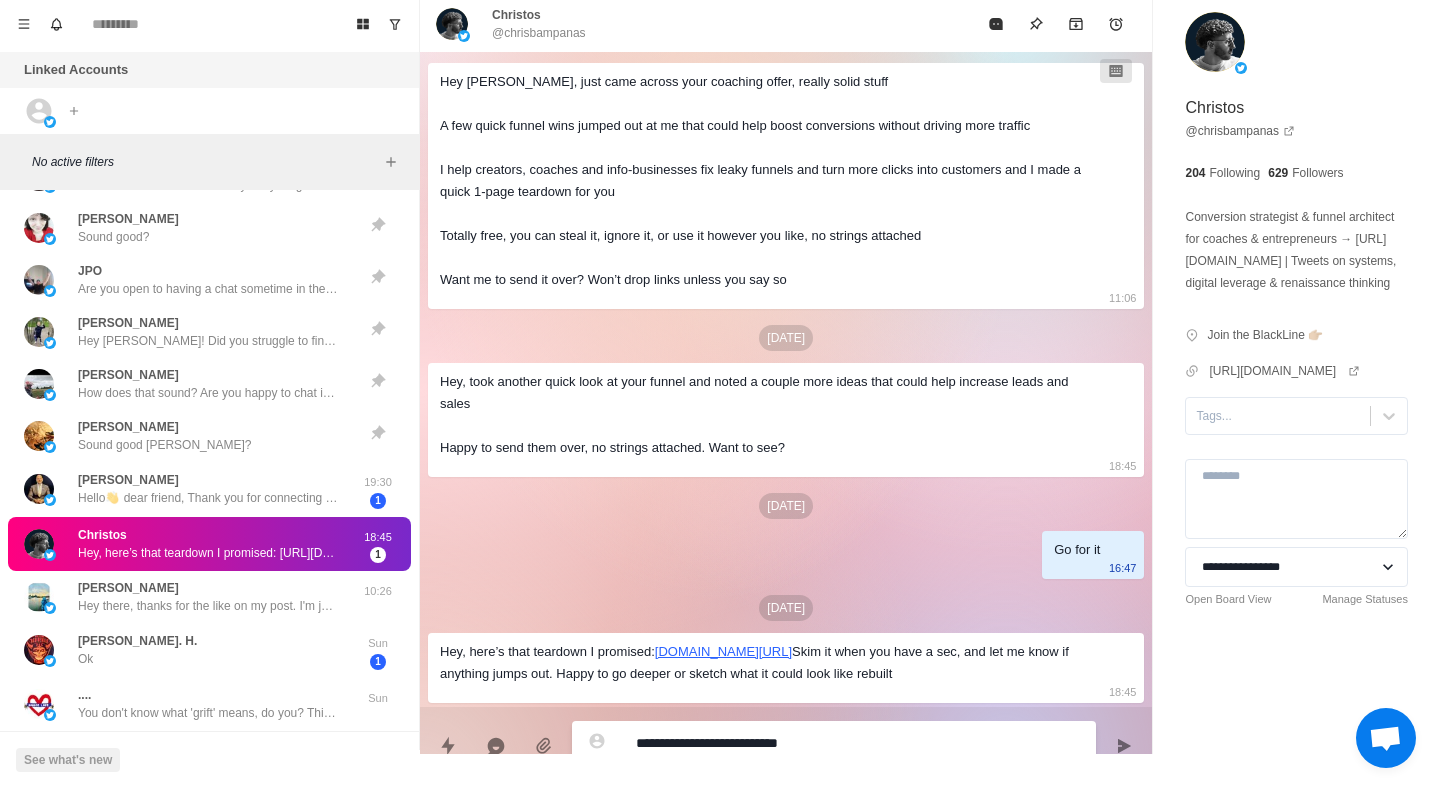 type on "*" 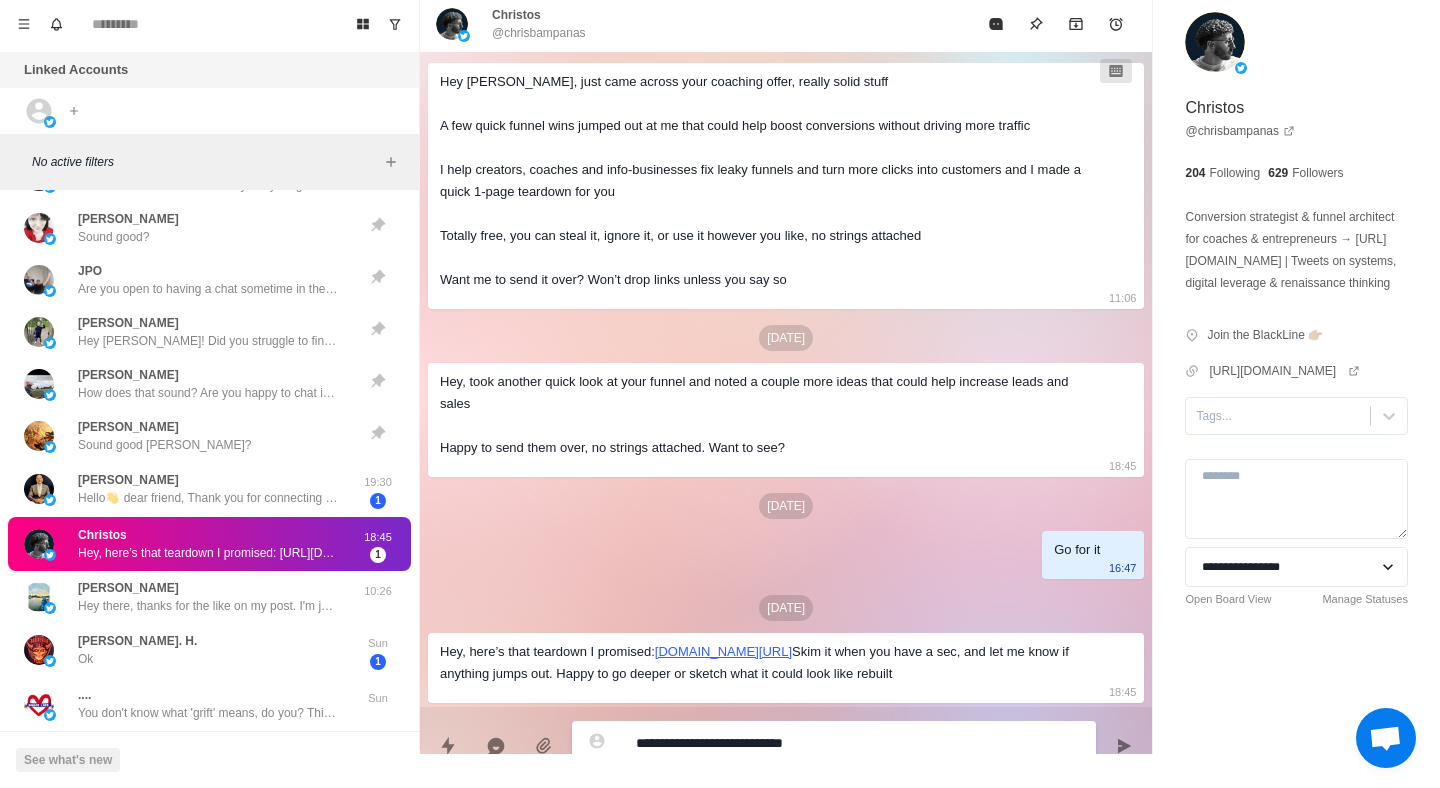 type on "*" 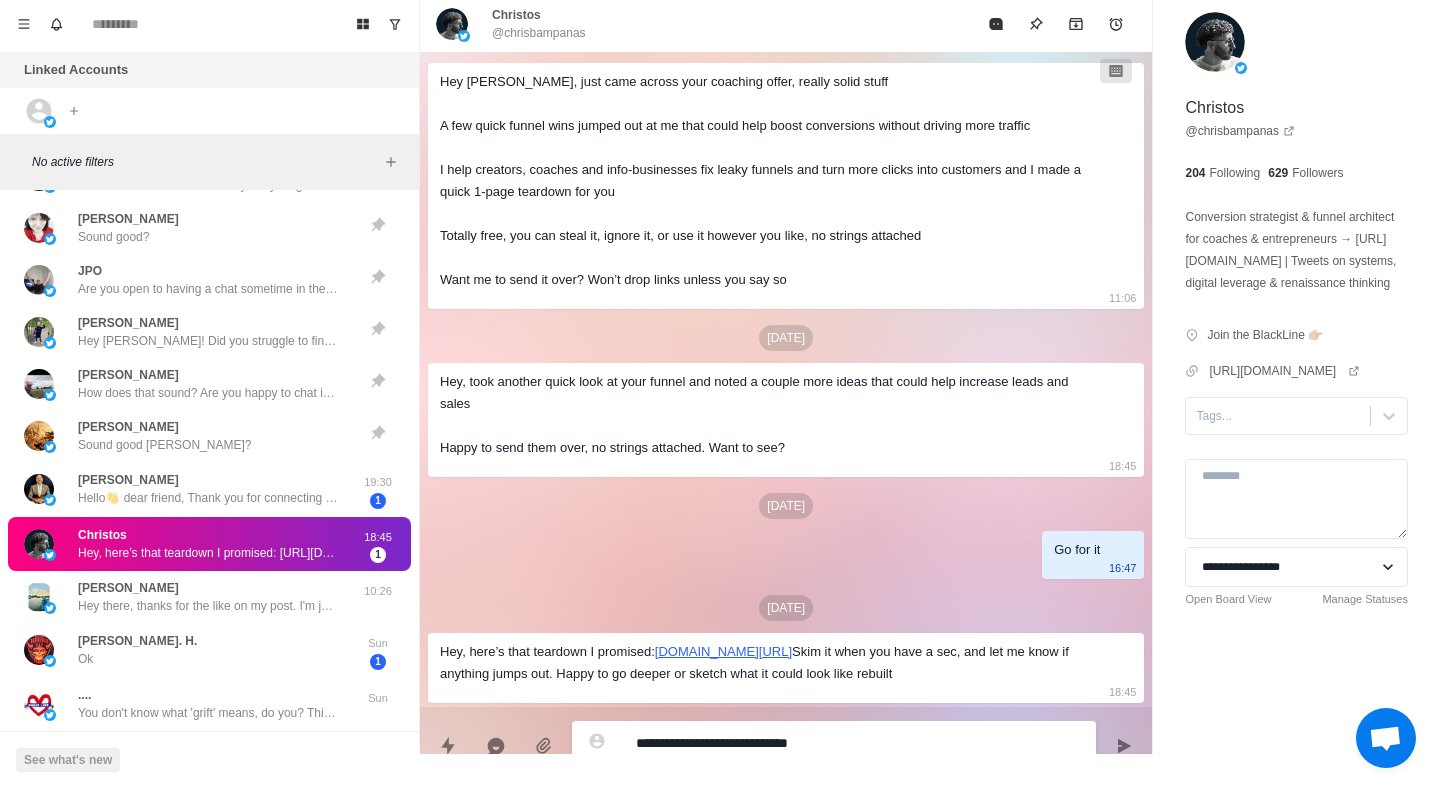 type on "*" 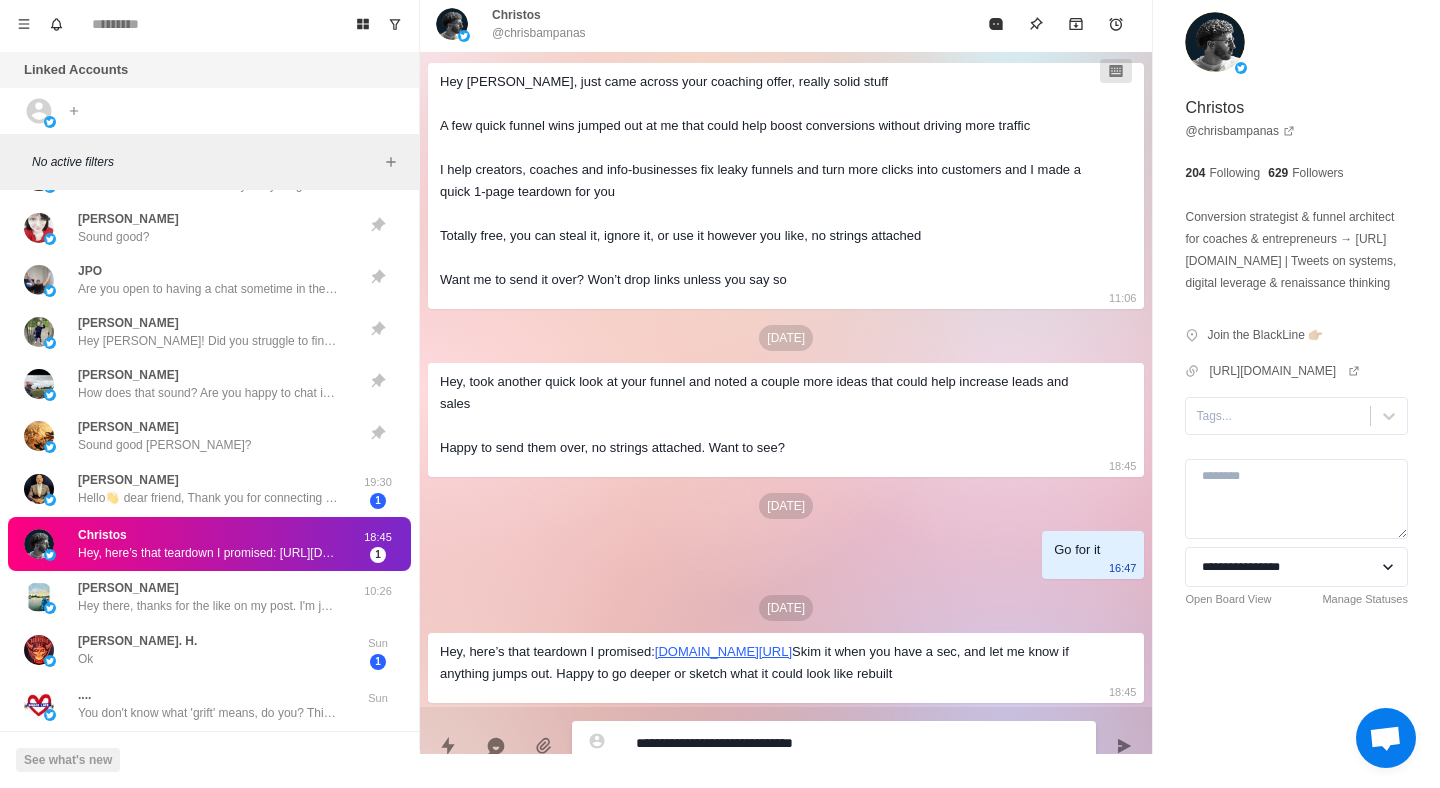 type on "*" 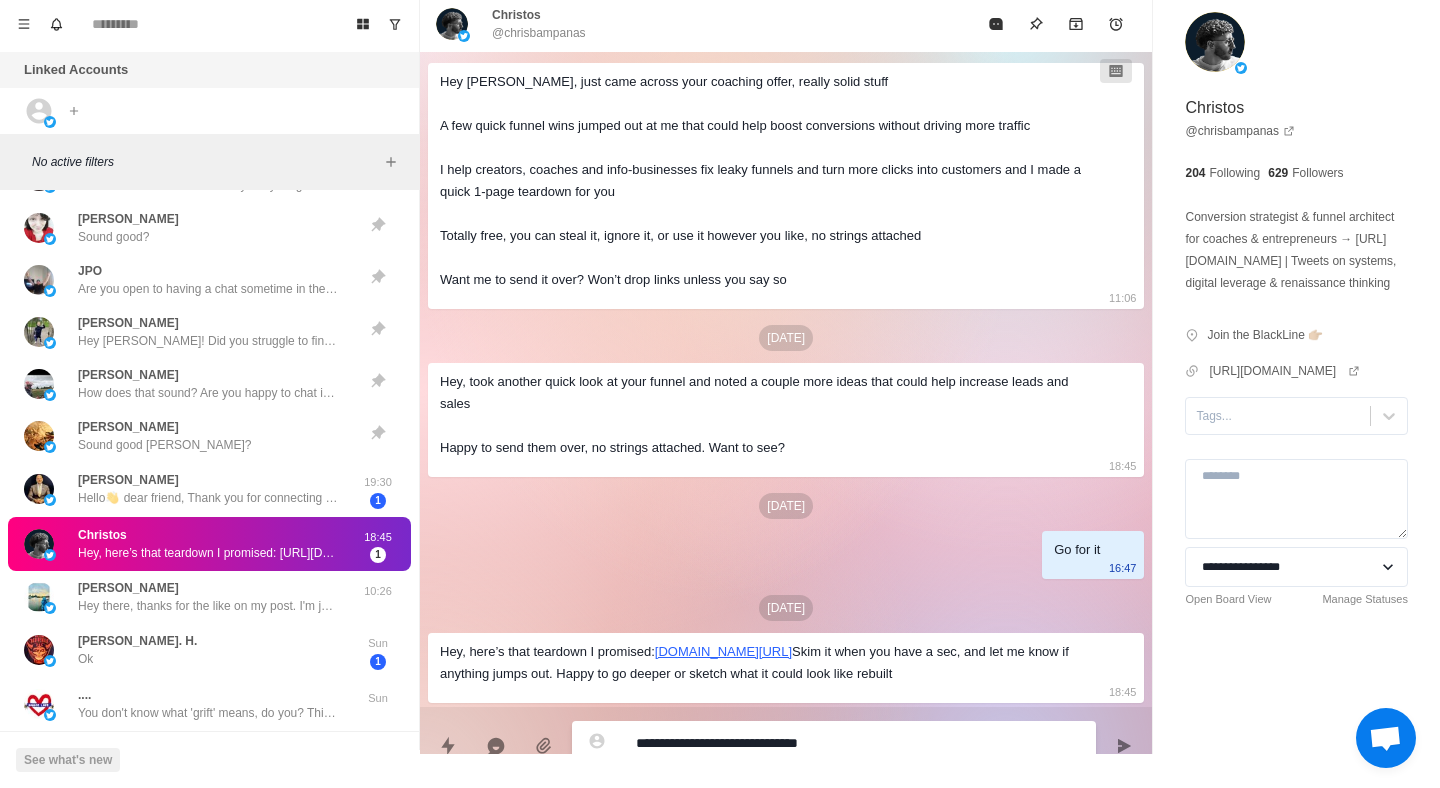 type on "*" 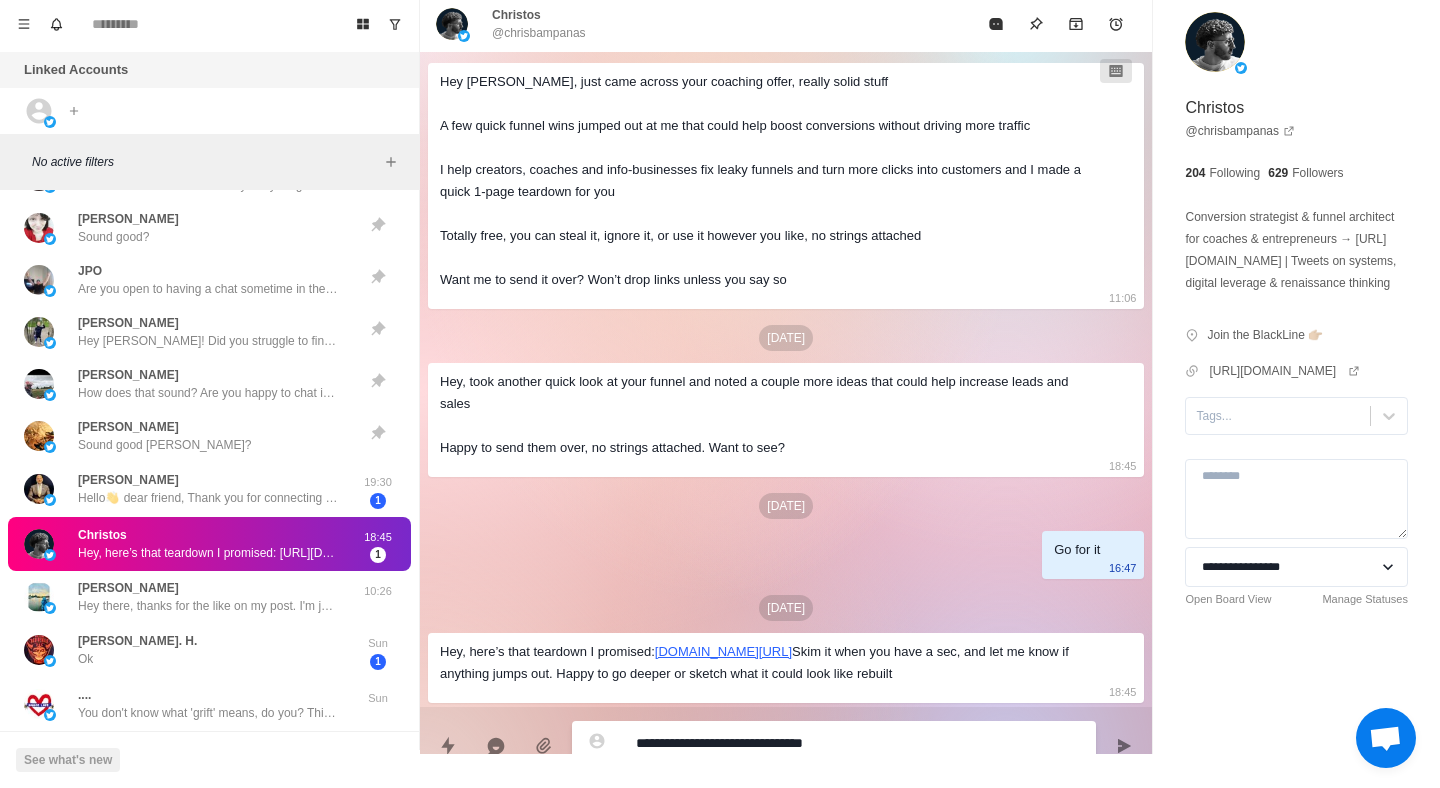 type on "*" 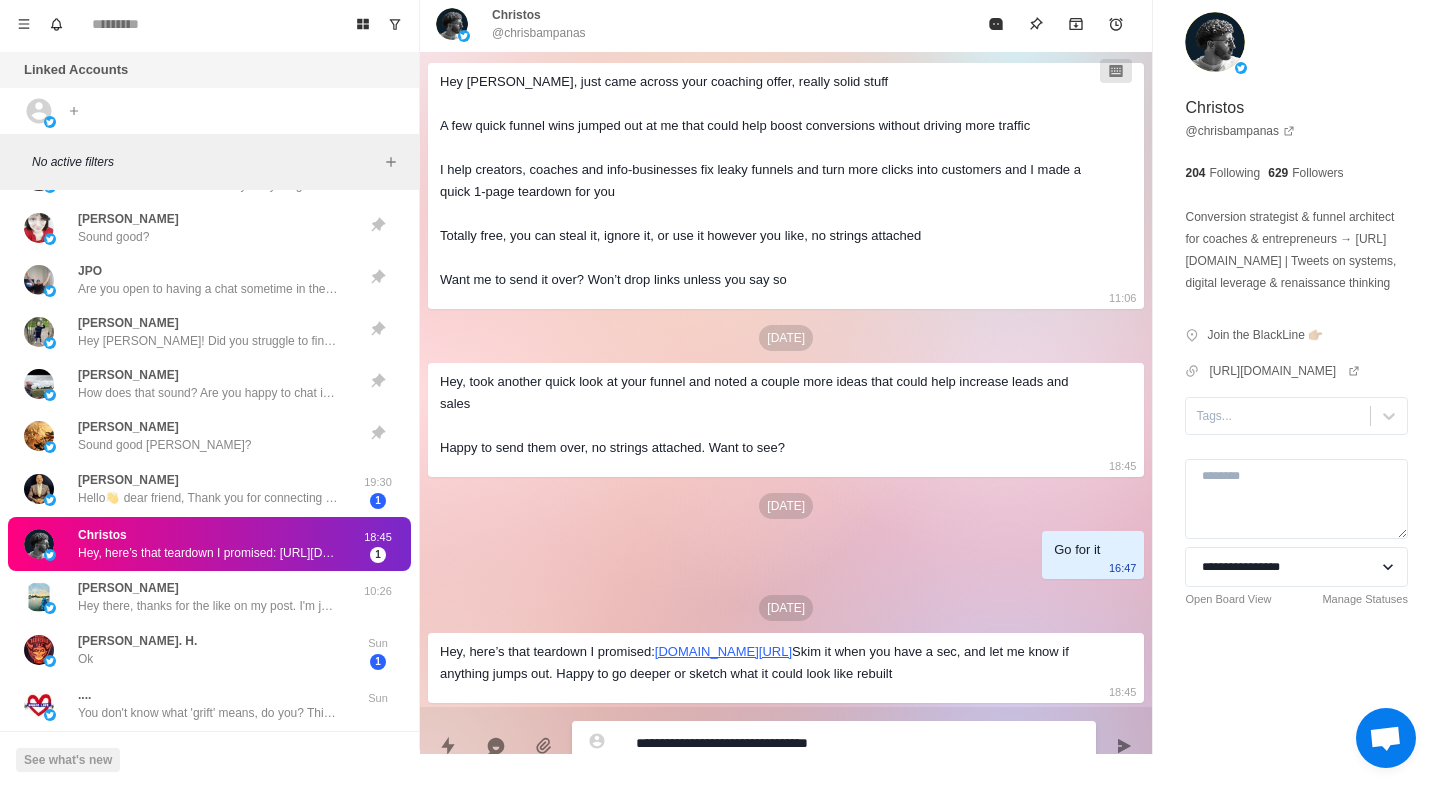 type on "*" 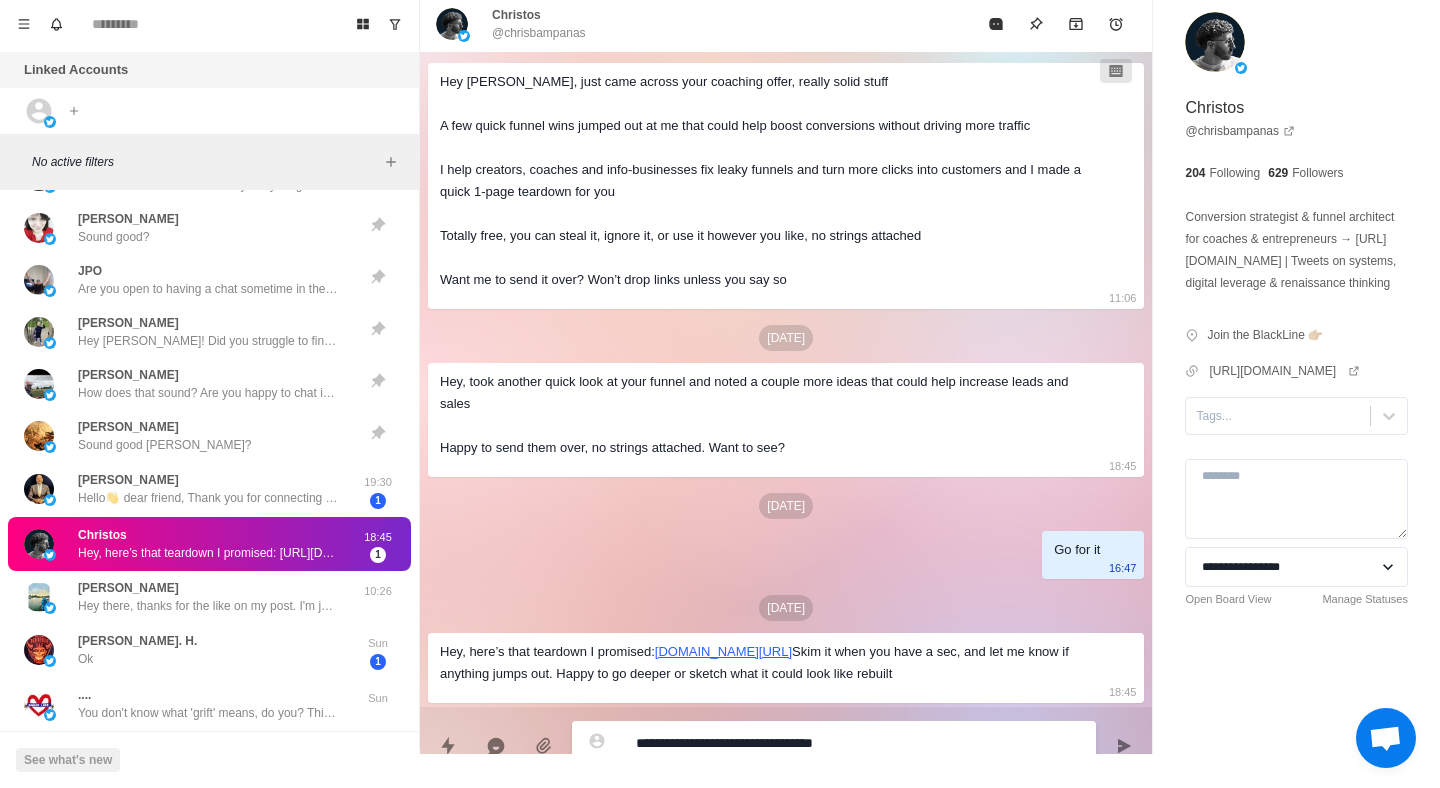 type on "*" 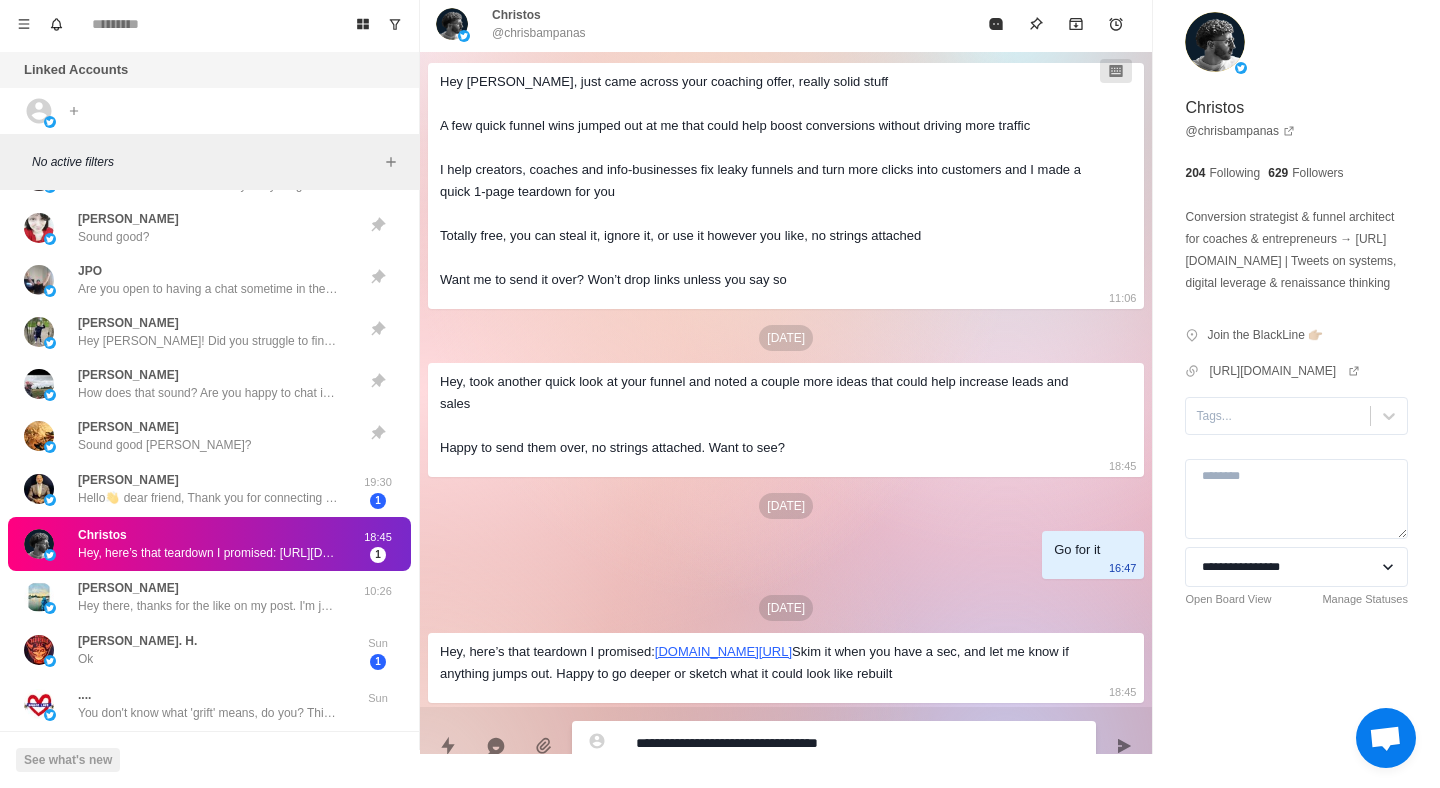 type on "*" 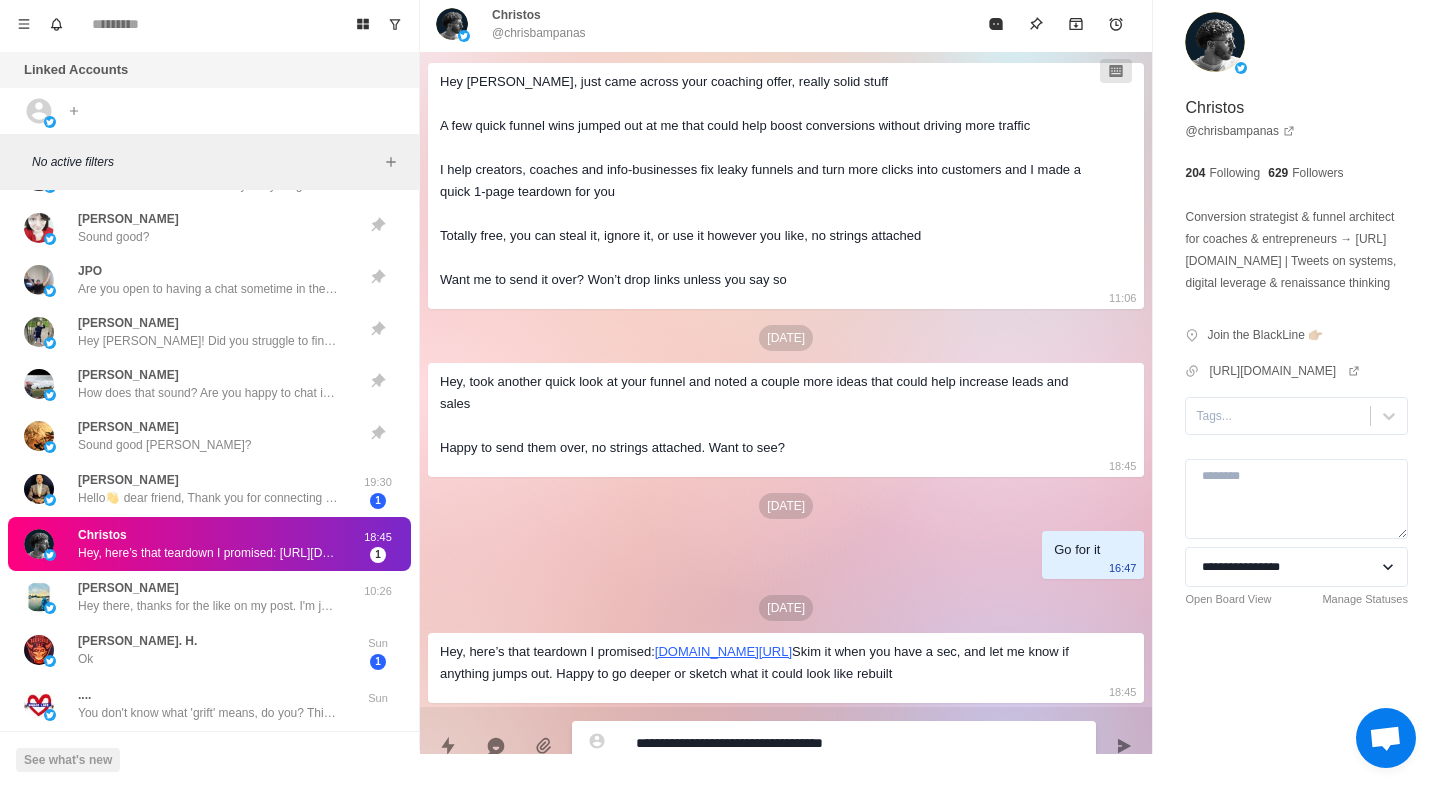type on "*" 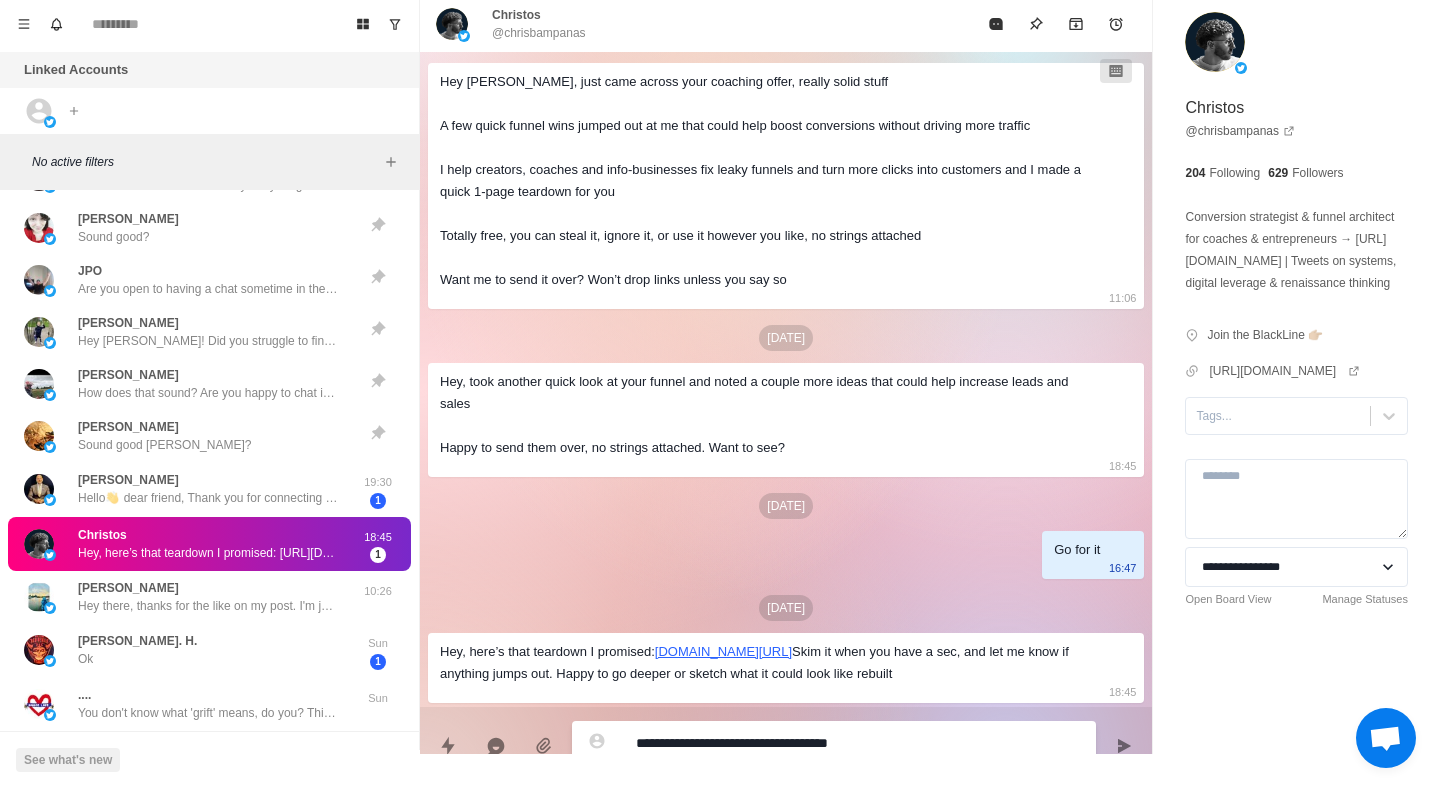 type on "*" 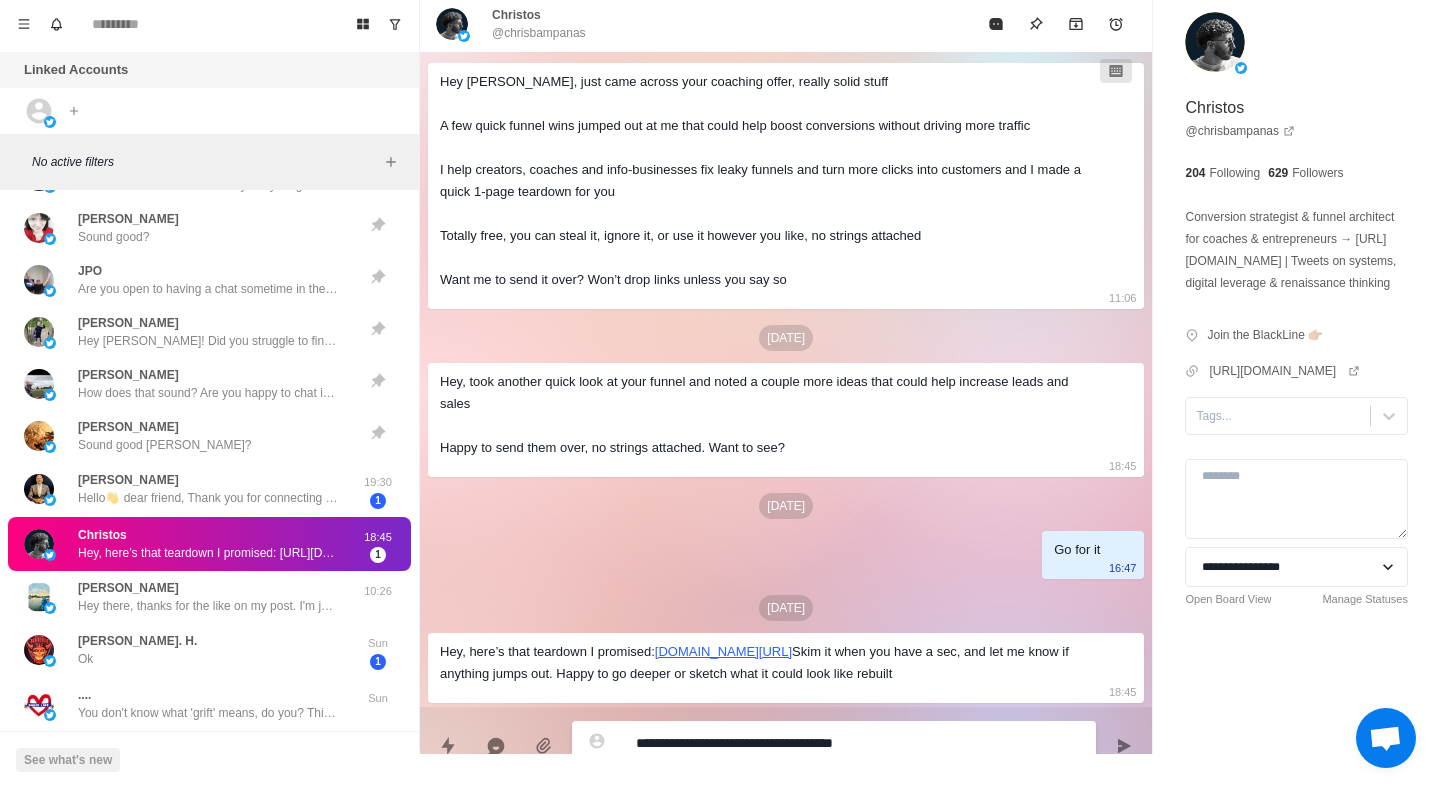 type on "*" 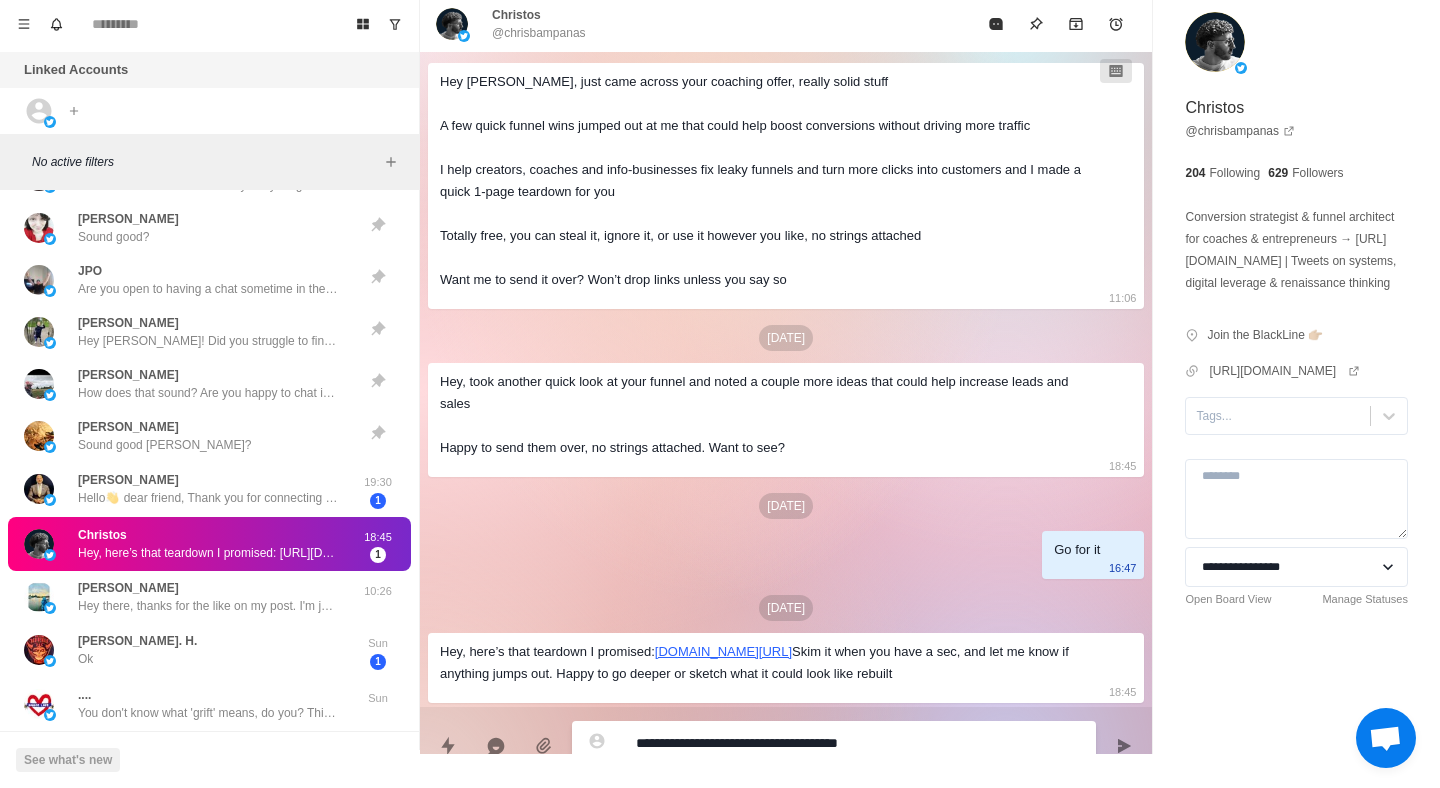 type on "*" 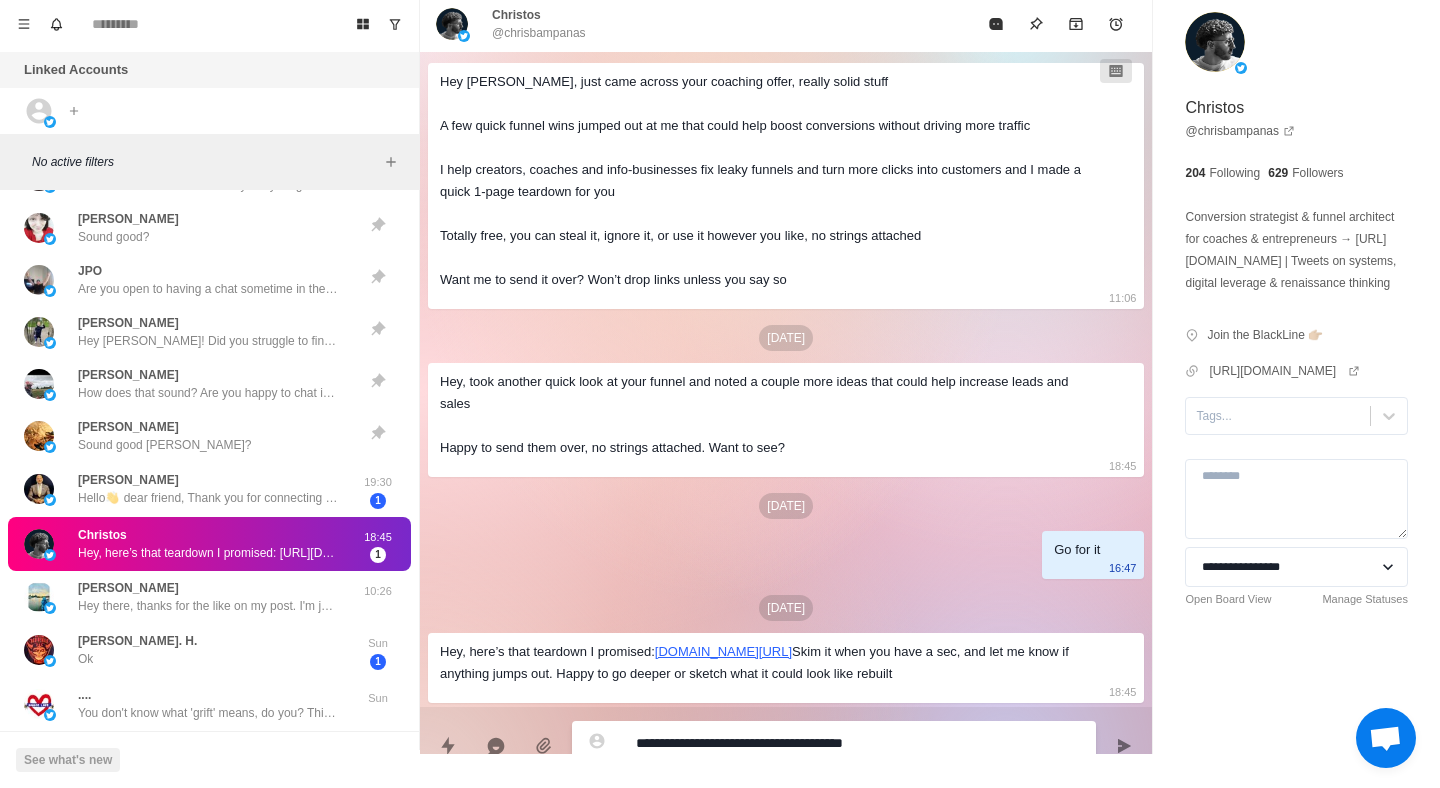 type on "*" 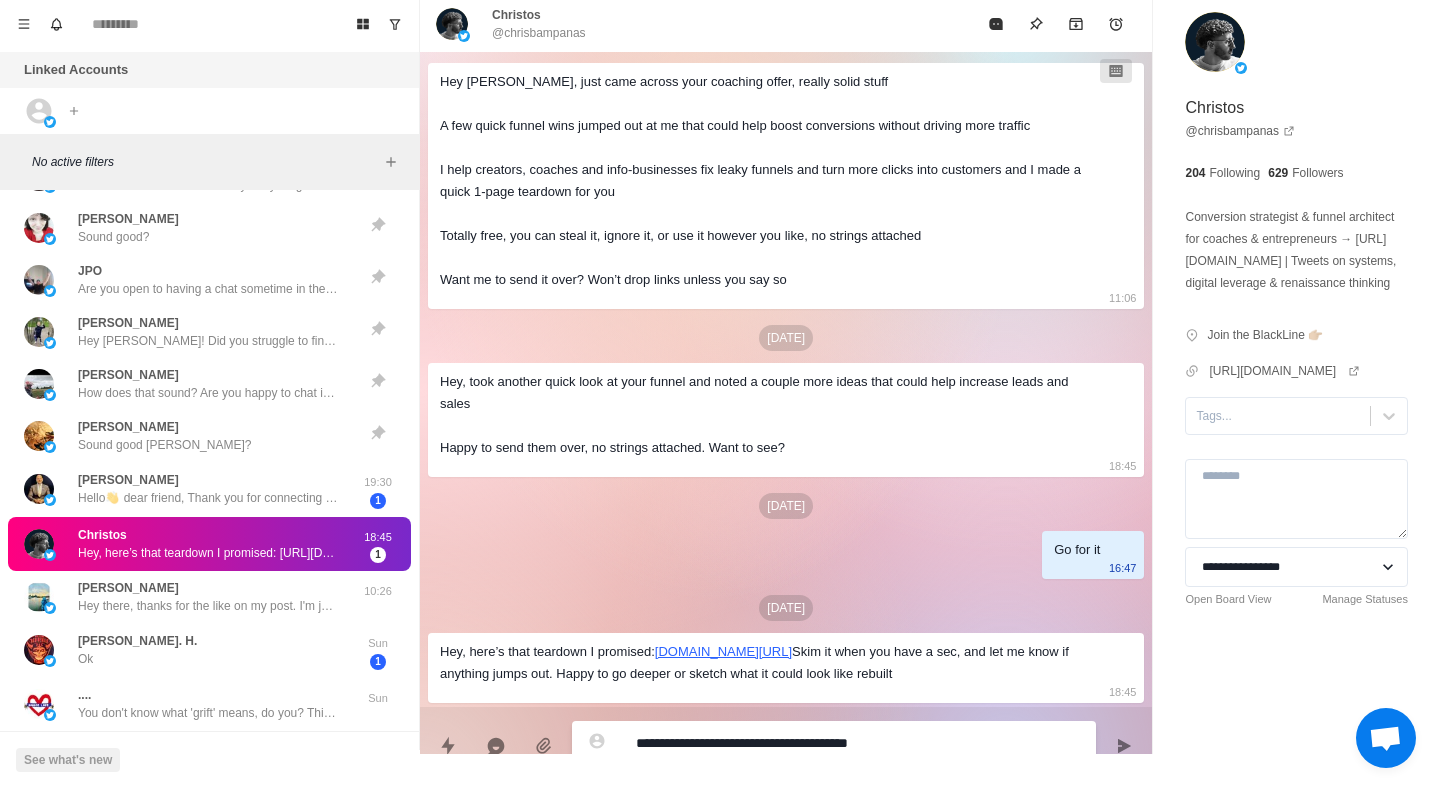 type on "*" 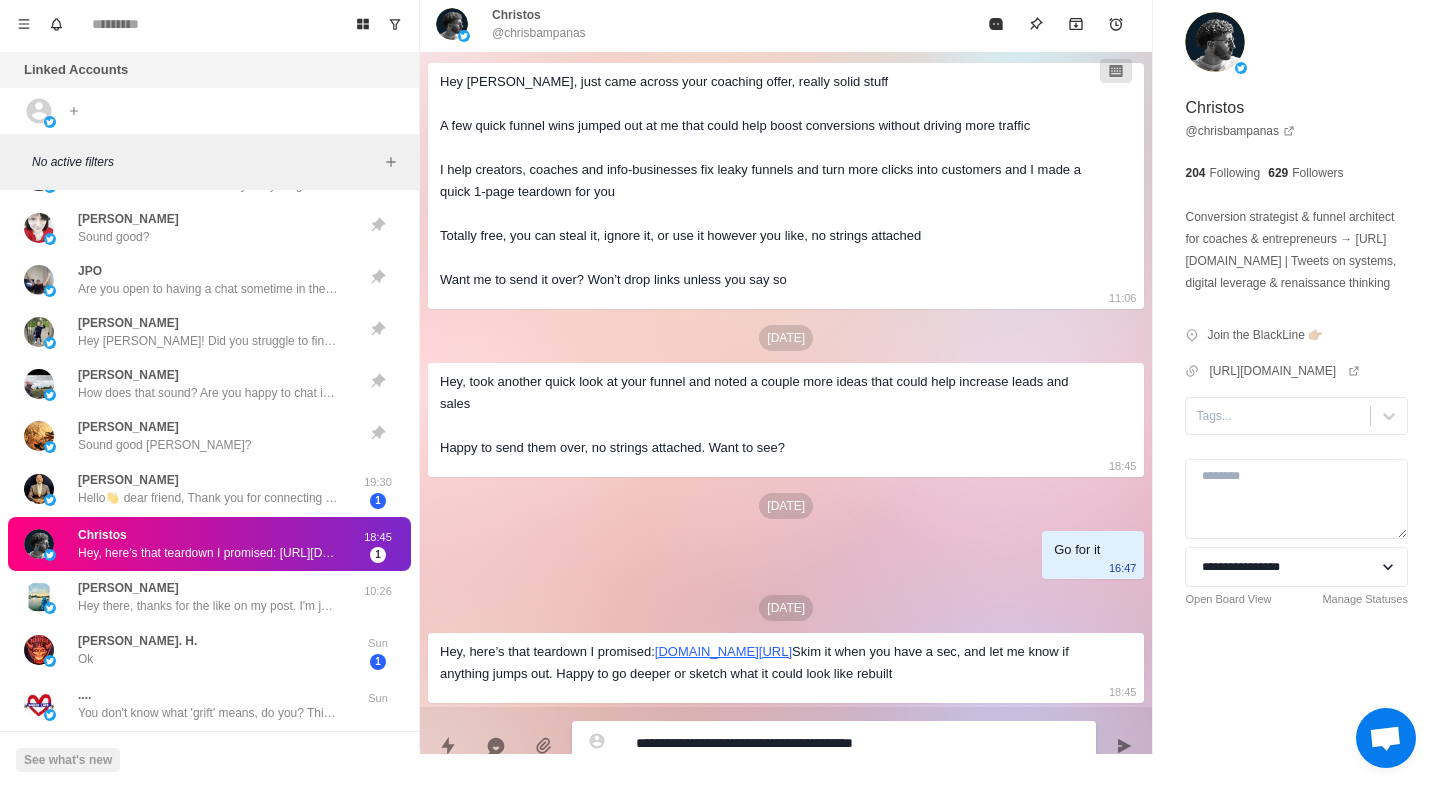 type on "*" 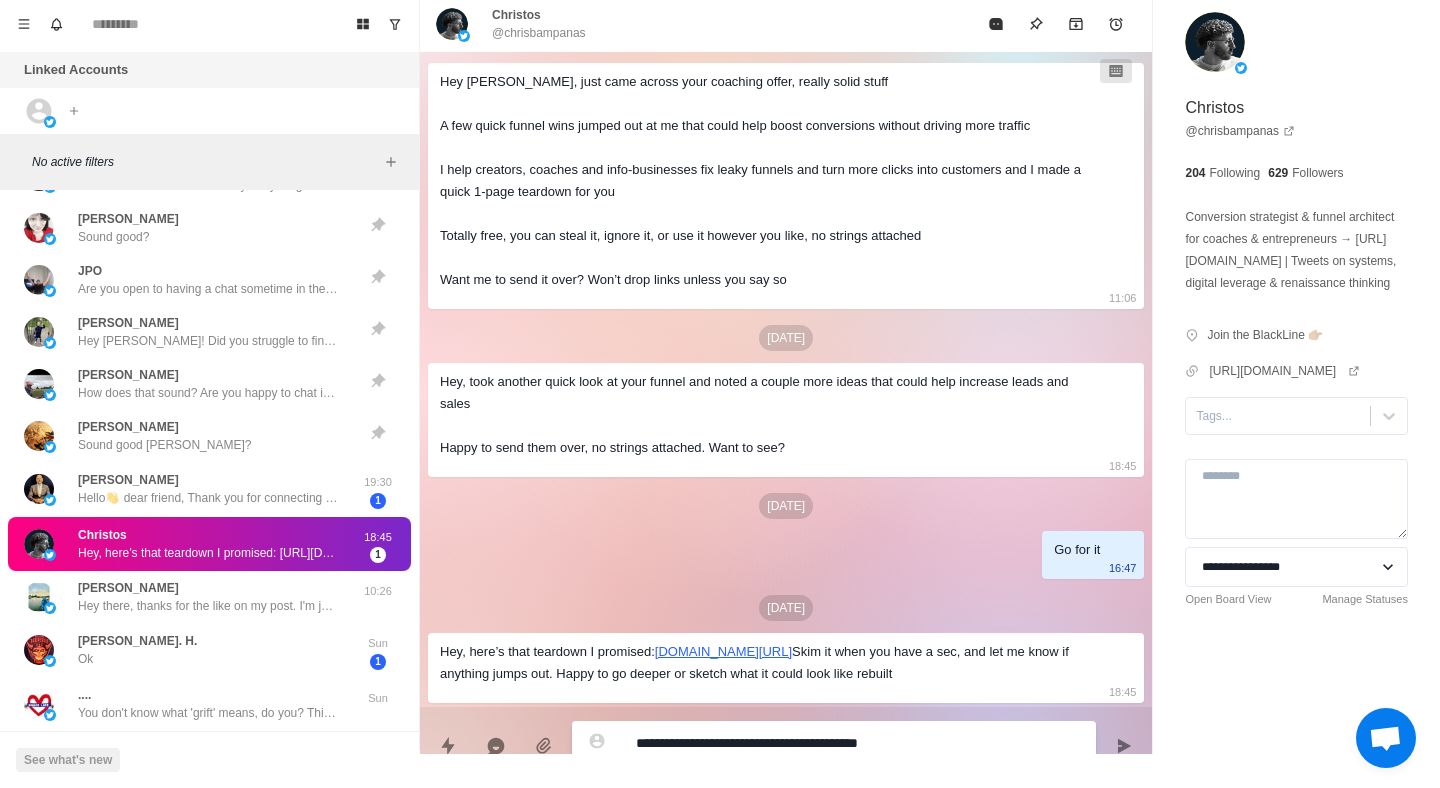 type on "*" 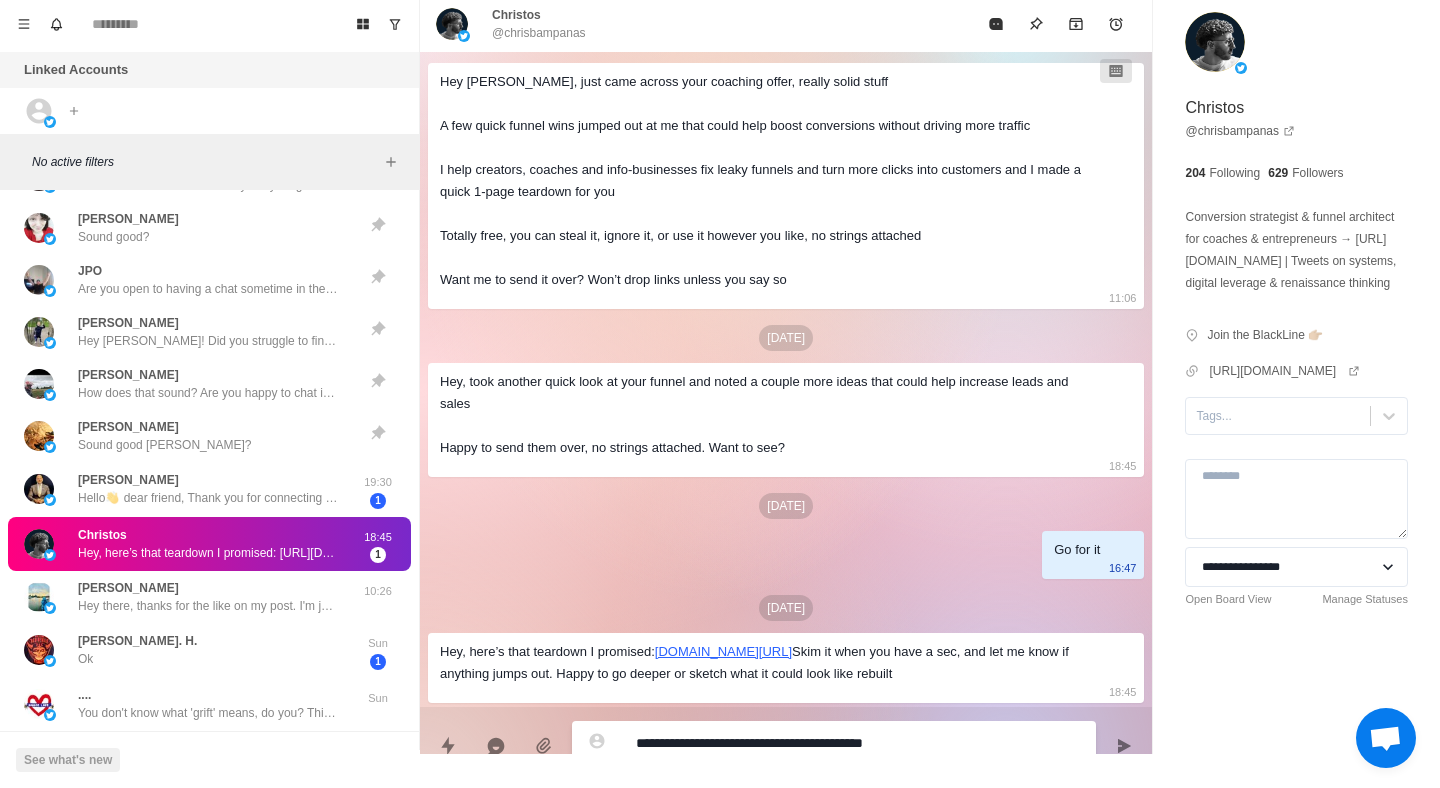 type on "*" 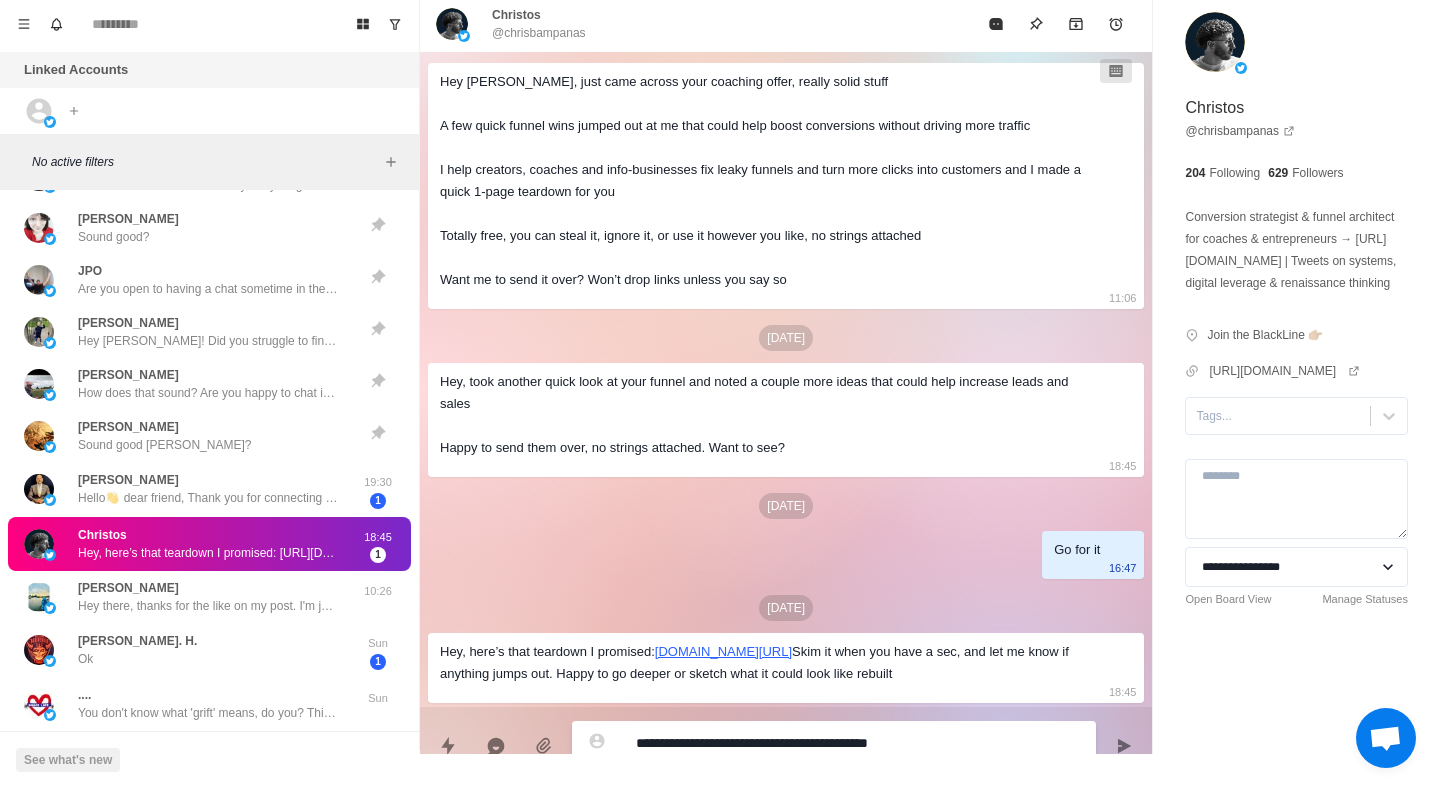 type on "*" 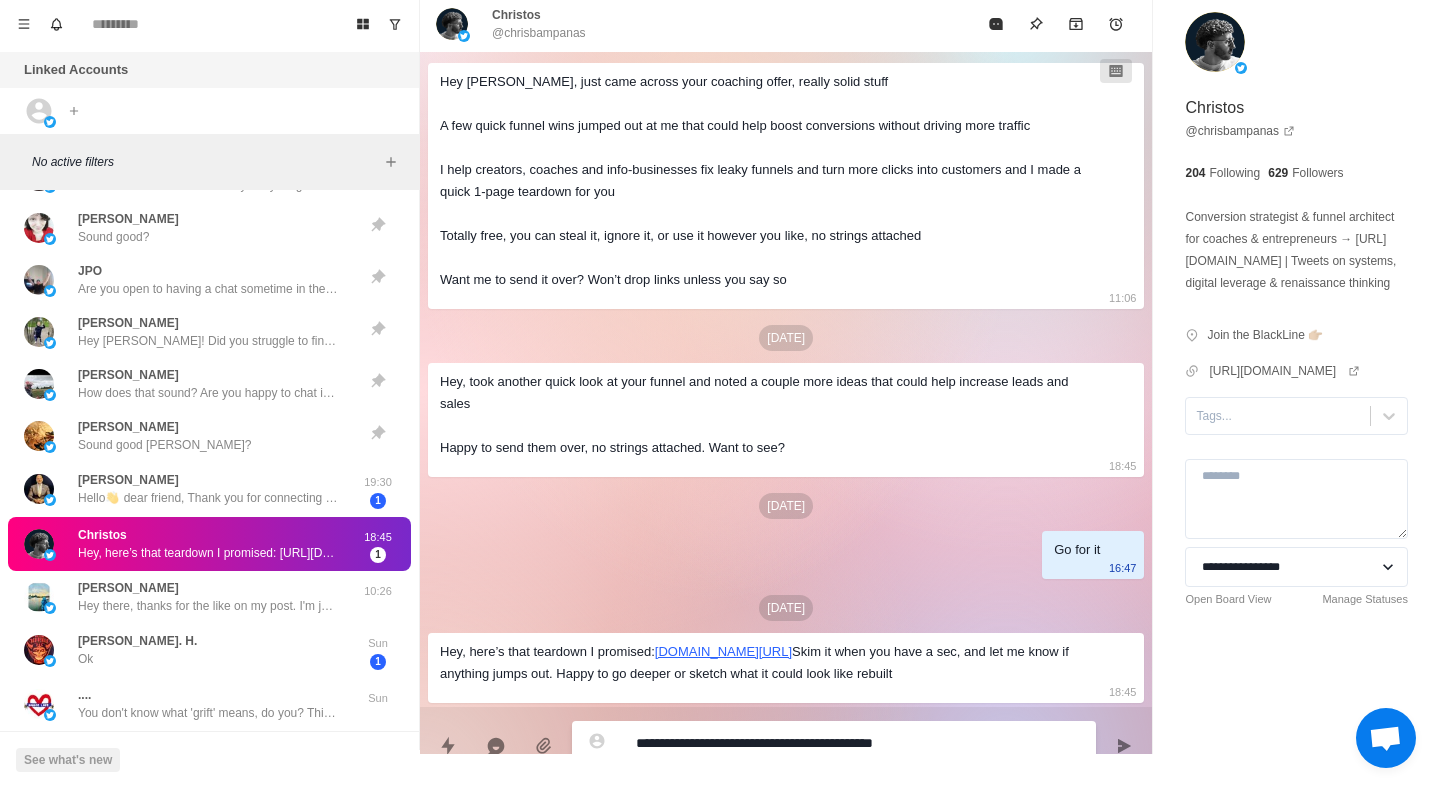 type on "*" 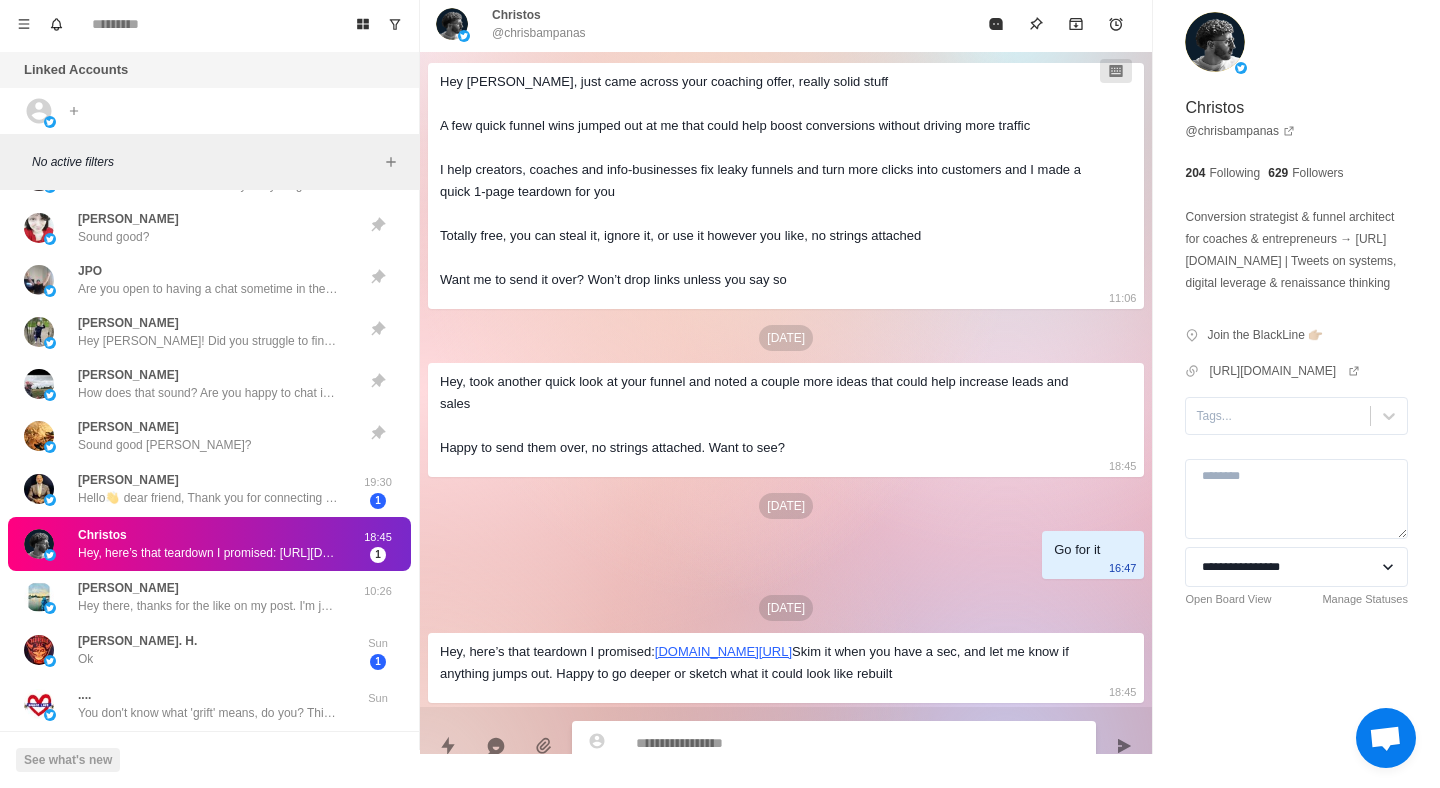 scroll, scrollTop: 151, scrollLeft: 0, axis: vertical 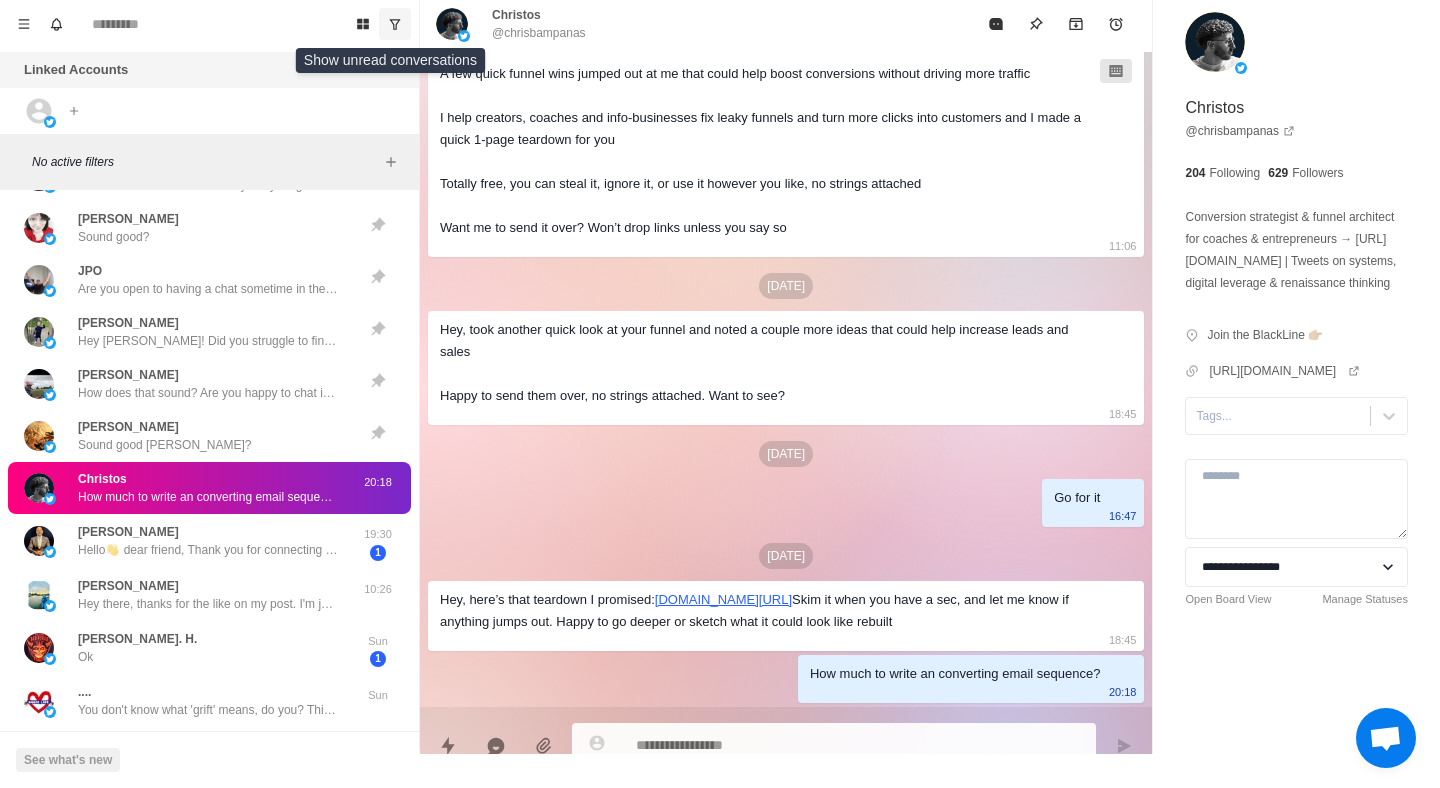 click at bounding box center (395, 24) 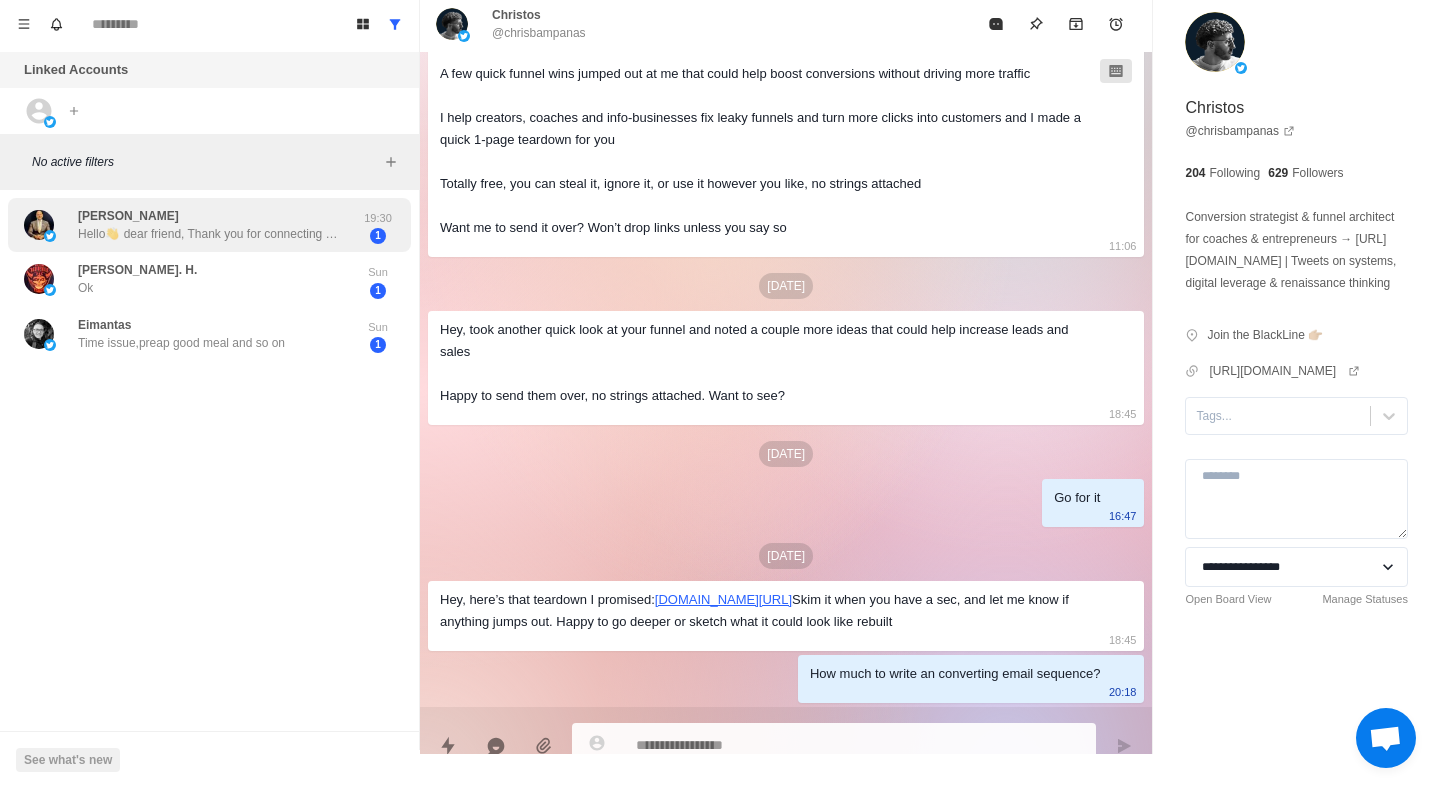 click on "Hello👋 dear friend,
Thank you for connecting  I truly appreciate the follow back.
I'm Nicholas Malcom from Miami, USA. I just wanted to check in and see how you're doing today. I also had a chance to view your profile  very impressive!
If you don’t mind me asking, where are you from and where are you currently based?" at bounding box center (208, 234) 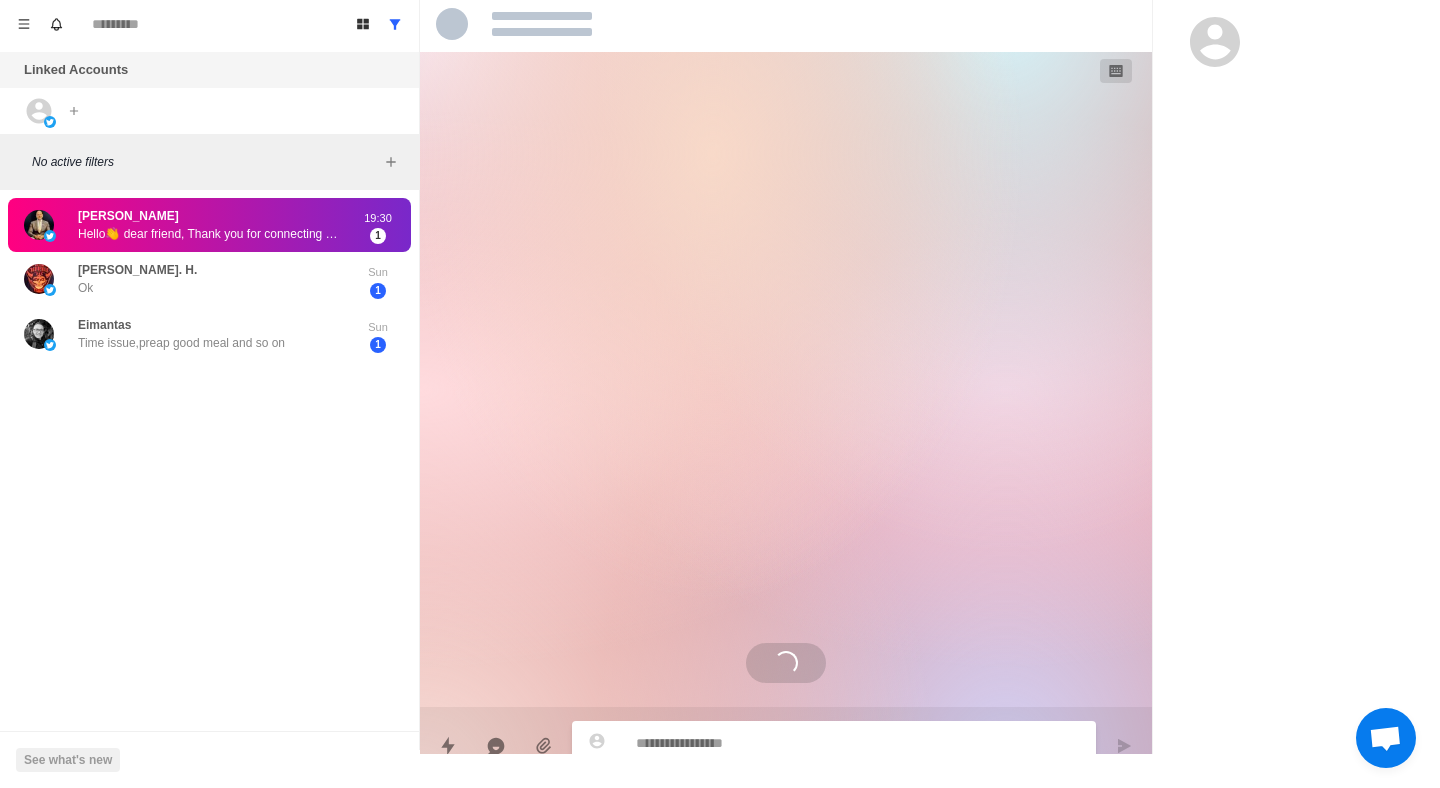 scroll, scrollTop: 0, scrollLeft: 0, axis: both 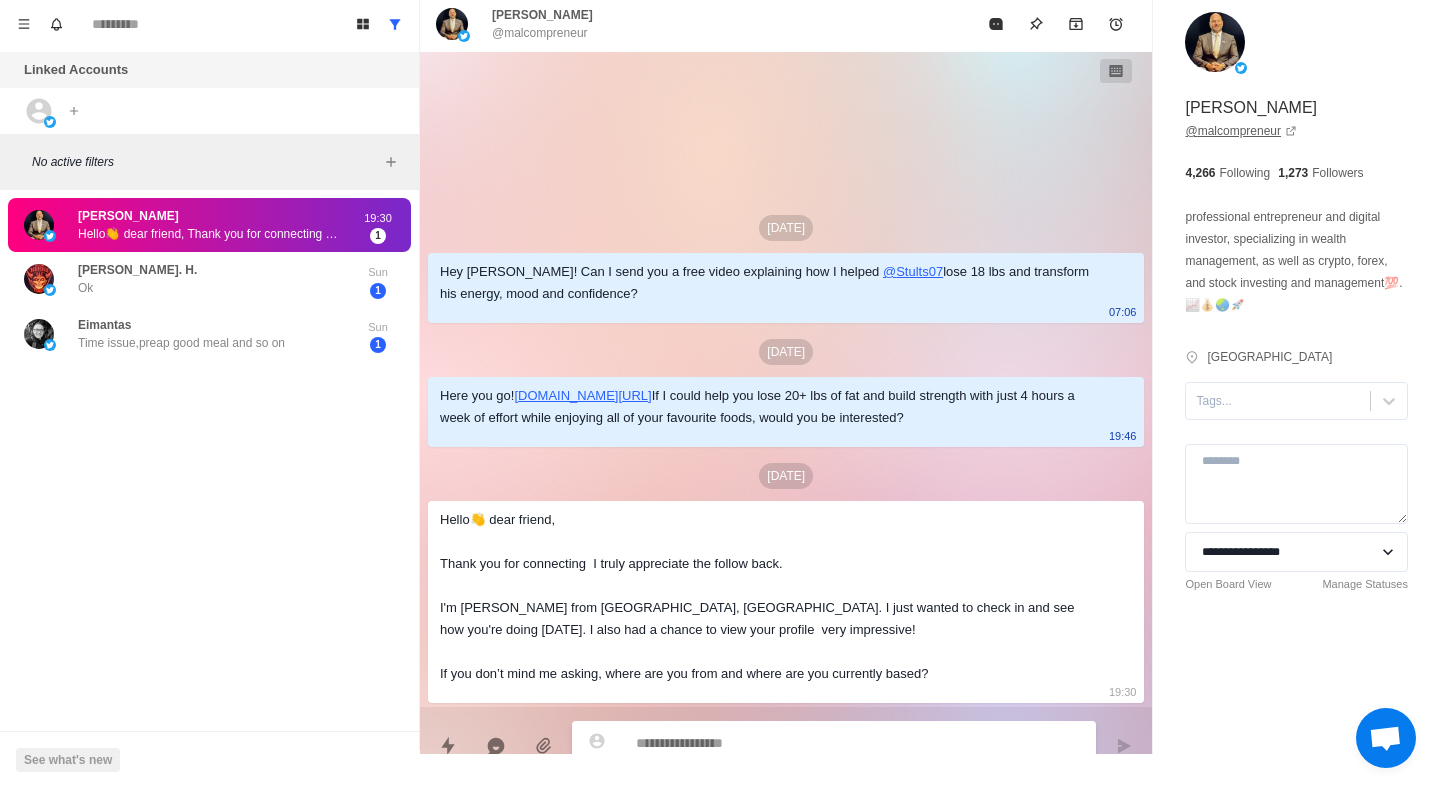 click on "@ malcompreneur" at bounding box center (1241, 131) 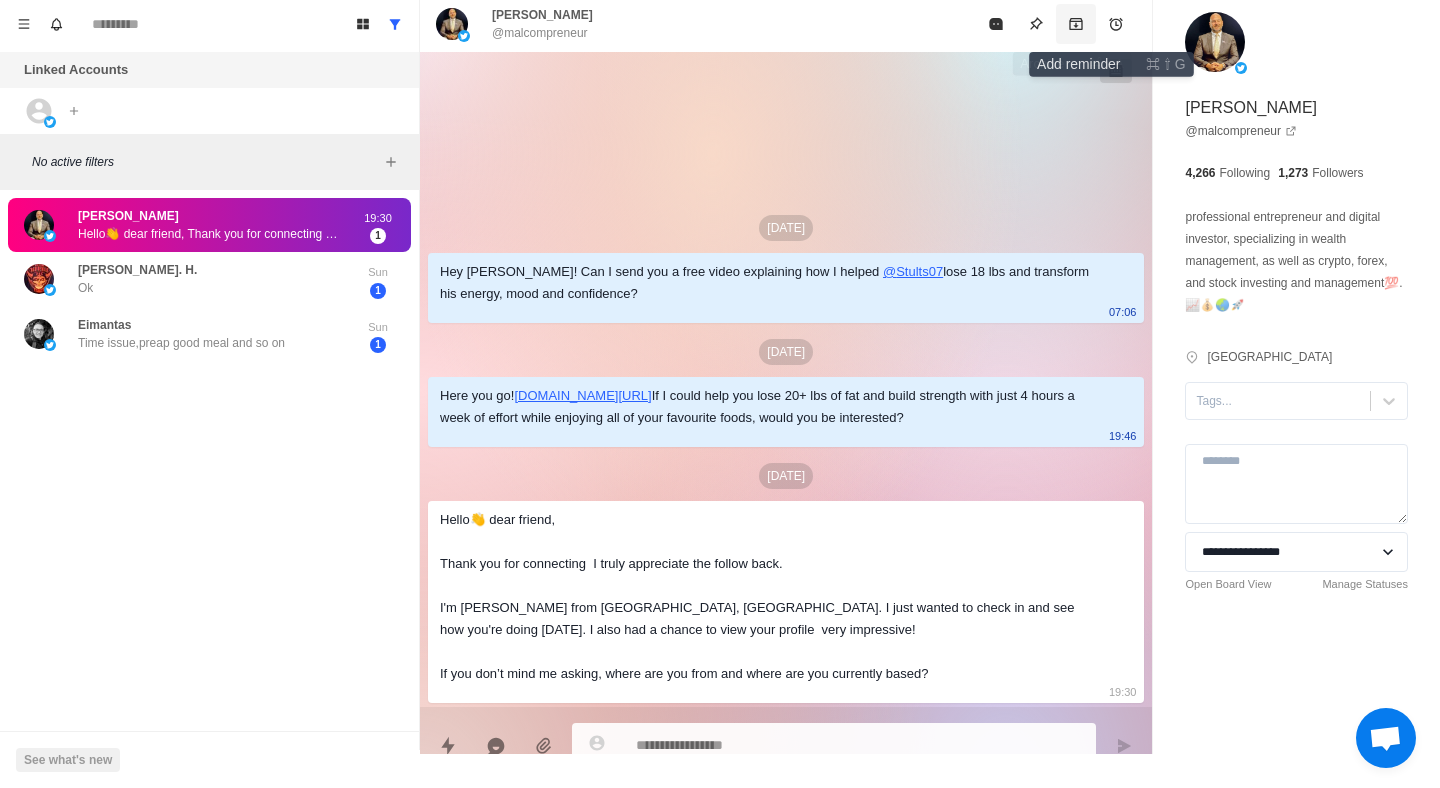 click at bounding box center (1076, 24) 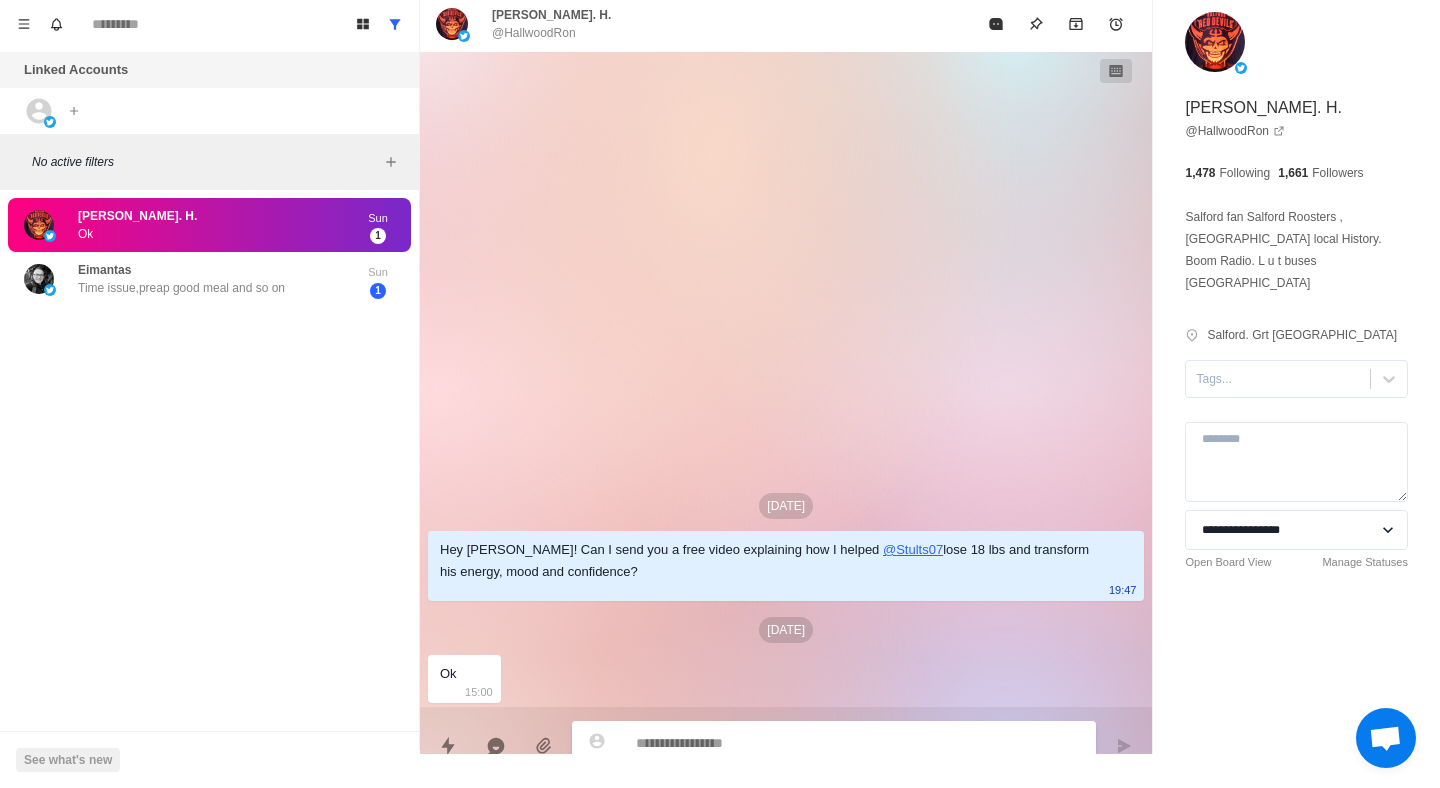 paste on "**********" 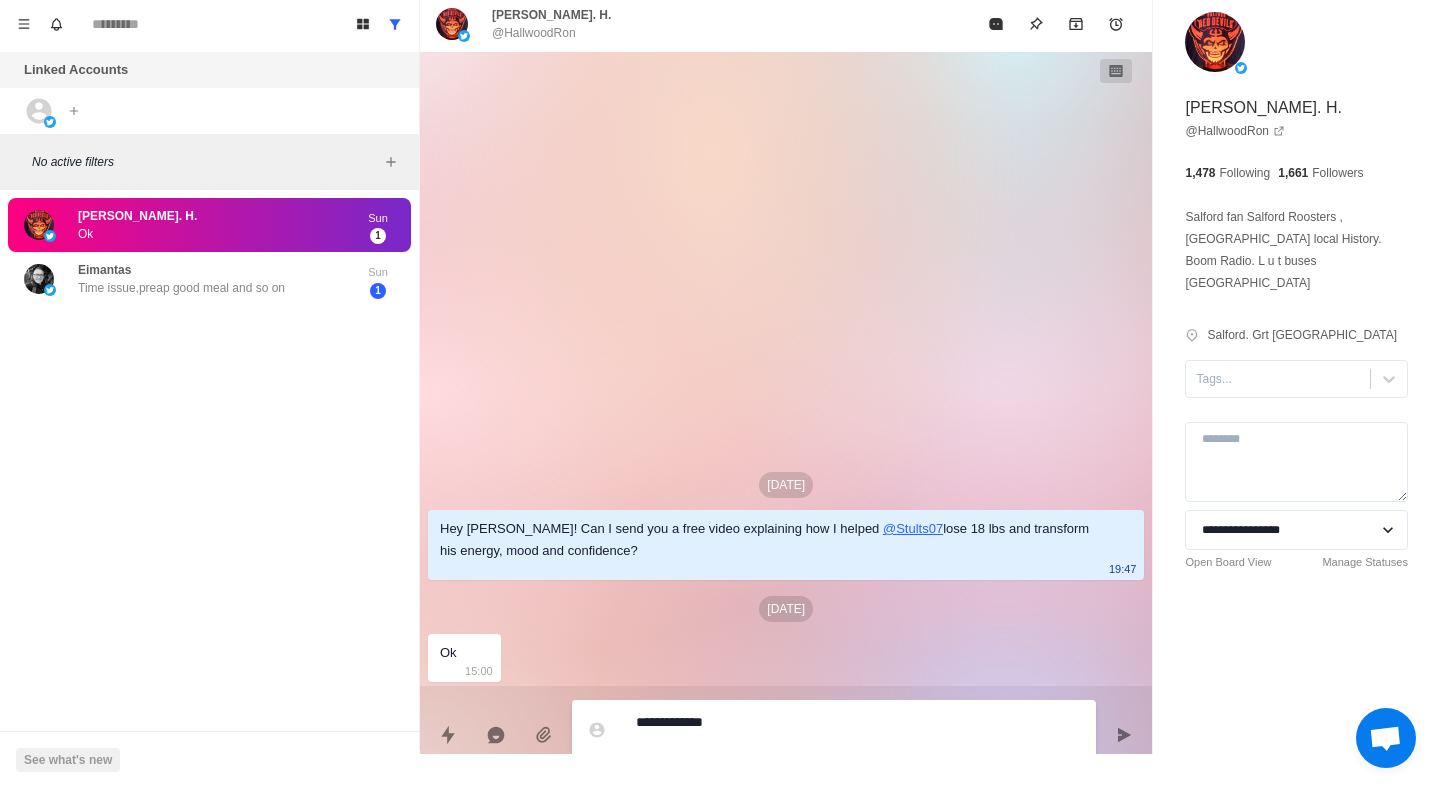type on "*" 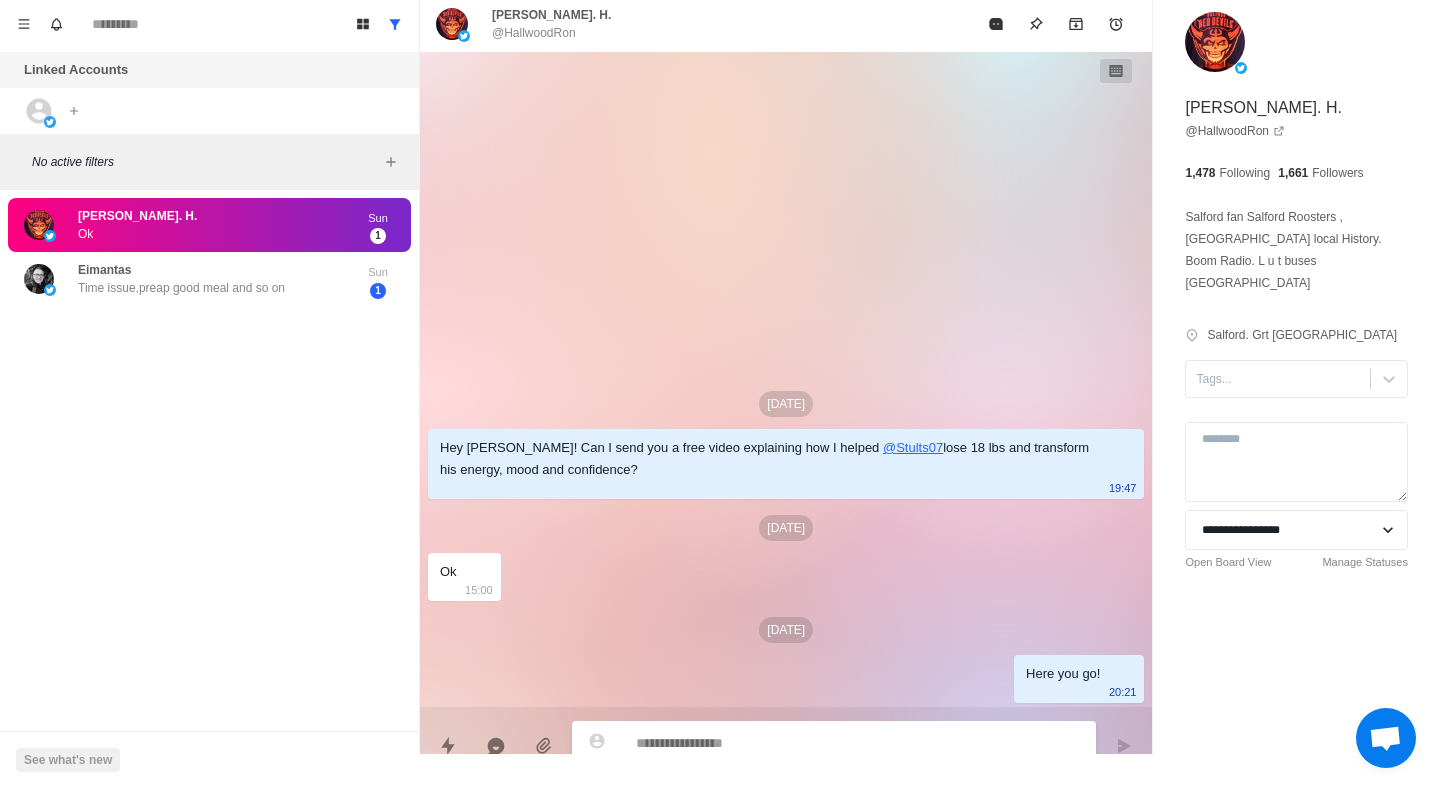 paste on "**********" 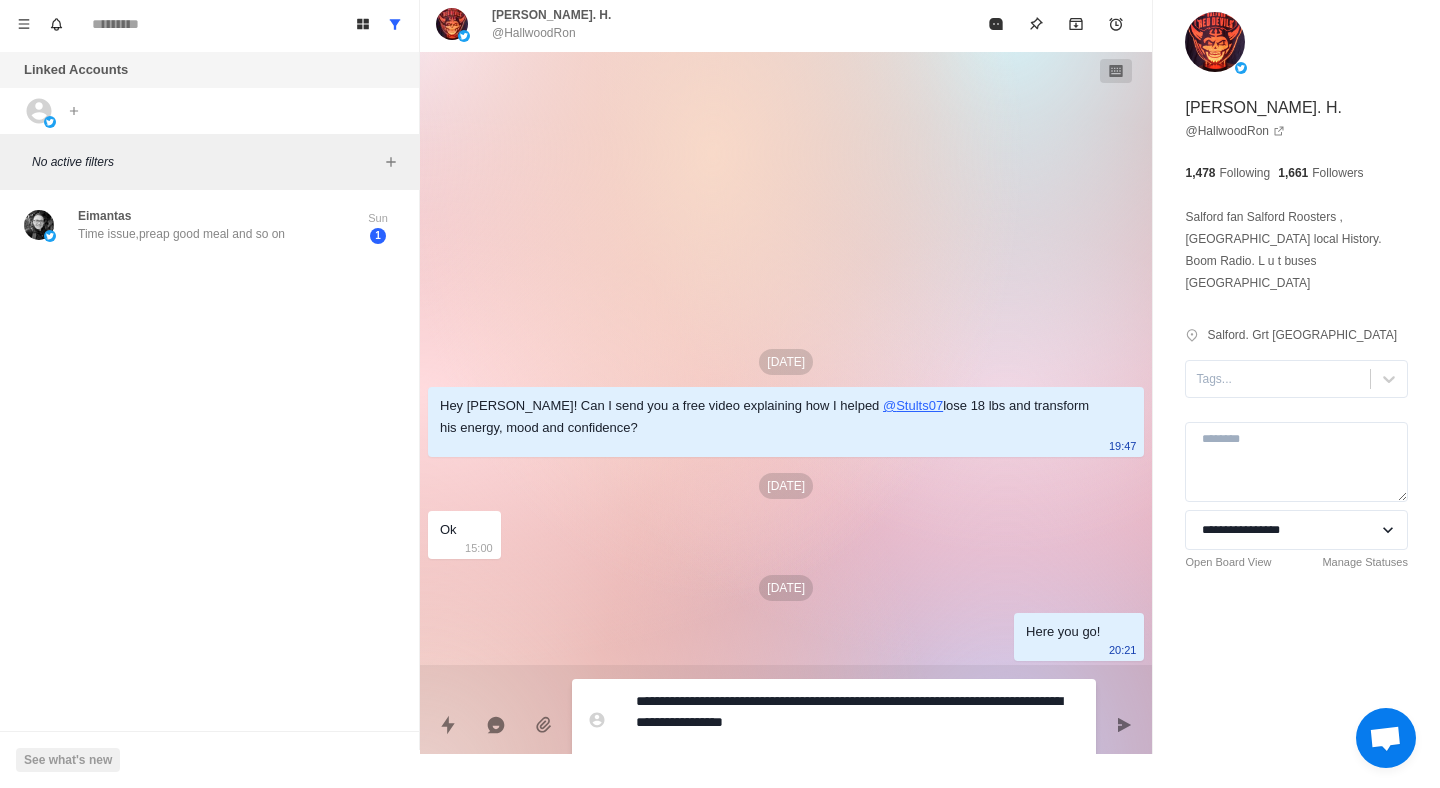type on "*" 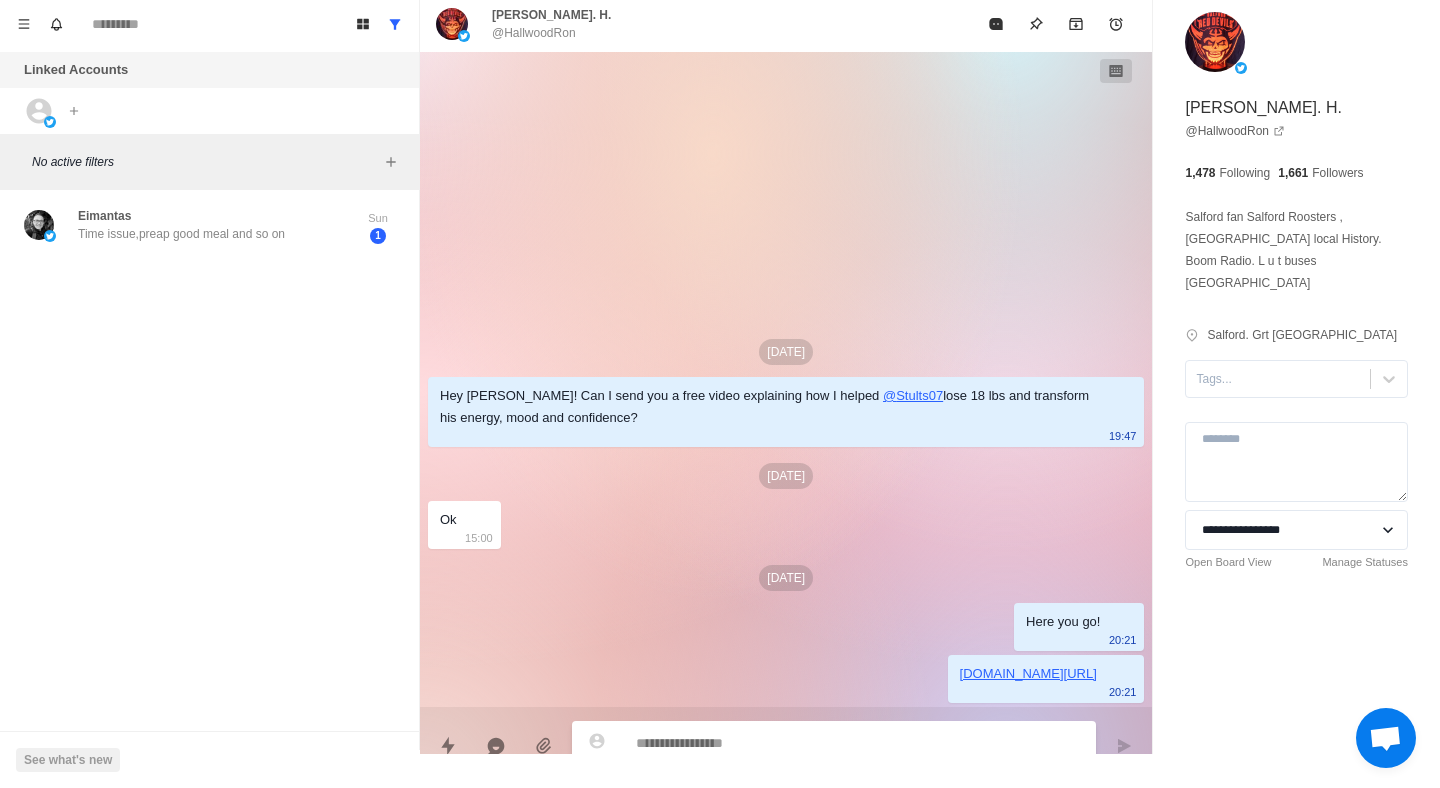 paste on "**********" 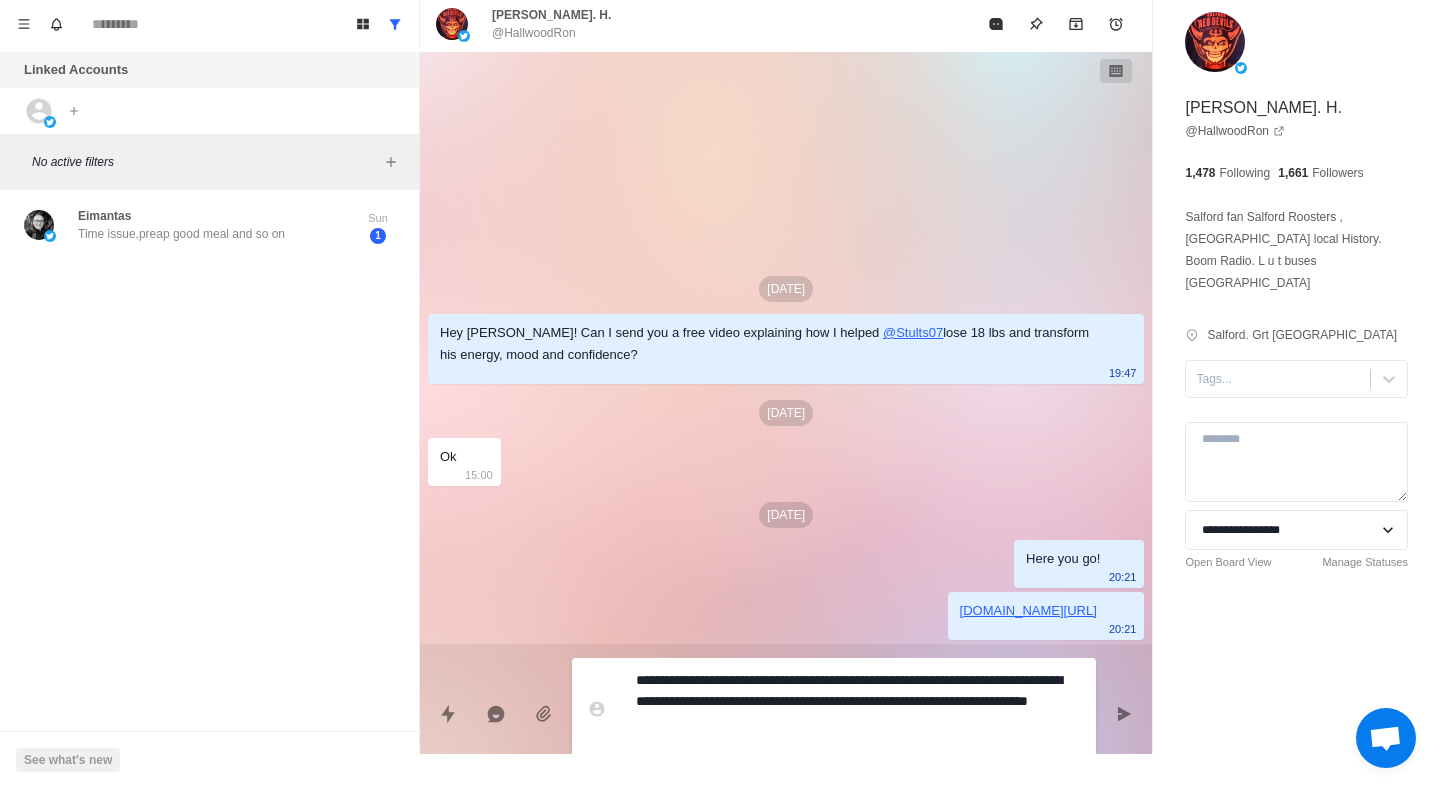type on "*" 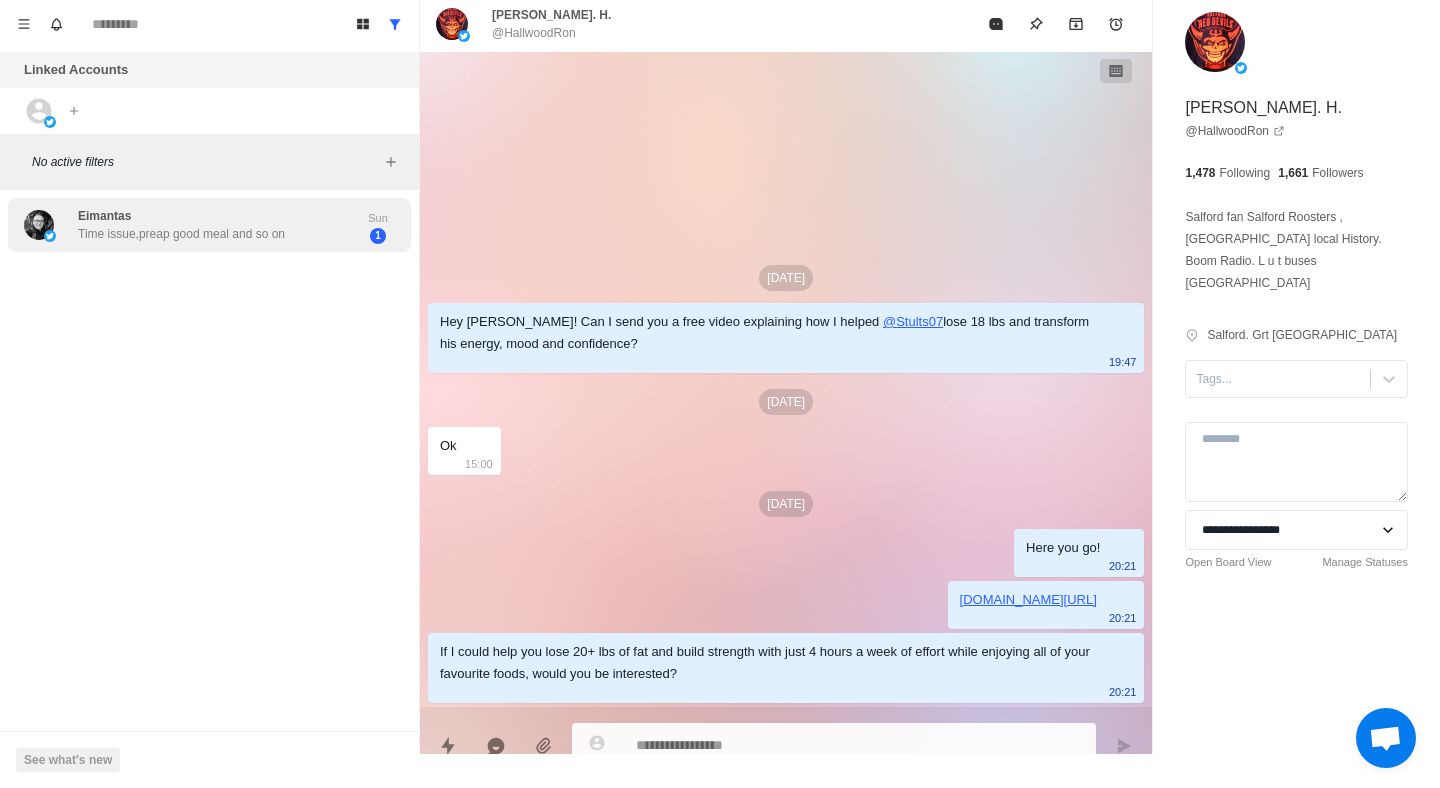 click on "Time issue,preap good meal and so on" at bounding box center [181, 234] 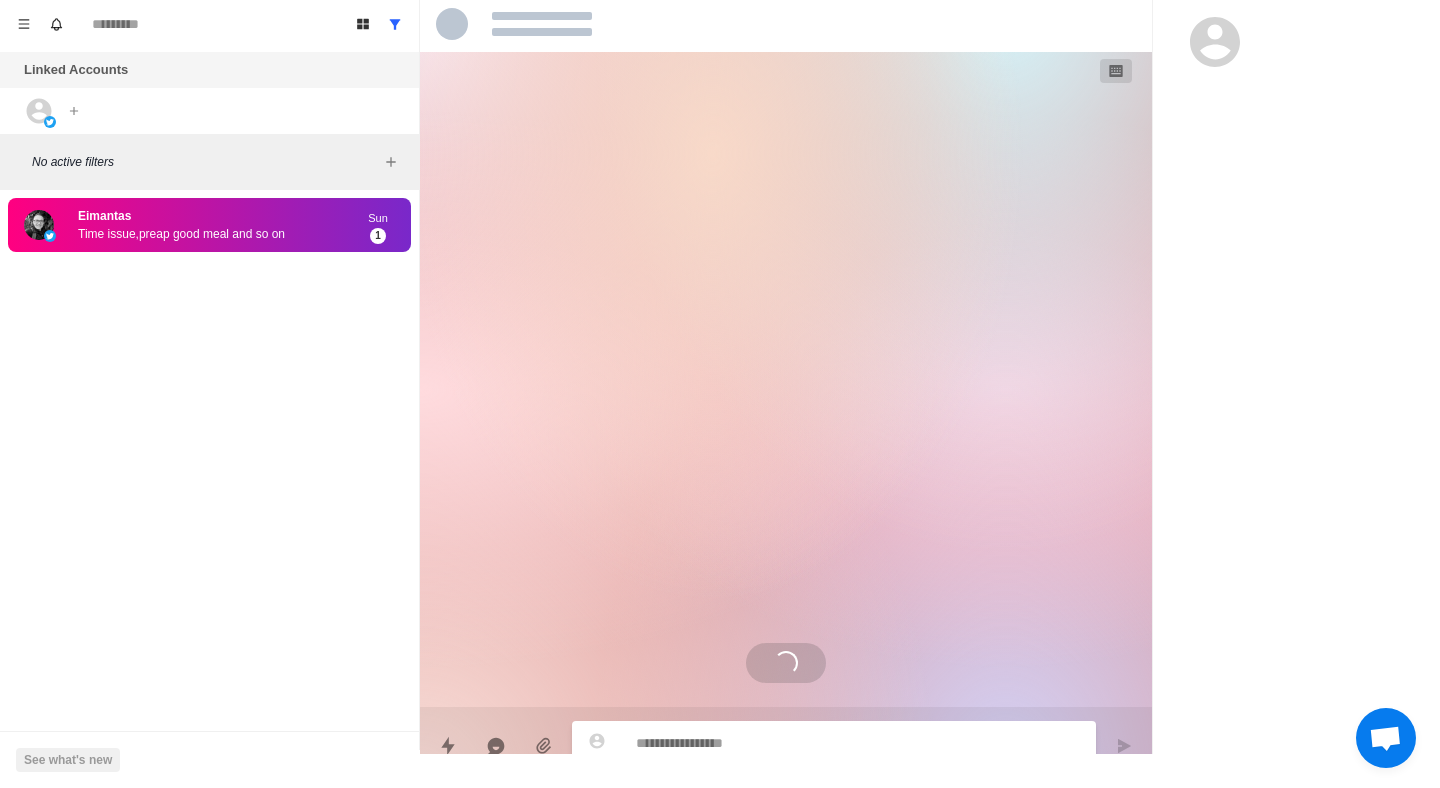 scroll, scrollTop: 155, scrollLeft: 0, axis: vertical 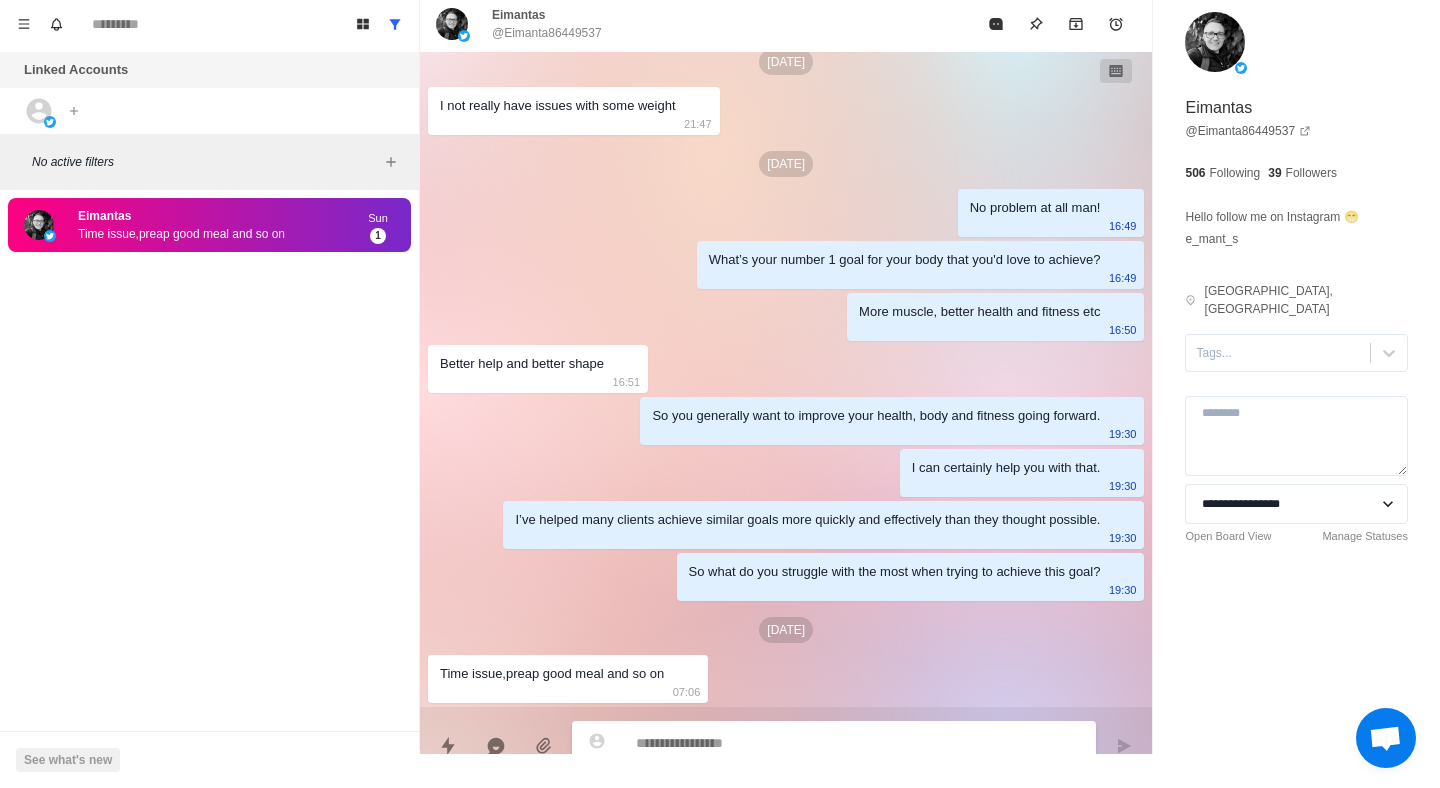 paste on "**********" 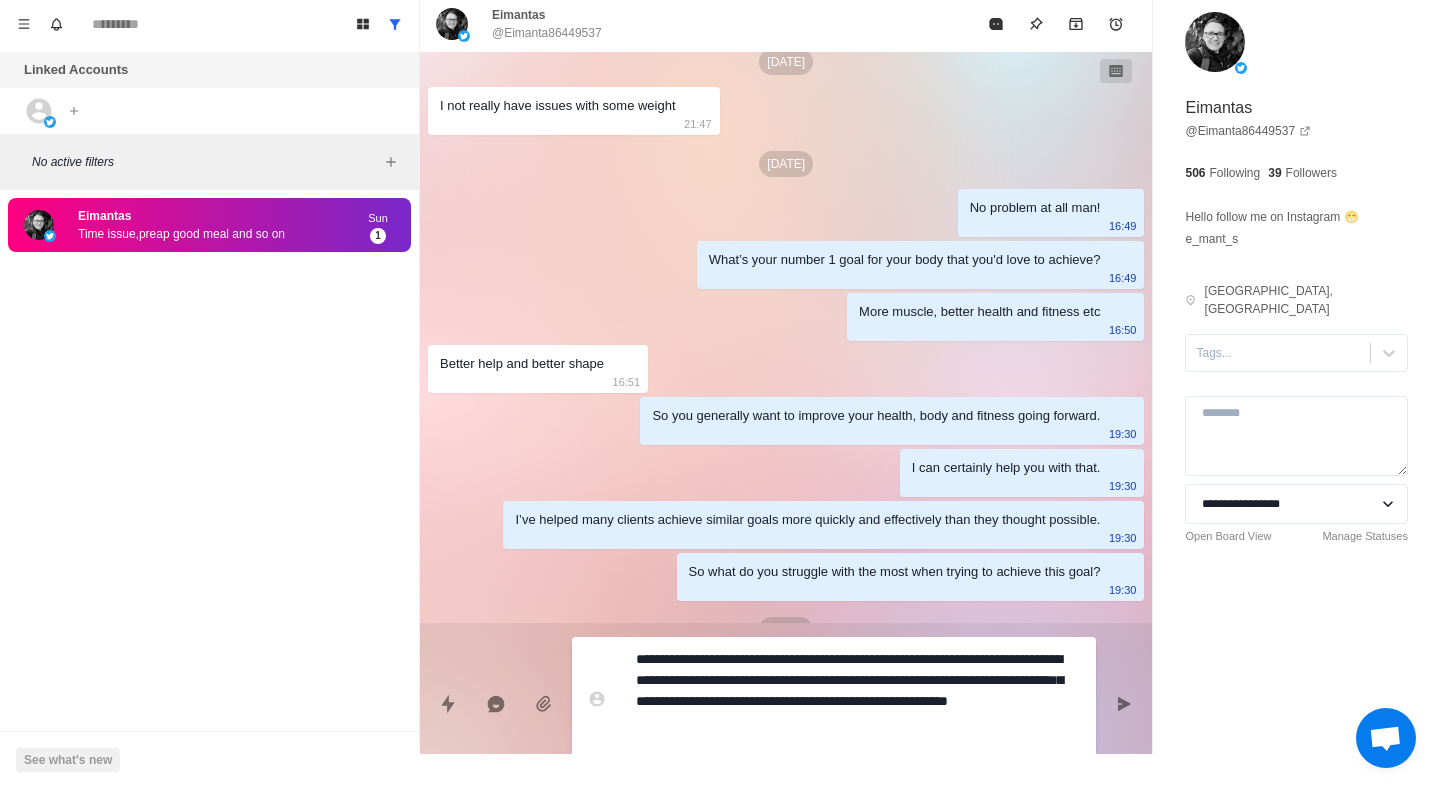 type on "*" 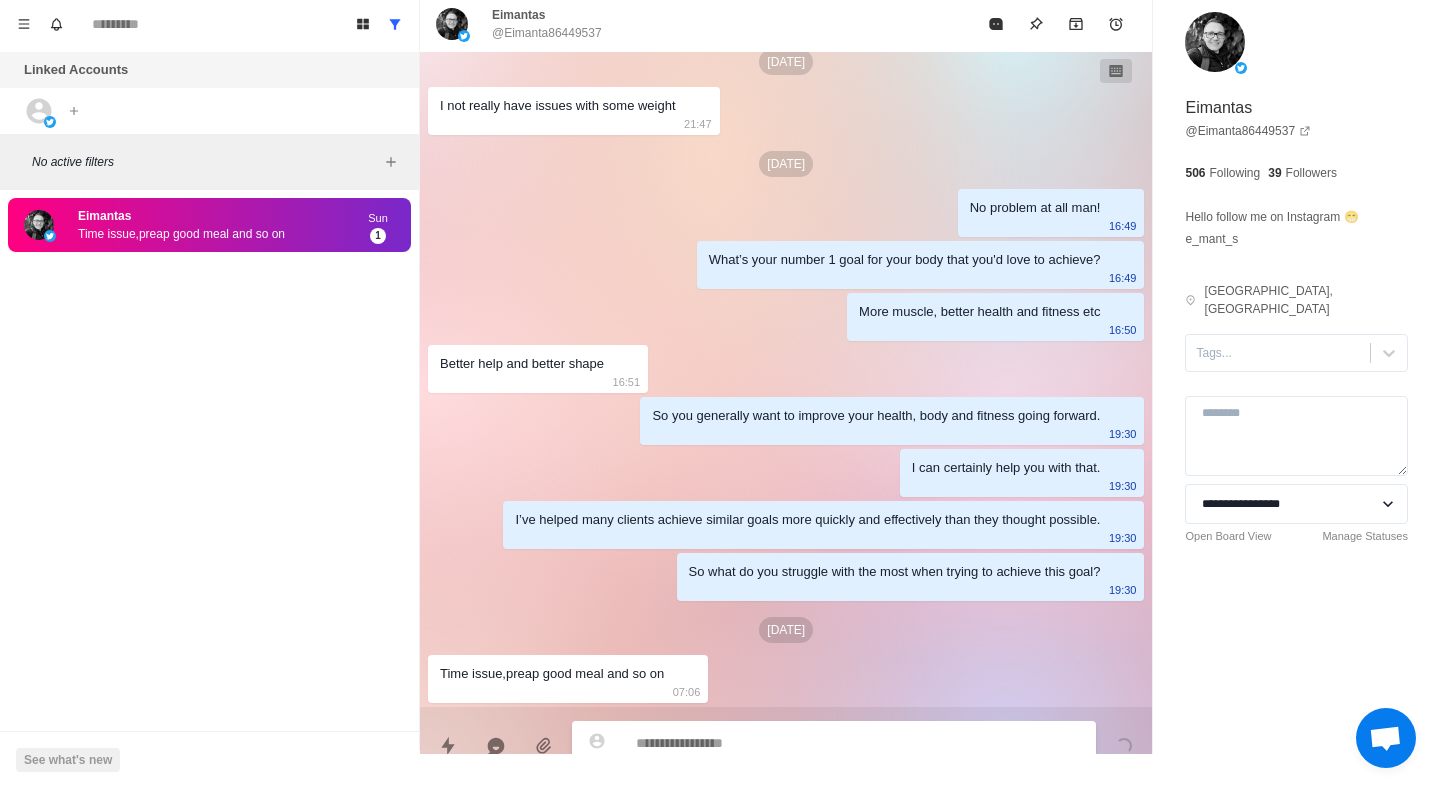 scroll, scrollTop: 301, scrollLeft: 0, axis: vertical 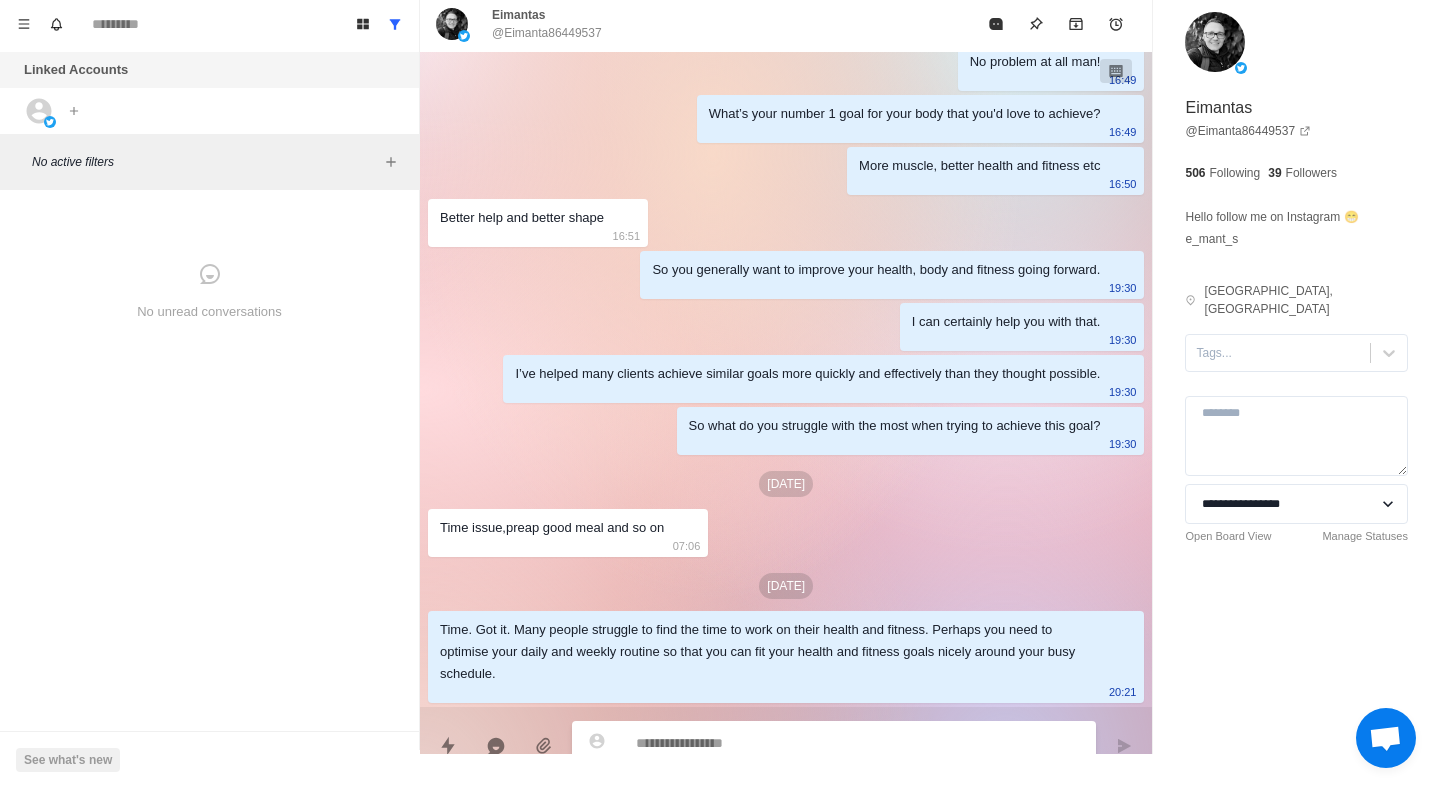 paste on "**********" 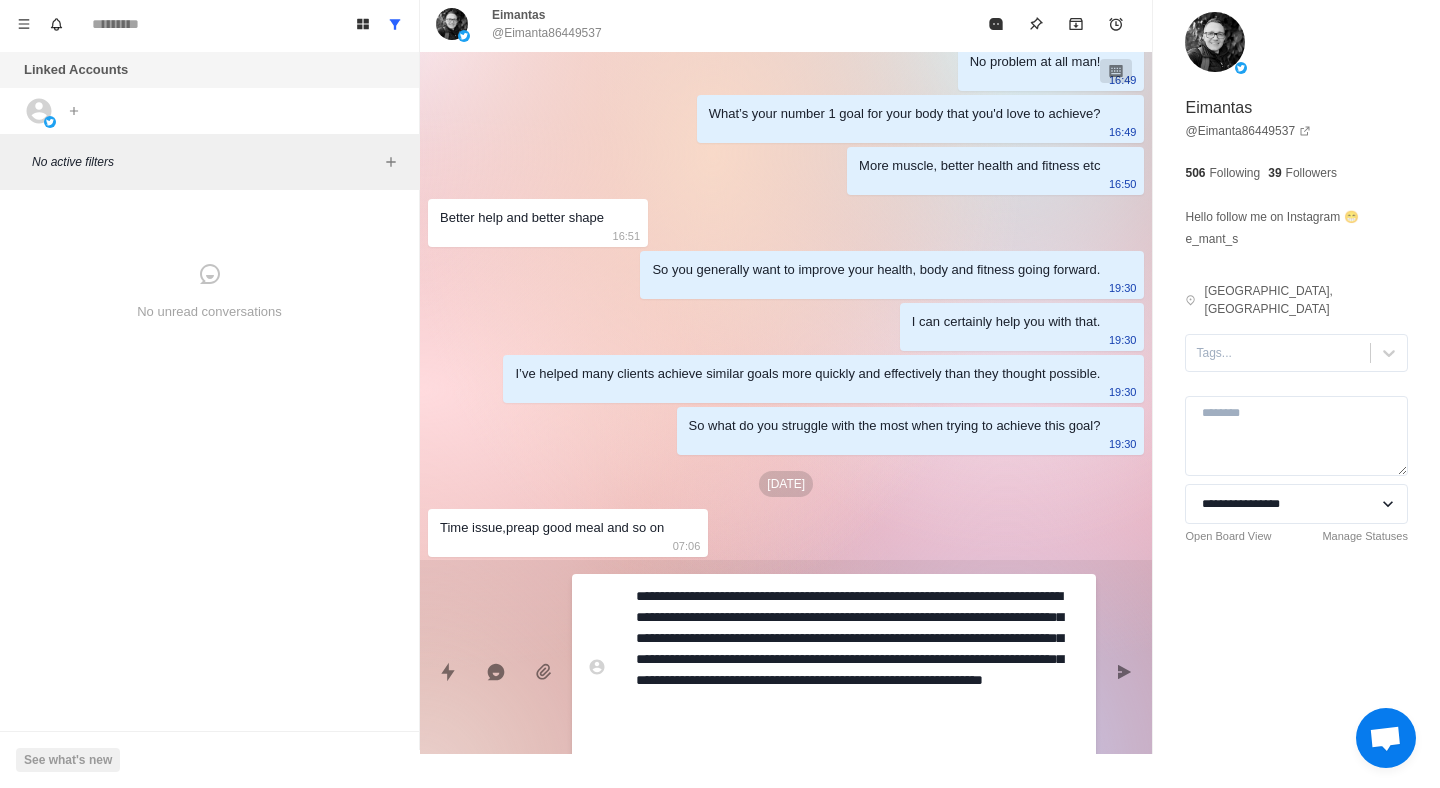 type on "*" 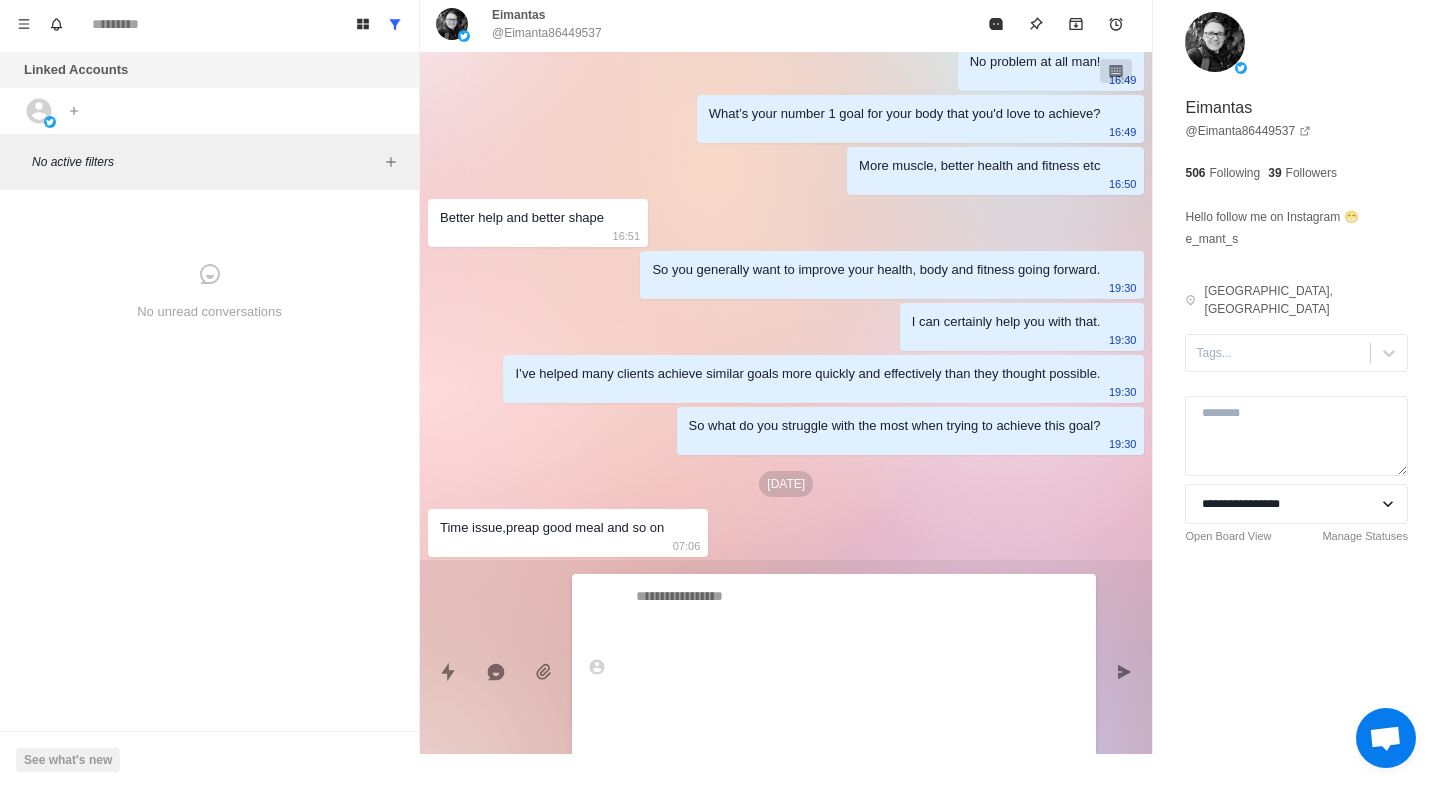 scroll, scrollTop: 419, scrollLeft: 0, axis: vertical 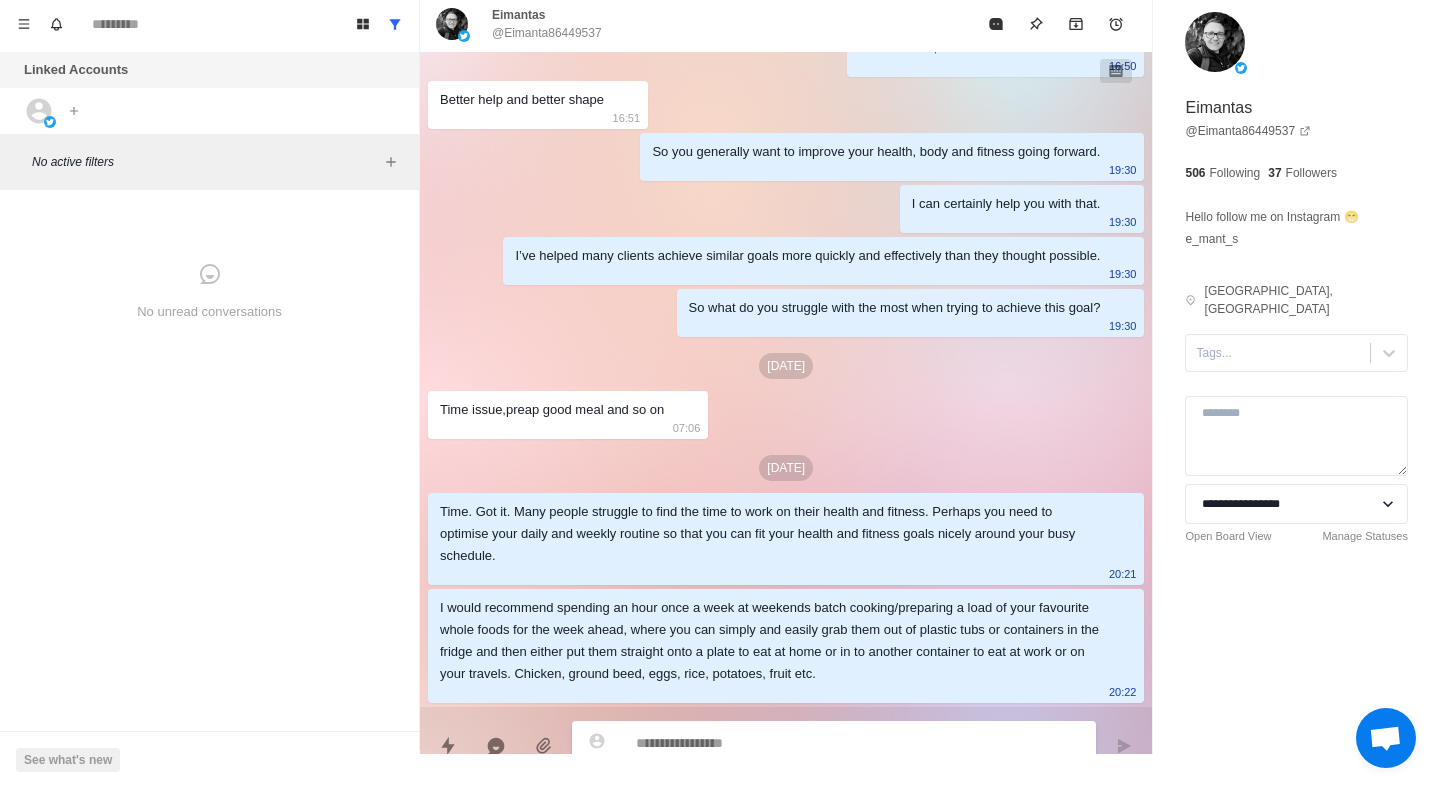 paste on "**********" 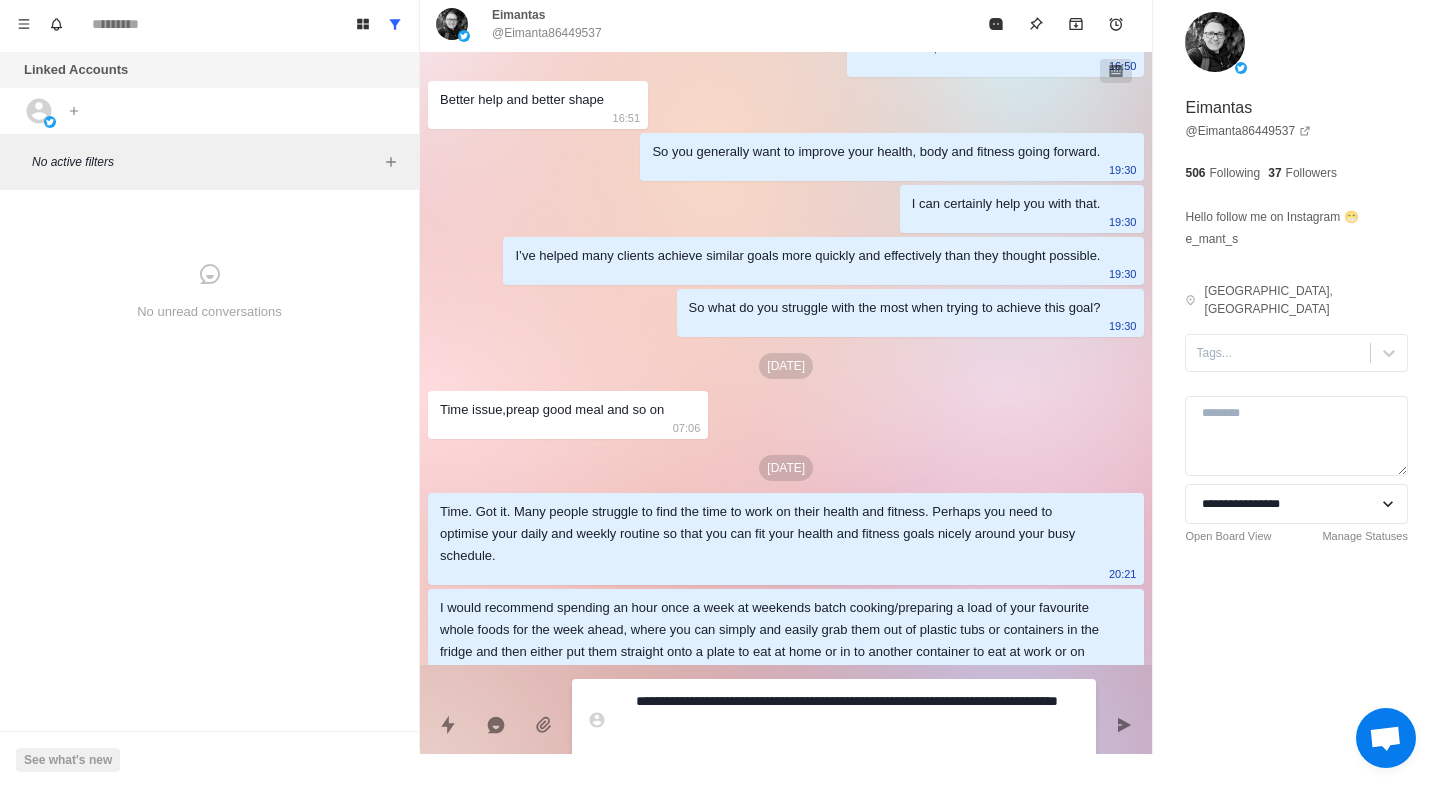 type on "*" 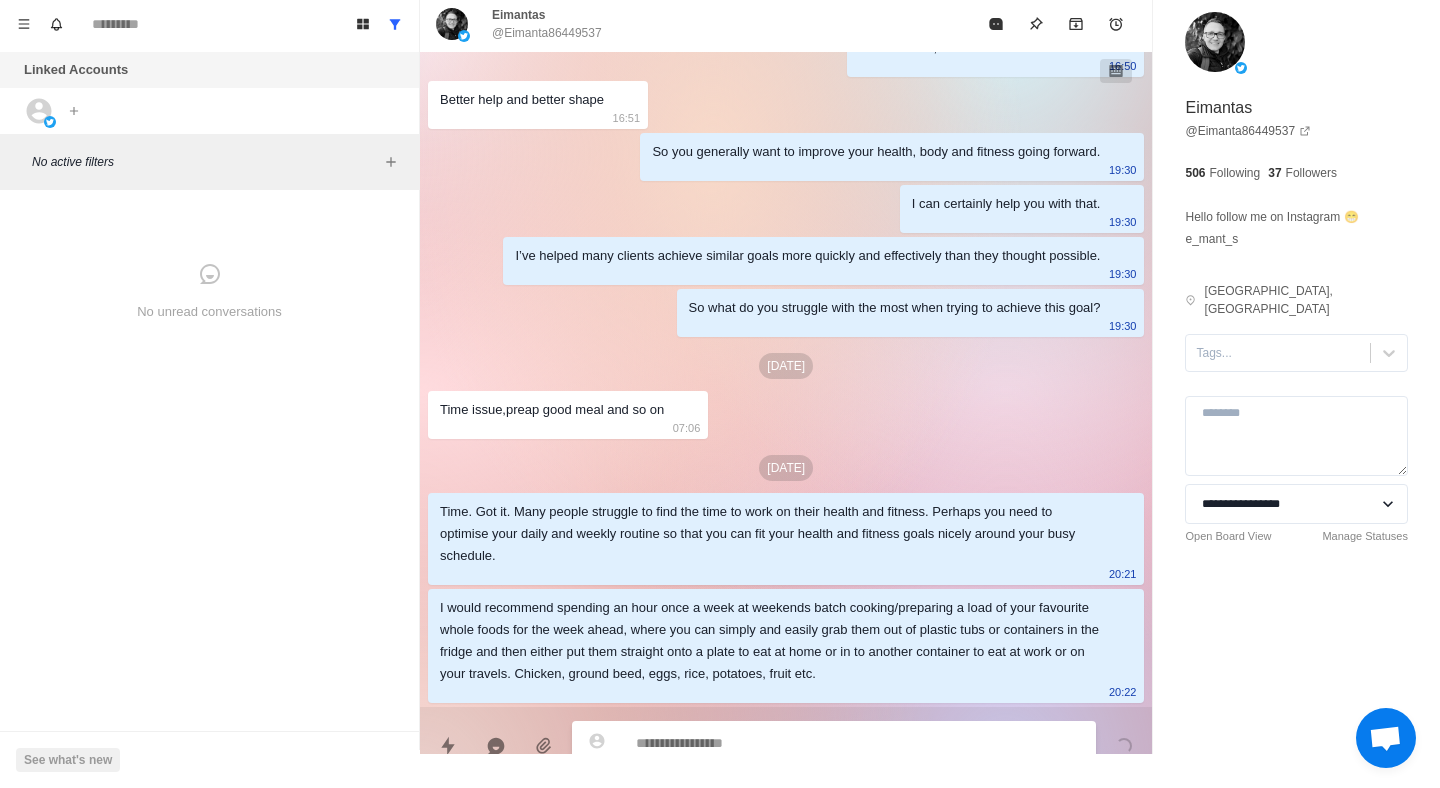 scroll, scrollTop: 471, scrollLeft: 0, axis: vertical 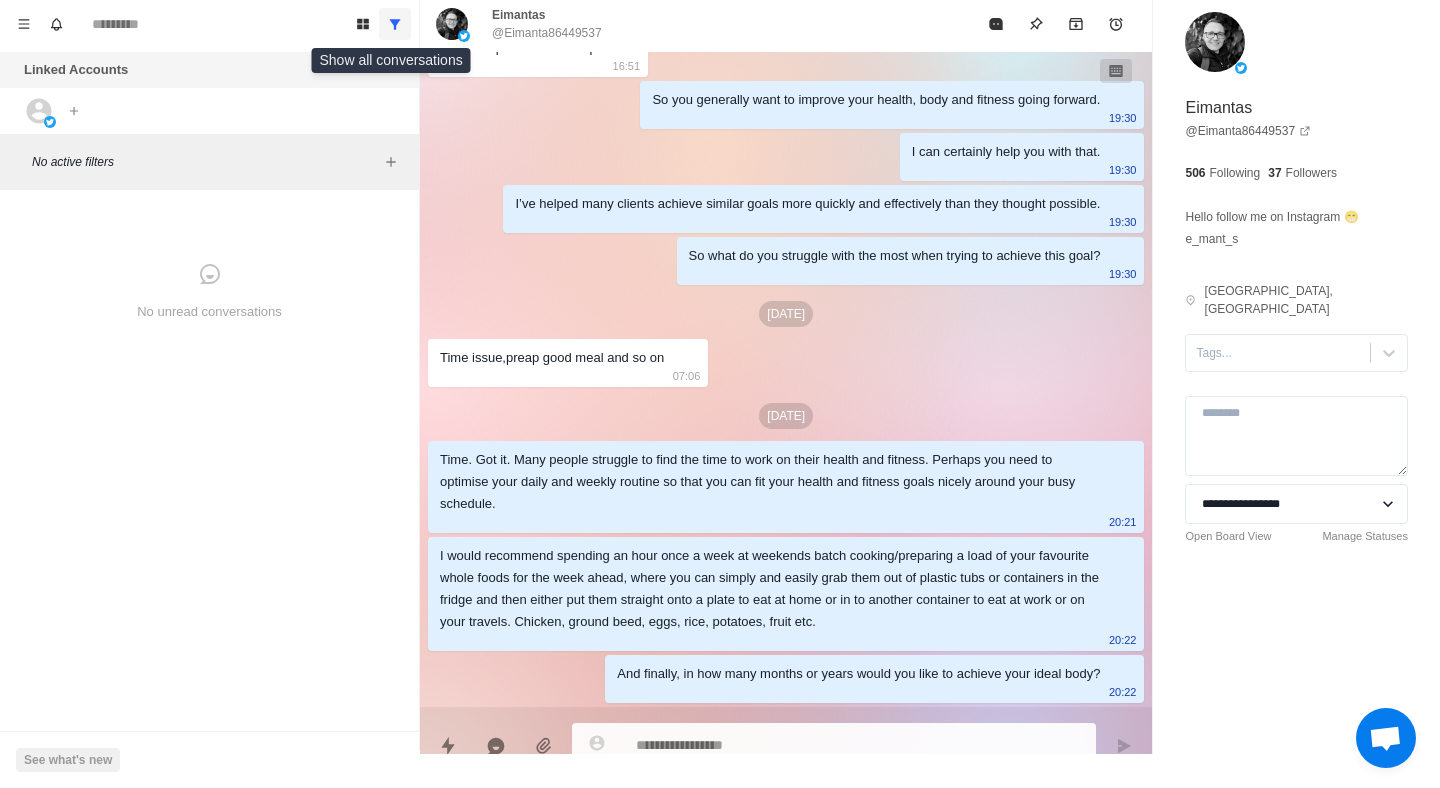 click at bounding box center [395, 24] 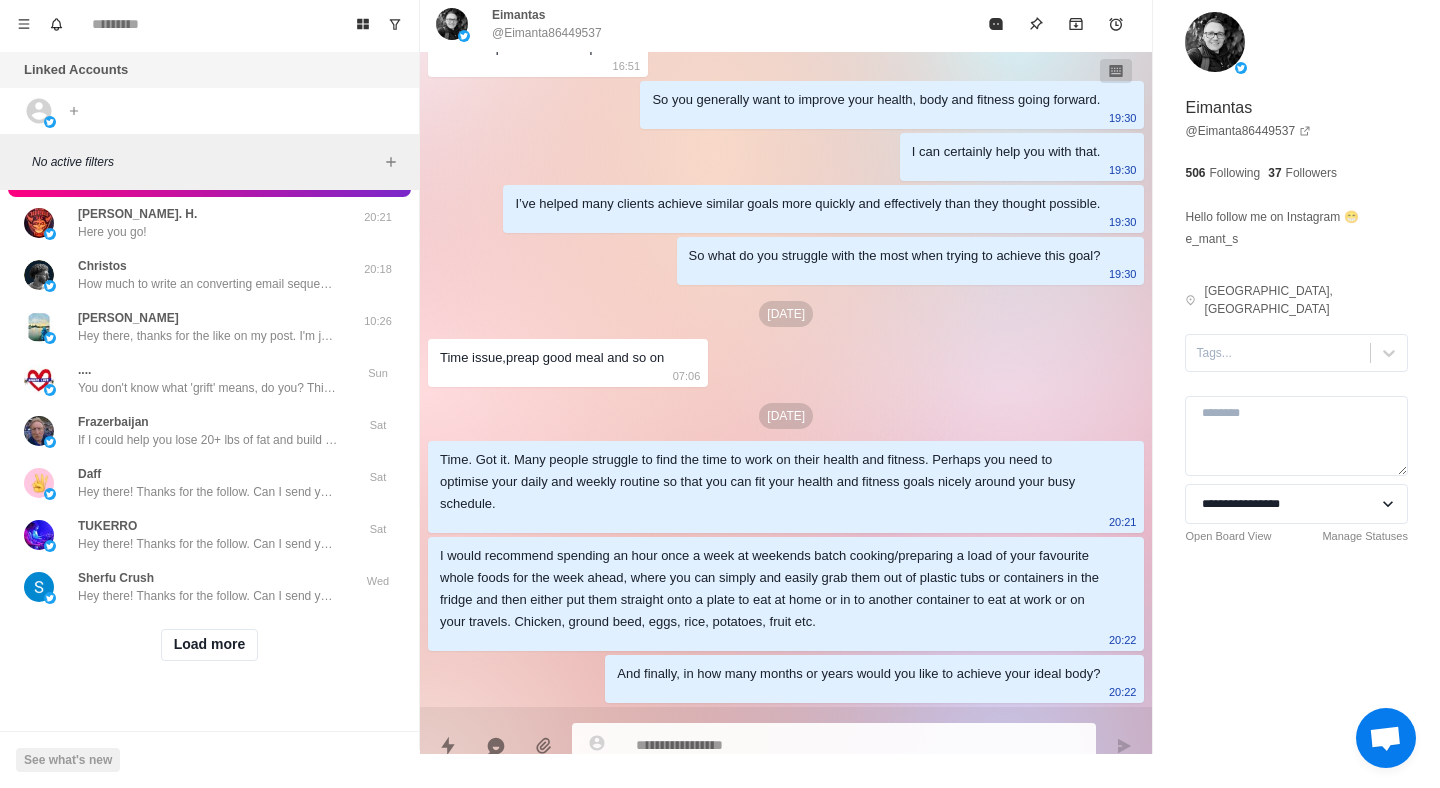 scroll, scrollTop: 649, scrollLeft: 0, axis: vertical 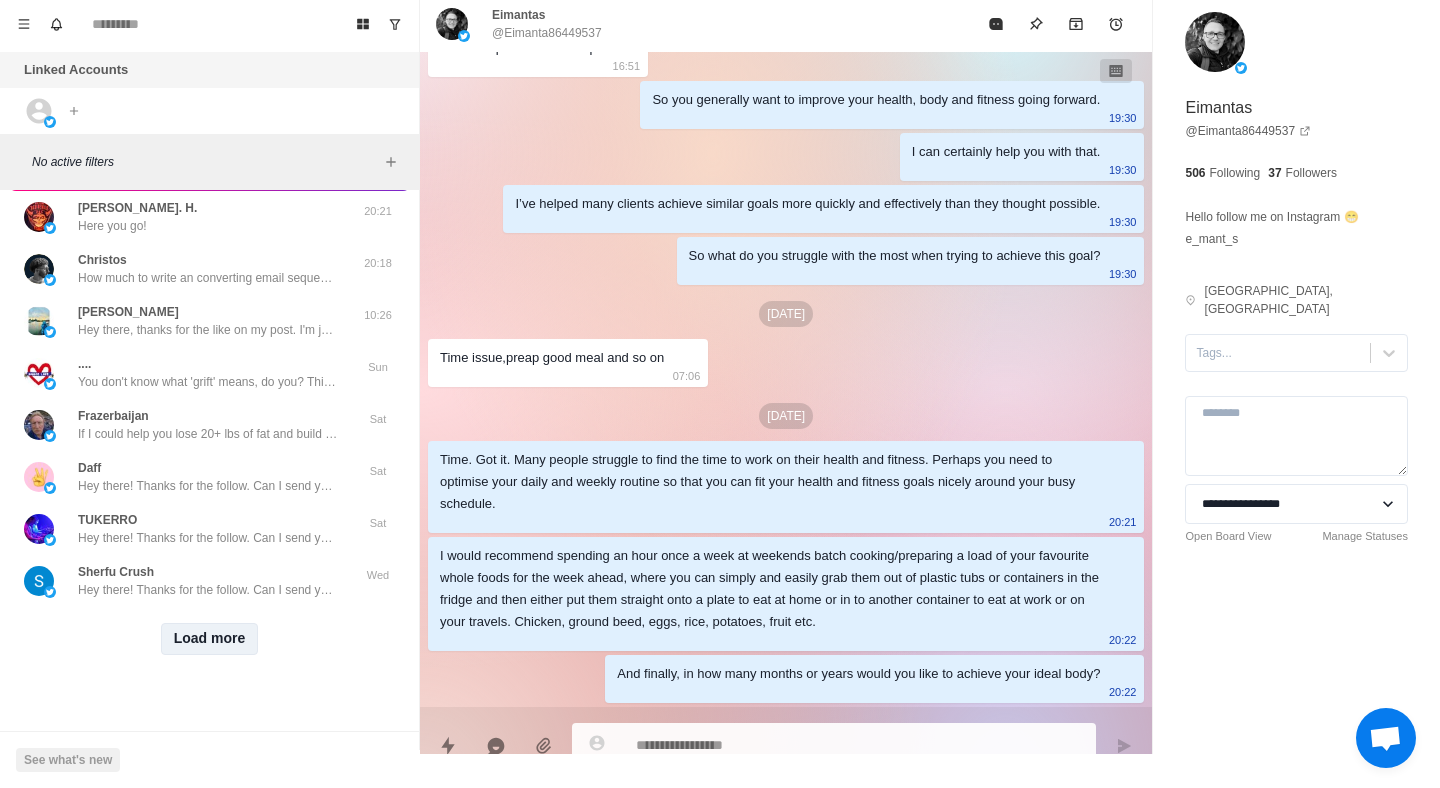 click on "Load more" at bounding box center (210, 639) 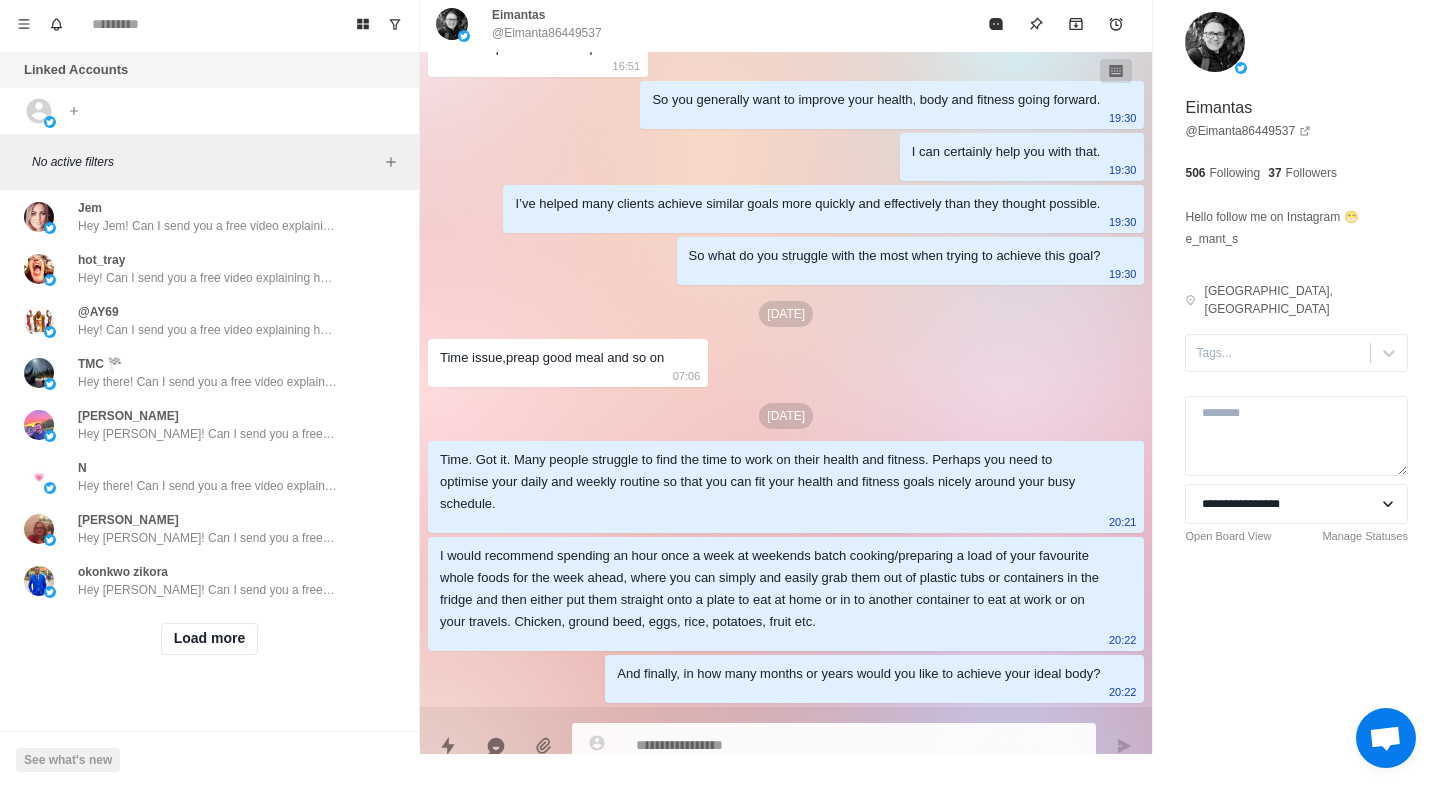 click on "Load more" at bounding box center (210, 639) 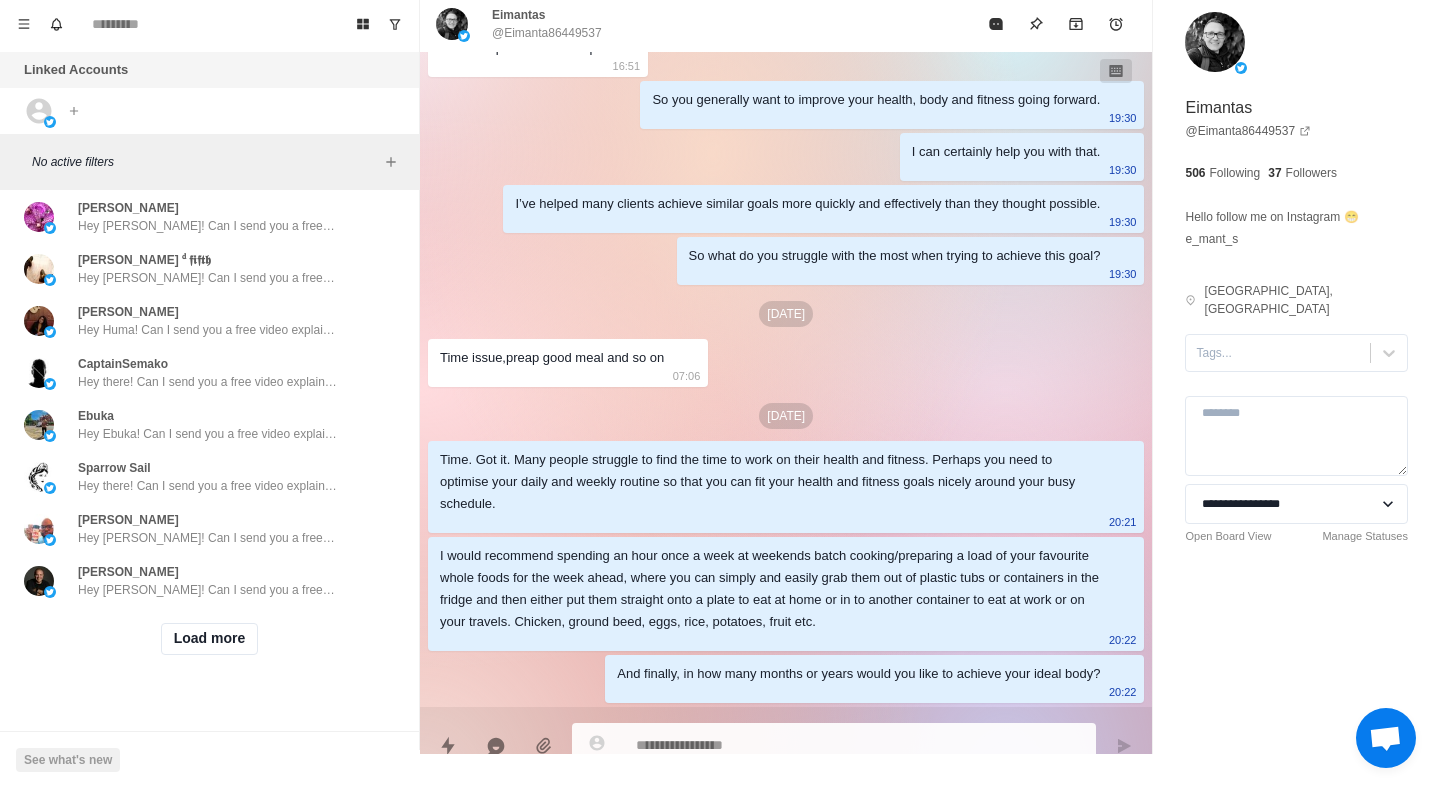 click on "Load more" at bounding box center [210, 639] 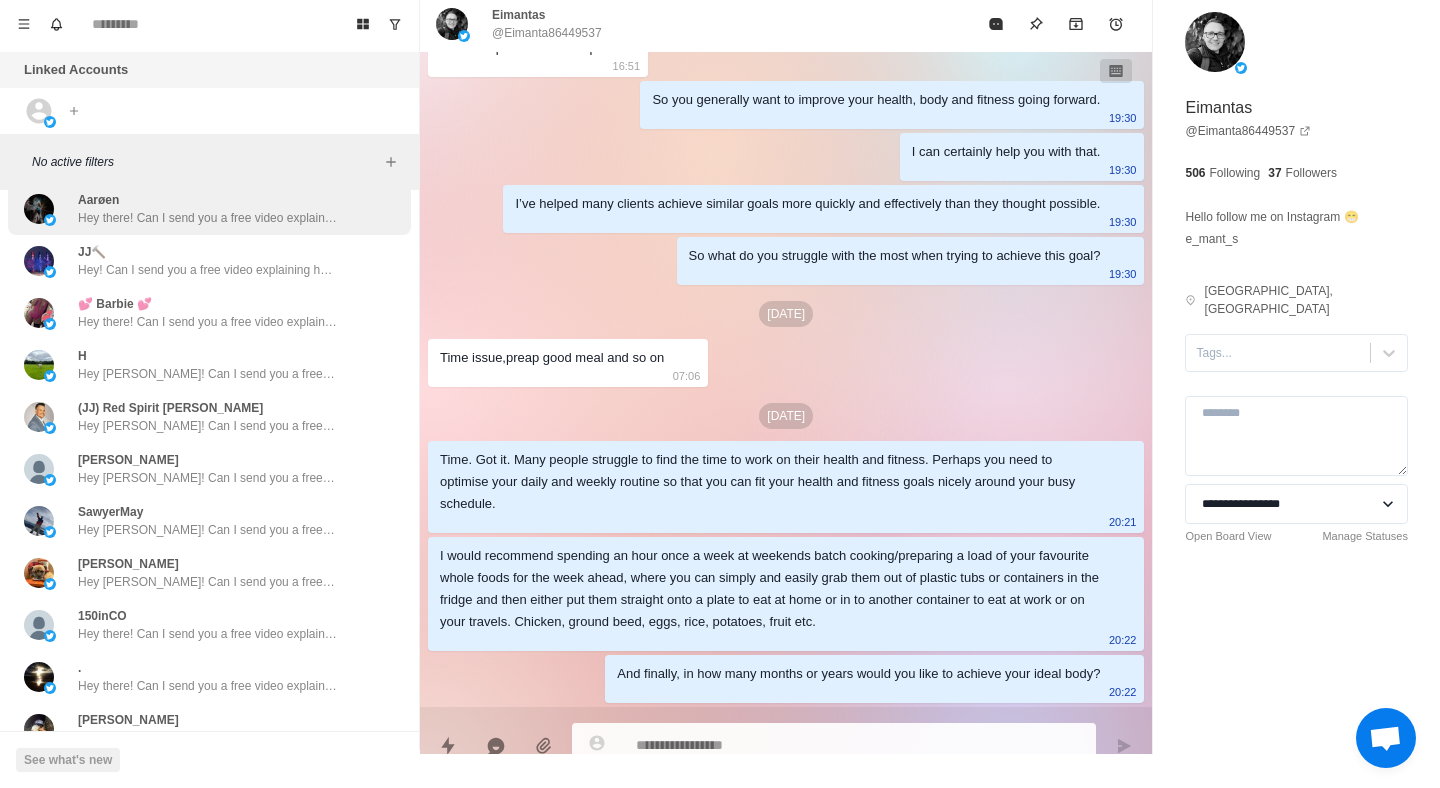 scroll, scrollTop: 3769, scrollLeft: 0, axis: vertical 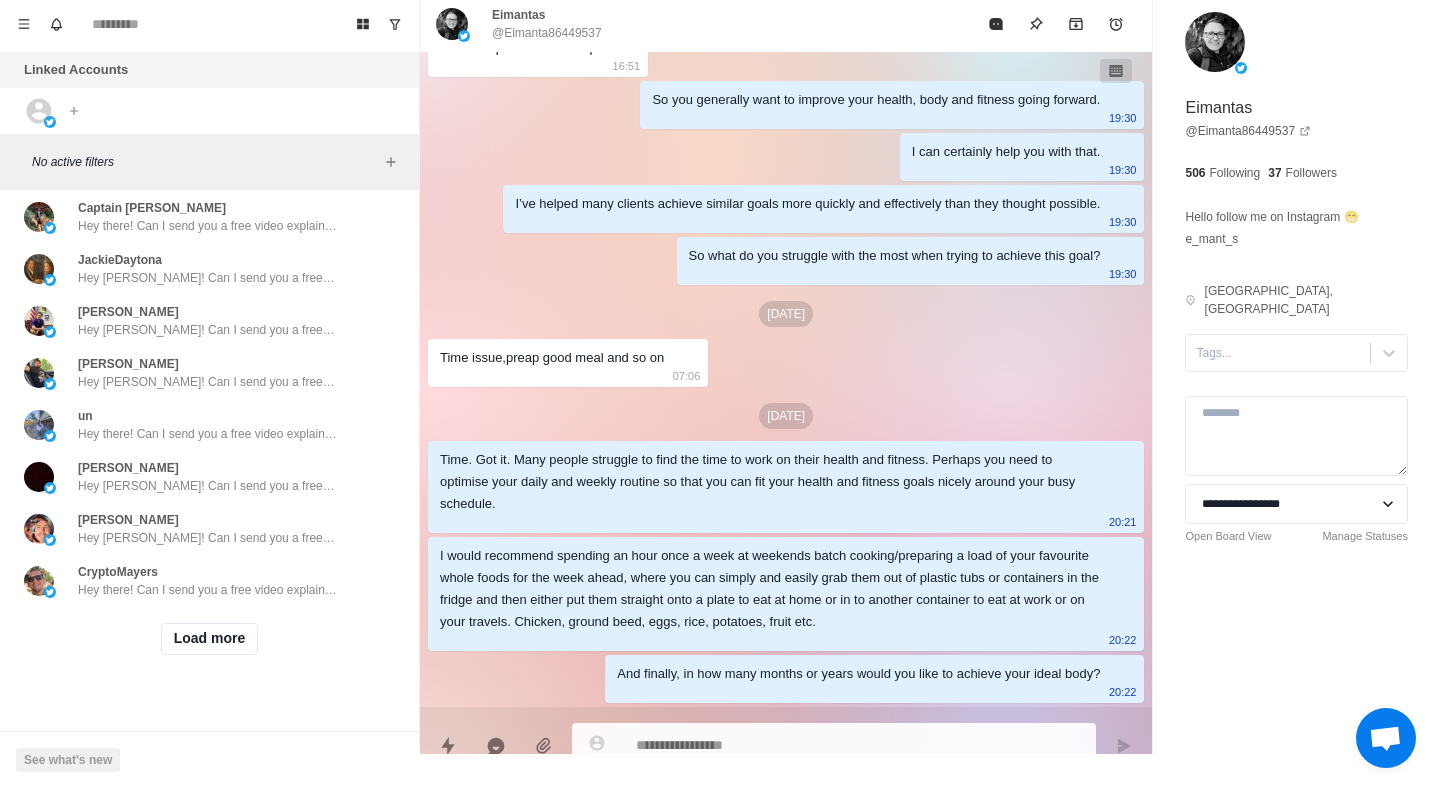 click on "Load more" at bounding box center [209, 639] 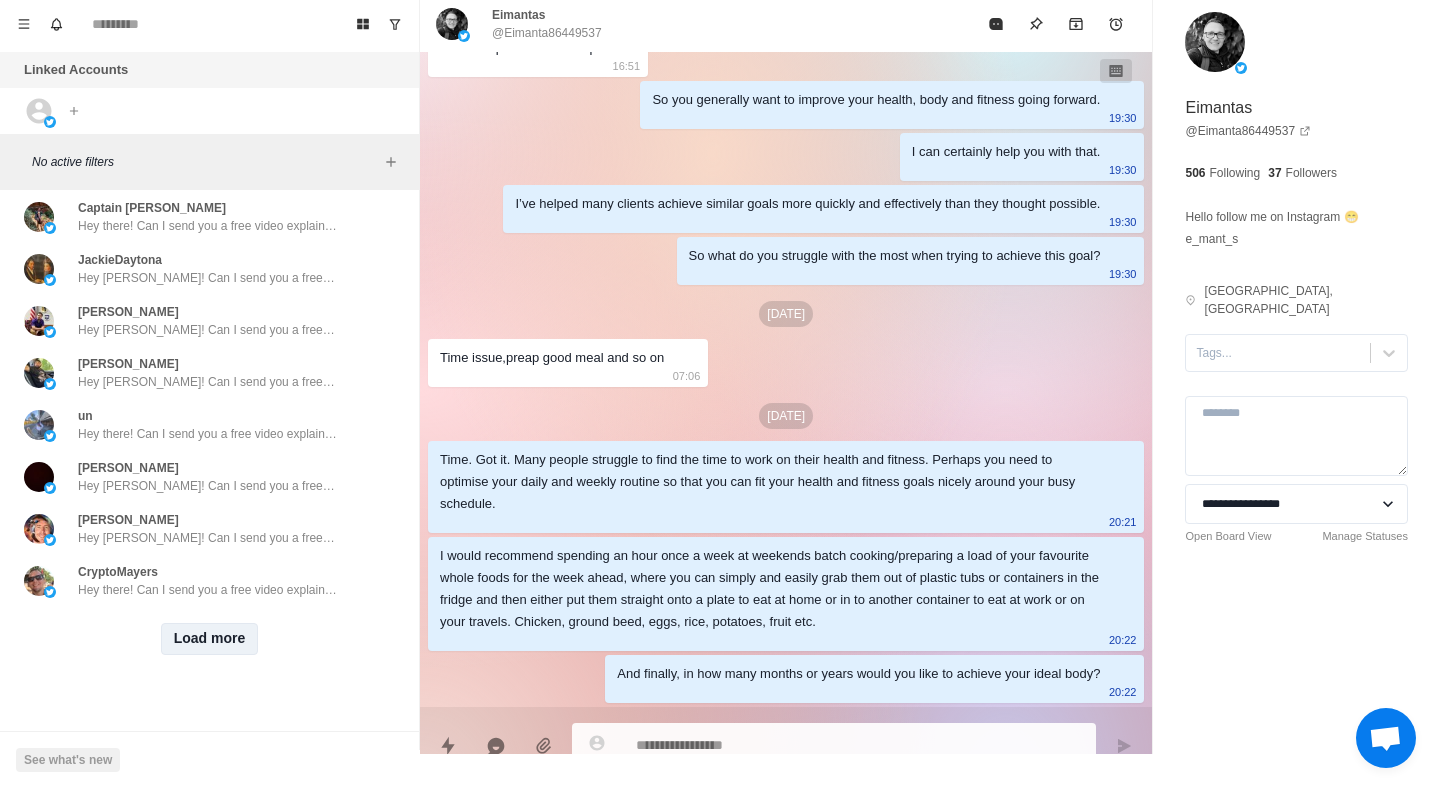 click on "Load more" at bounding box center [210, 639] 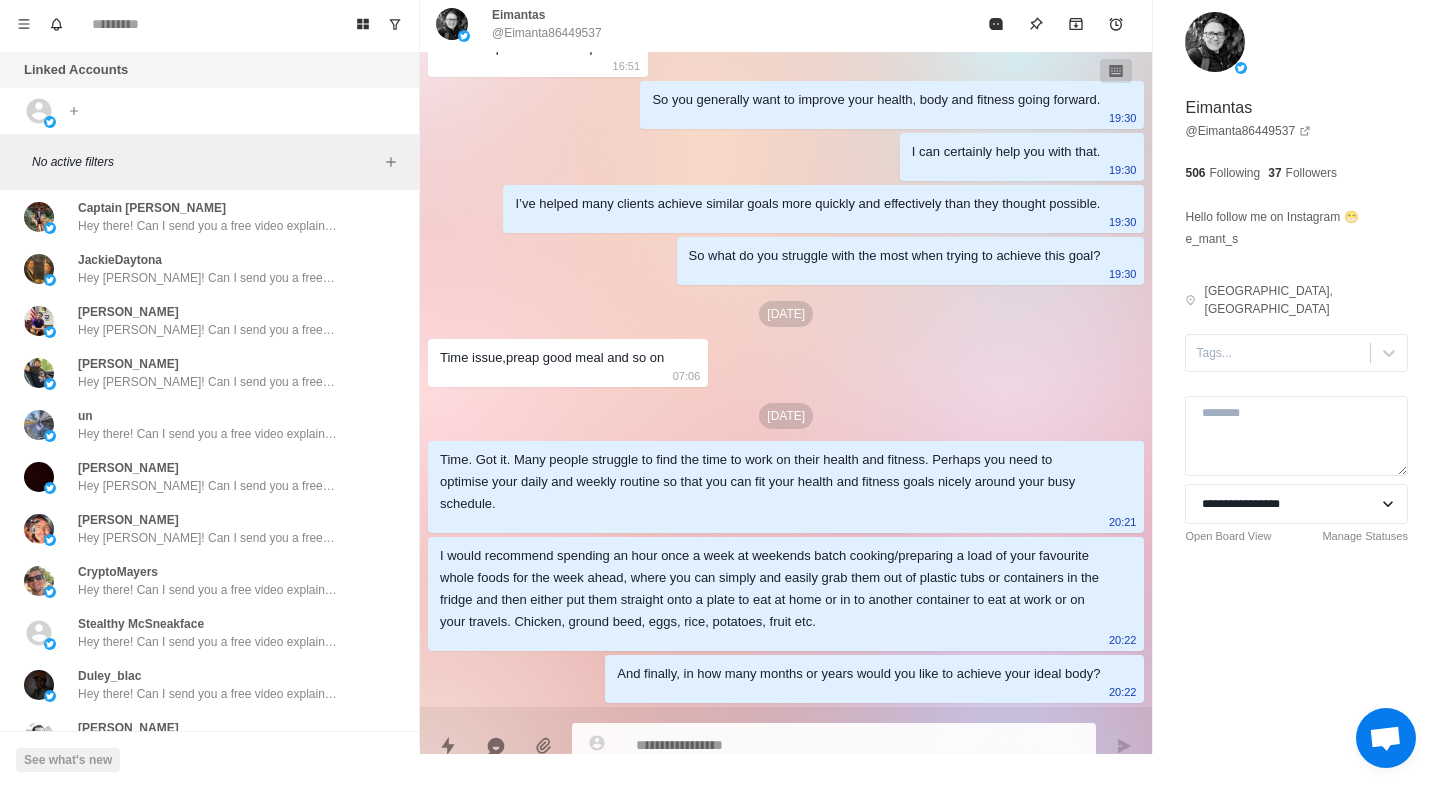 scroll, scrollTop: 4809, scrollLeft: 0, axis: vertical 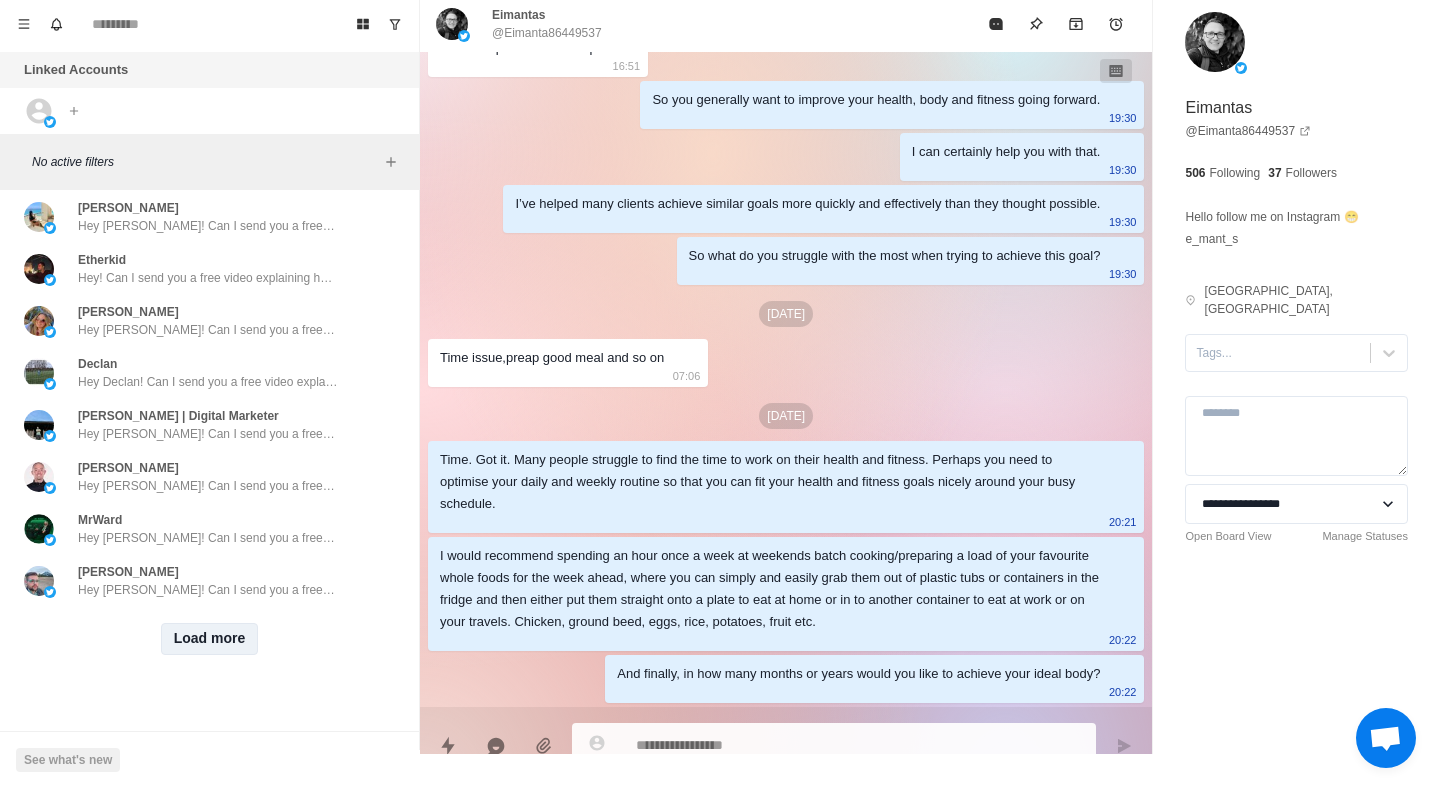 click on "Load more" at bounding box center [210, 639] 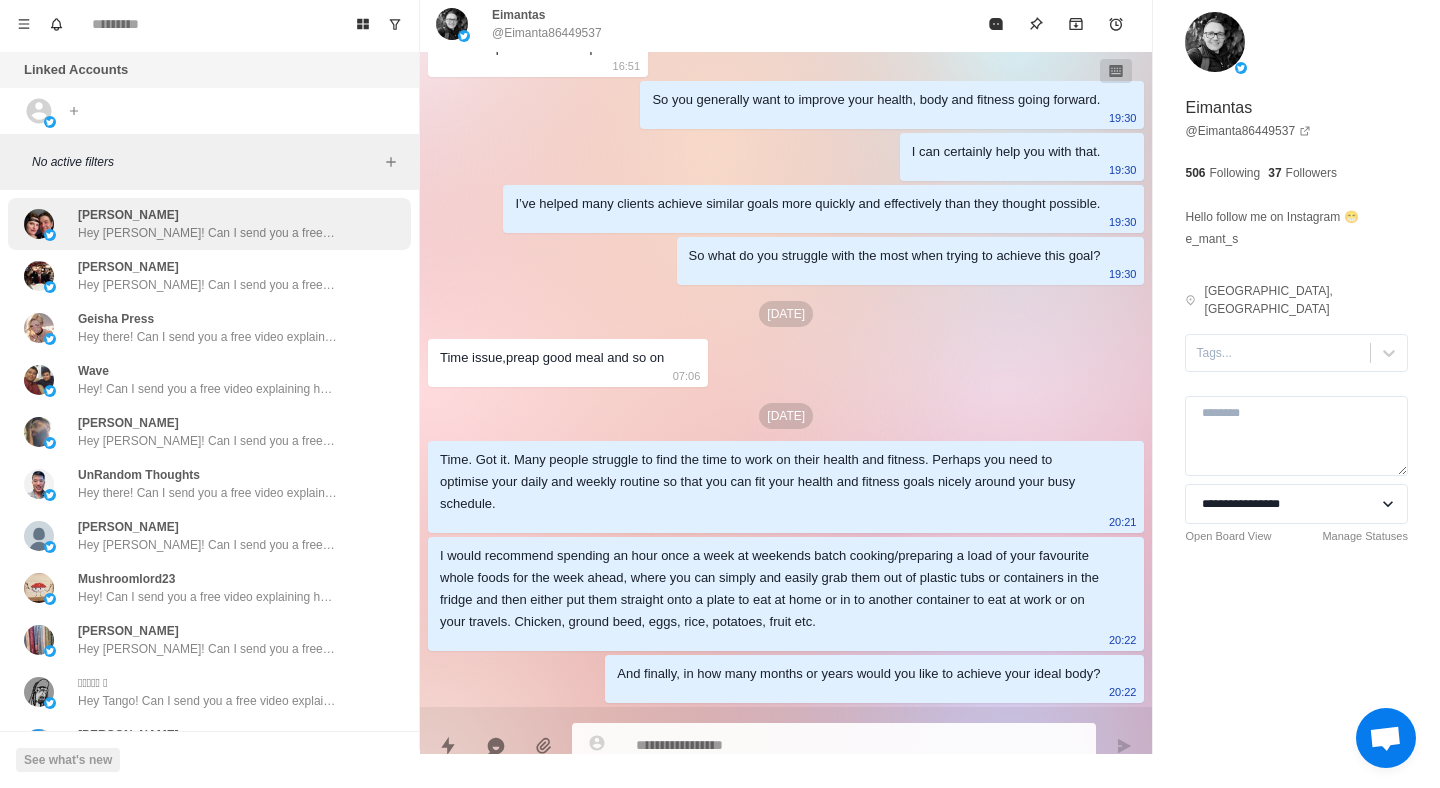 scroll, scrollTop: 5849, scrollLeft: 0, axis: vertical 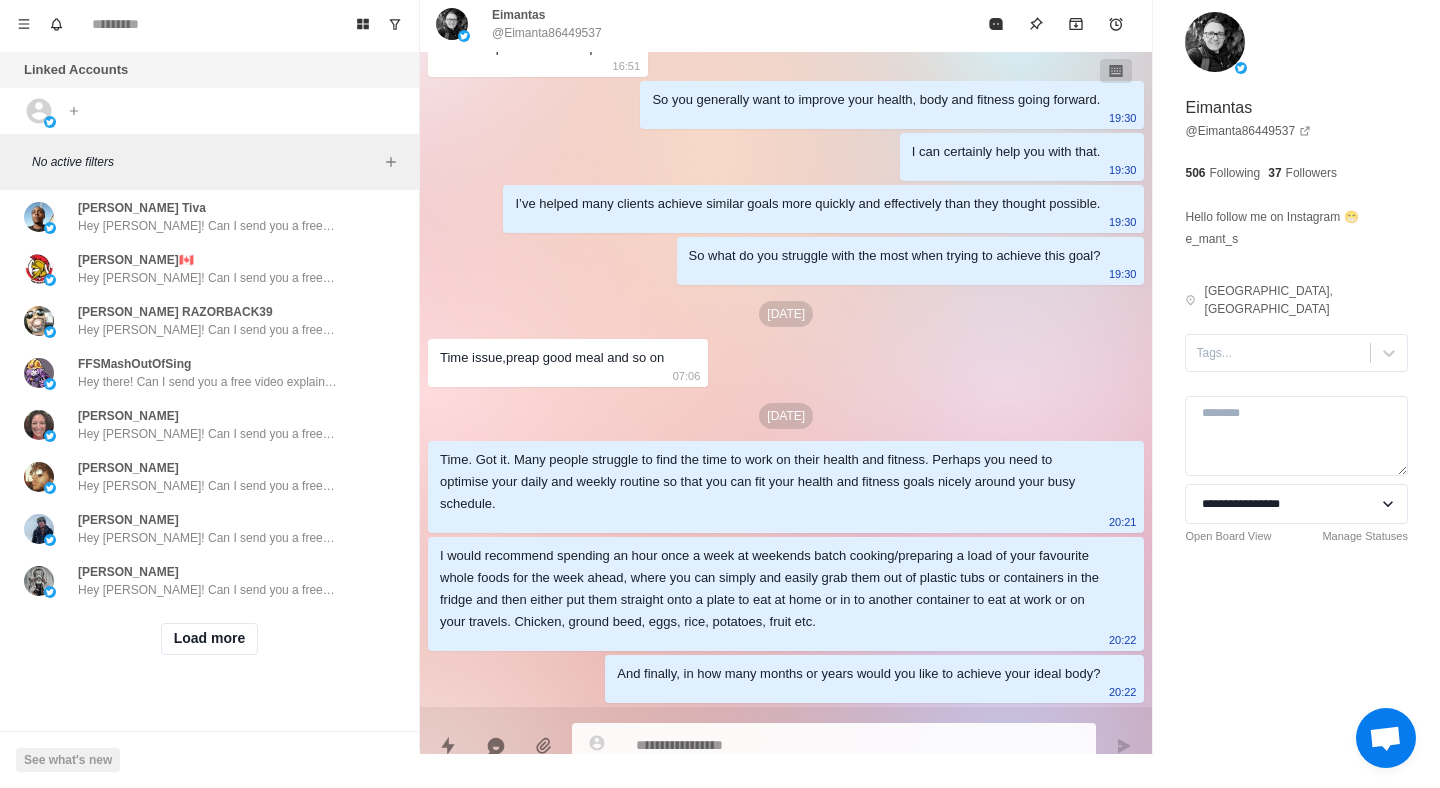 click on "Load more" at bounding box center (210, 639) 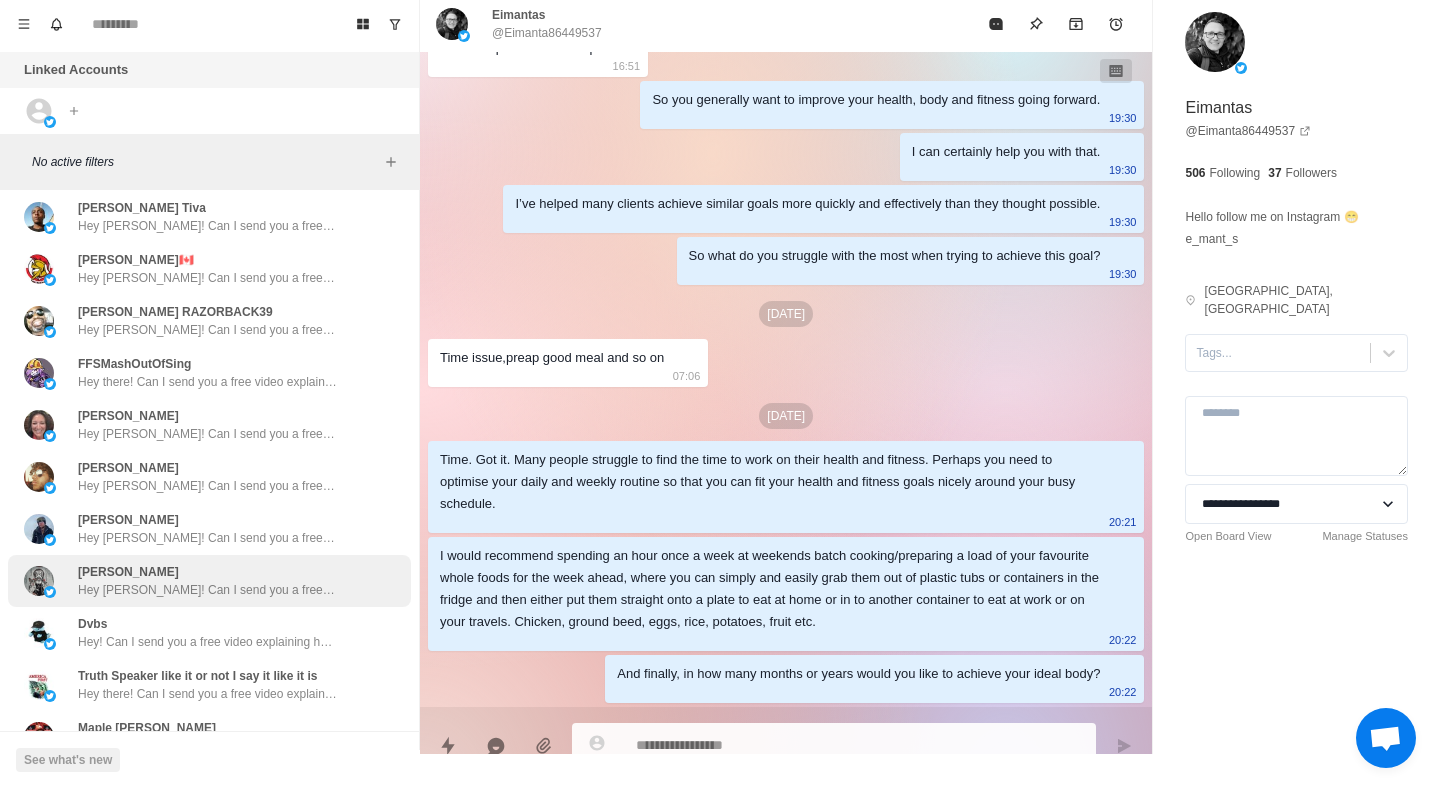 scroll, scrollTop: 6889, scrollLeft: 0, axis: vertical 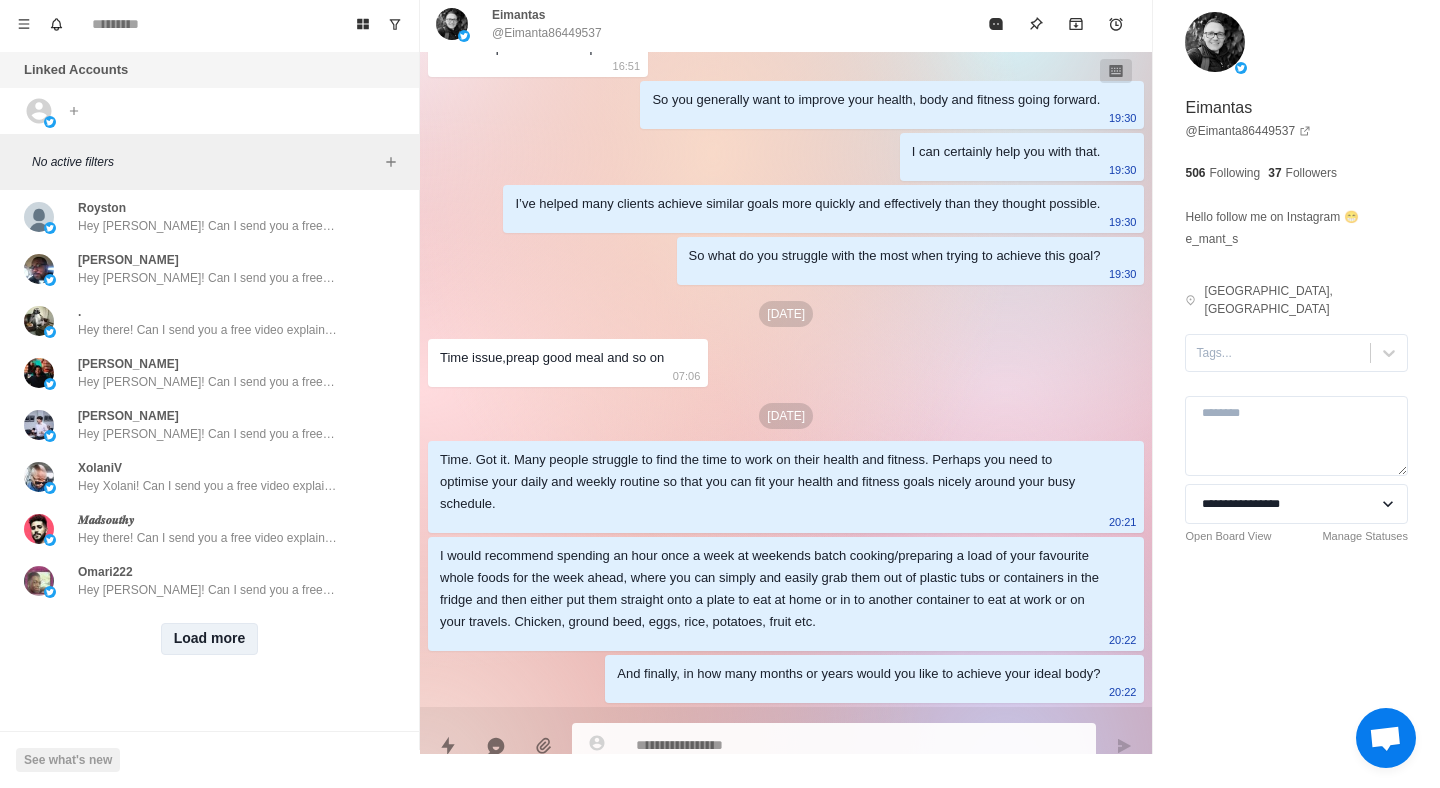 click on "Load more" at bounding box center [210, 639] 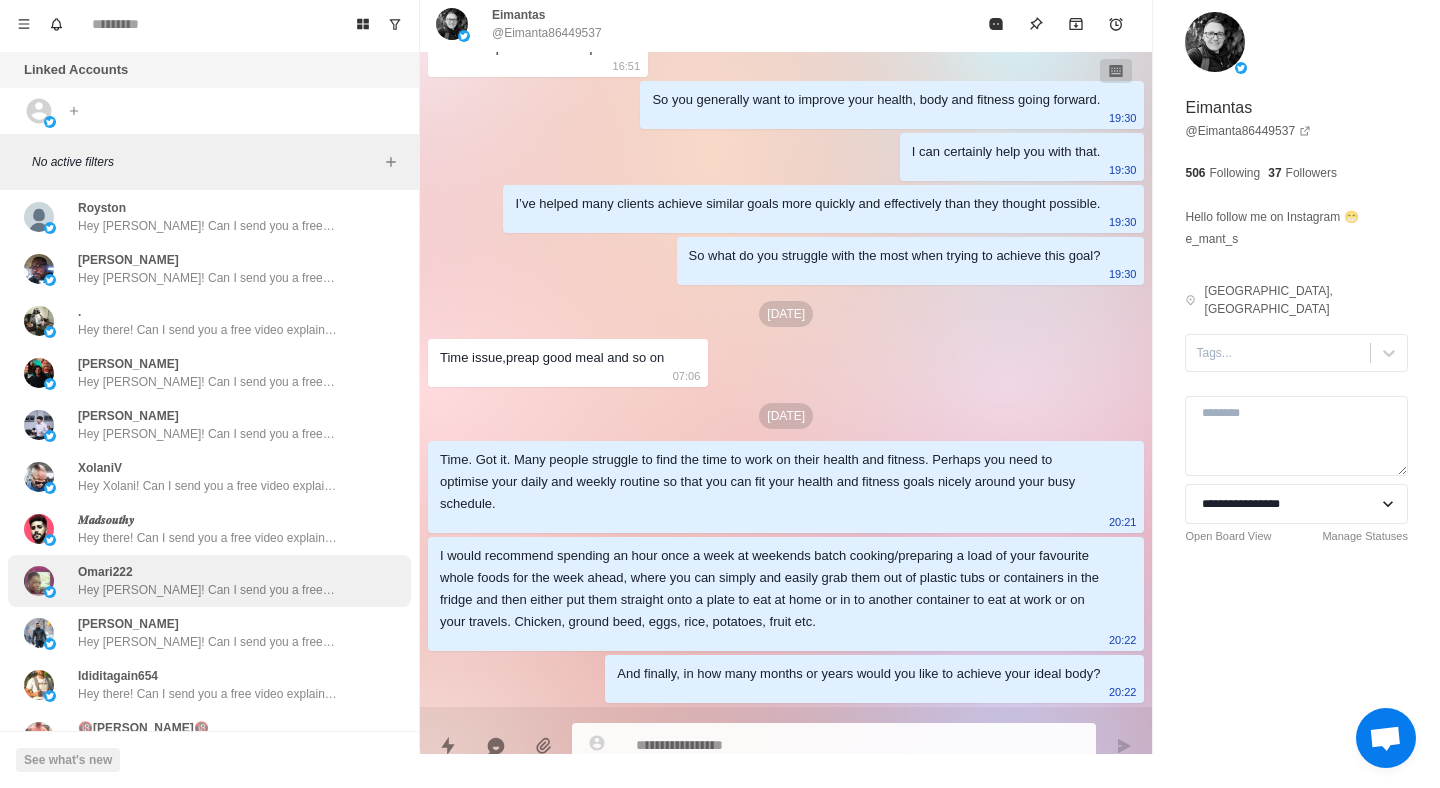 scroll, scrollTop: 7929, scrollLeft: 0, axis: vertical 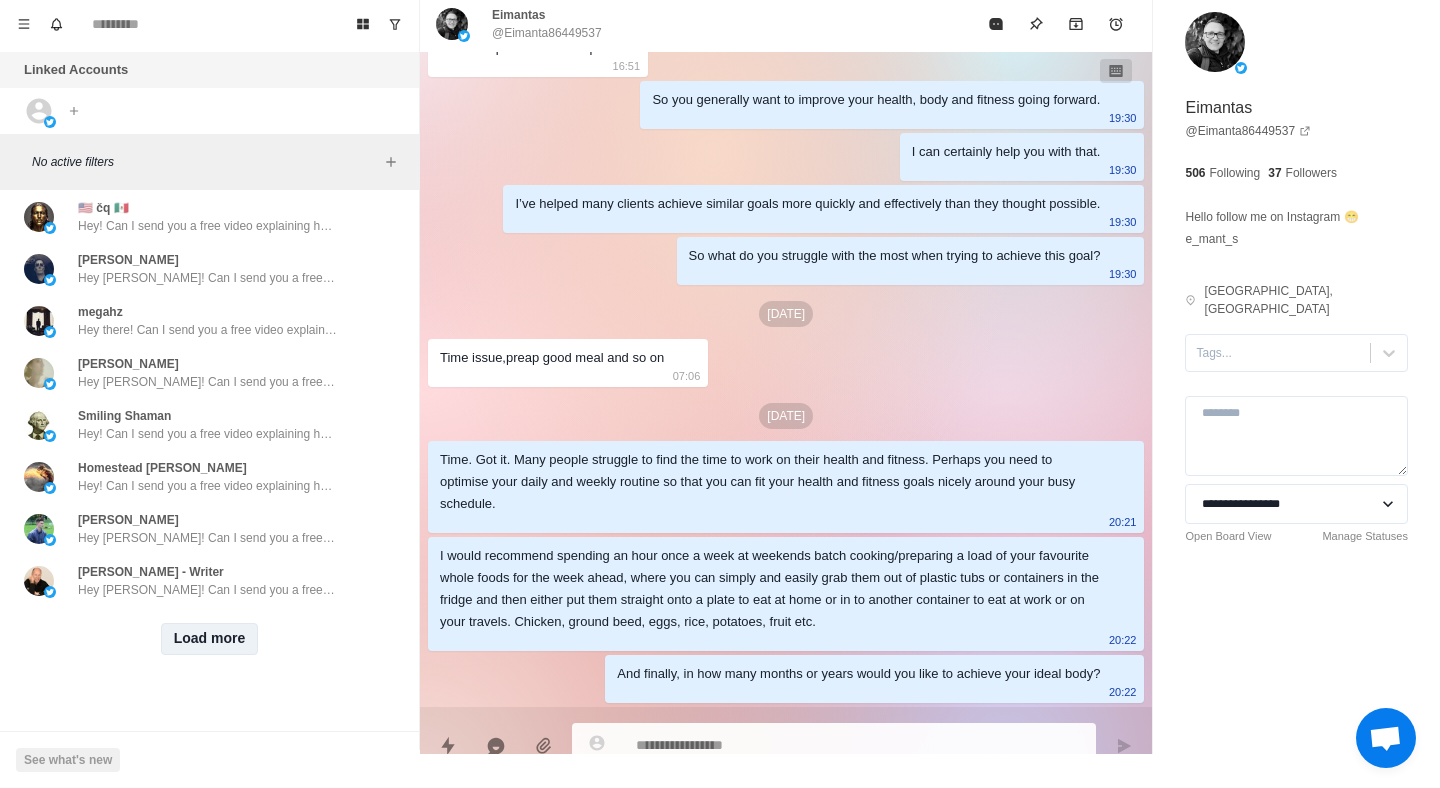 click on "Load more" at bounding box center (210, 639) 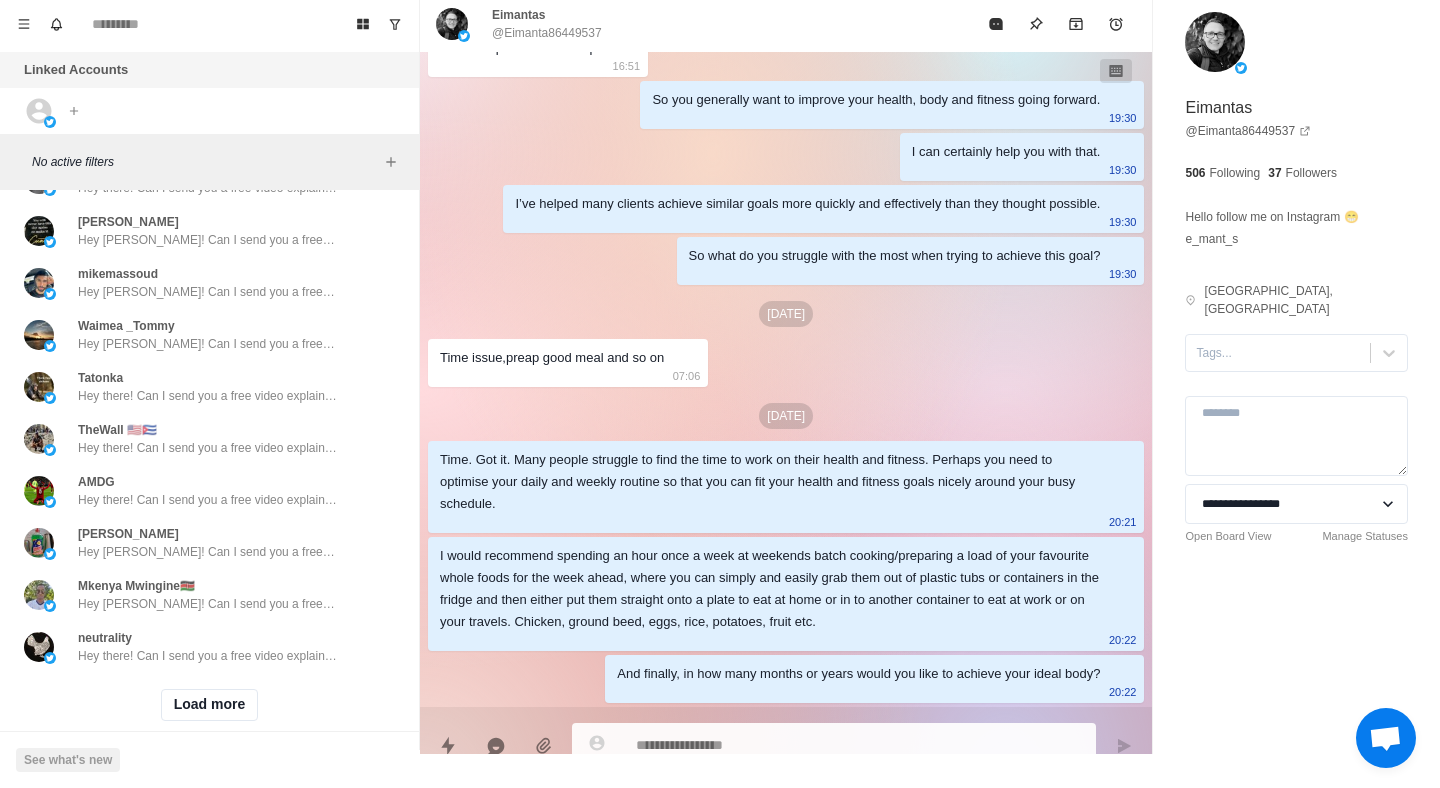 scroll, scrollTop: 8969, scrollLeft: 0, axis: vertical 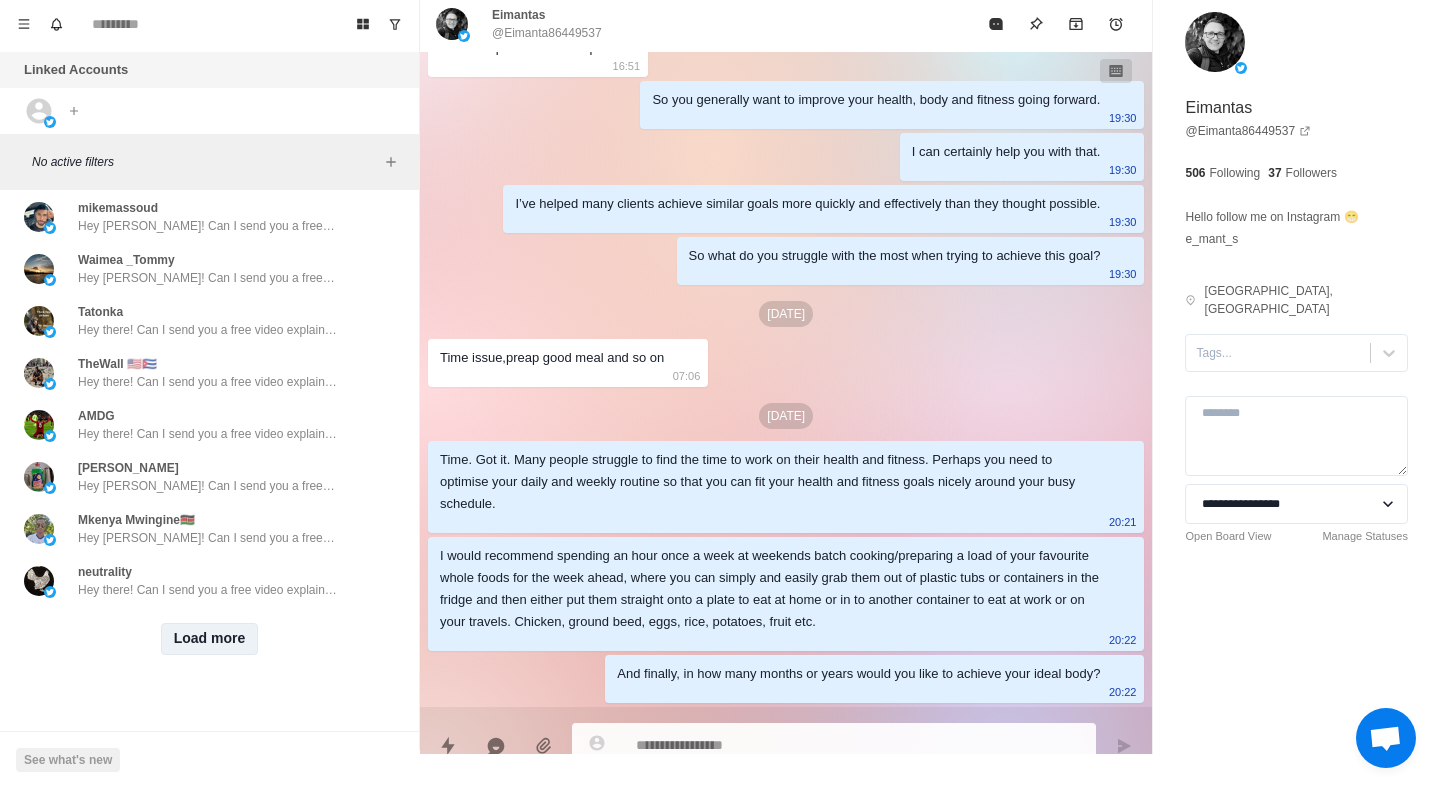 click on "Load more" at bounding box center (210, 639) 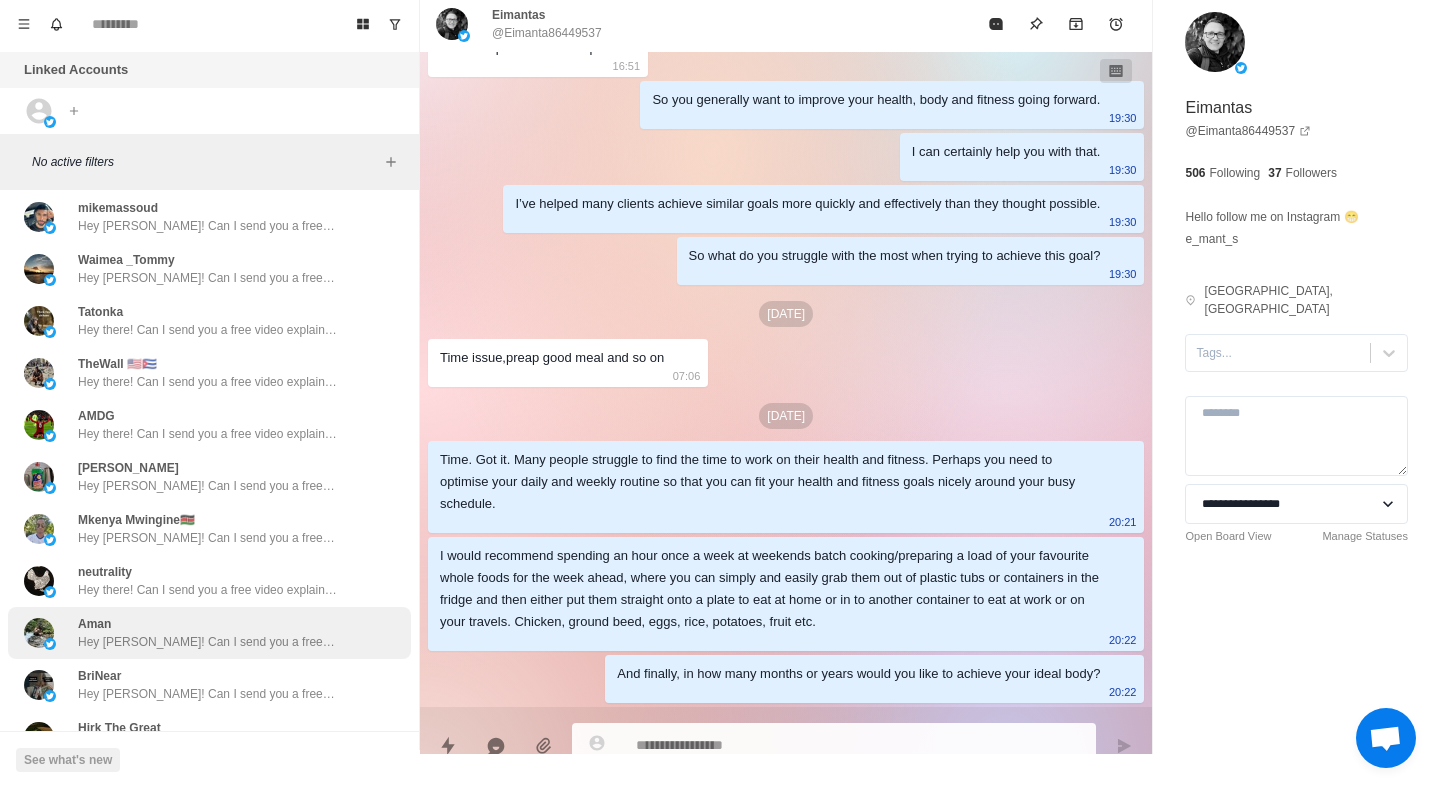 scroll, scrollTop: 10009, scrollLeft: 0, axis: vertical 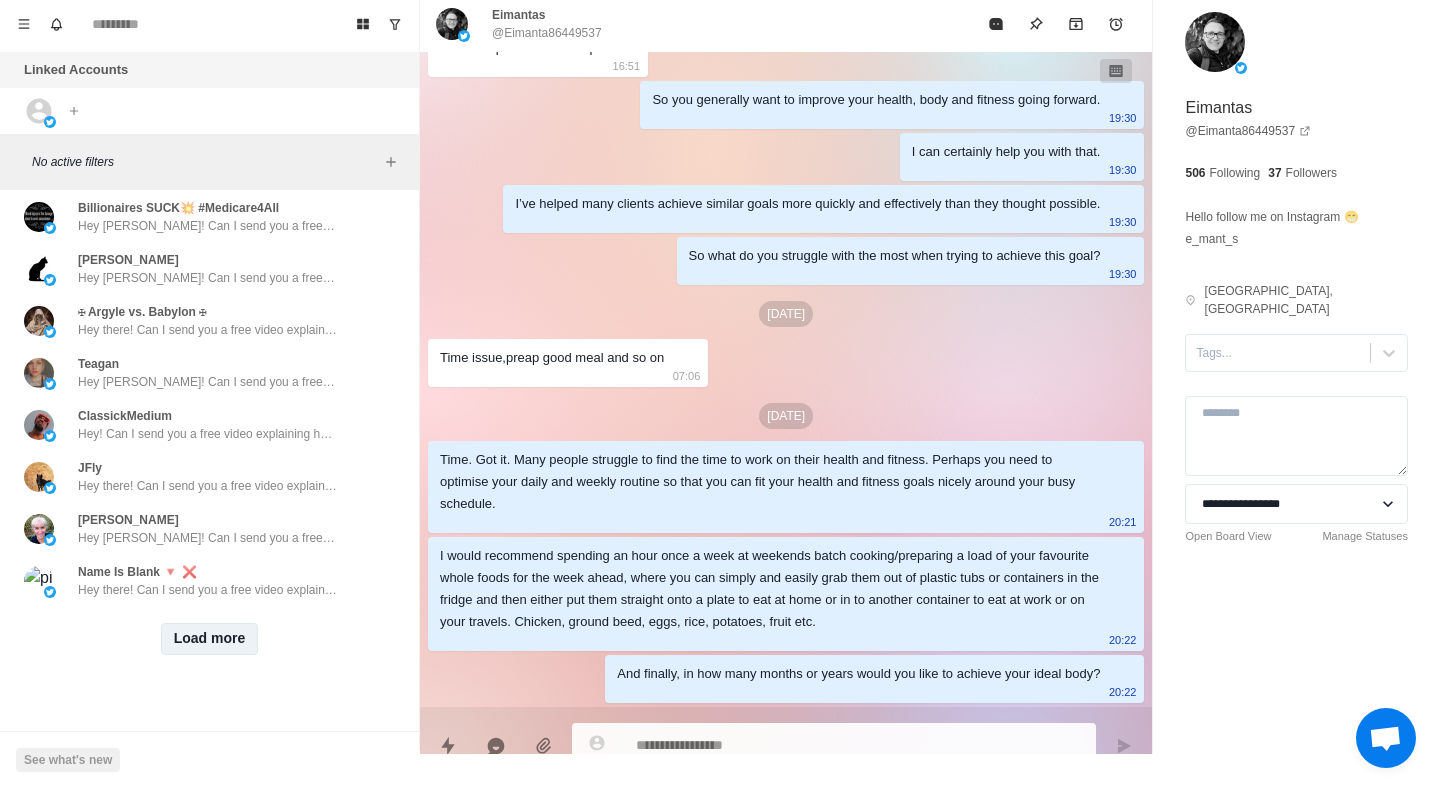 click on "Load more" at bounding box center (210, 639) 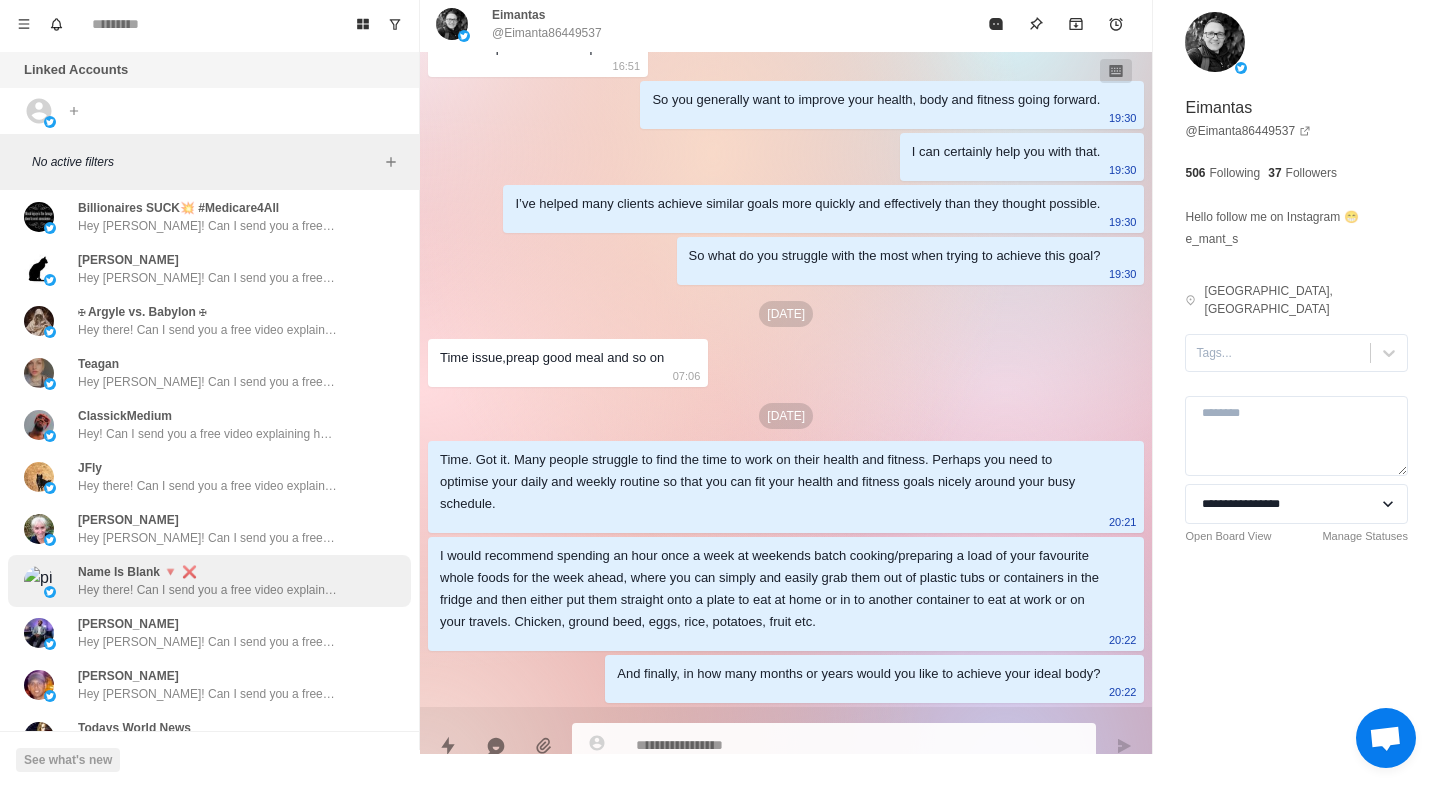scroll, scrollTop: 11049, scrollLeft: 0, axis: vertical 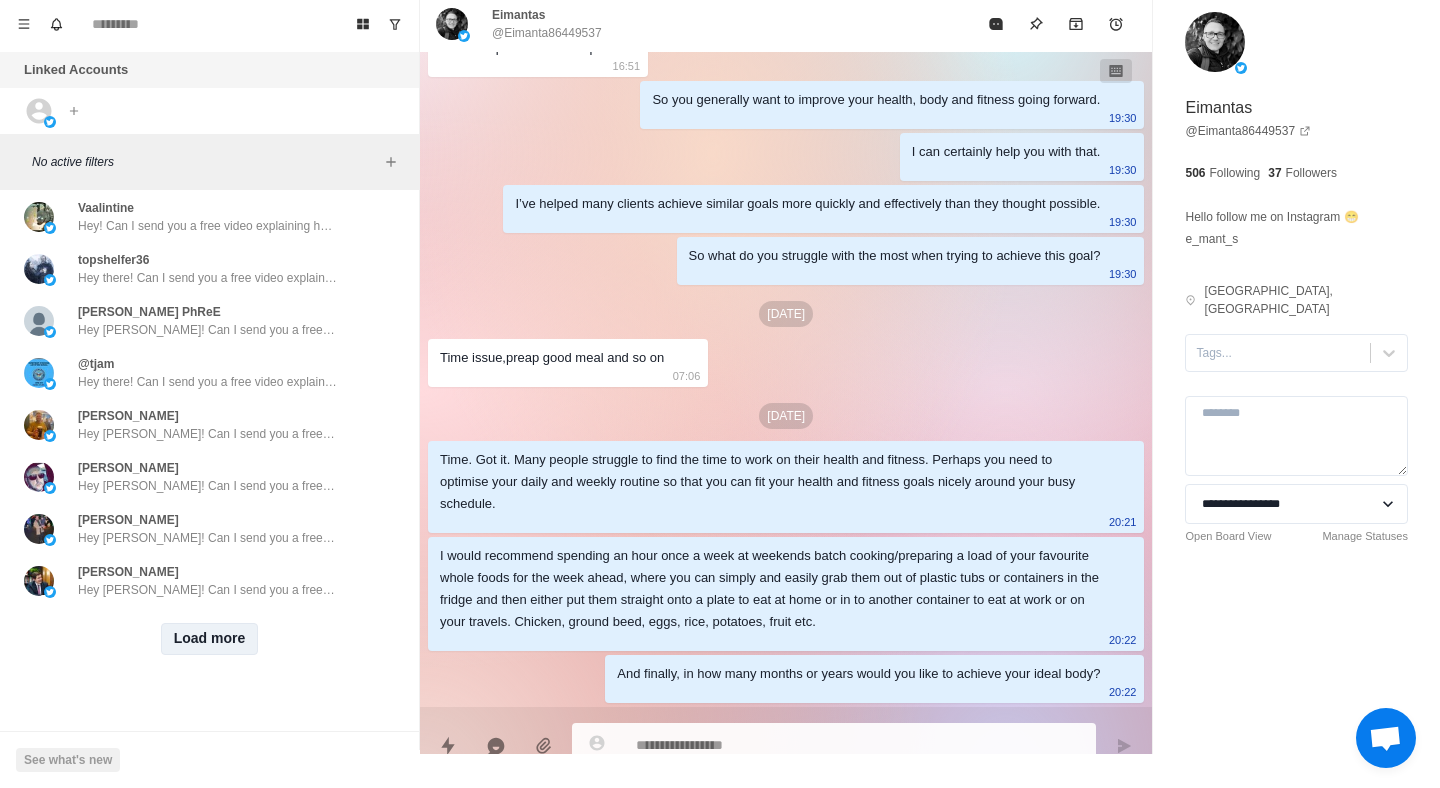 click on "Load more" at bounding box center (210, 639) 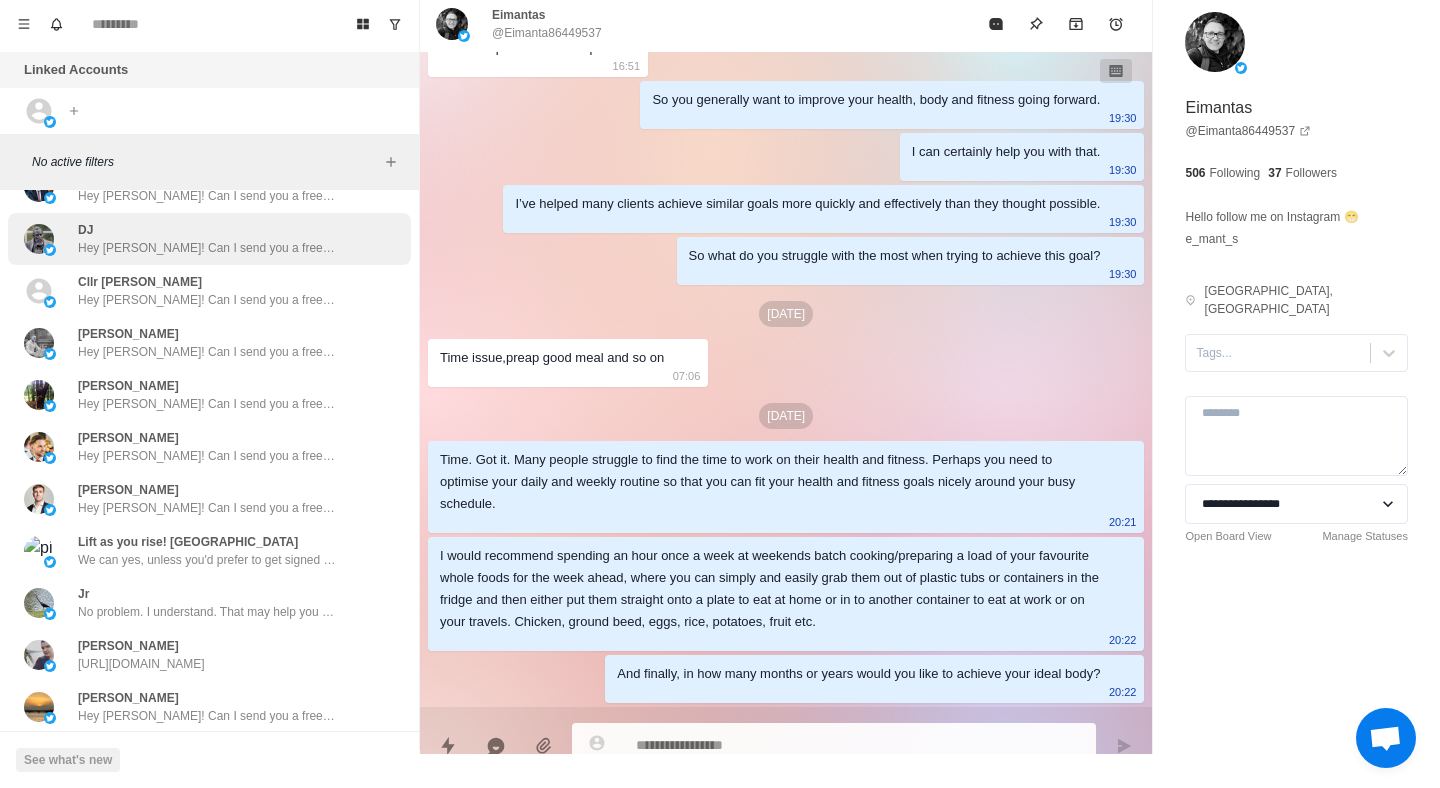 scroll, scrollTop: 12089, scrollLeft: 0, axis: vertical 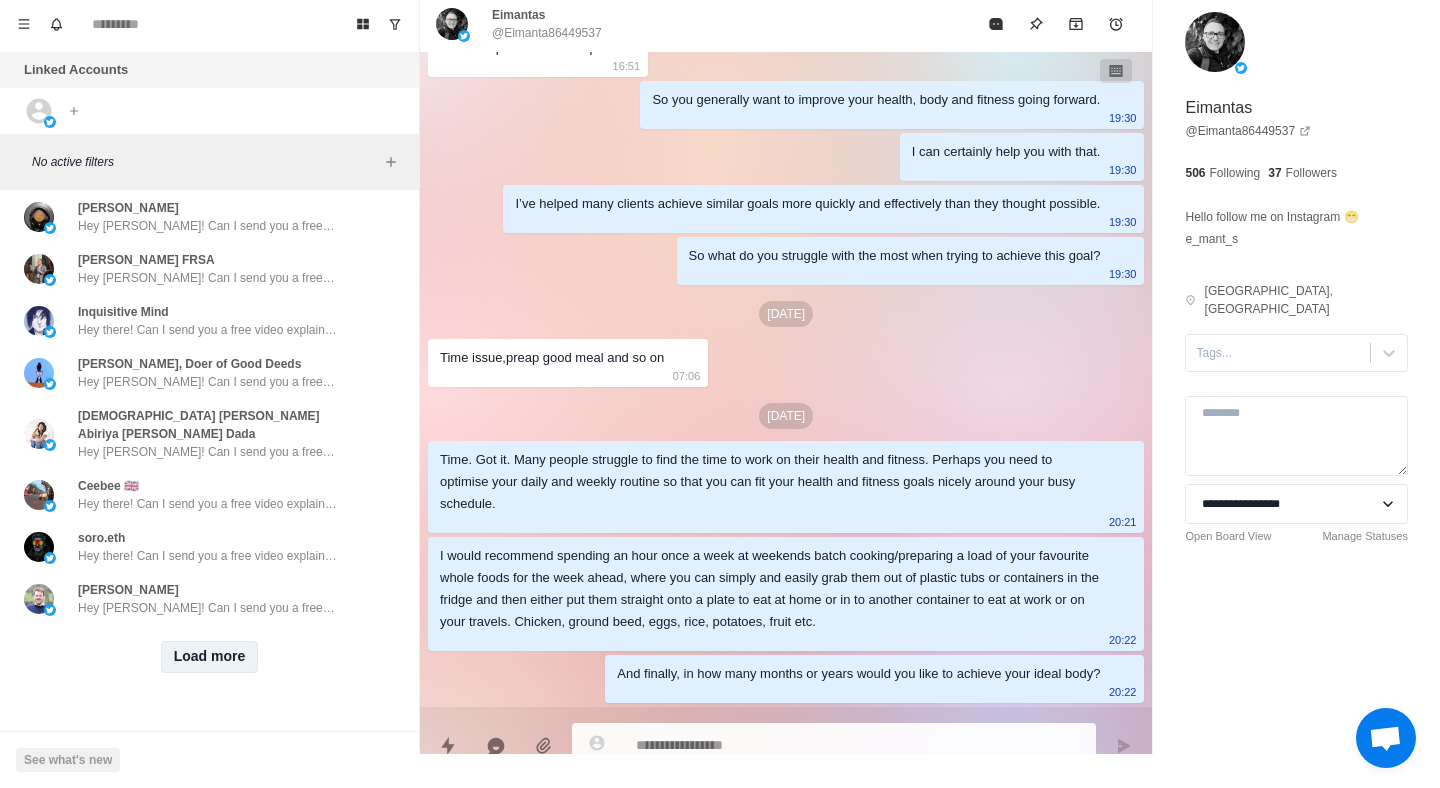 click on "Load more" at bounding box center [210, 657] 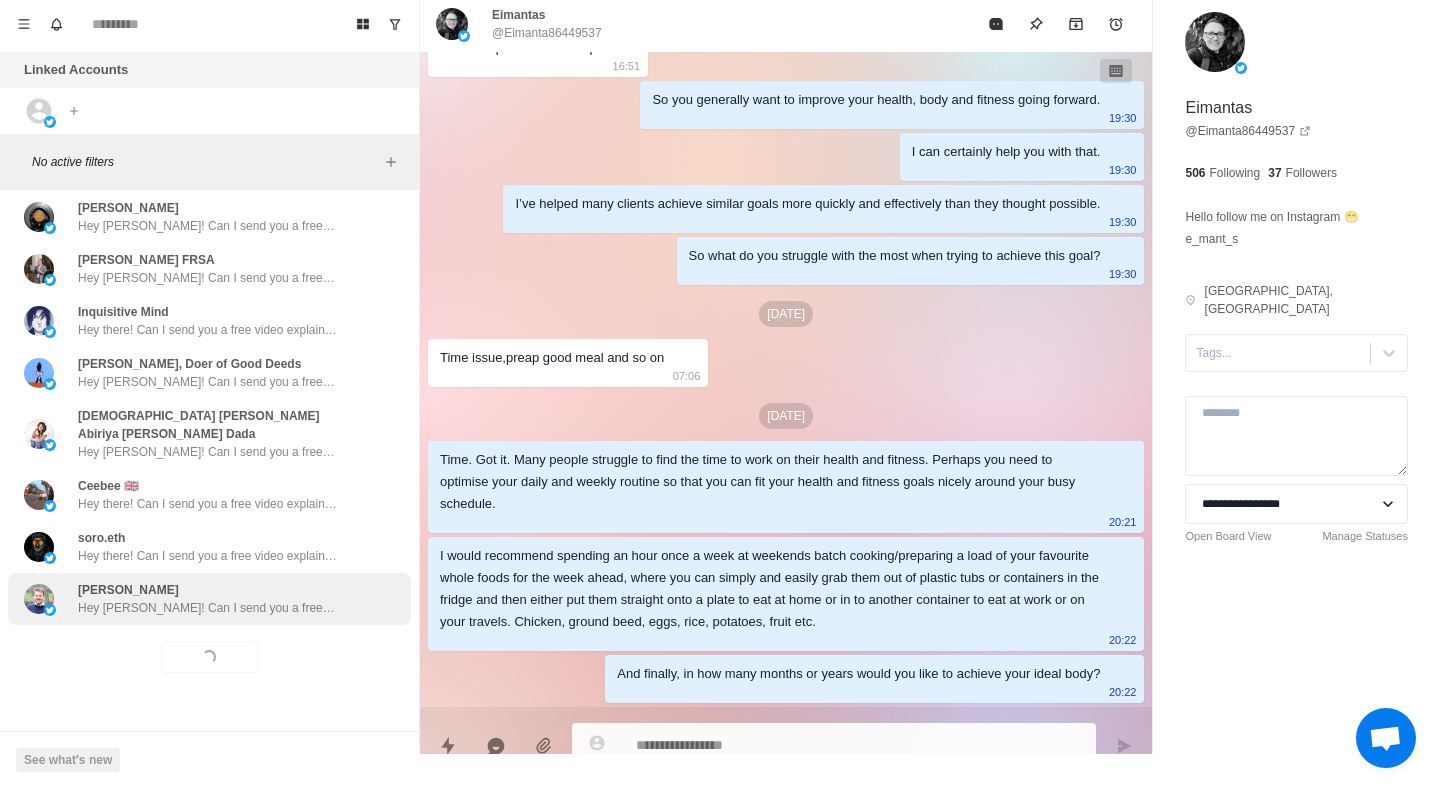 scroll, scrollTop: 34, scrollLeft: 0, axis: vertical 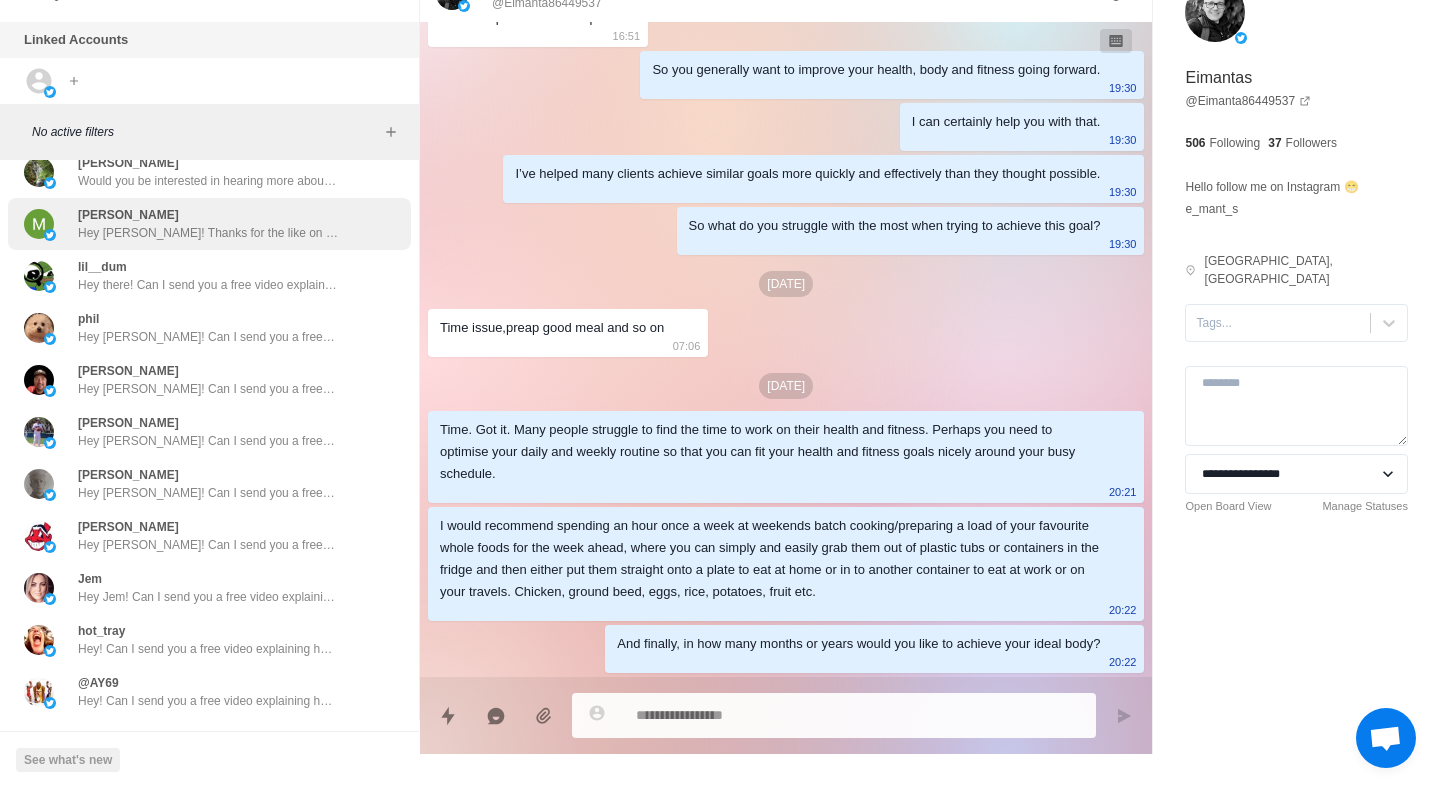 click on "Hey Mick! Thanks for the like on my post.
Can I send you a free video explaining how I helped  @Stults07 lose 18 lbs and transform his energy, mood and confidence?" at bounding box center (208, 233) 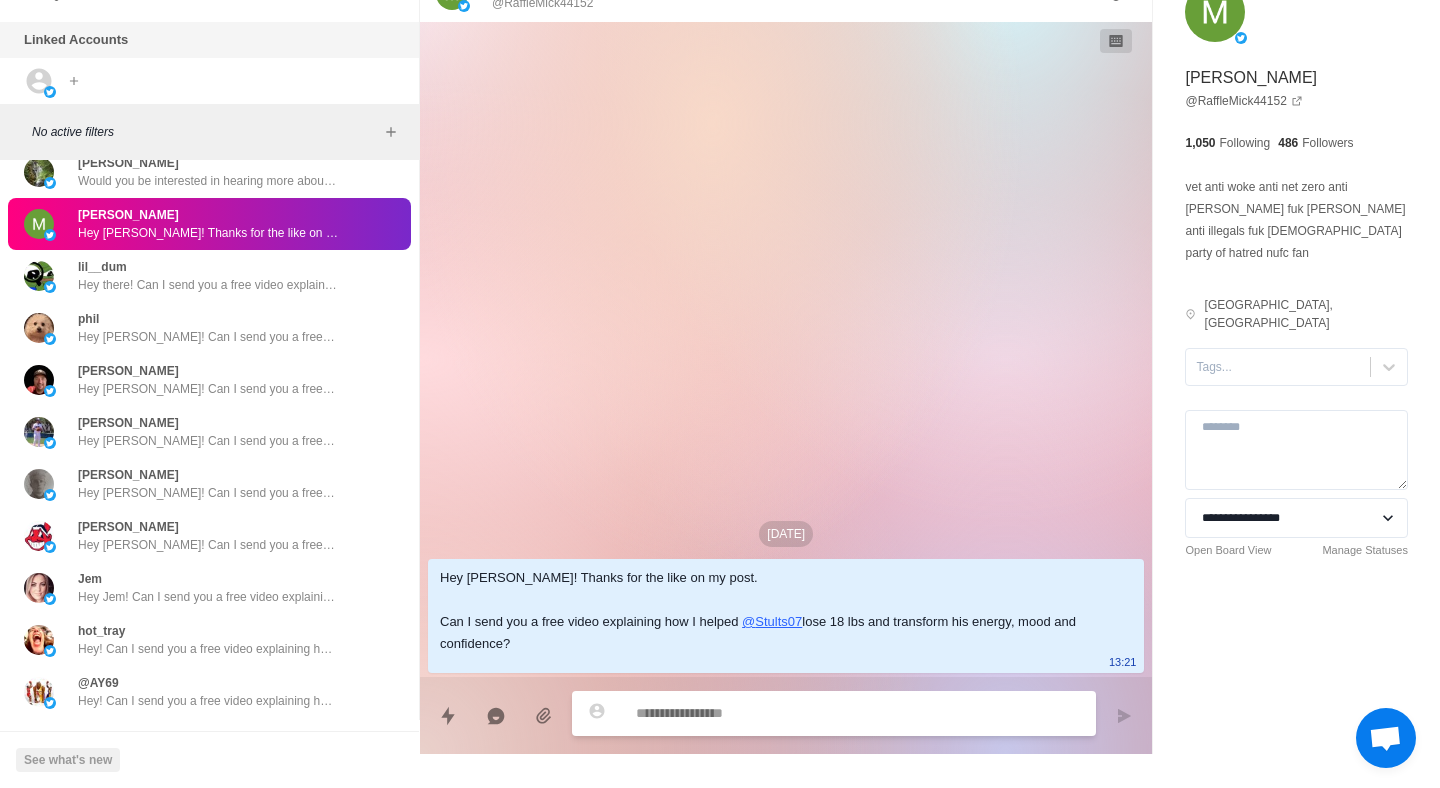 paste on "**********" 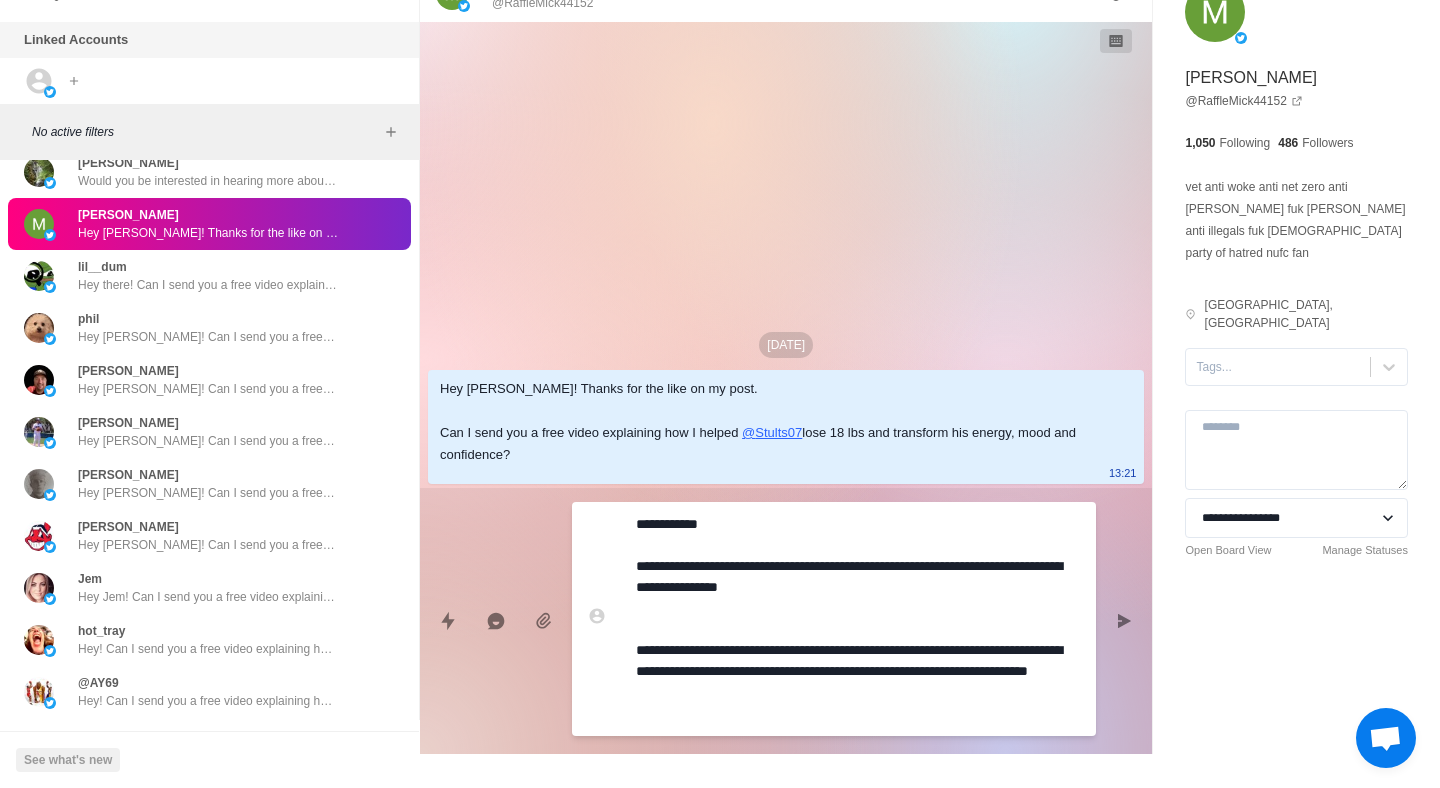 click on "**********" at bounding box center [858, 619] 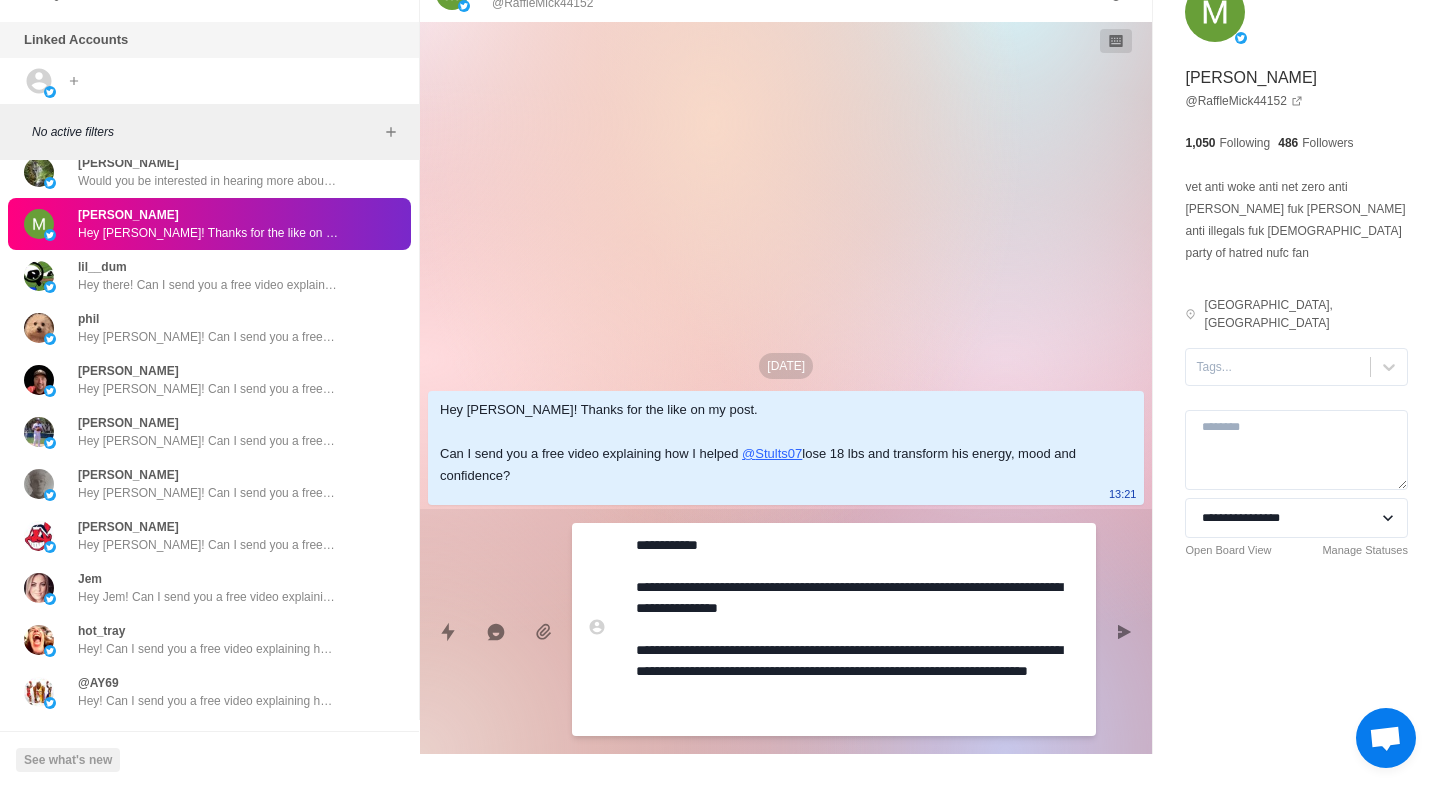 drag, startPoint x: 812, startPoint y: 689, endPoint x: 636, endPoint y: 547, distance: 226.14156 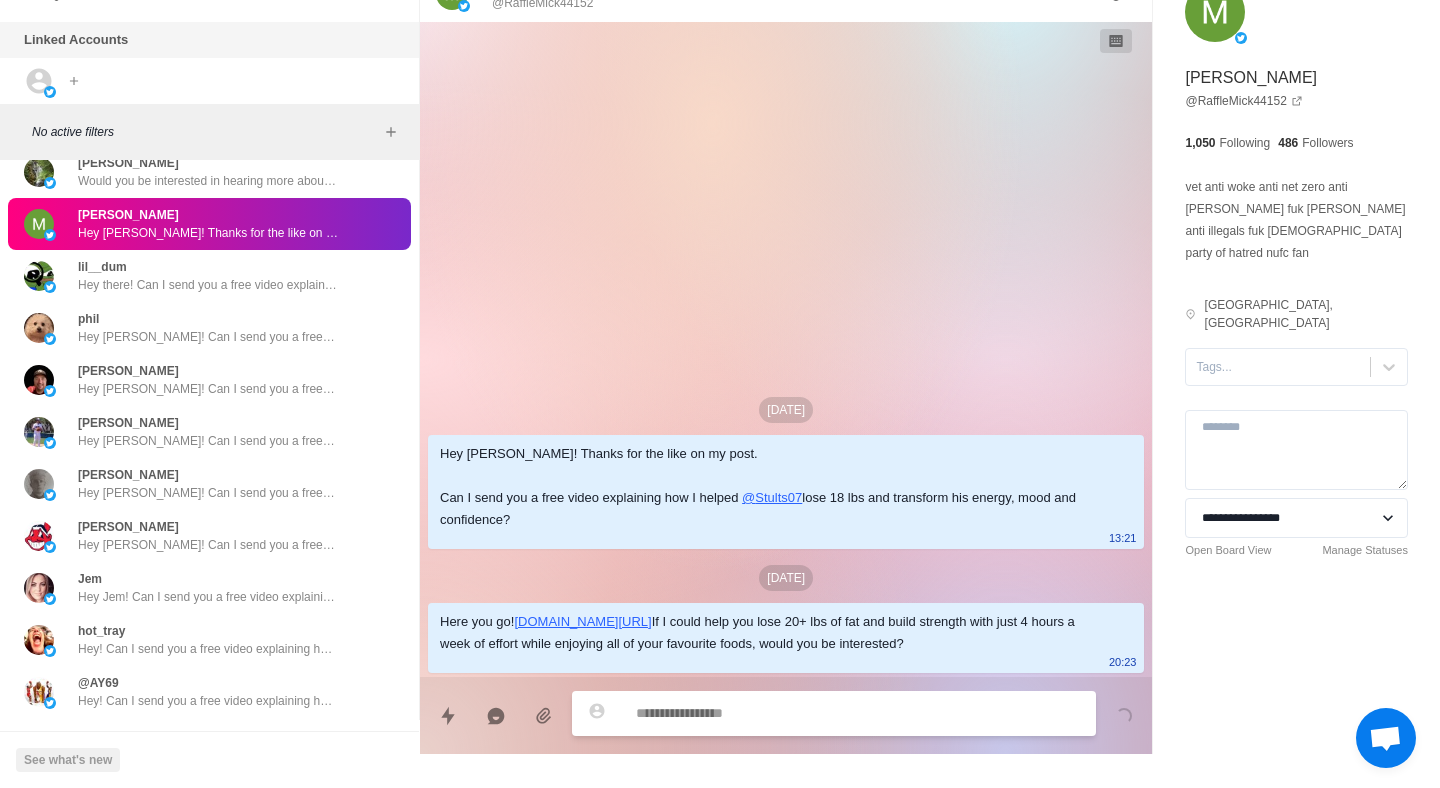 scroll, scrollTop: 0, scrollLeft: 0, axis: both 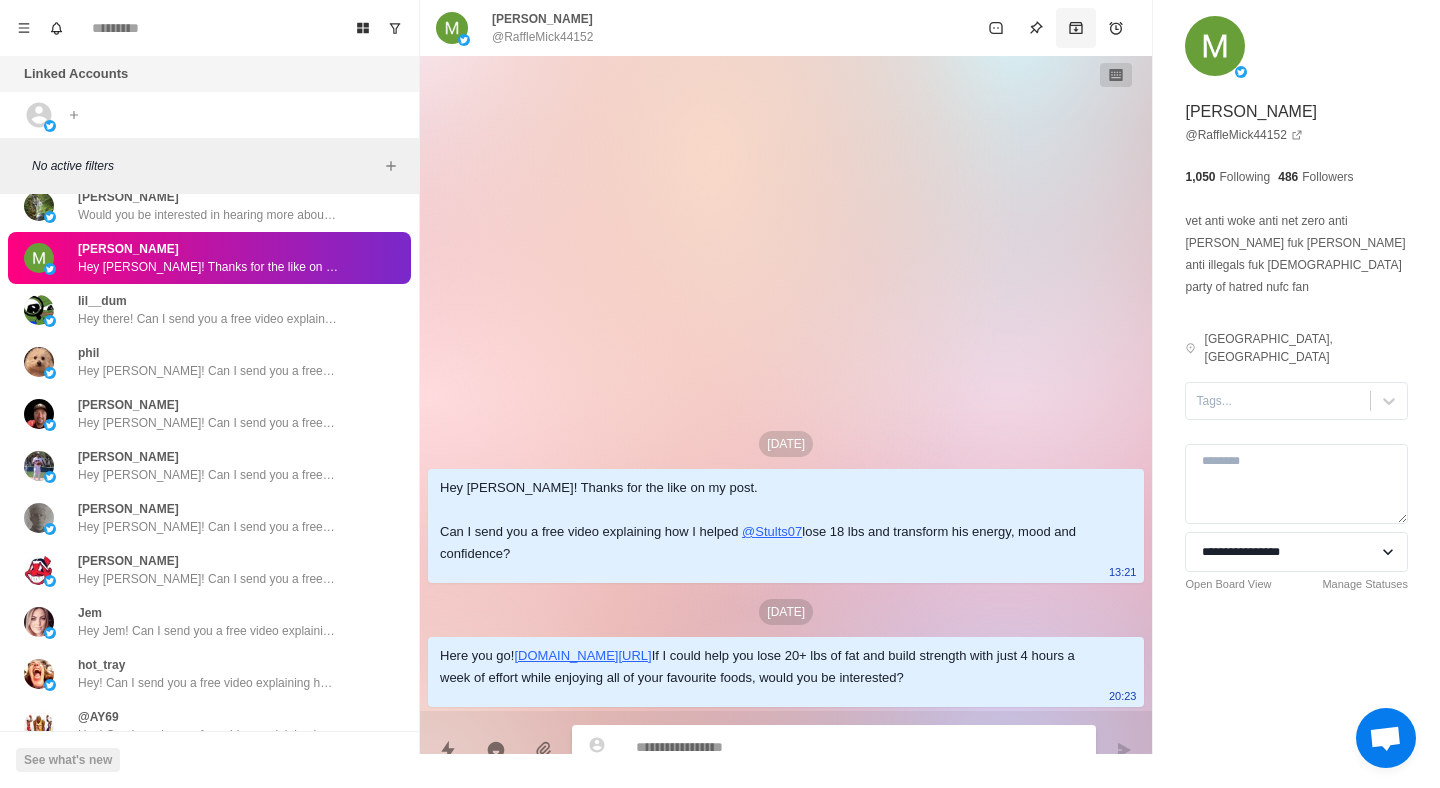 click 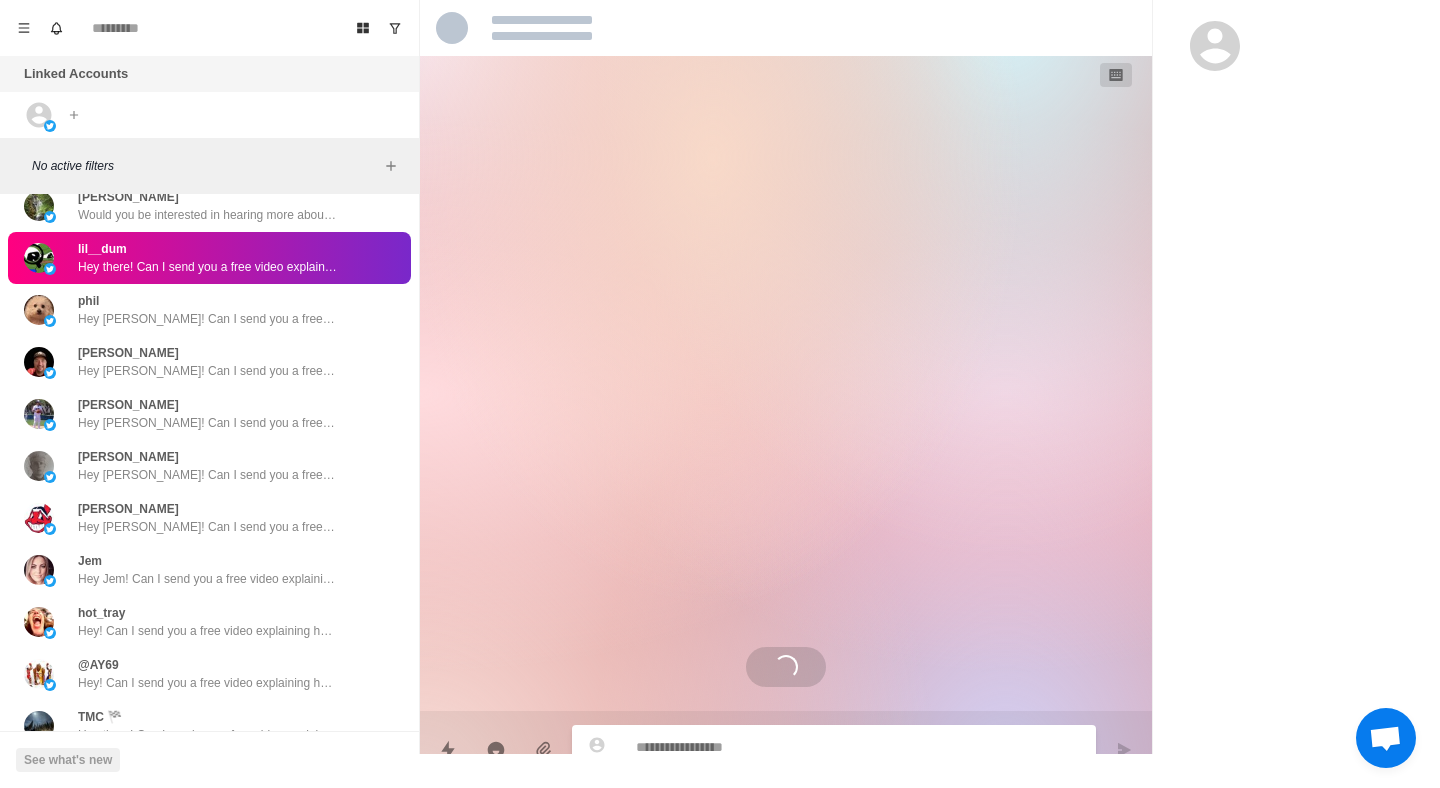 scroll, scrollTop: 2, scrollLeft: 0, axis: vertical 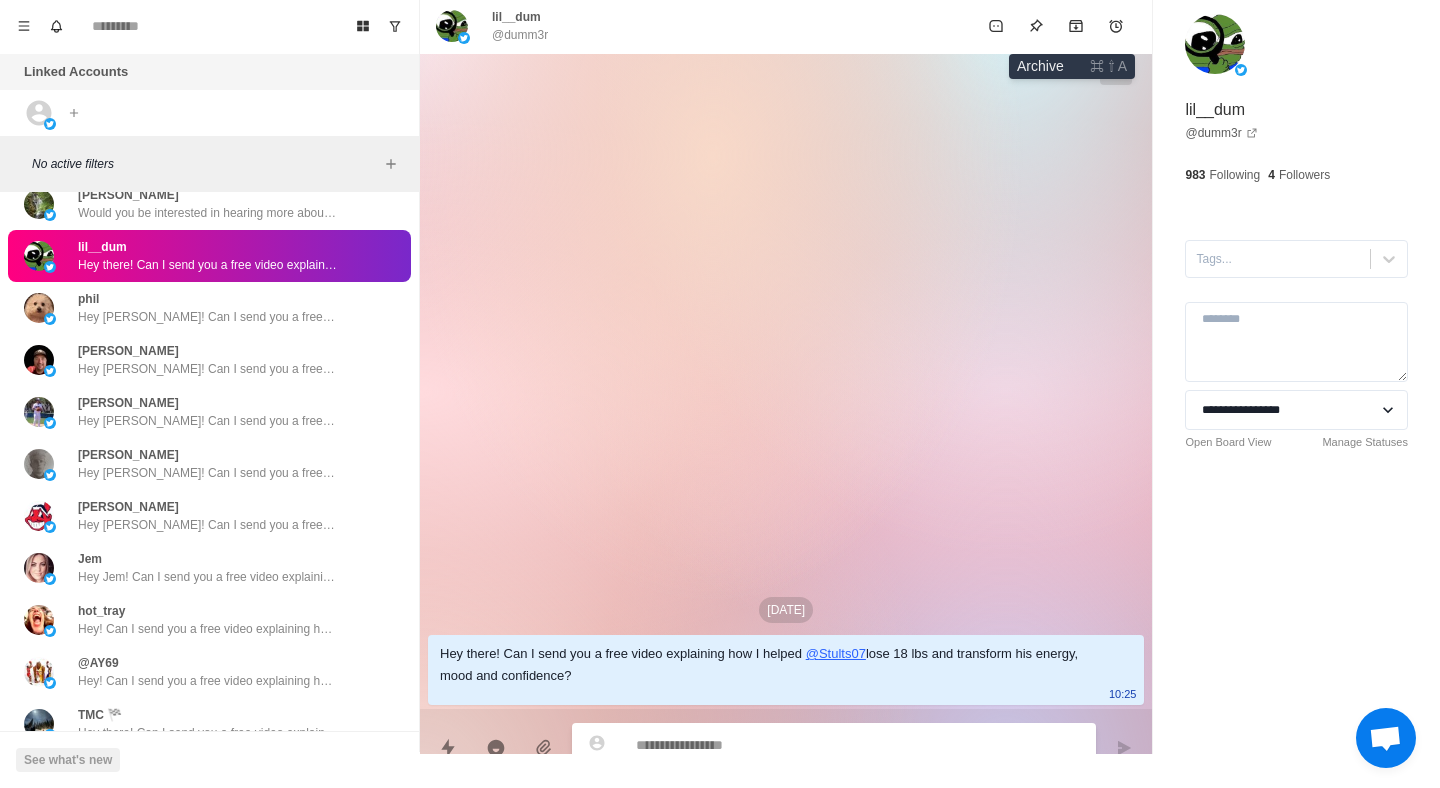 paste on "**********" 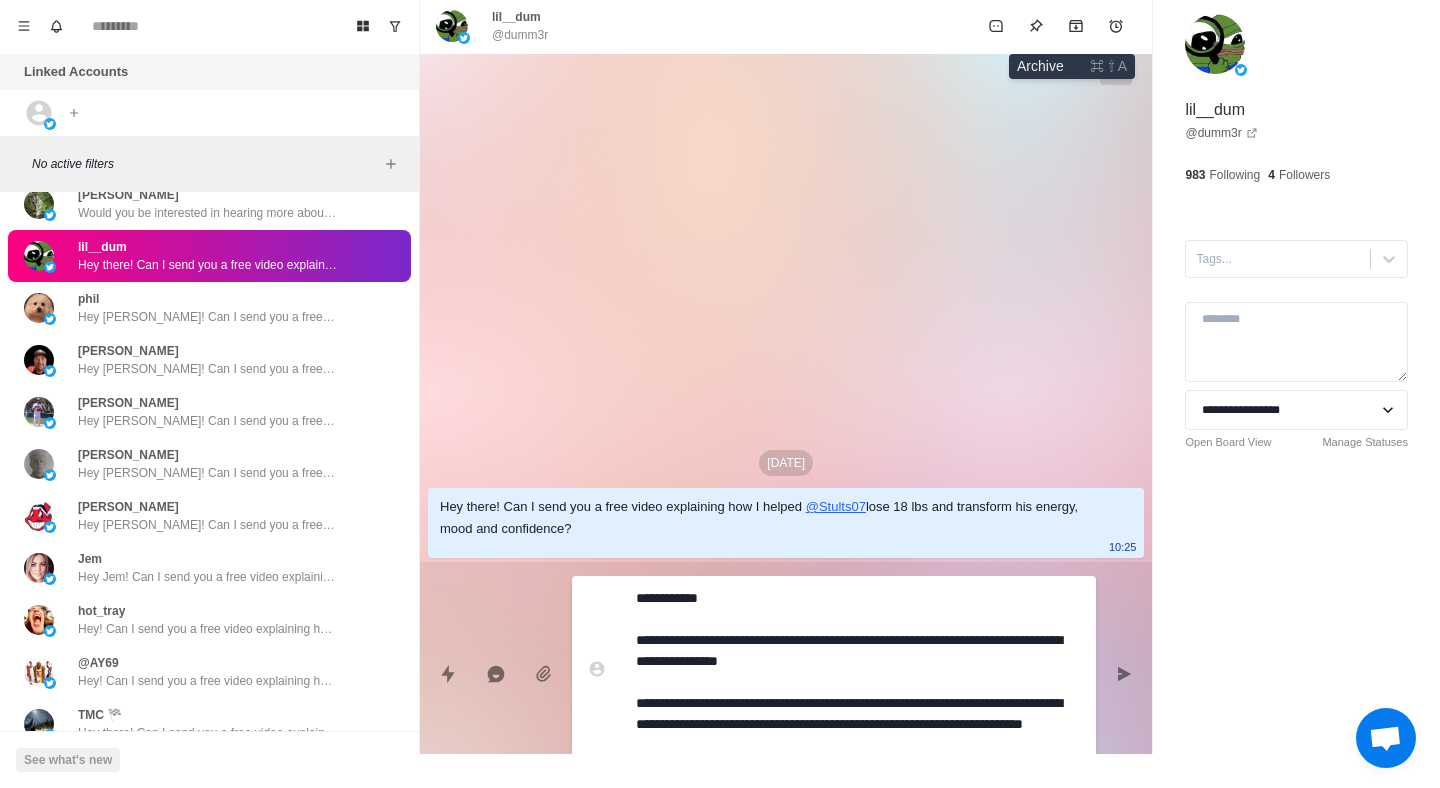 type on "*" 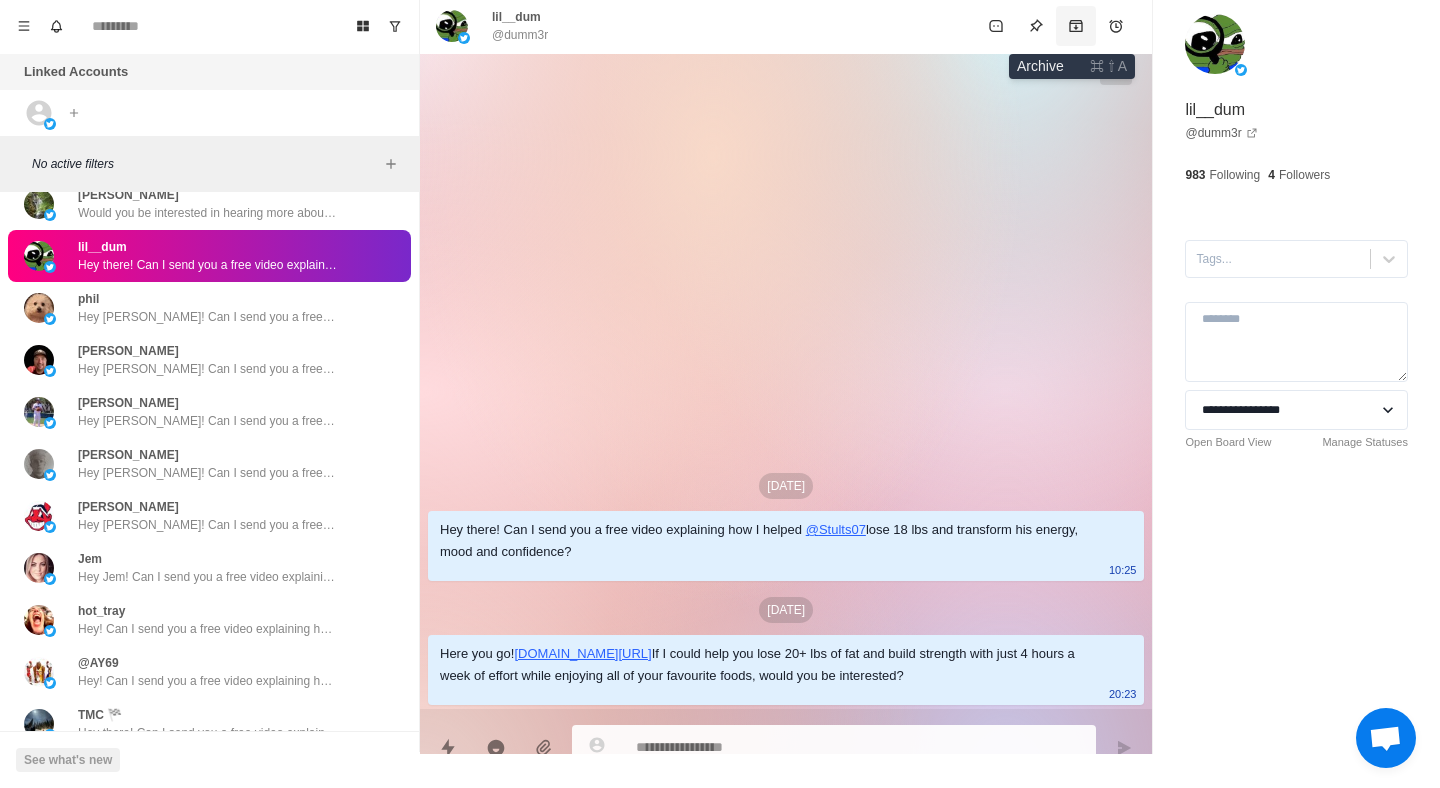 click 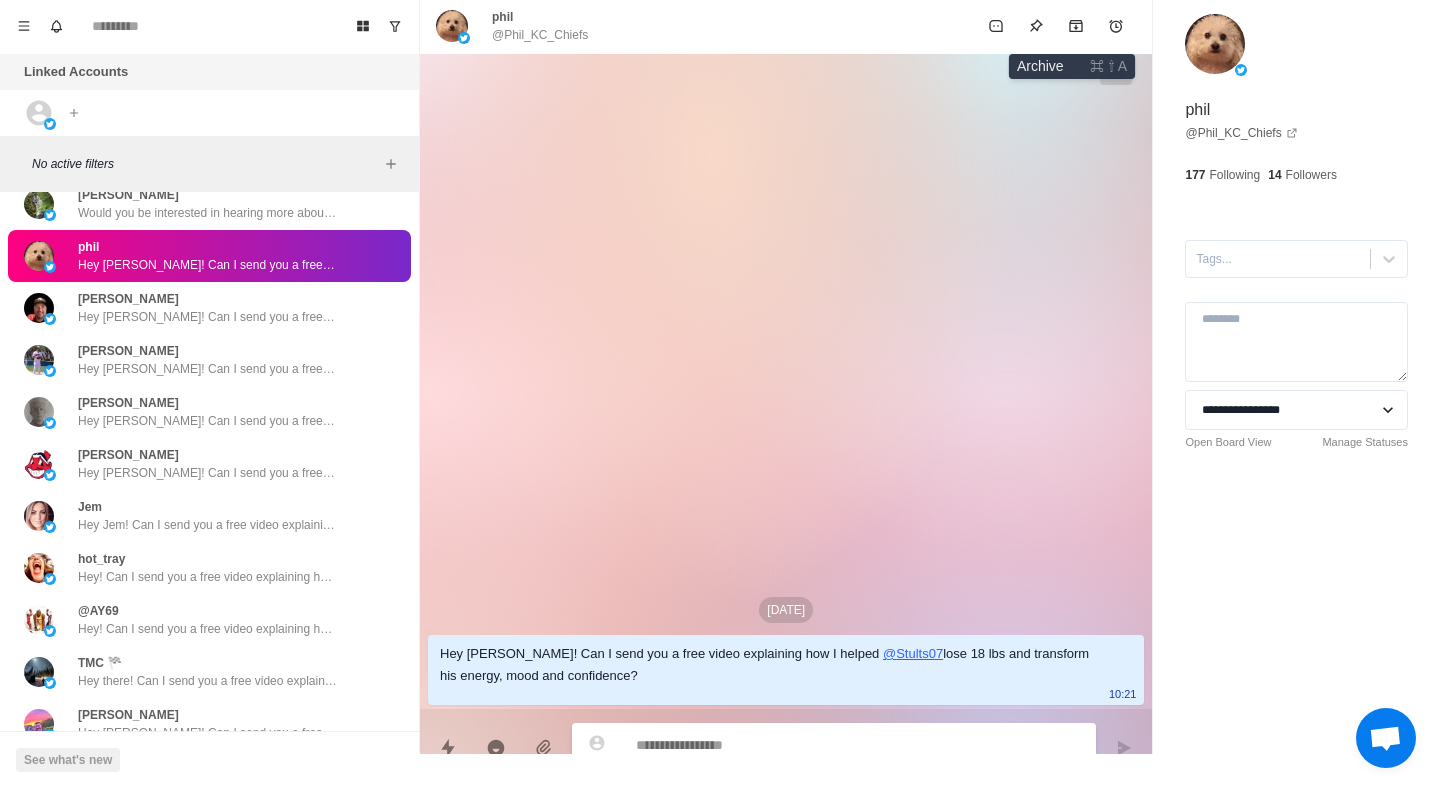 paste on "**********" 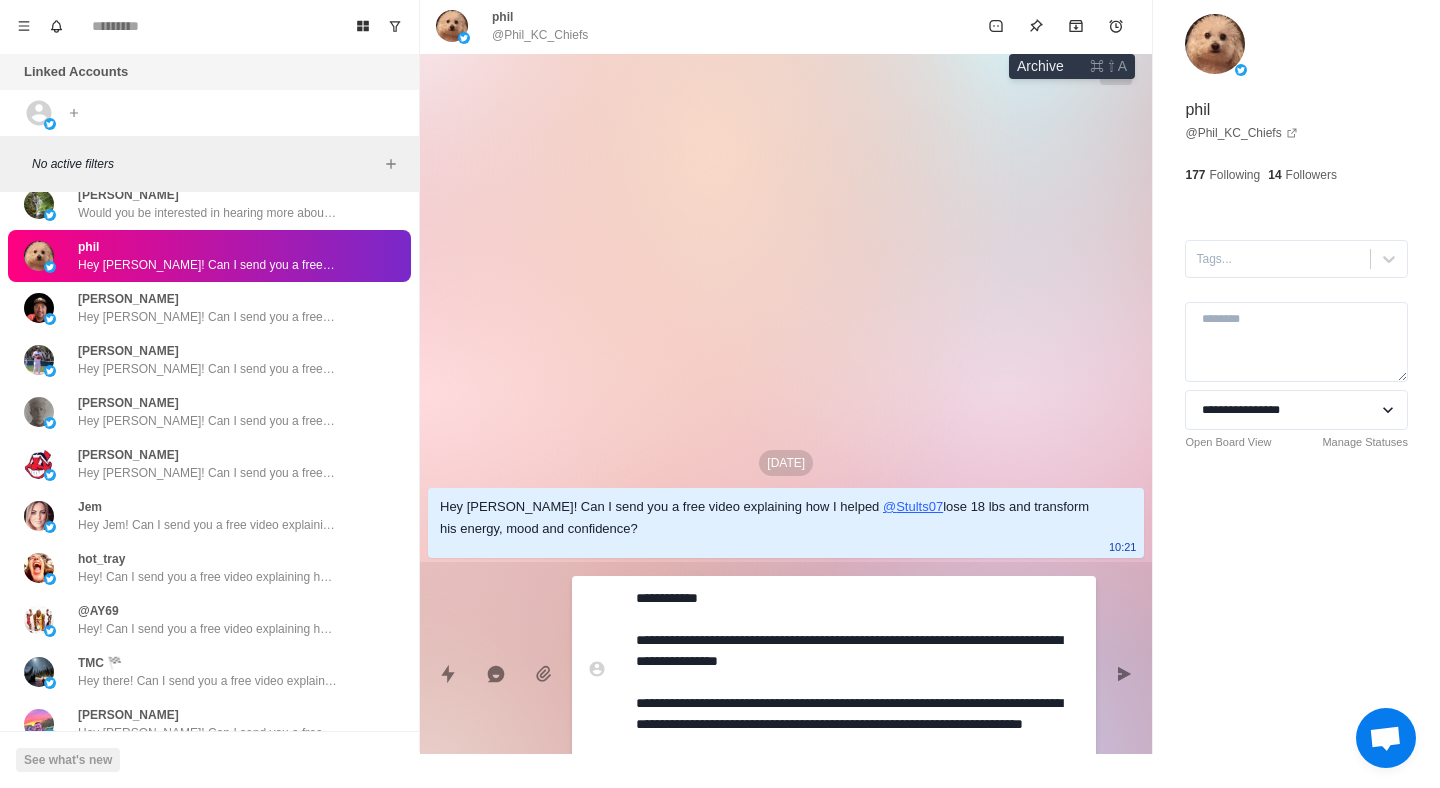 type on "*" 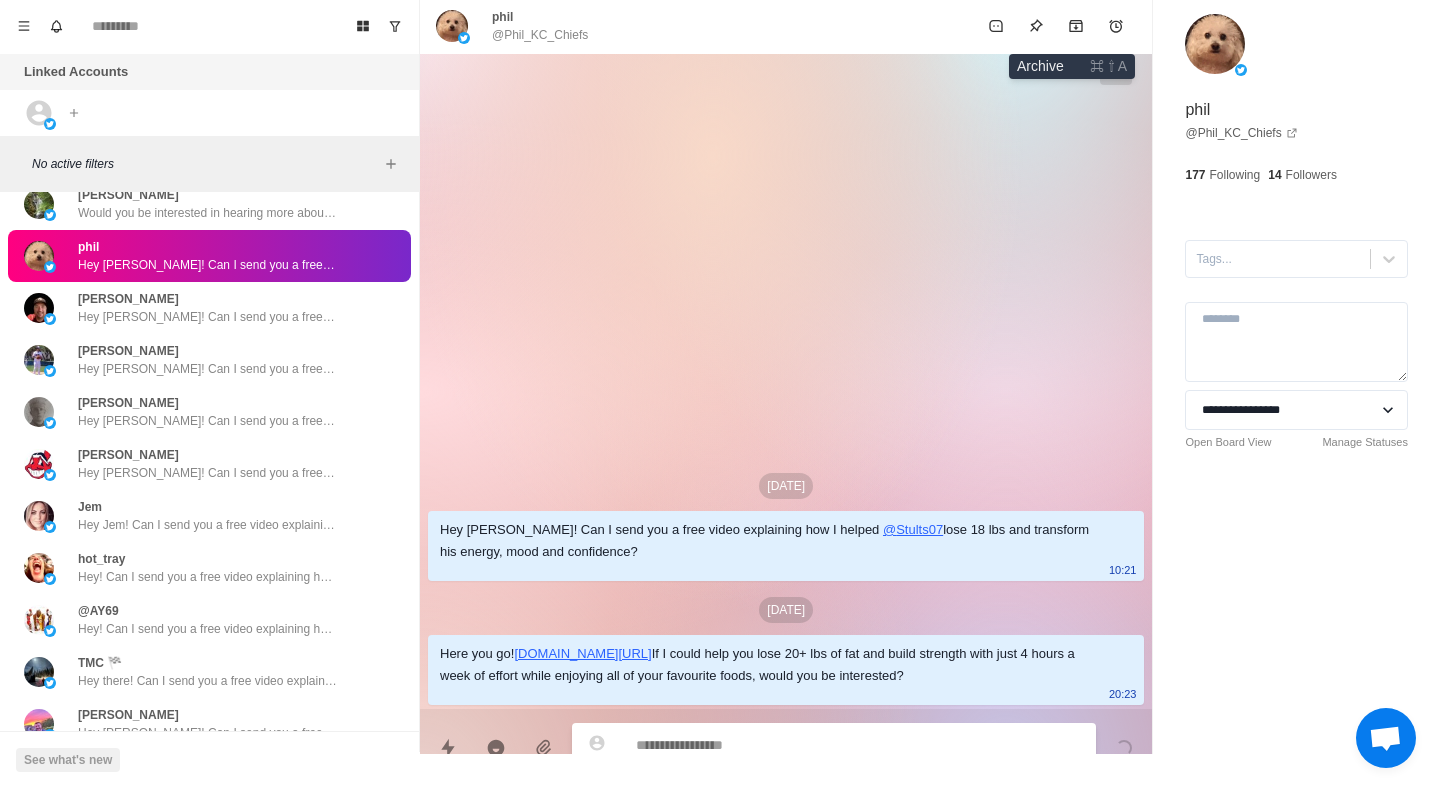 click 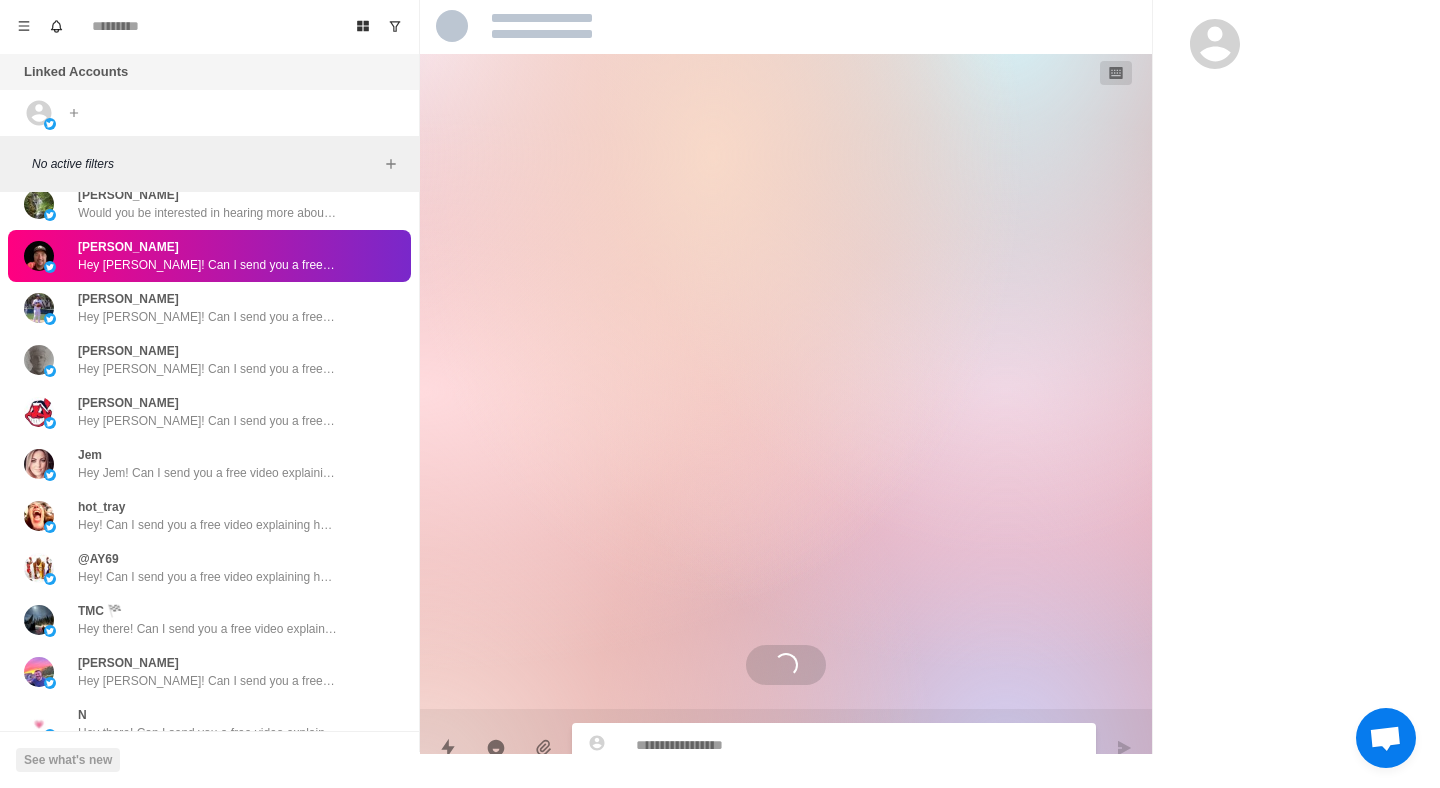 scroll, scrollTop: 3, scrollLeft: 0, axis: vertical 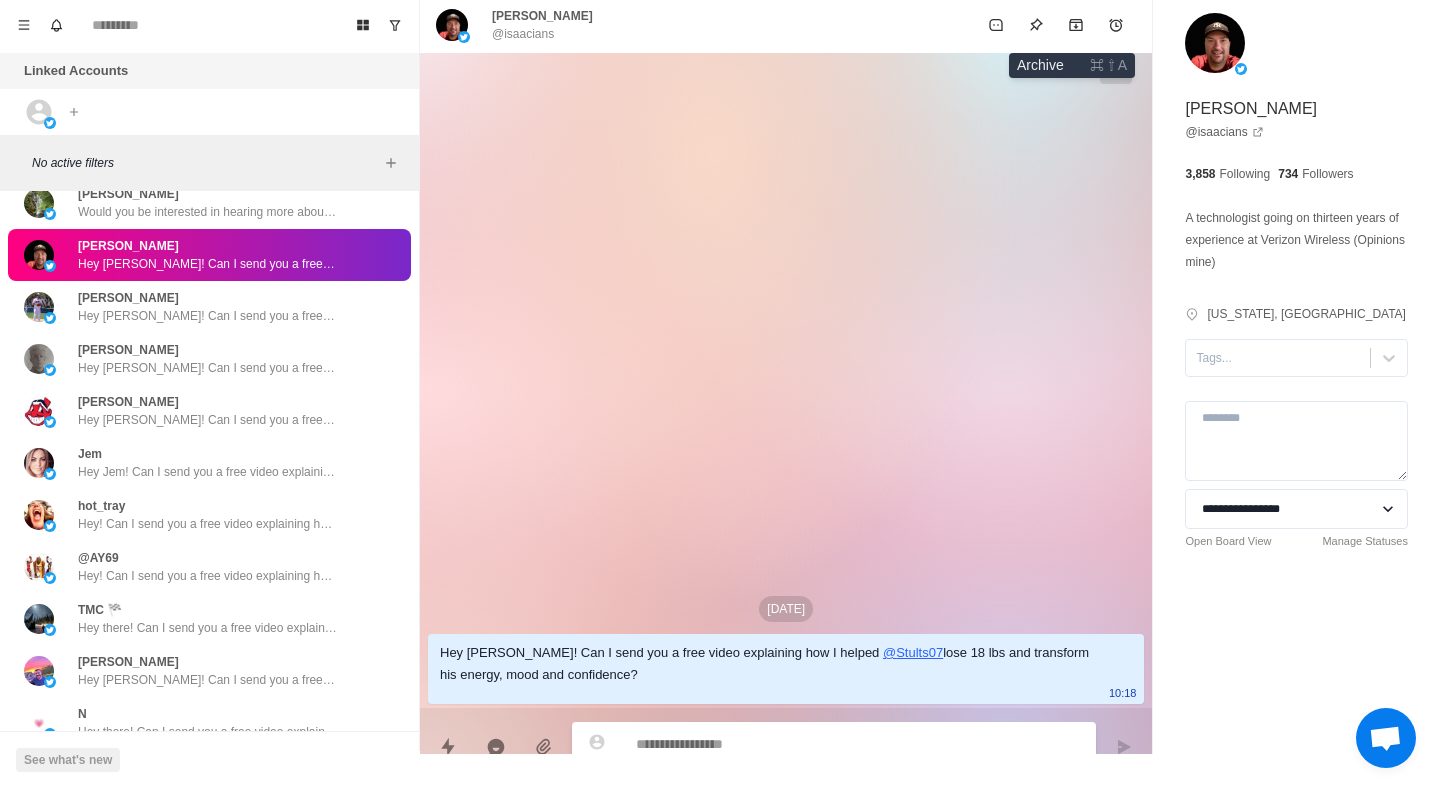 paste on "**********" 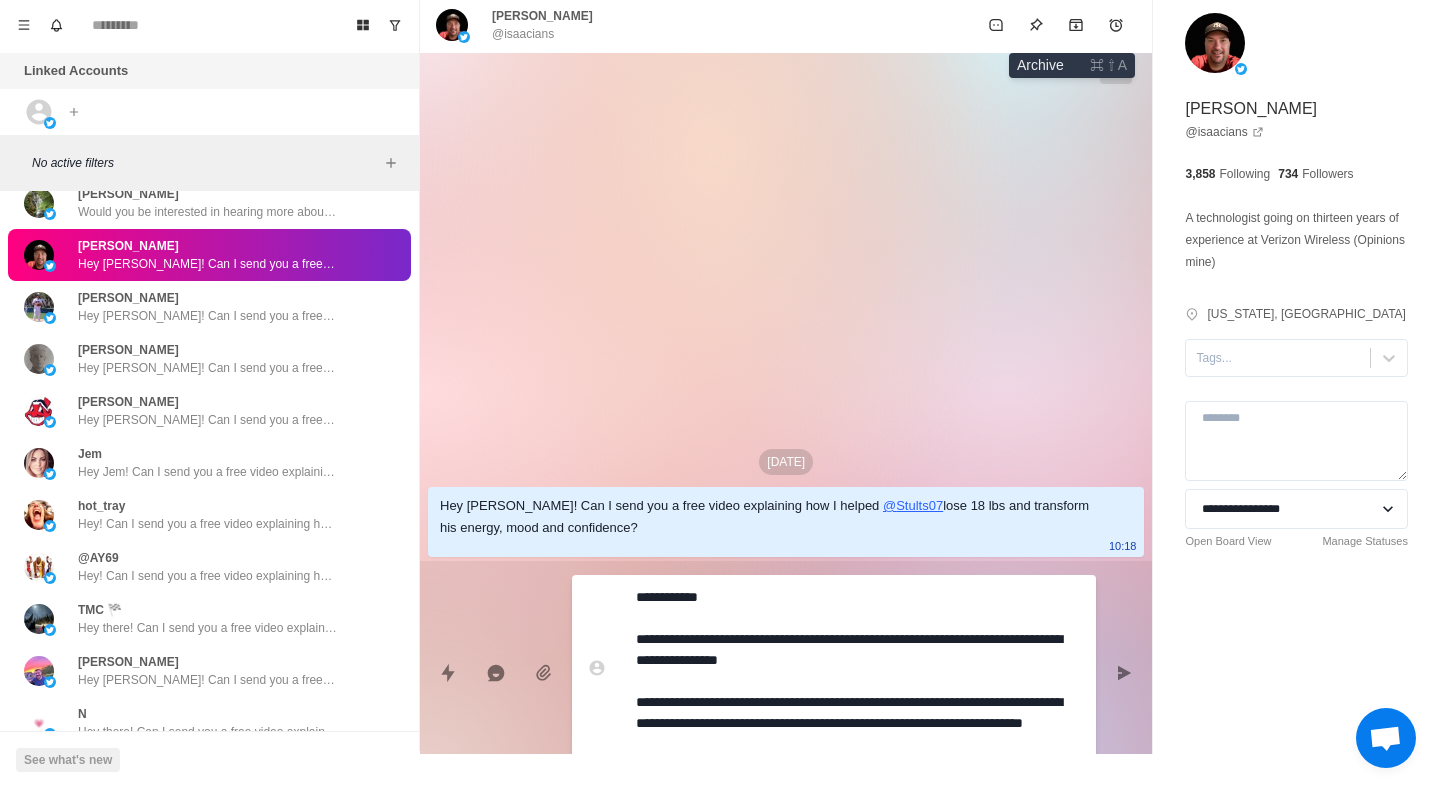 type on "*" 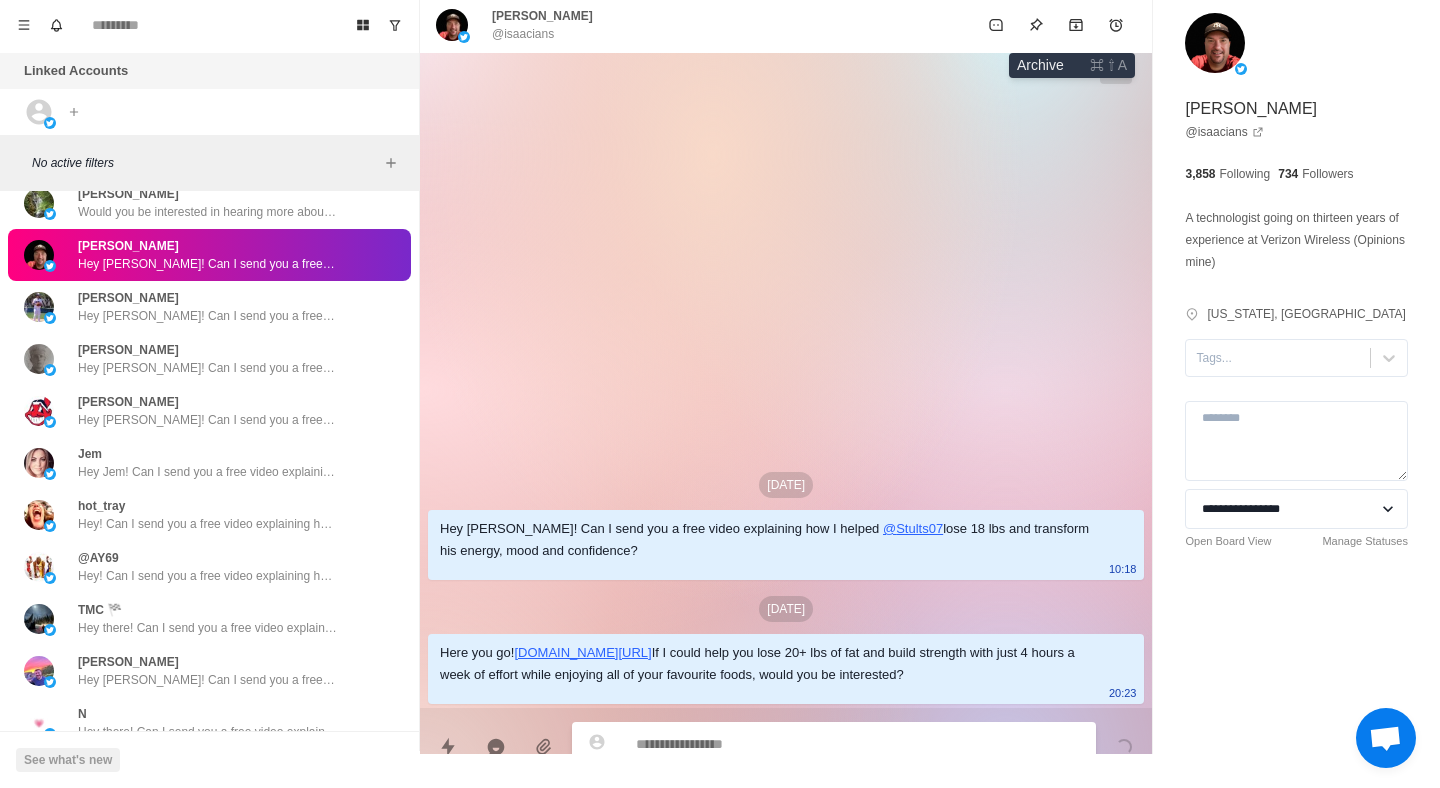 click 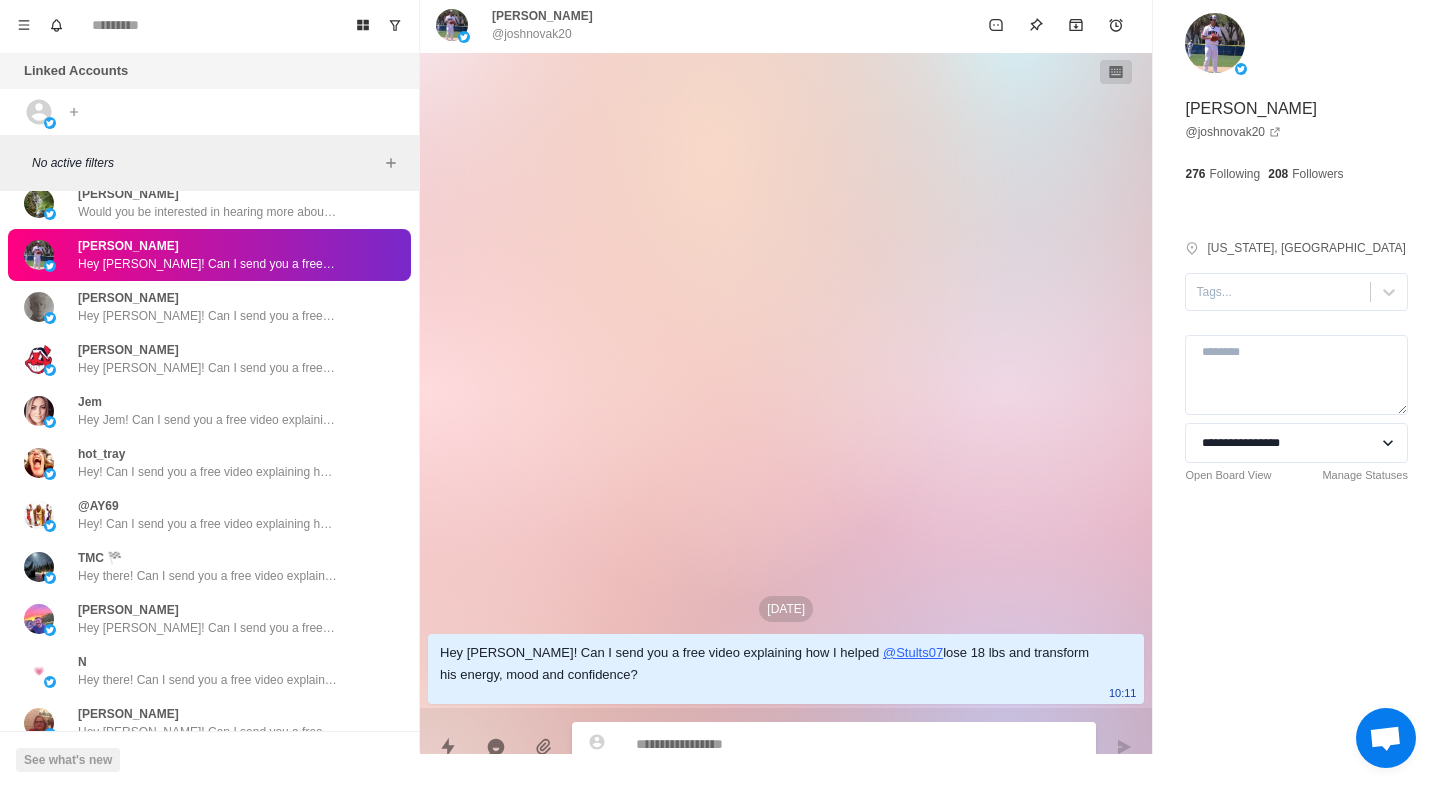 paste on "**********" 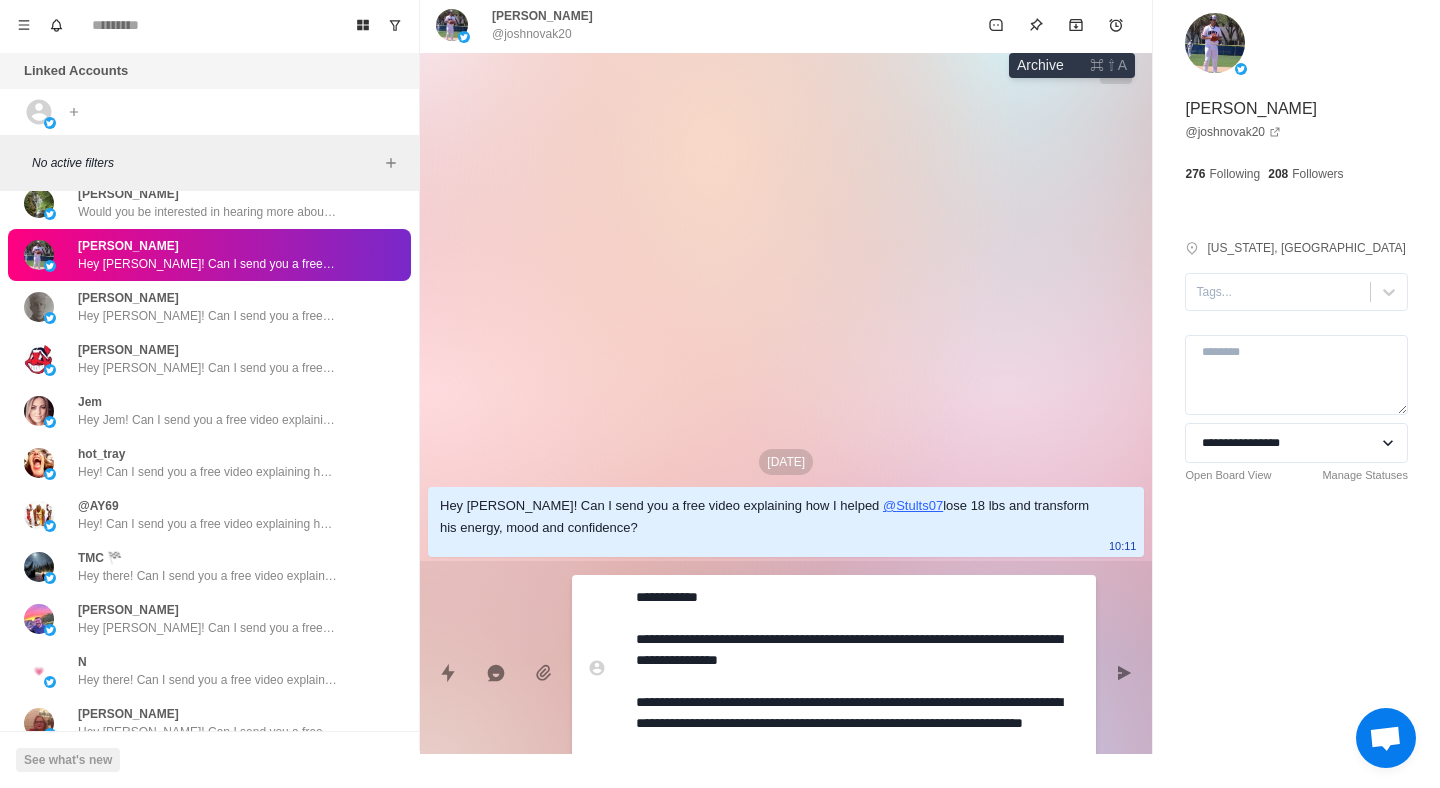 type on "*" 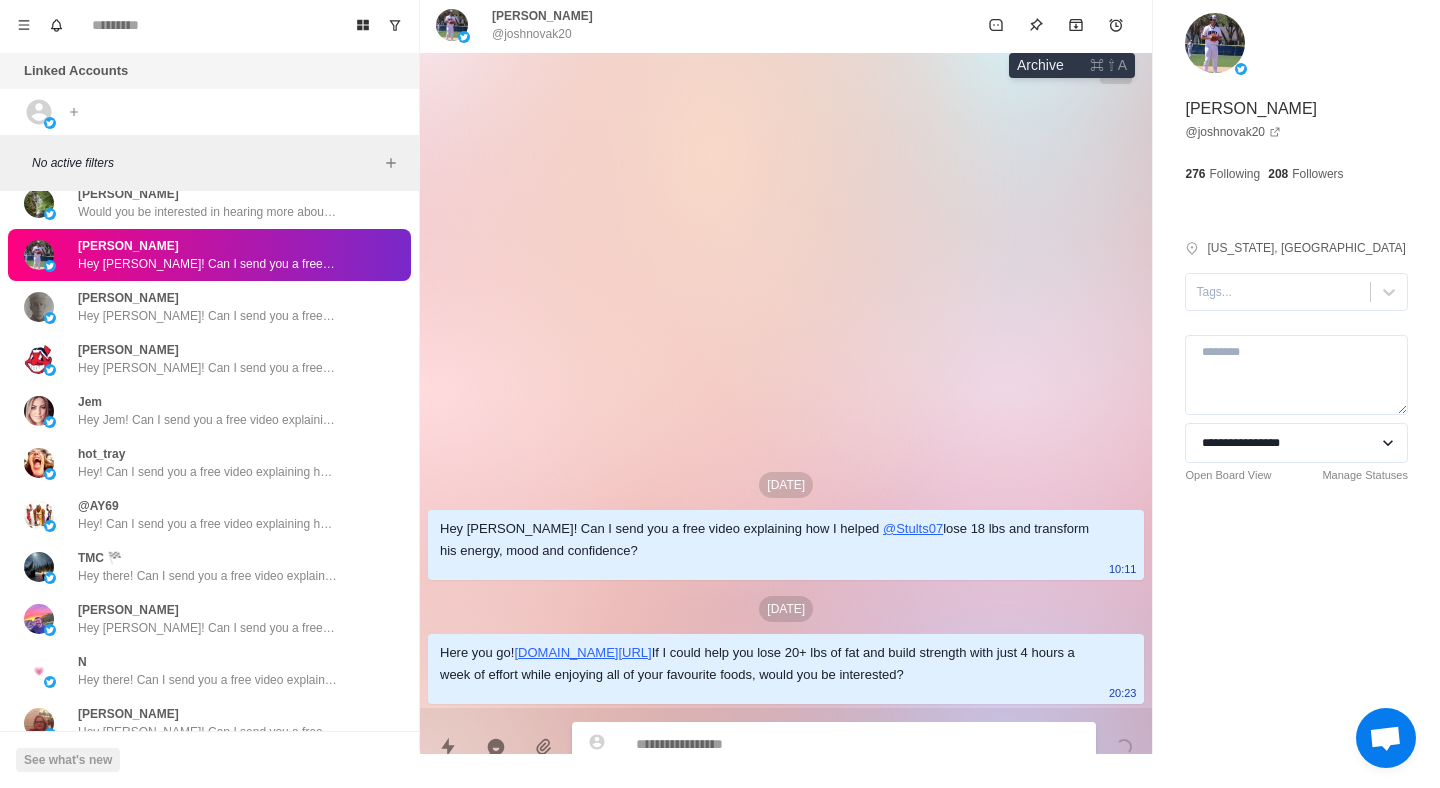 click 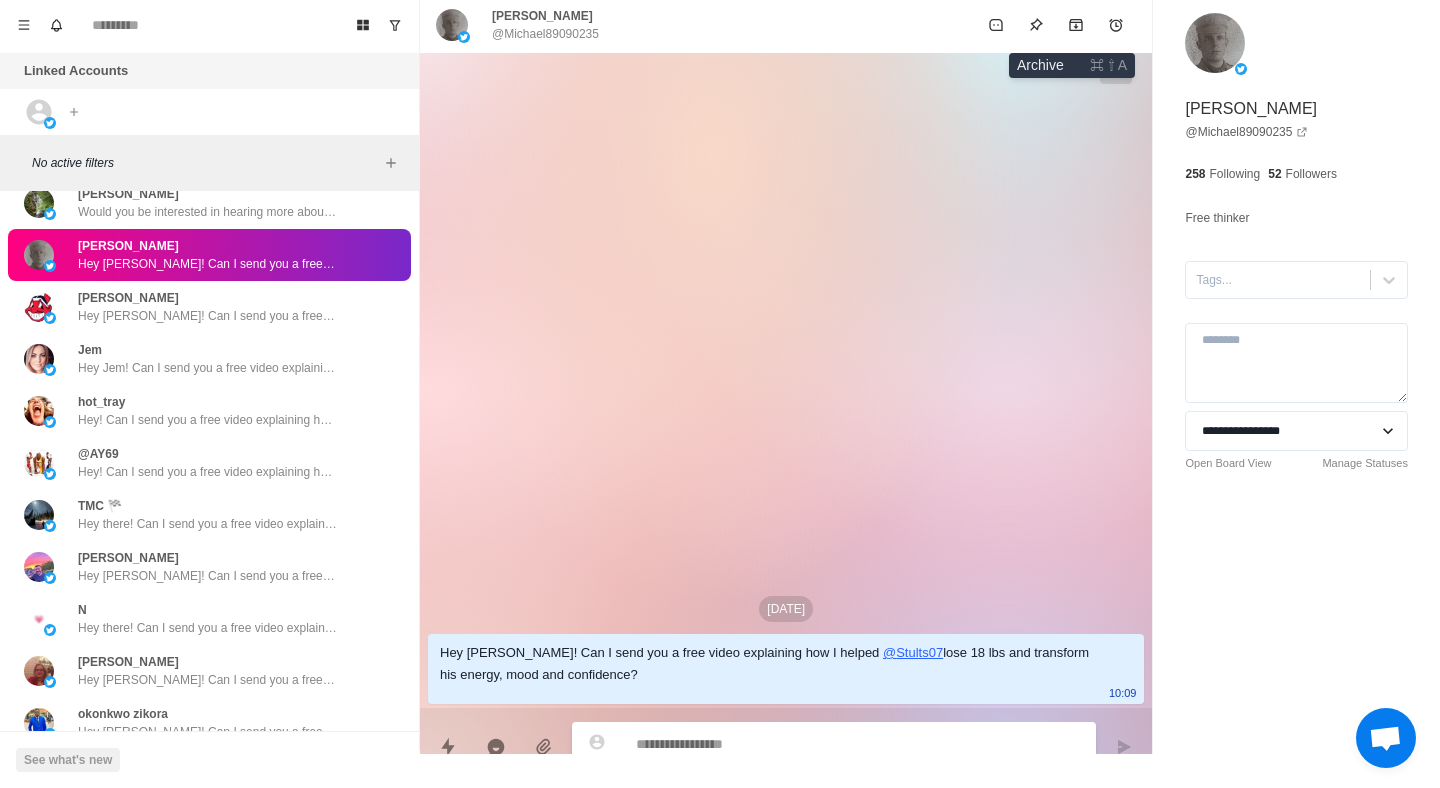paste on "**********" 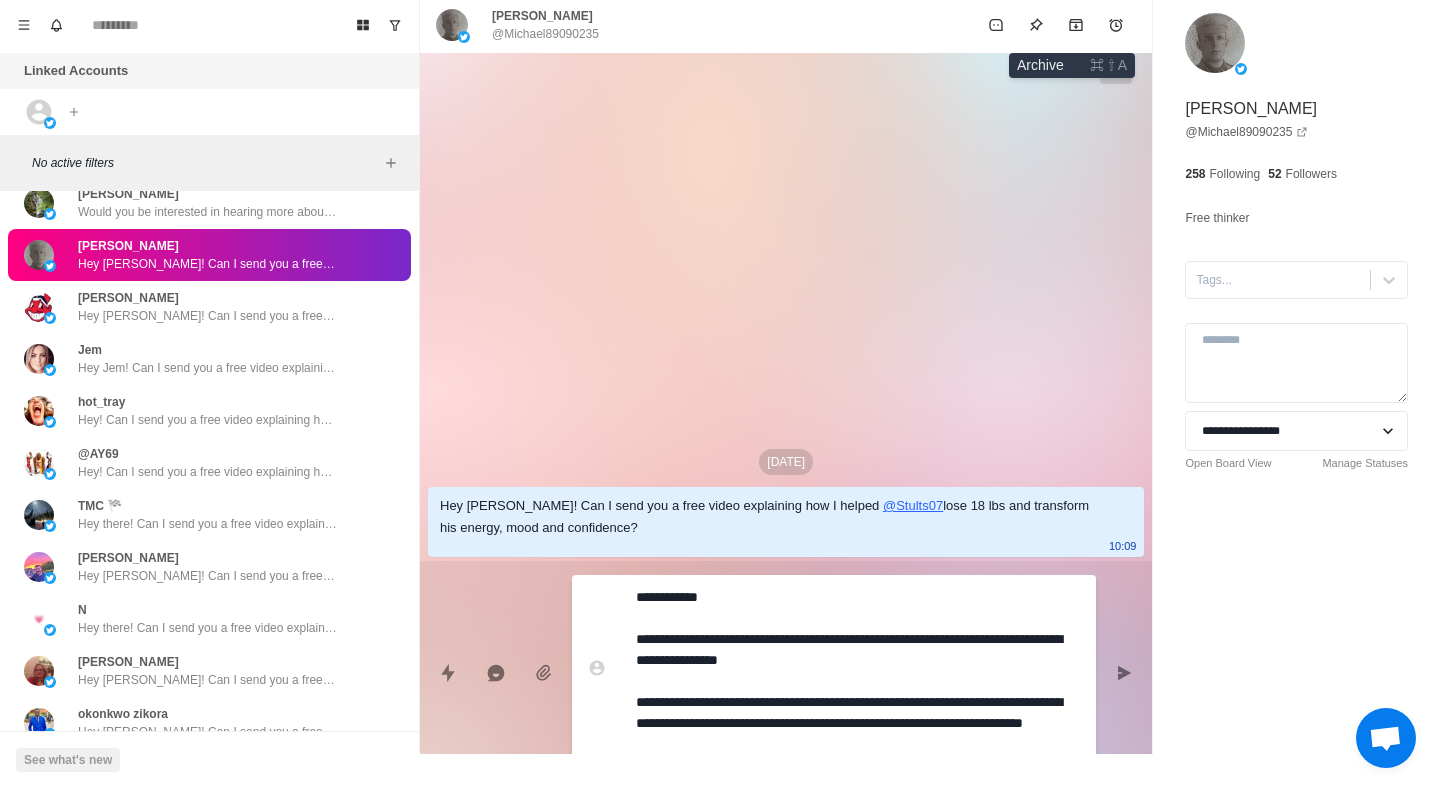 type on "*" 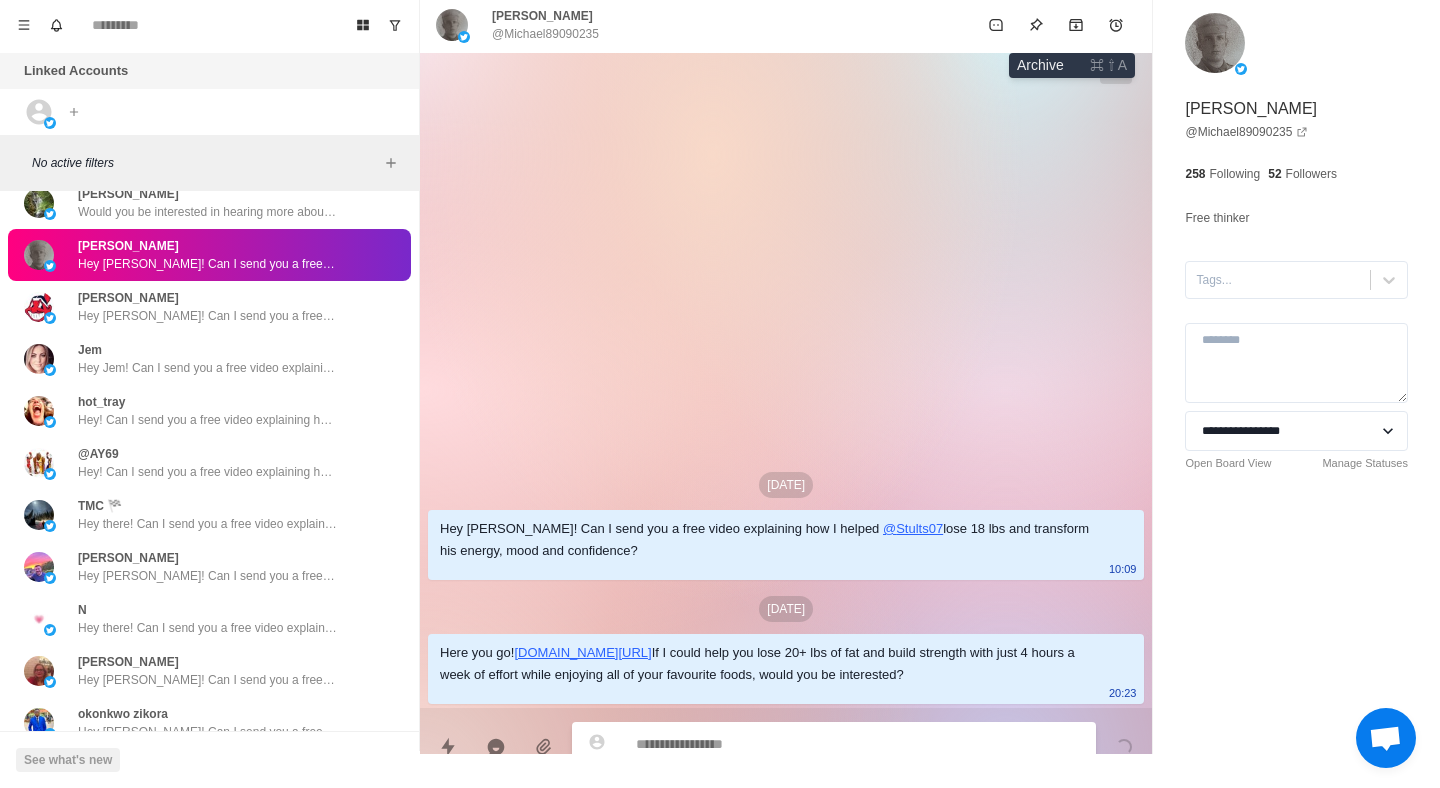 click 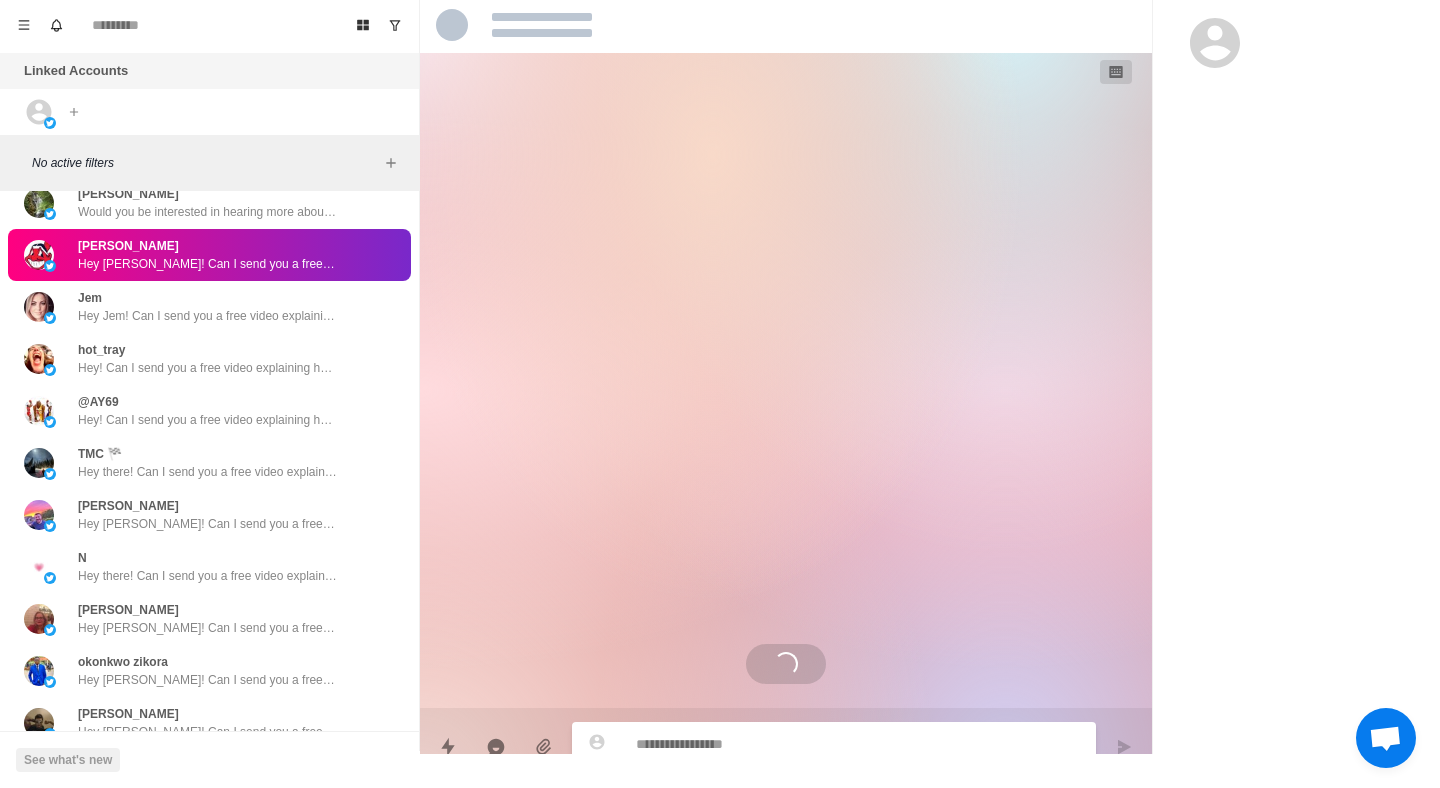 paste on "**********" 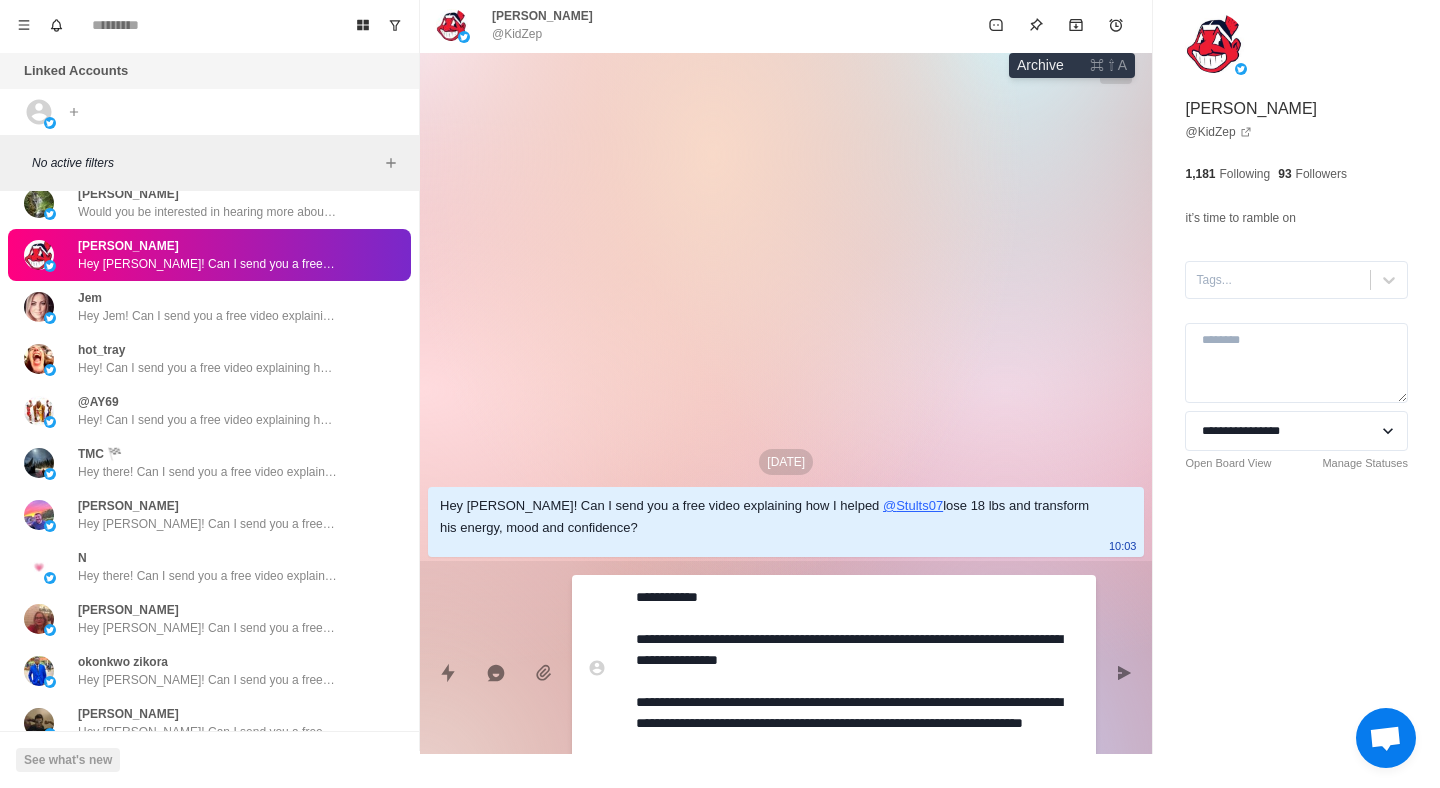 type on "*" 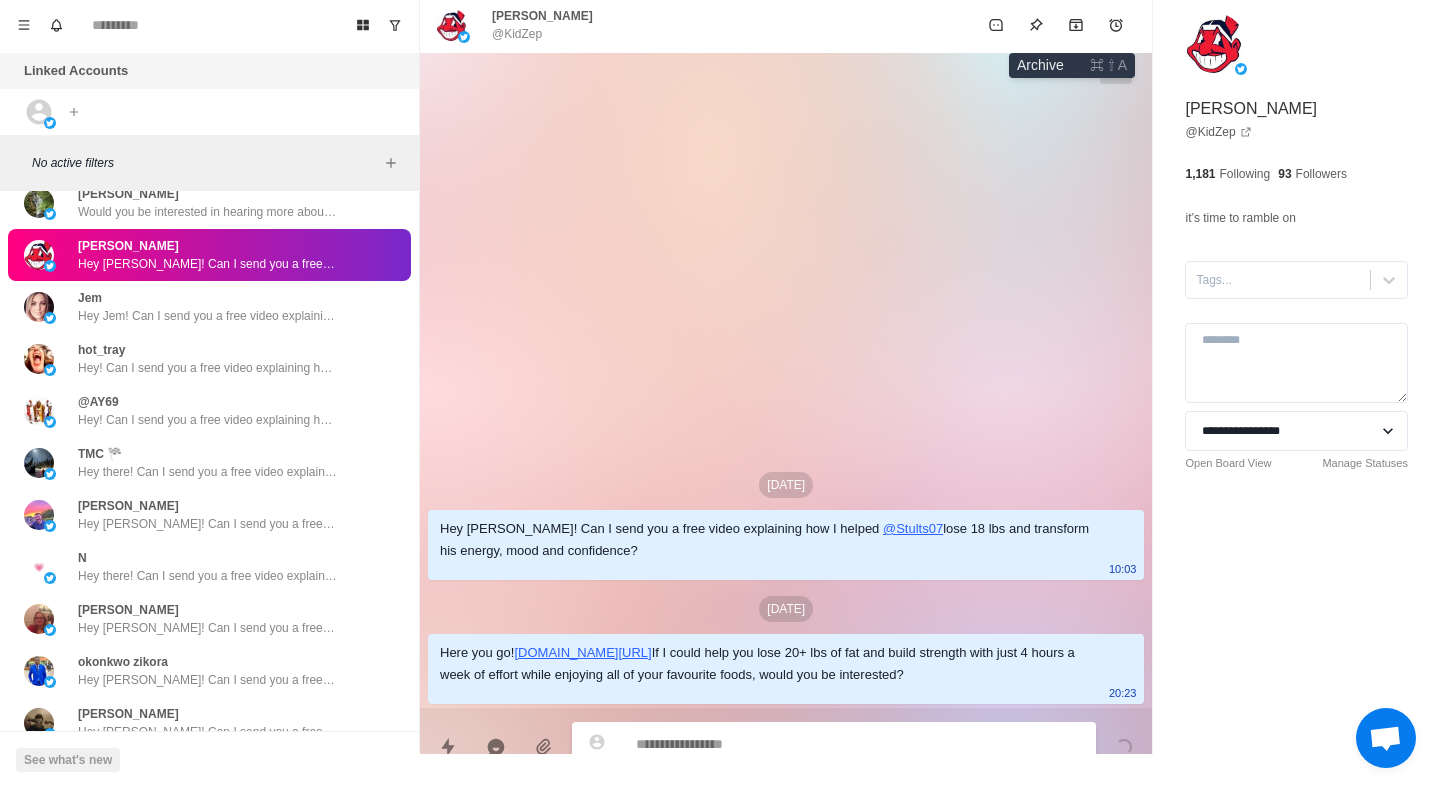 click 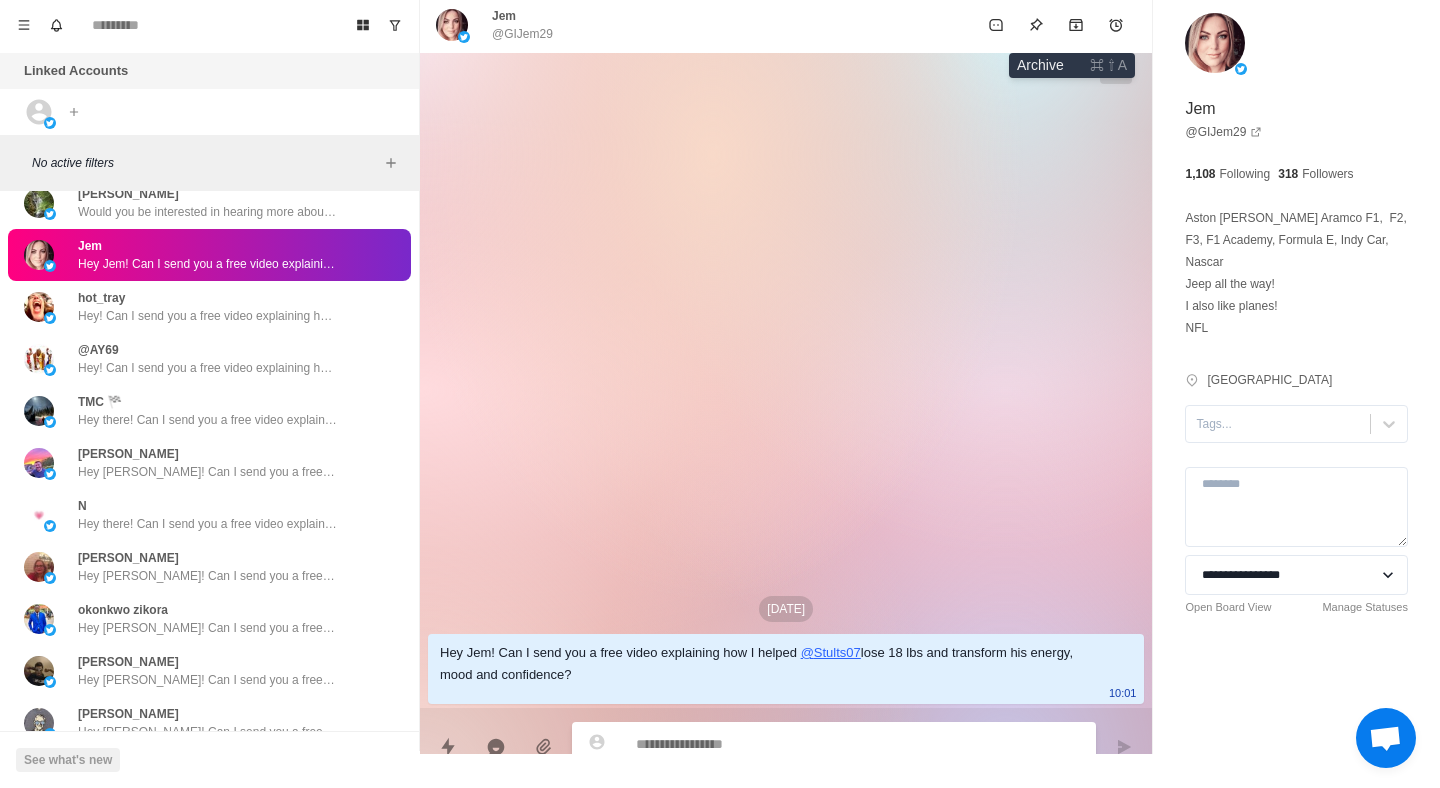 paste on "**********" 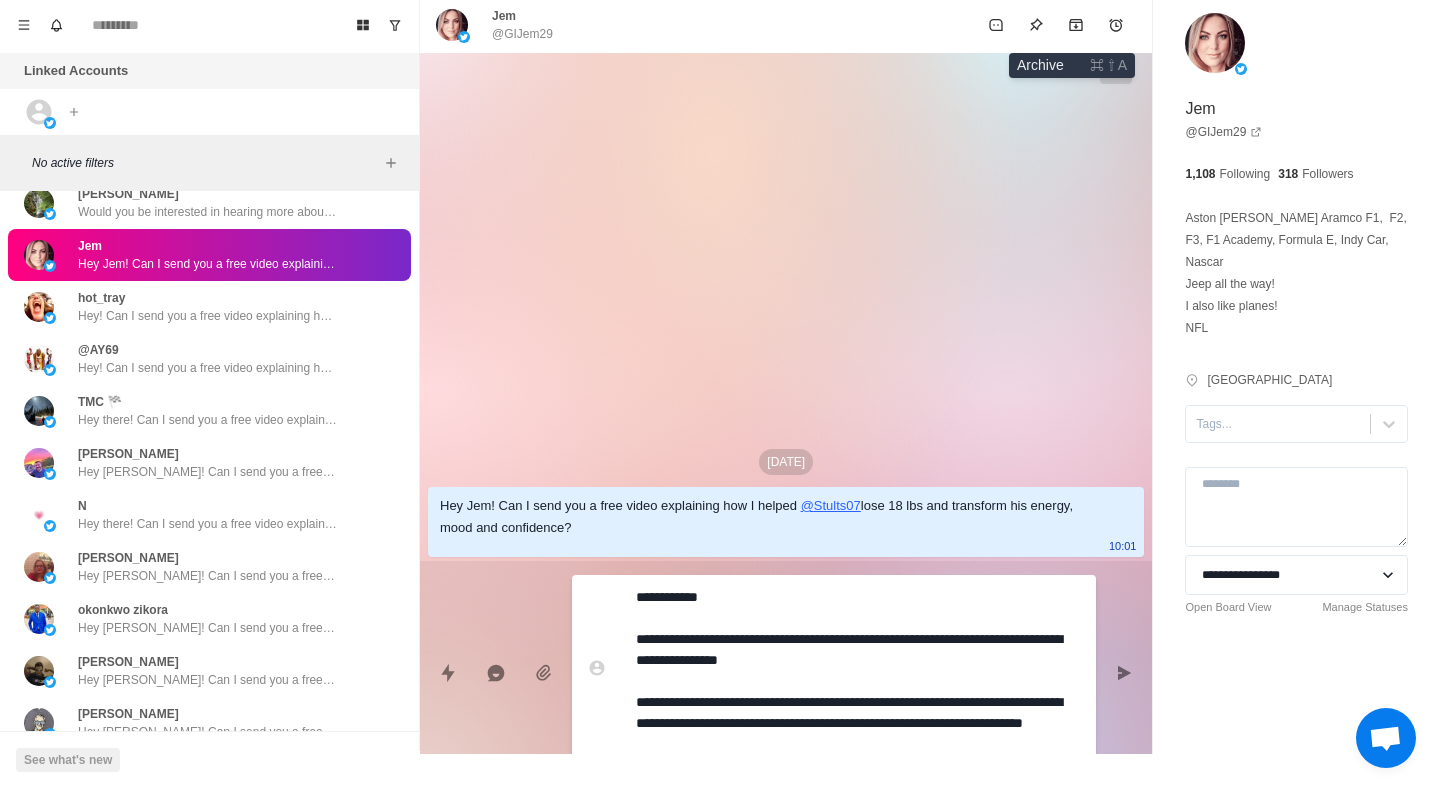 type on "*" 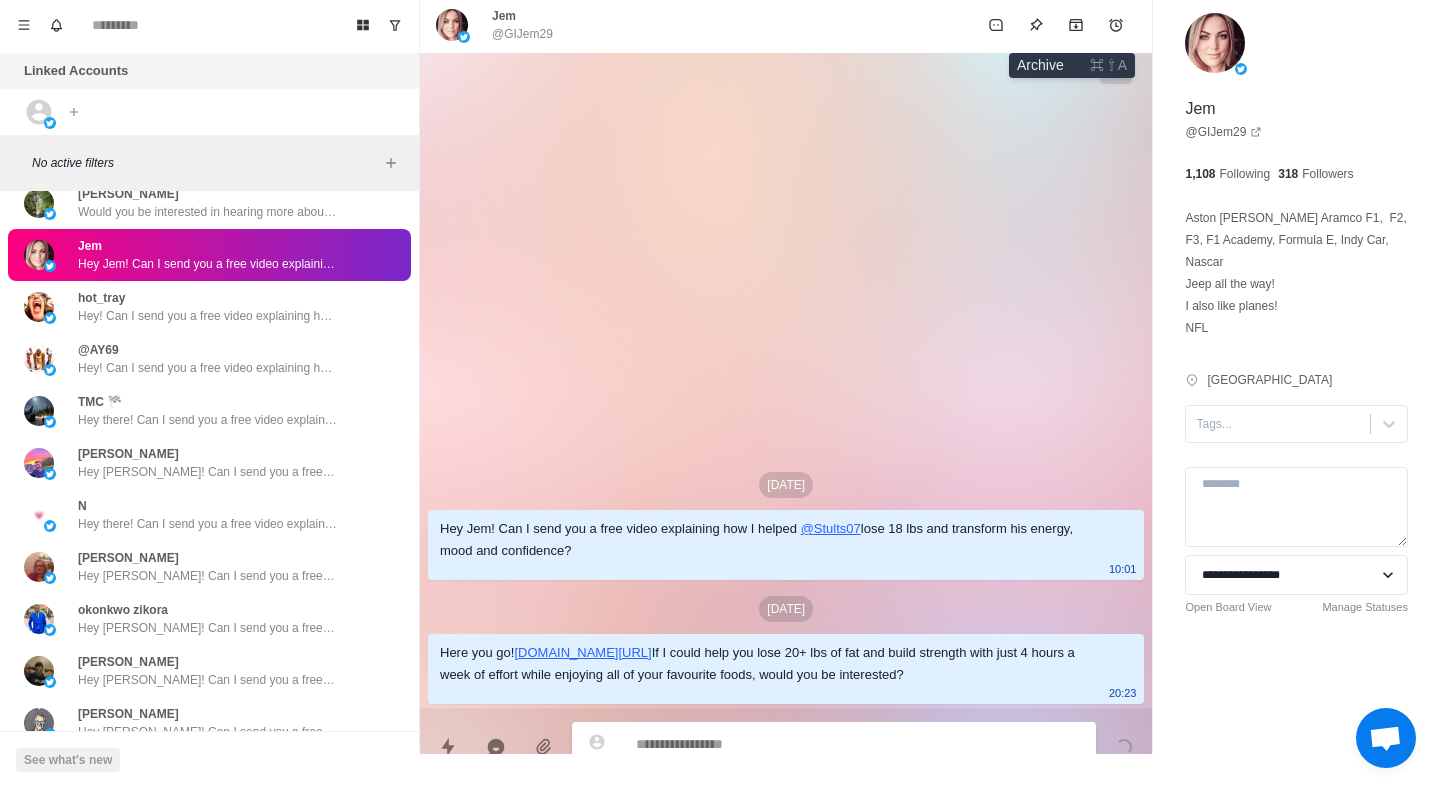 click 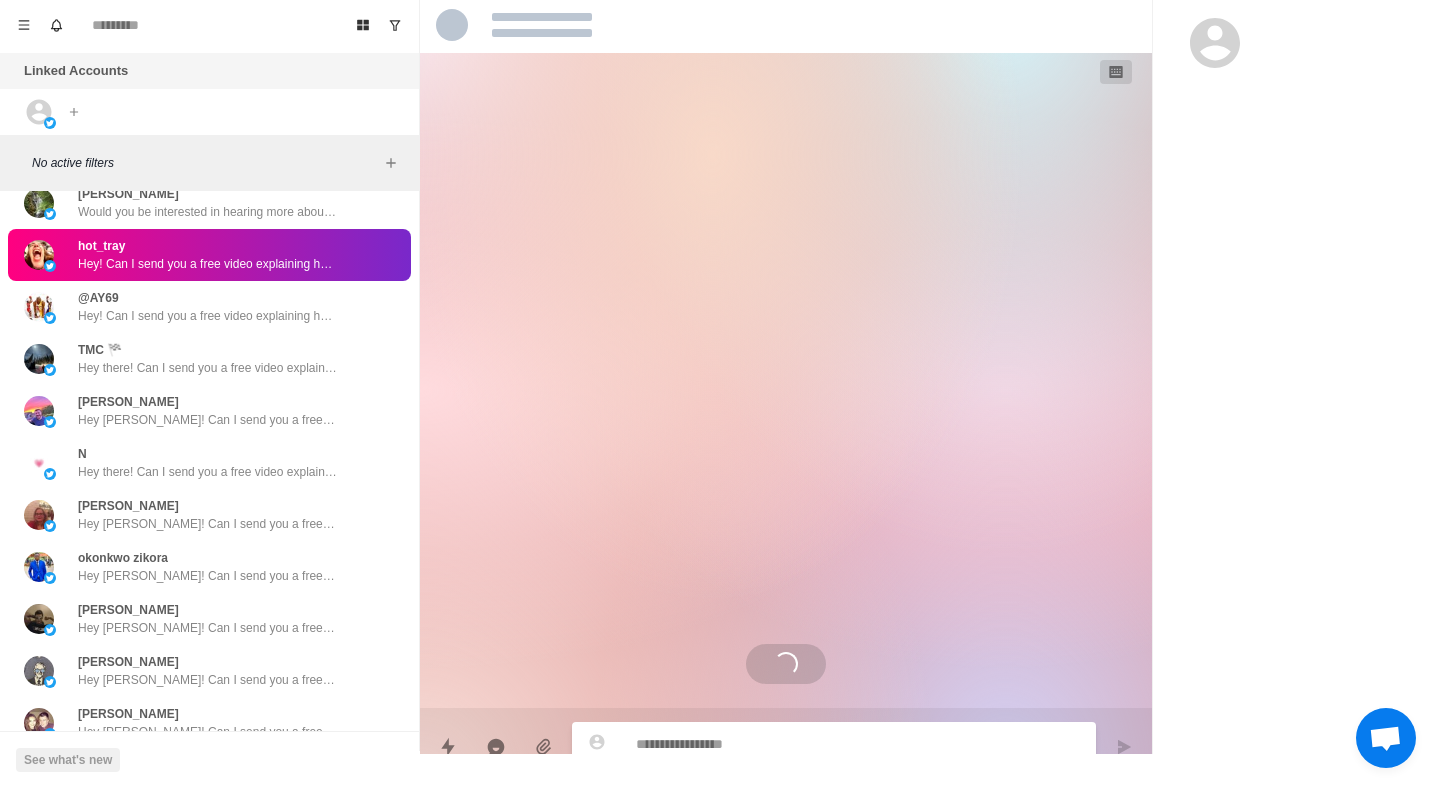paste on "**********" 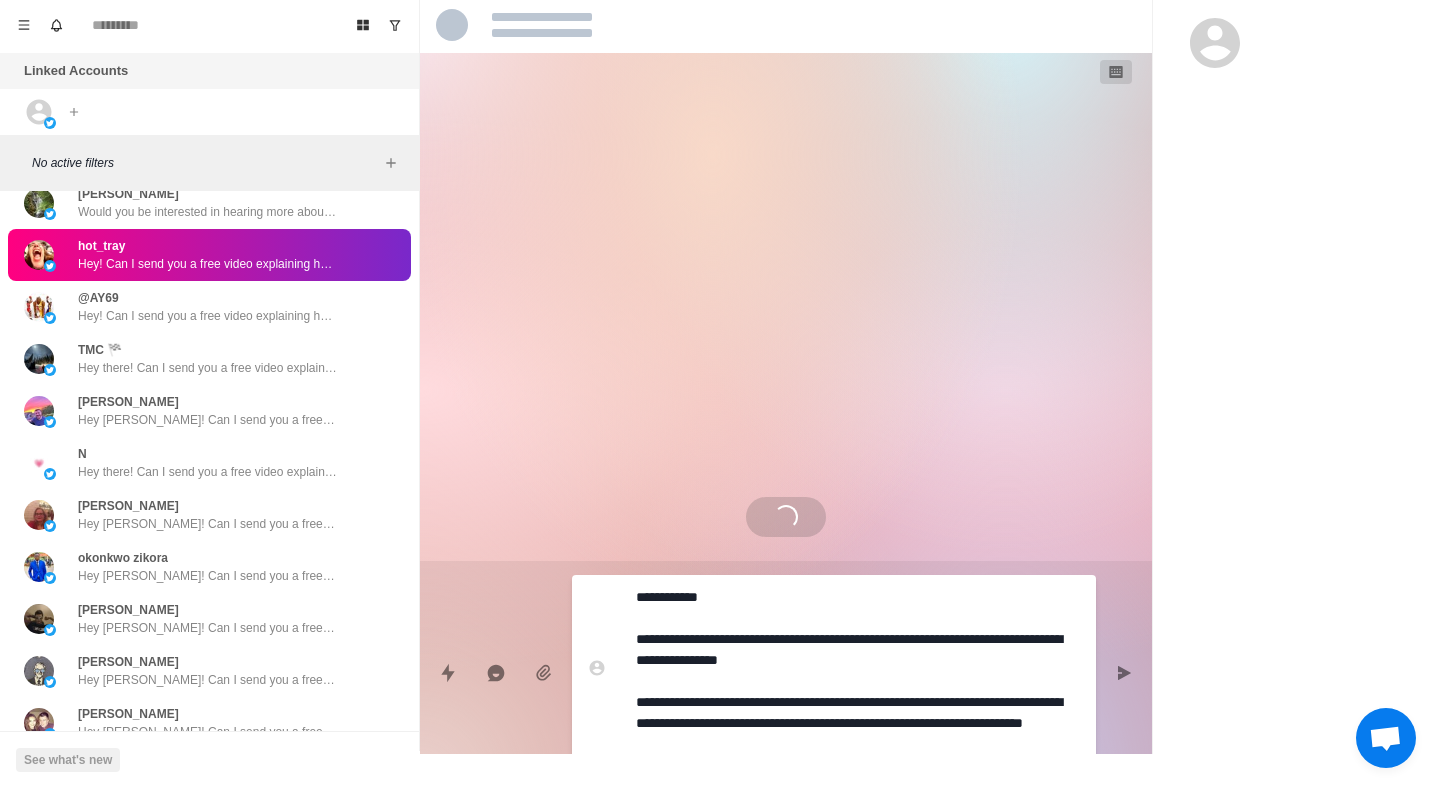 type on "*" 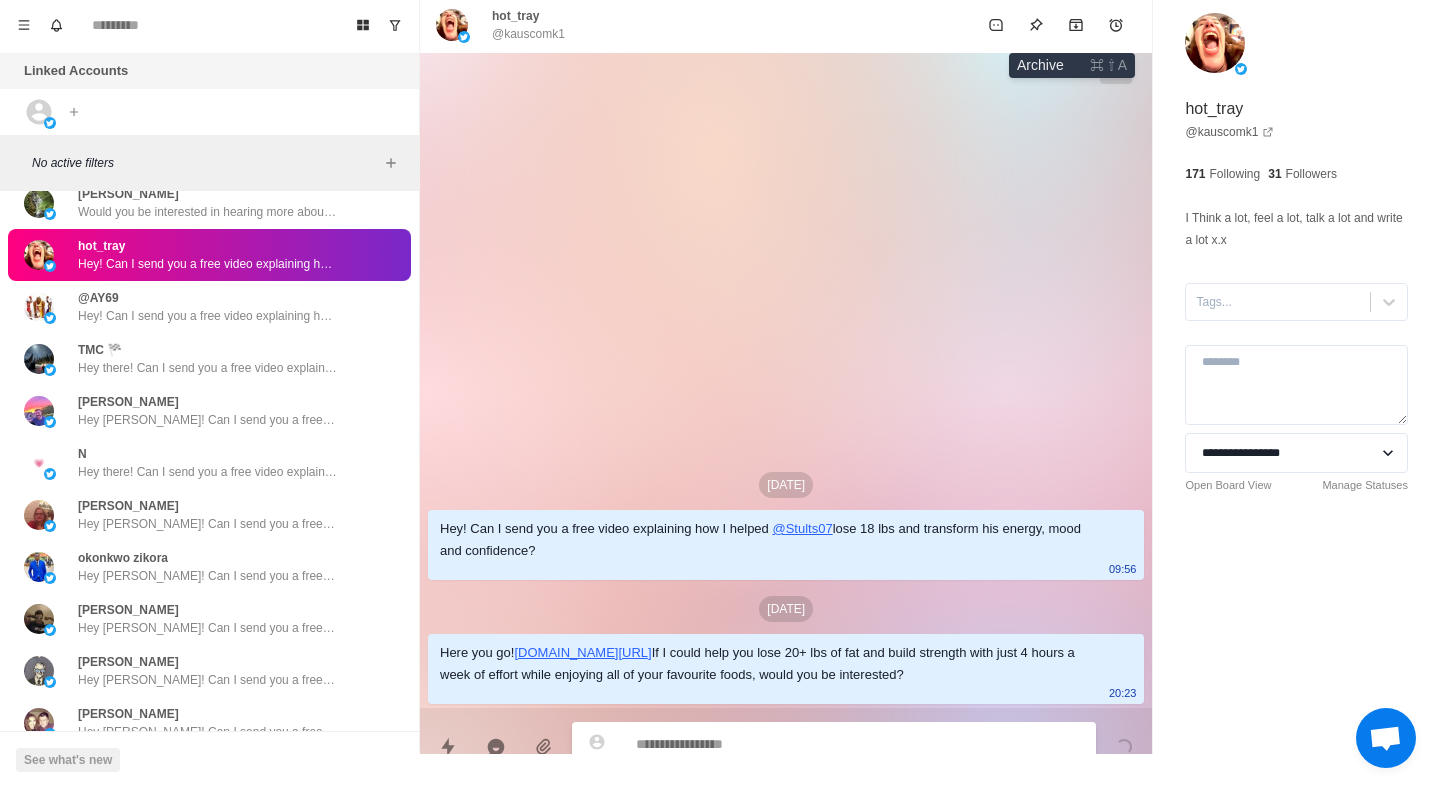 click 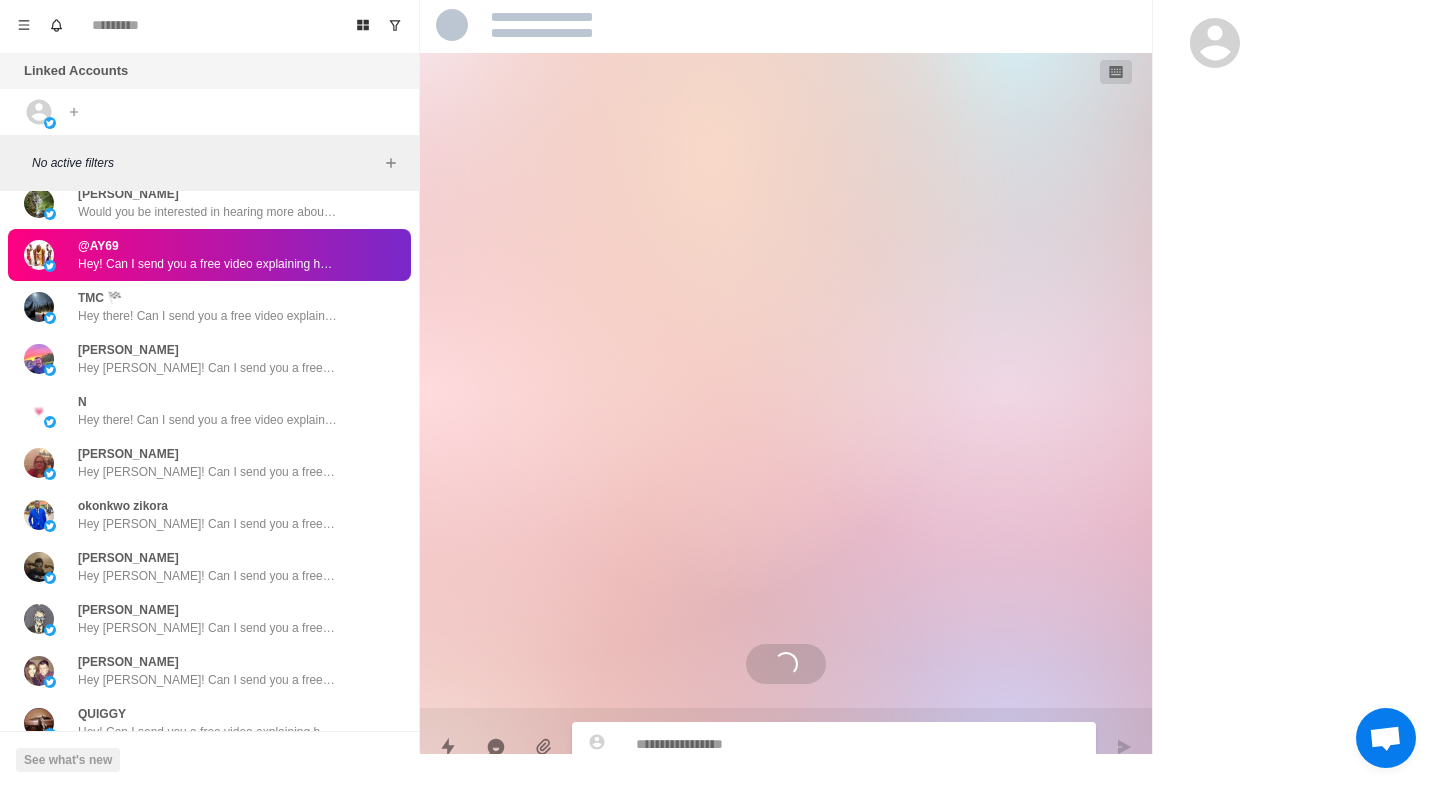 paste on "**********" 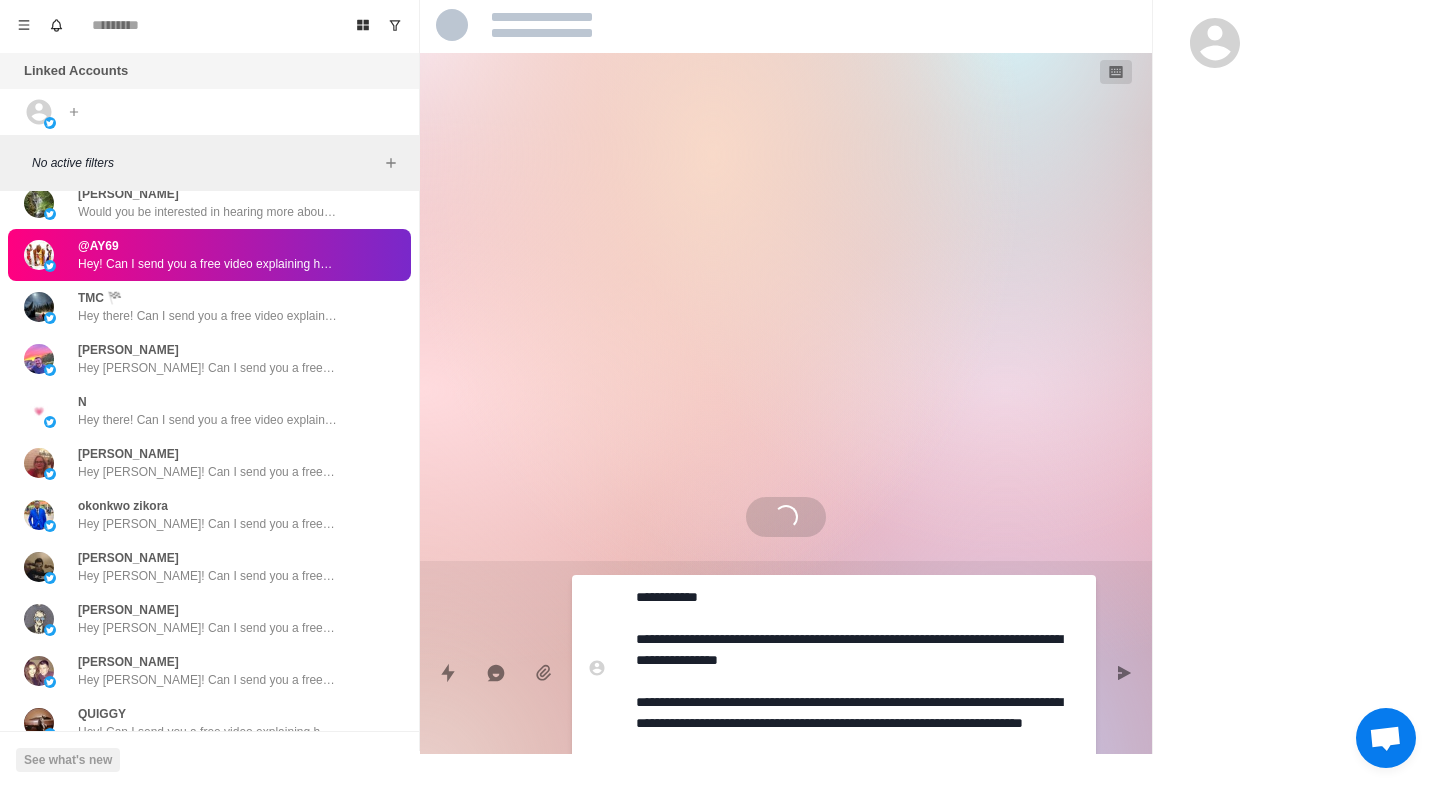 type on "*" 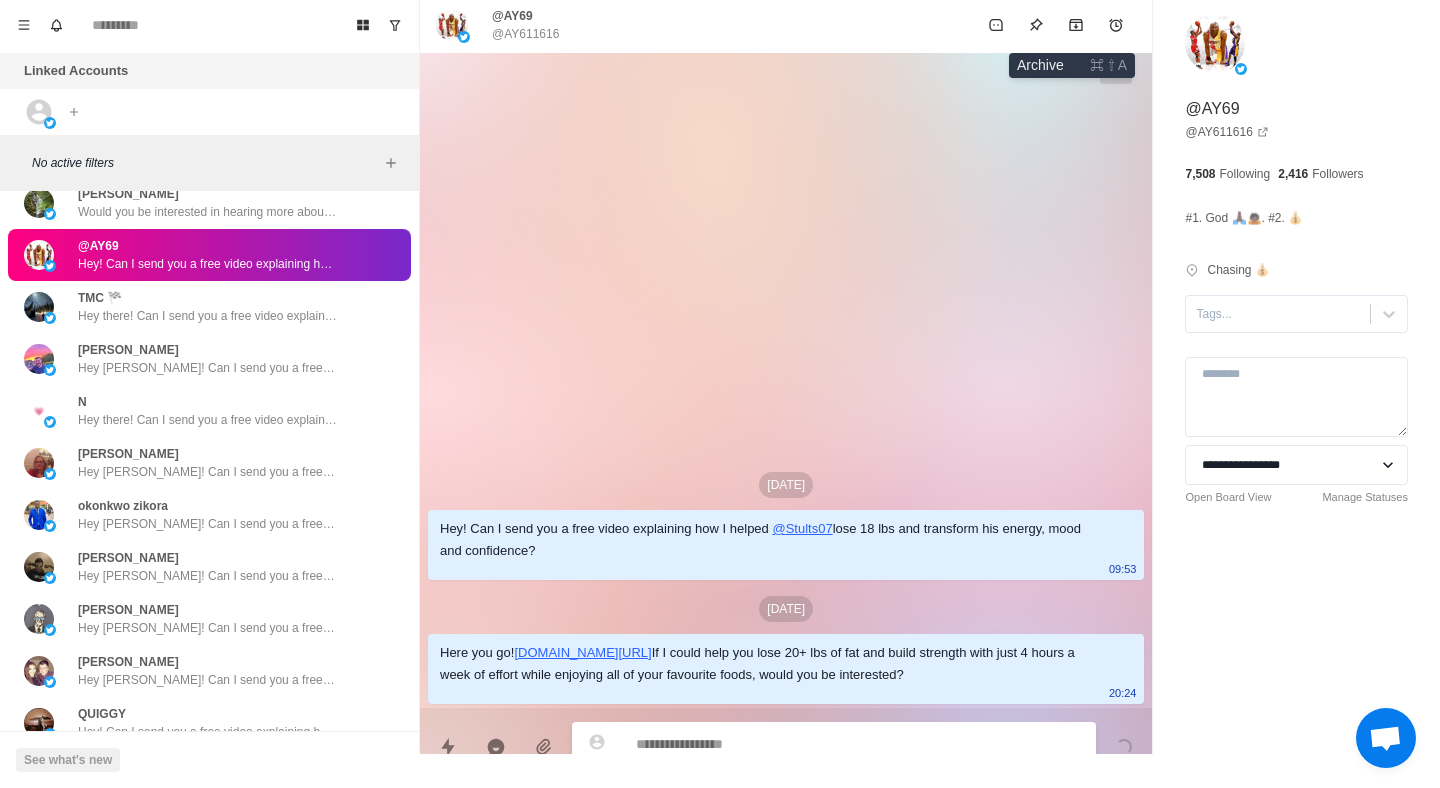 click 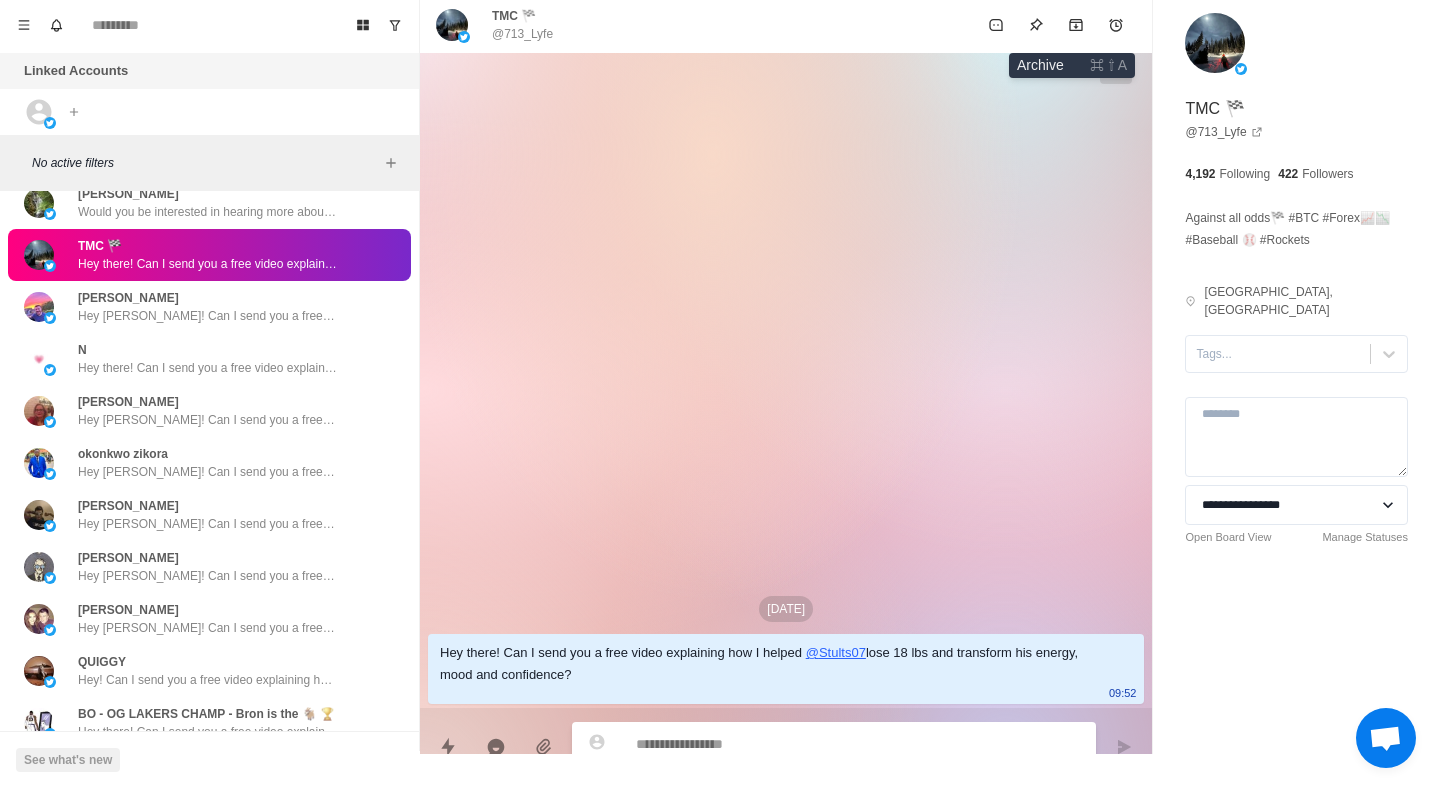 paste on "**********" 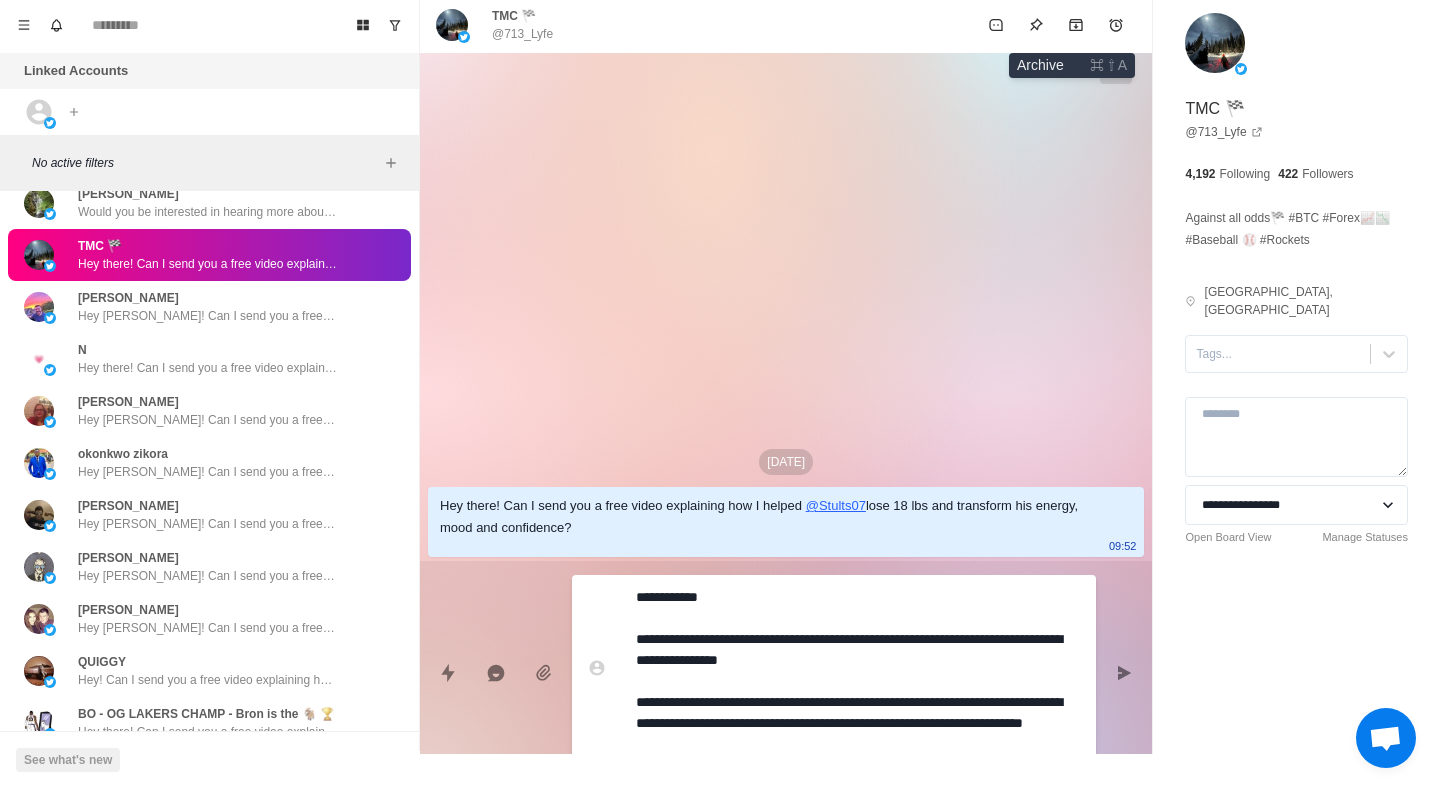type on "*" 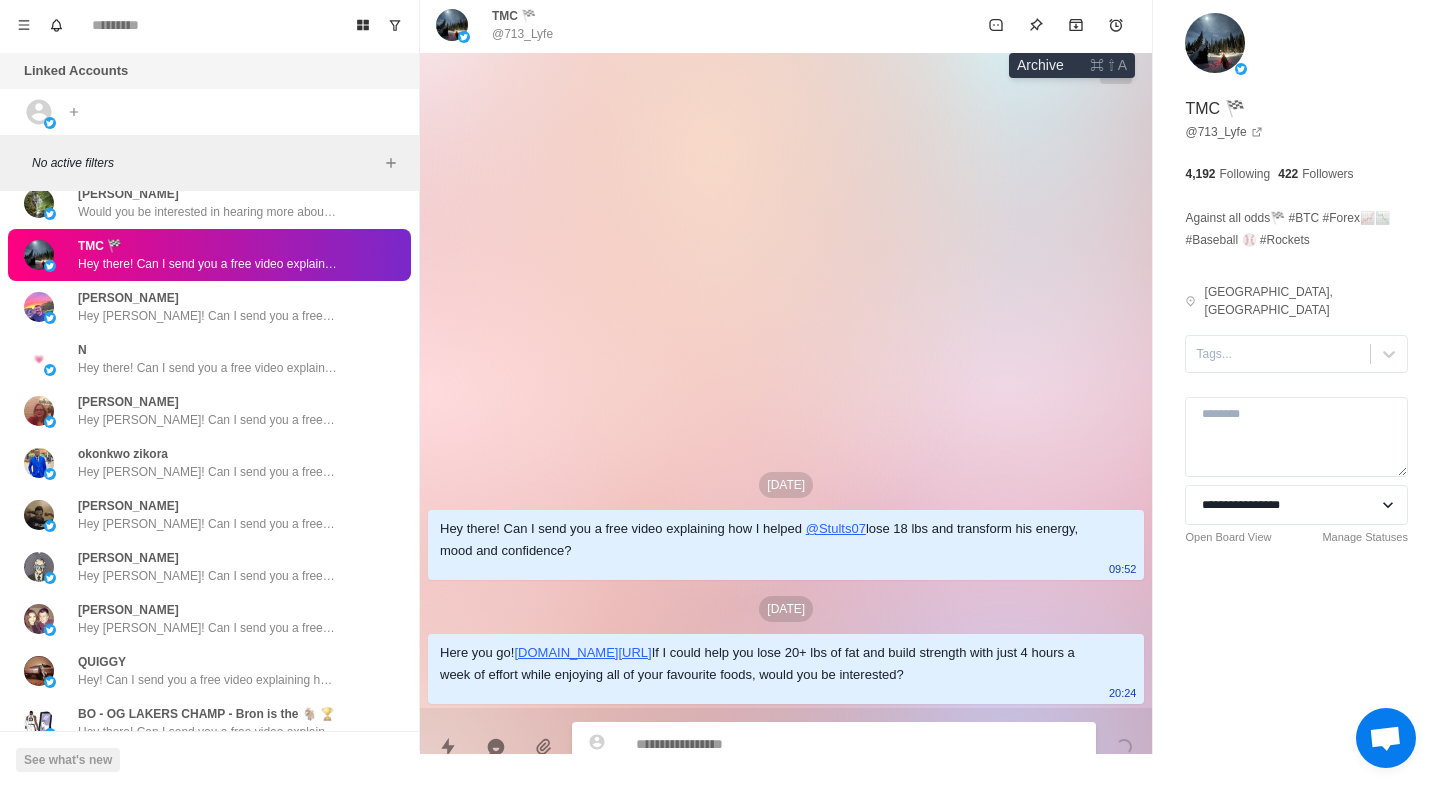 click 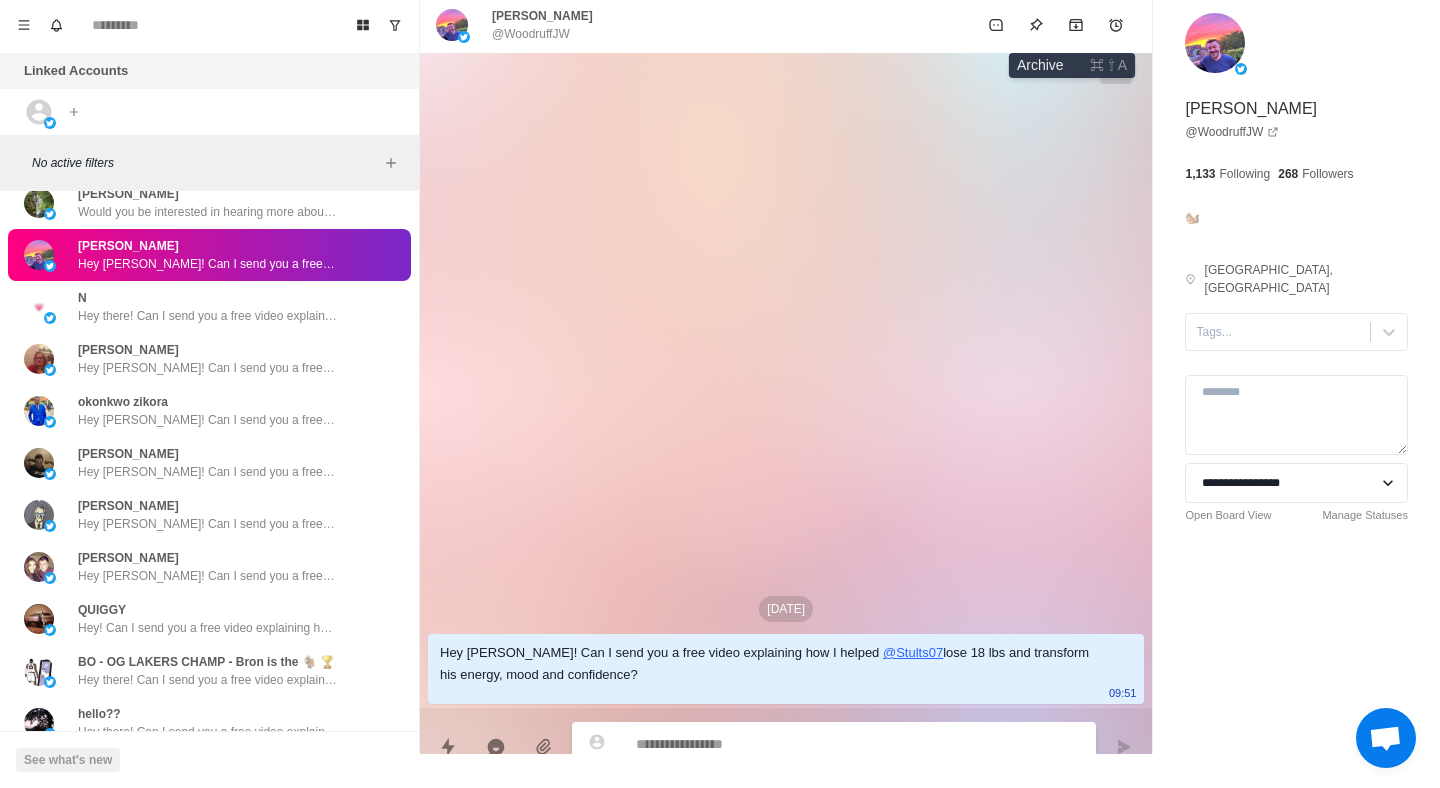 paste on "**********" 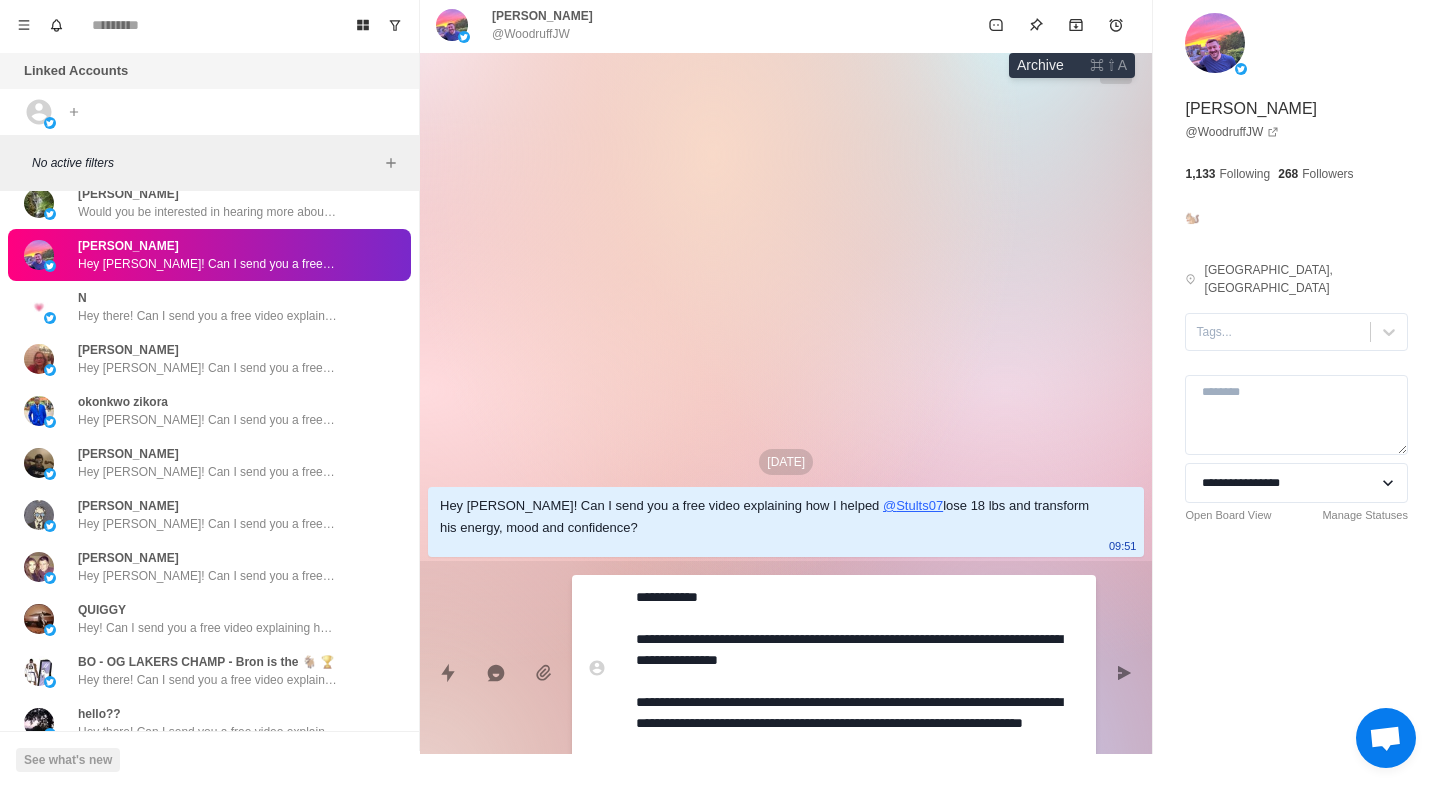 type on "*" 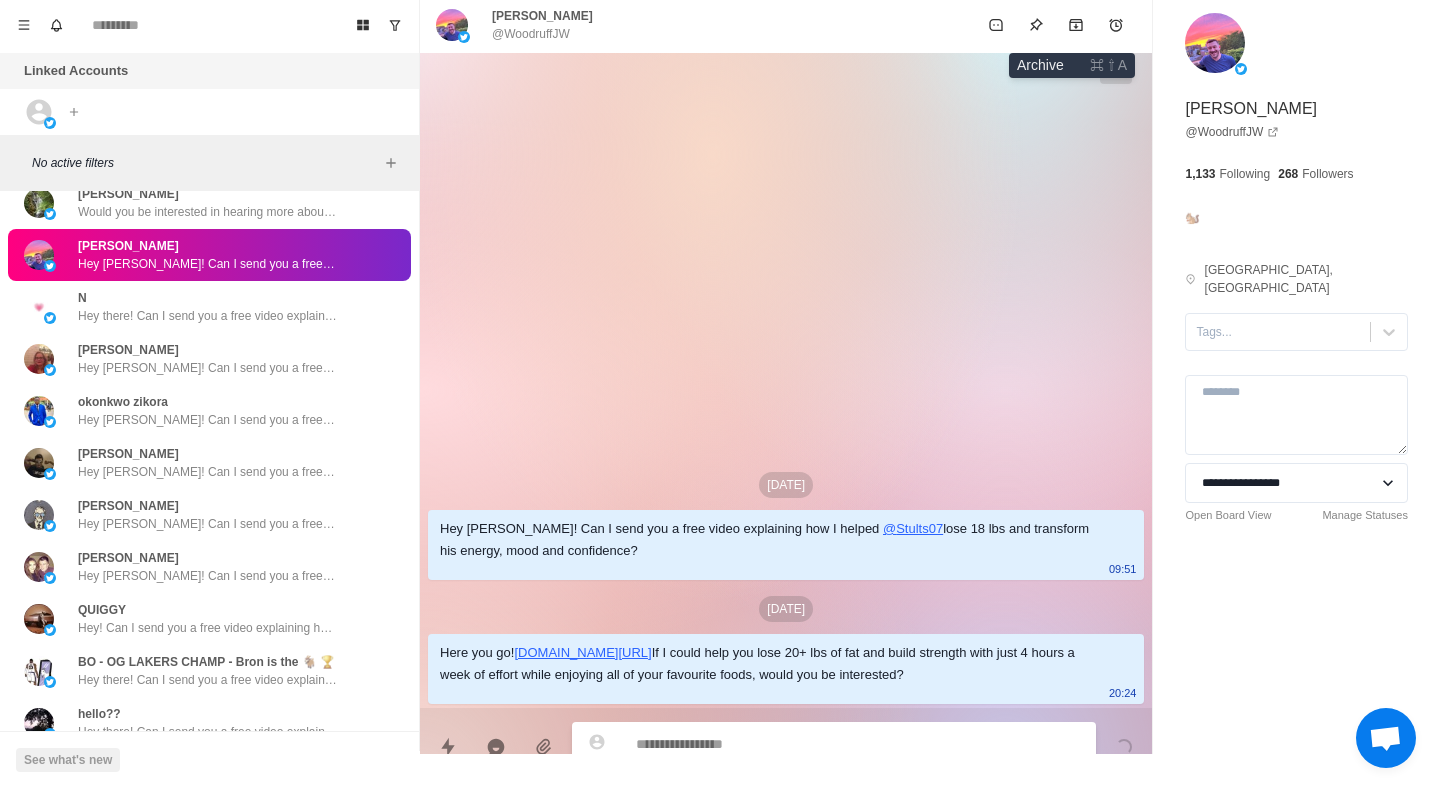 click 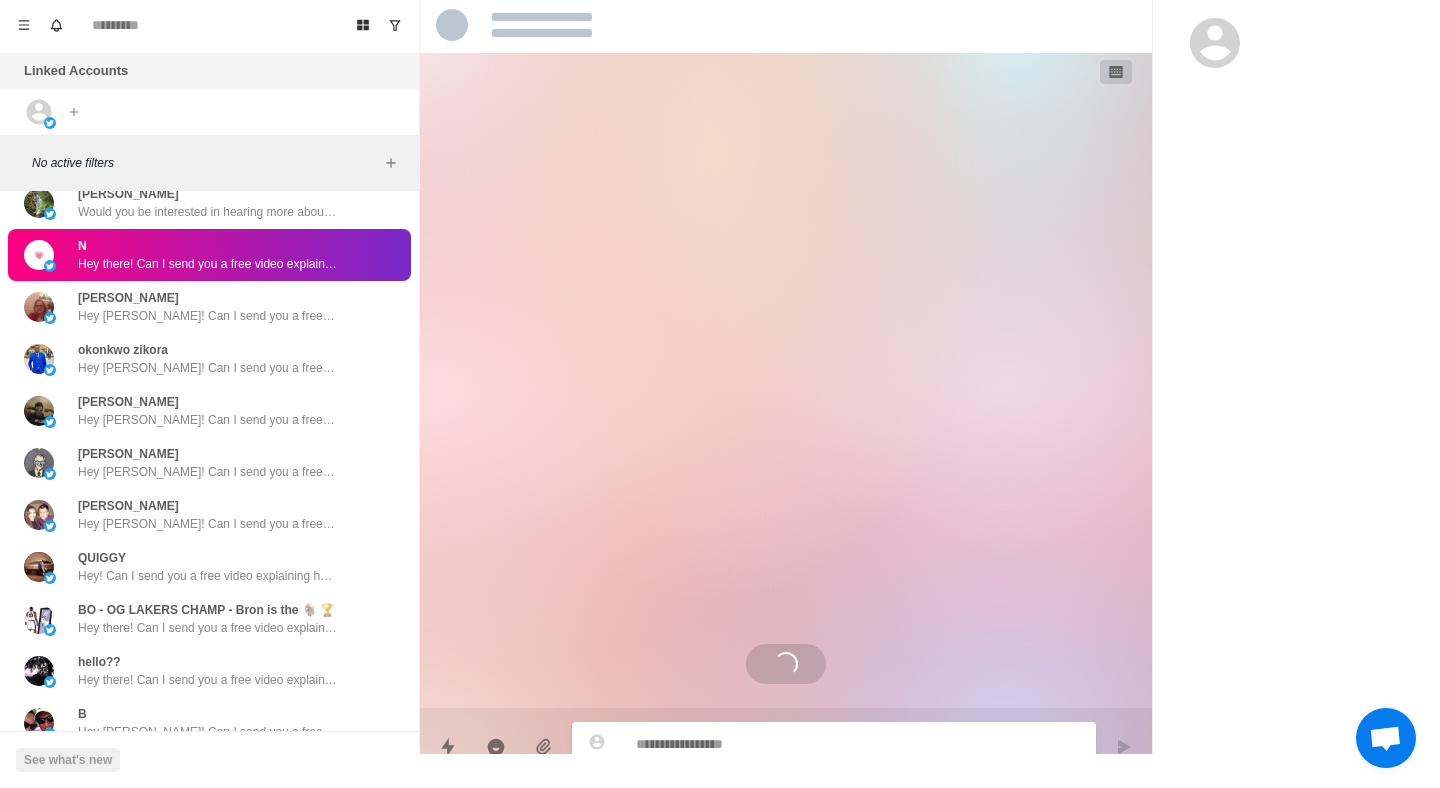 paste on "**********" 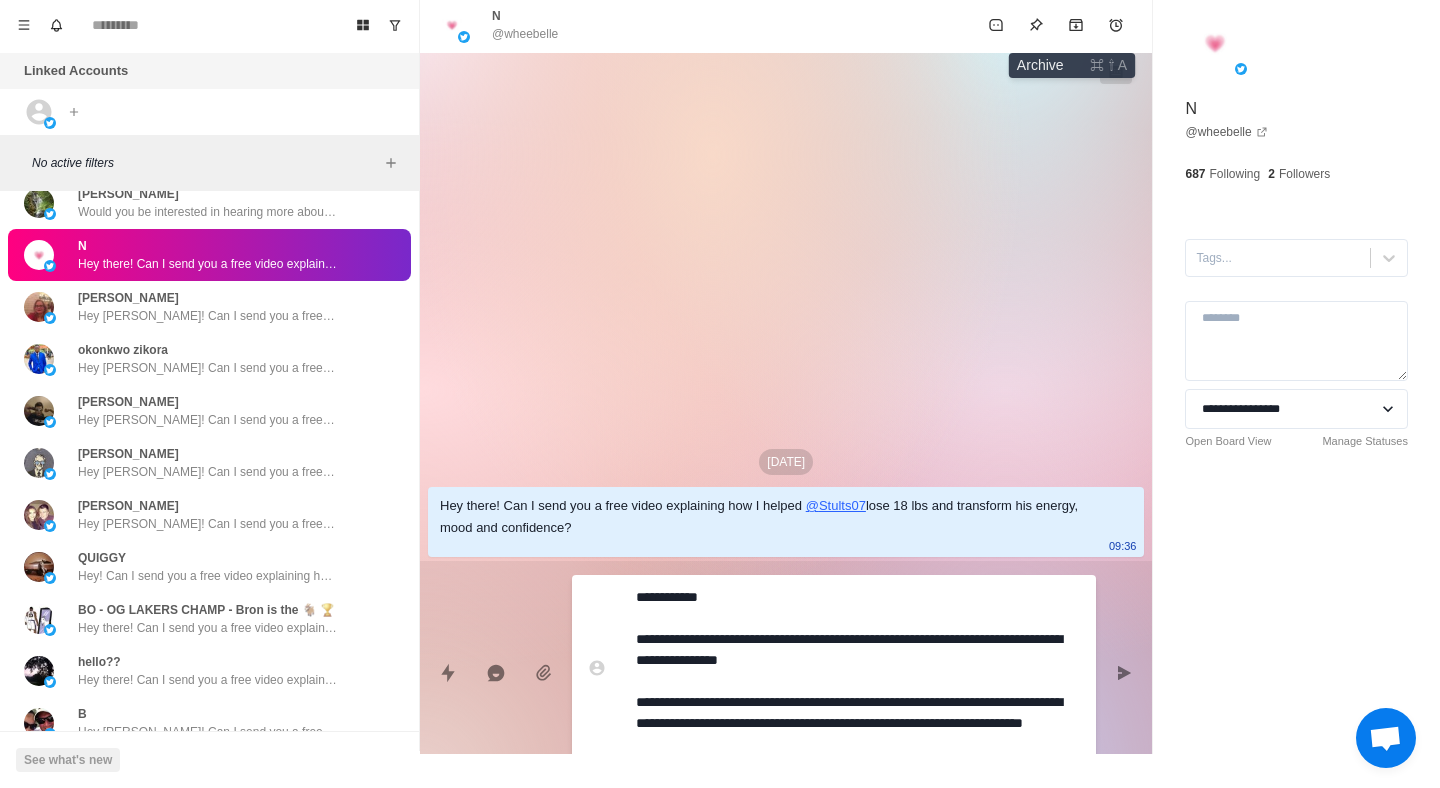 type on "*" 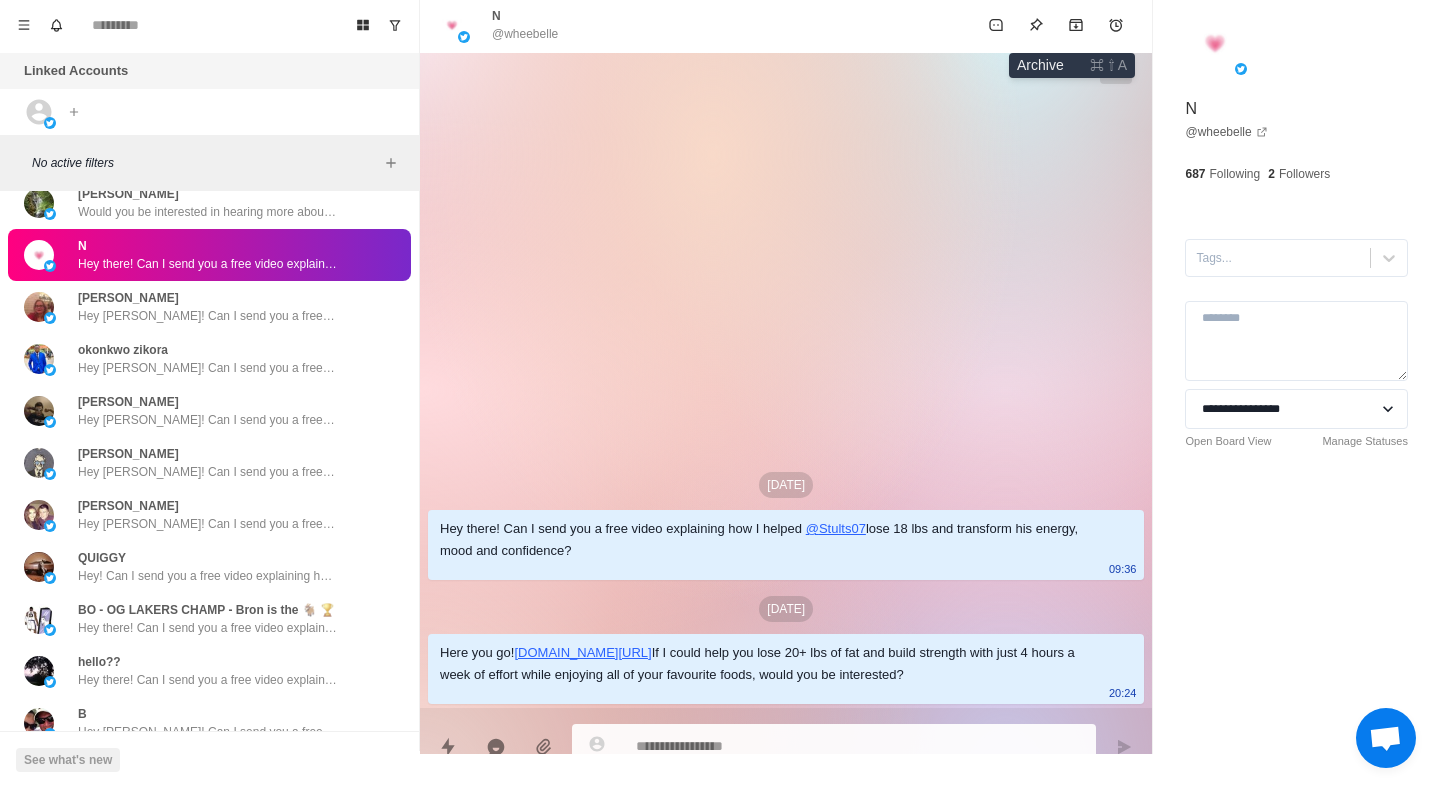 click 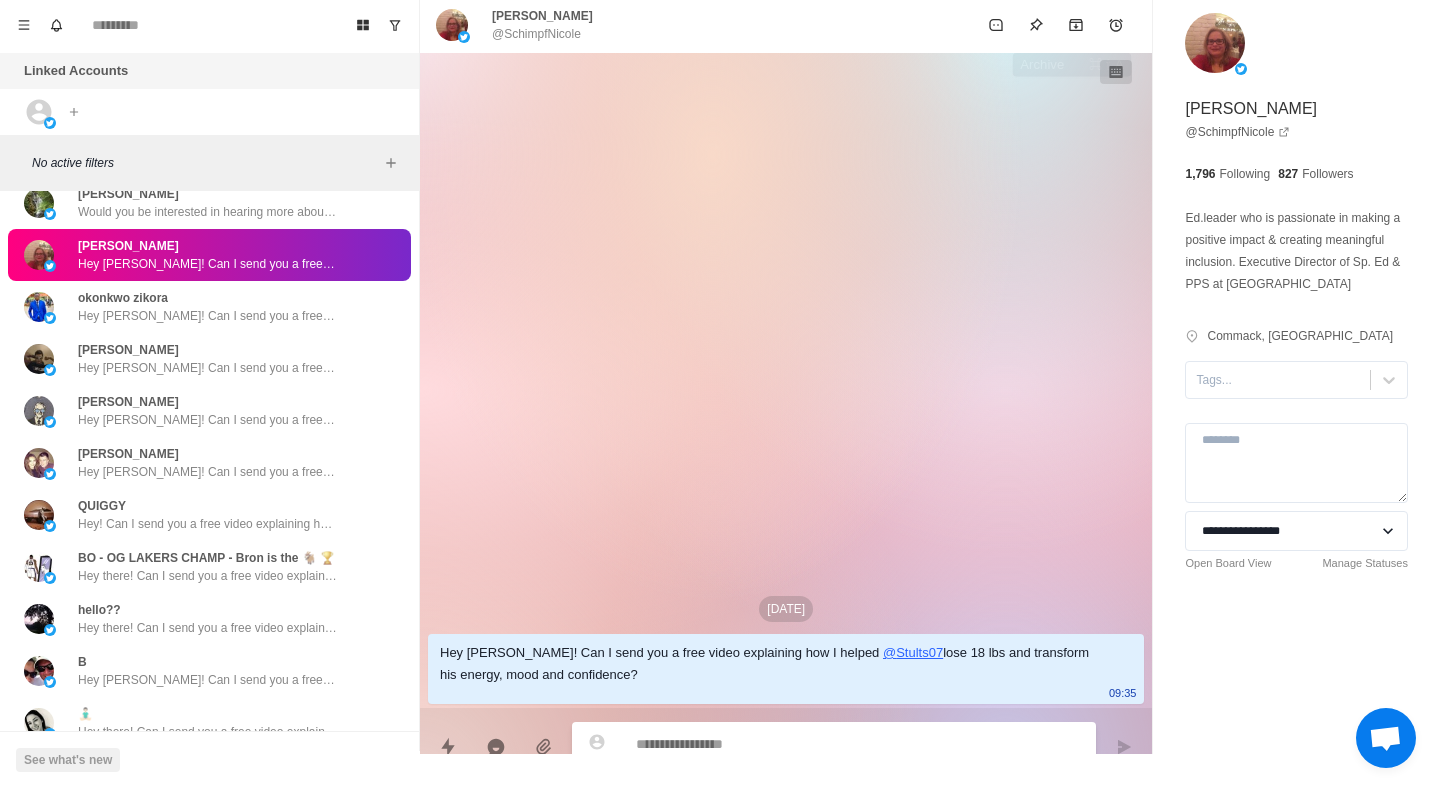 paste on "**********" 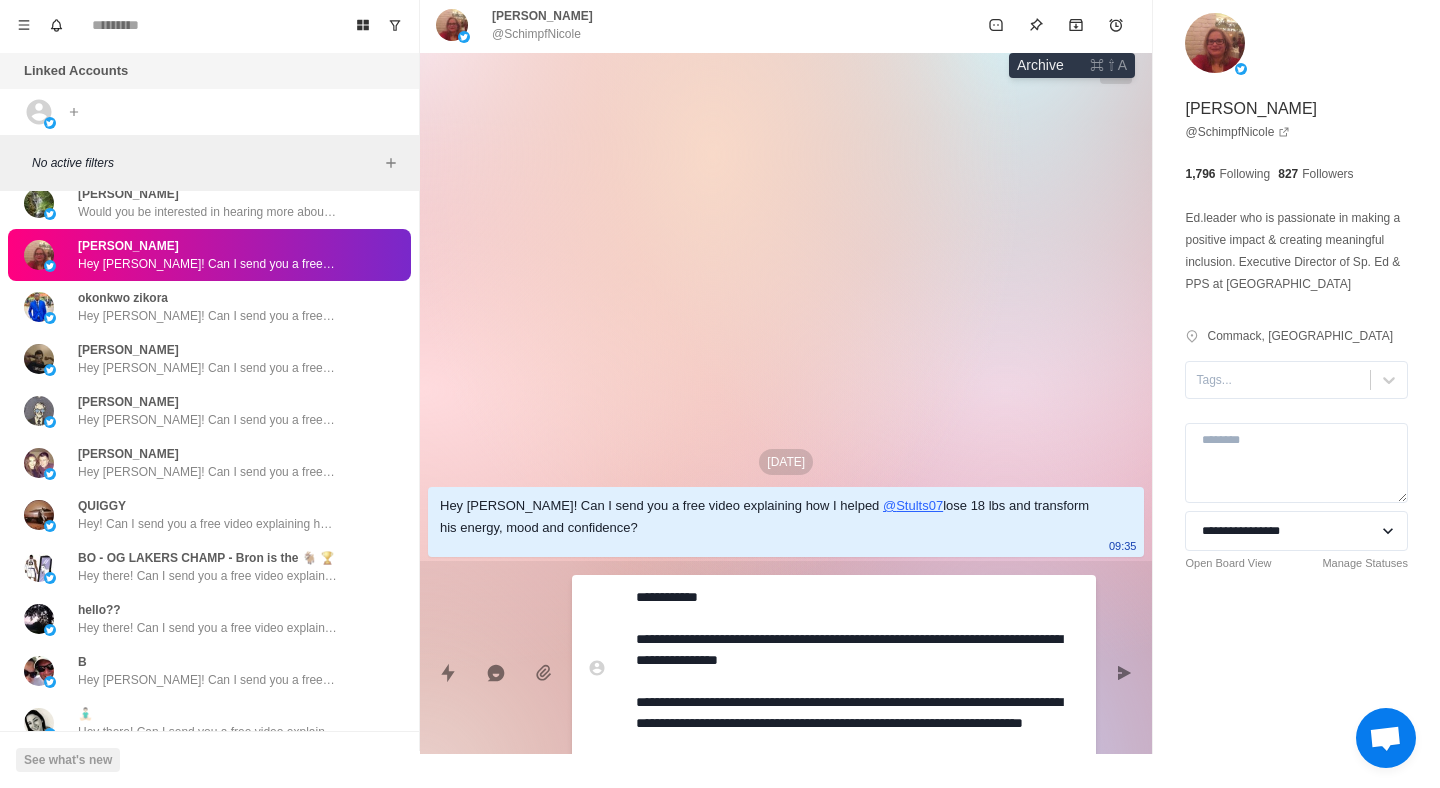 type on "*" 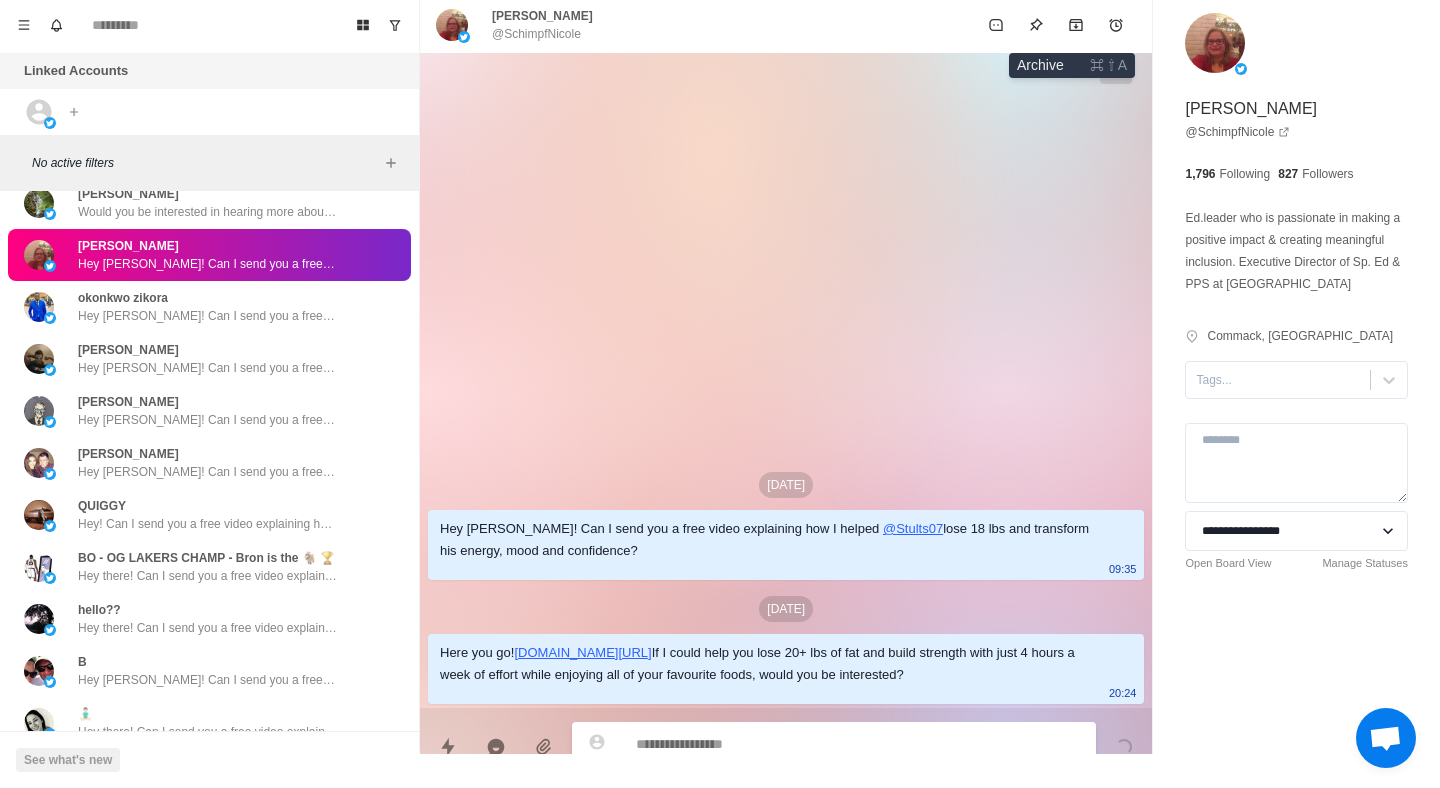 click 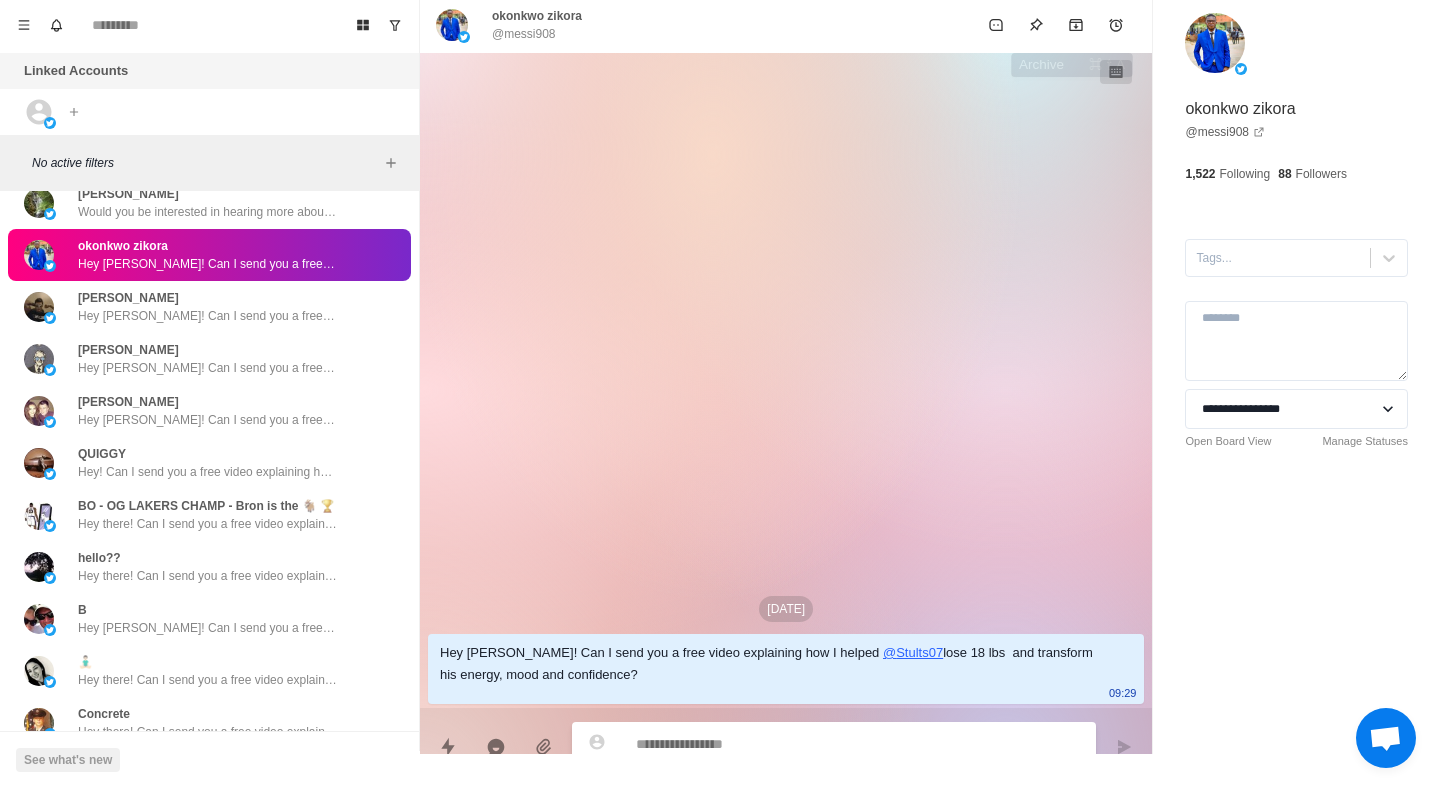 paste on "**********" 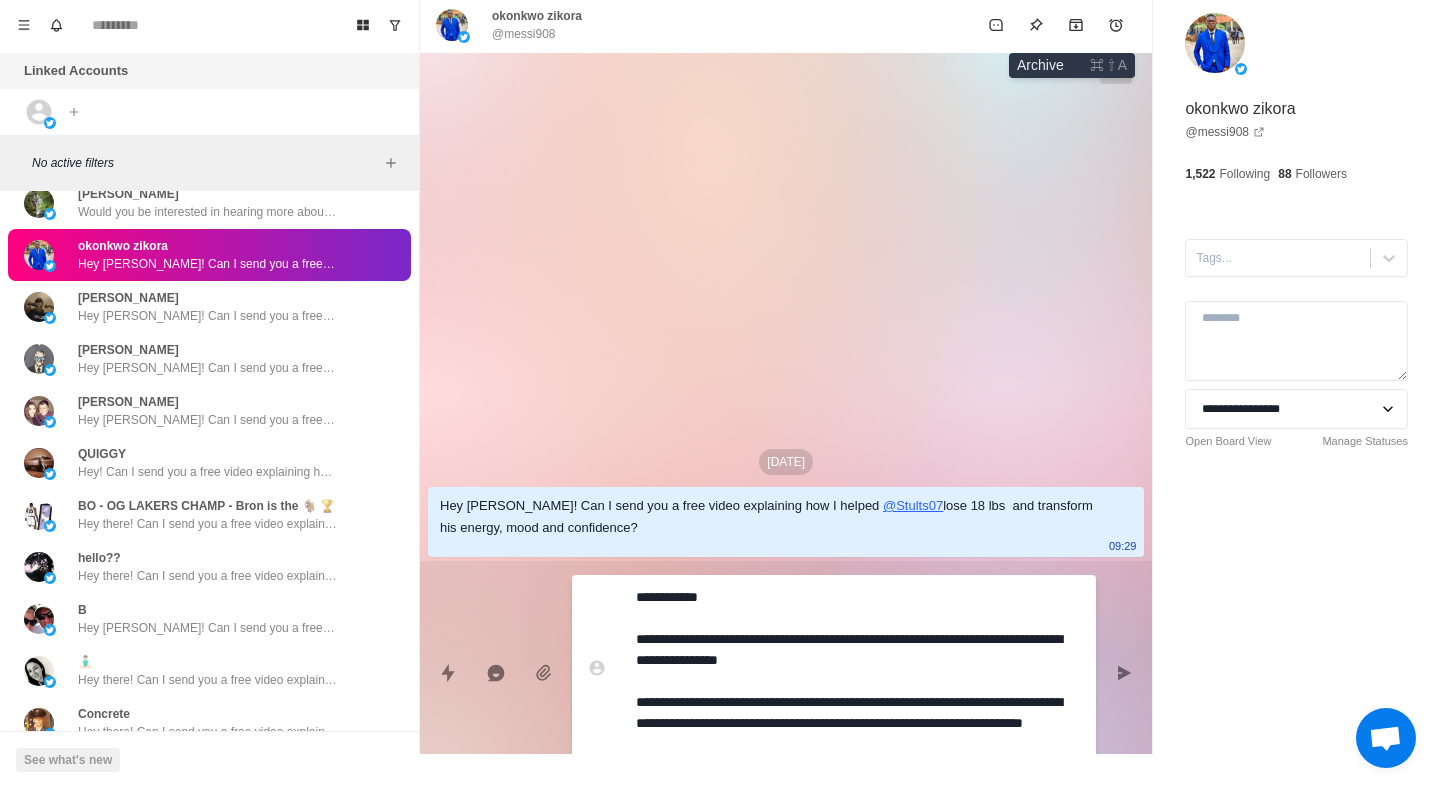 type on "*" 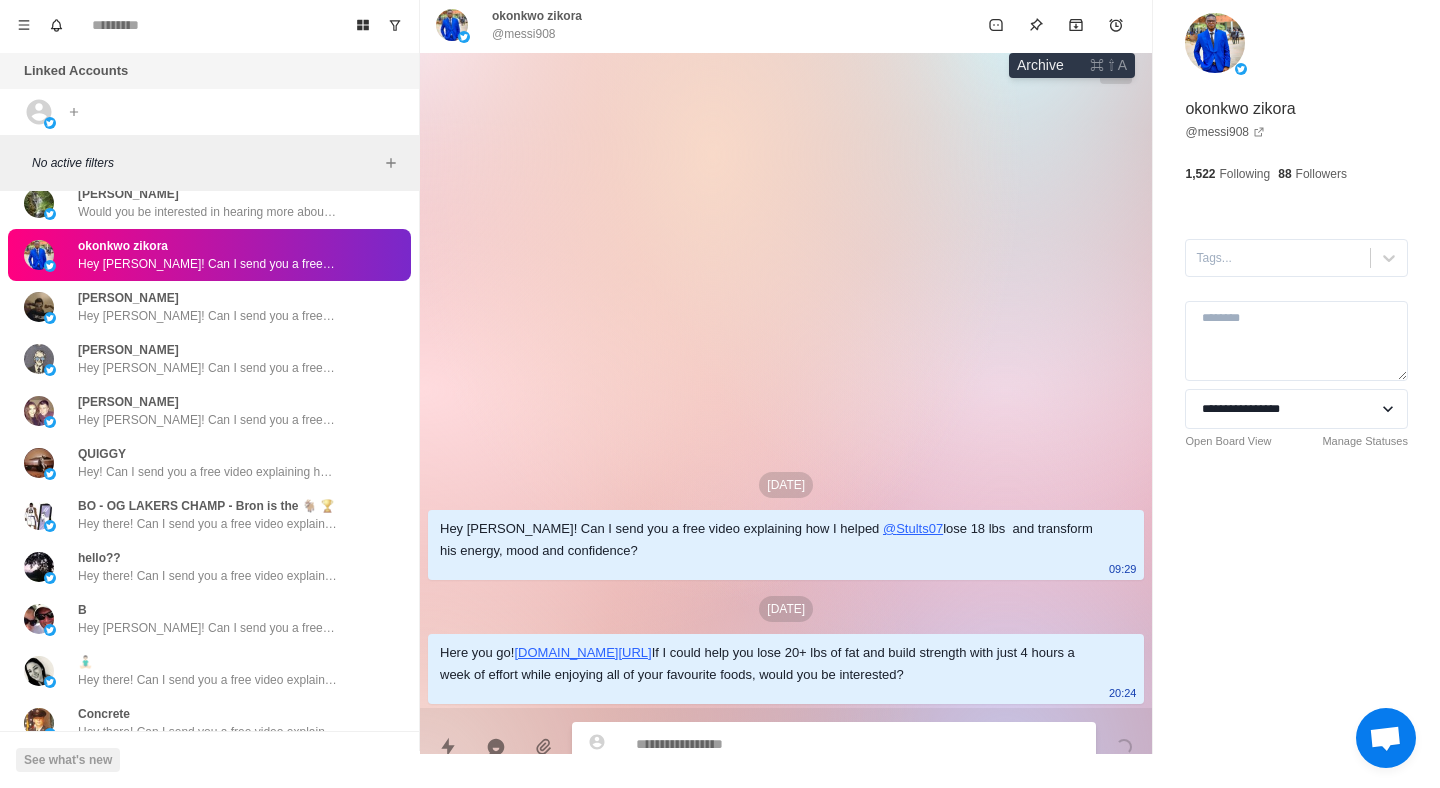 click 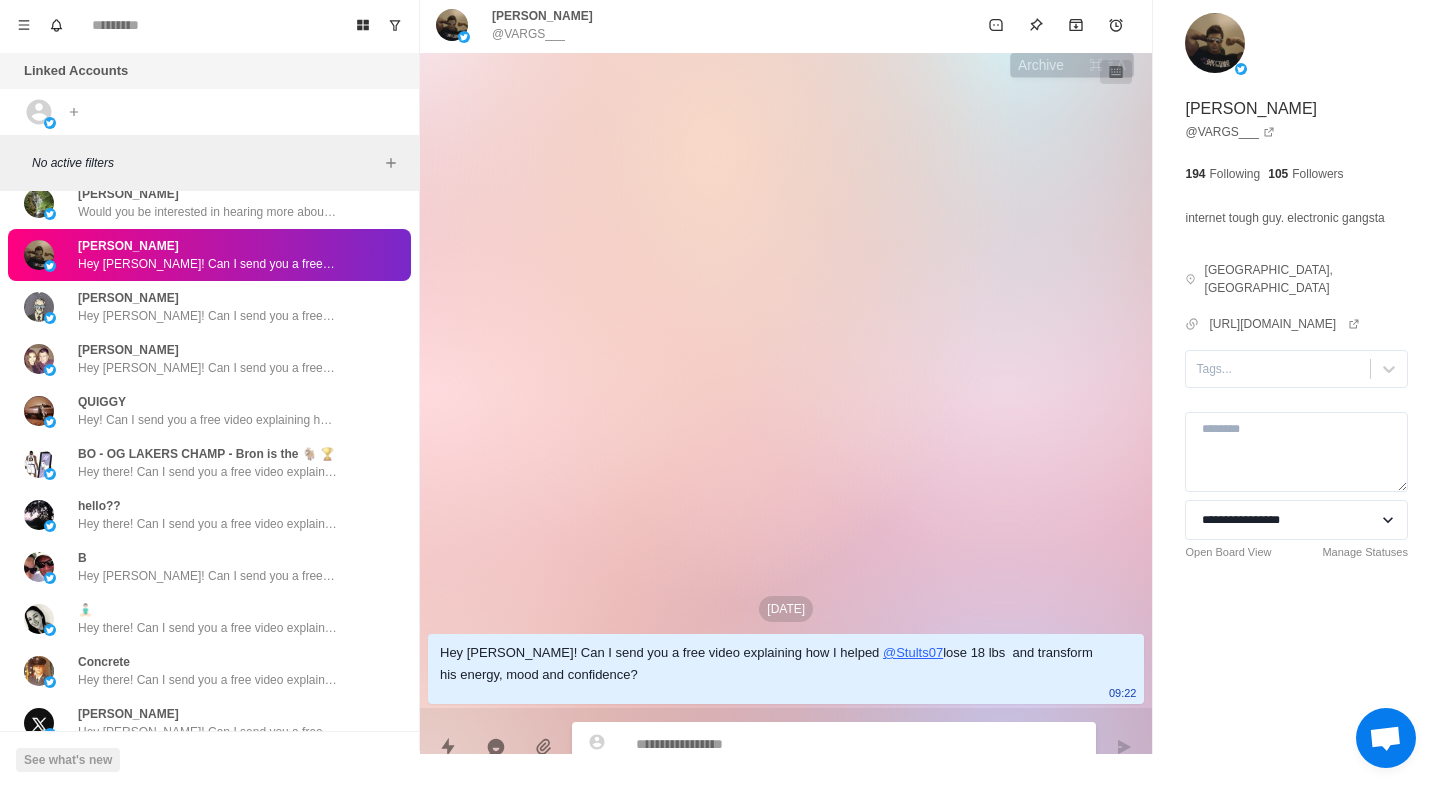 paste on "**********" 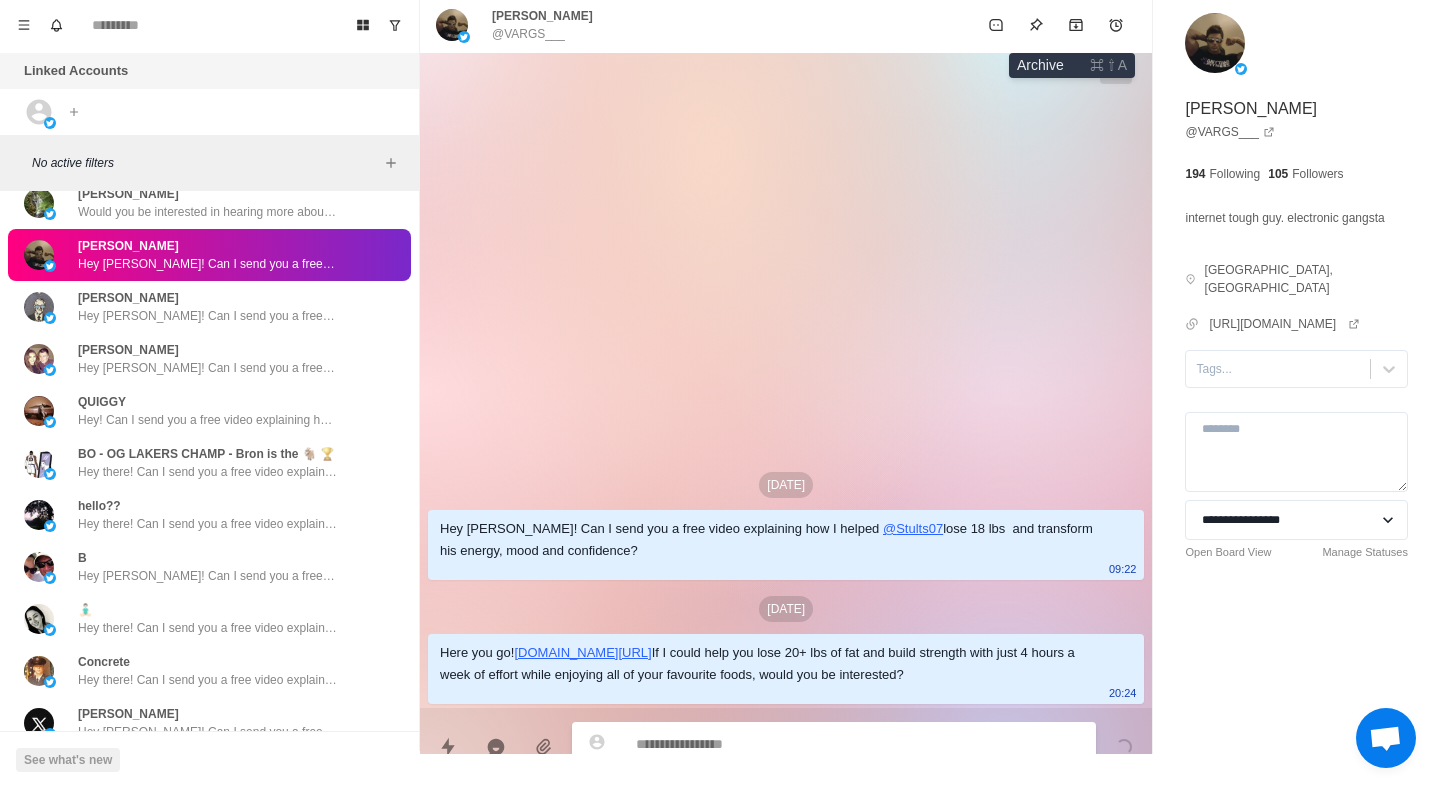 click 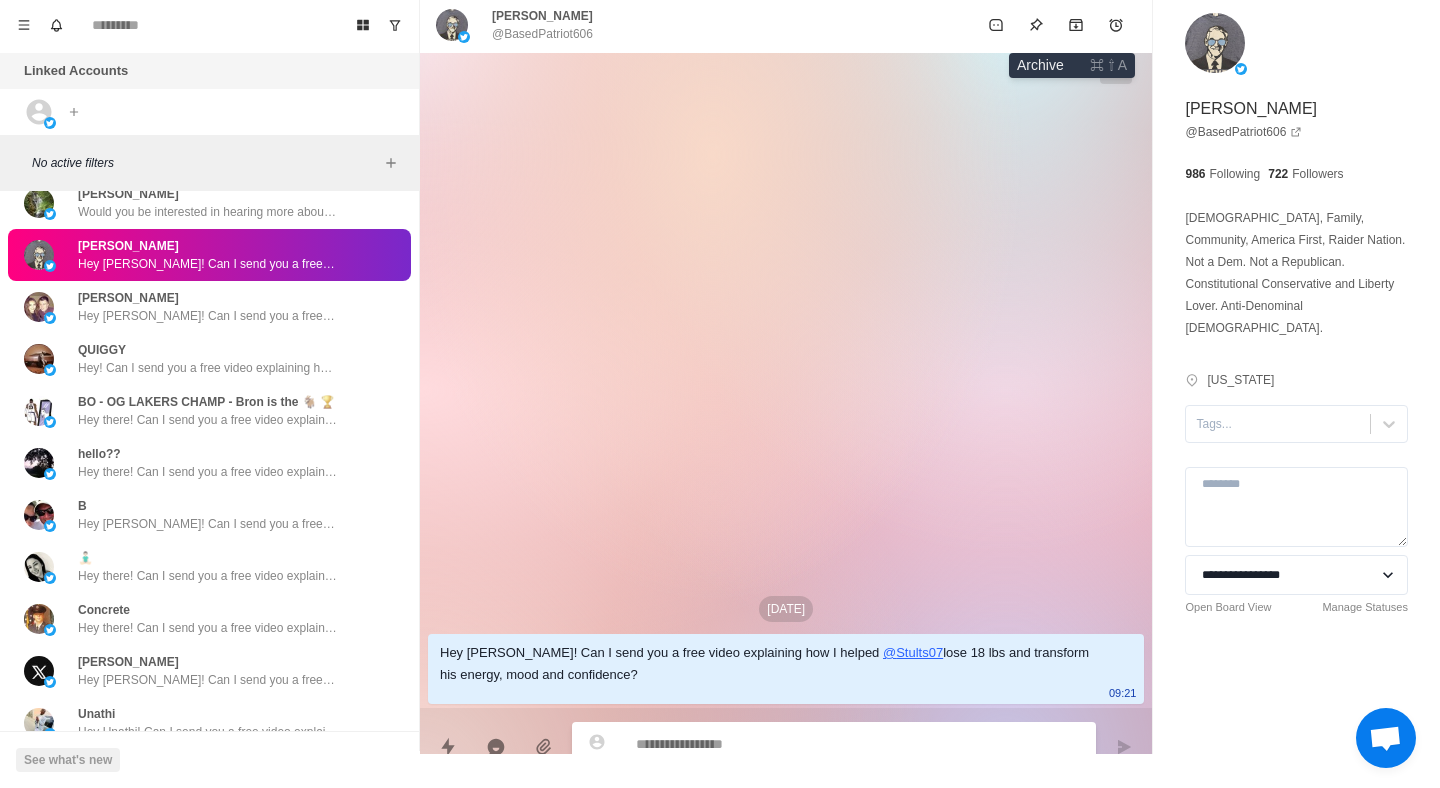 paste on "**********" 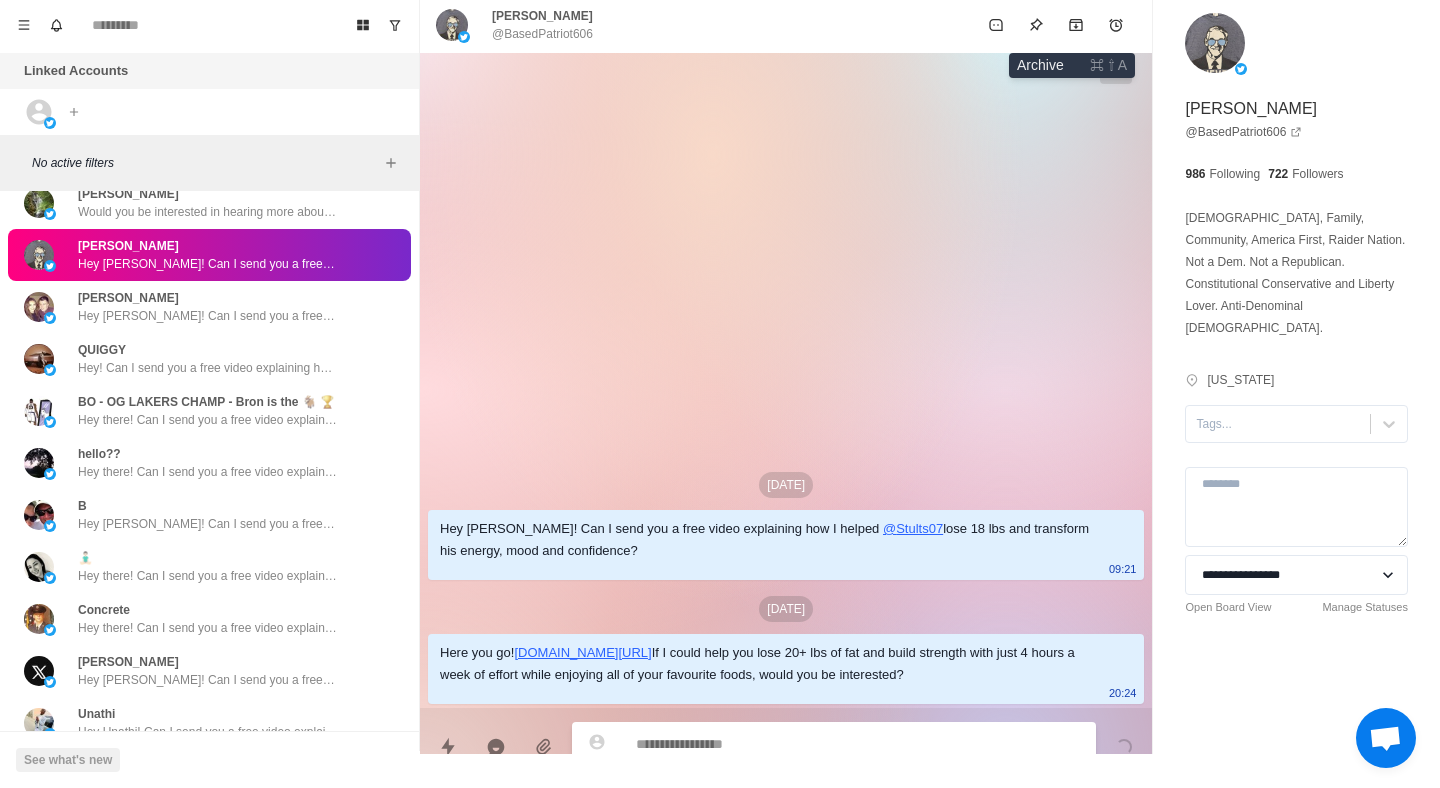 click 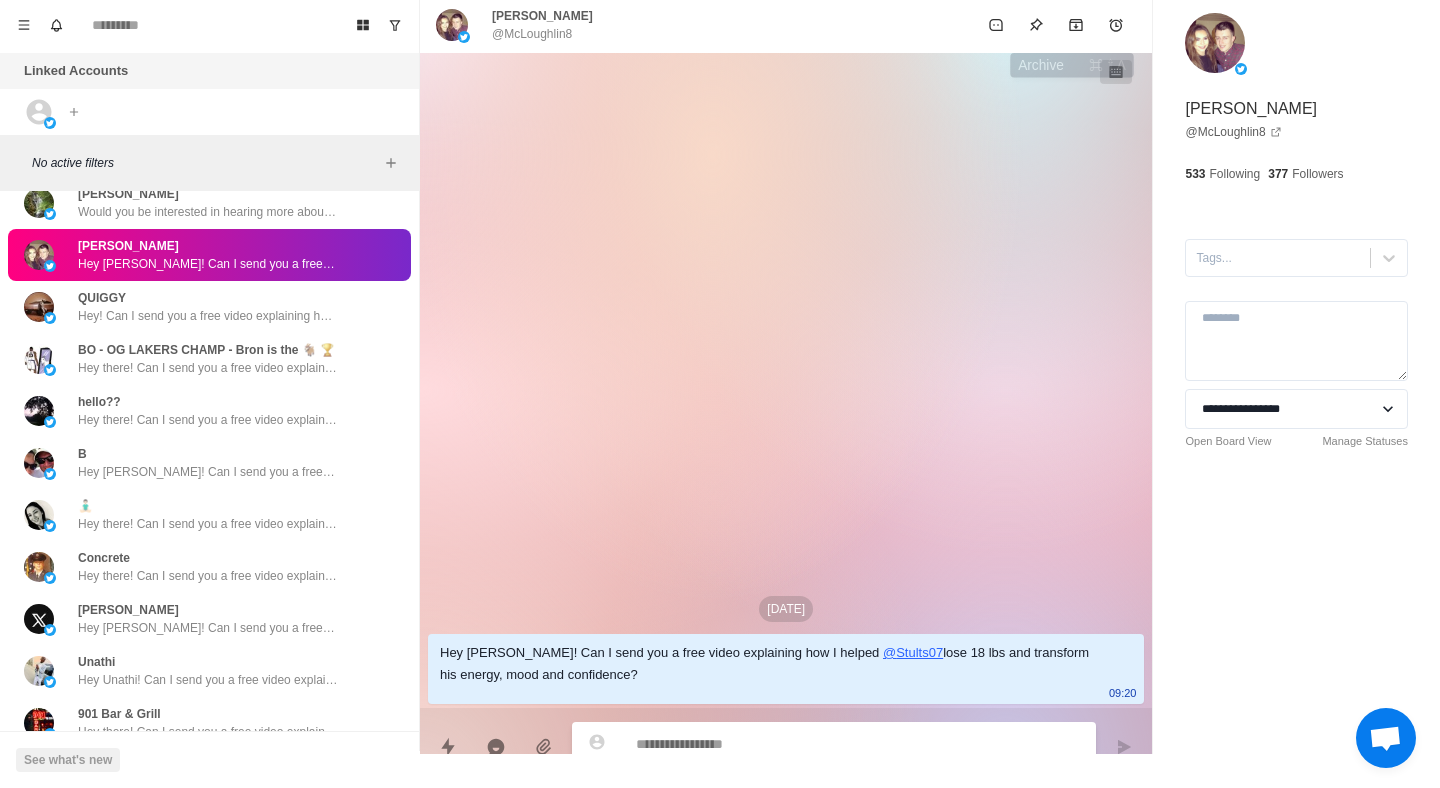 paste on "**********" 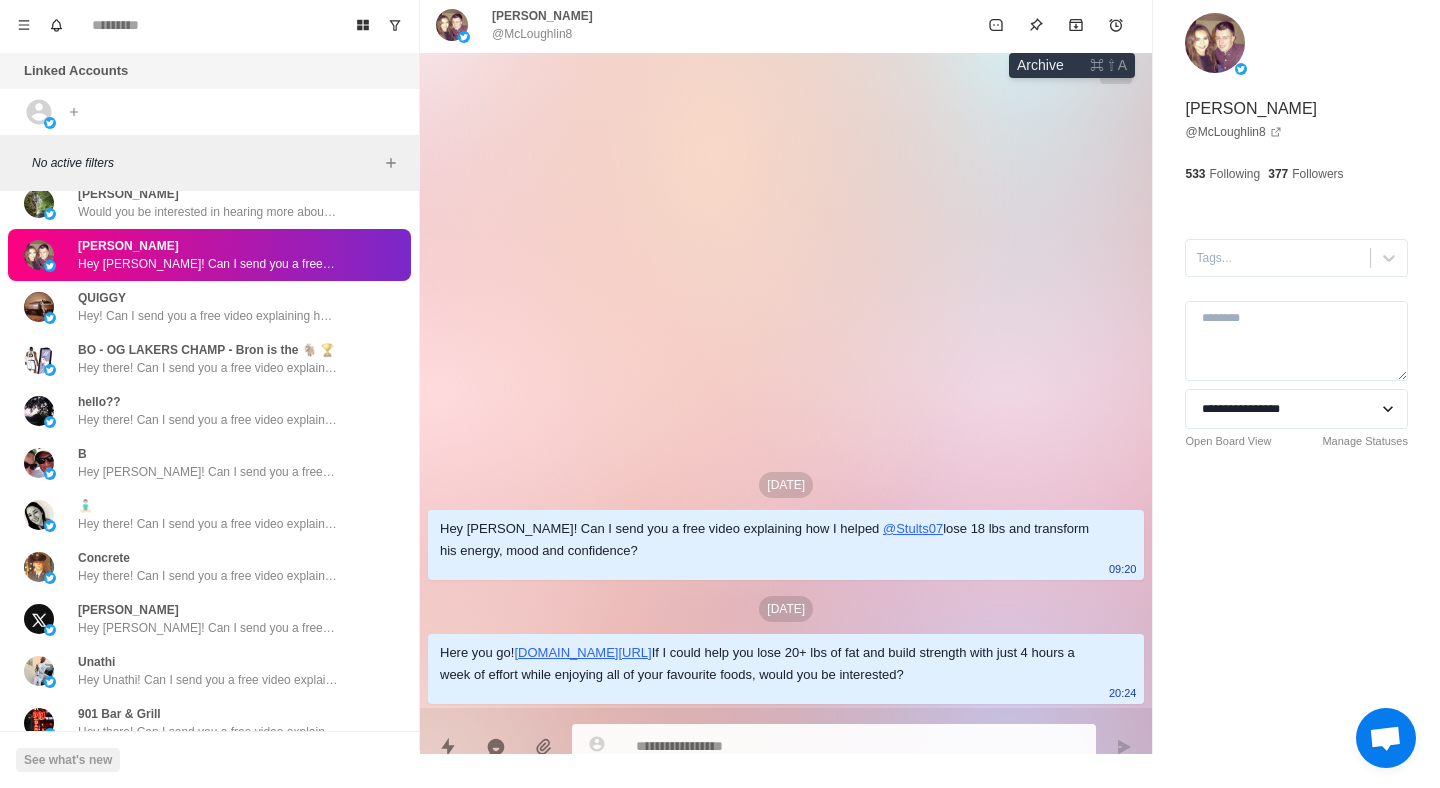 click 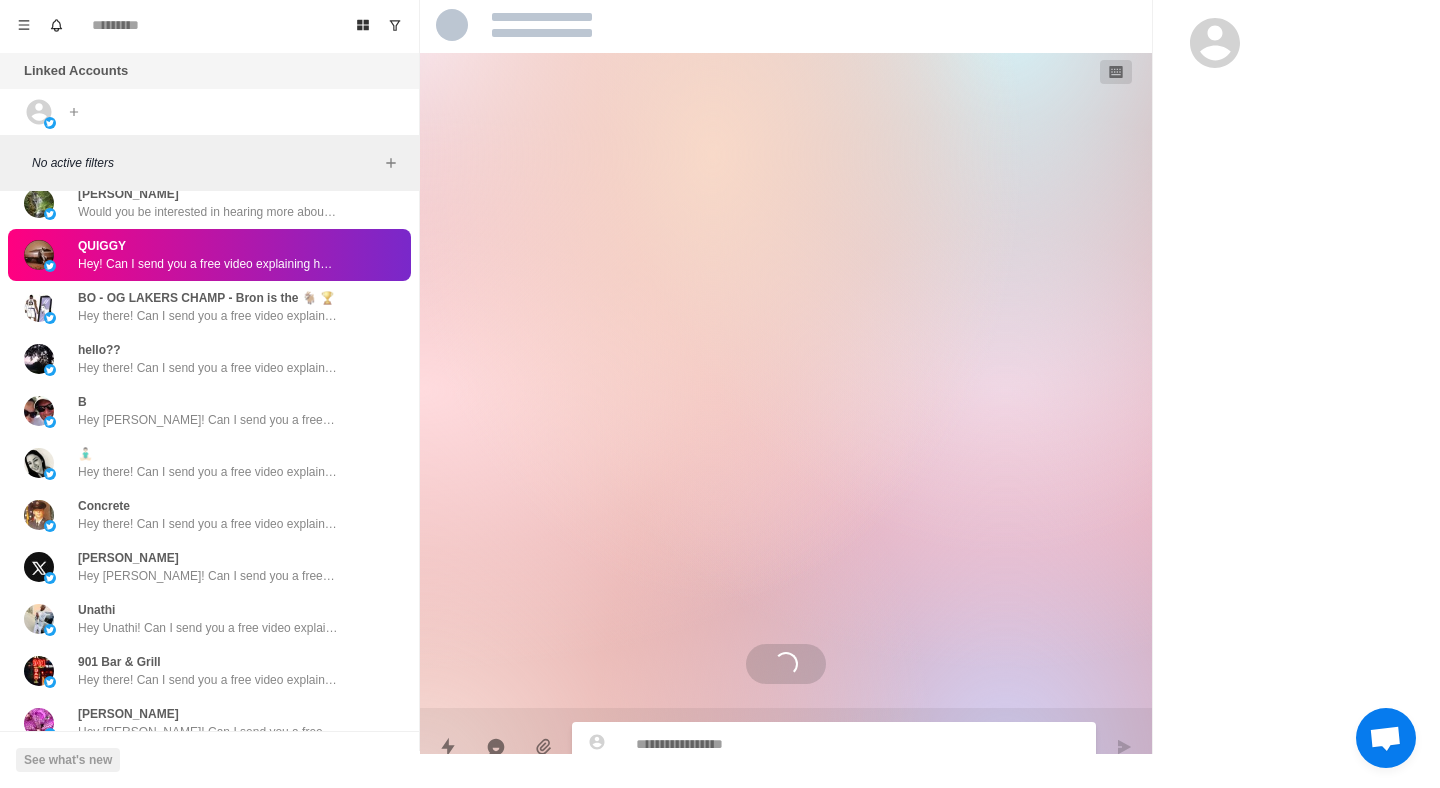 paste on "**********" 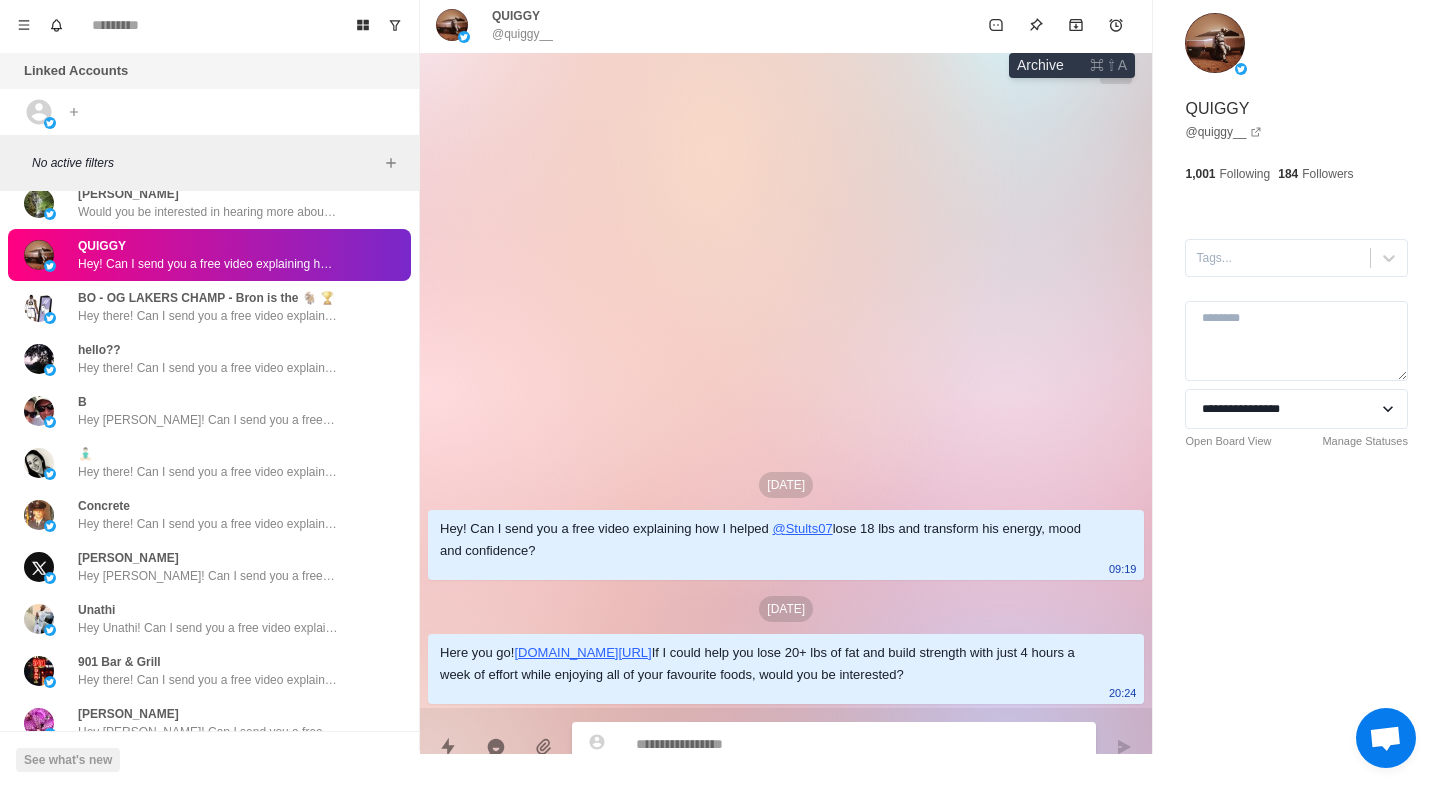 click 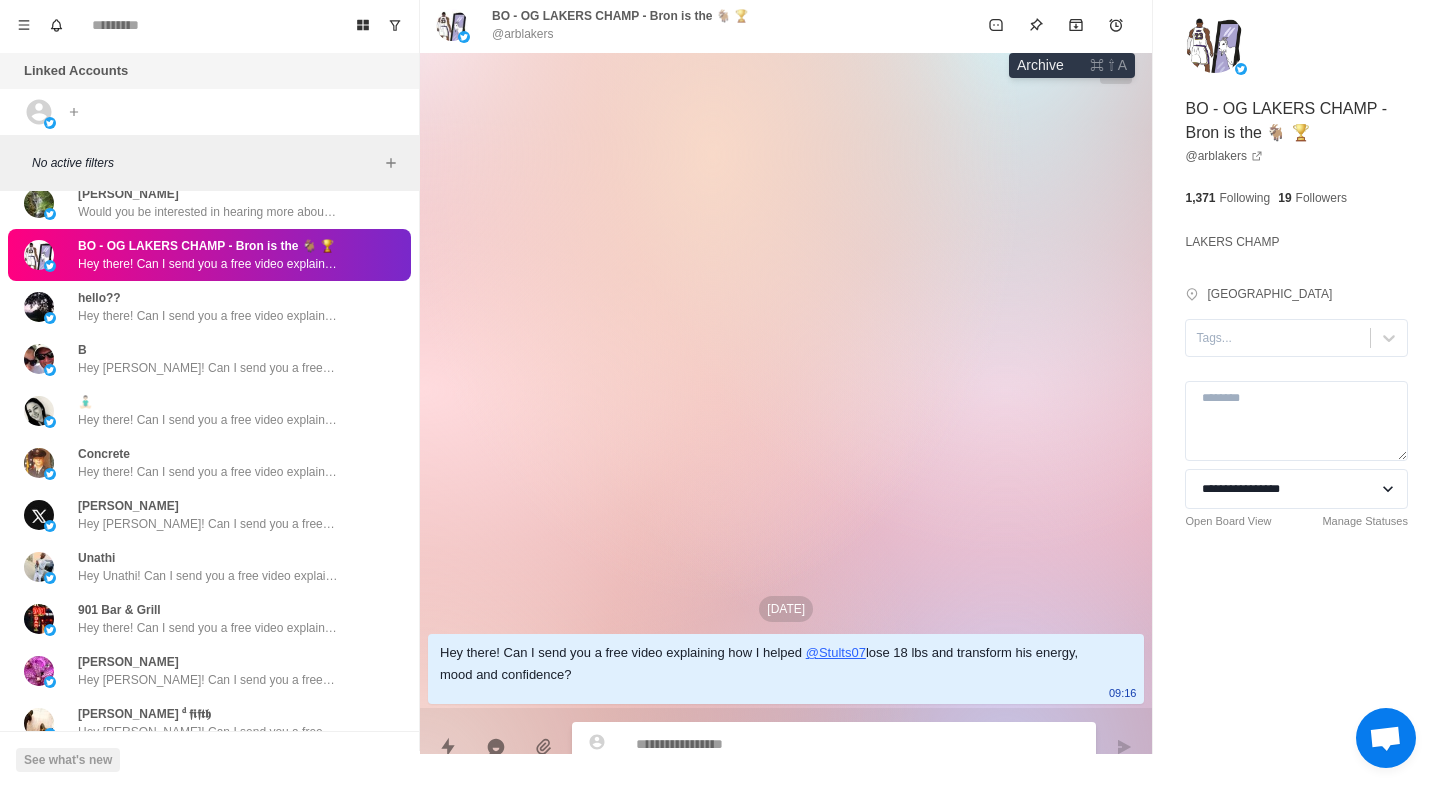 paste on "**********" 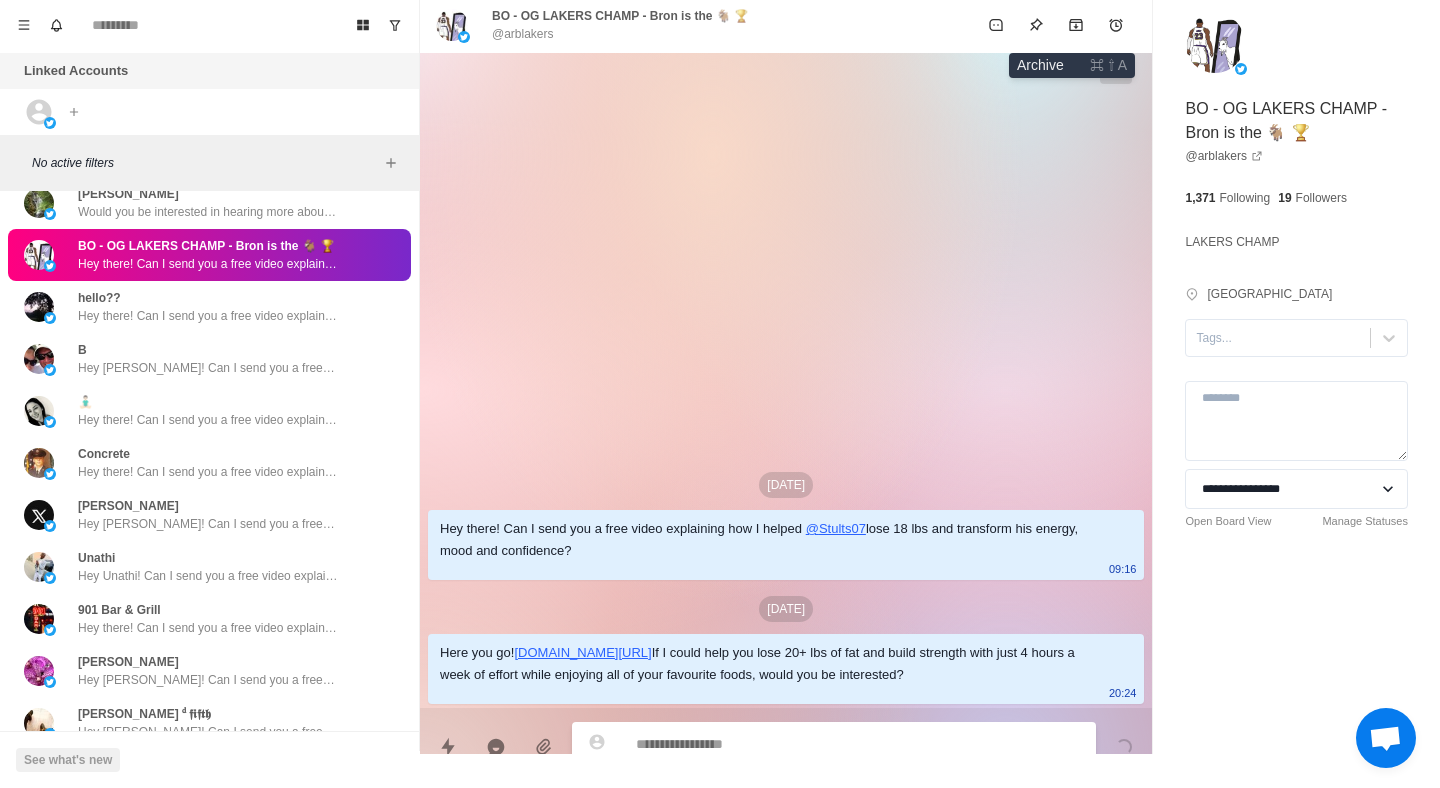 click 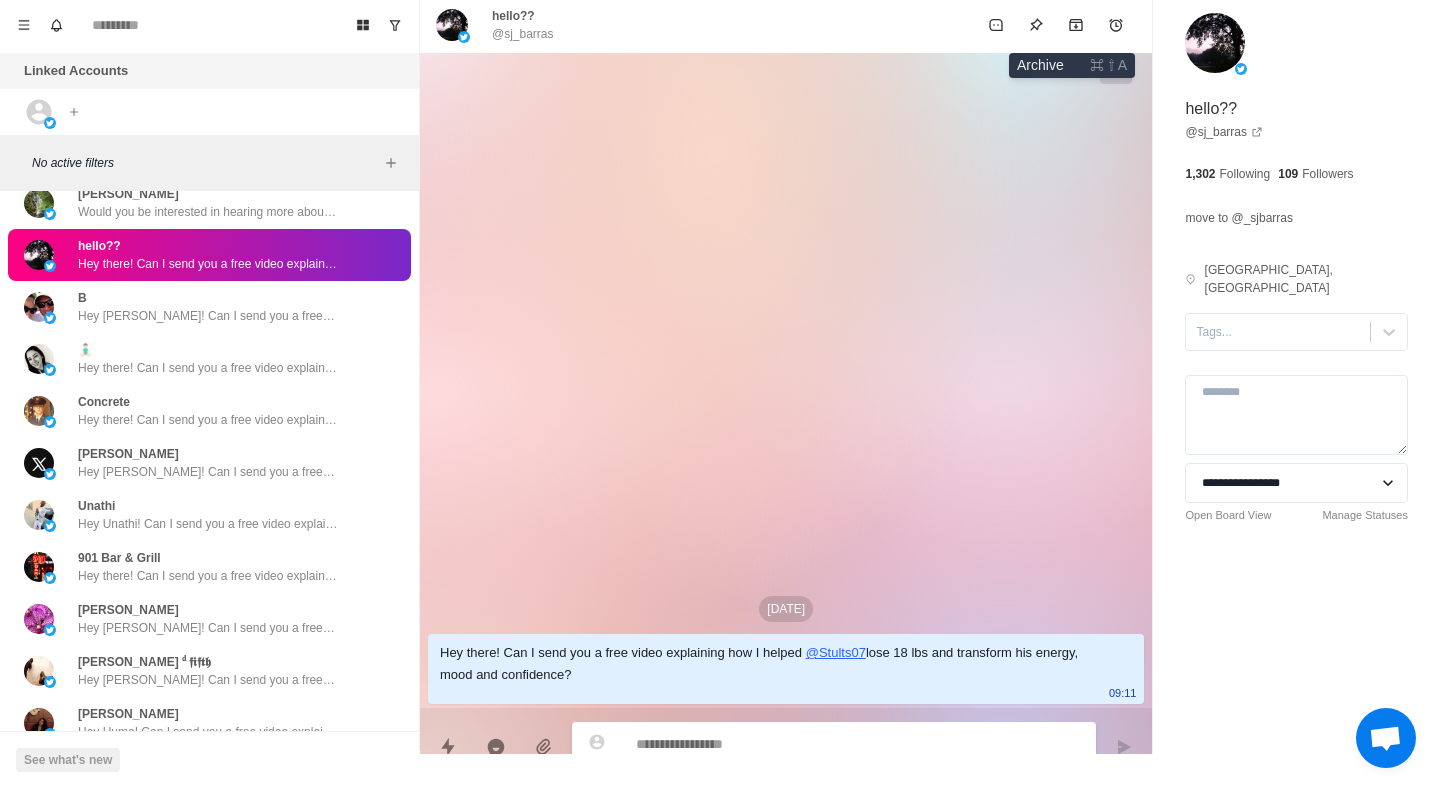 paste on "**********" 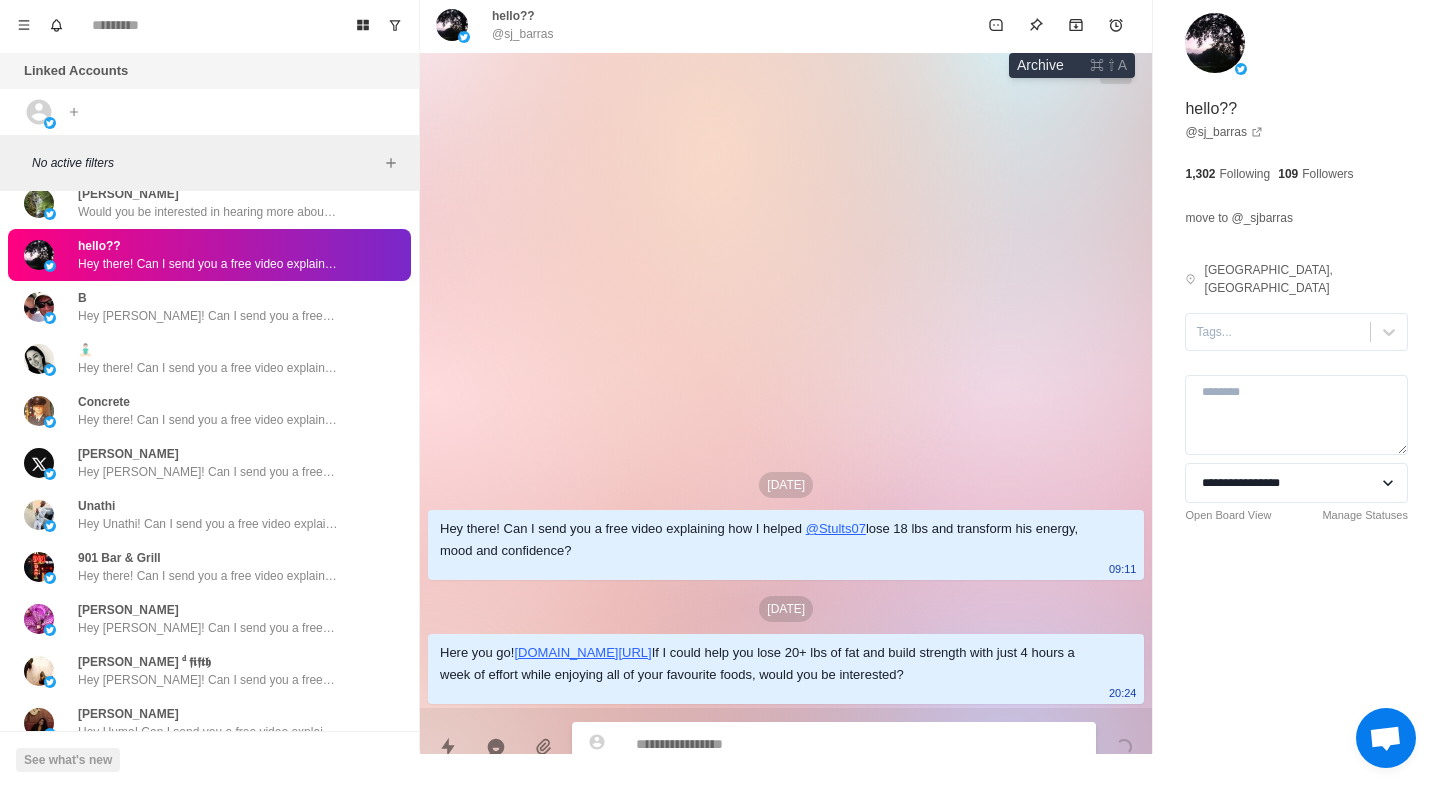 click 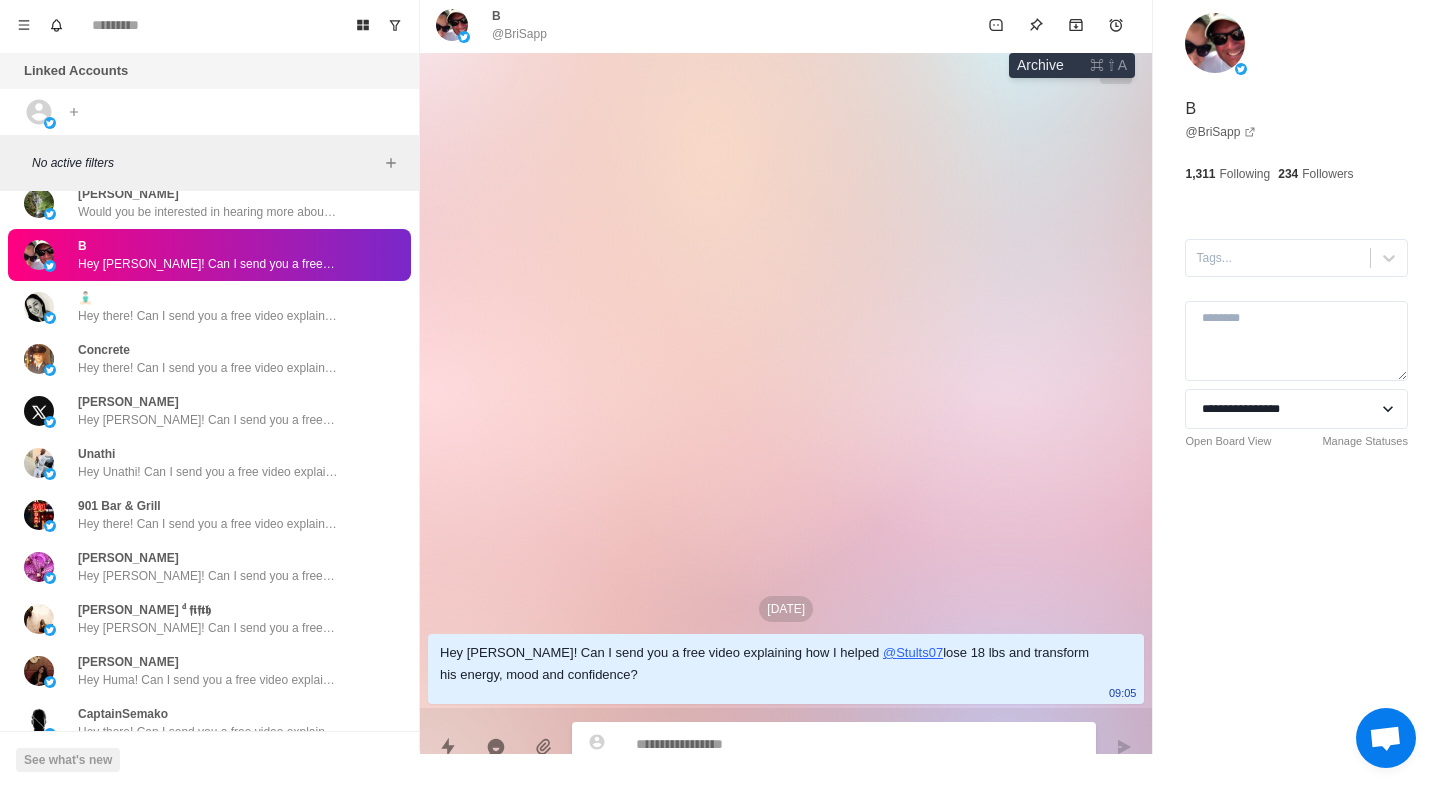 paste on "**********" 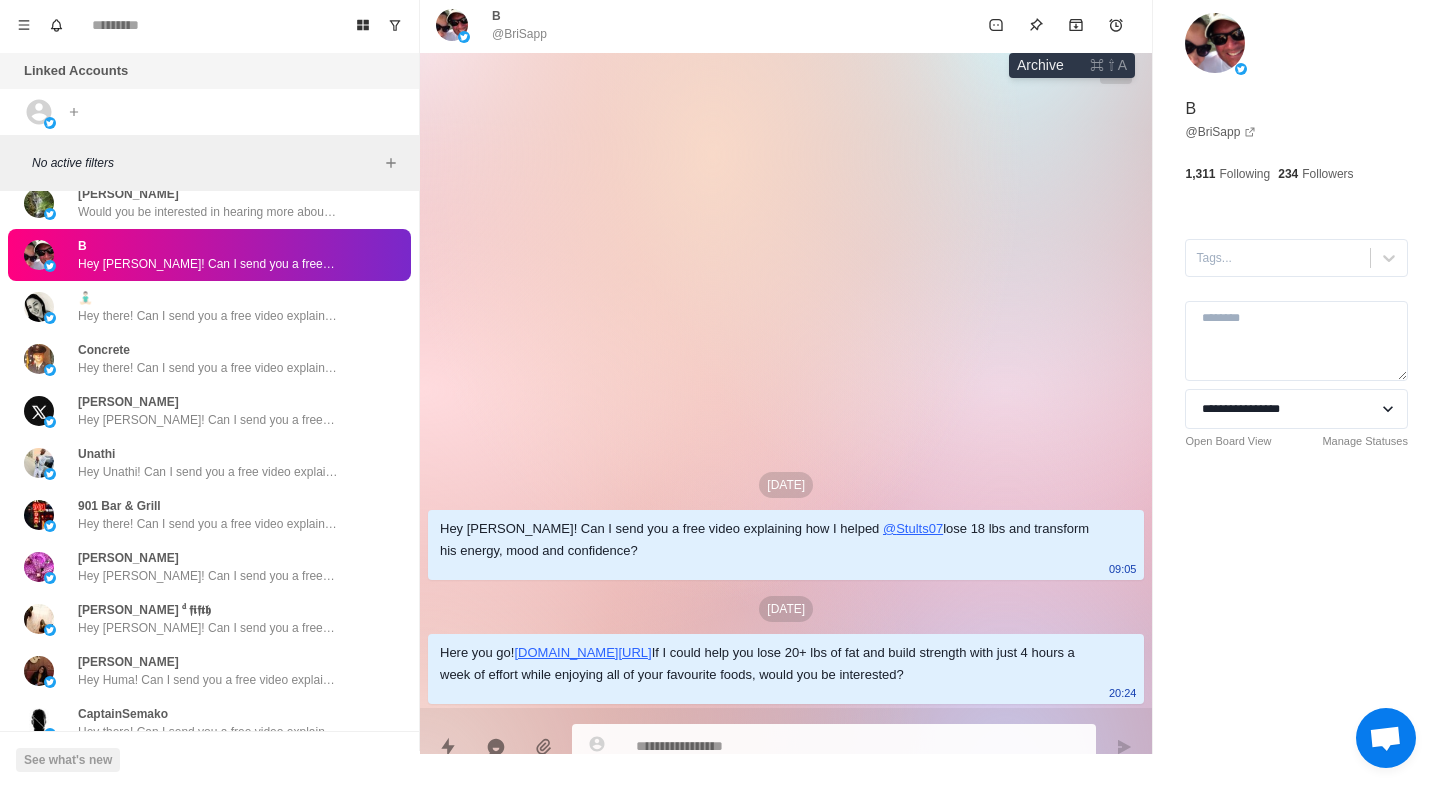 click 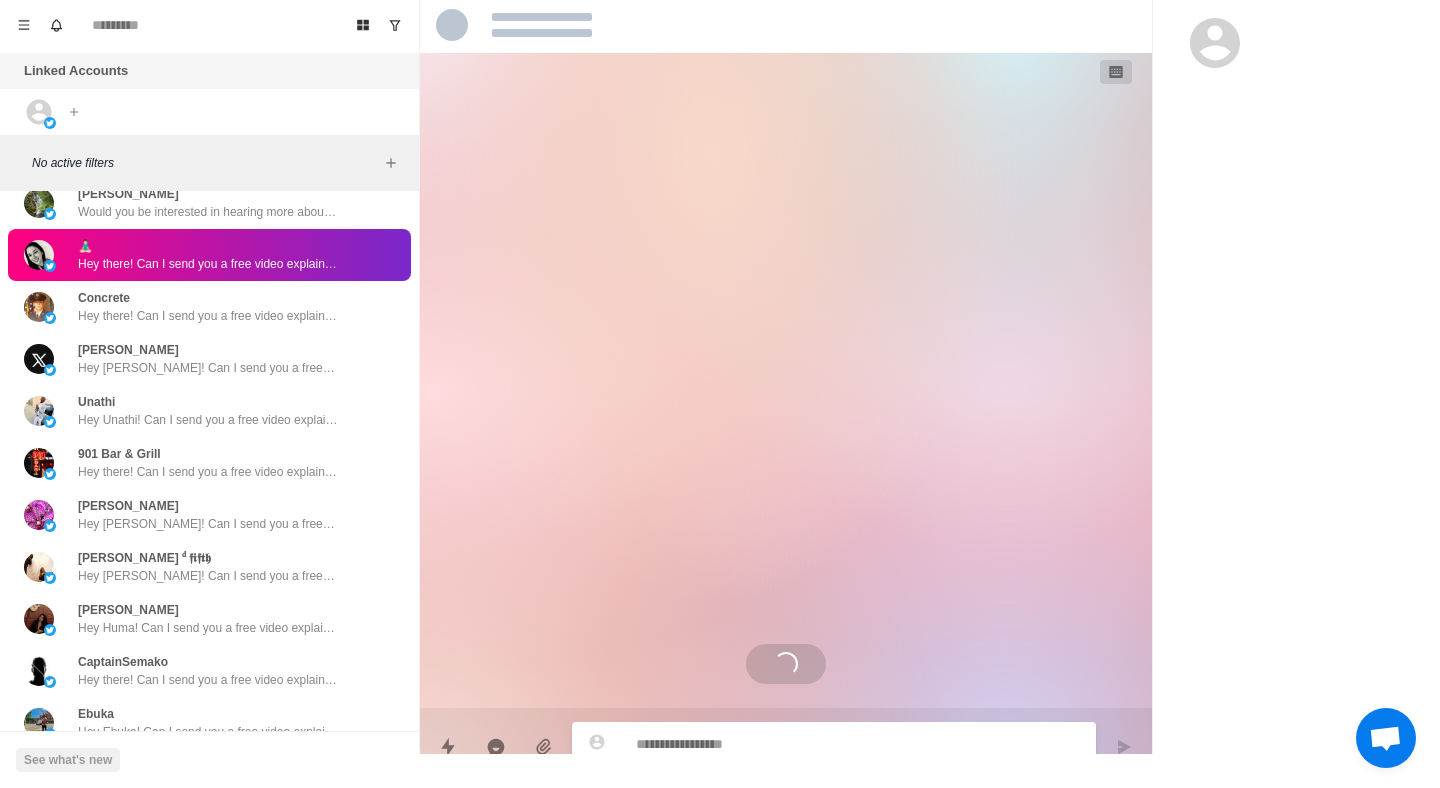 paste on "**********" 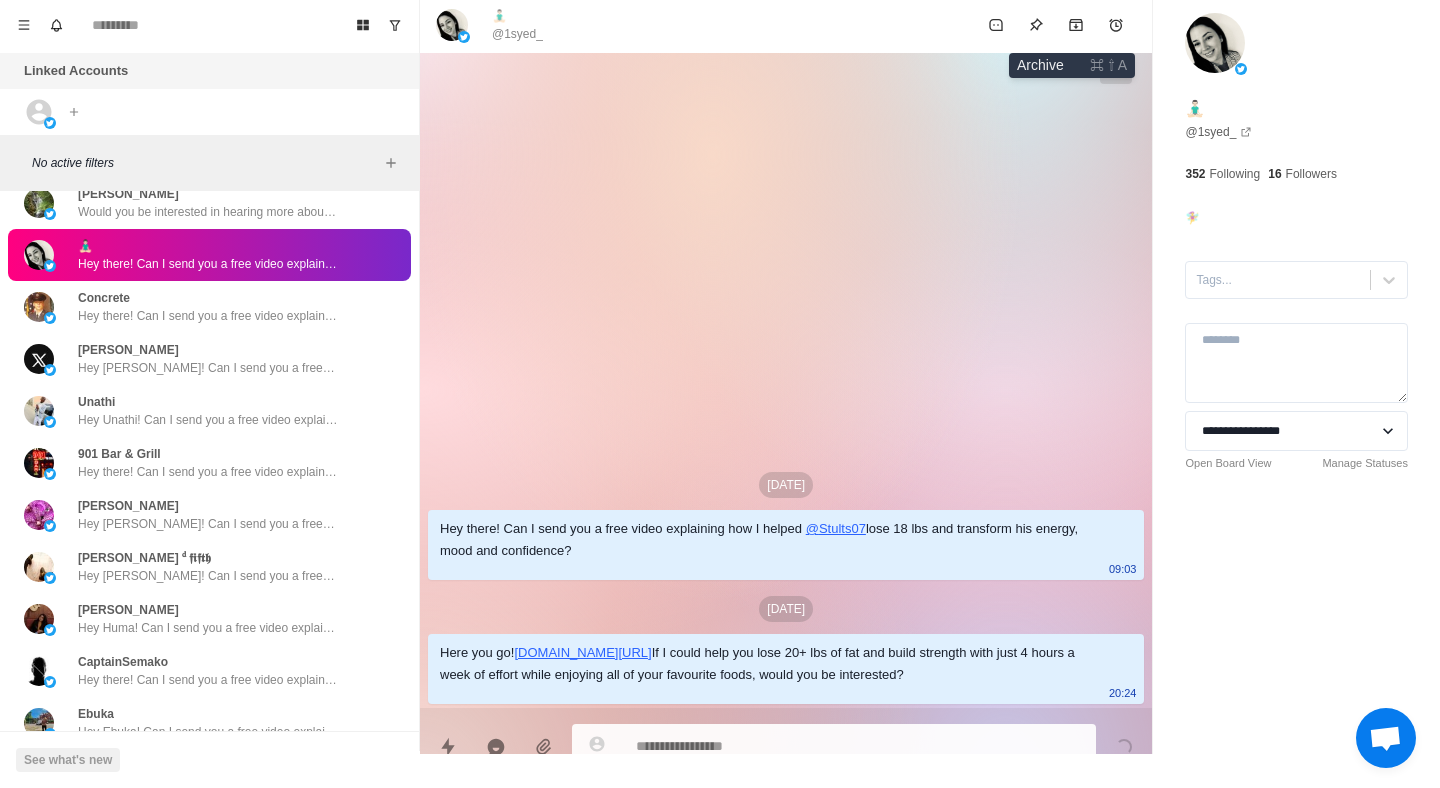 click 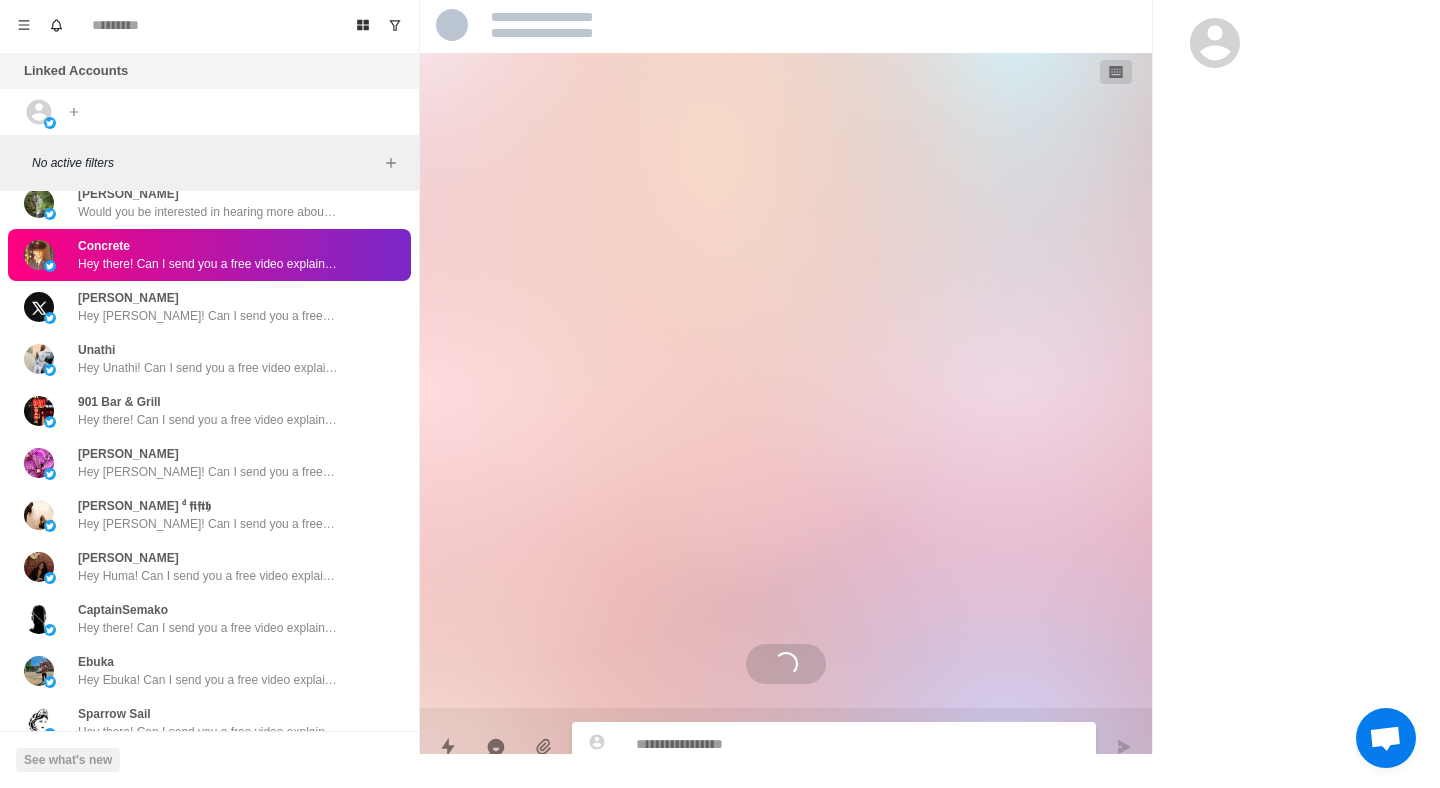 paste on "**********" 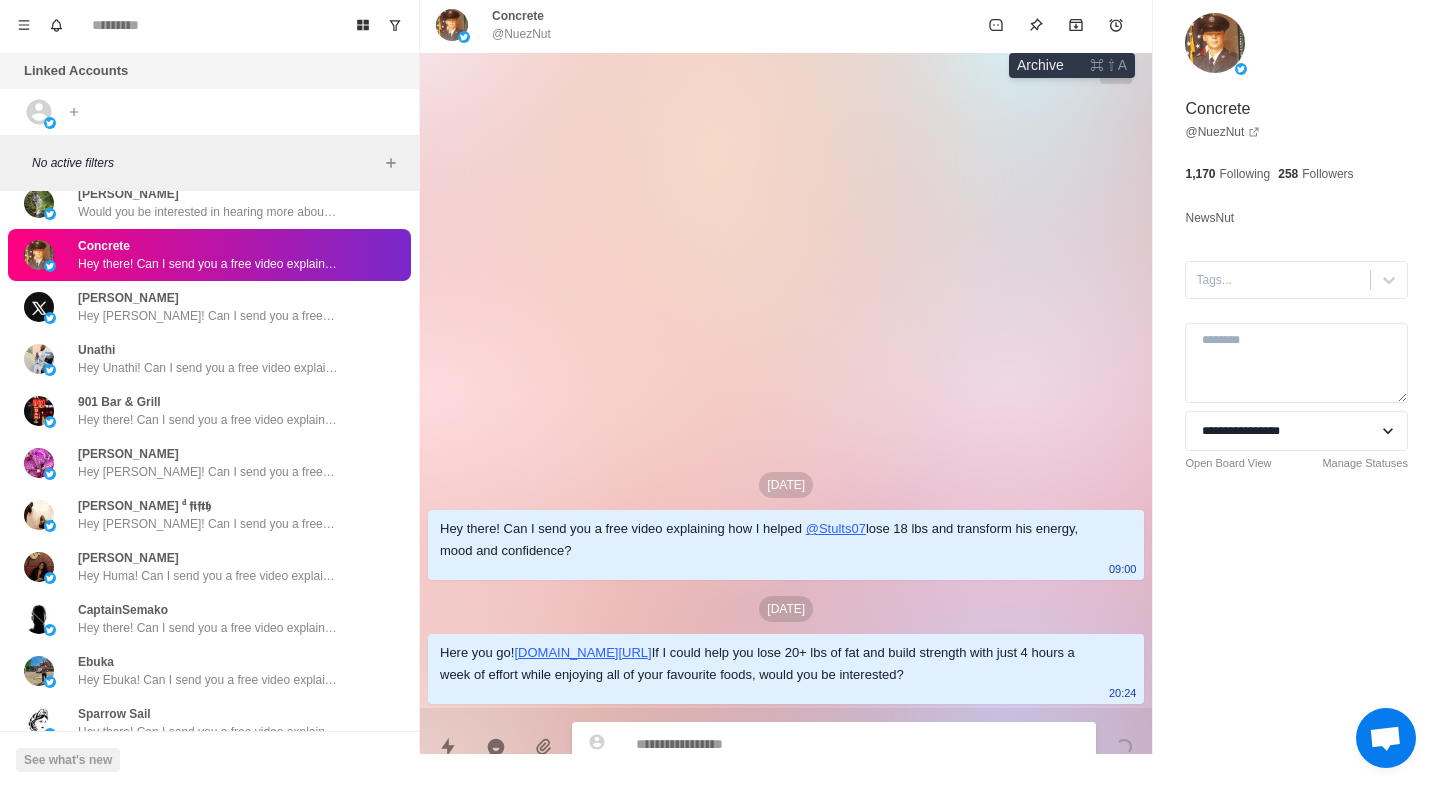 click 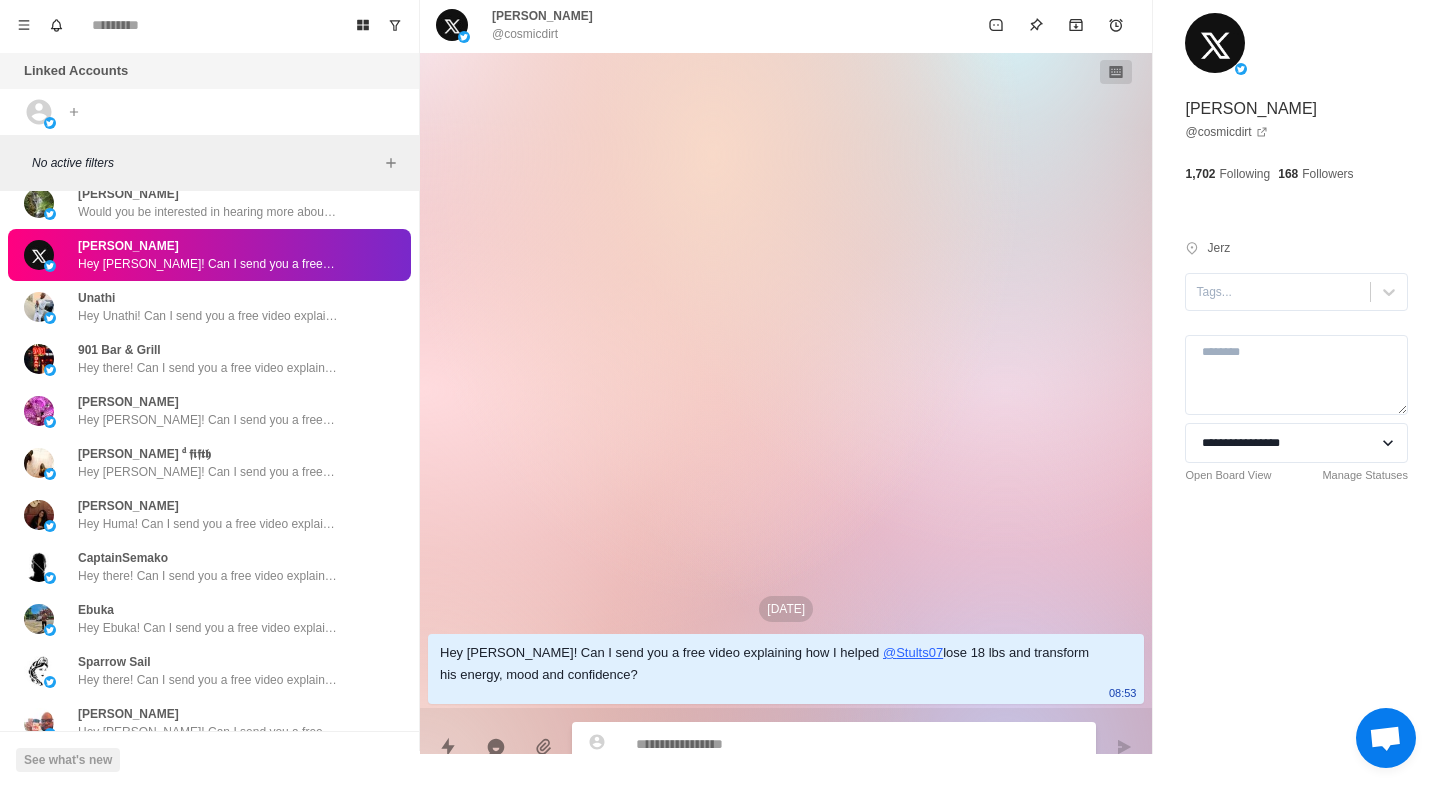 paste on "**********" 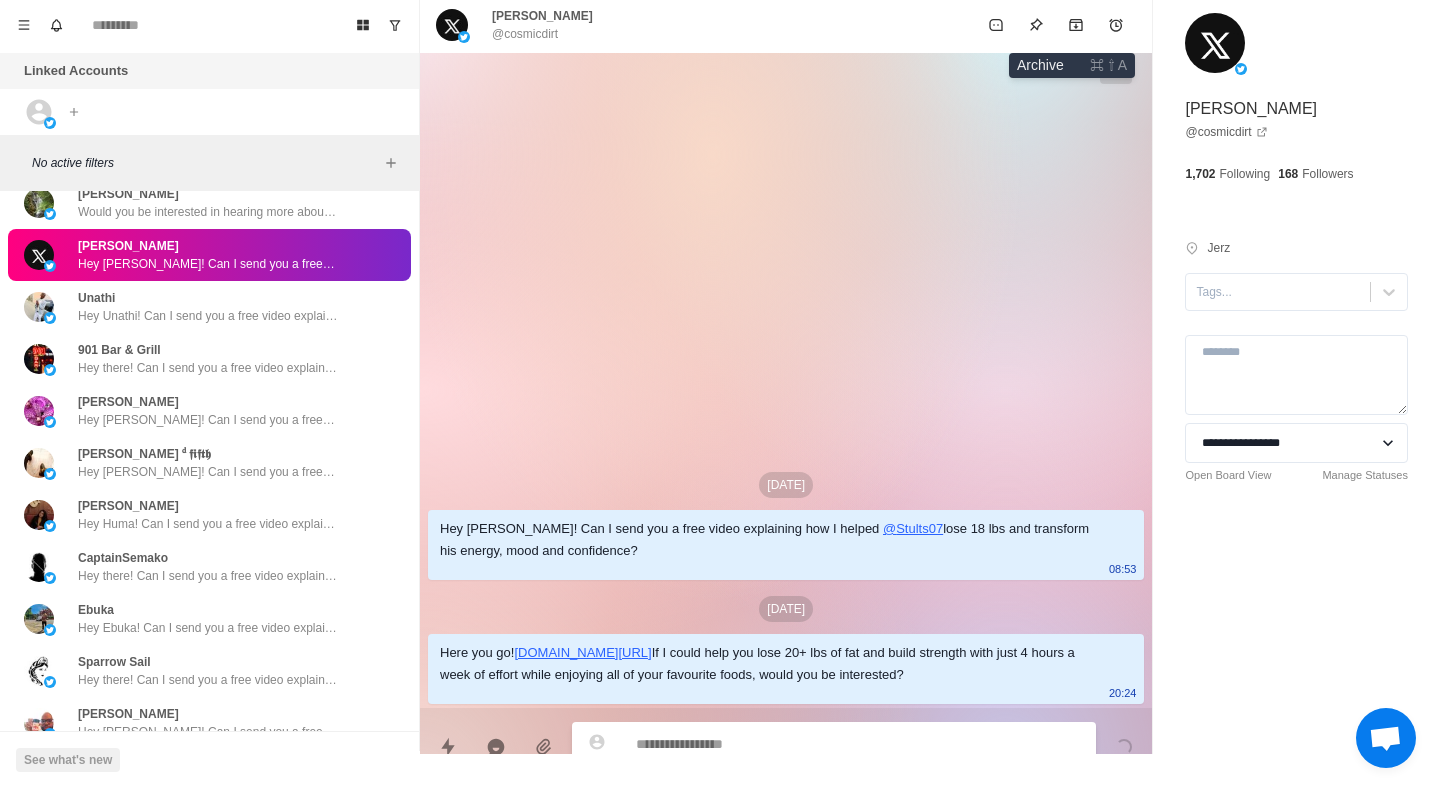 click 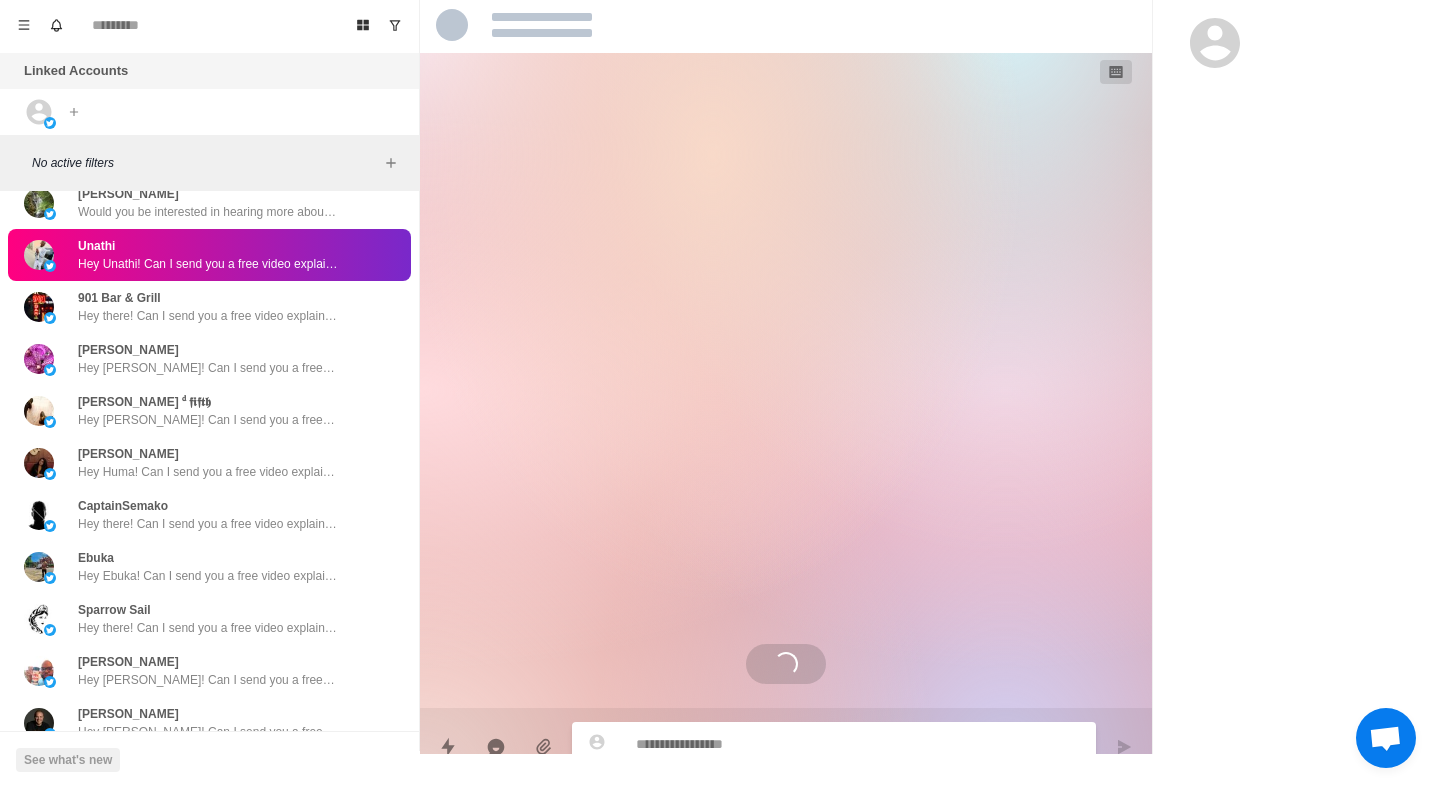 paste on "**********" 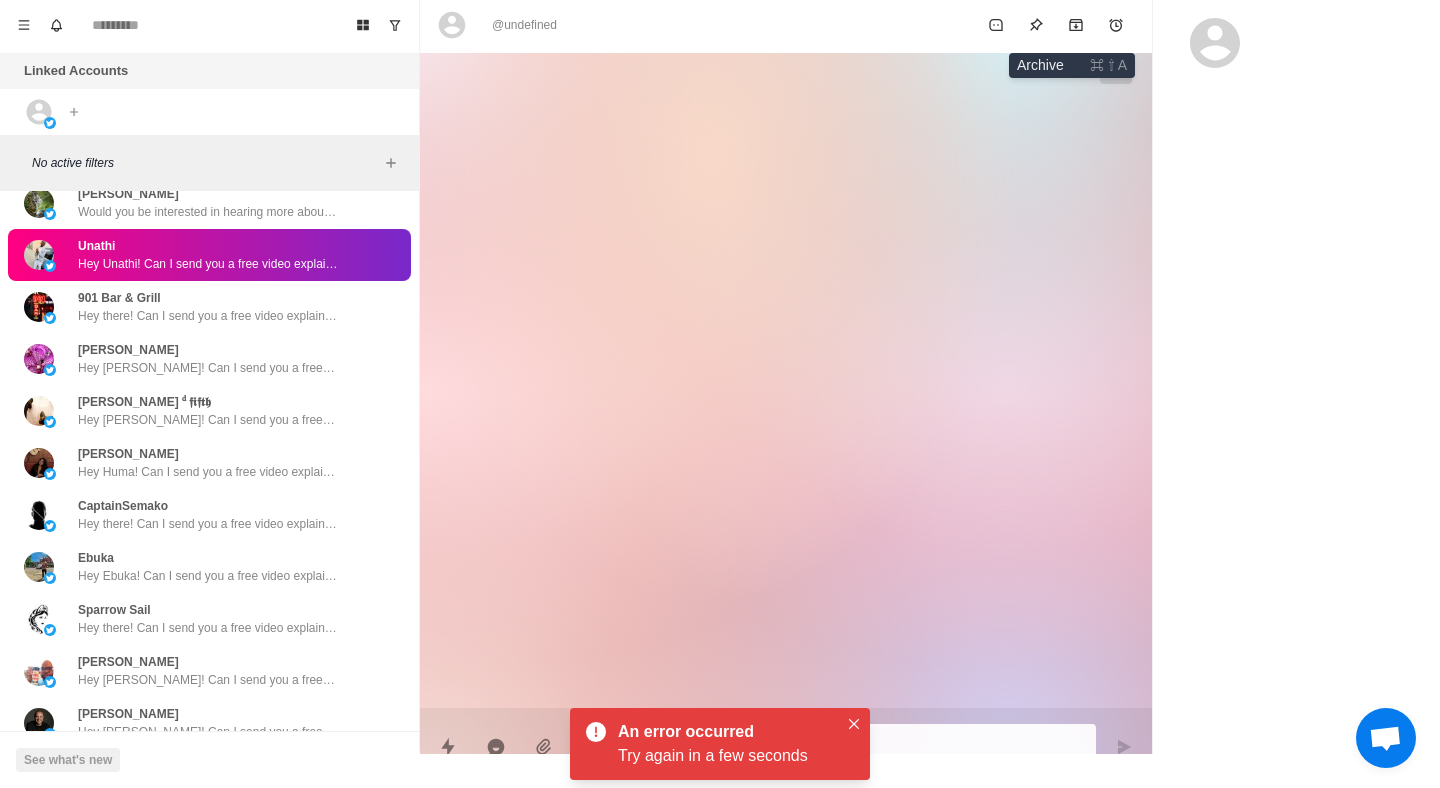 click 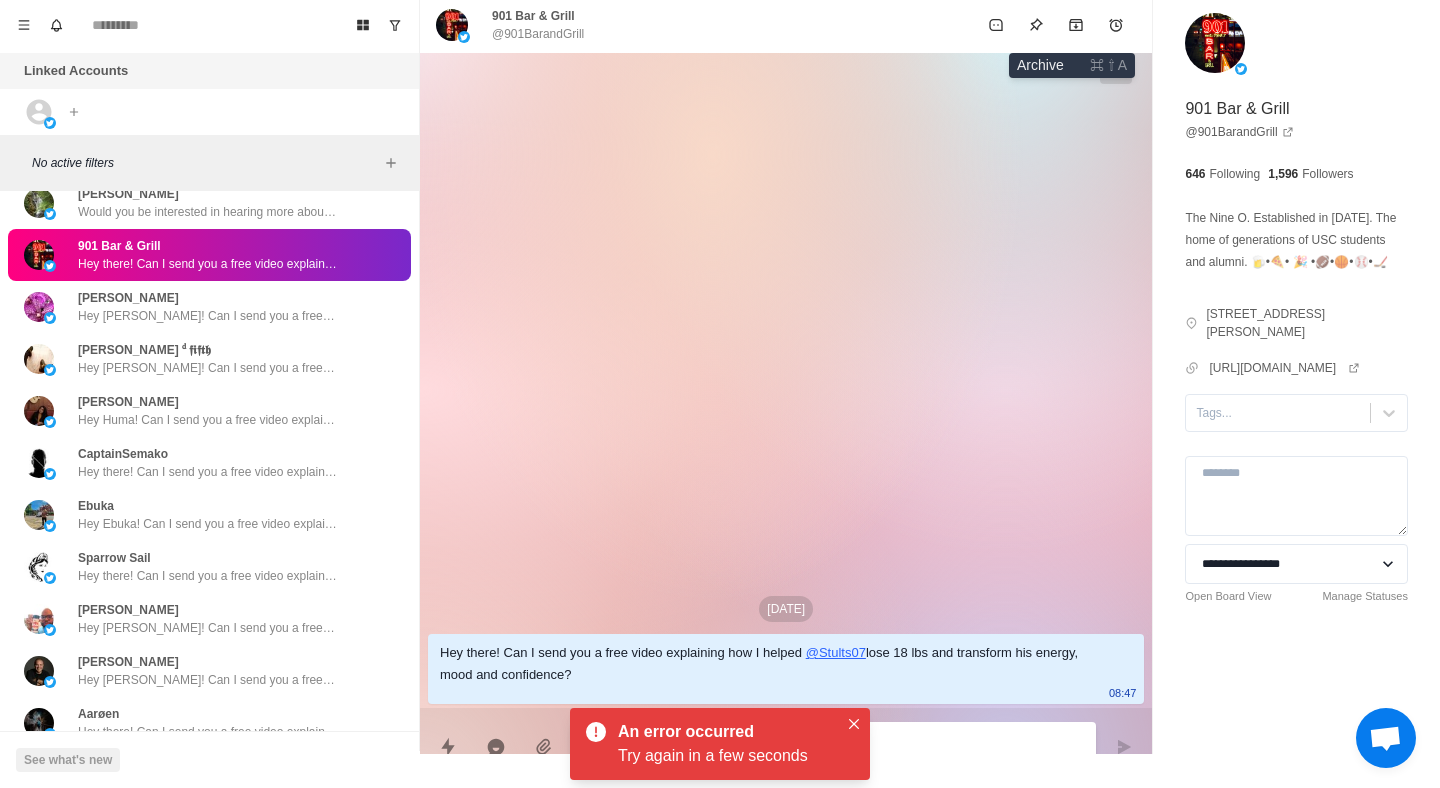 paste on "**********" 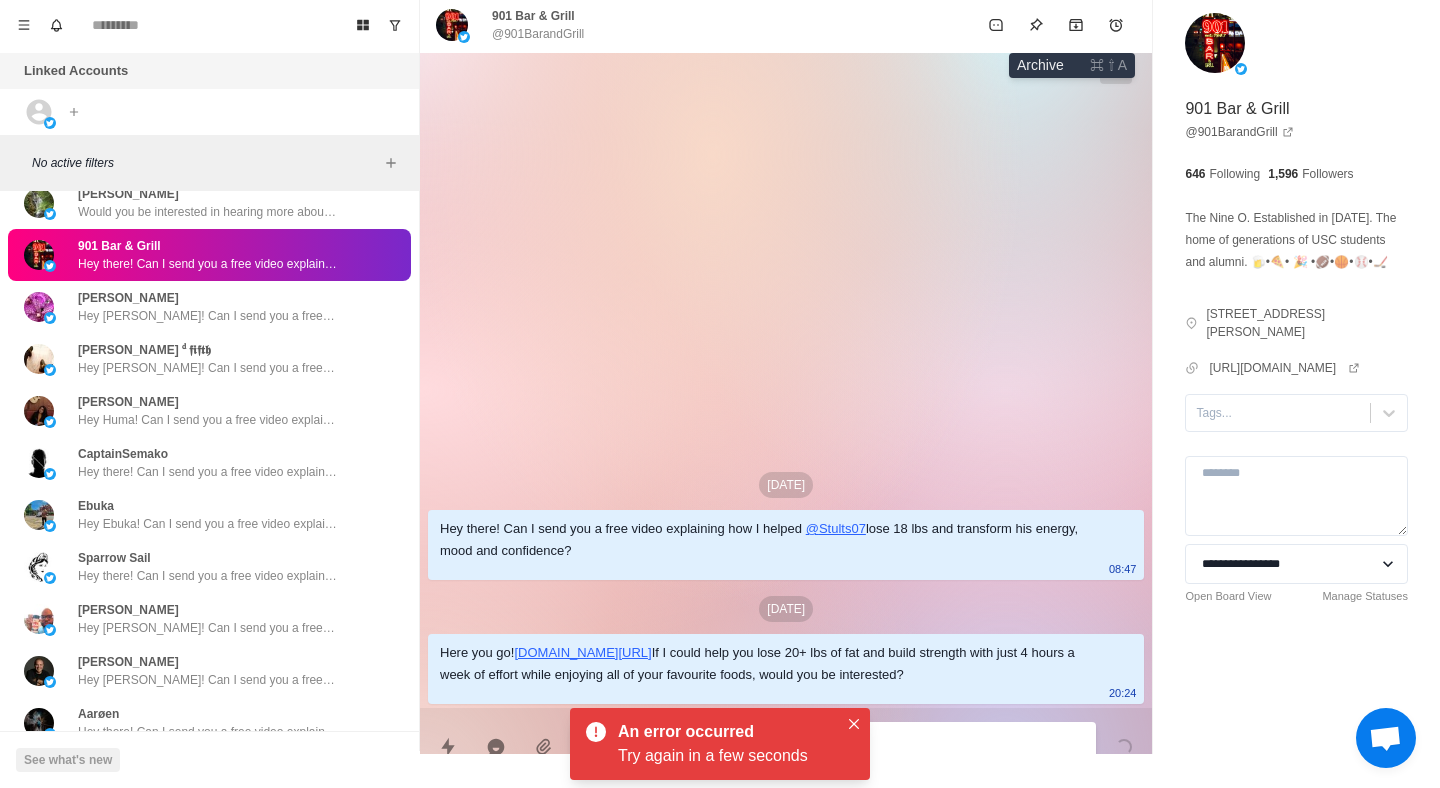 click 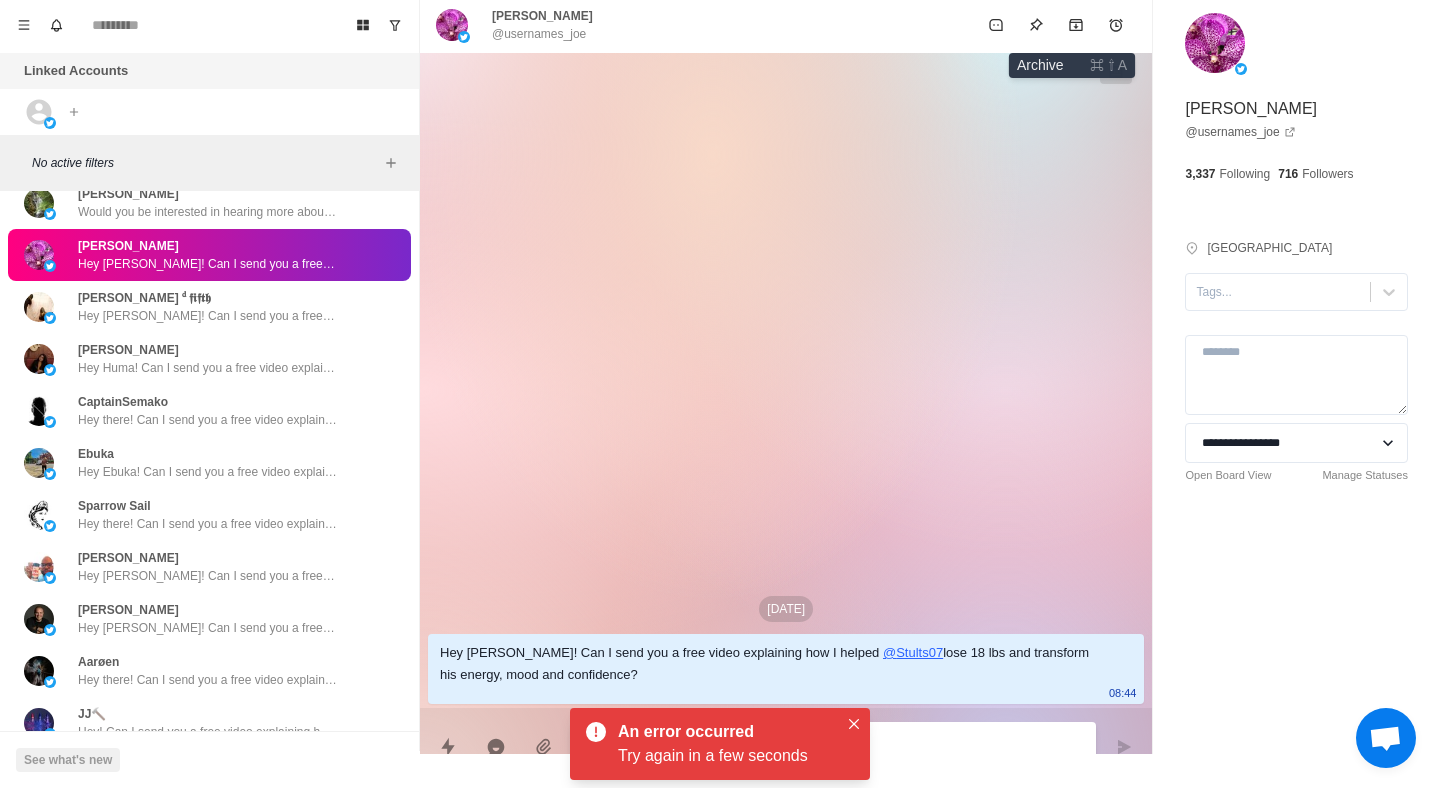 paste on "**********" 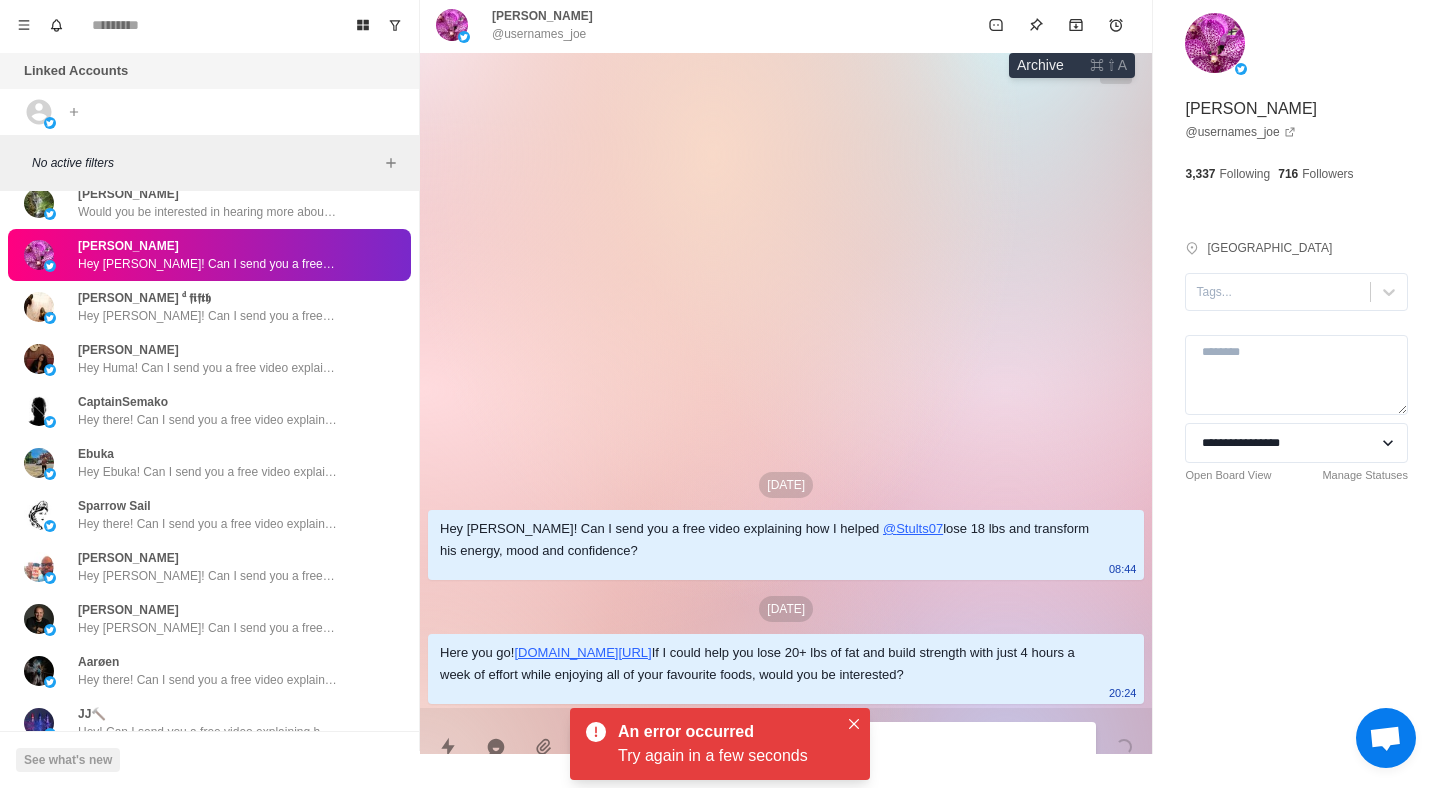 click 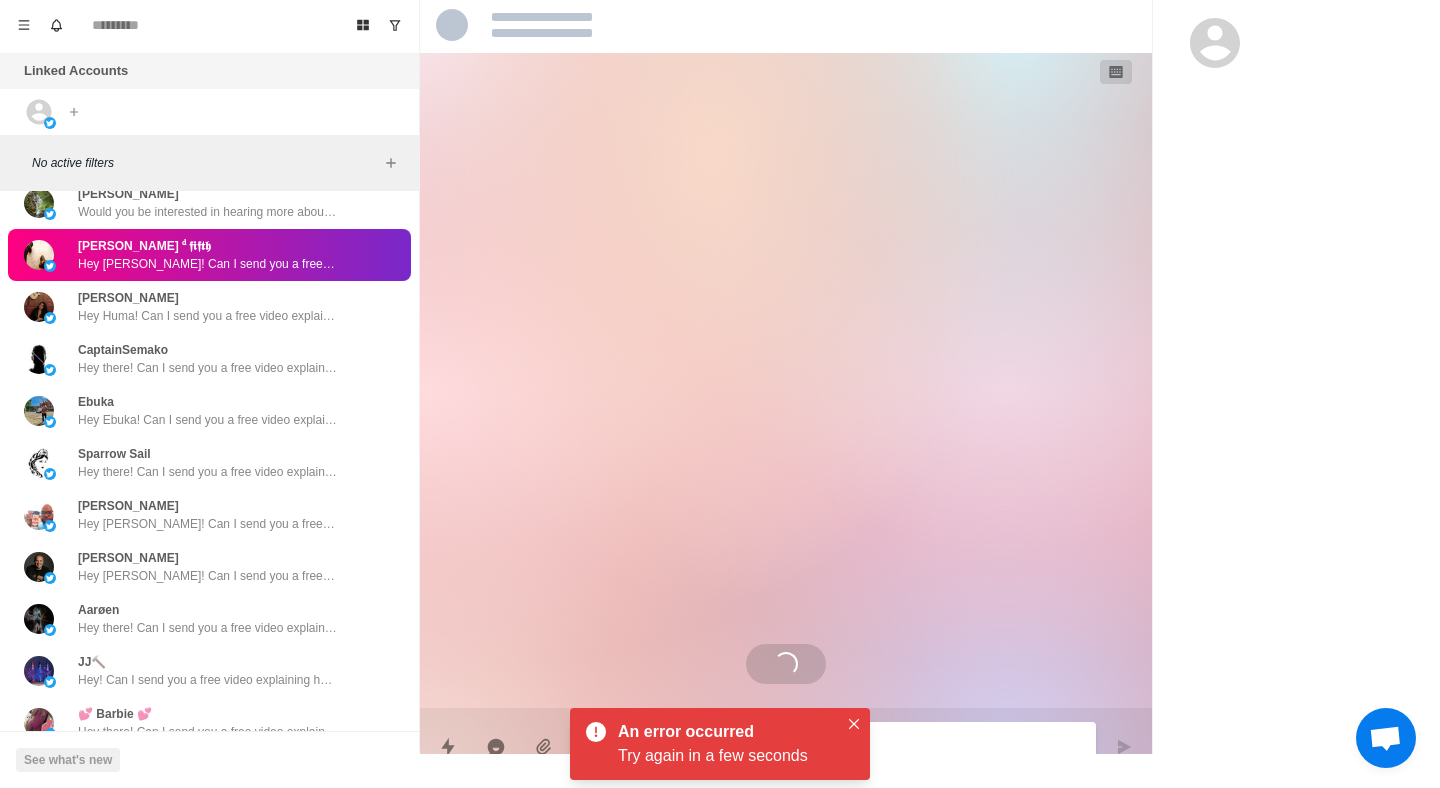 paste on "**********" 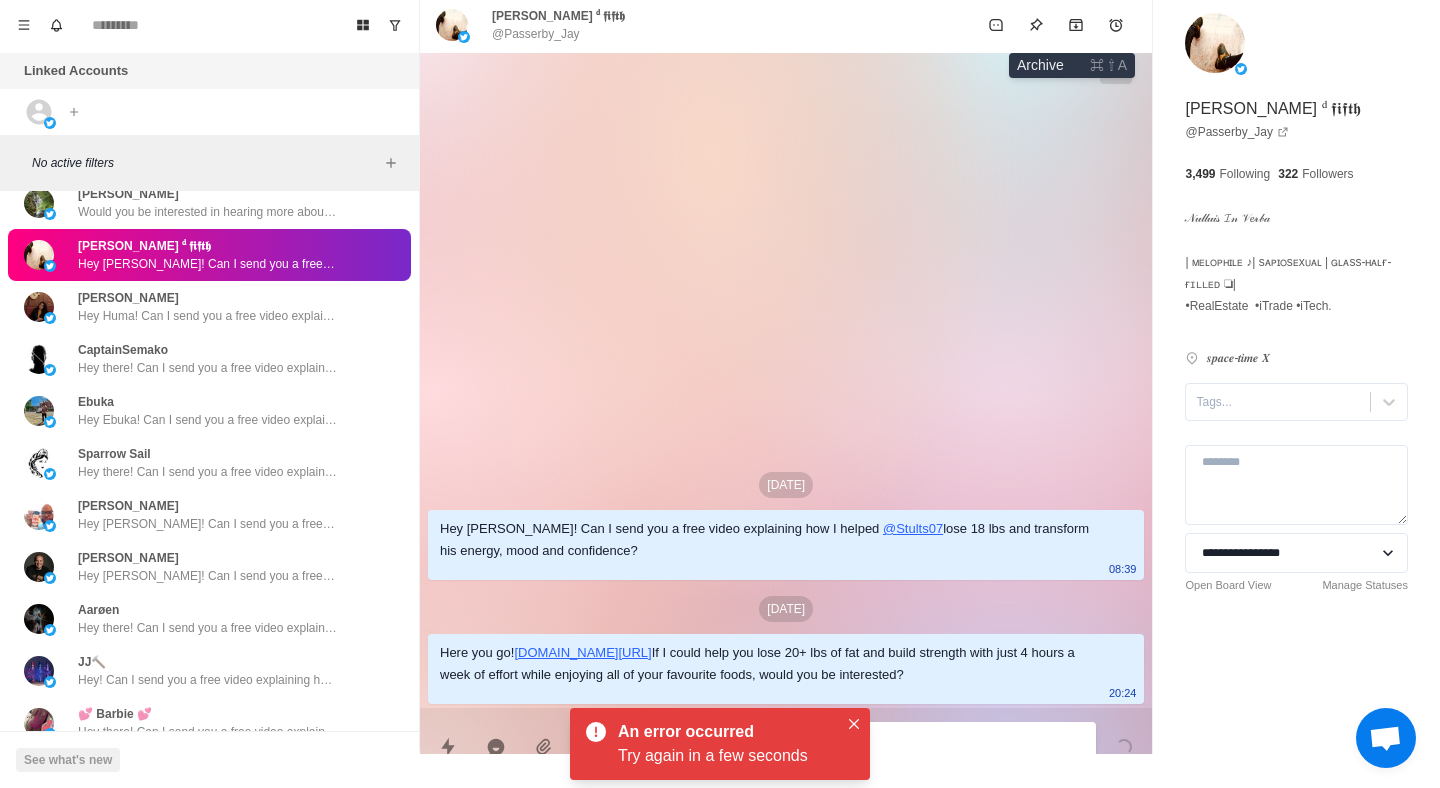 click 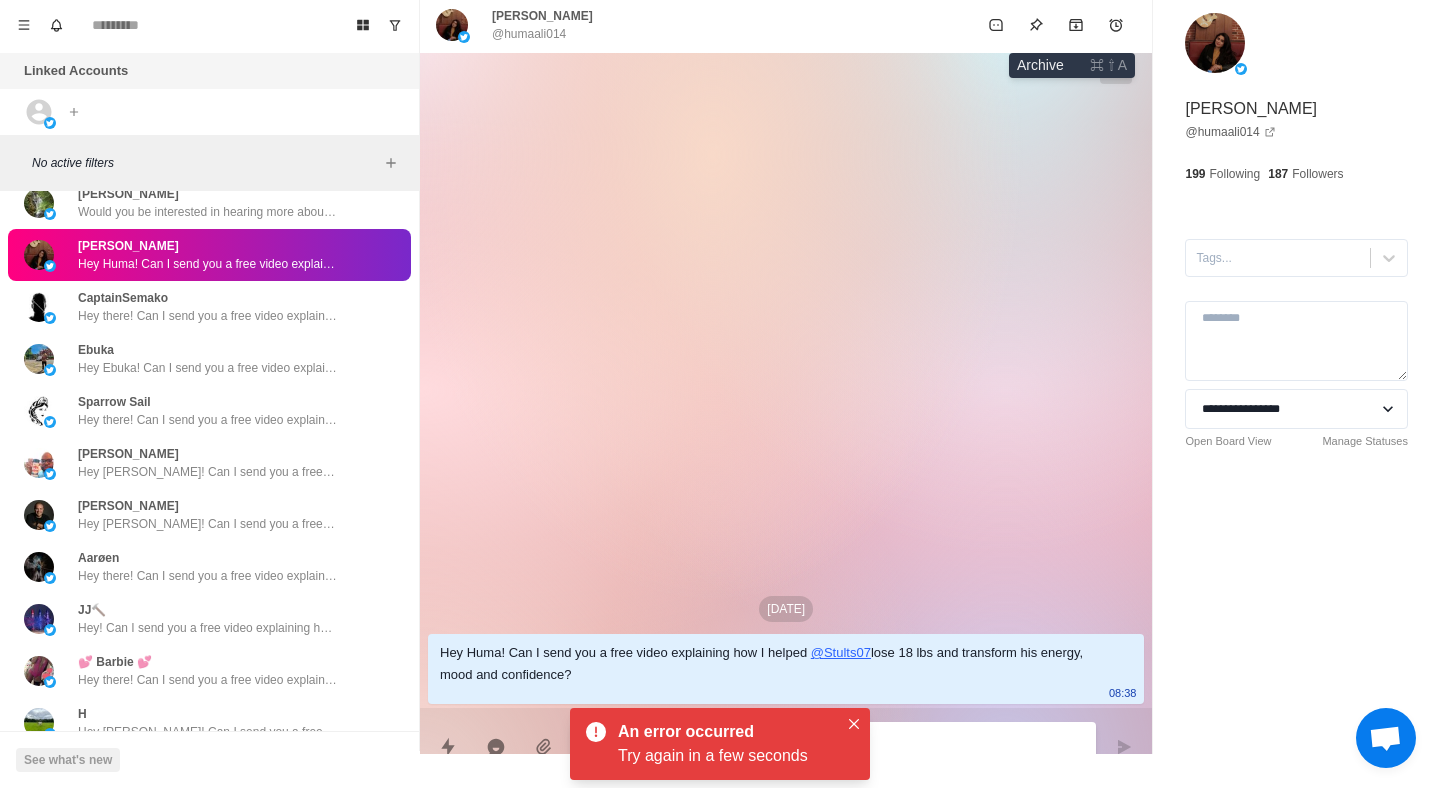 paste on "**********" 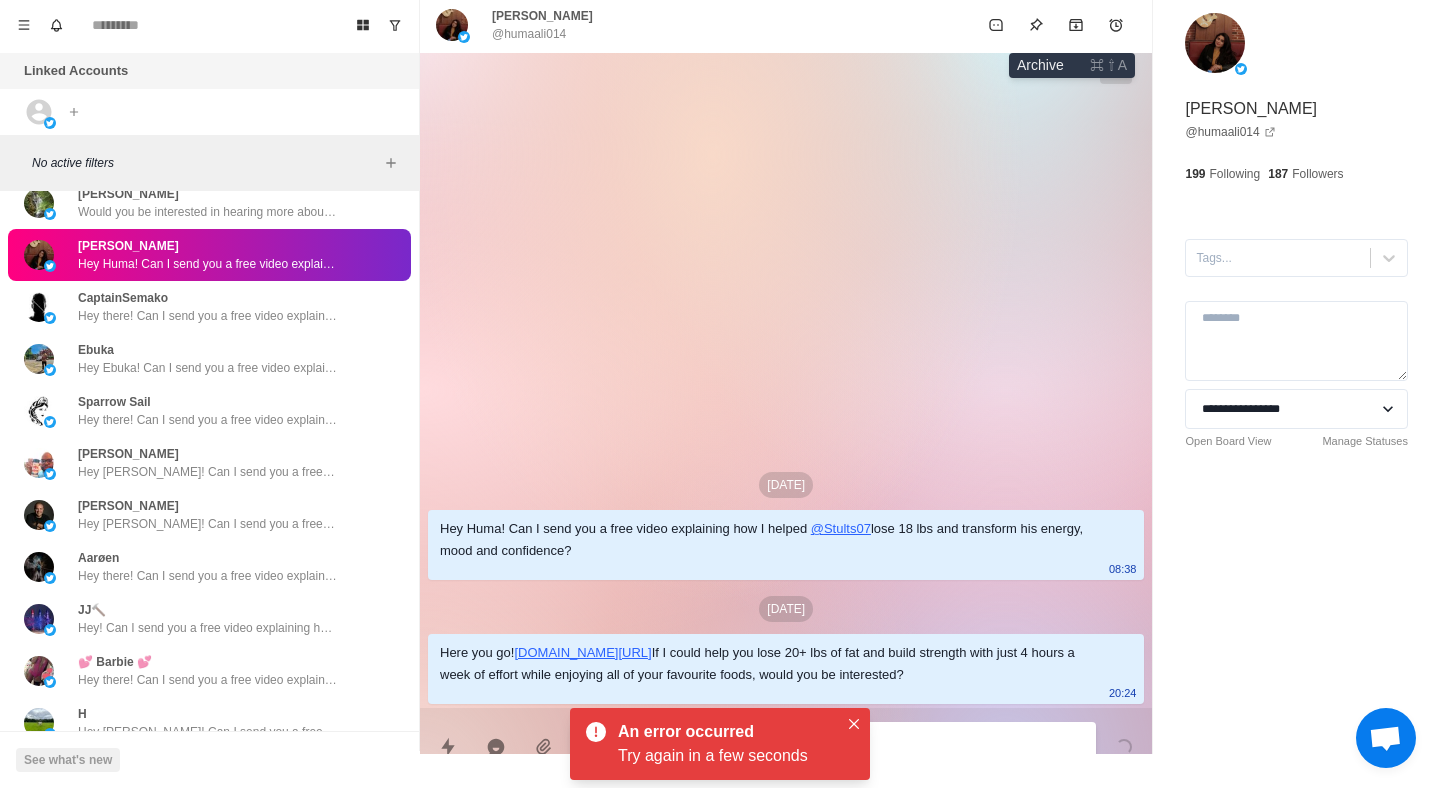 click 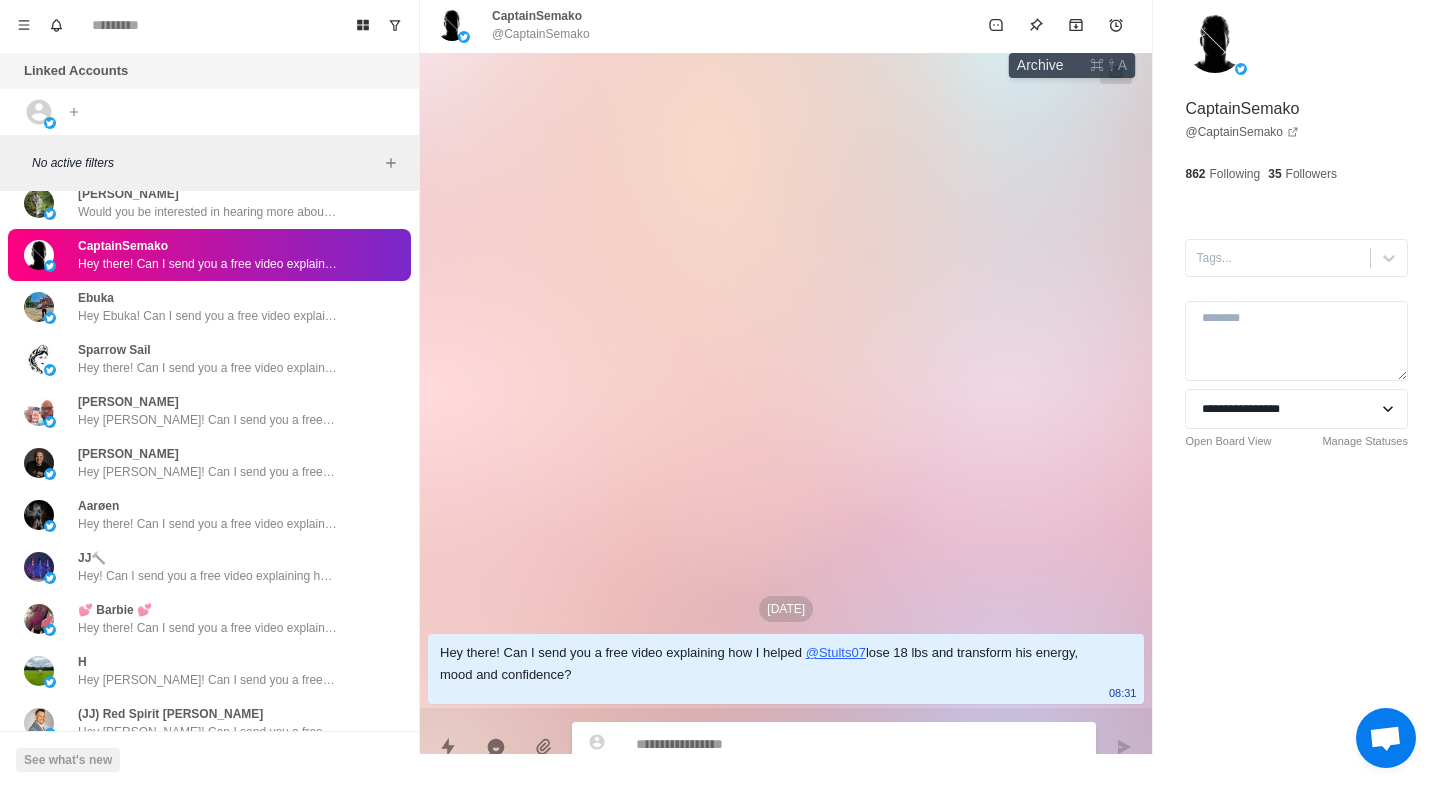 paste on "**********" 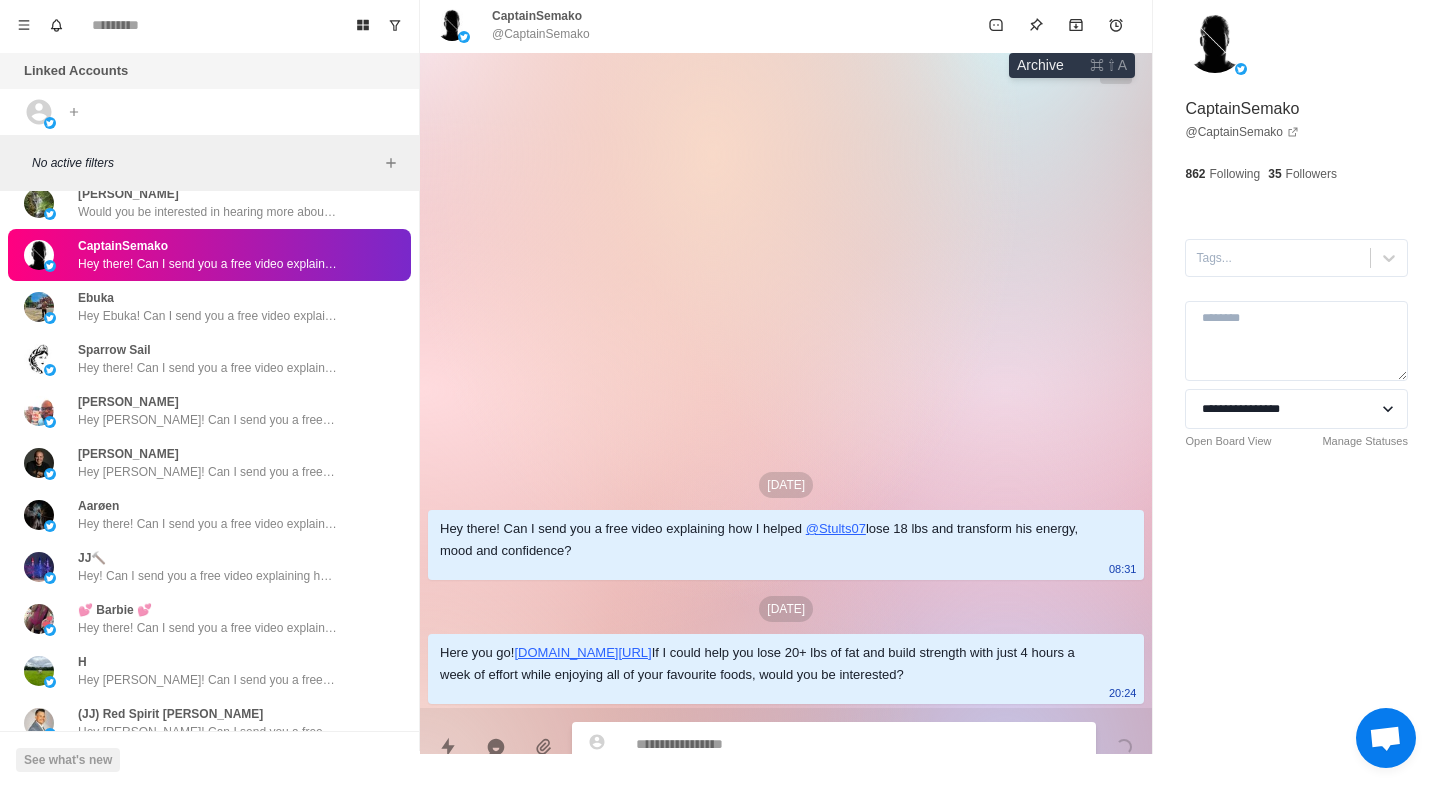 click 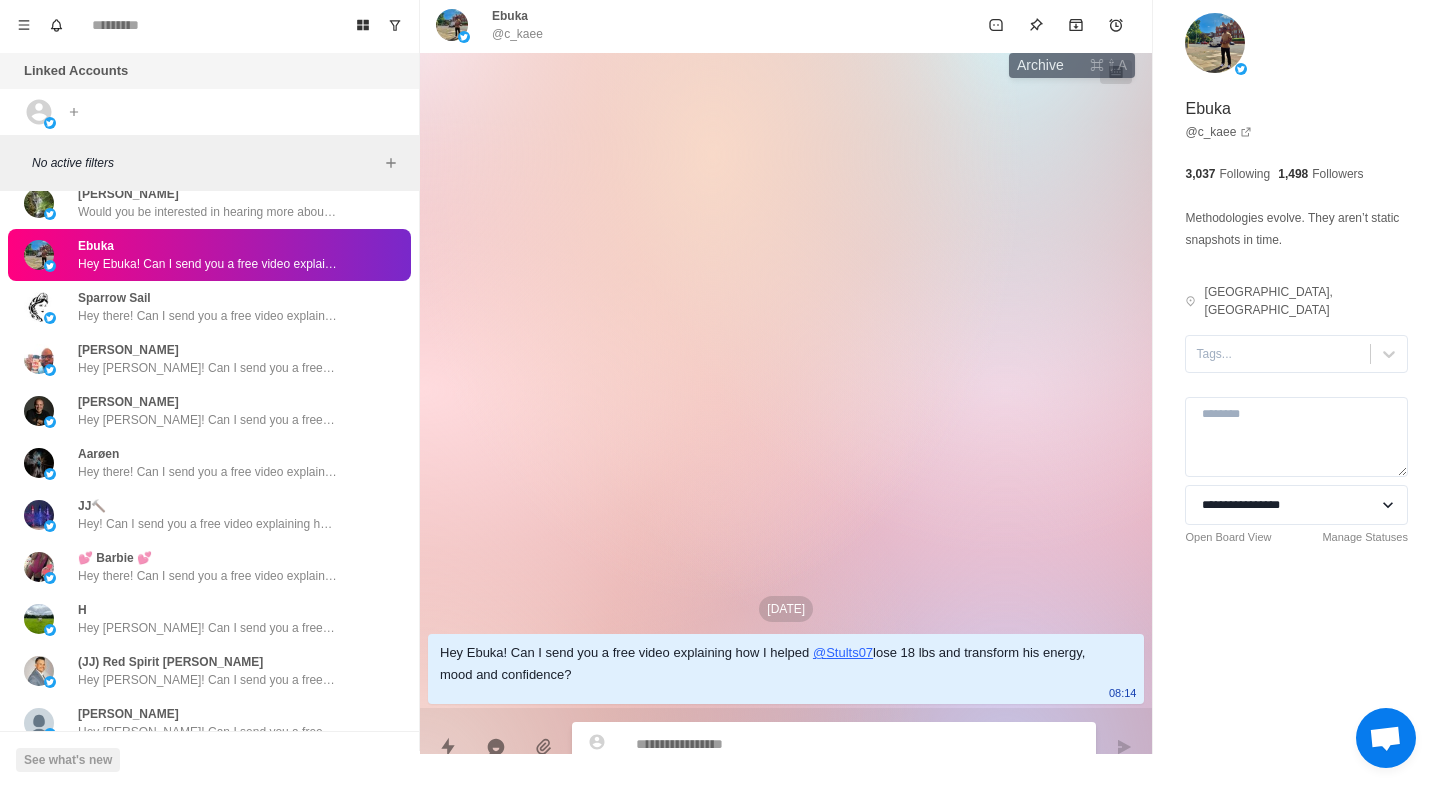 paste 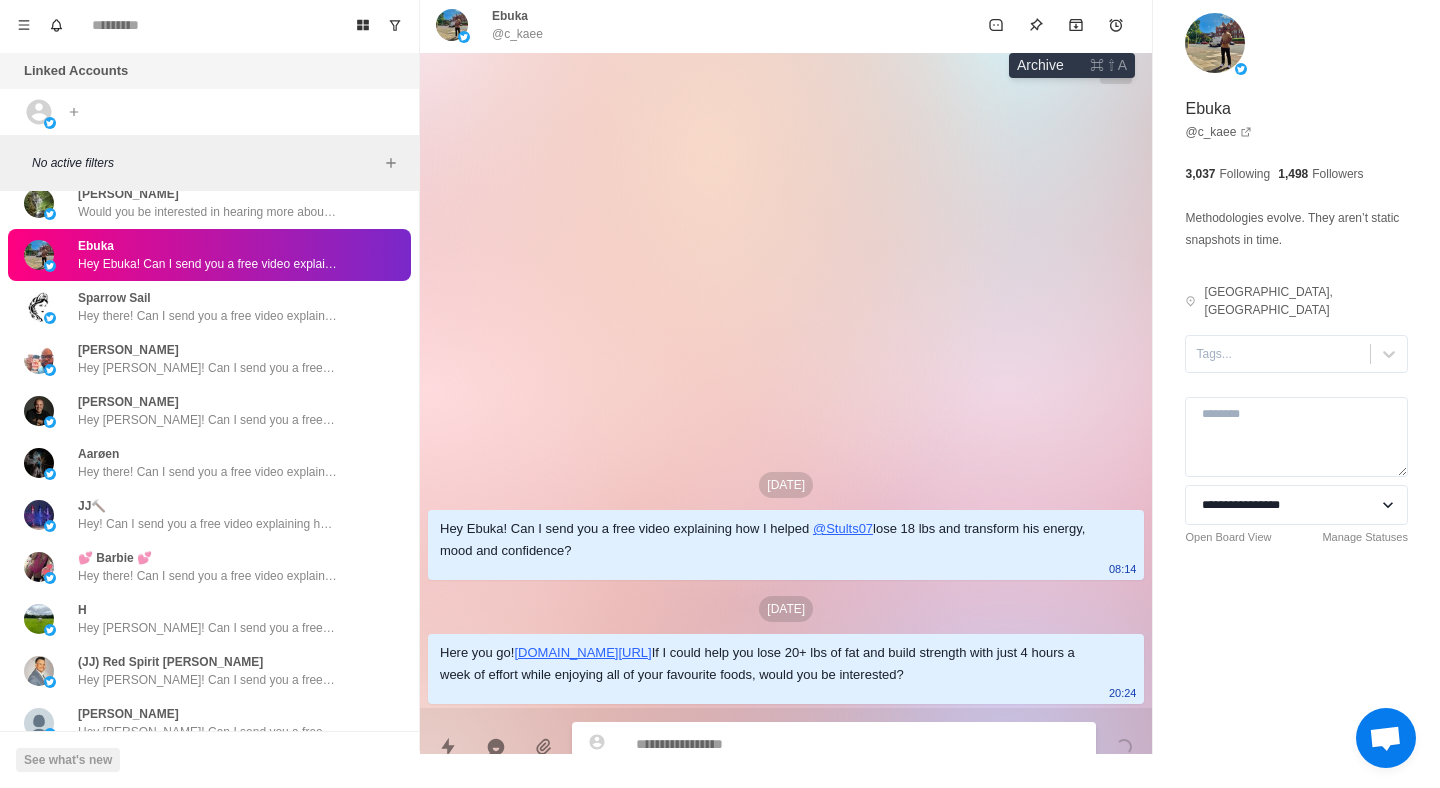 click 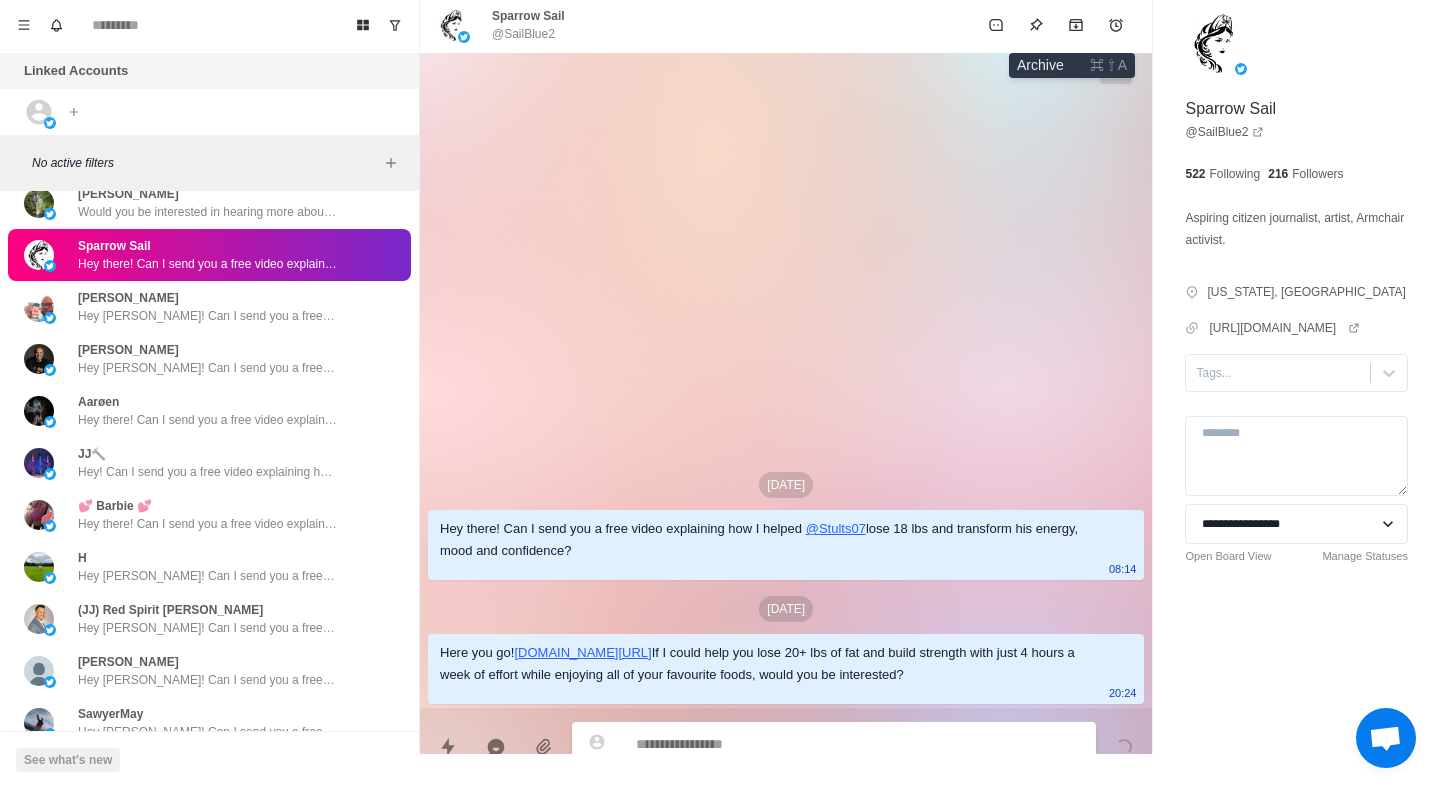 click 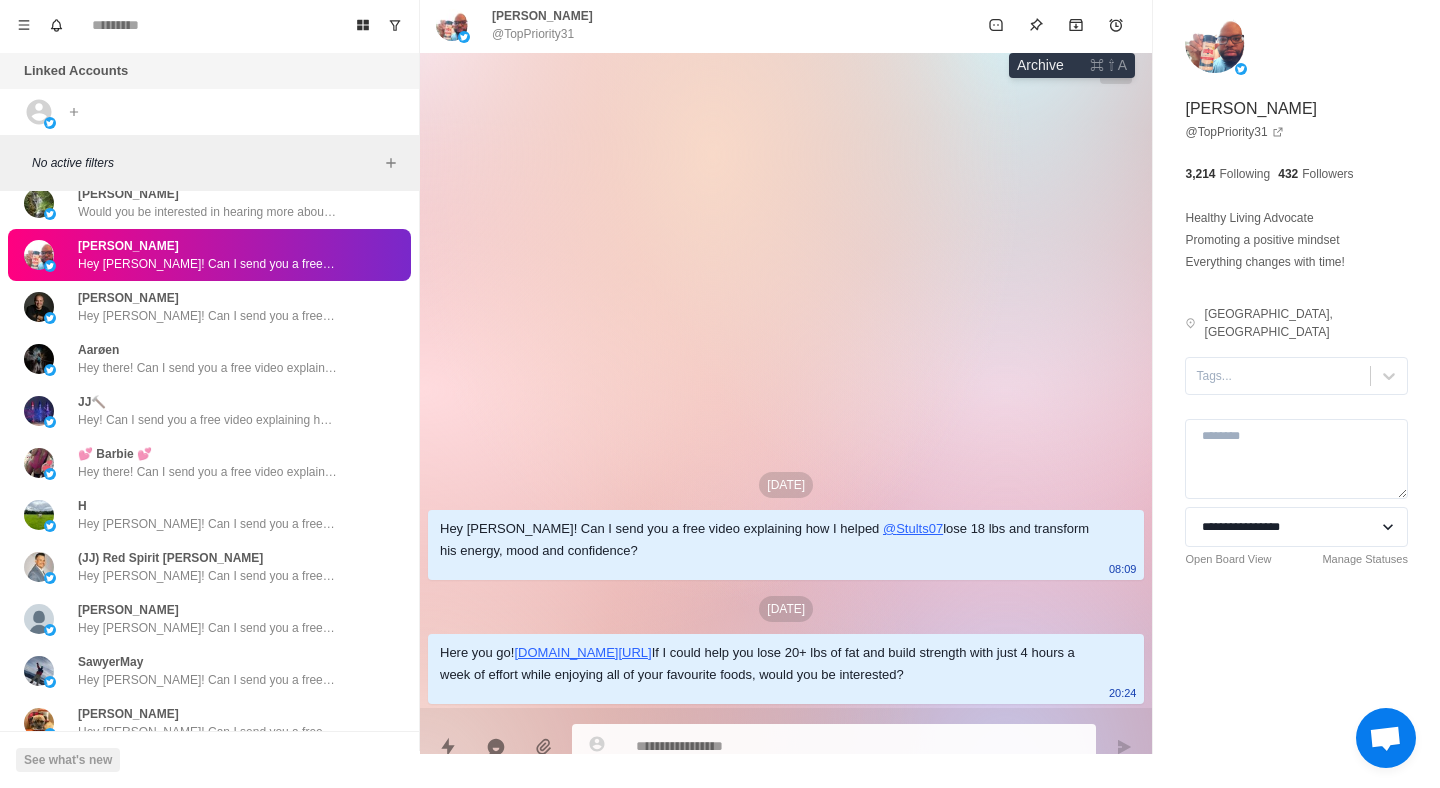 click 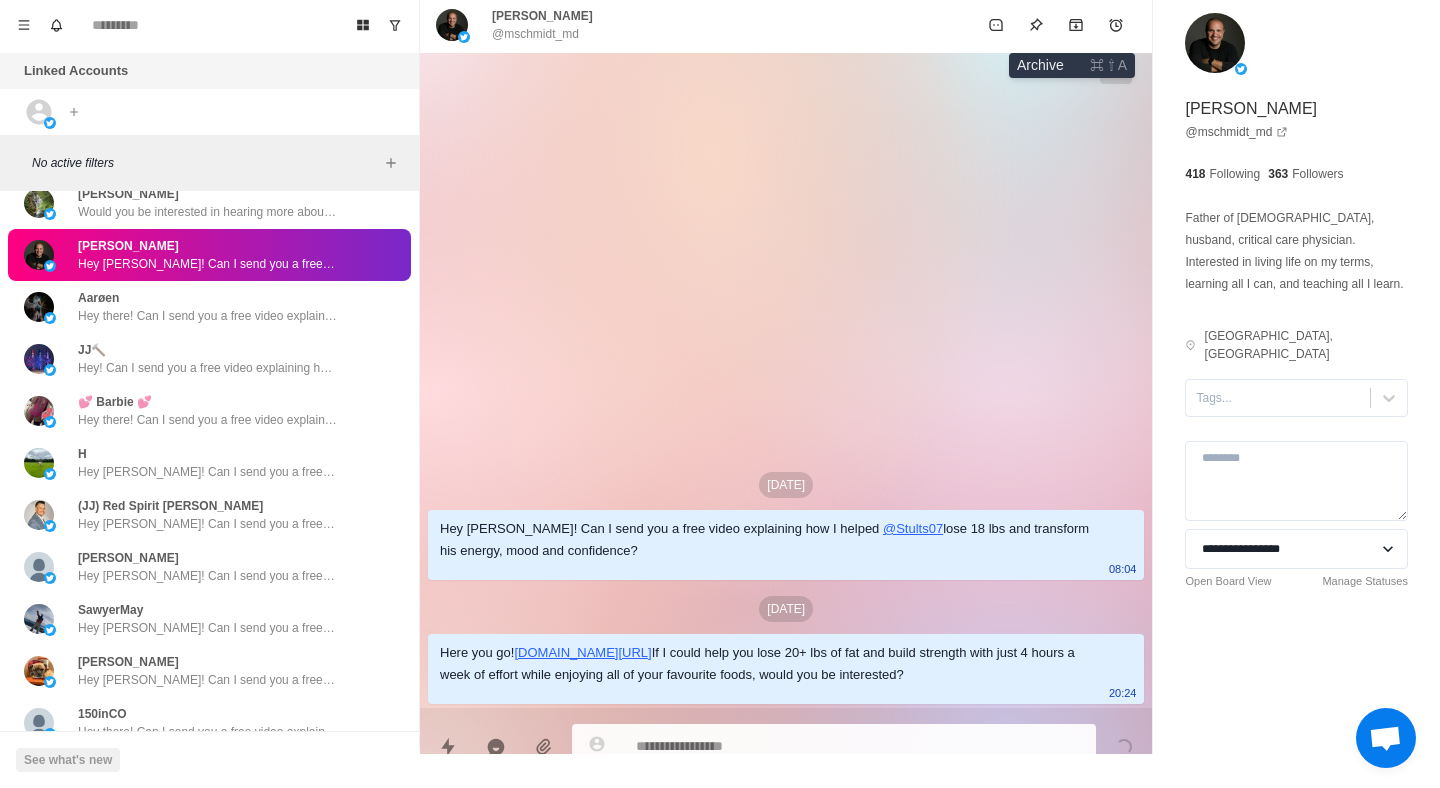 click 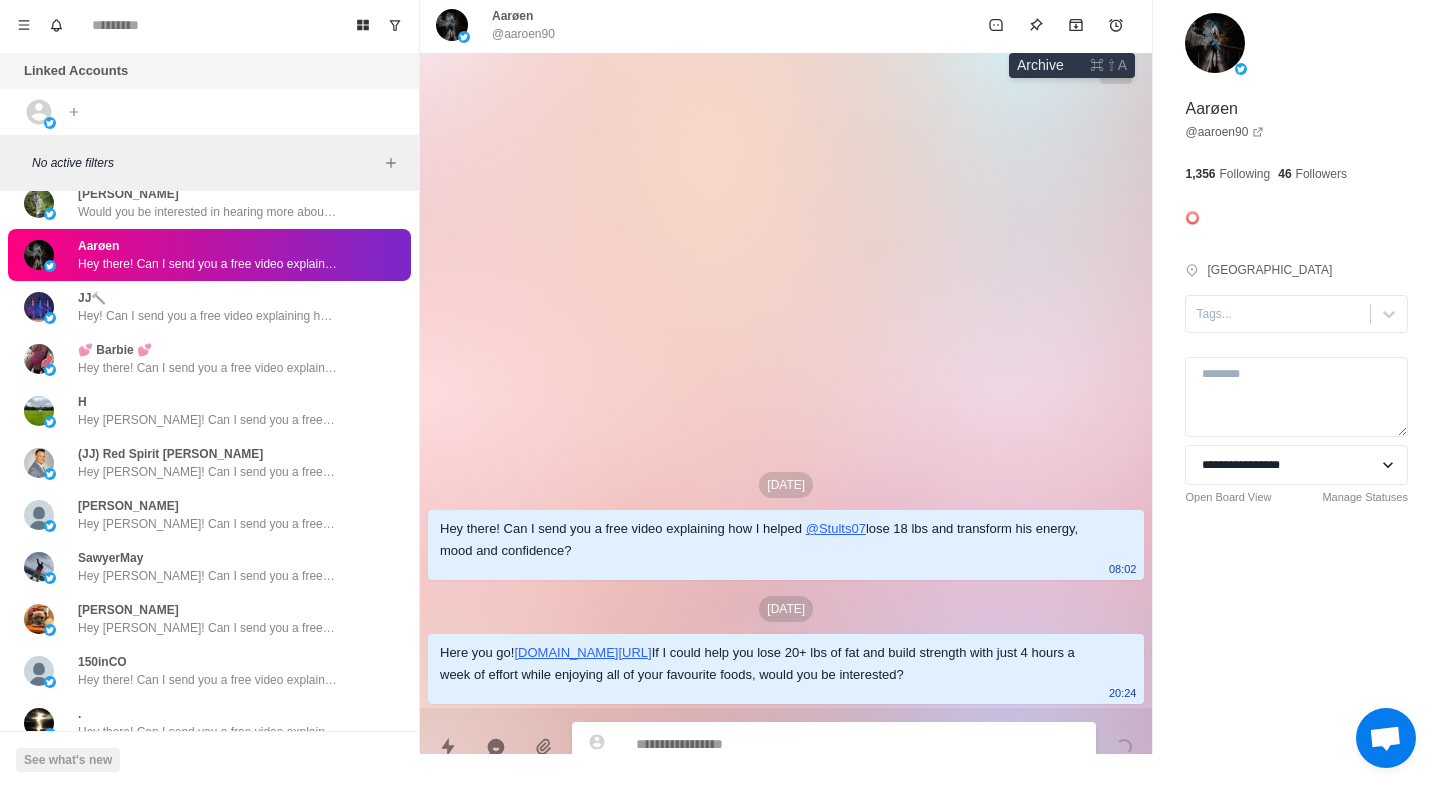 click 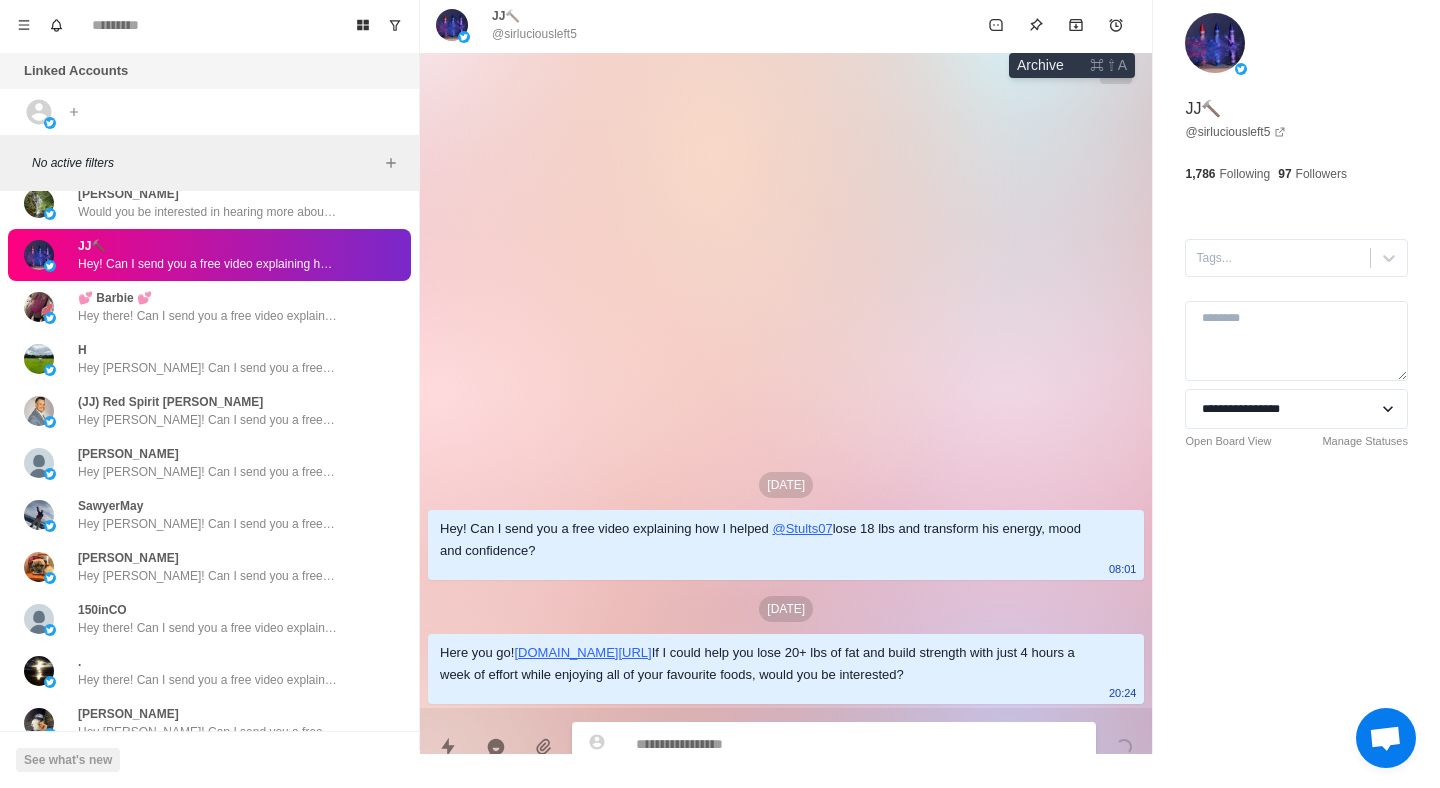click 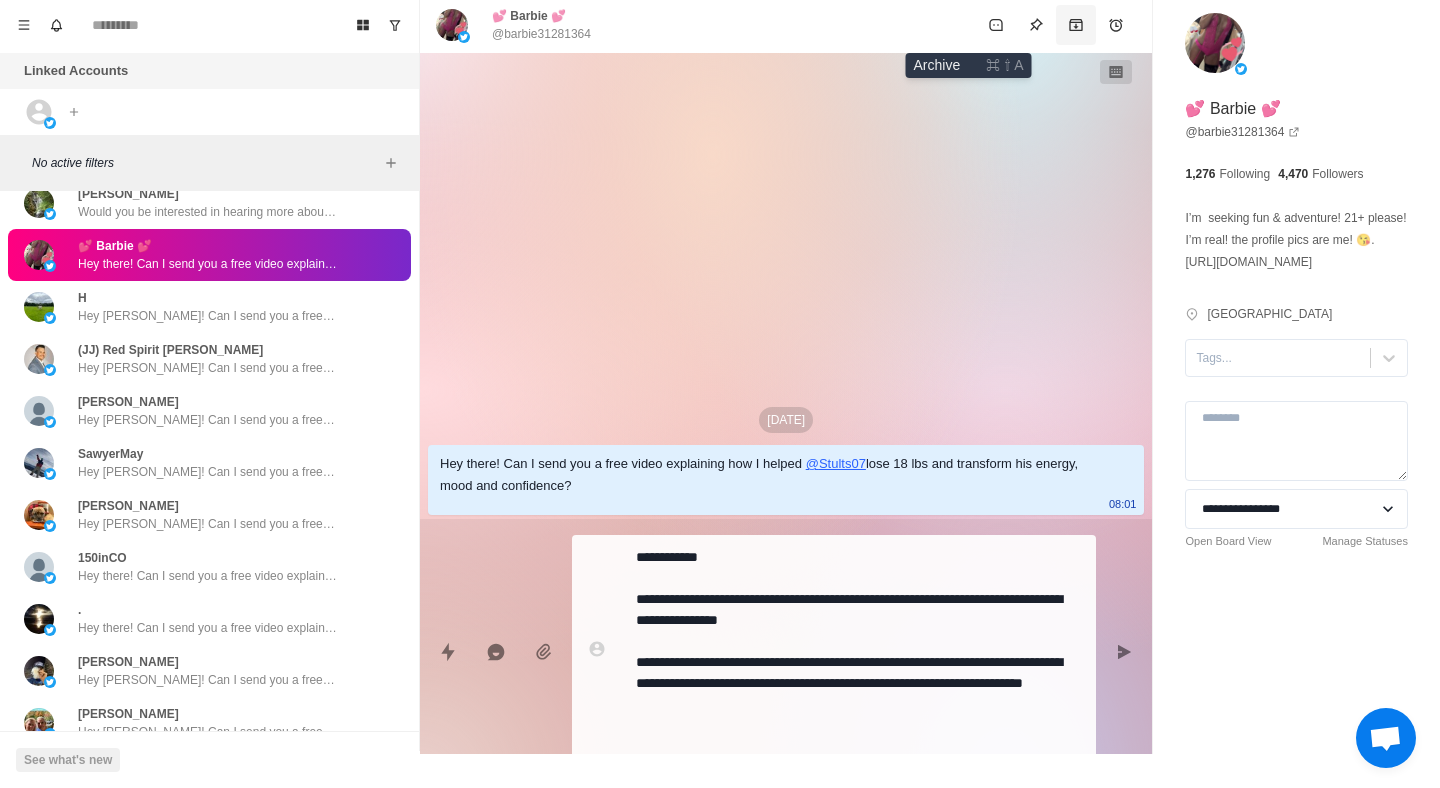 click 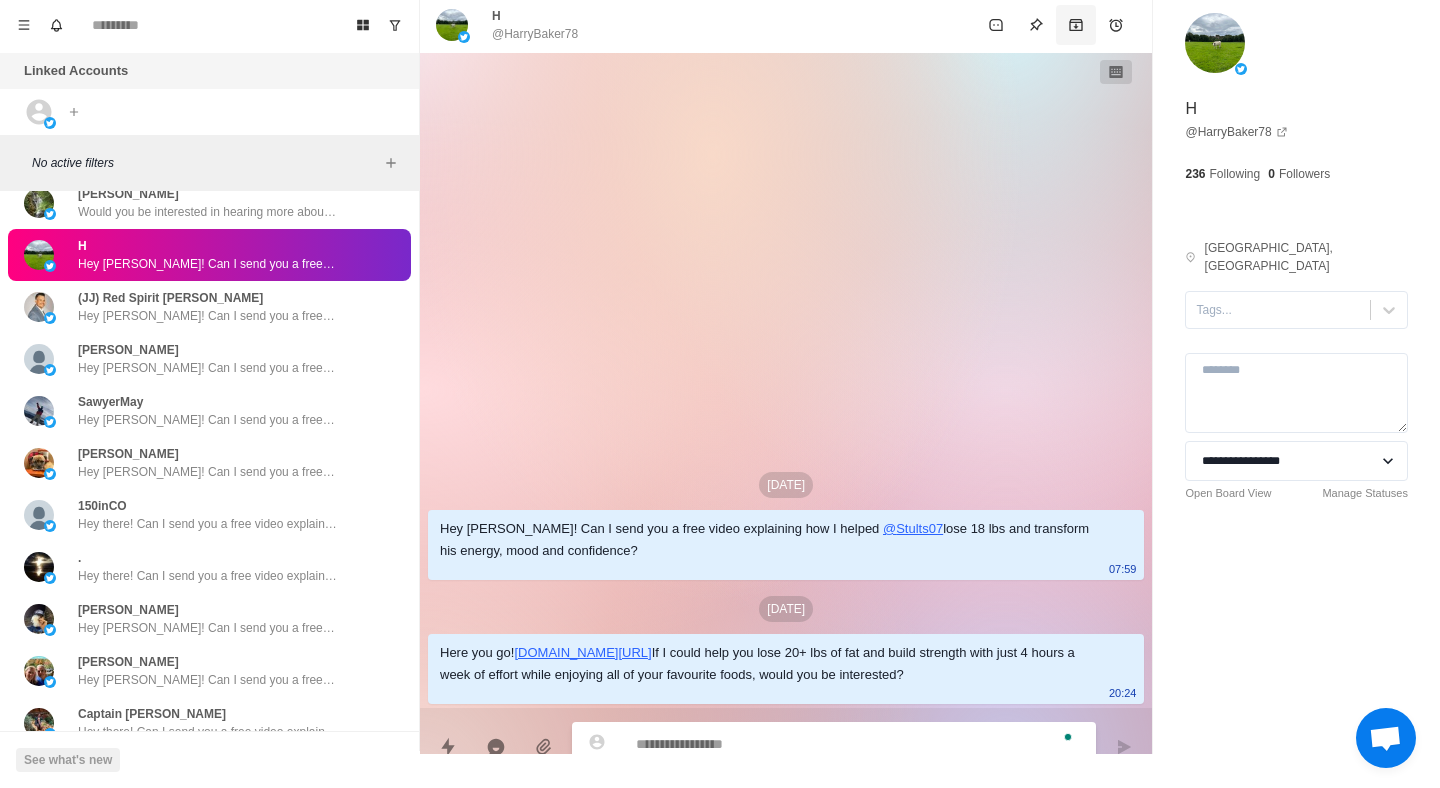 click 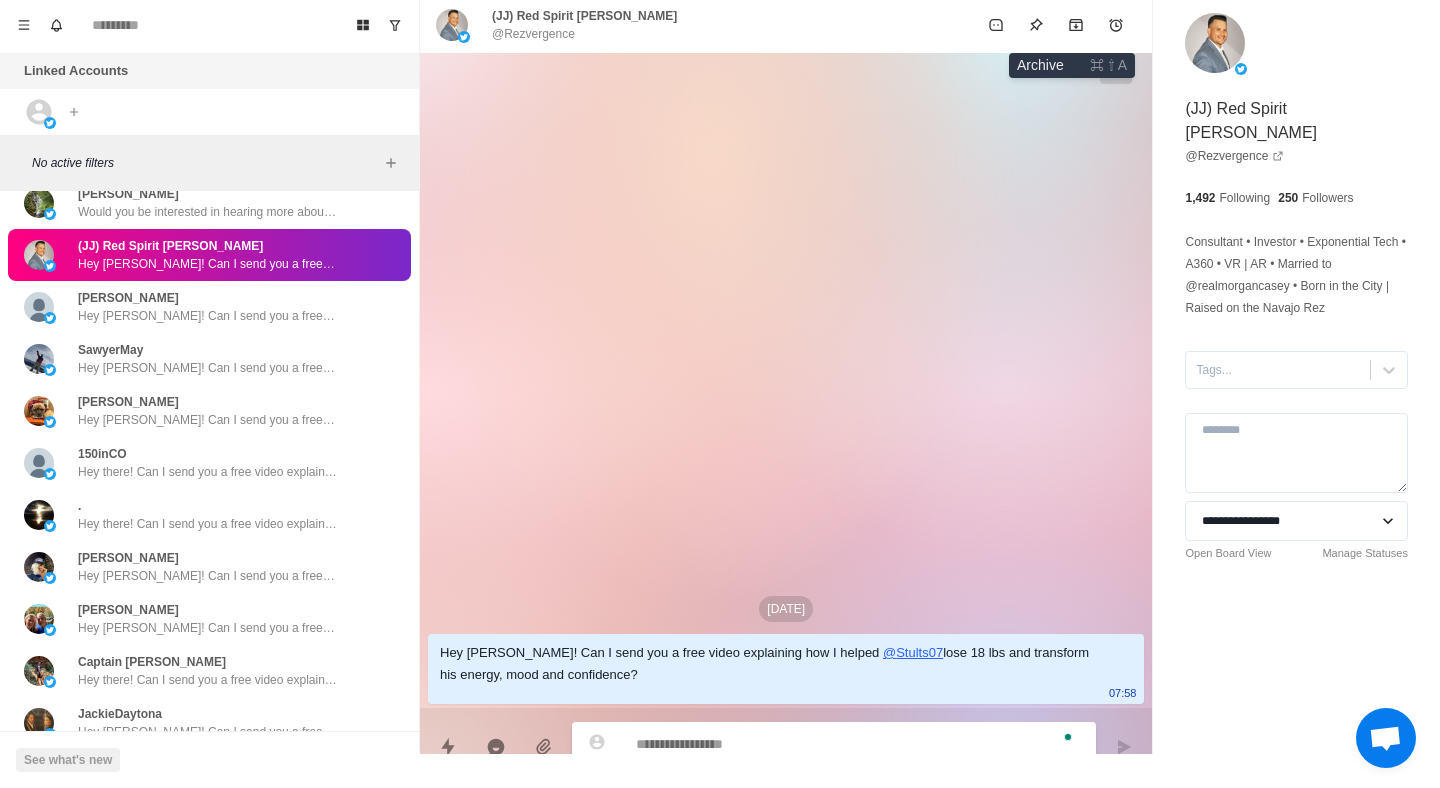 paste on "**********" 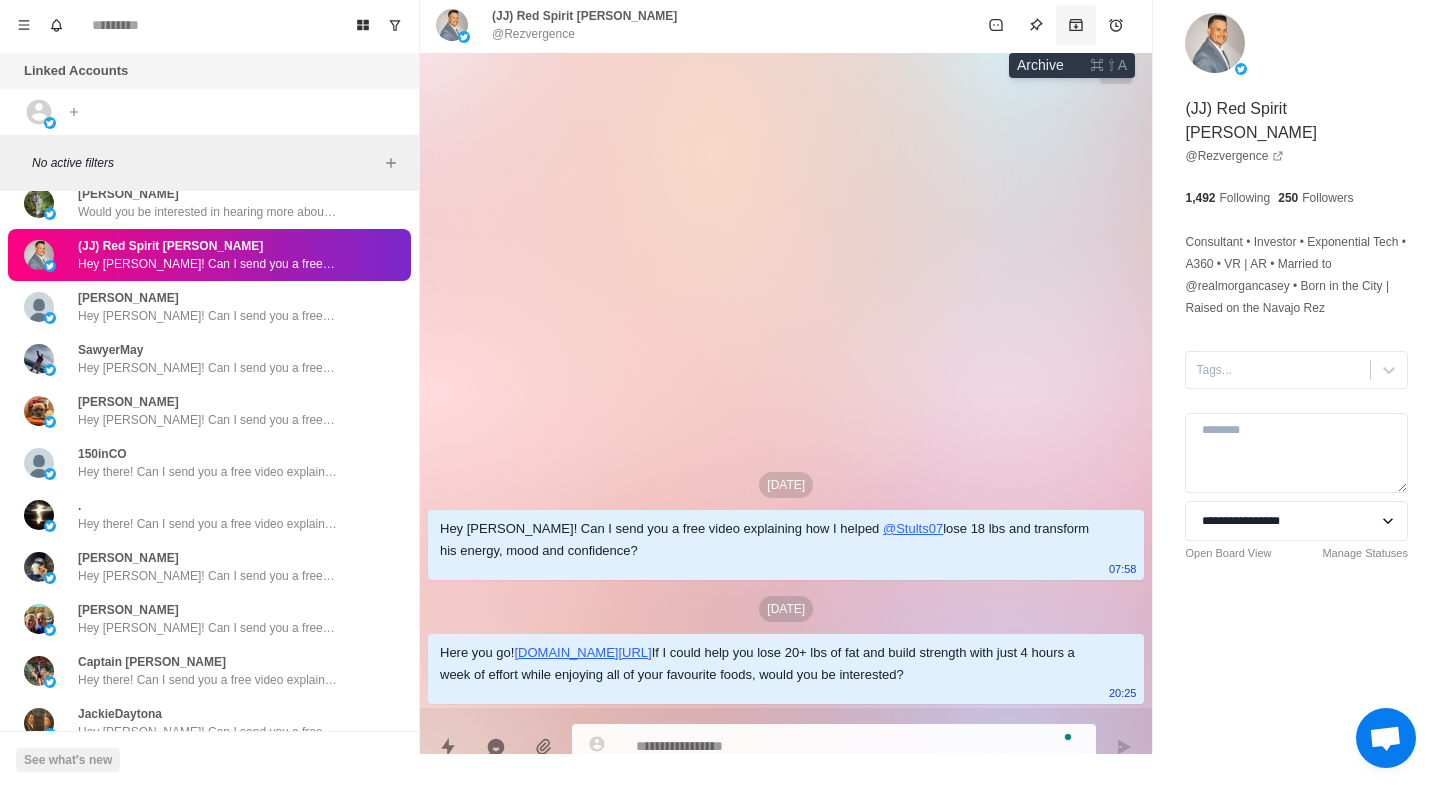 click 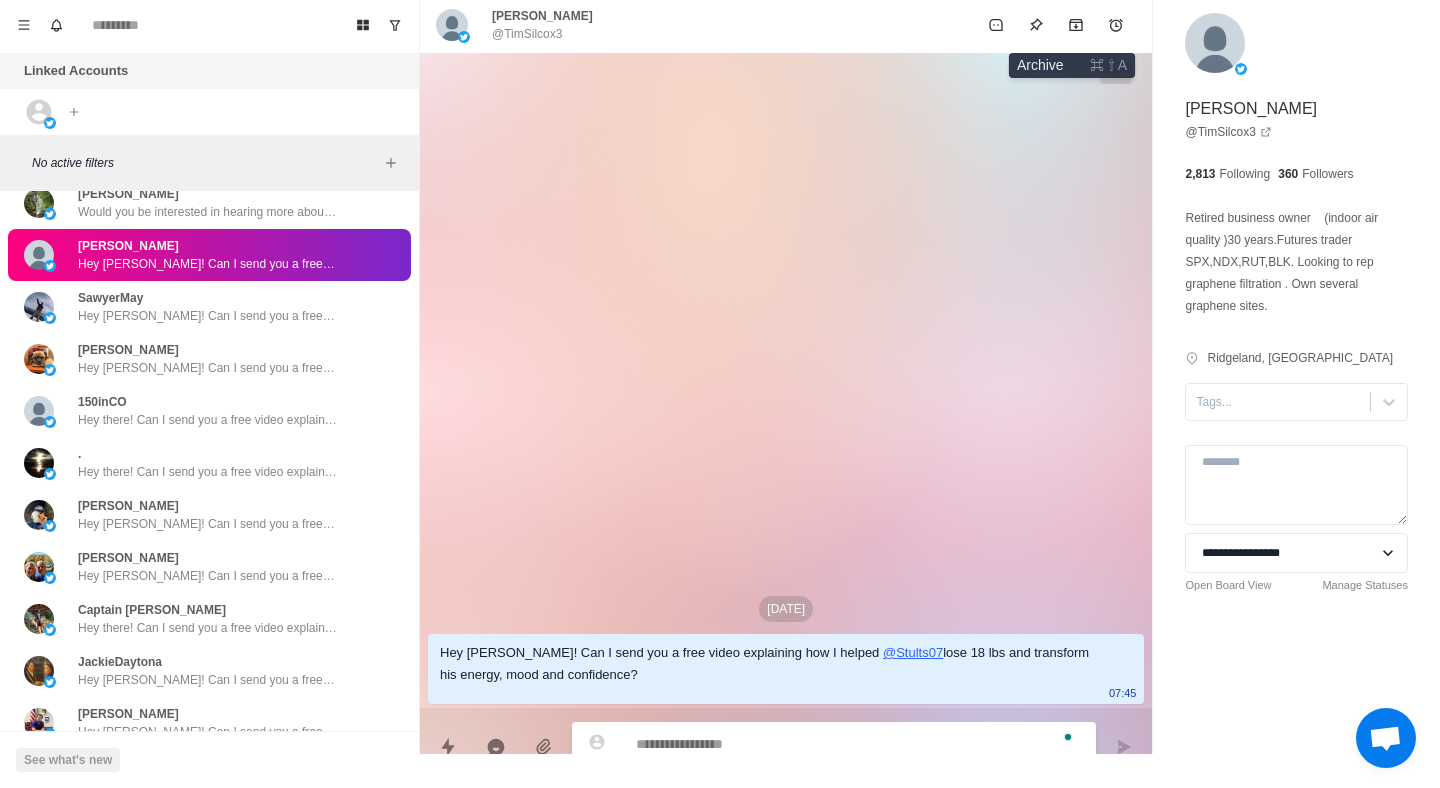 paste on "**********" 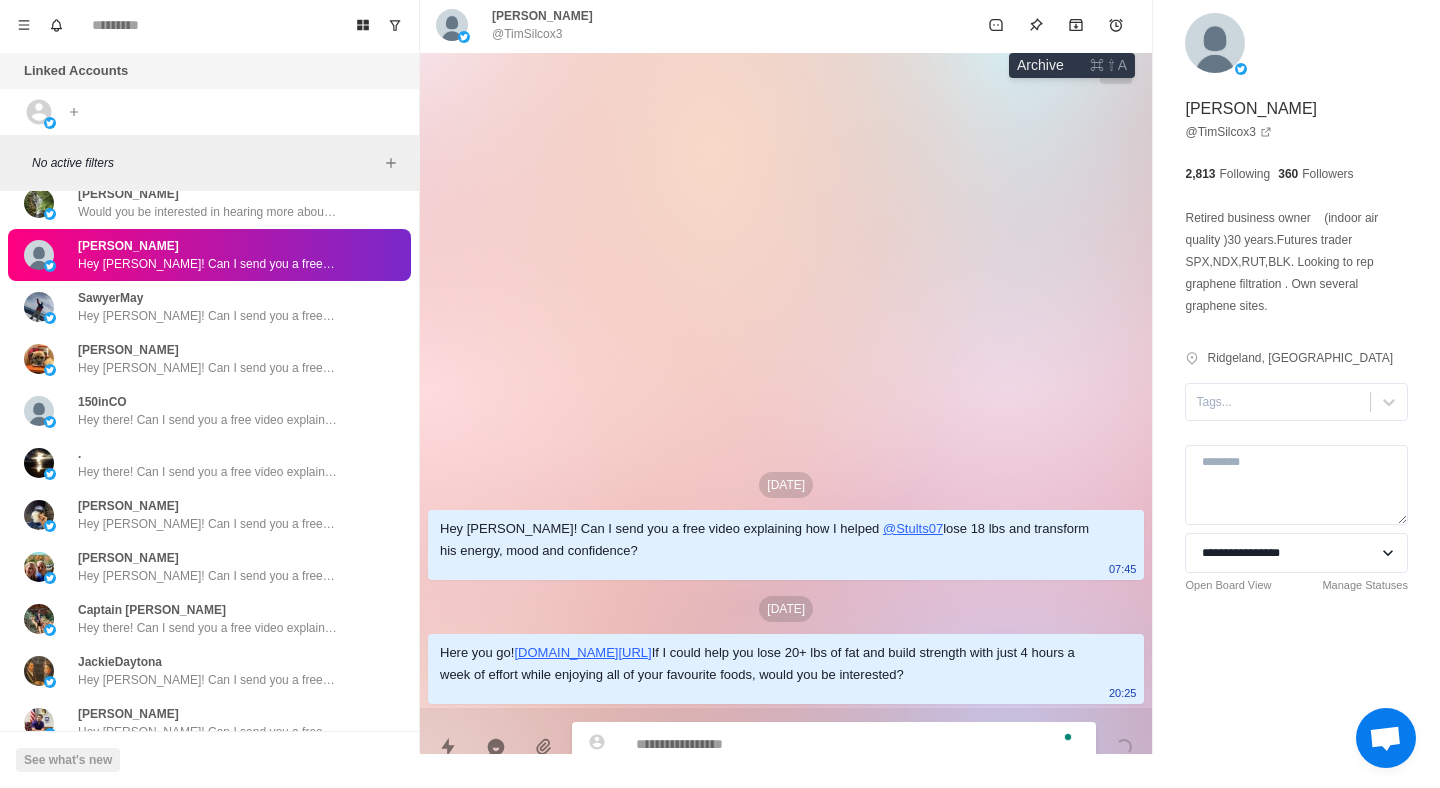 click 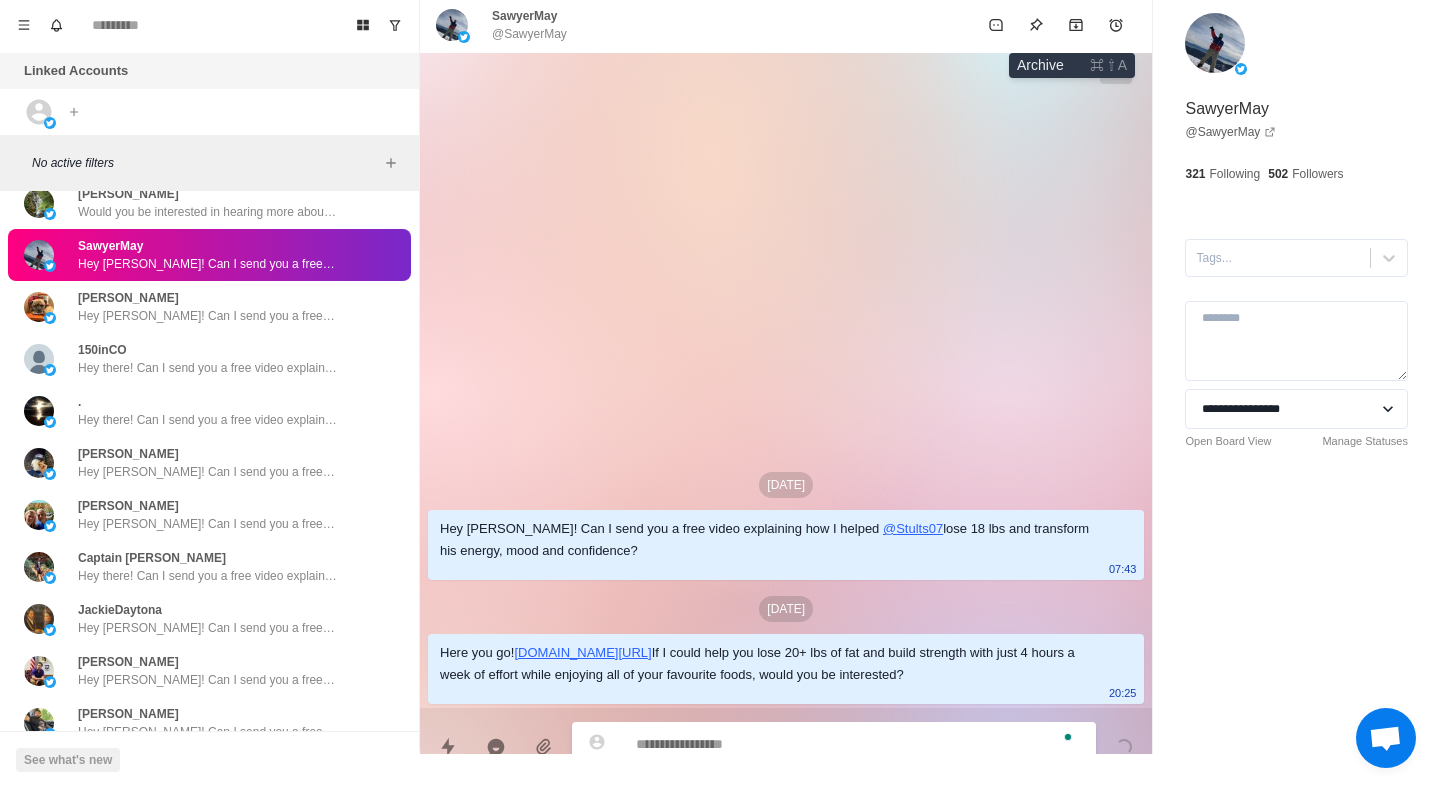 click 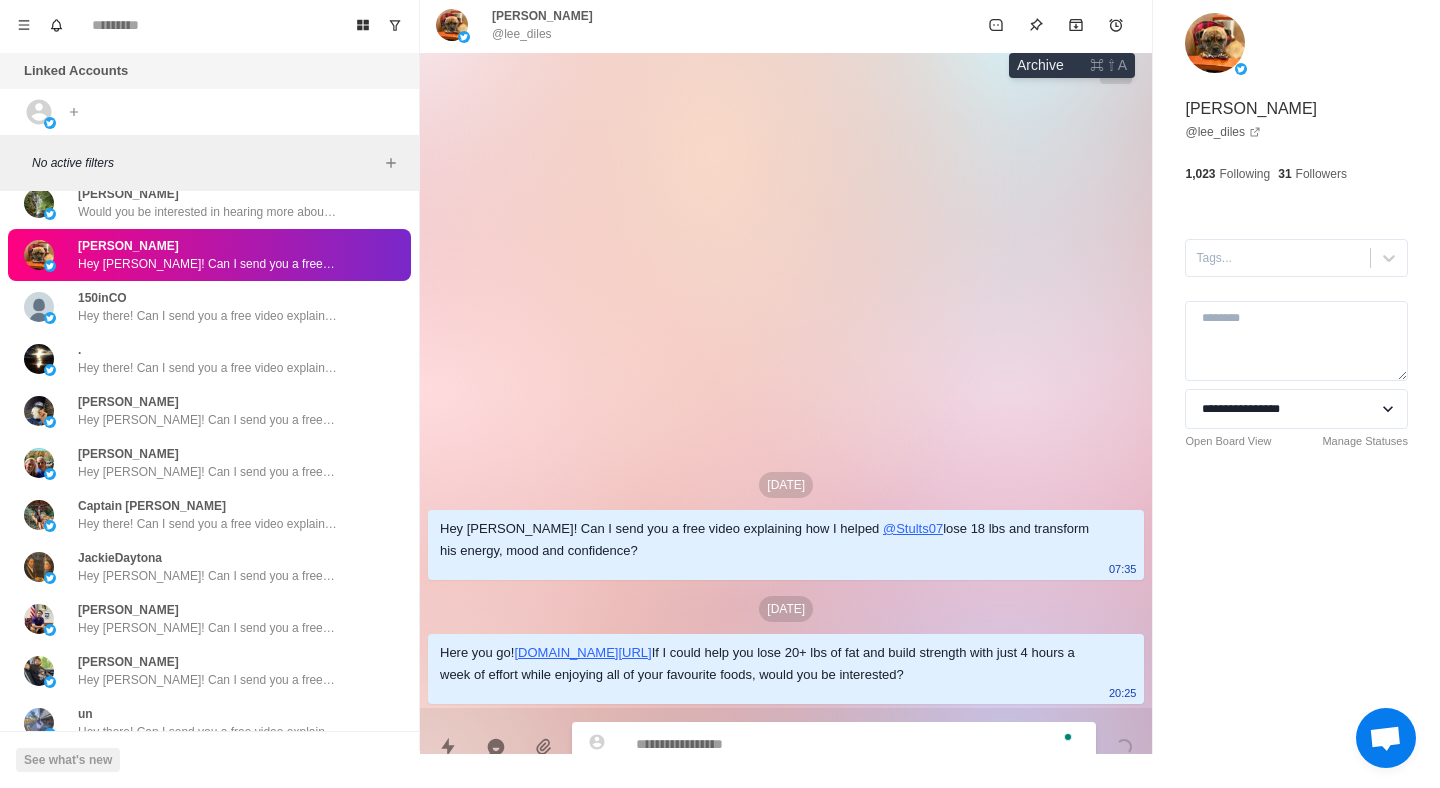 click 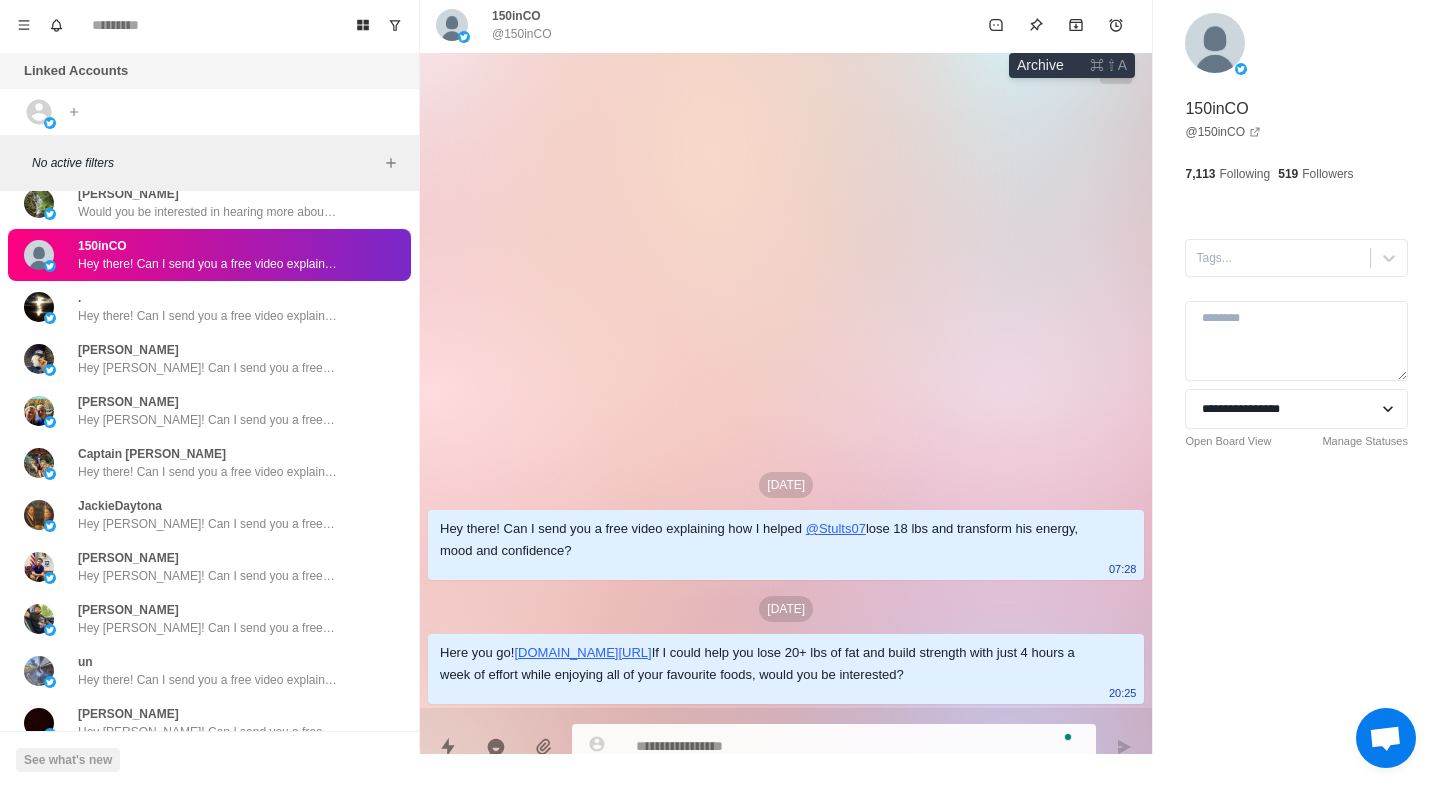 click 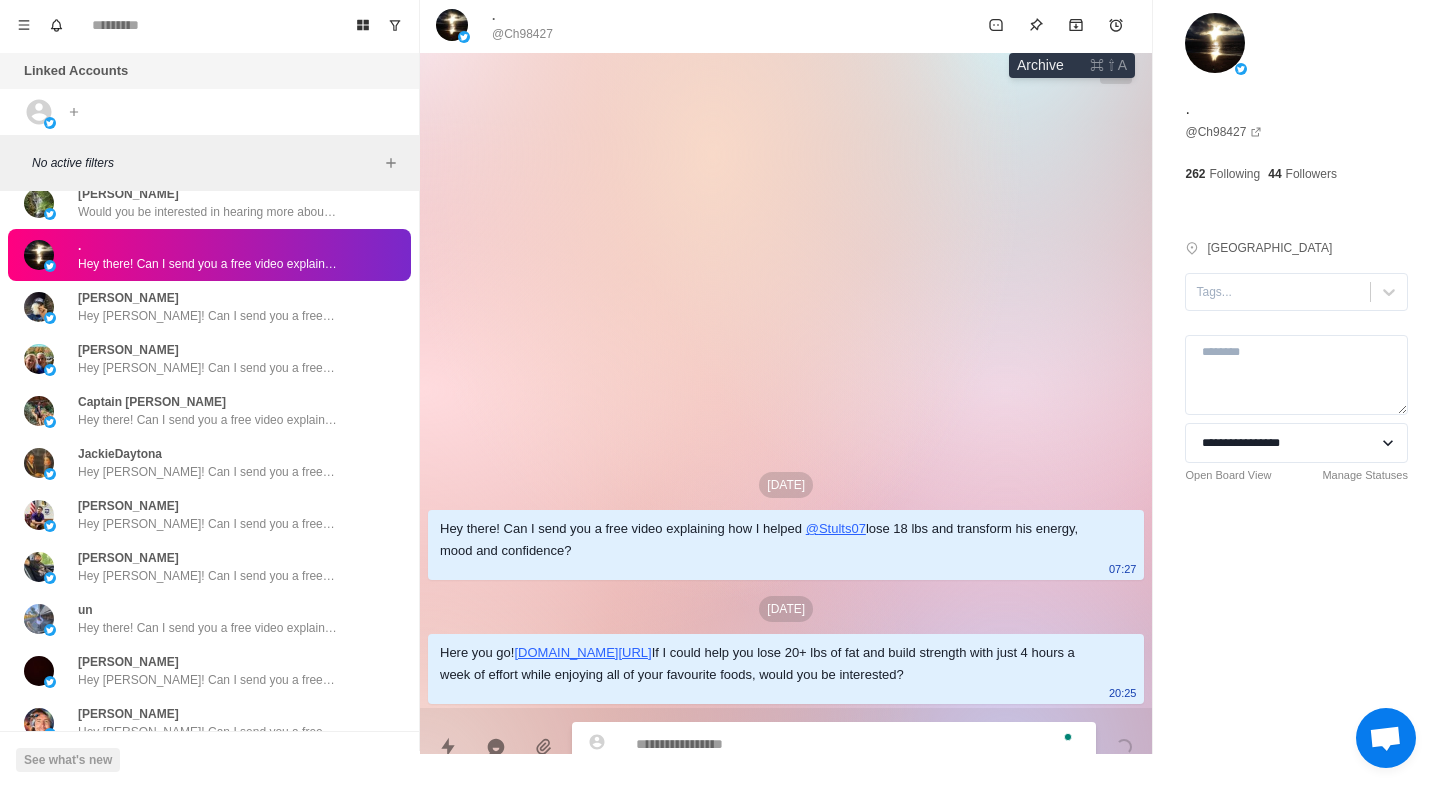 click 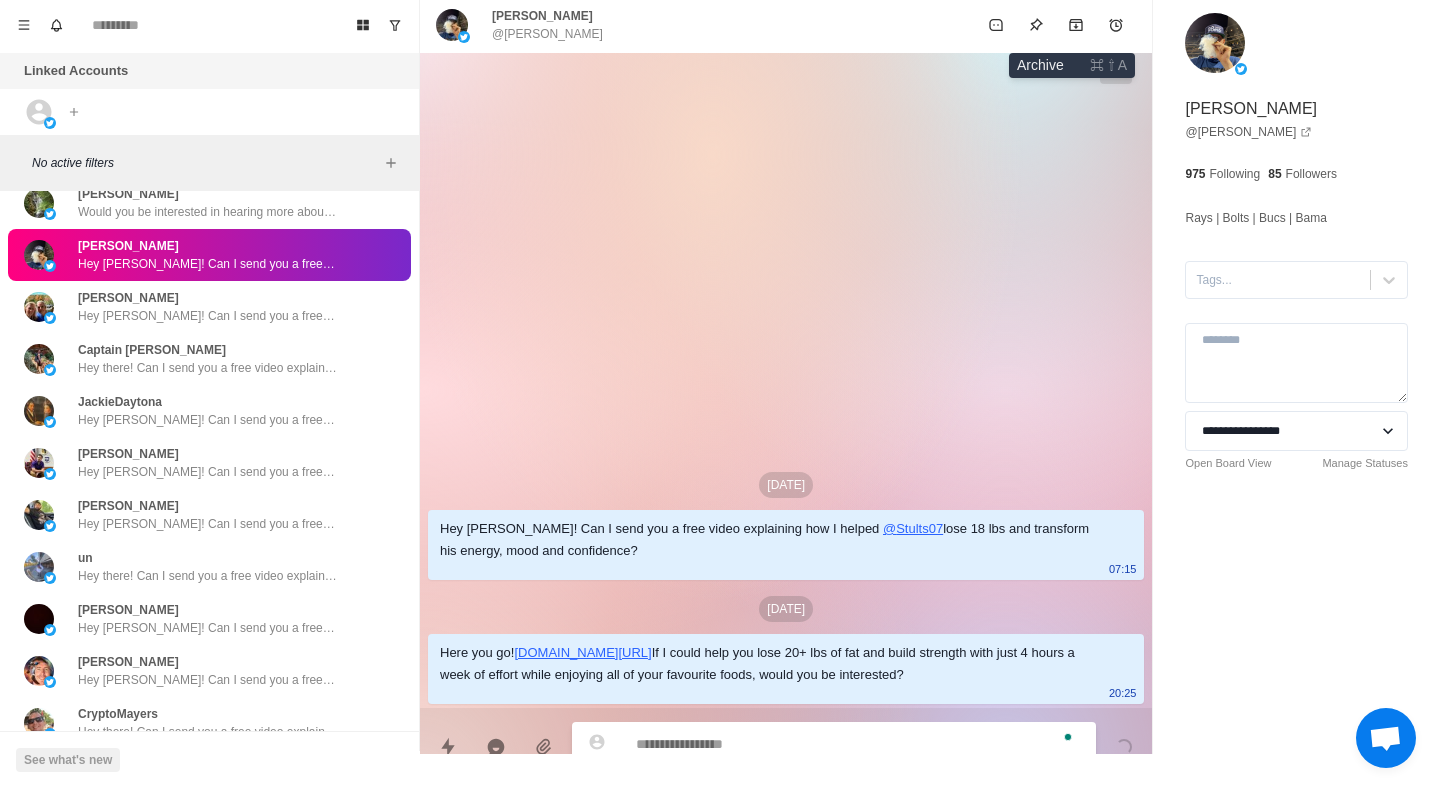 click 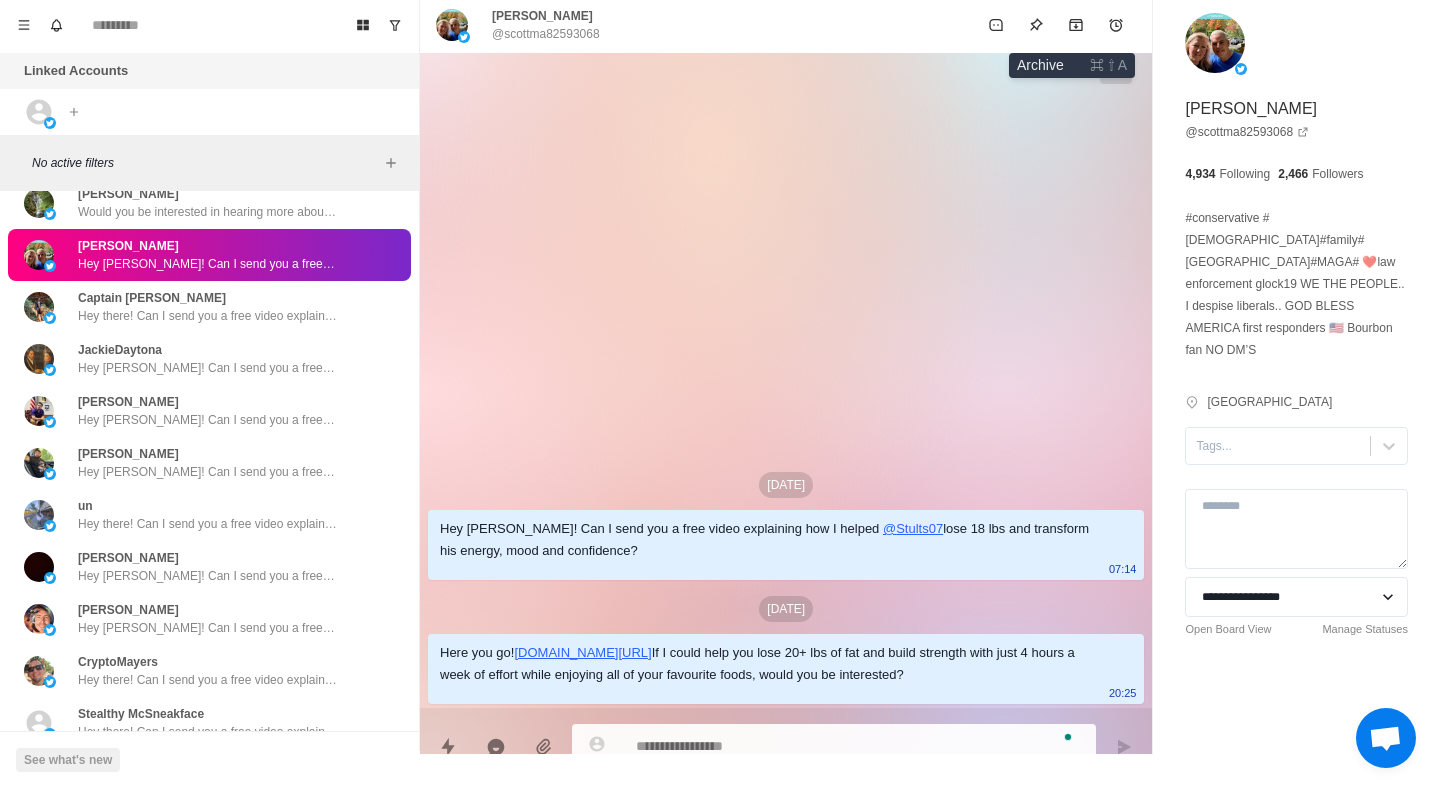 click 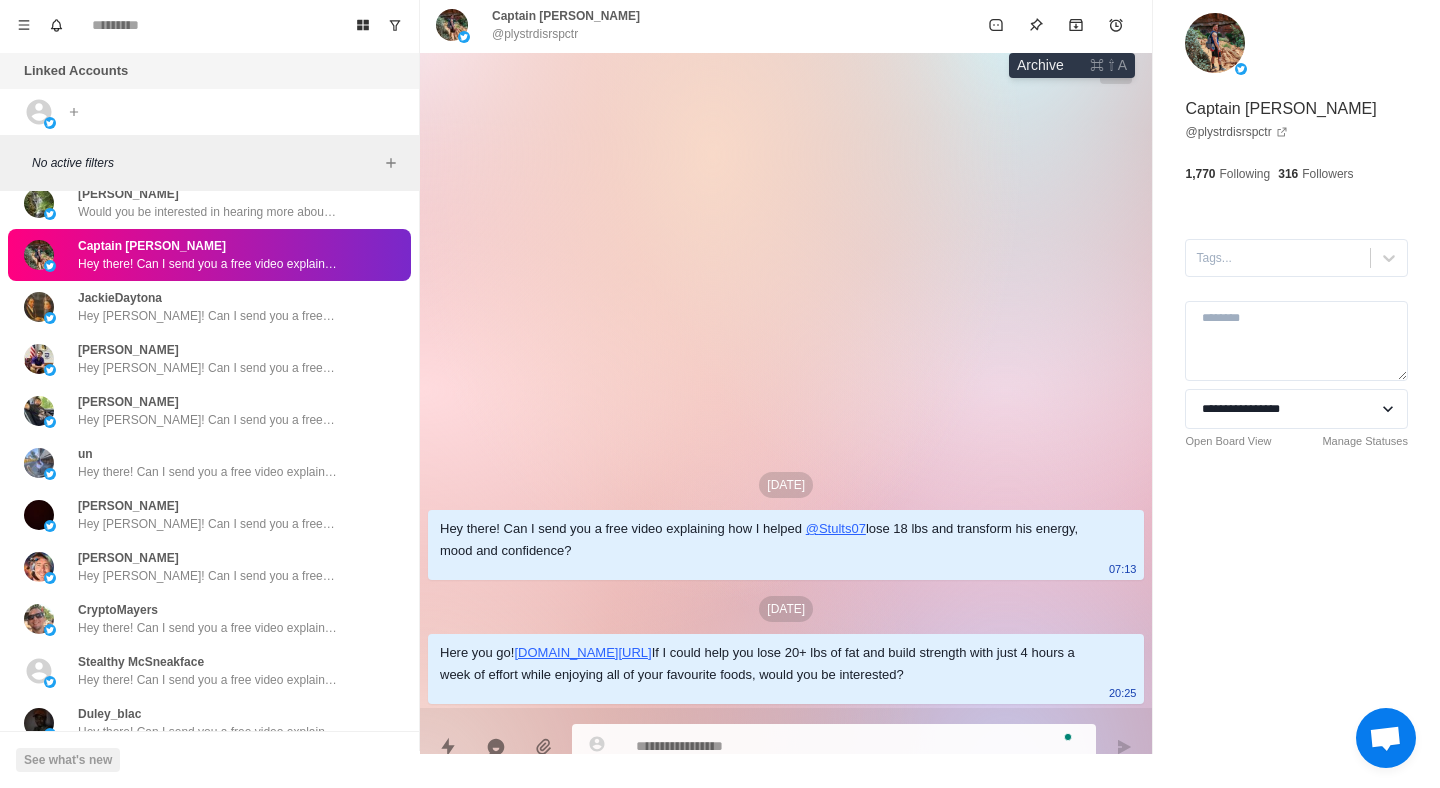 click 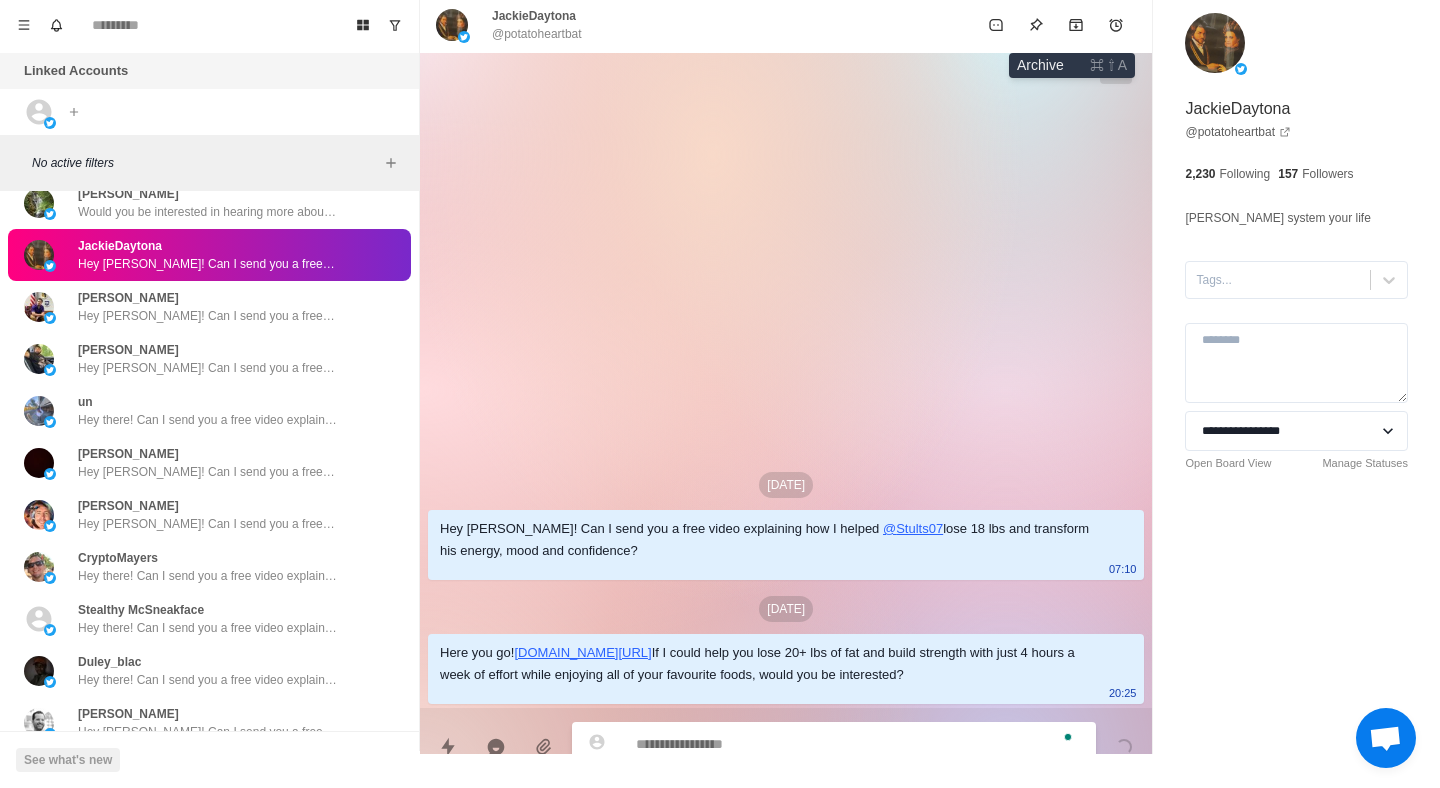 click 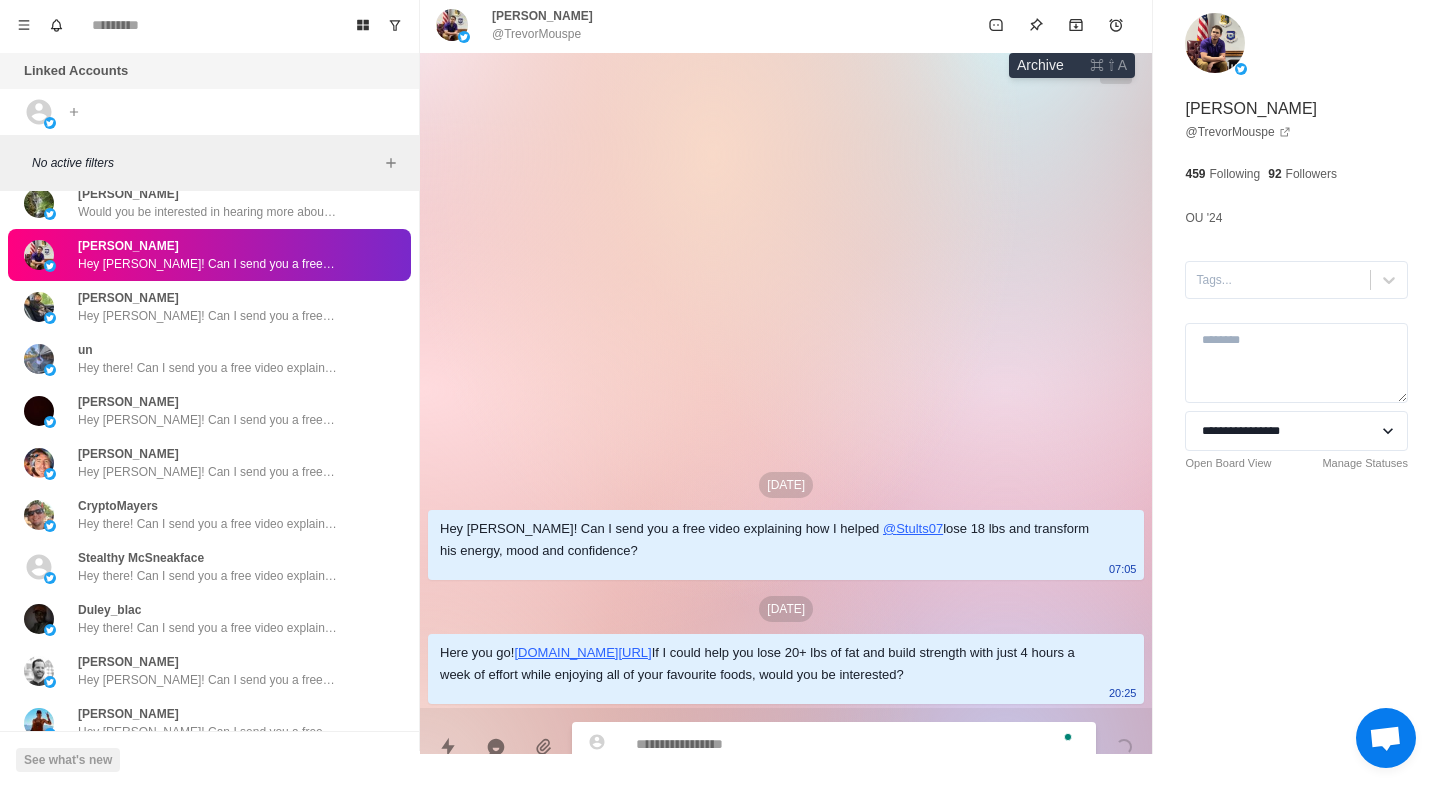 click 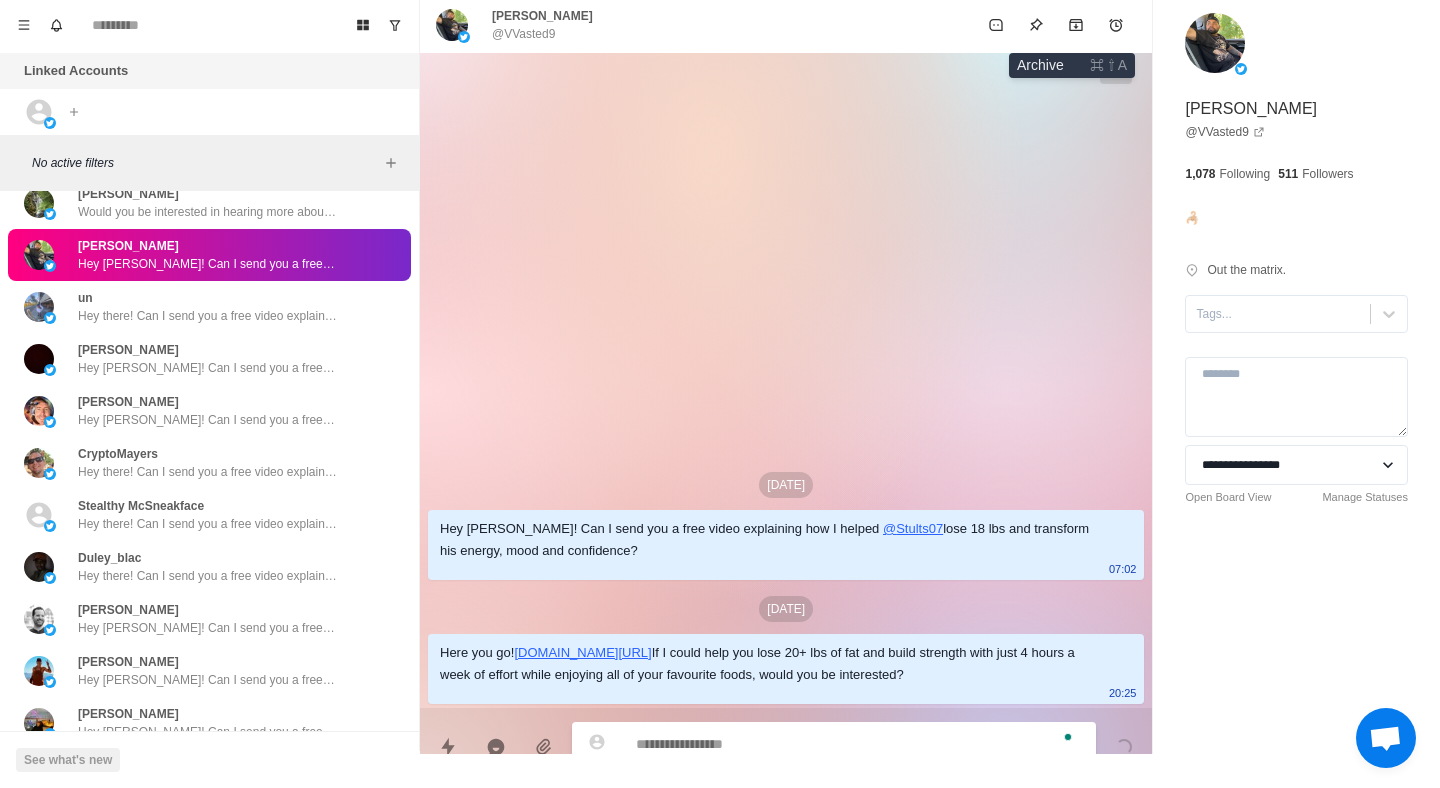 click 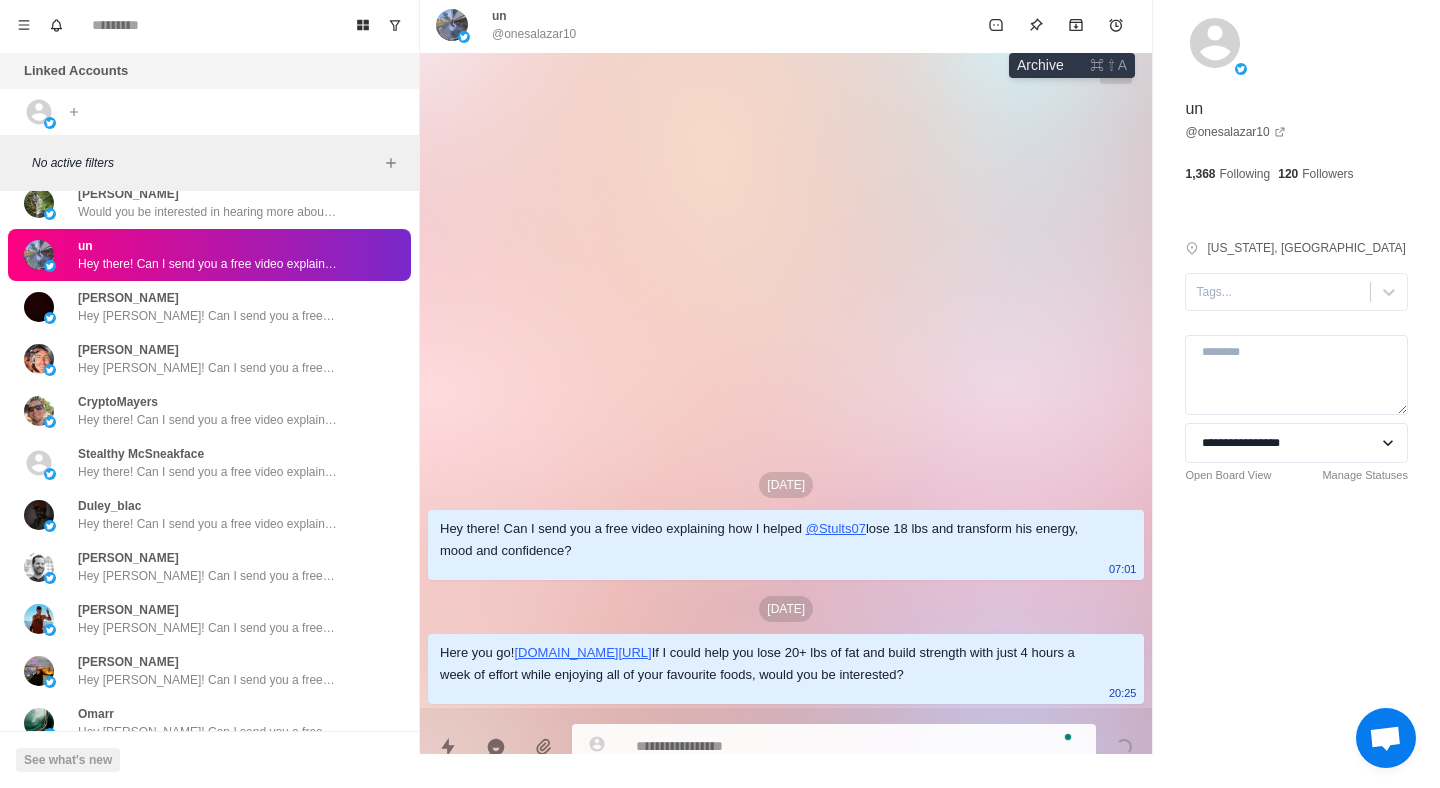 click 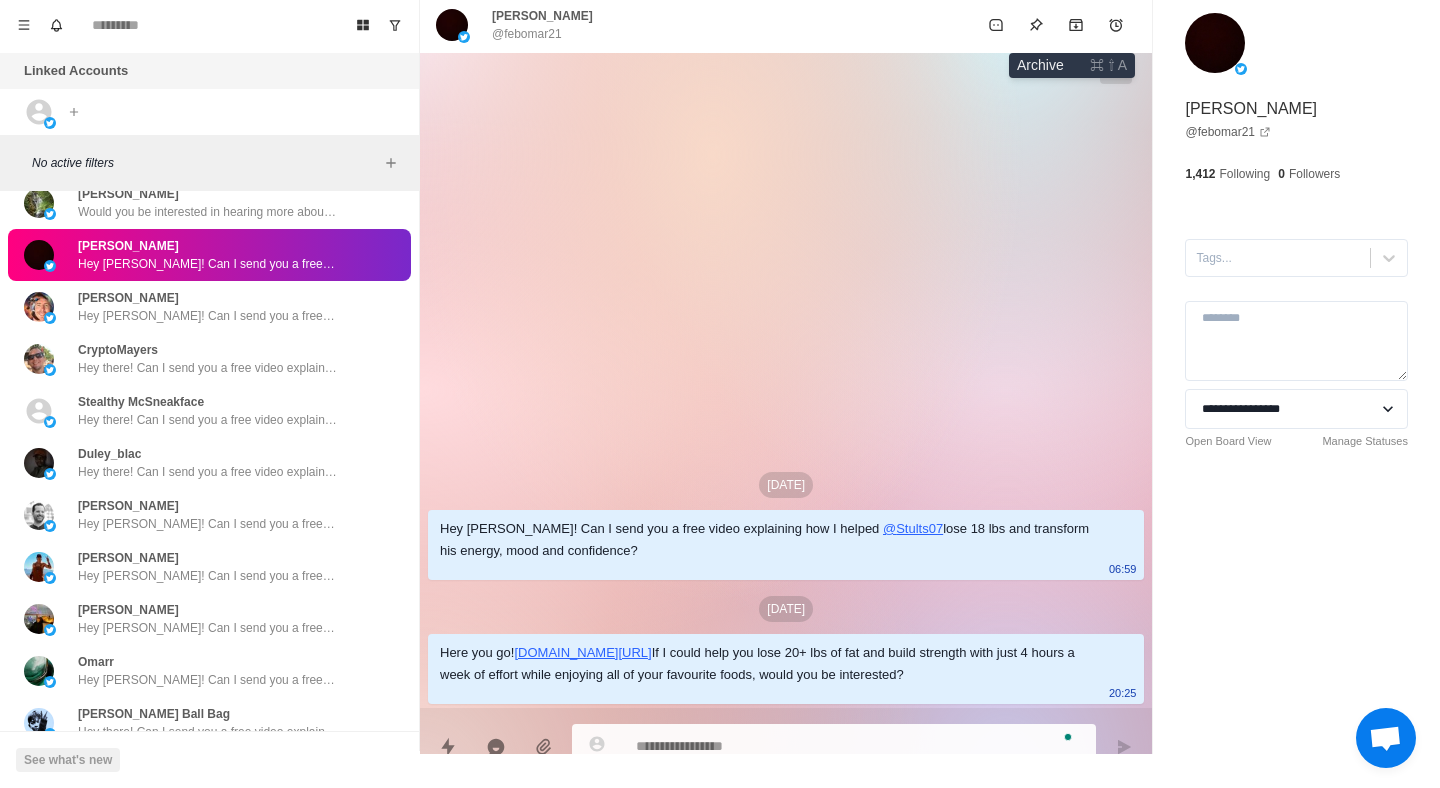 click 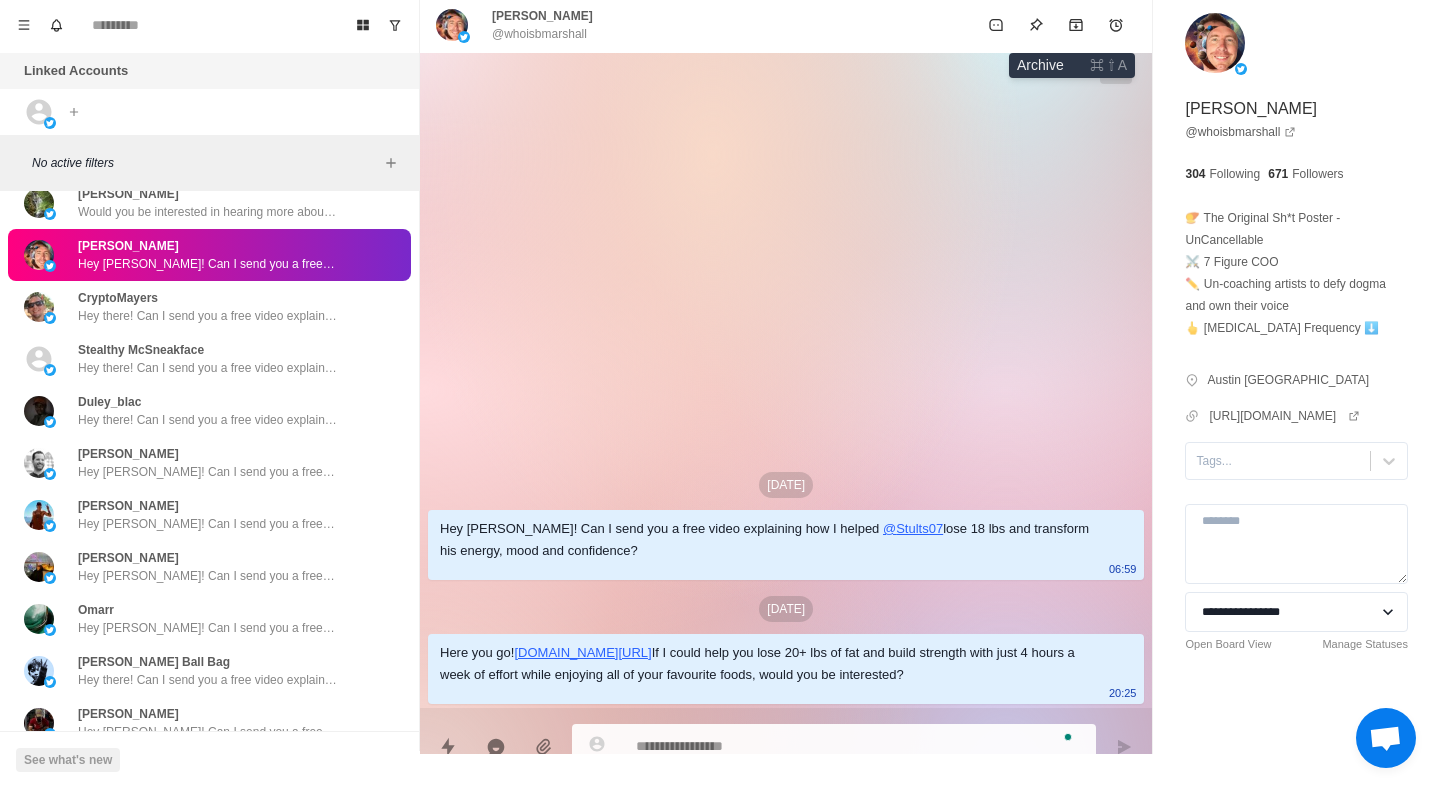 click 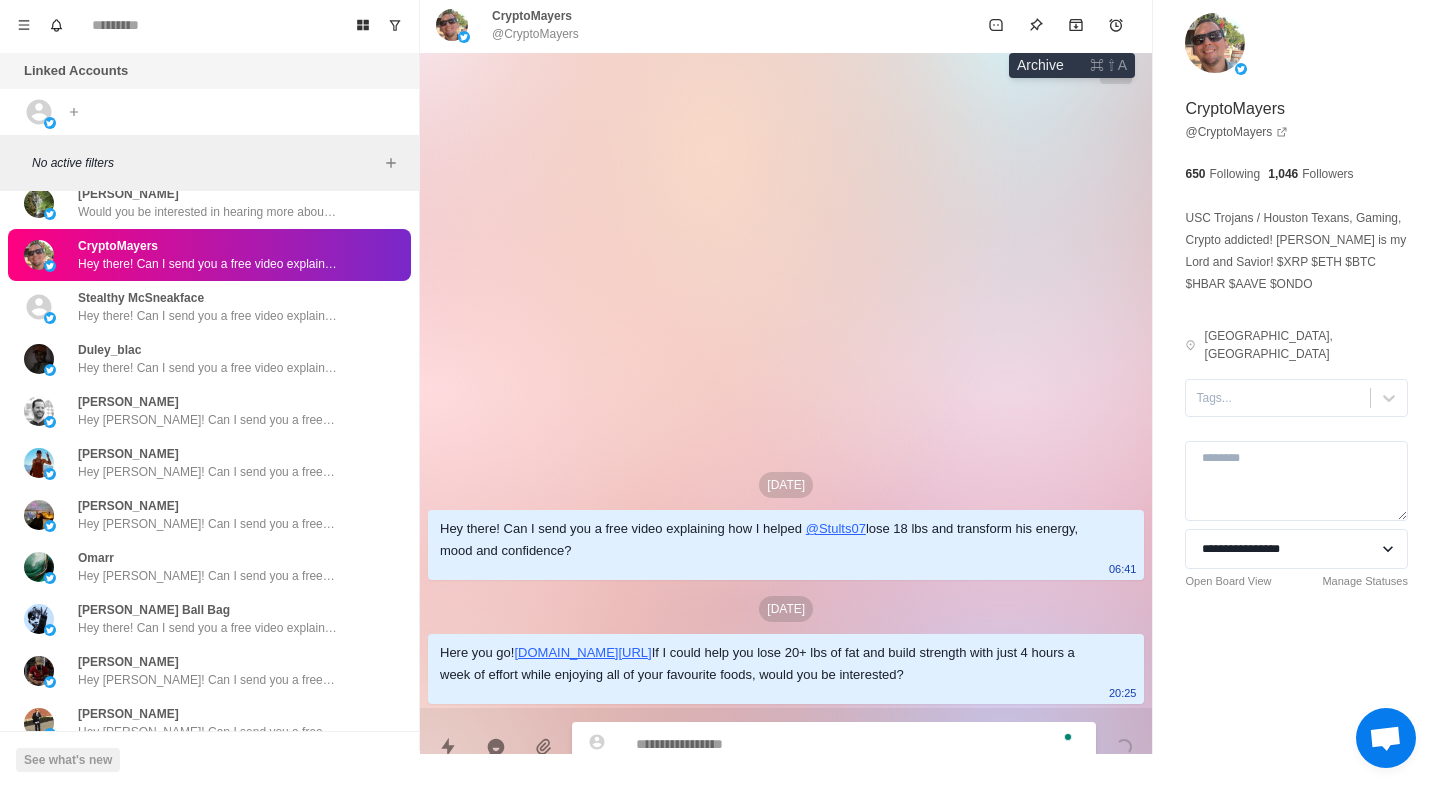 click 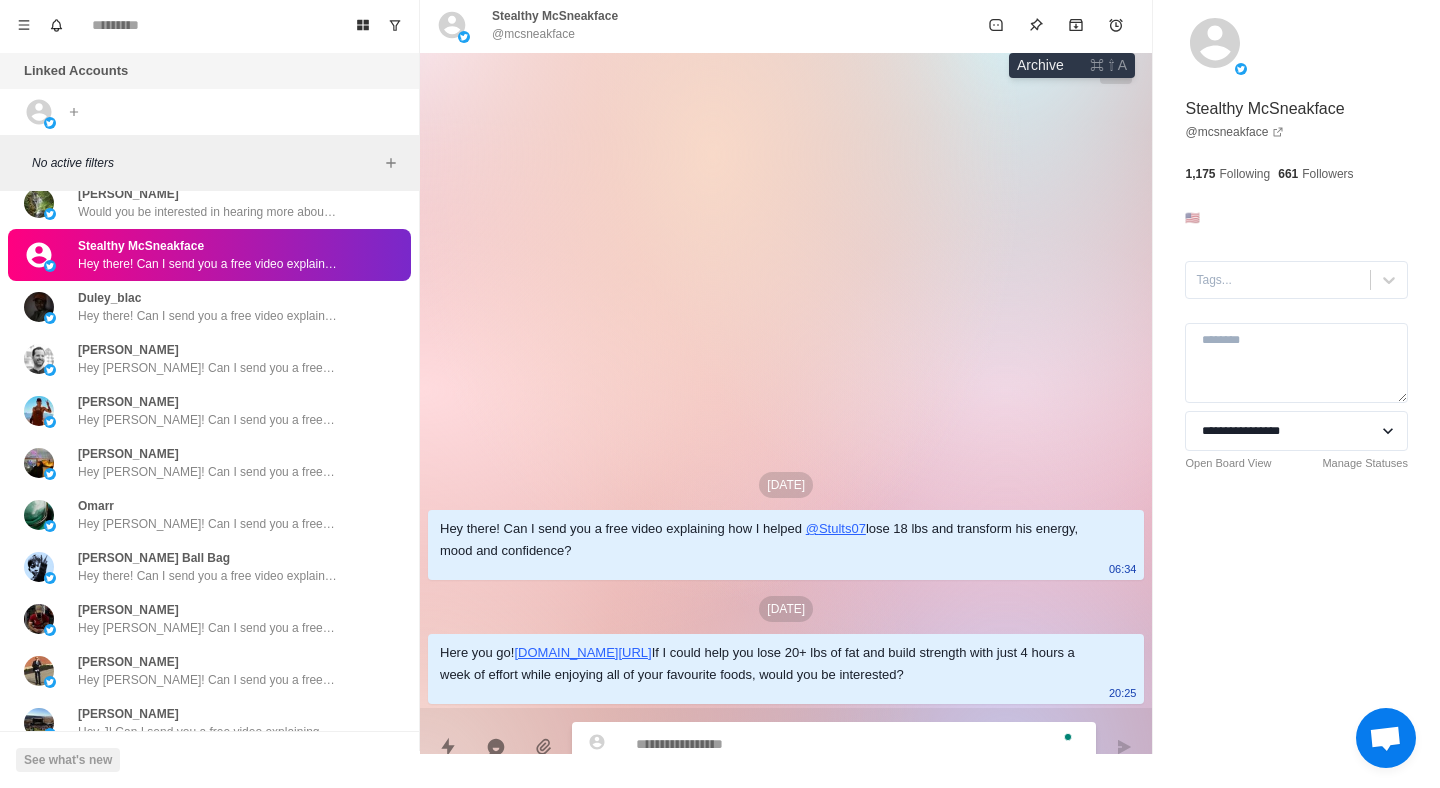 click 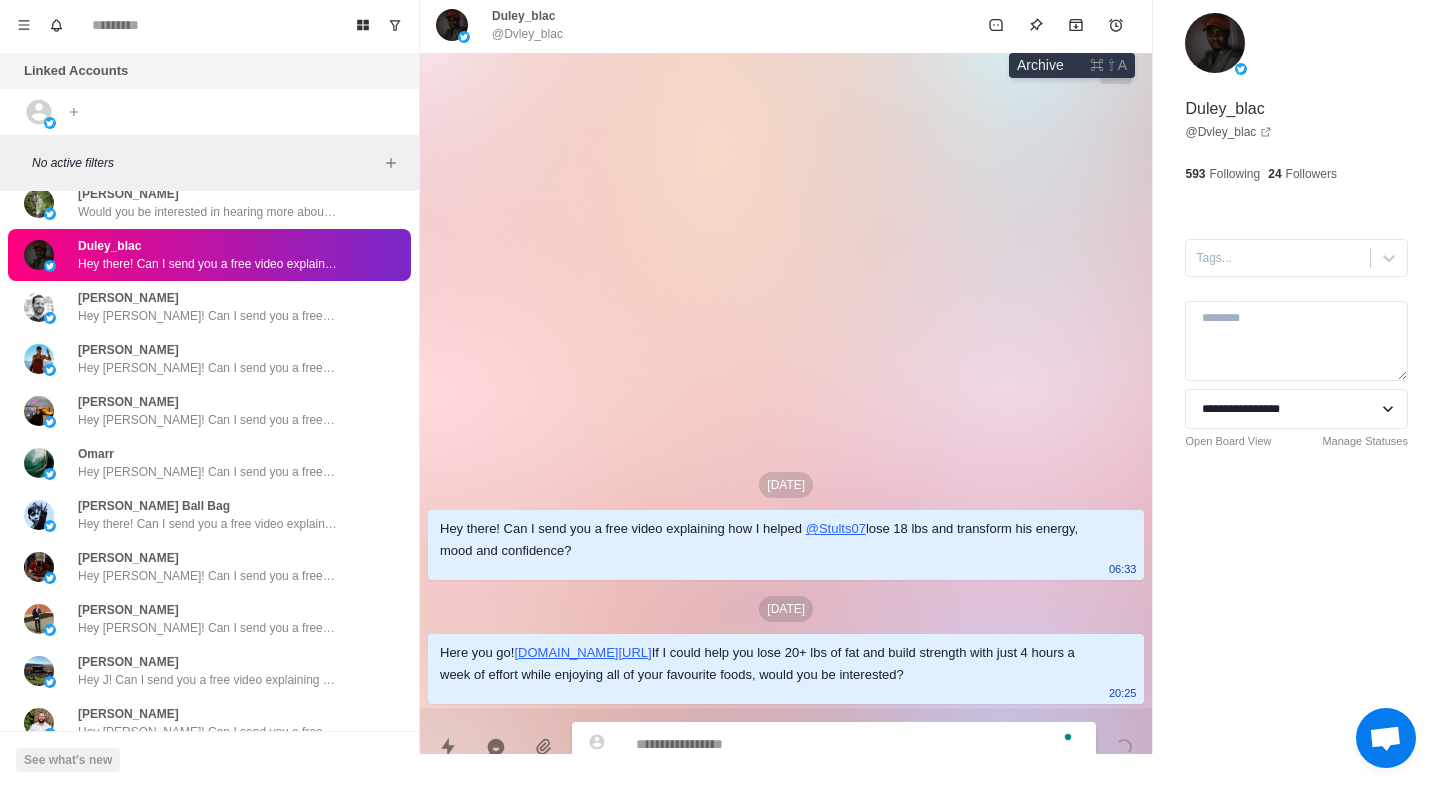 click 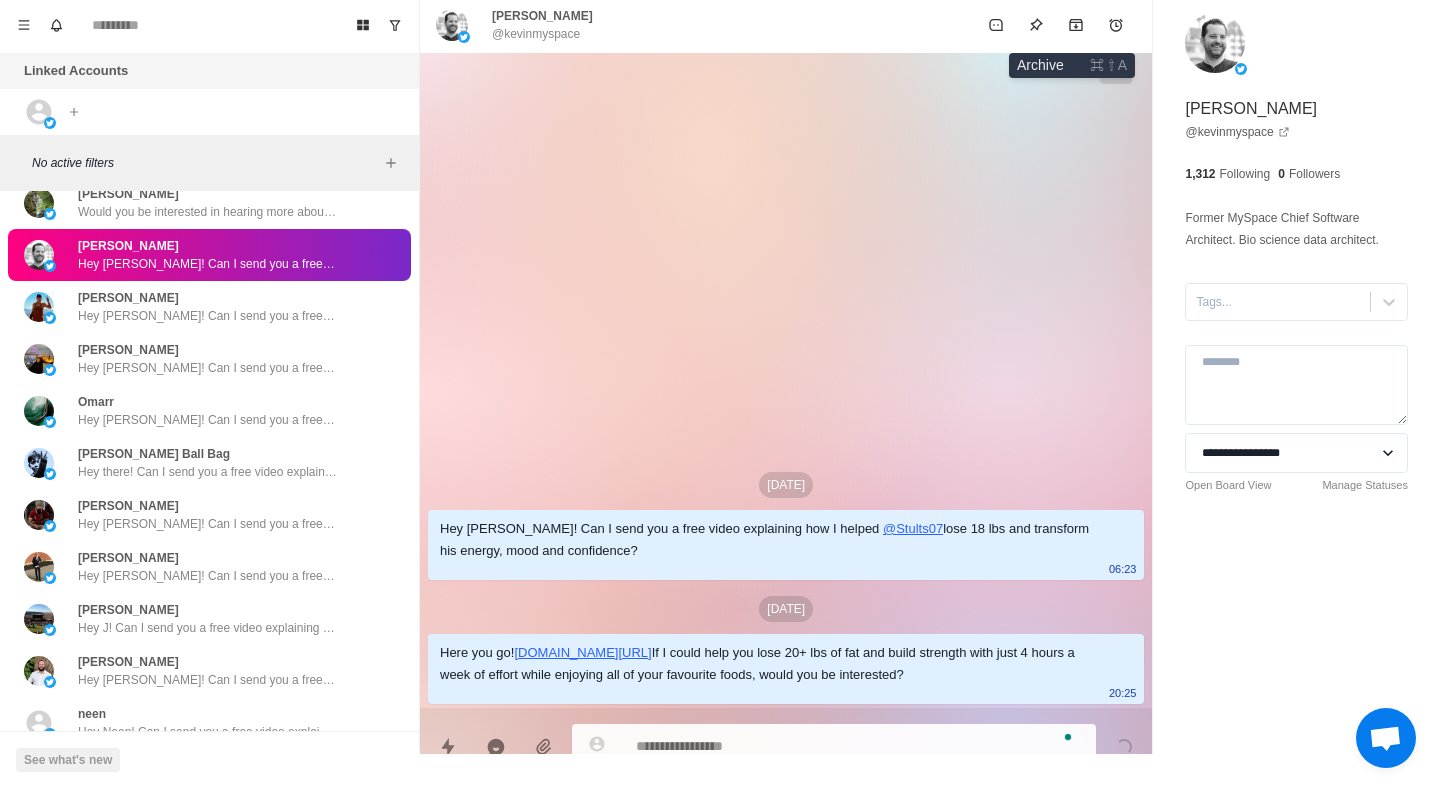 click 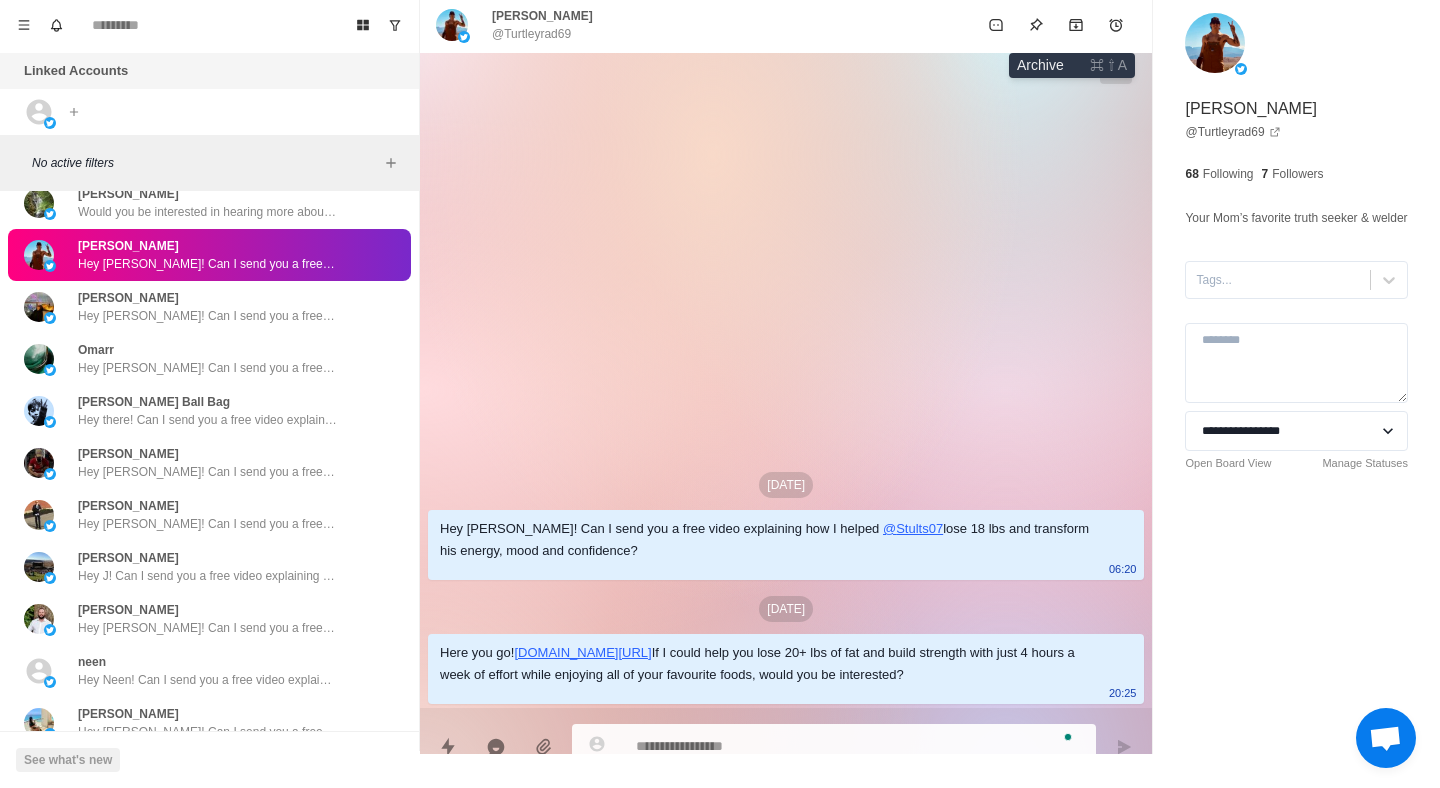 click 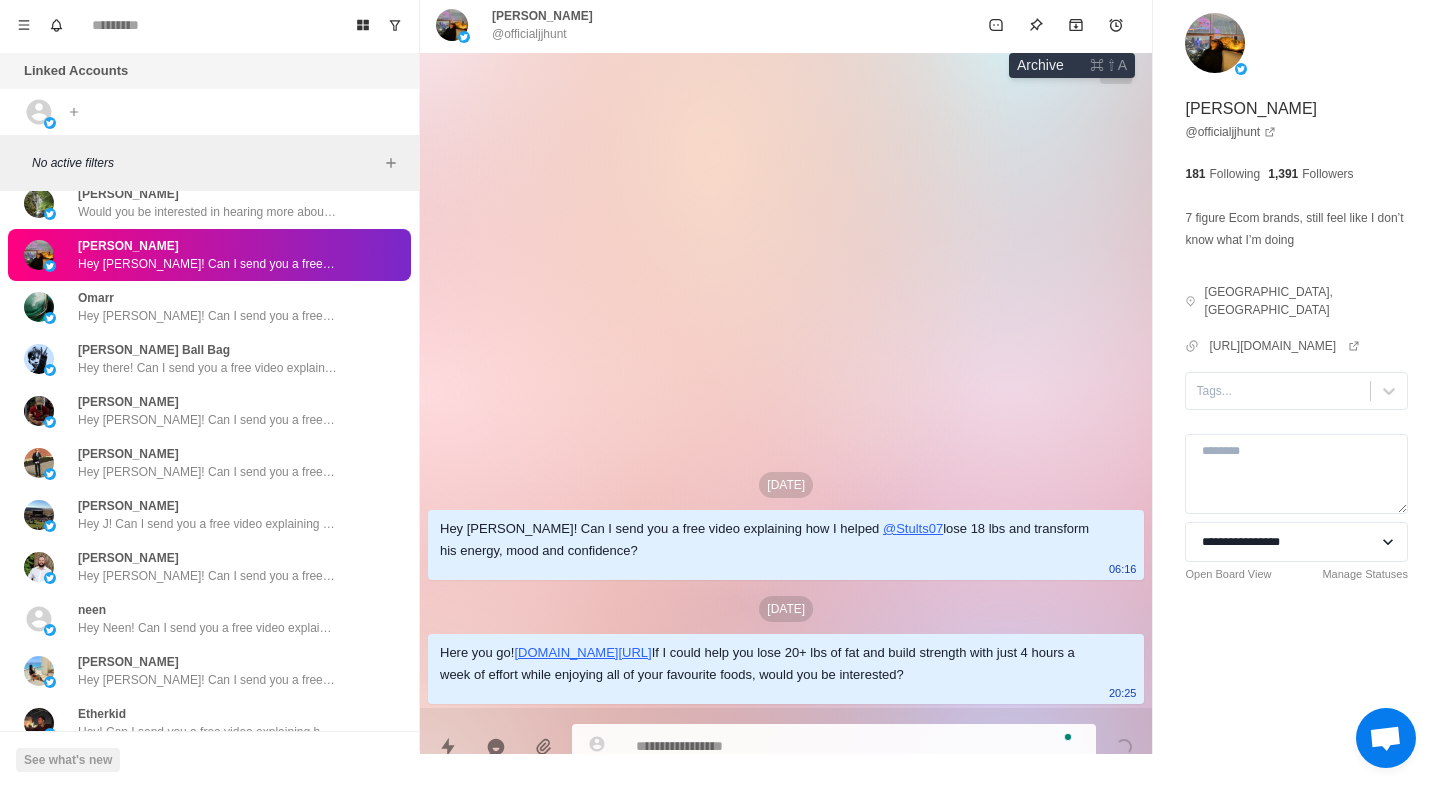 click 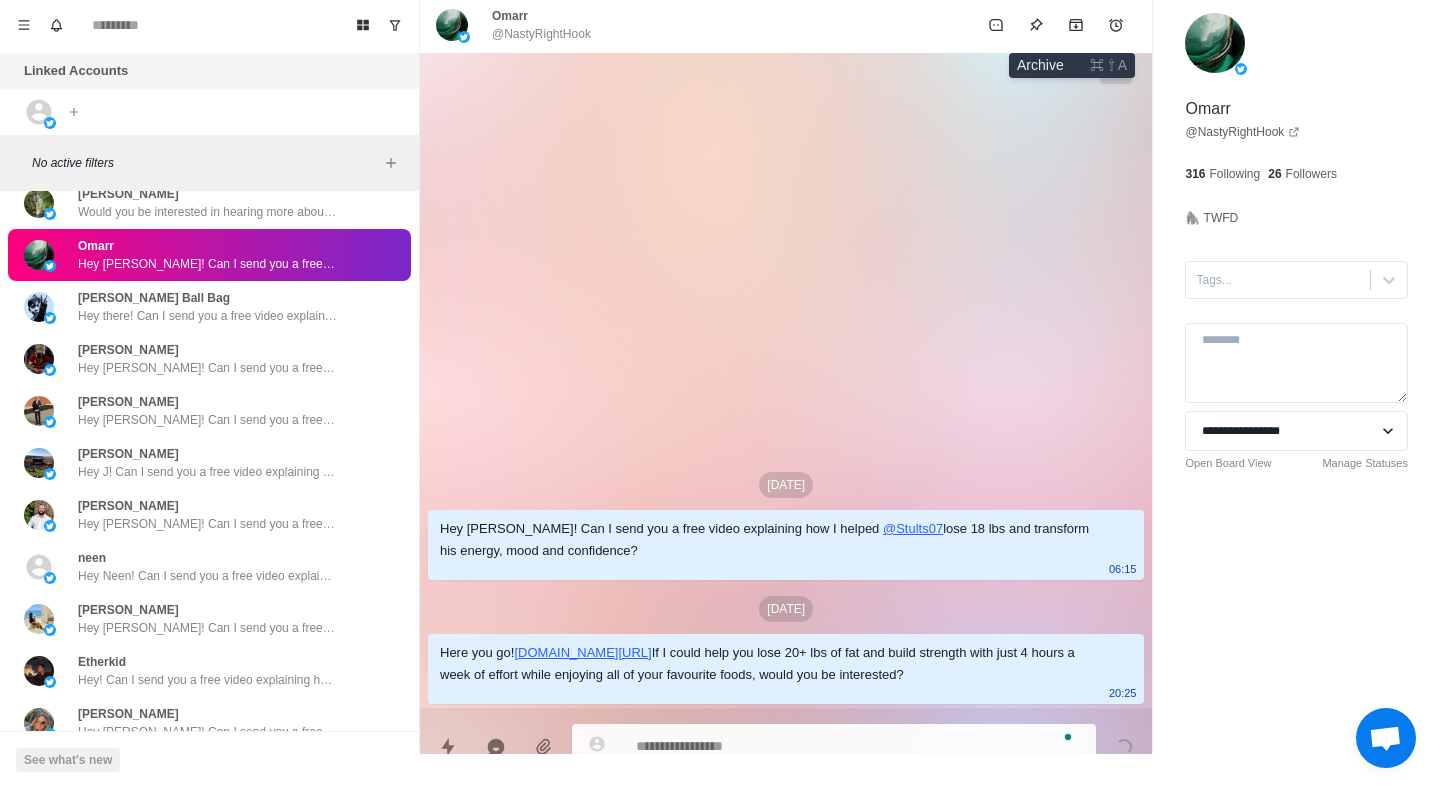 click 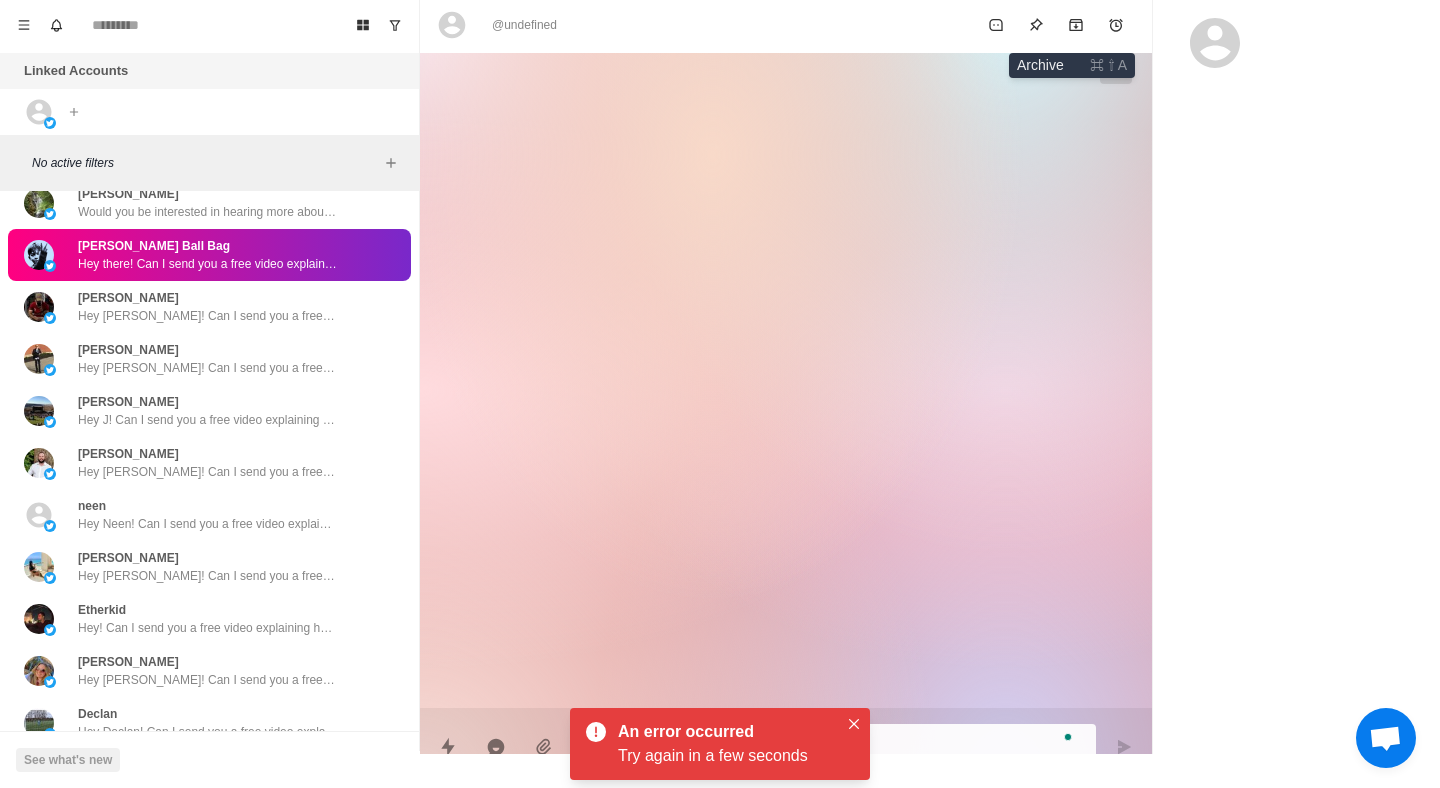 click 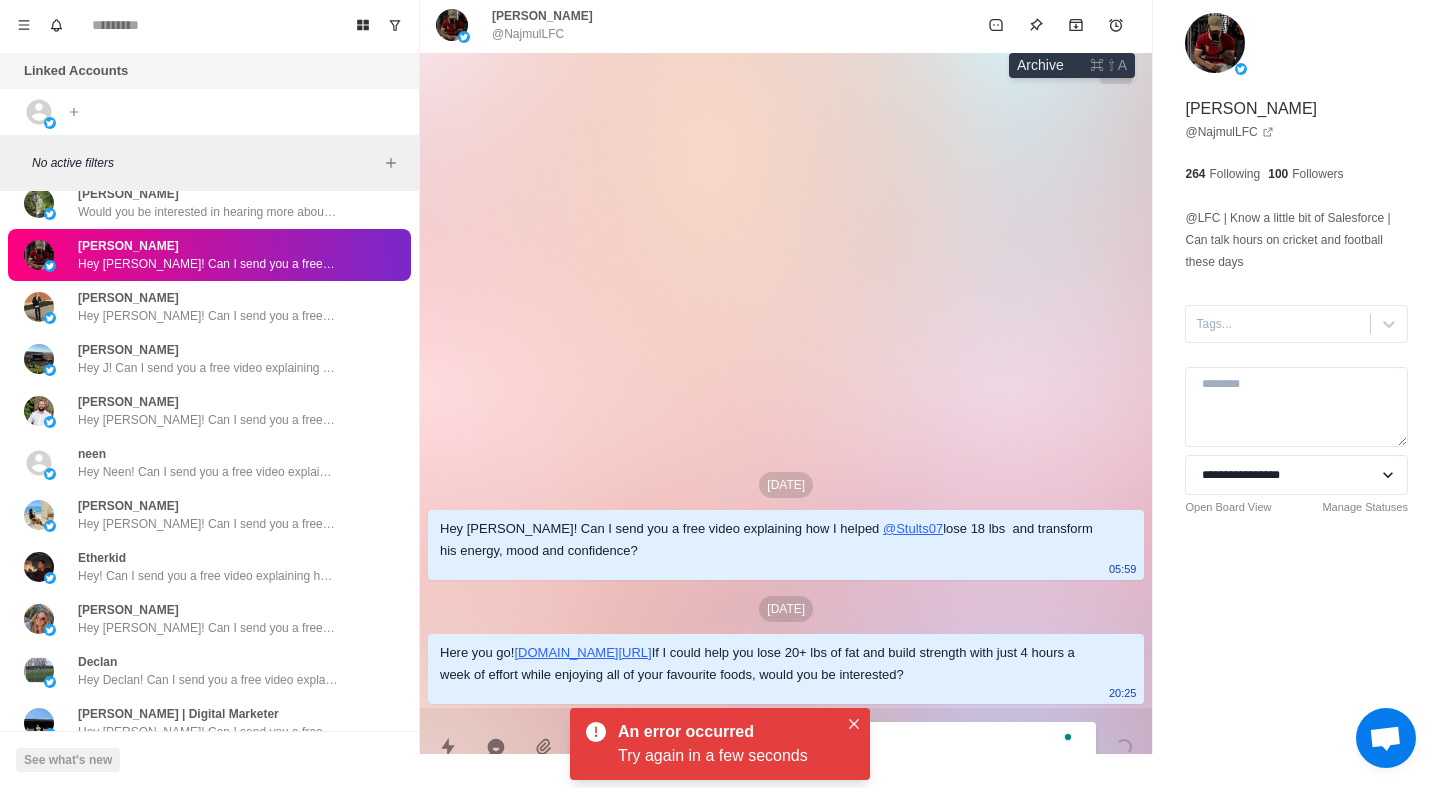 click 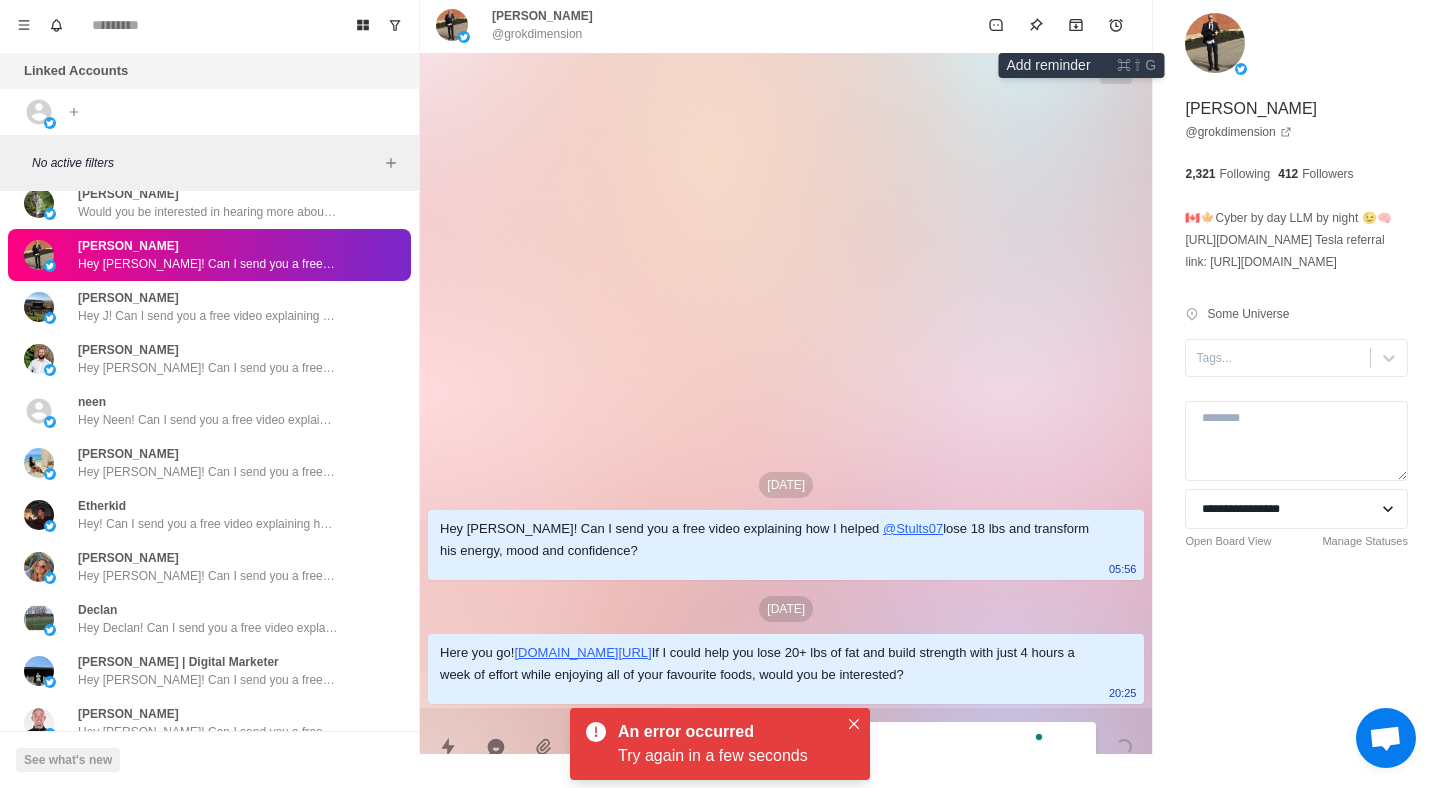 click at bounding box center (1116, 25) 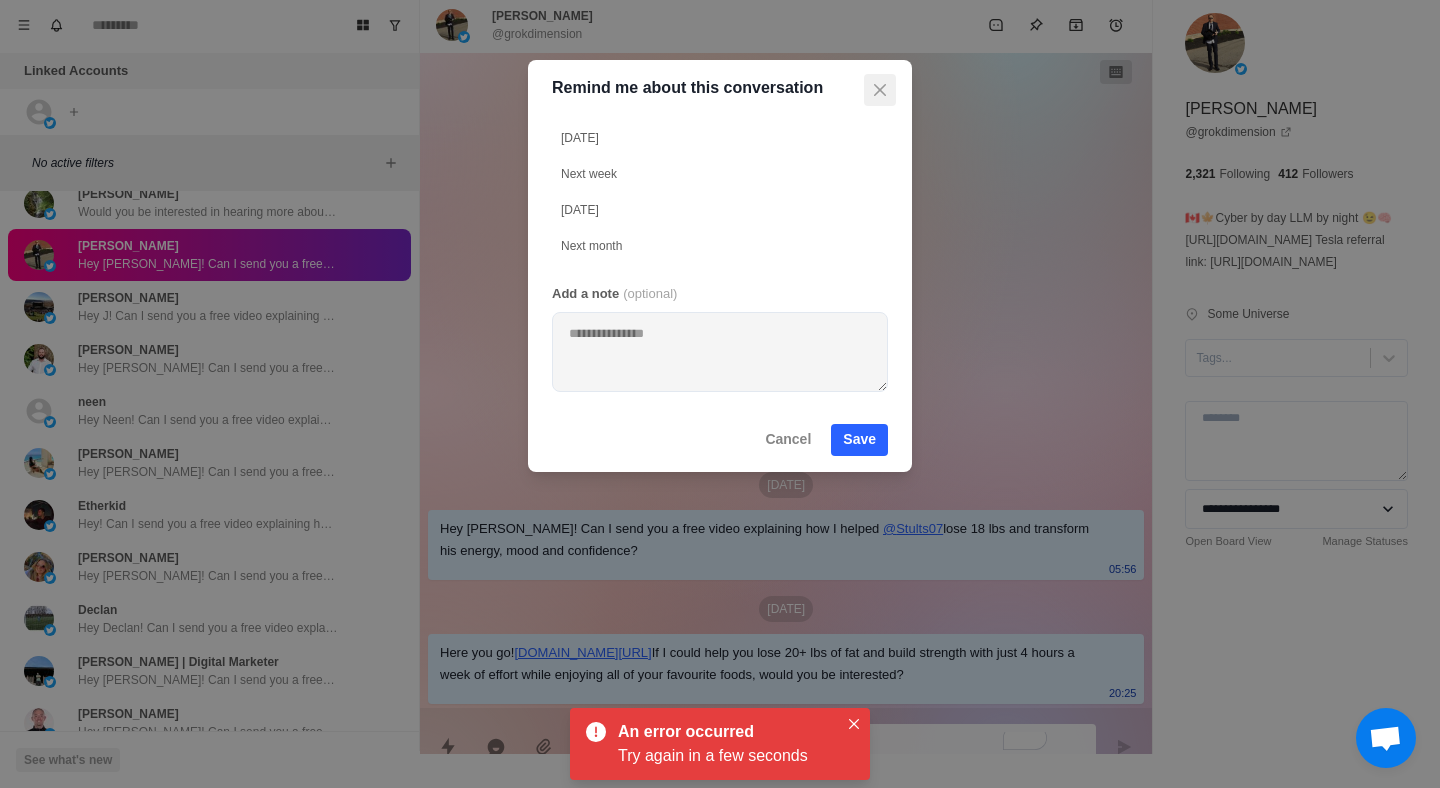 click 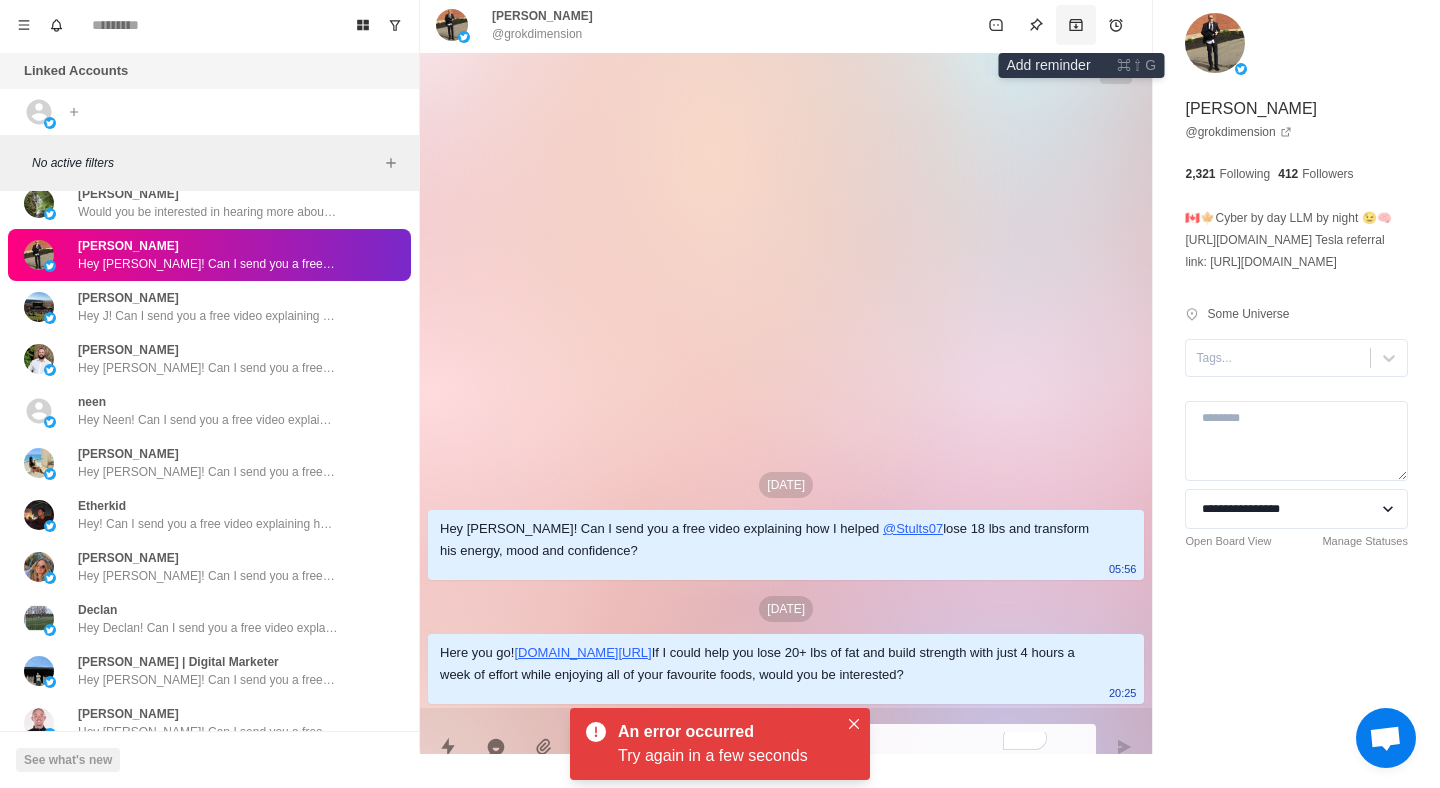 click 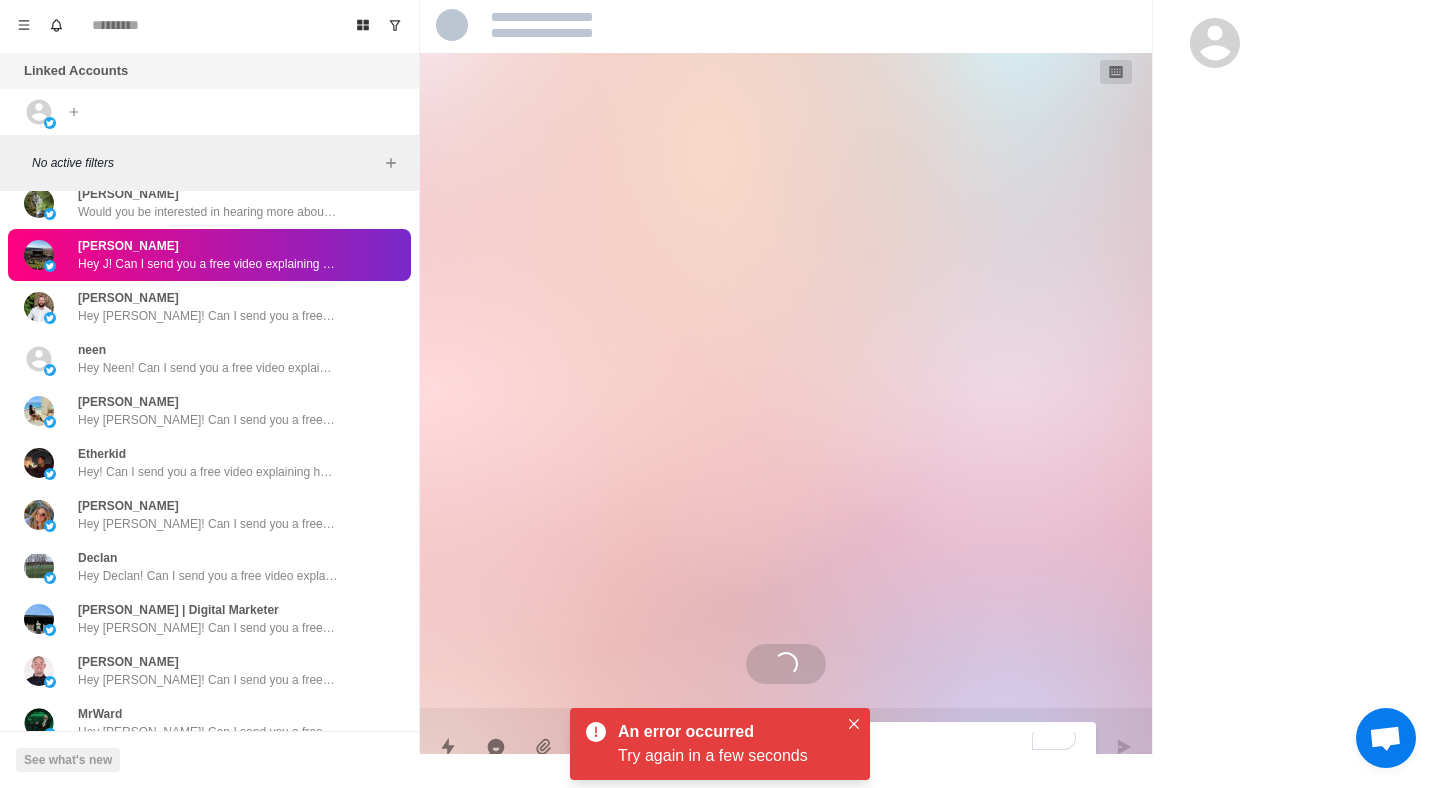 scroll, scrollTop: 4, scrollLeft: 0, axis: vertical 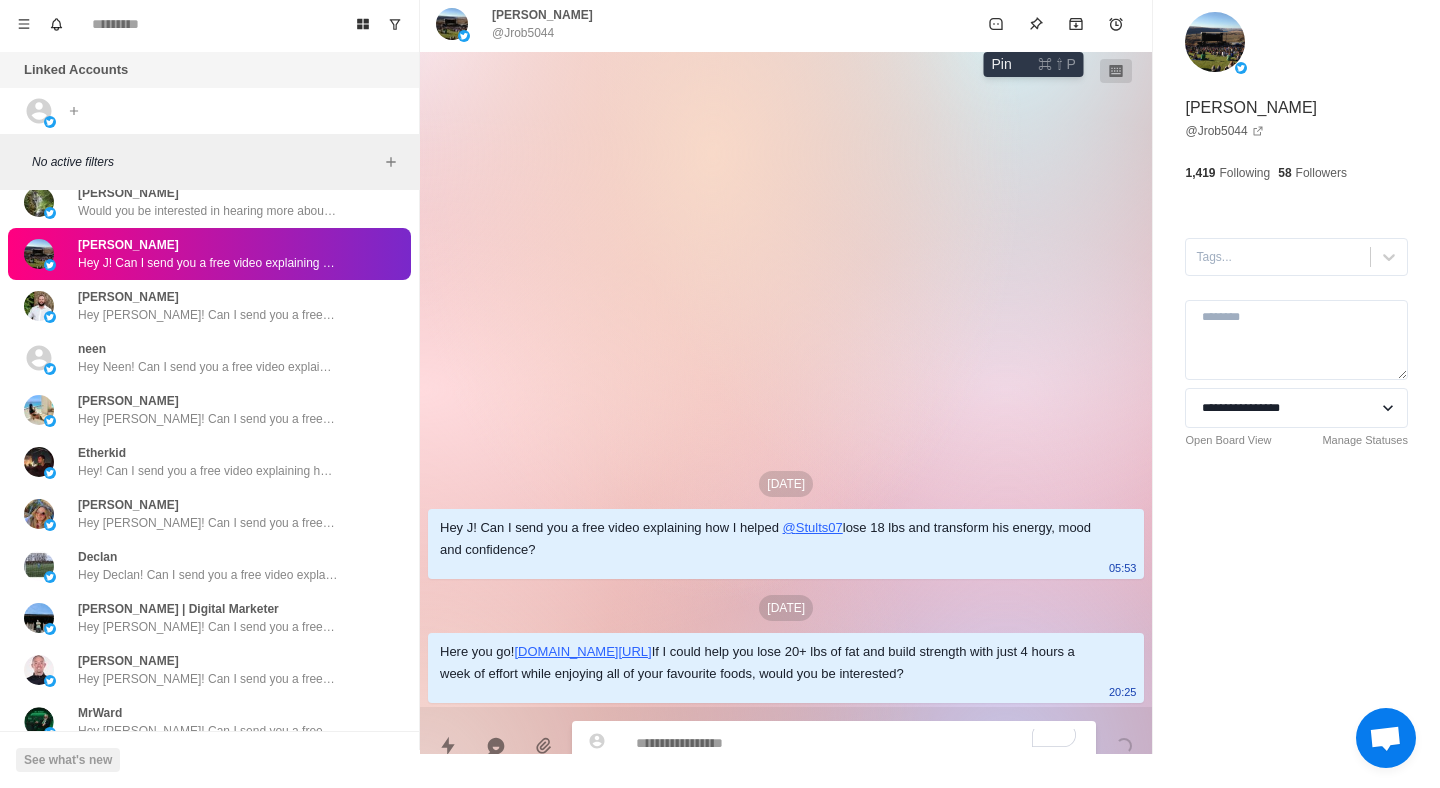 click at bounding box center [1036, 24] 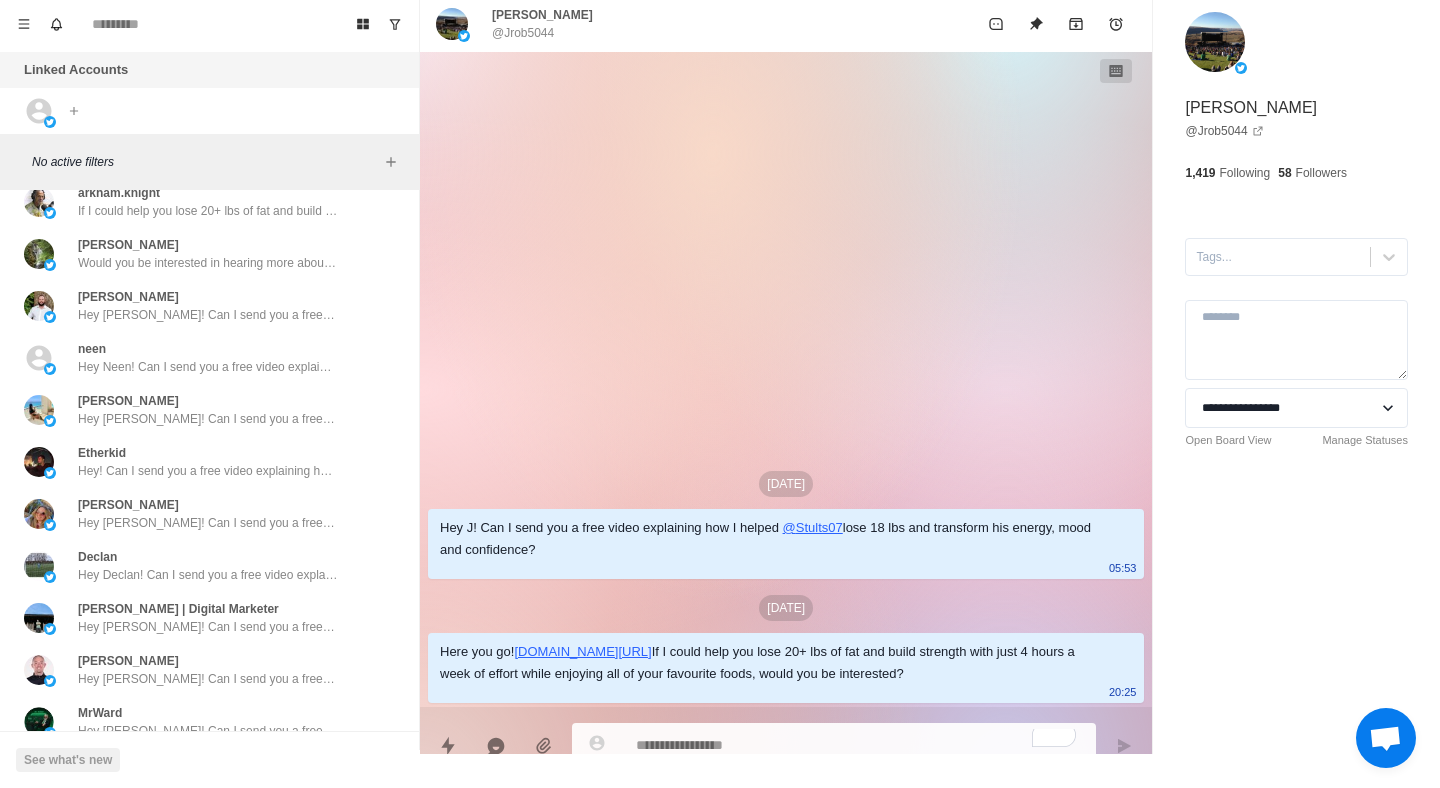 scroll, scrollTop: 0, scrollLeft: 0, axis: both 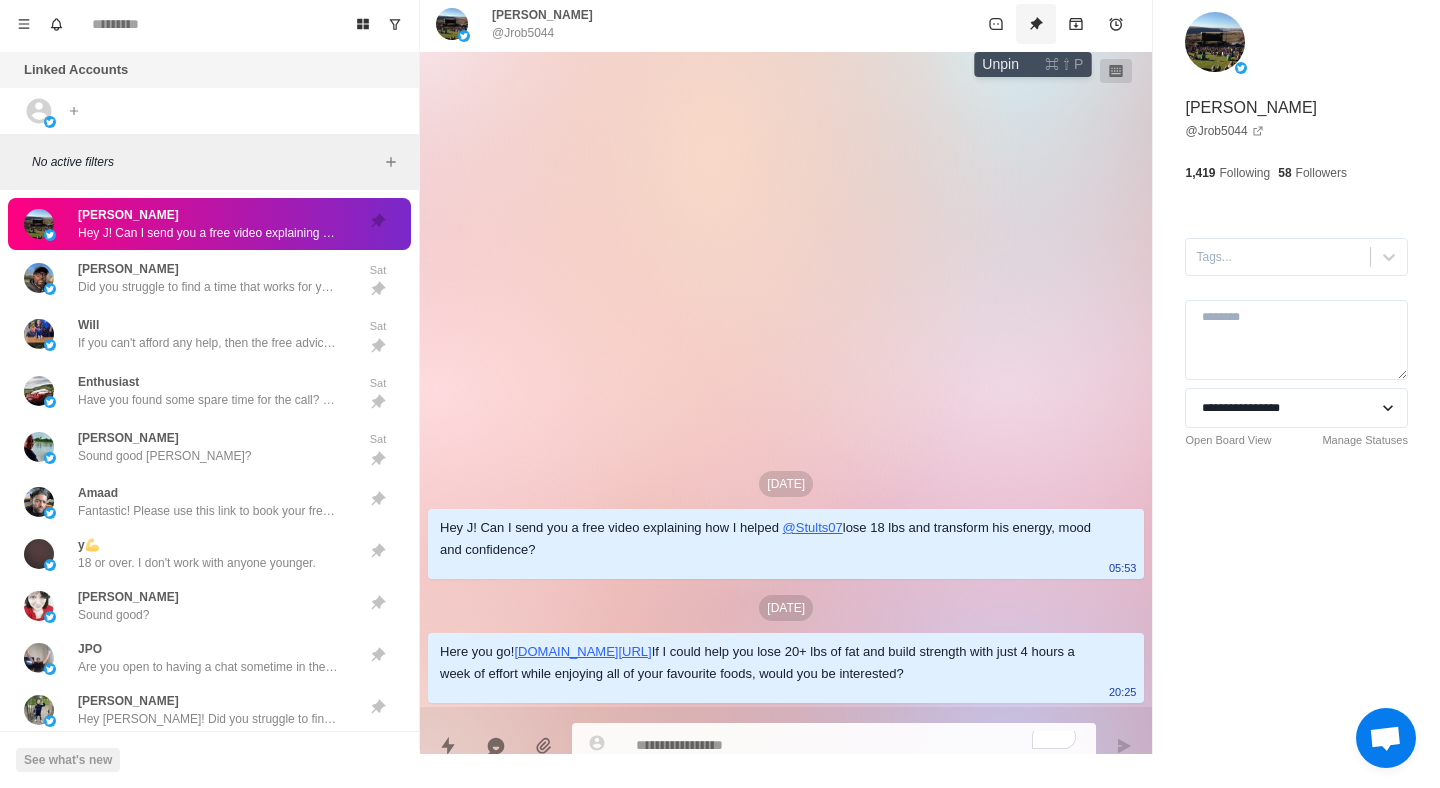 click 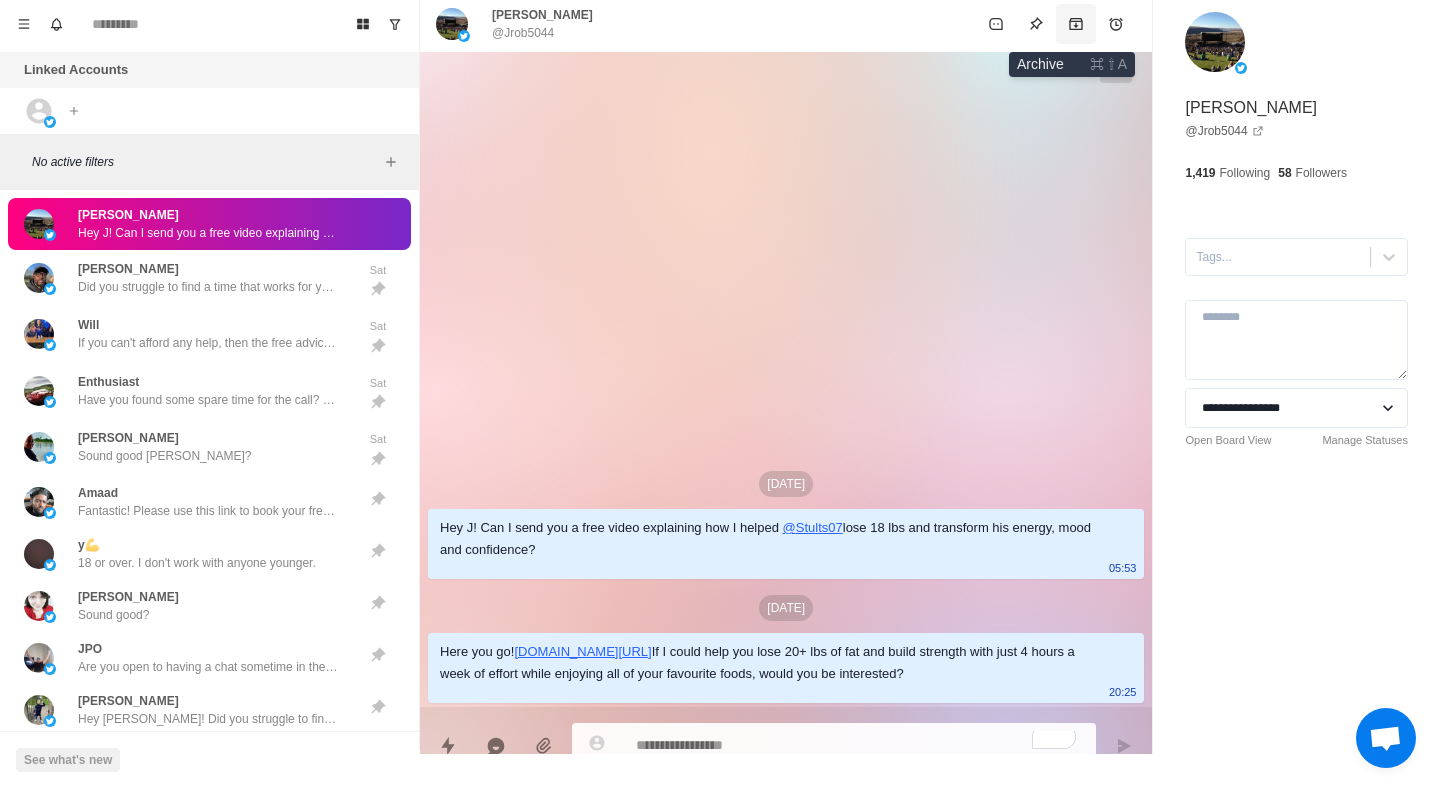 click 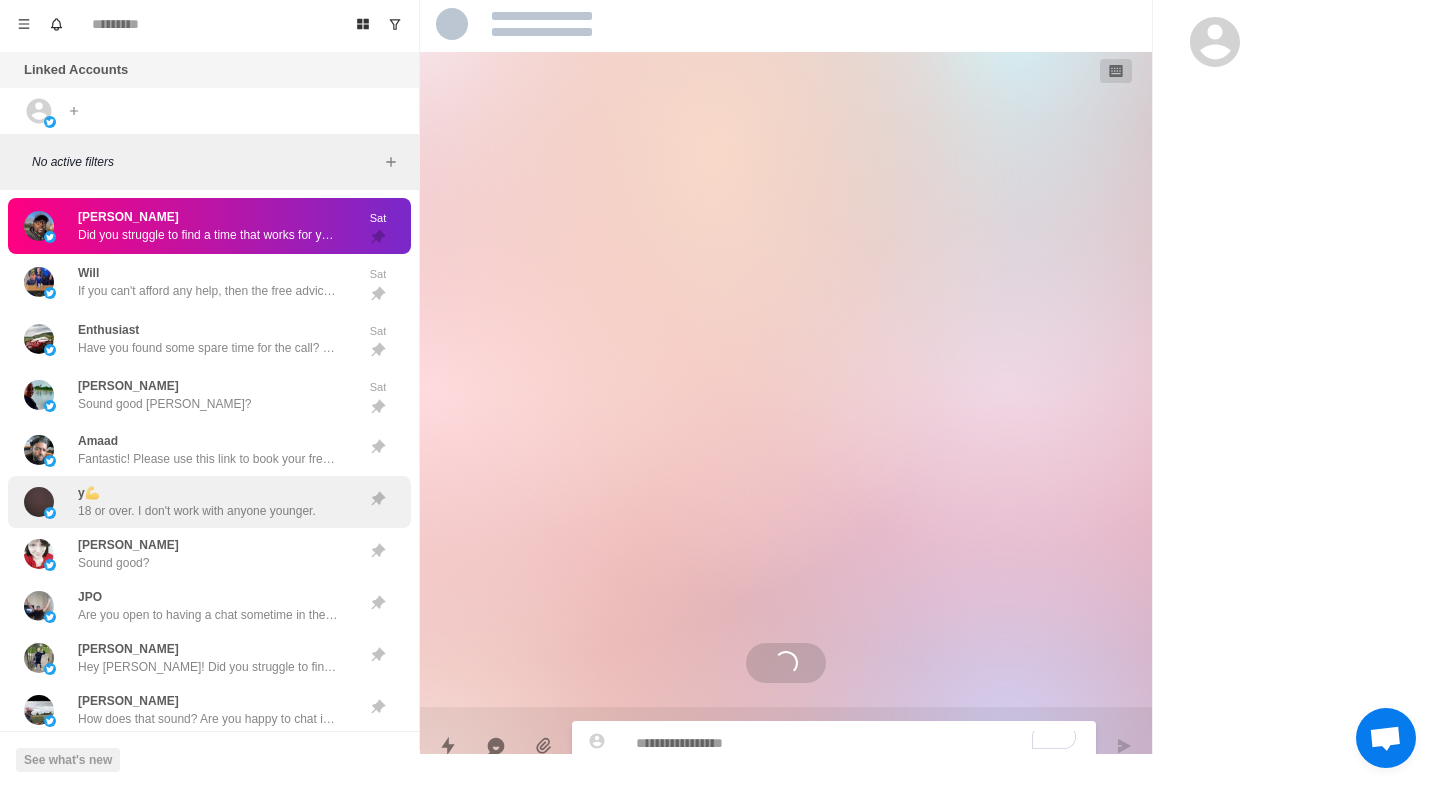 scroll, scrollTop: 1069, scrollLeft: 0, axis: vertical 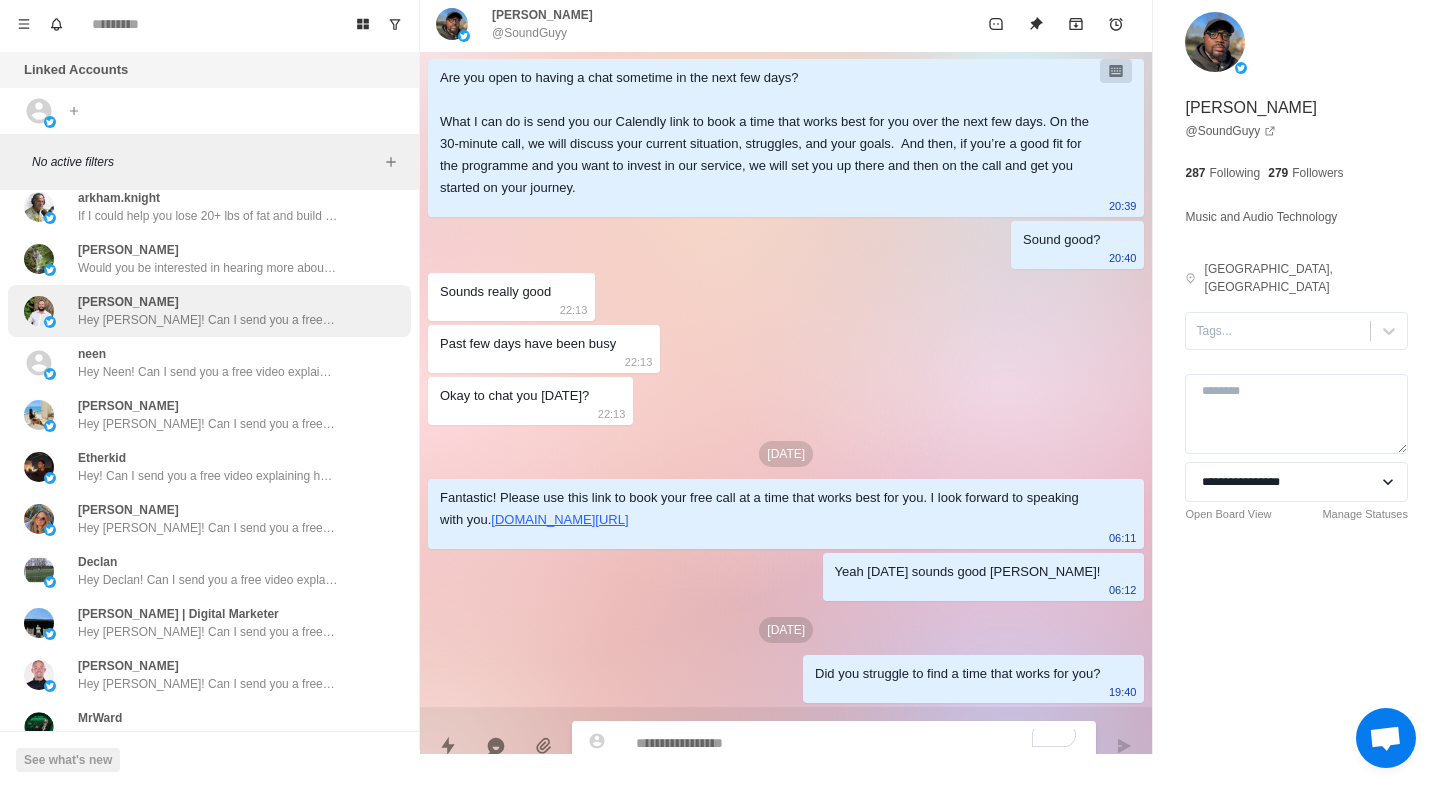 click on "Joseph Hey Joseph! Can I send you a free video explaining how I helped @Stults07 lose 18 lbs and transform his energy, mood and confidence?" at bounding box center (209, 311) 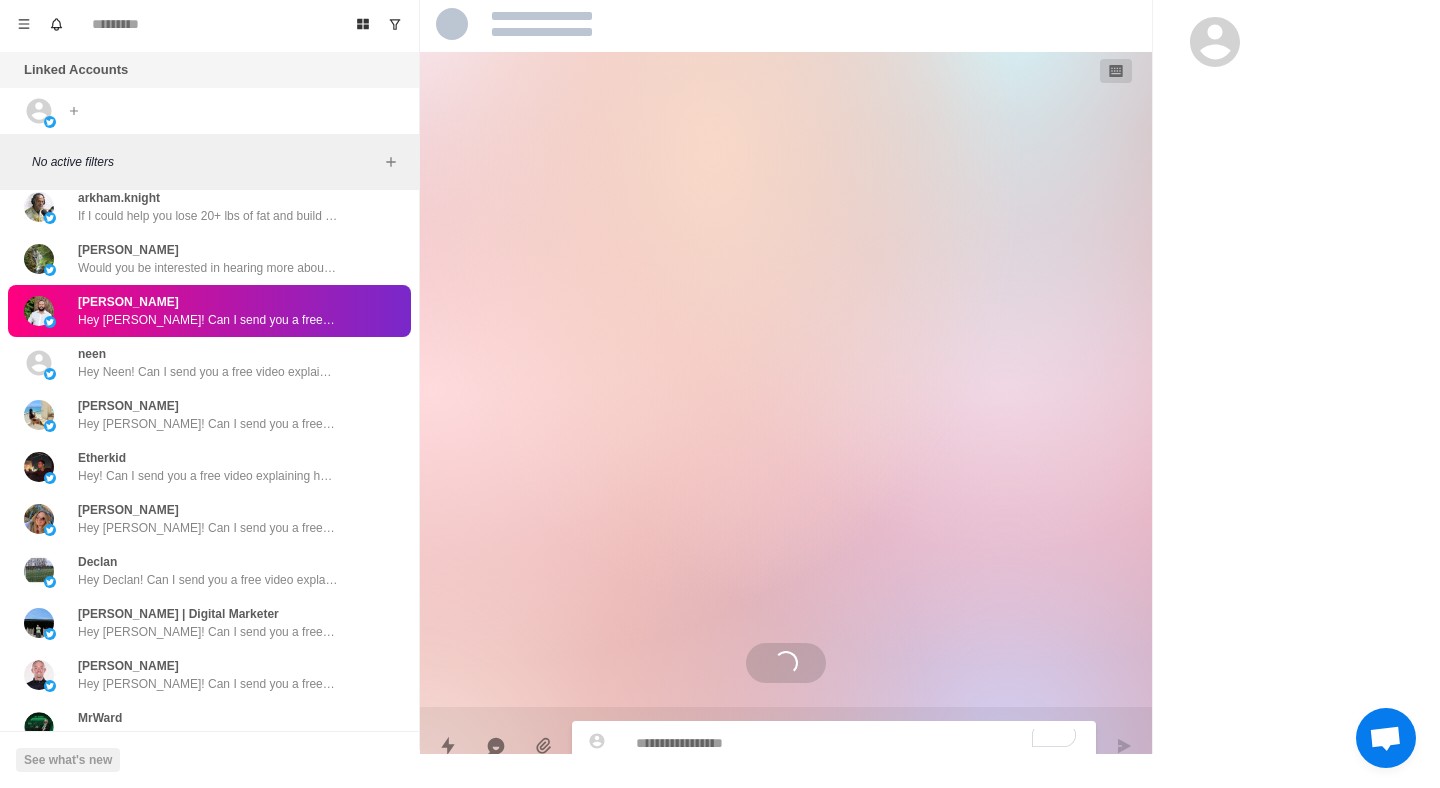 scroll, scrollTop: 0, scrollLeft: 0, axis: both 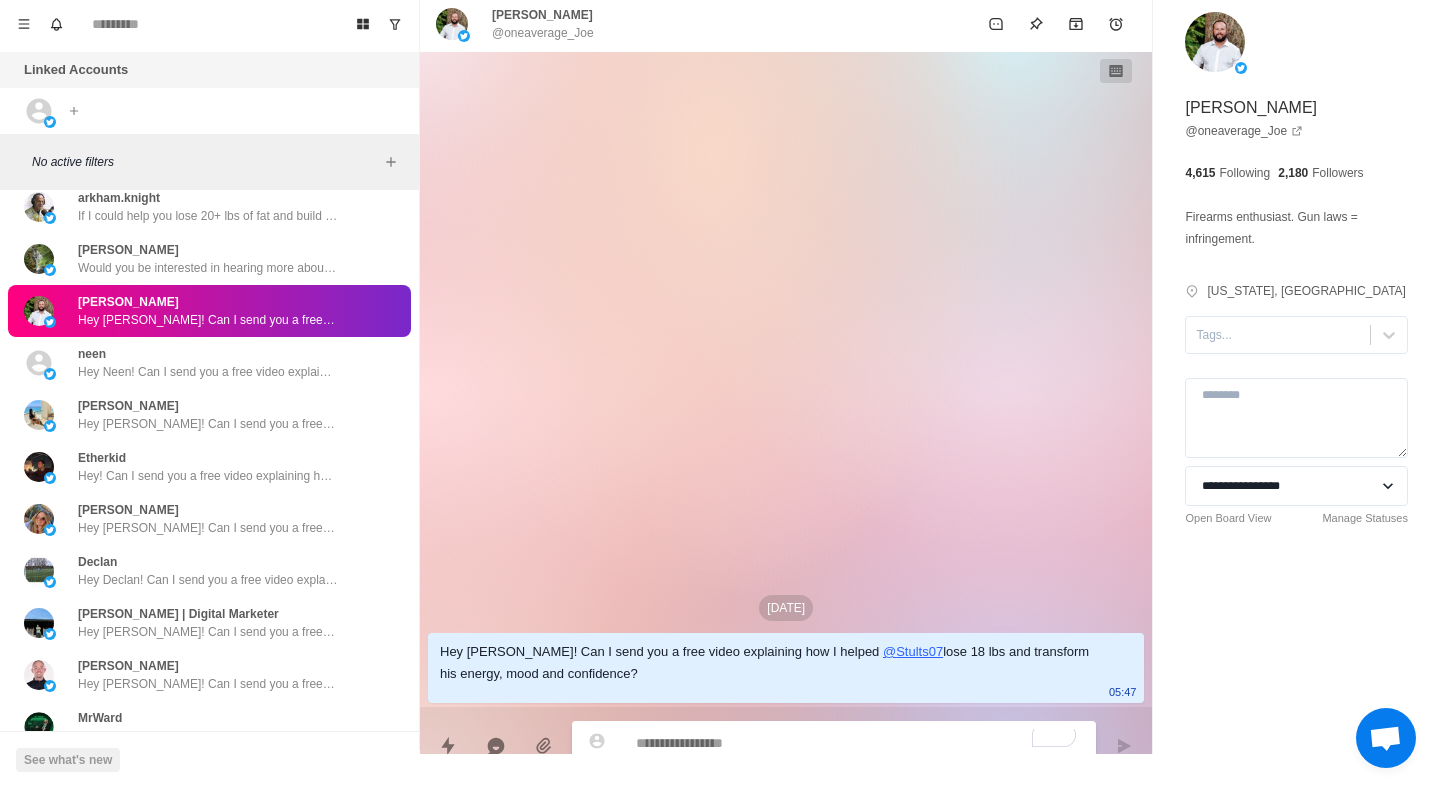 paste on "**********" 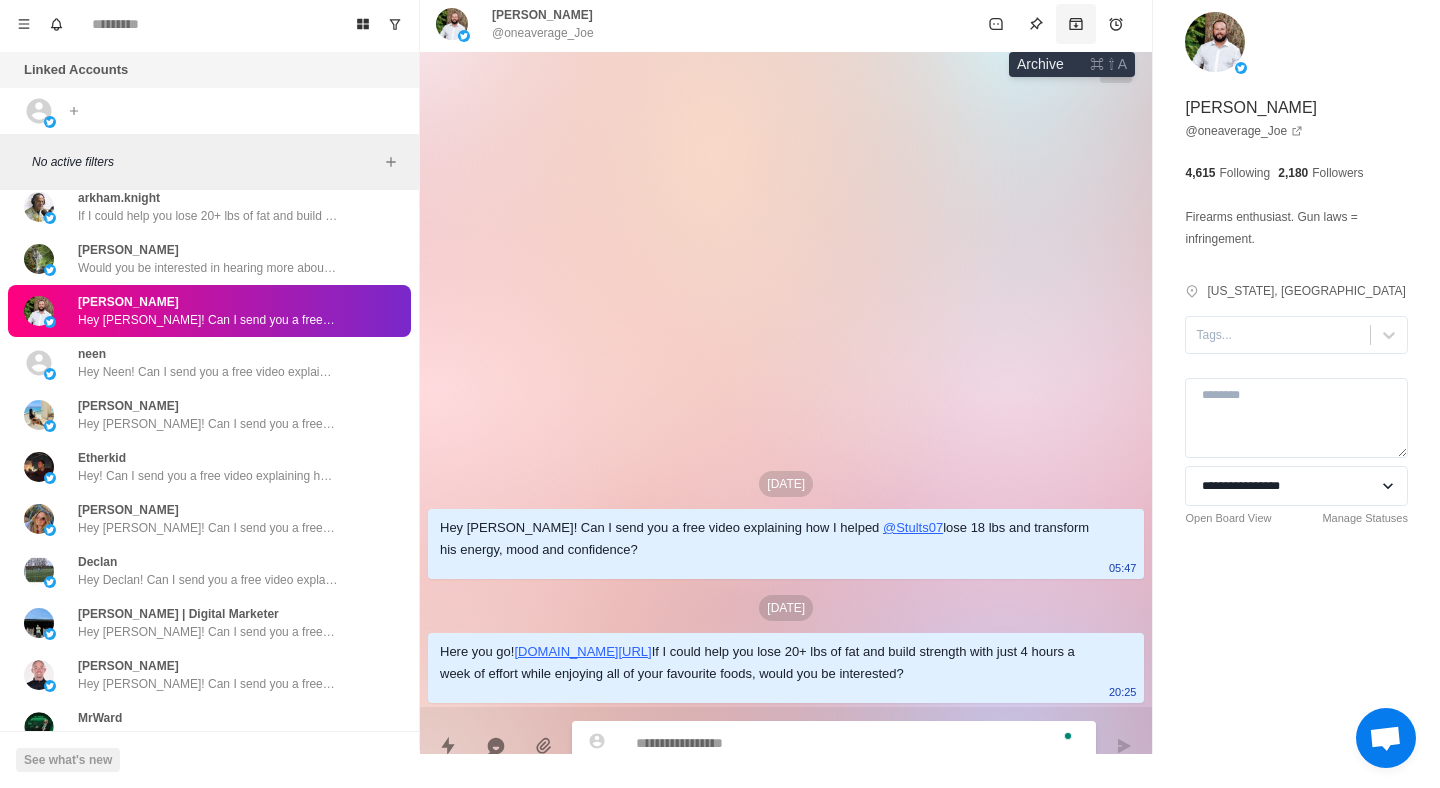click at bounding box center (1076, 24) 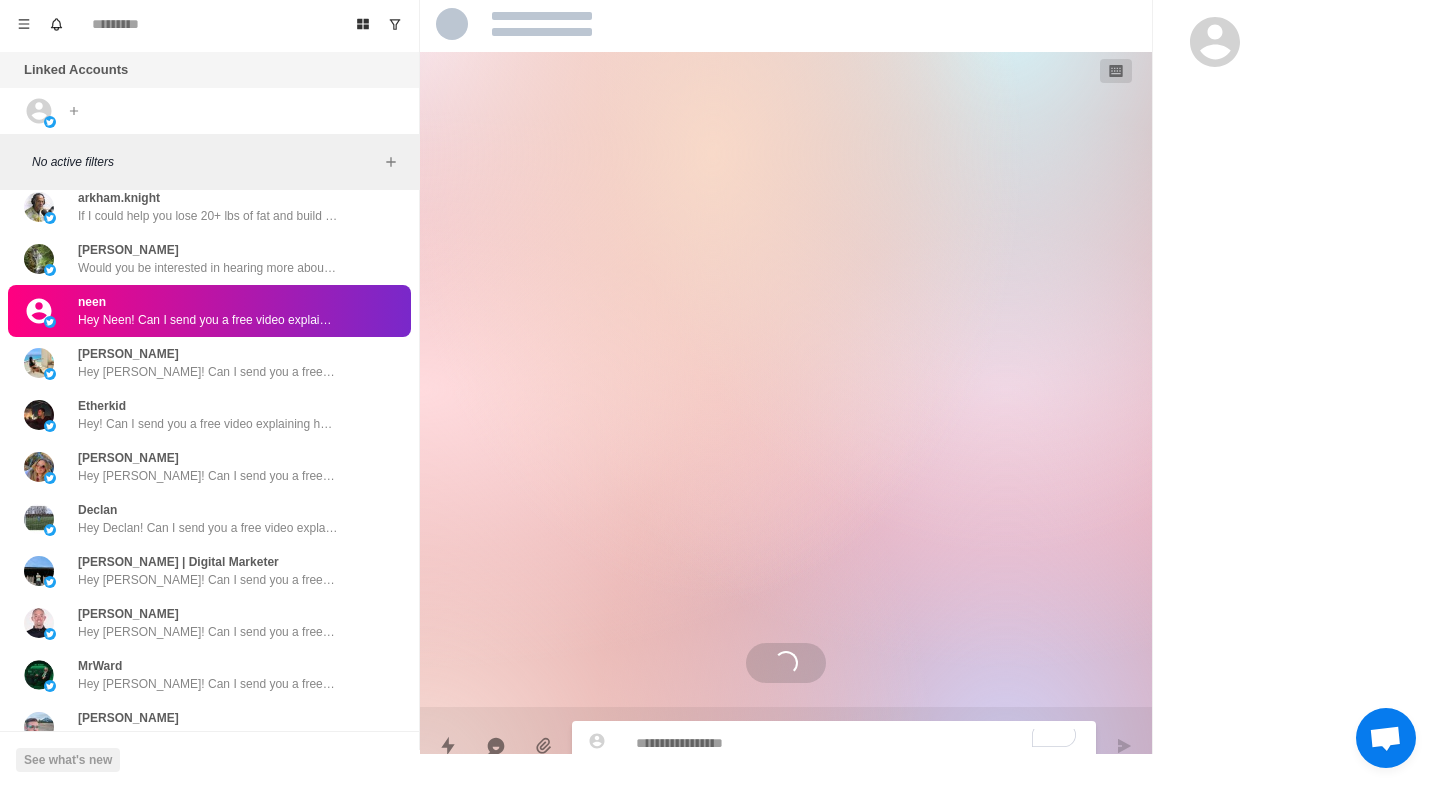 paste on "**********" 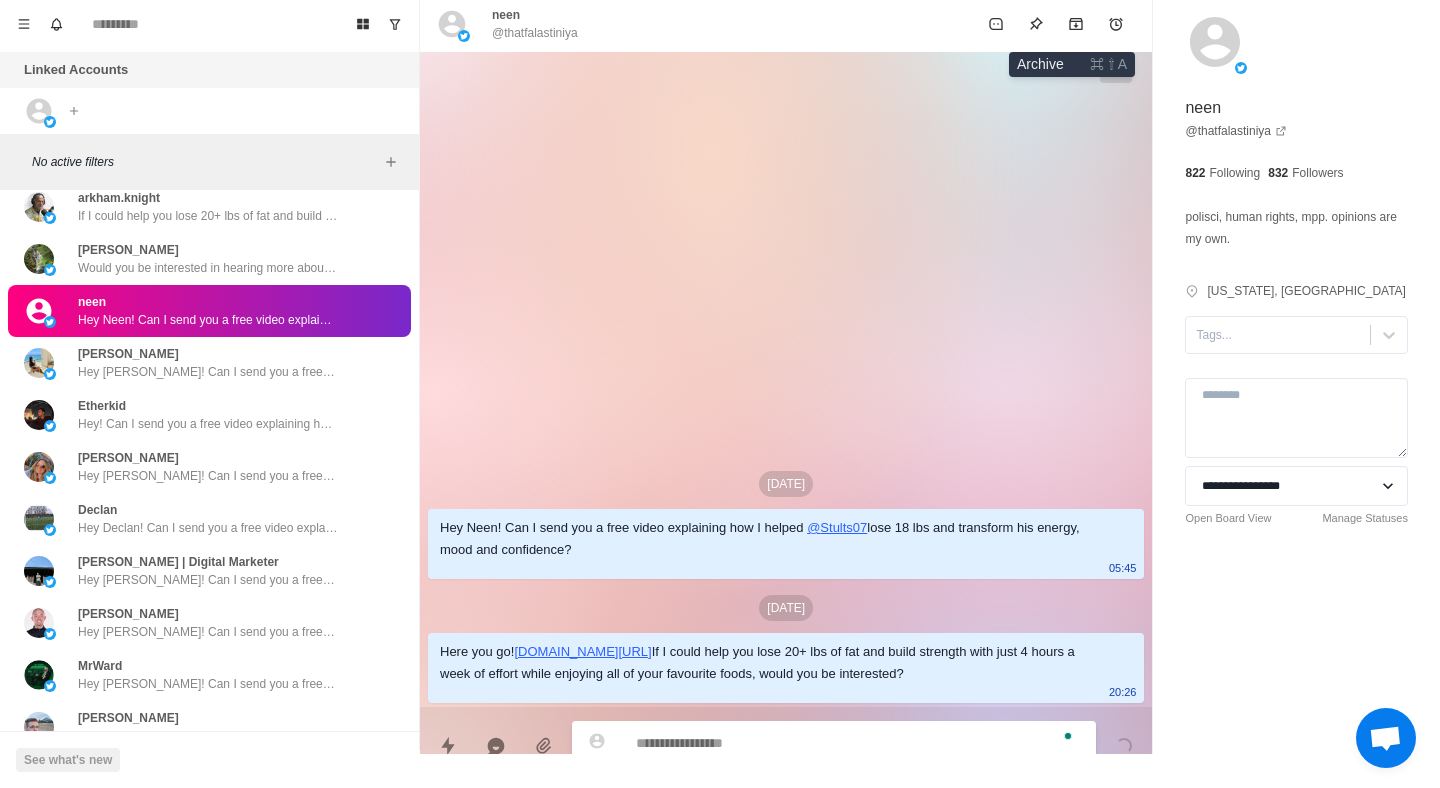 click at bounding box center (1076, 24) 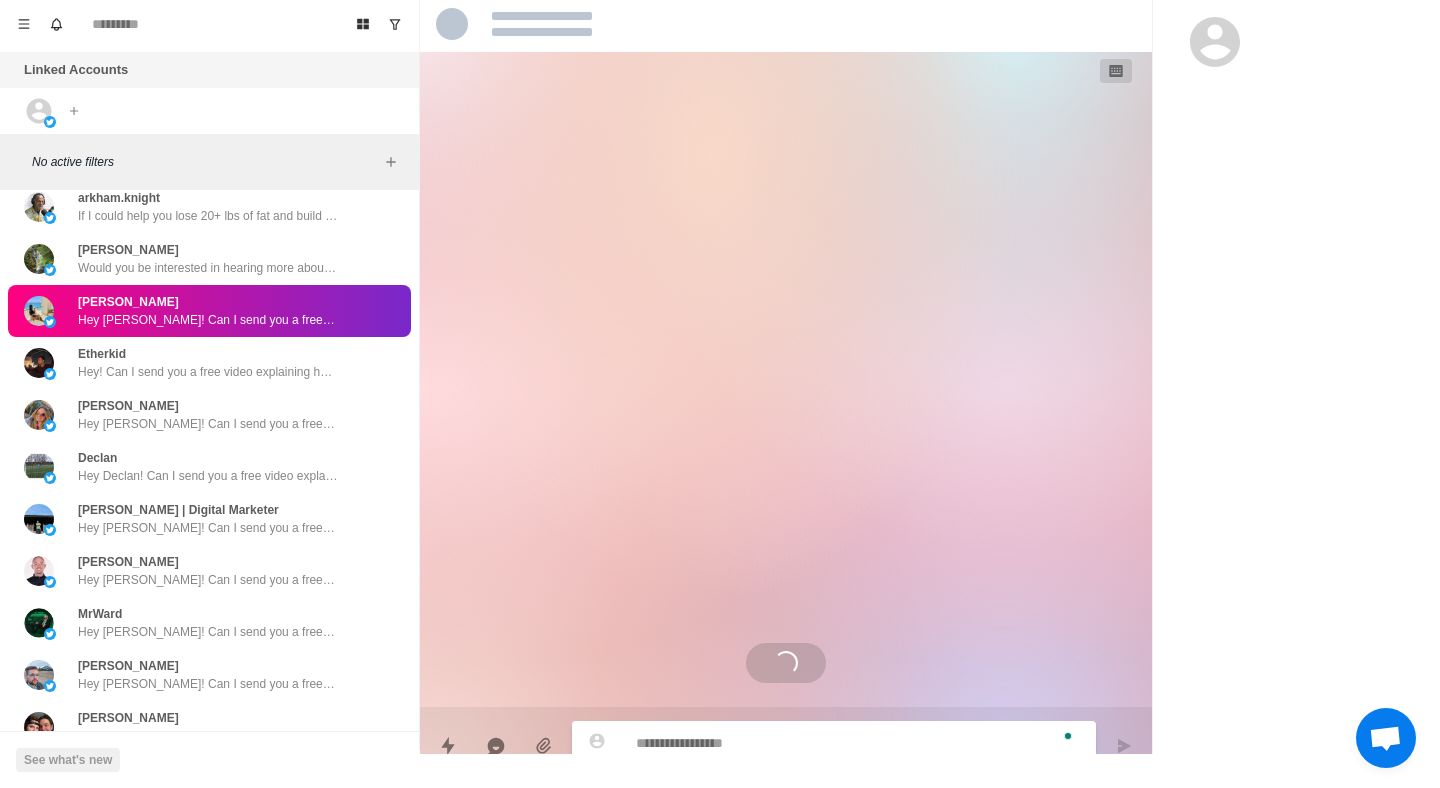 paste on "**********" 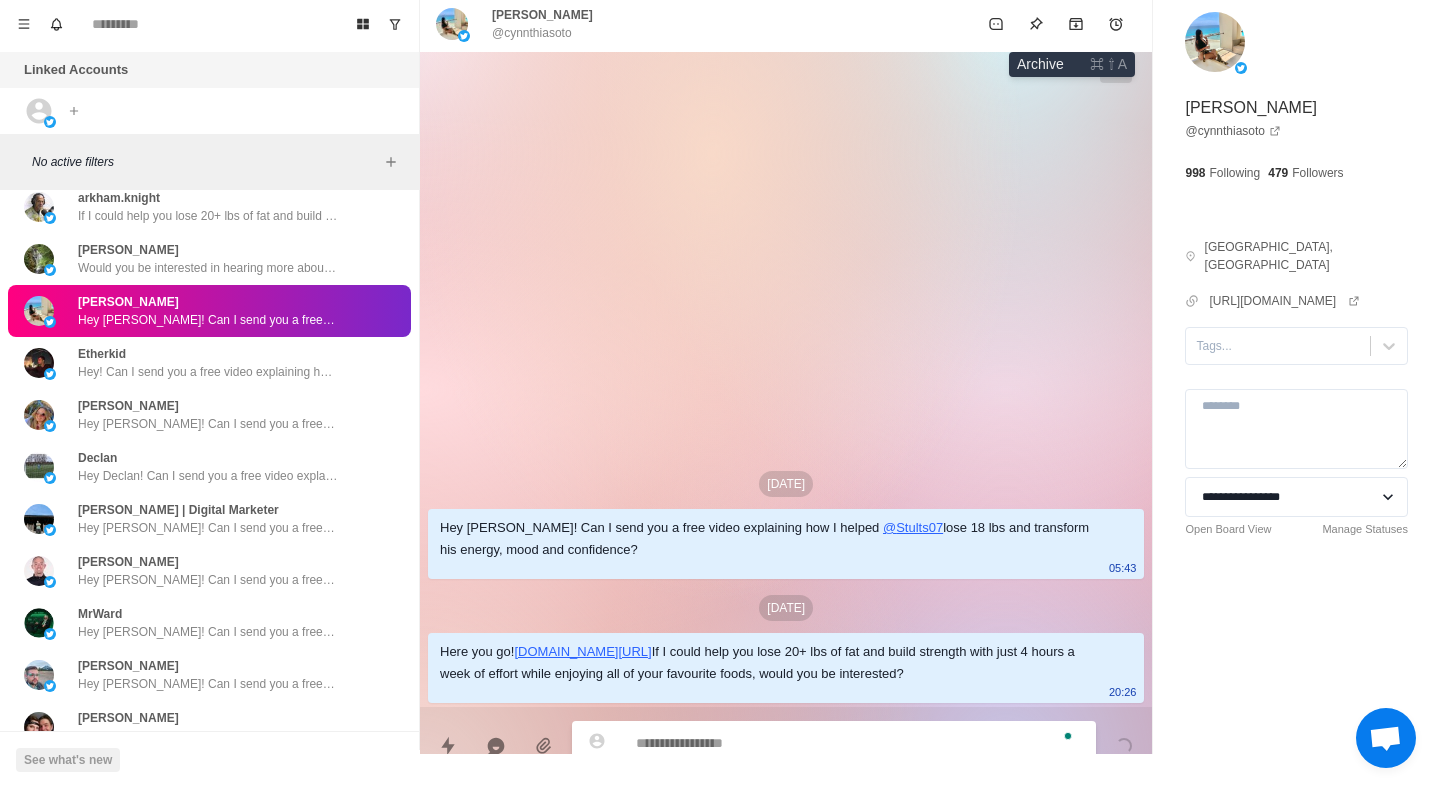 click at bounding box center (1076, 24) 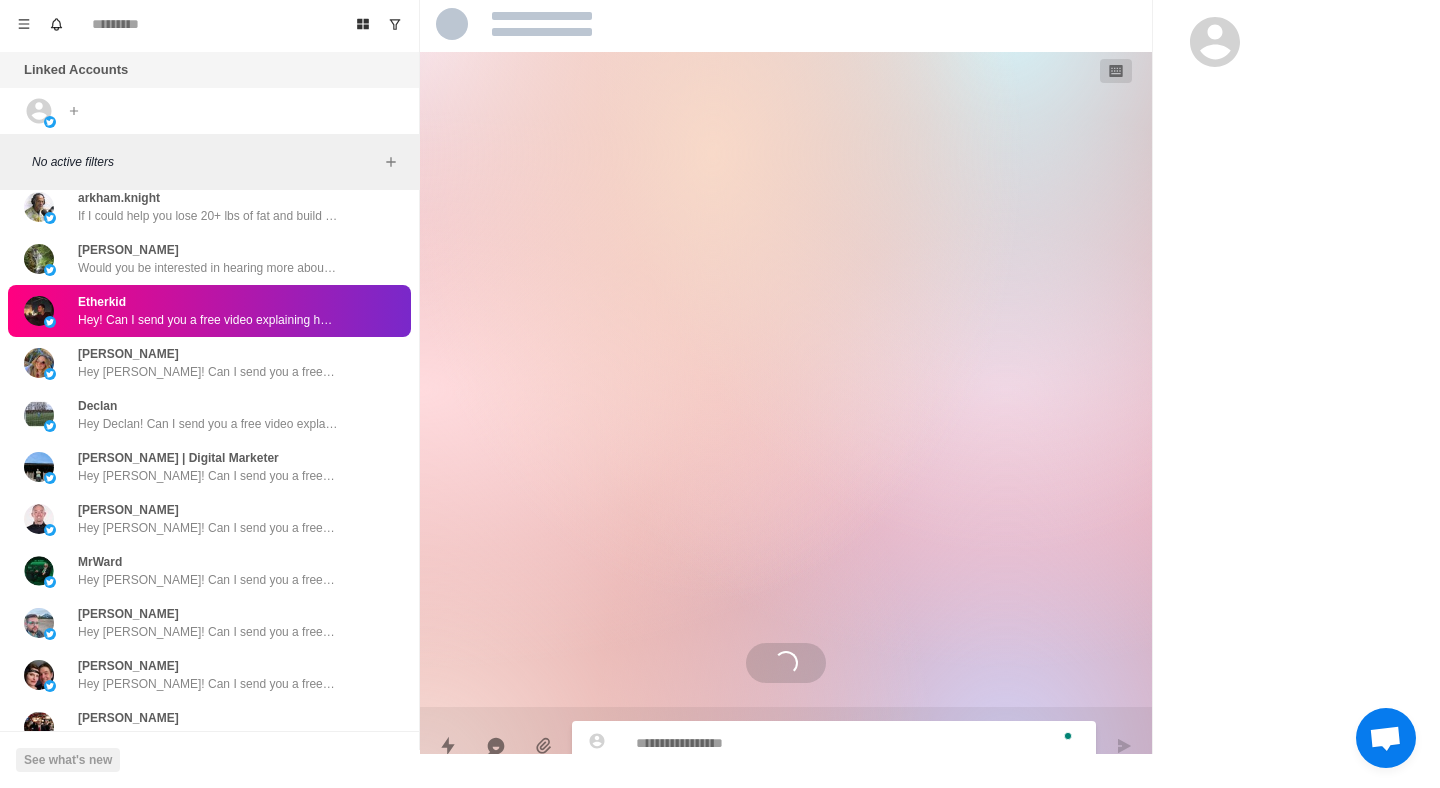 paste on "**********" 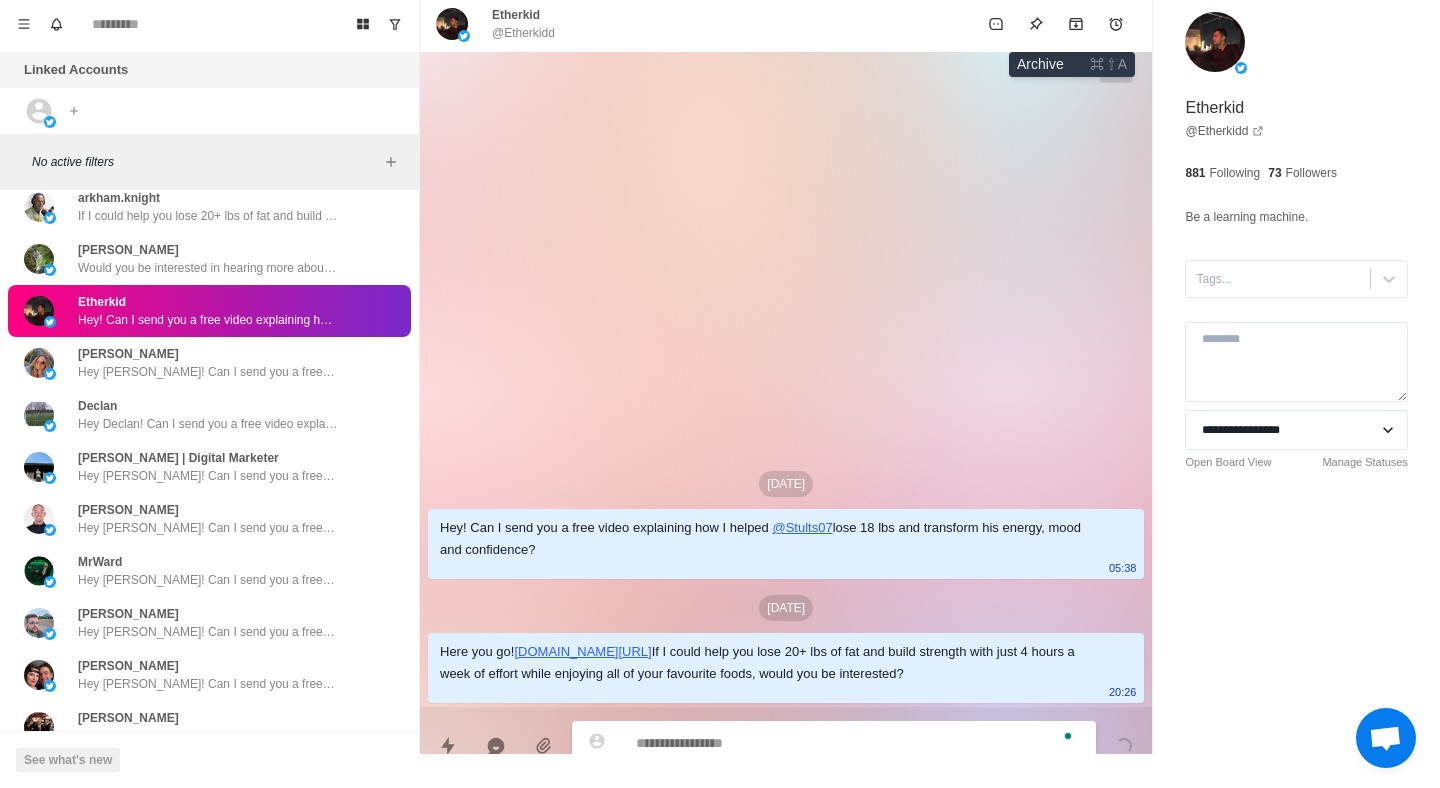 click at bounding box center [1076, 24] 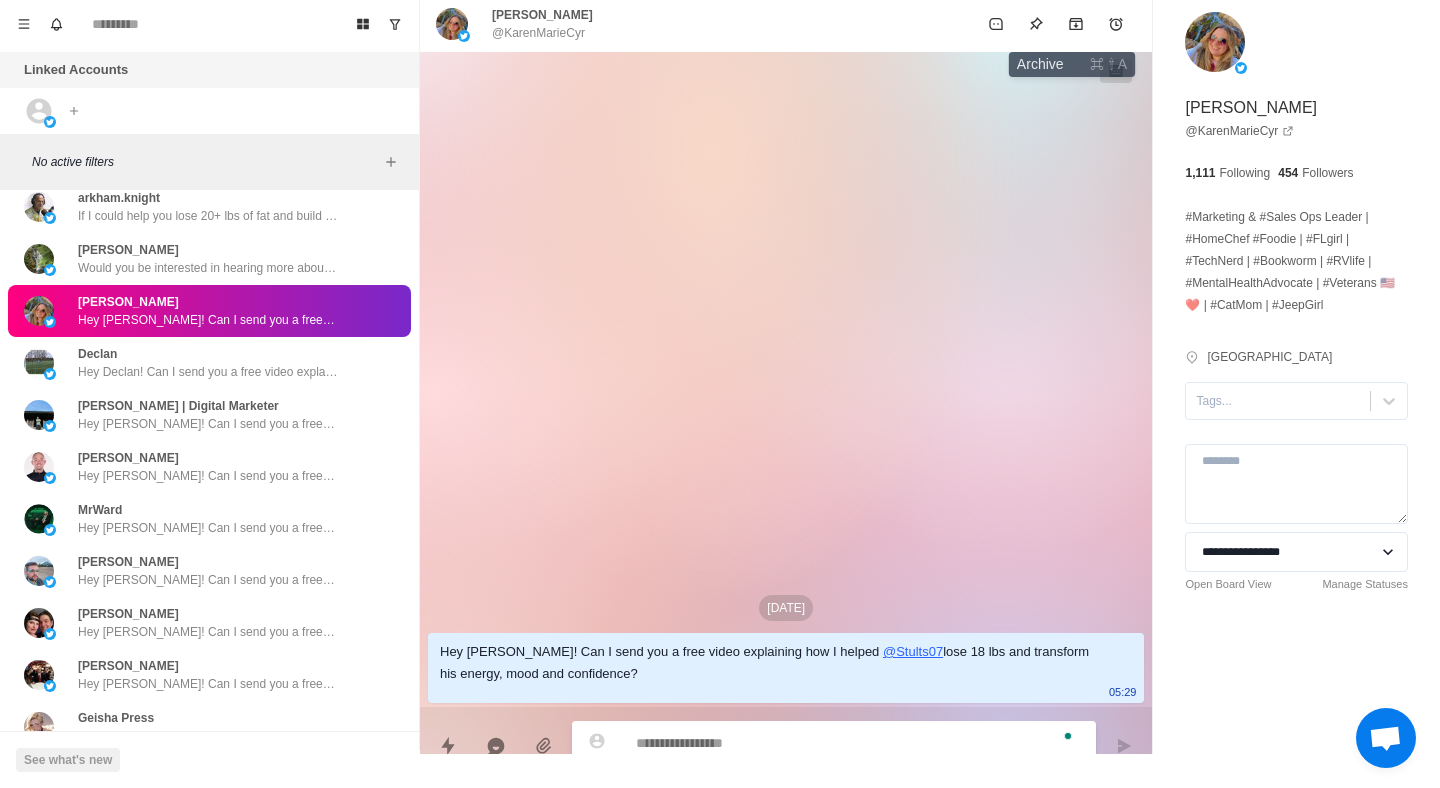 paste on "**********" 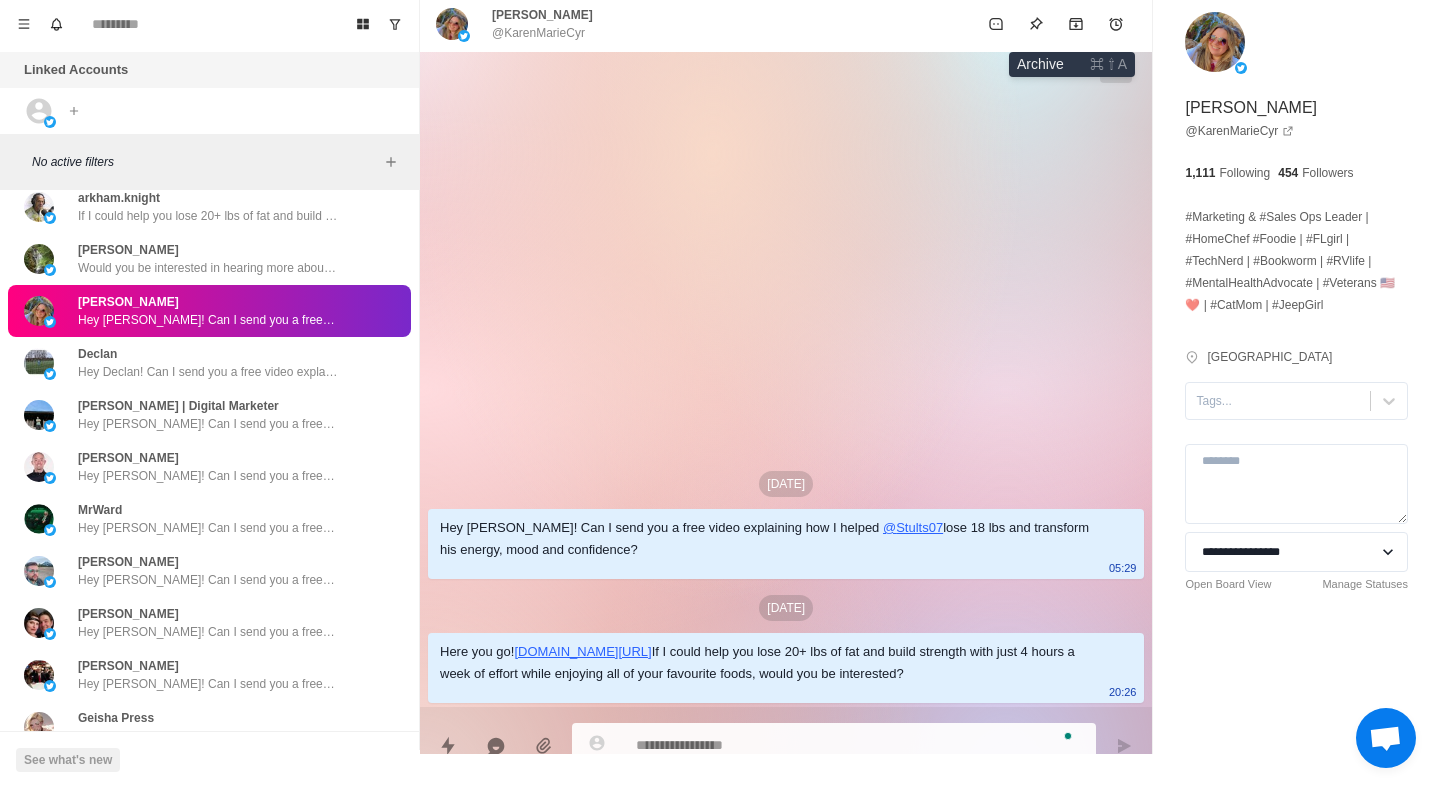 click at bounding box center [1076, 24] 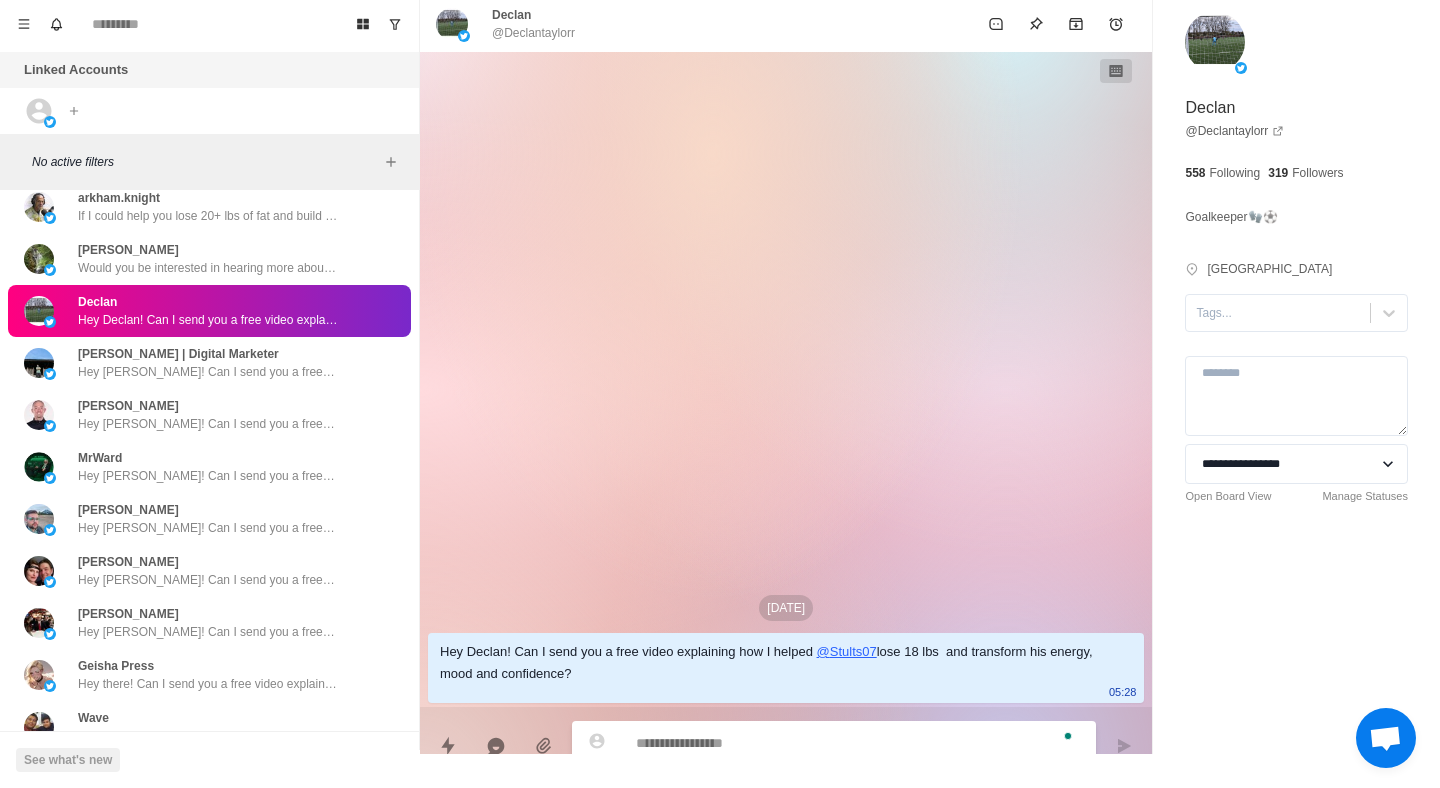 paste on "**********" 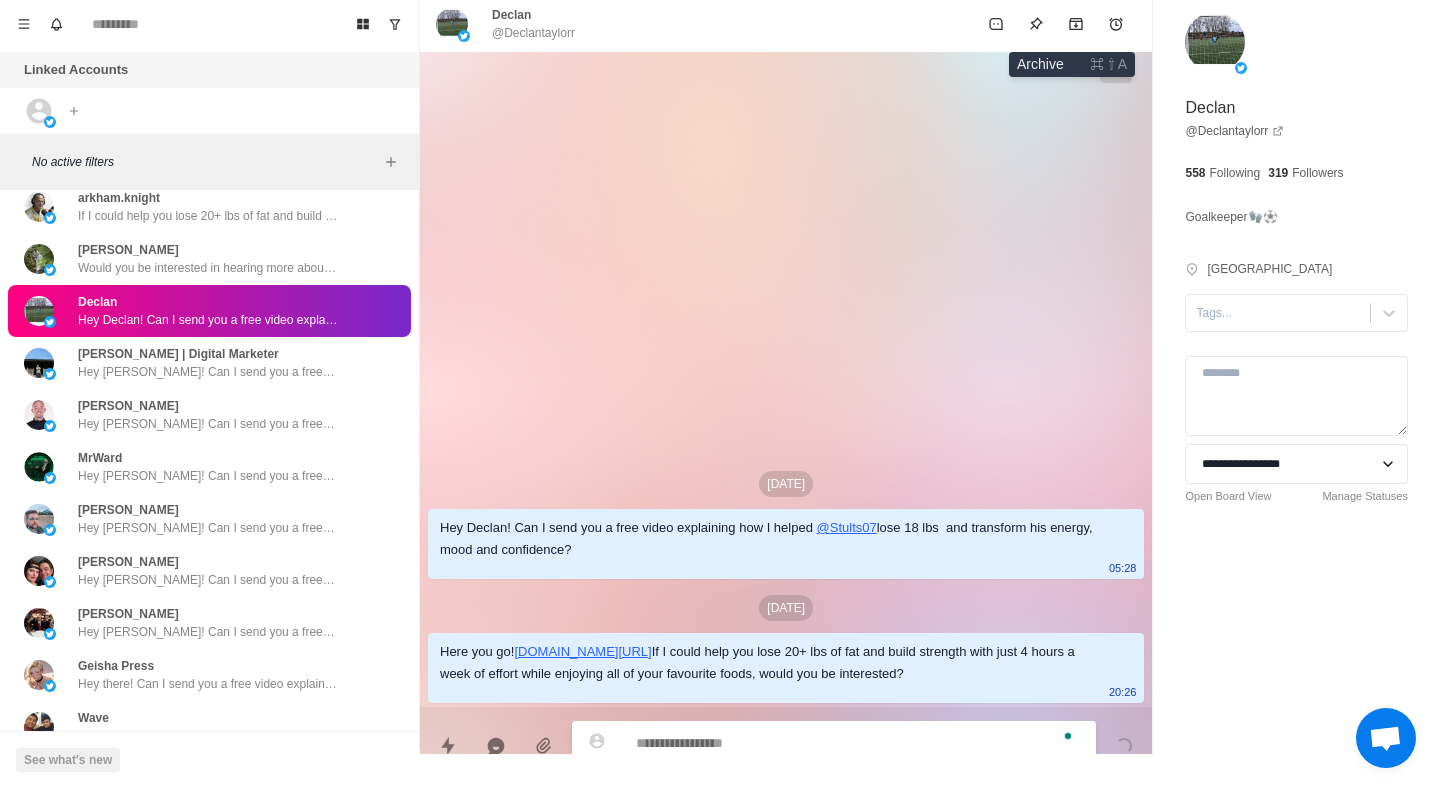 click at bounding box center [1076, 24] 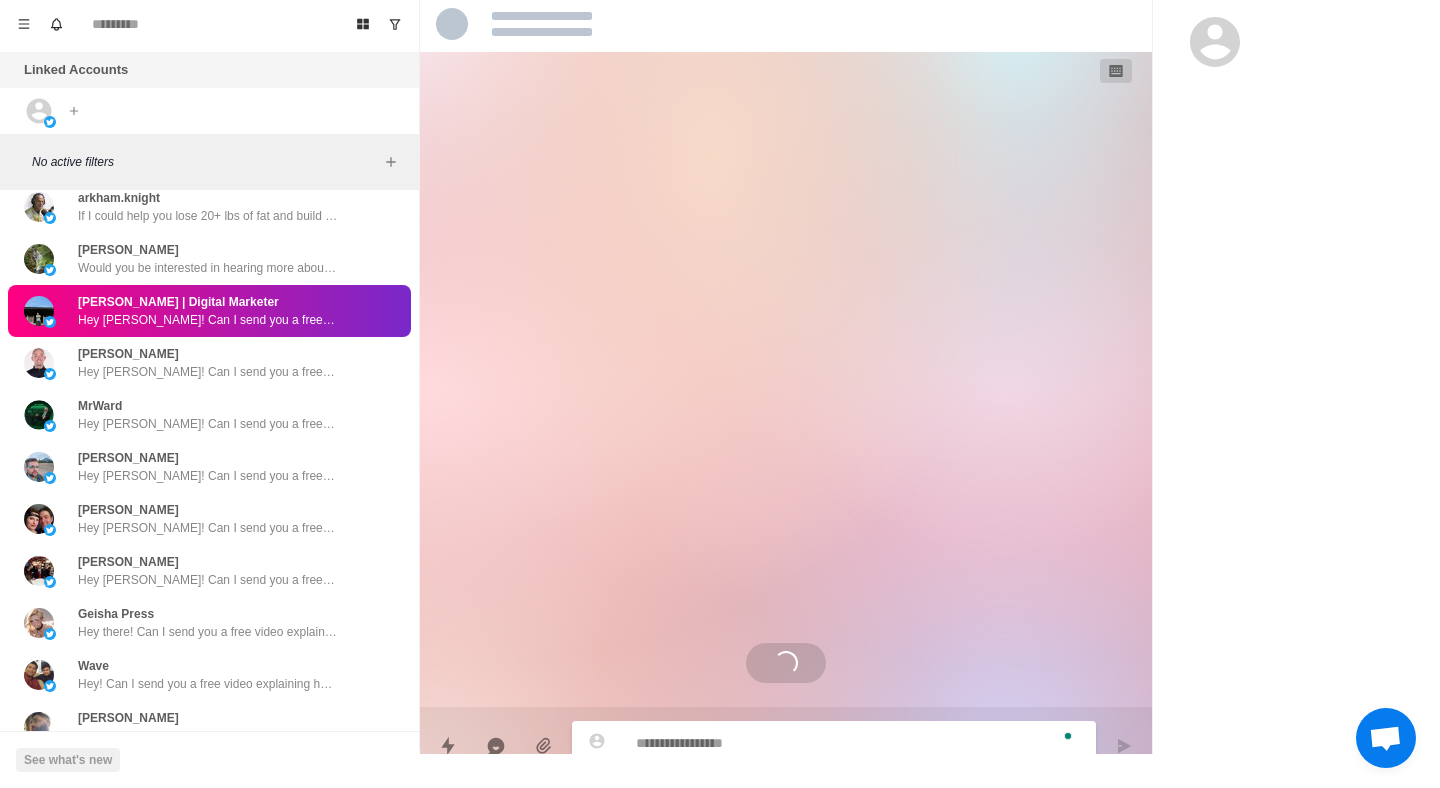 paste on "**********" 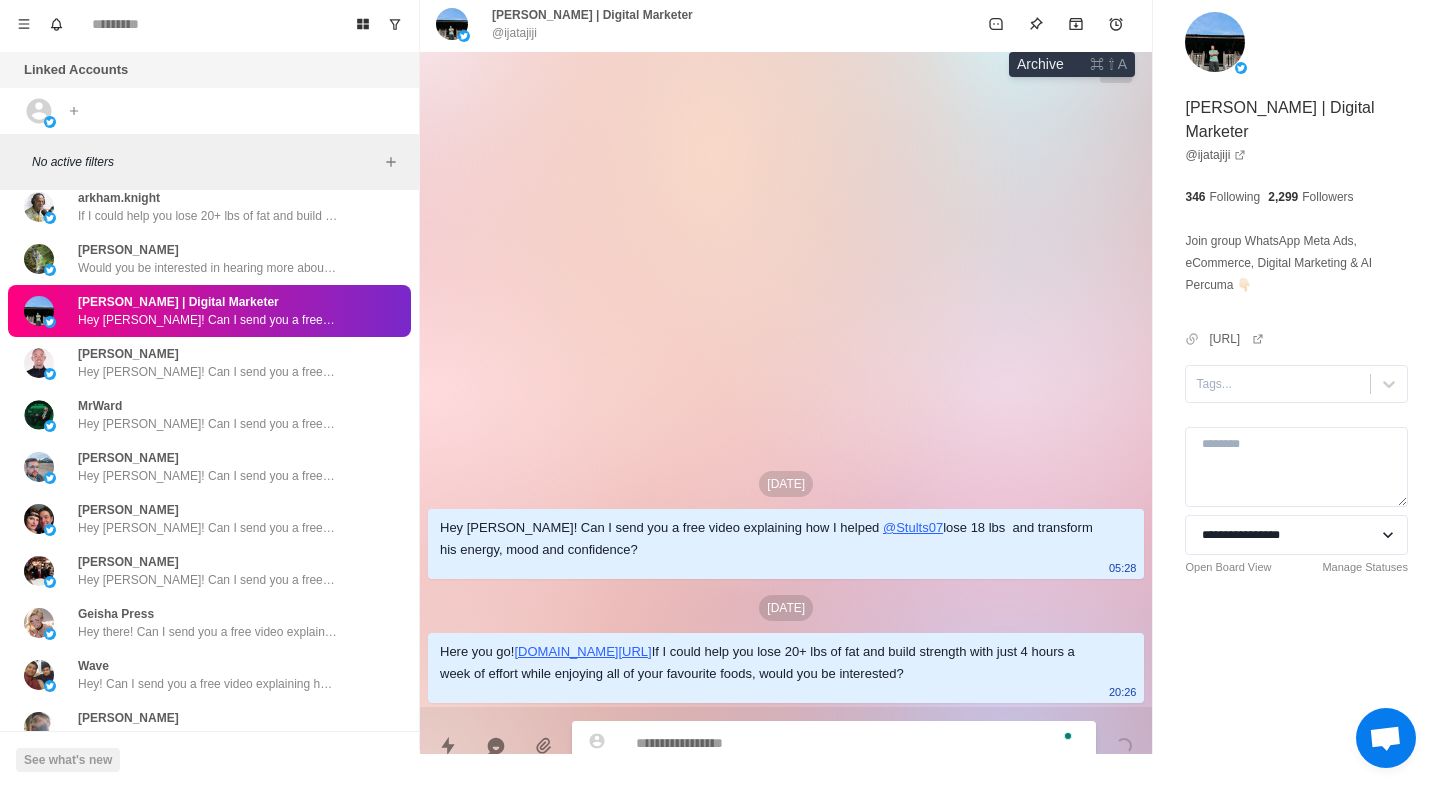 click at bounding box center (1076, 24) 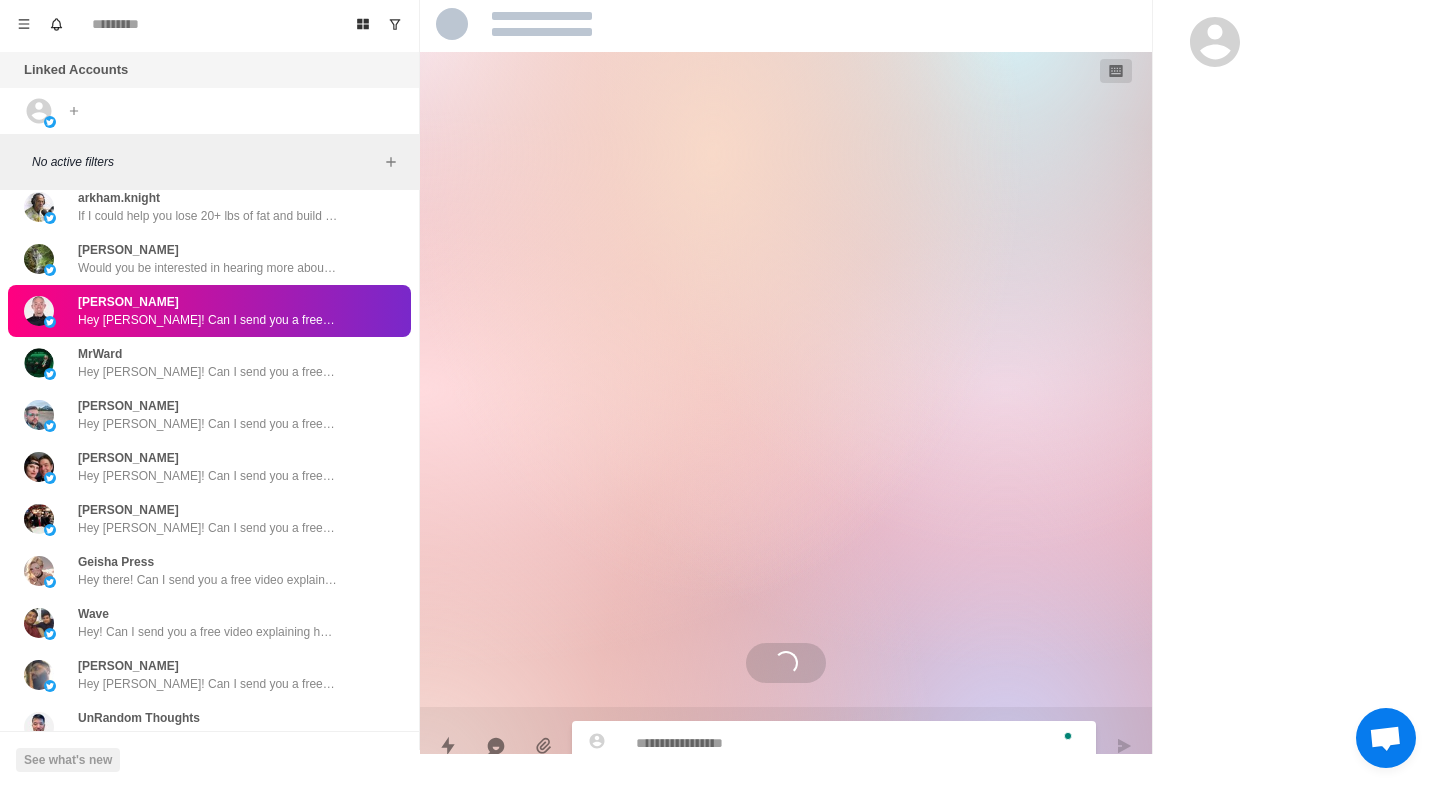 paste on "**********" 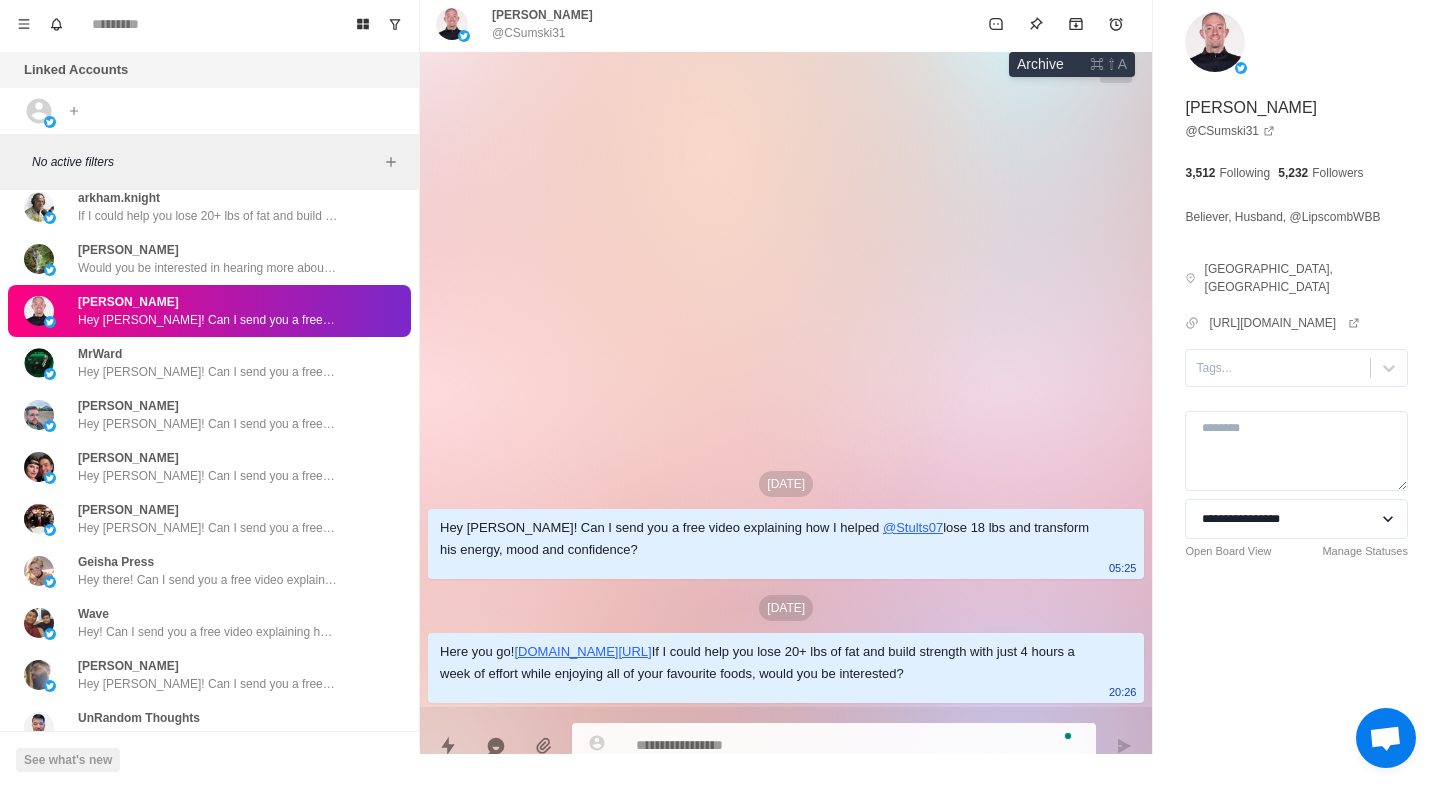 click at bounding box center [1076, 24] 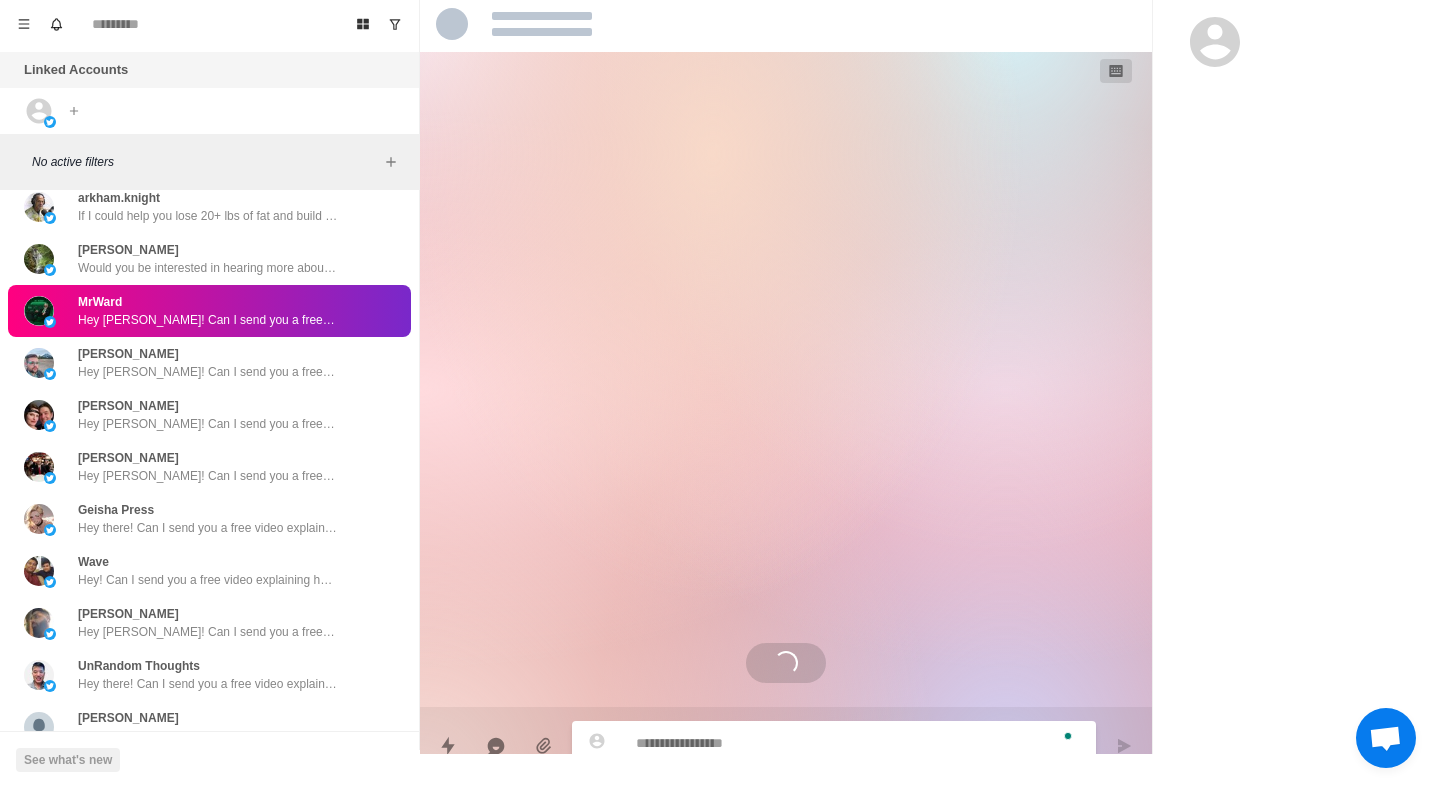 paste on "**********" 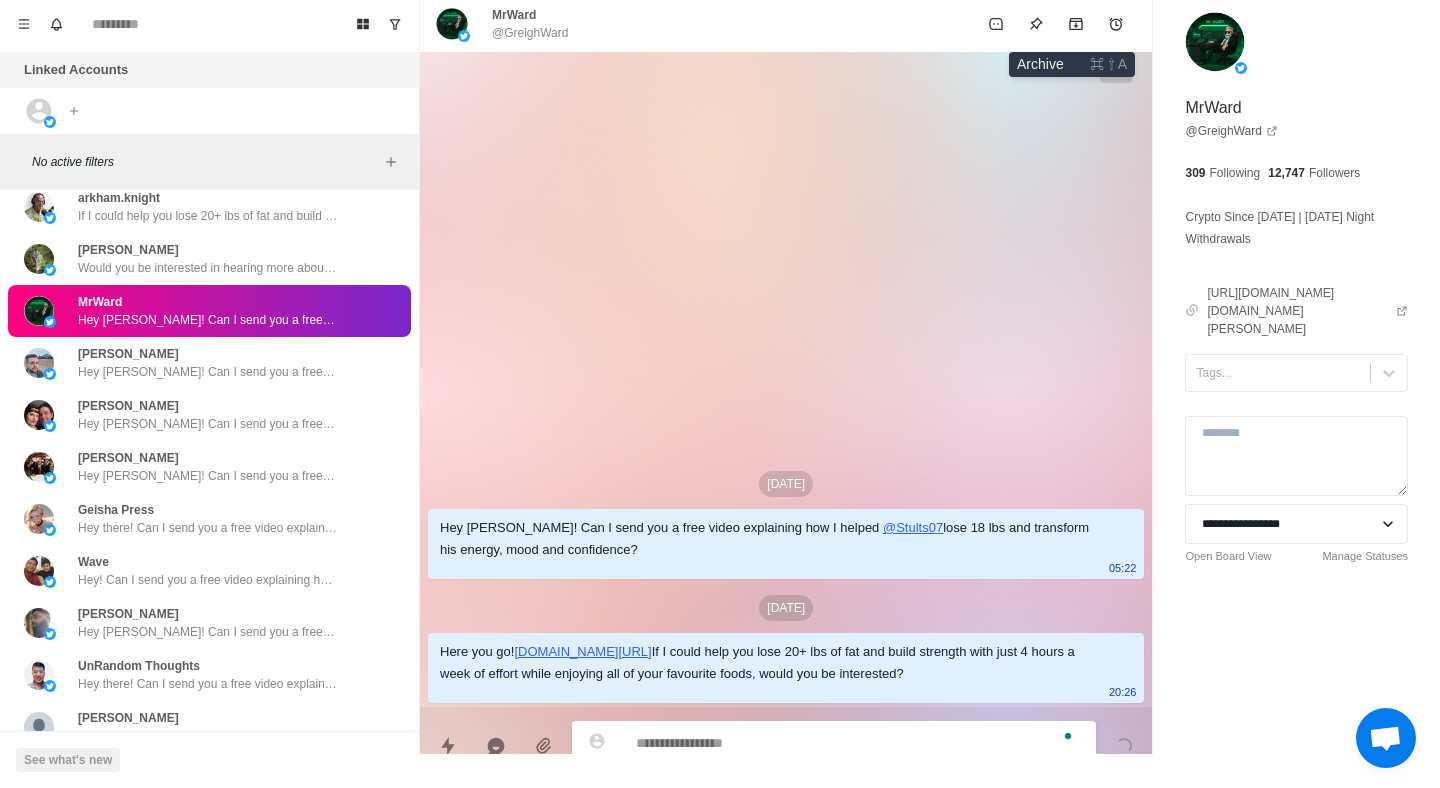 click at bounding box center [1076, 24] 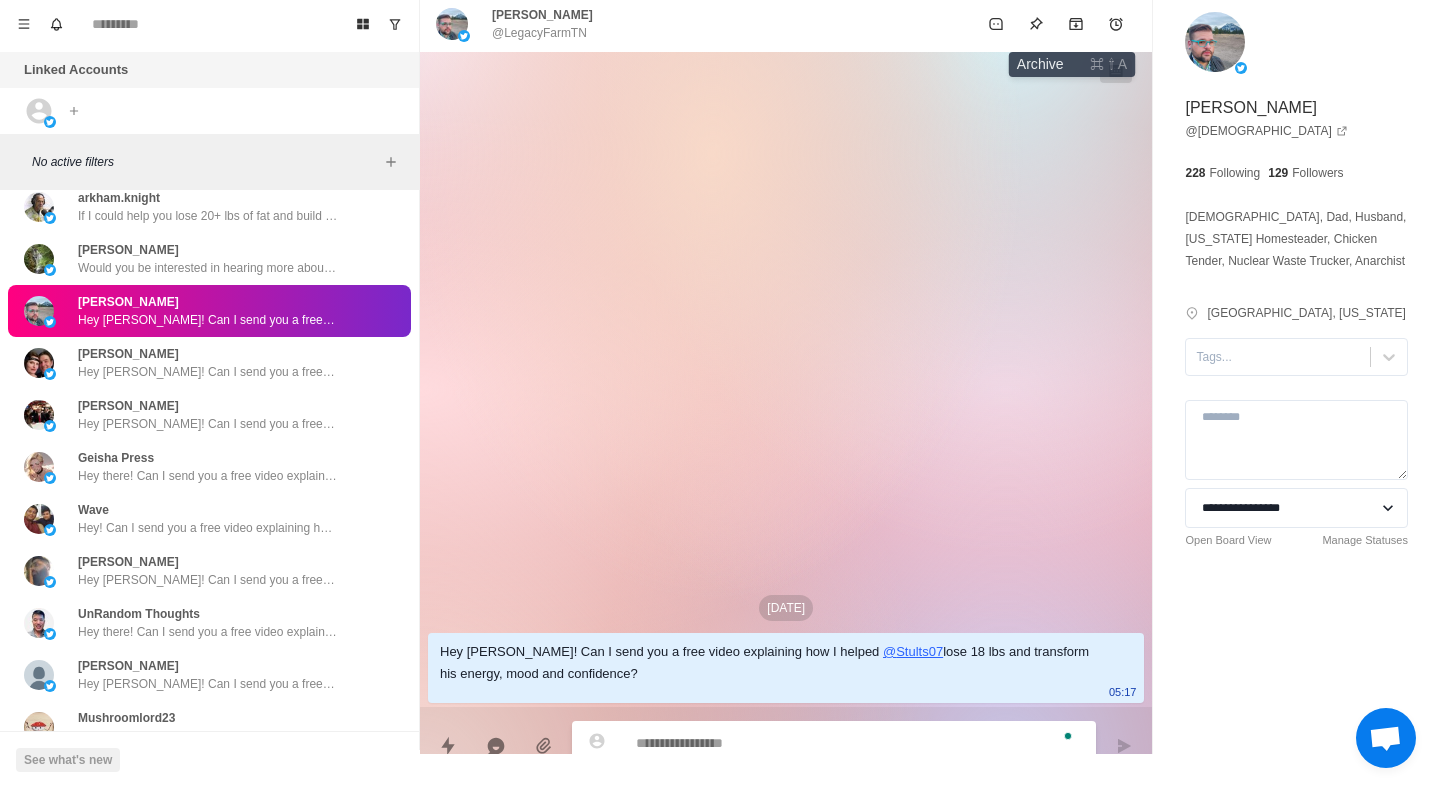 paste on "**********" 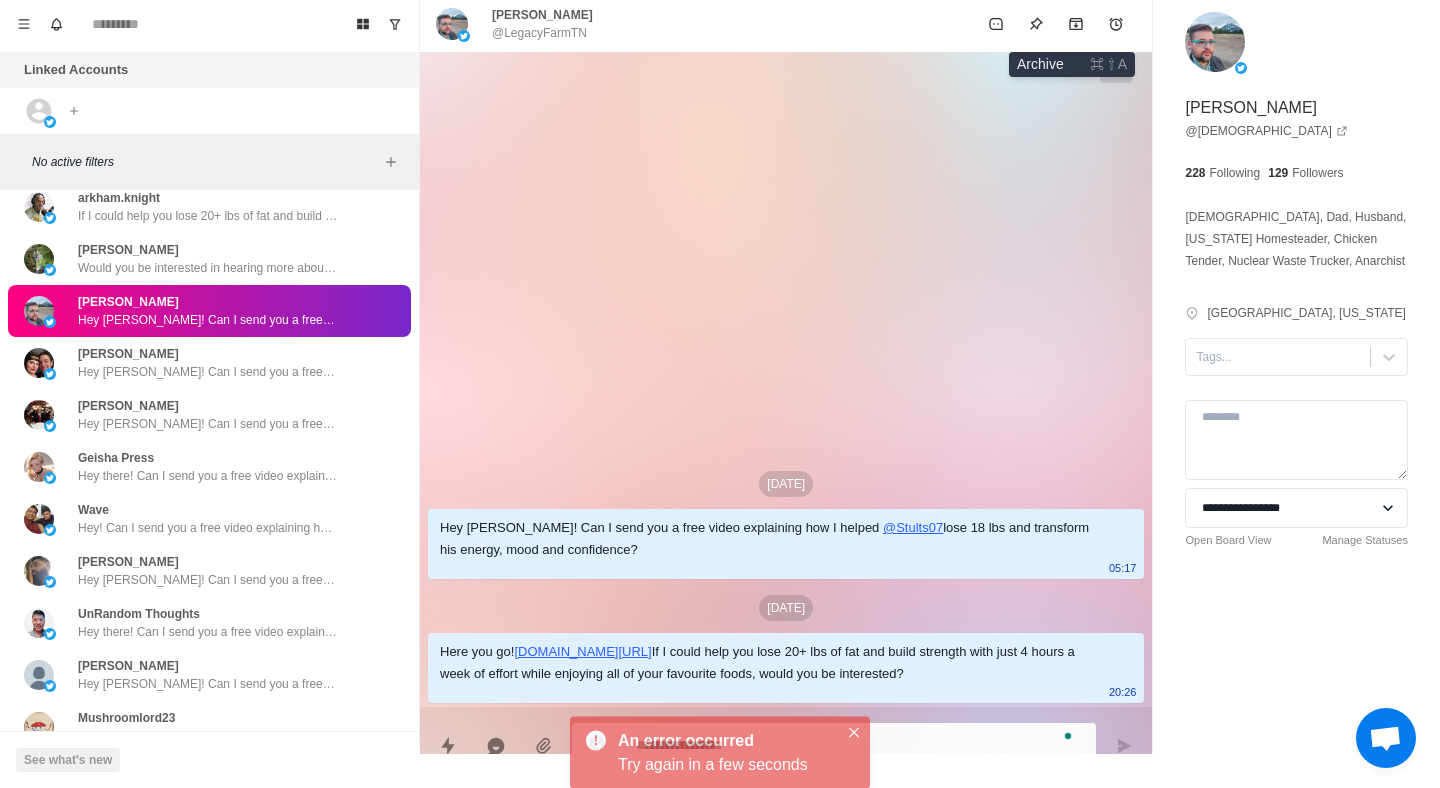 click at bounding box center [1076, 24] 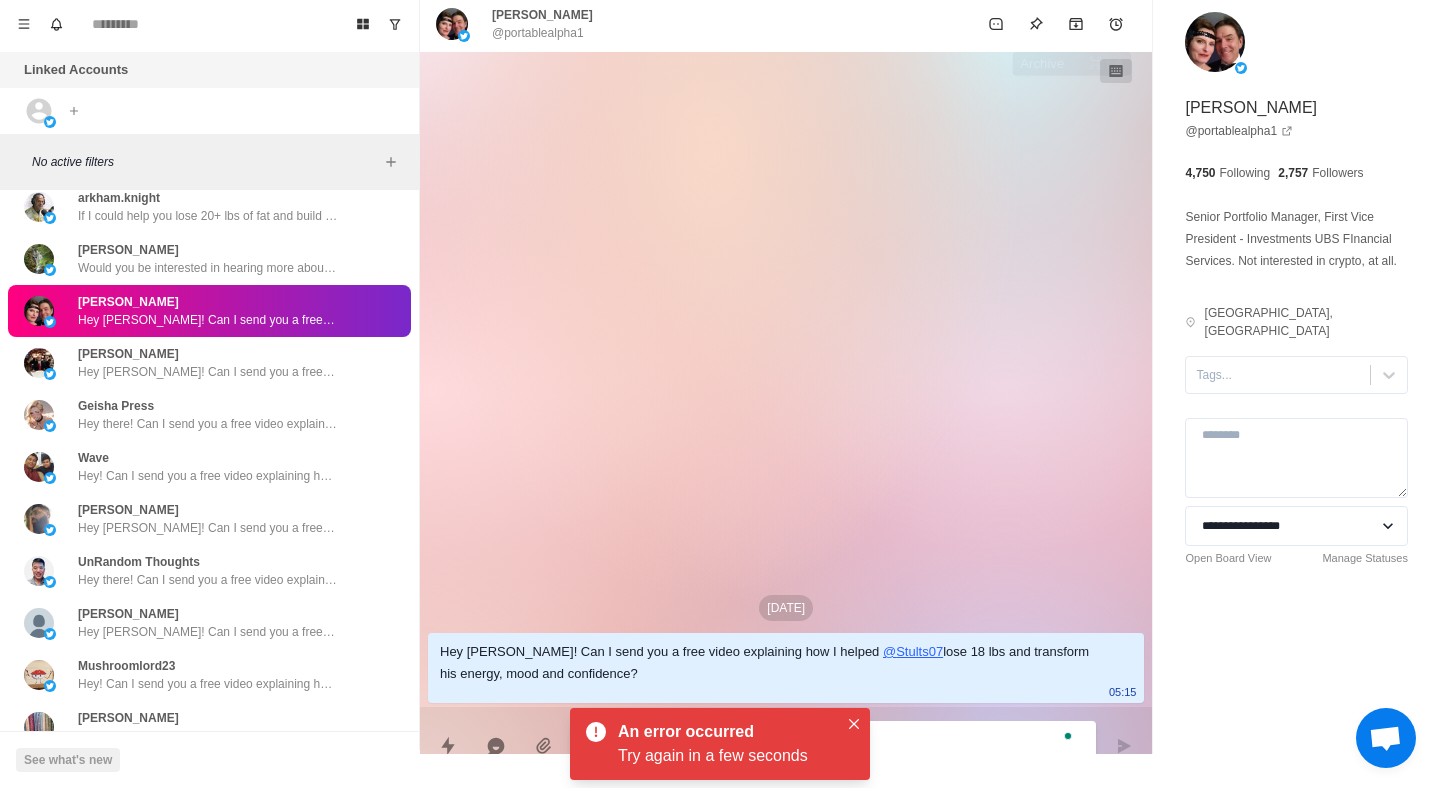 paste on "**********" 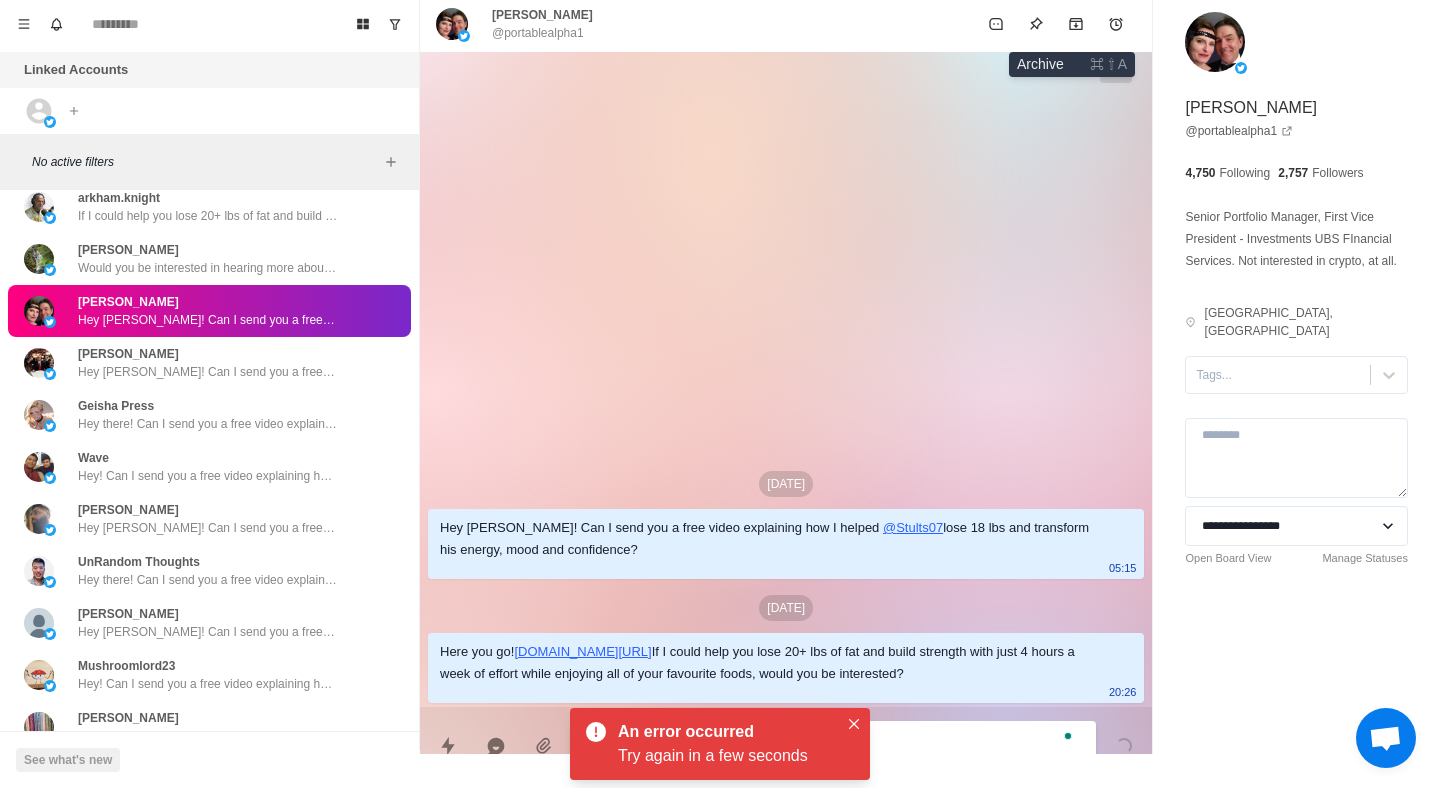 click at bounding box center (1076, 24) 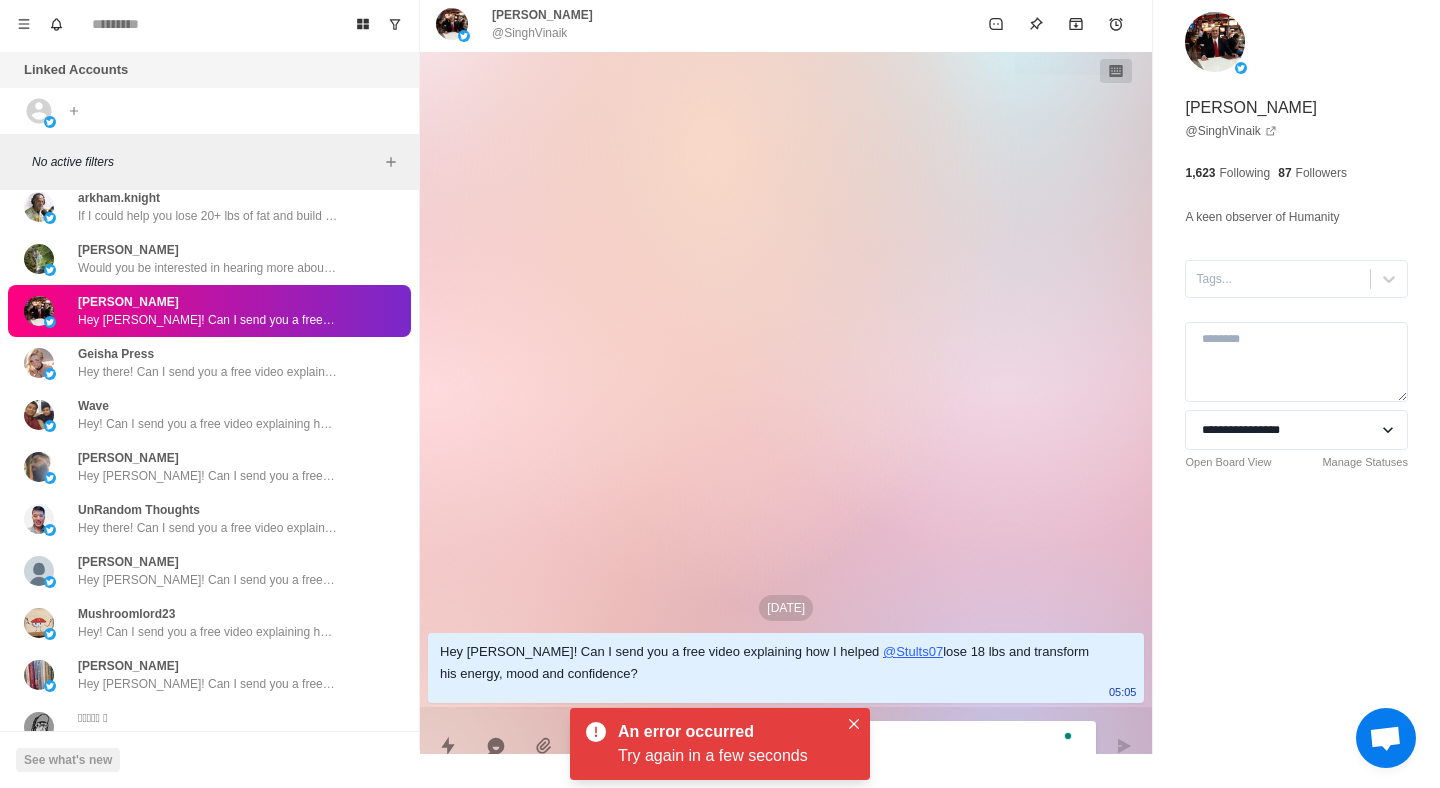 paste on "**********" 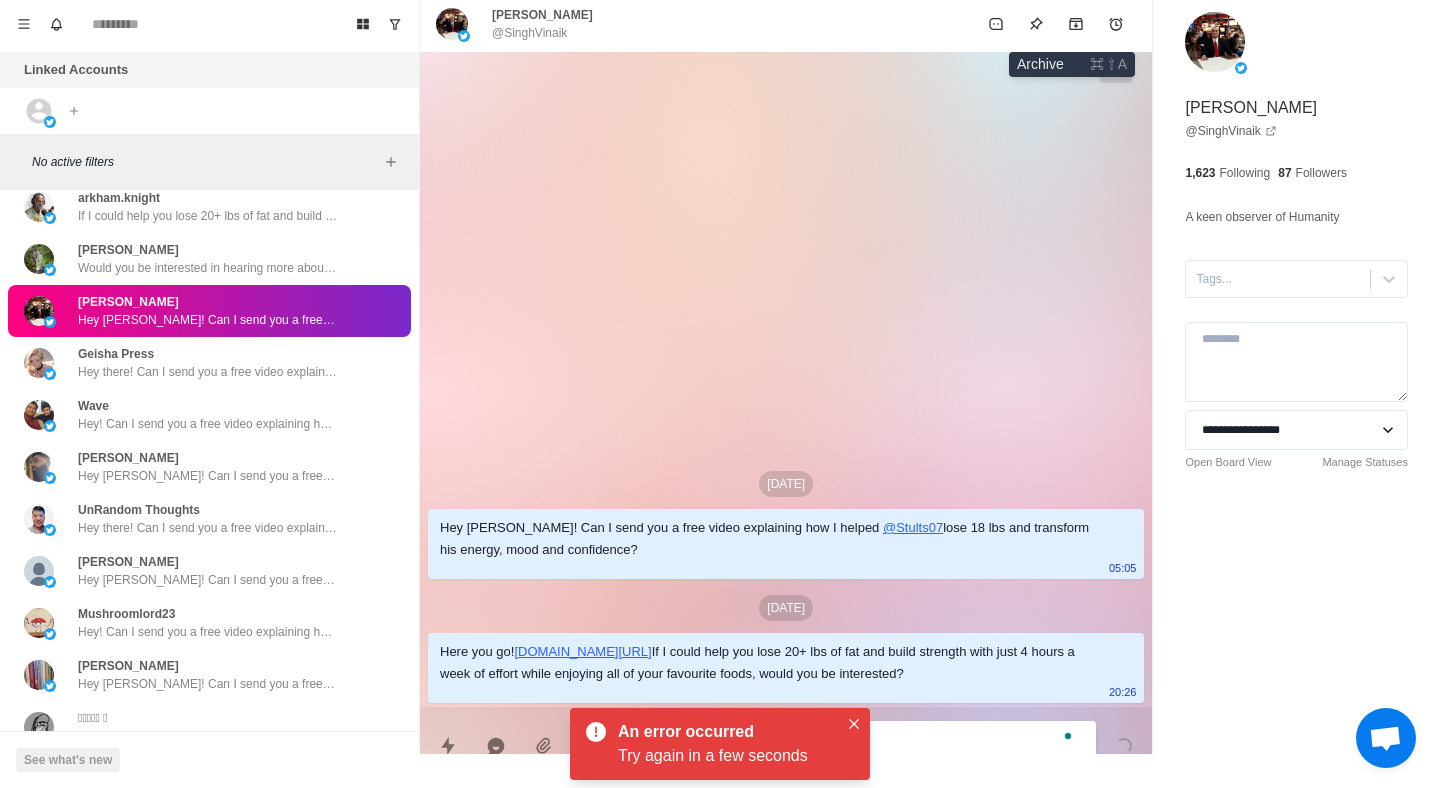 click at bounding box center (1076, 24) 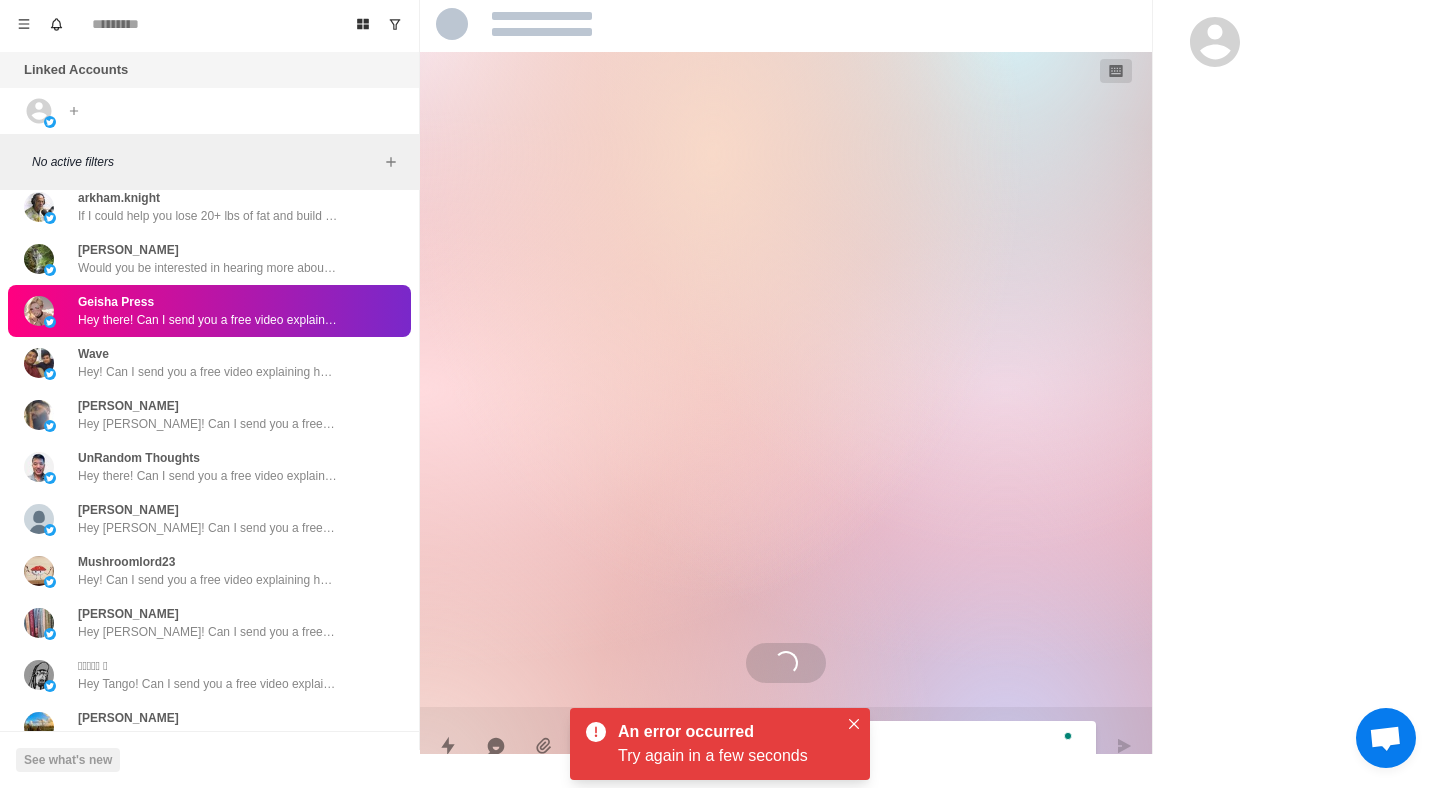 paste on "**********" 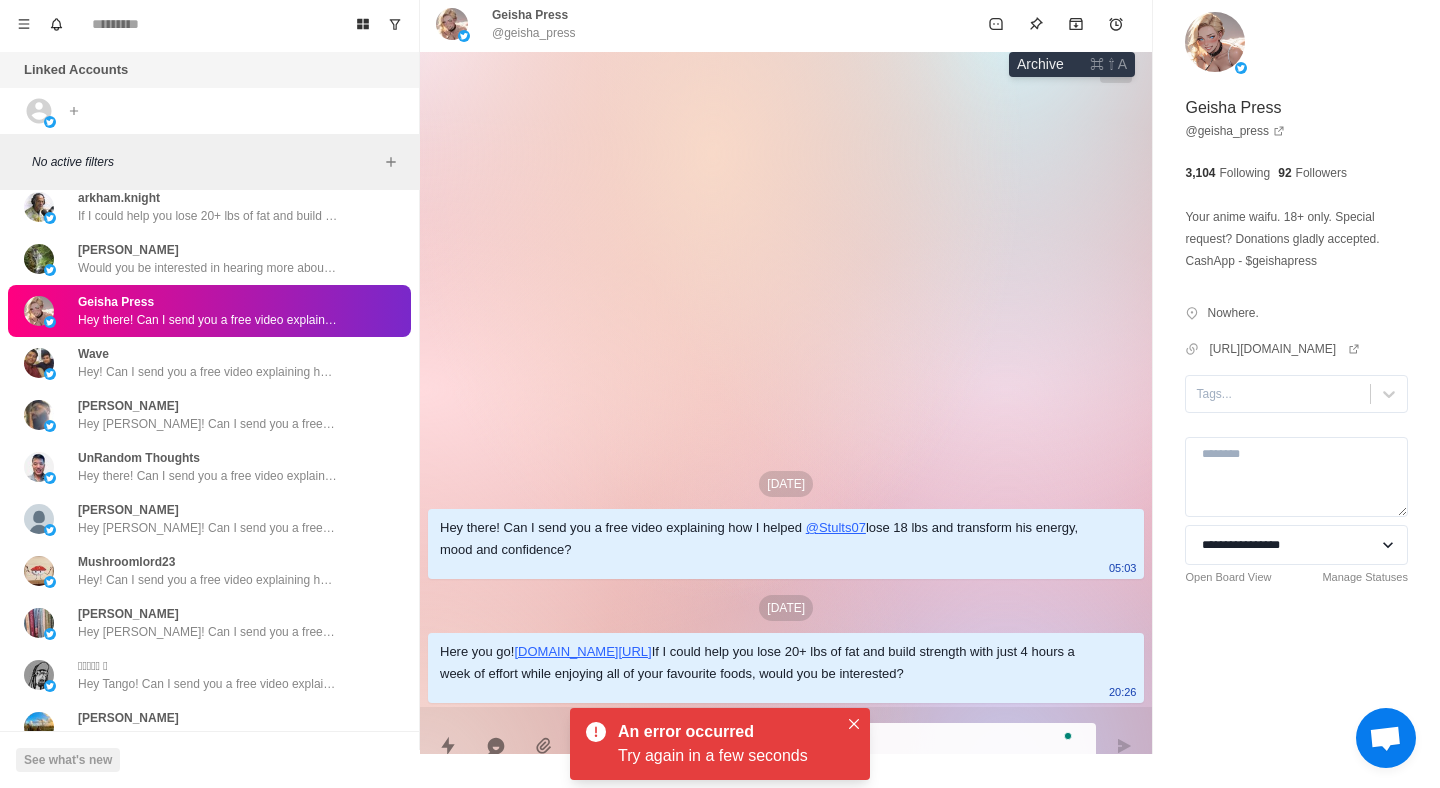 click at bounding box center [1076, 24] 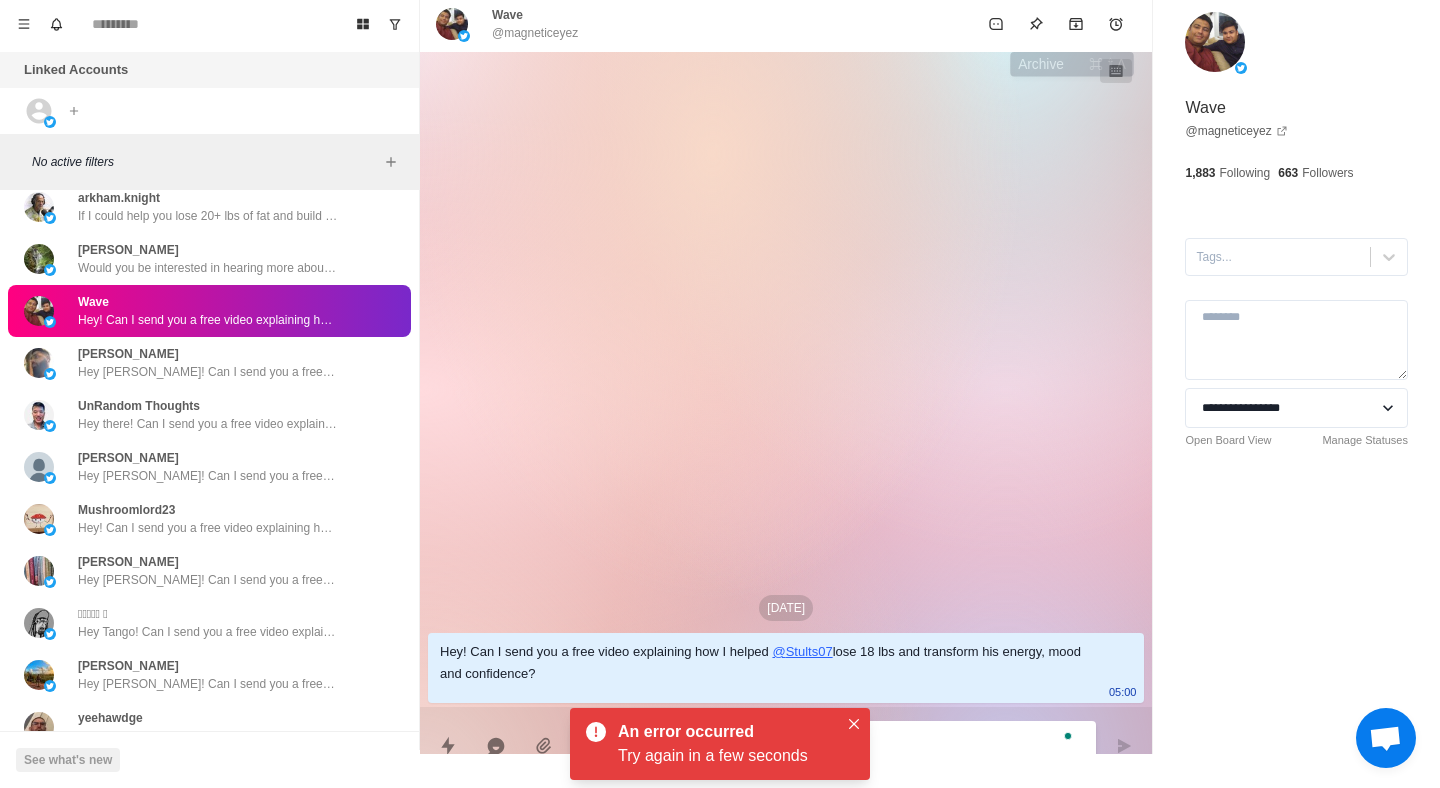 paste on "**********" 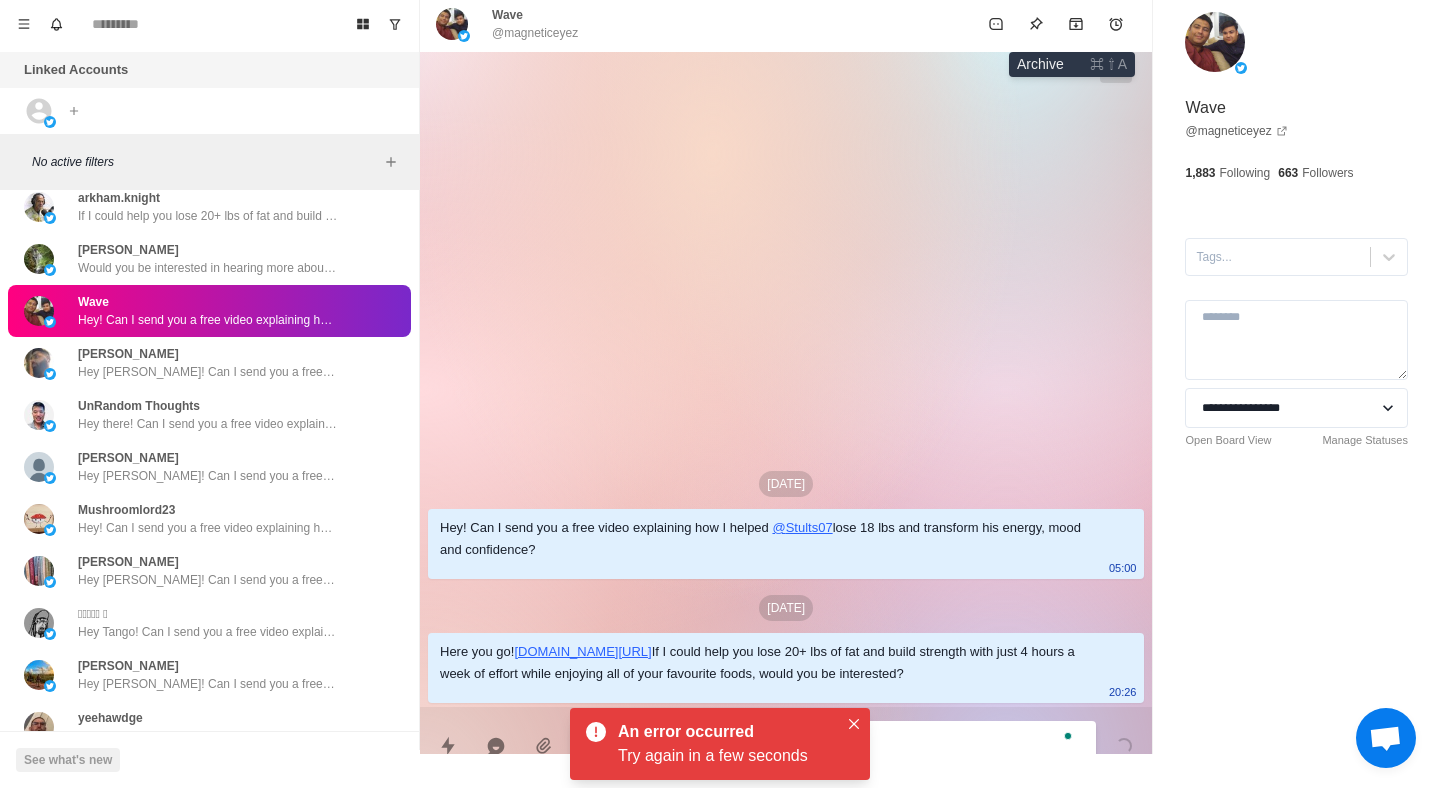 click at bounding box center [1076, 24] 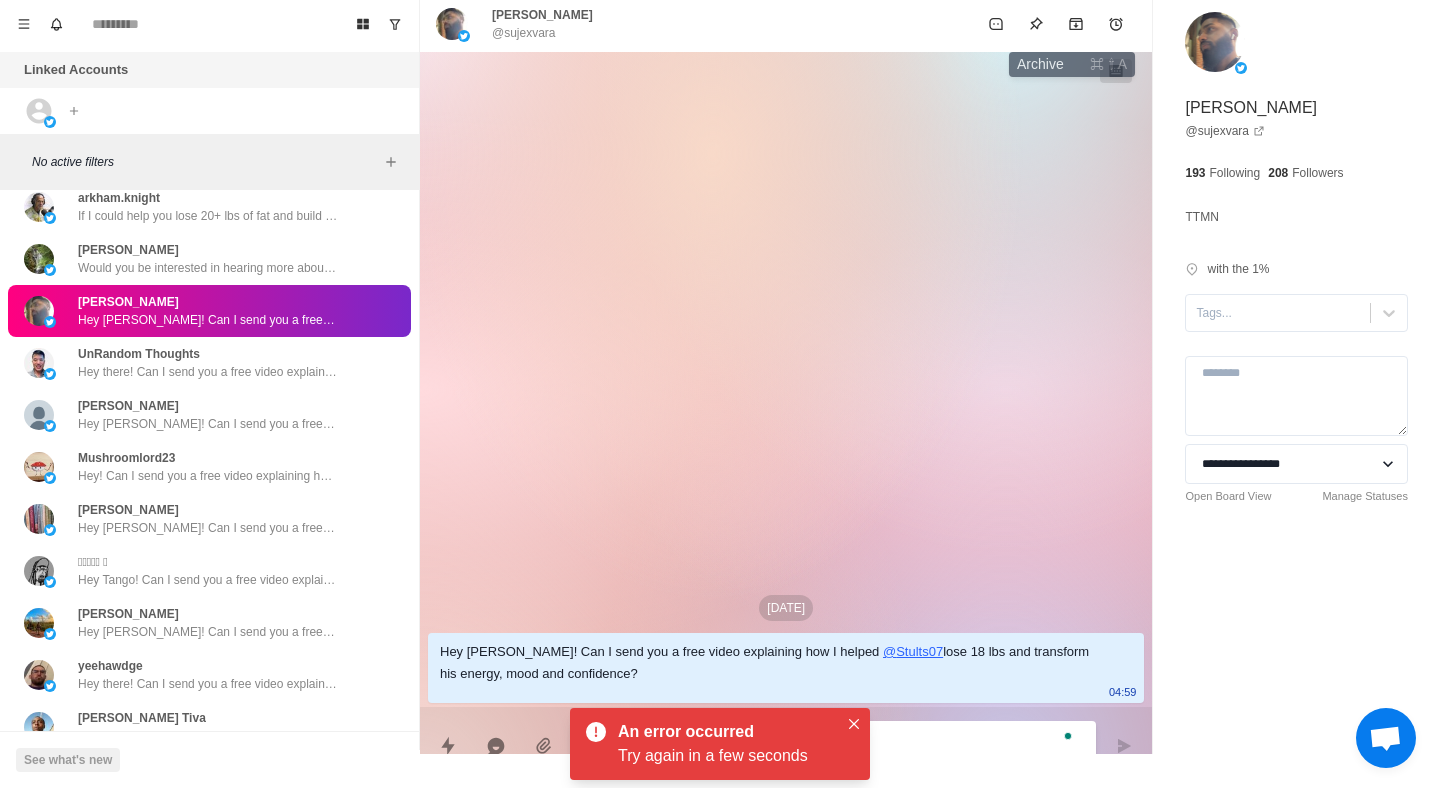 paste on "**********" 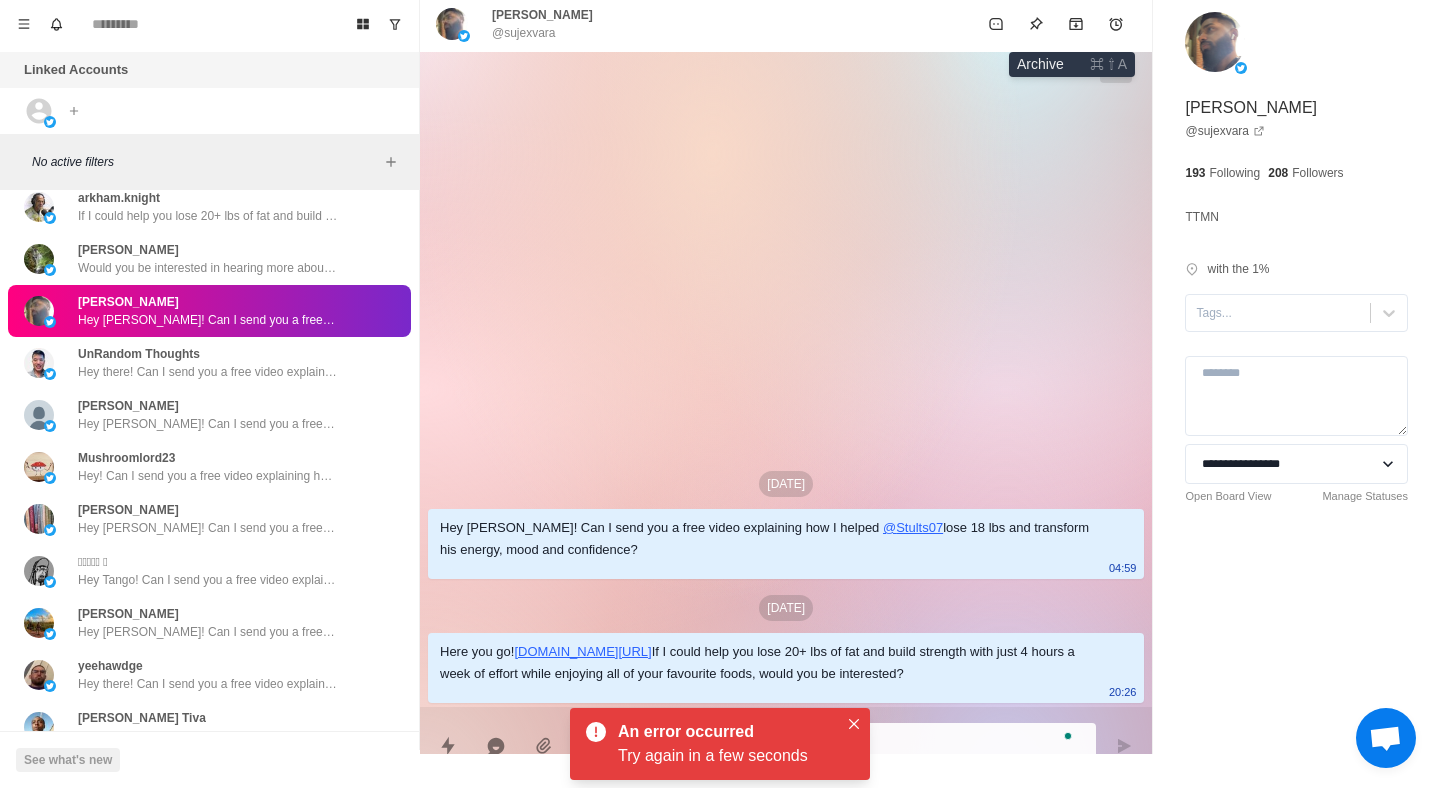 click at bounding box center [1076, 24] 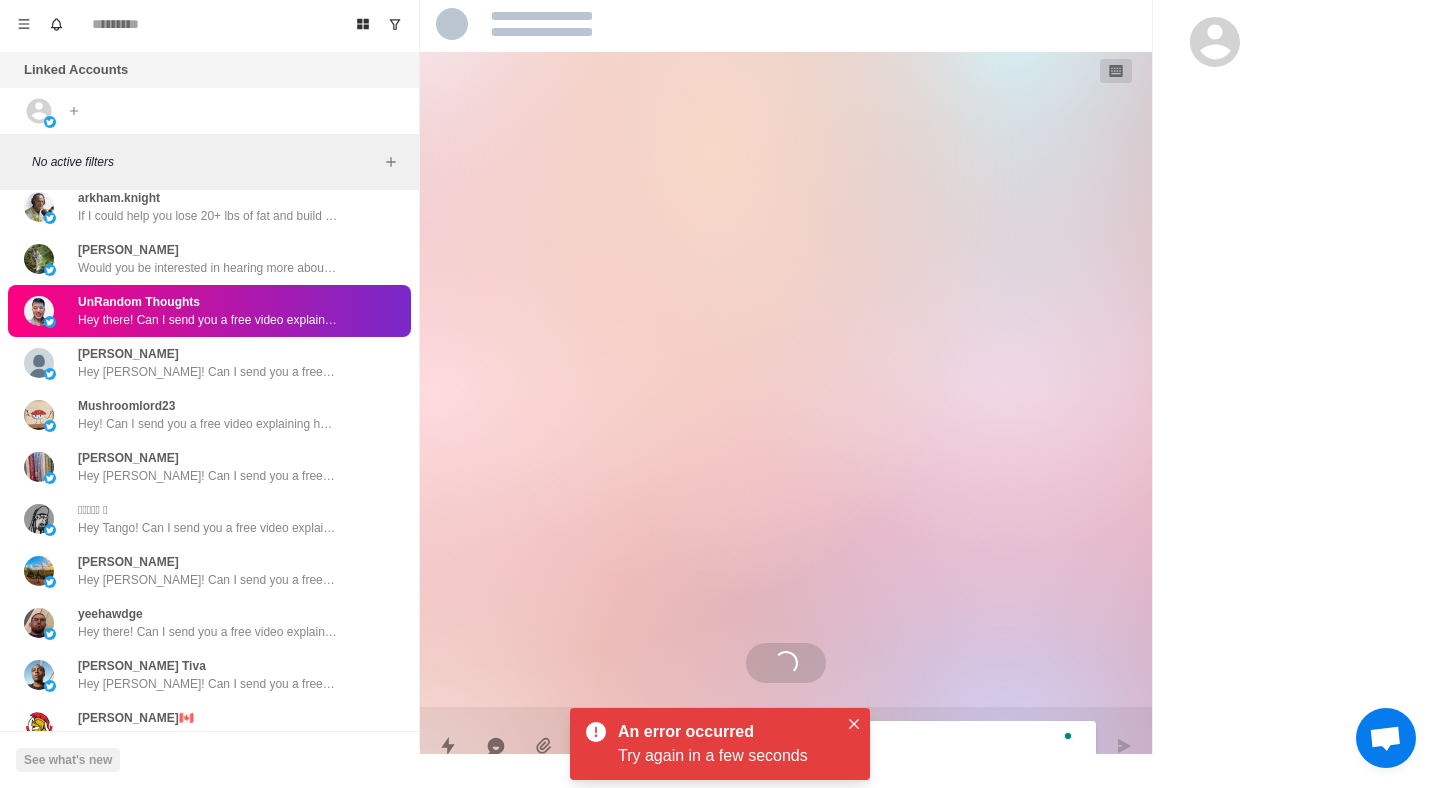 paste on "**********" 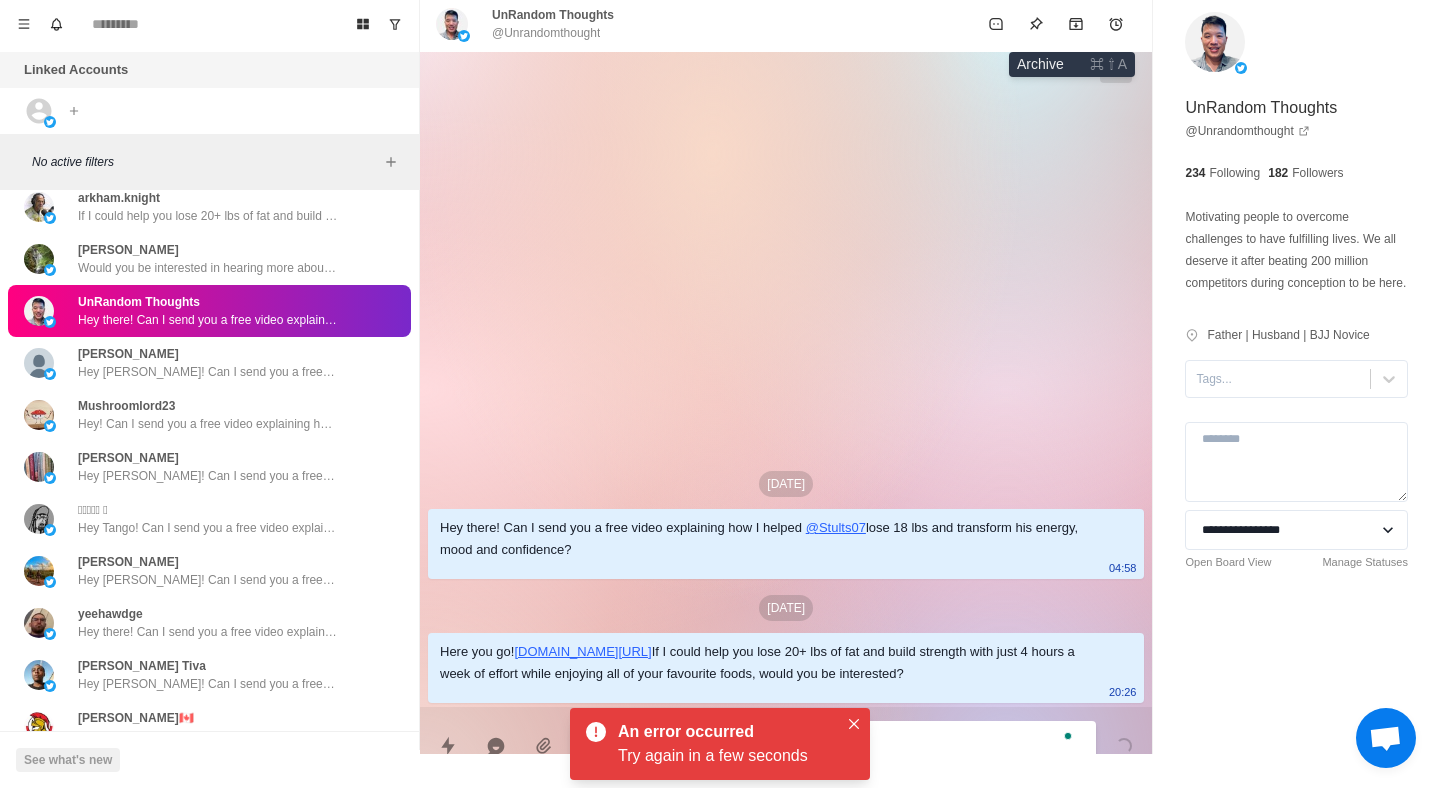 click at bounding box center [1076, 24] 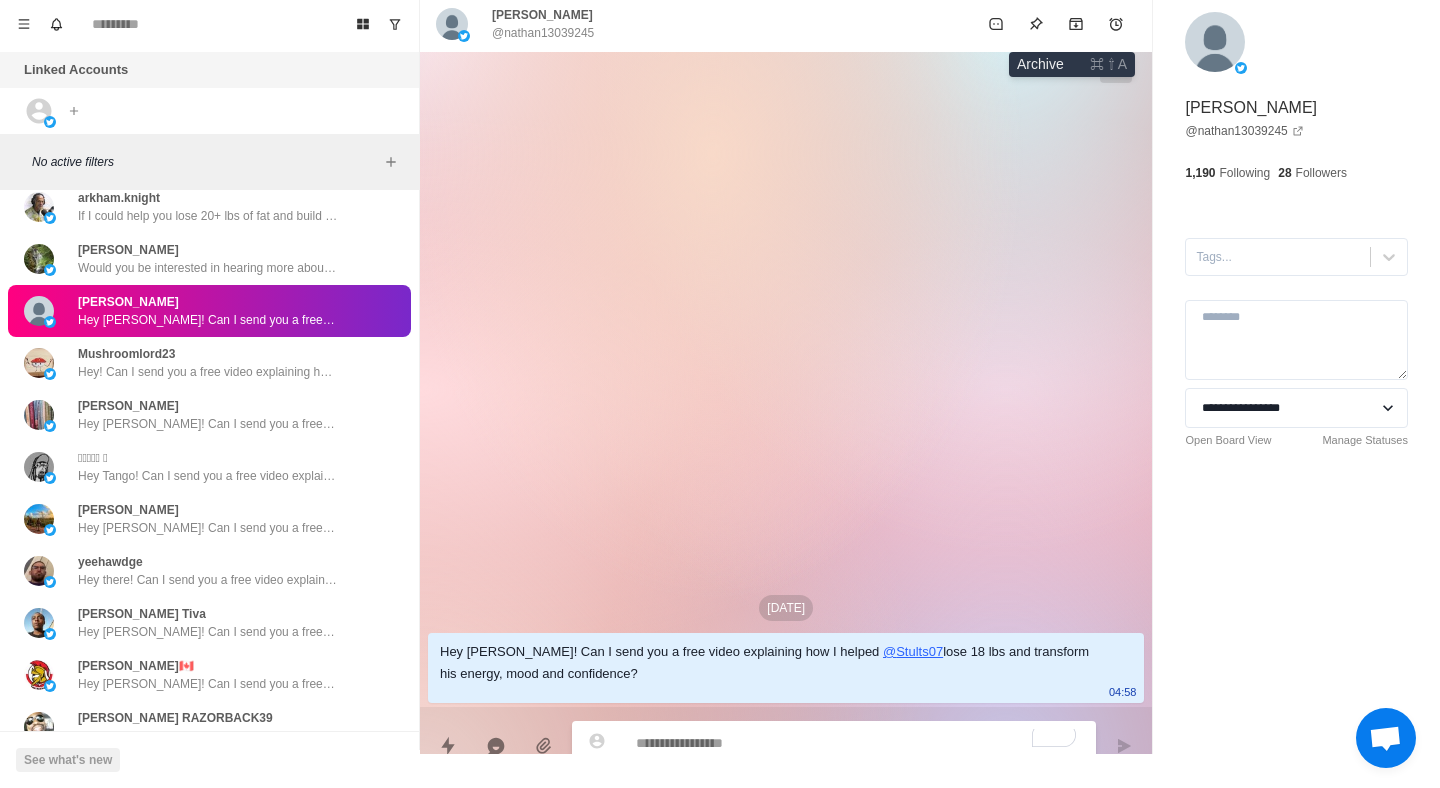 paste on "**********" 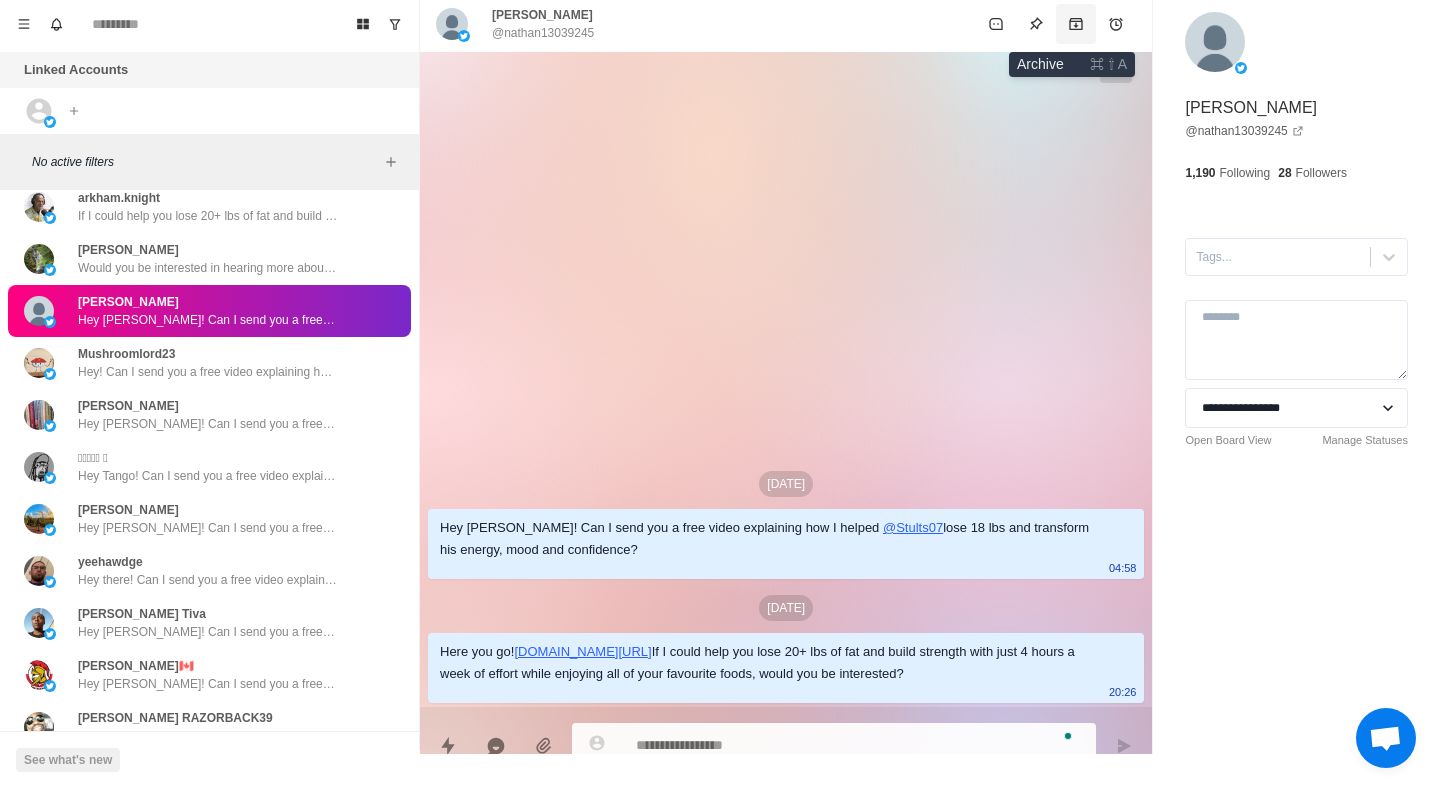 click 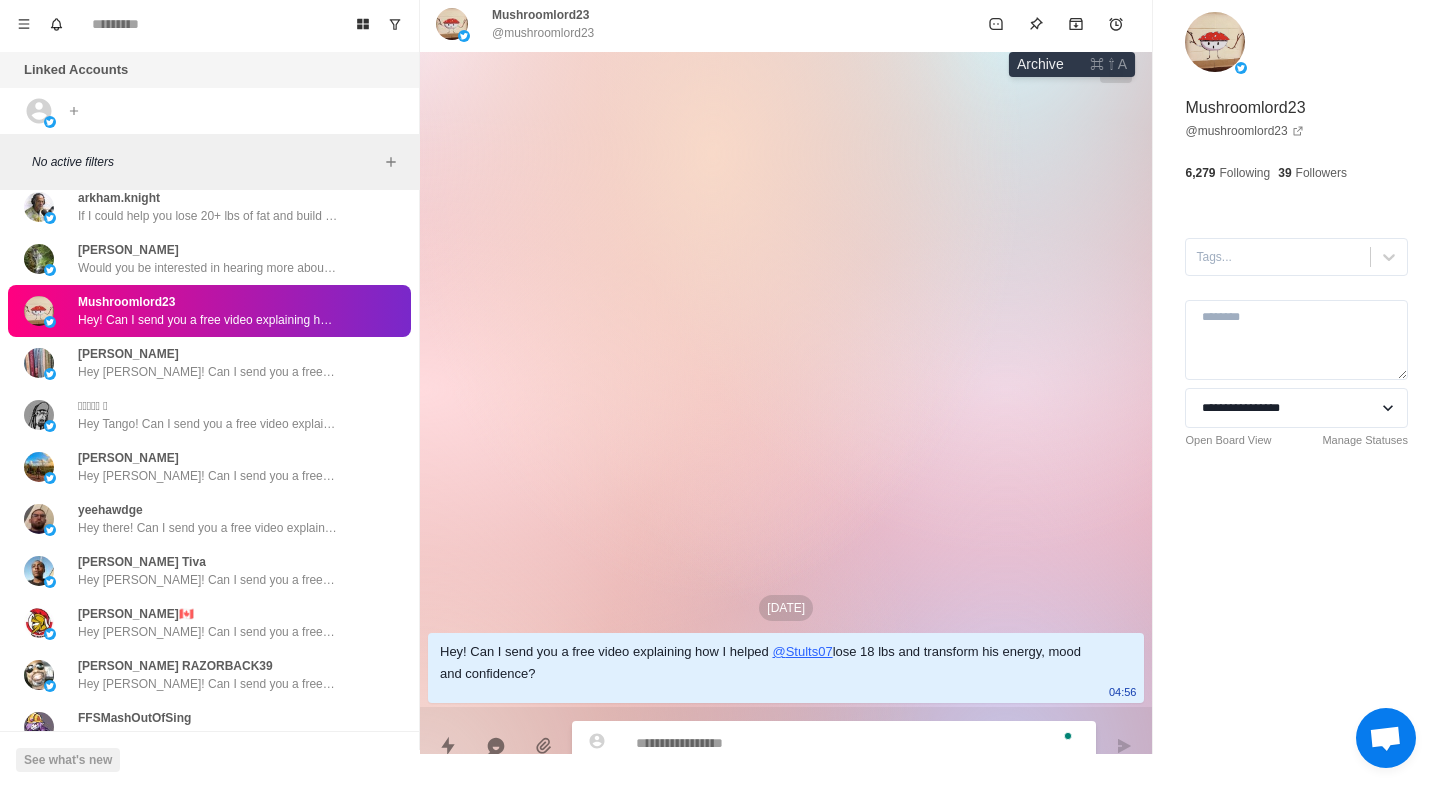 paste on "**********" 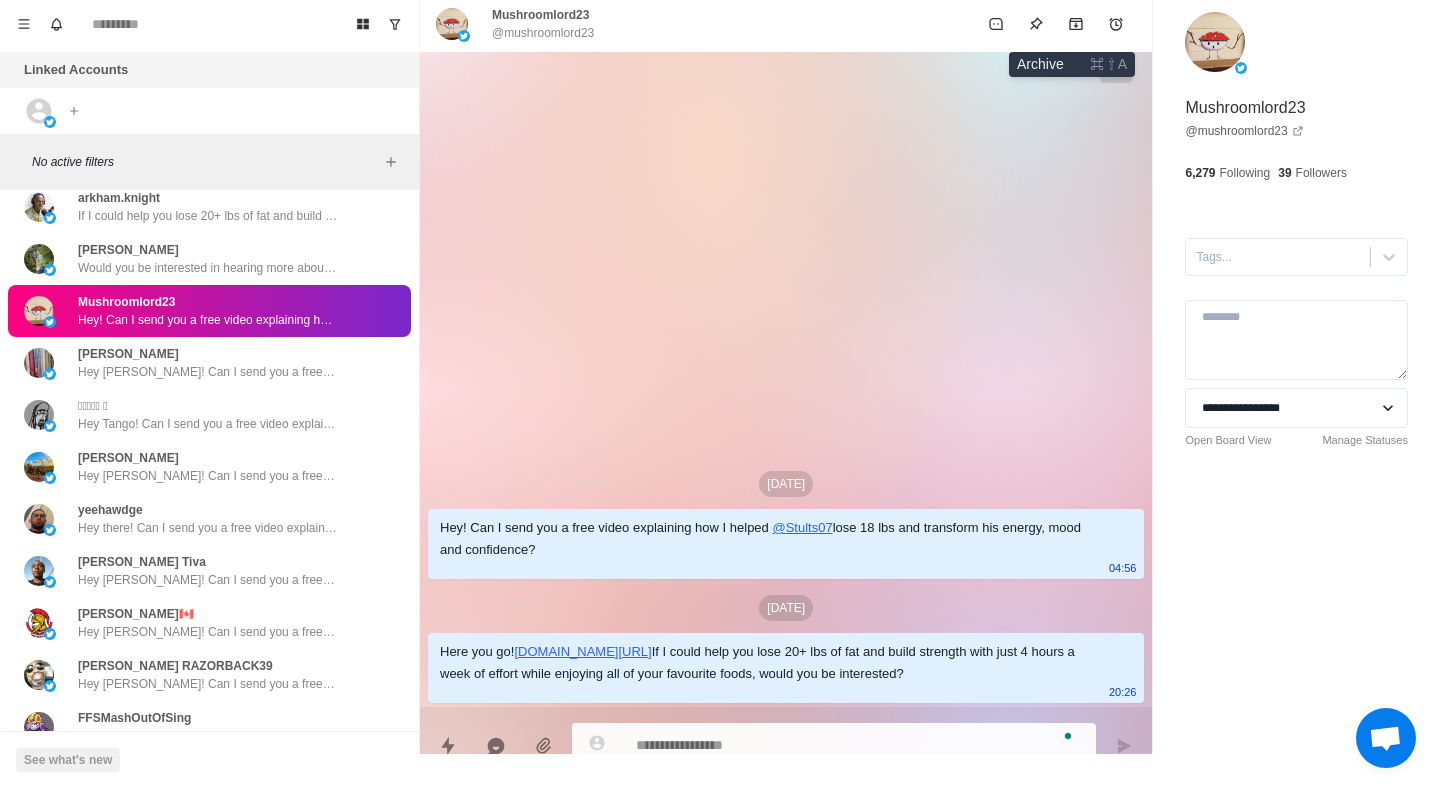 click 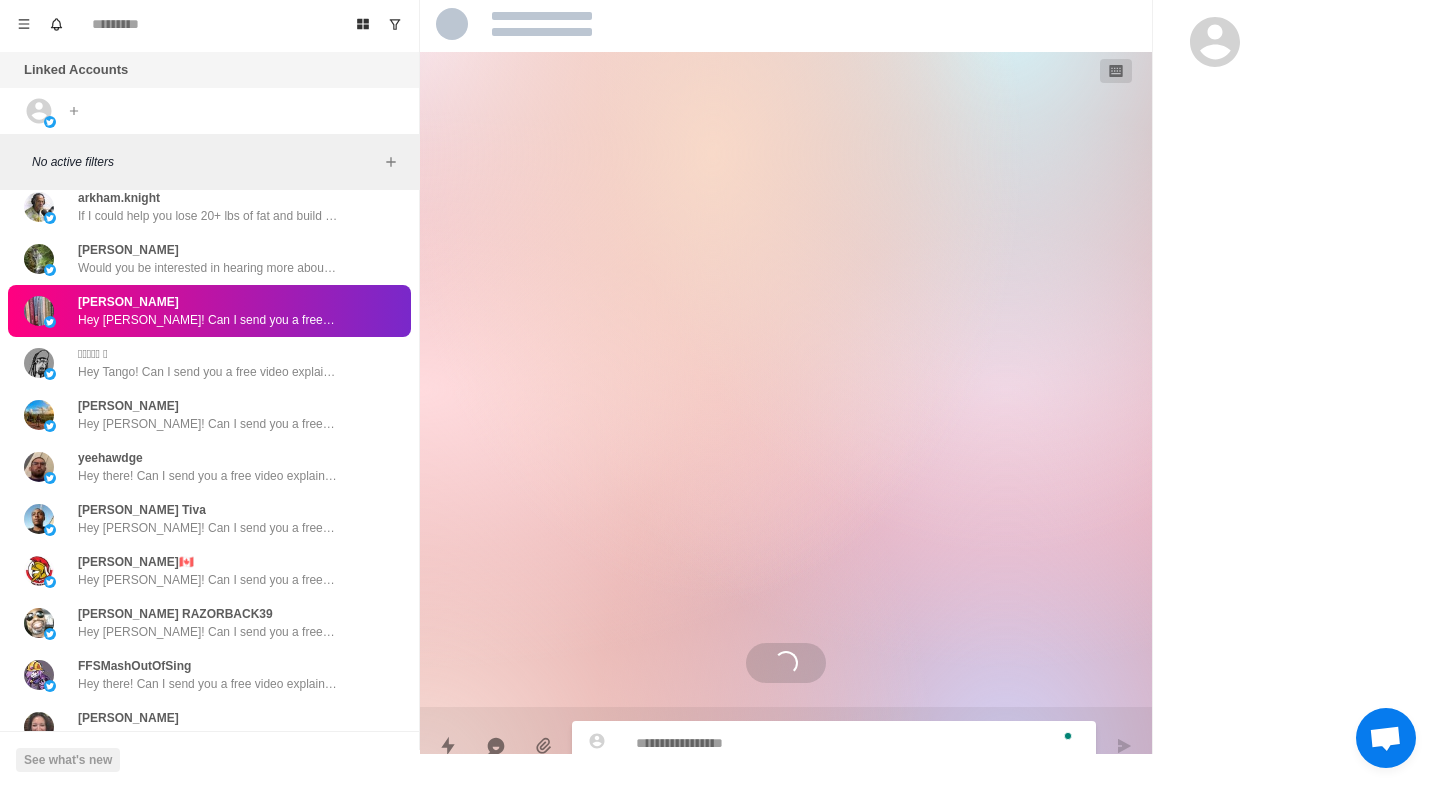 paste on "**********" 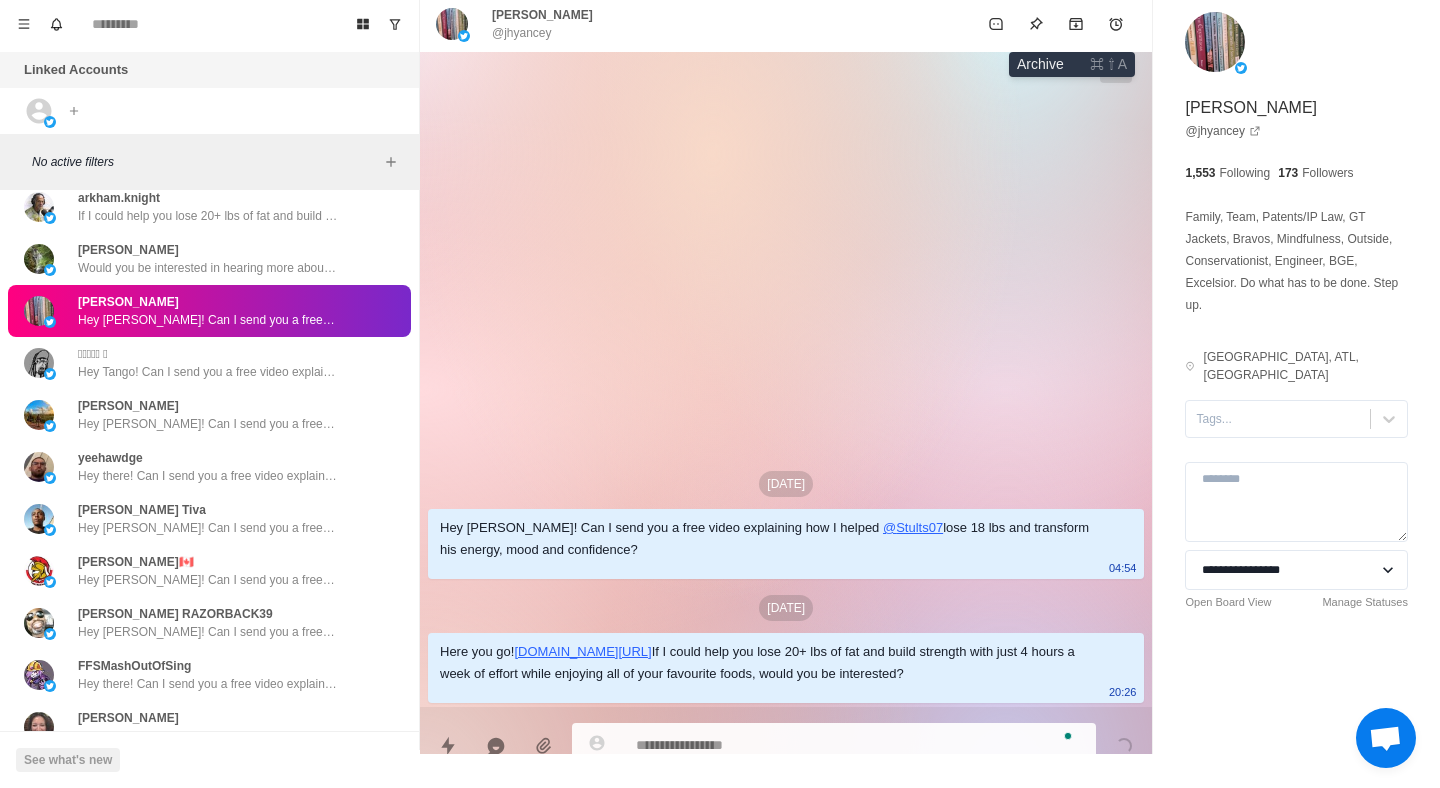 click 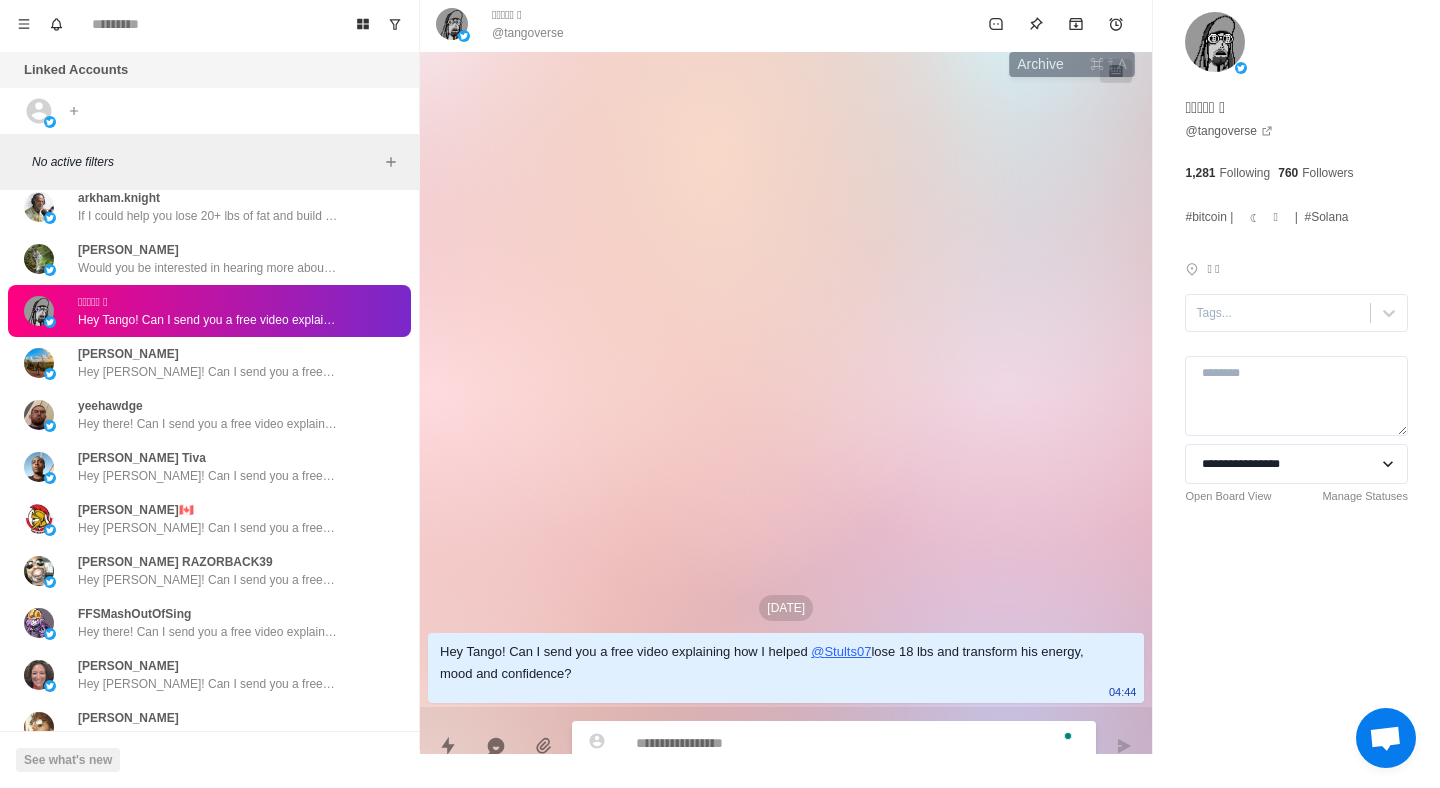 paste on "**********" 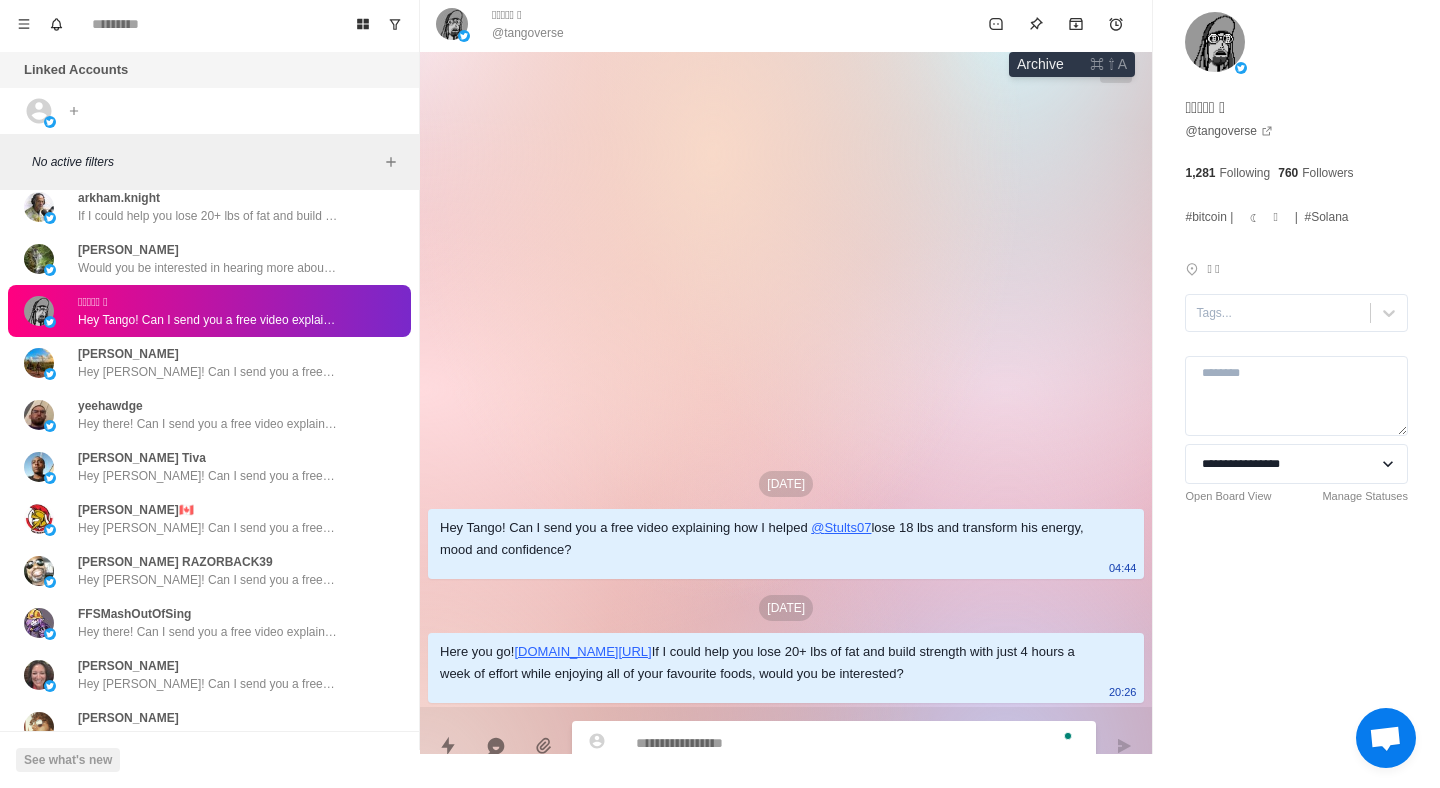 click 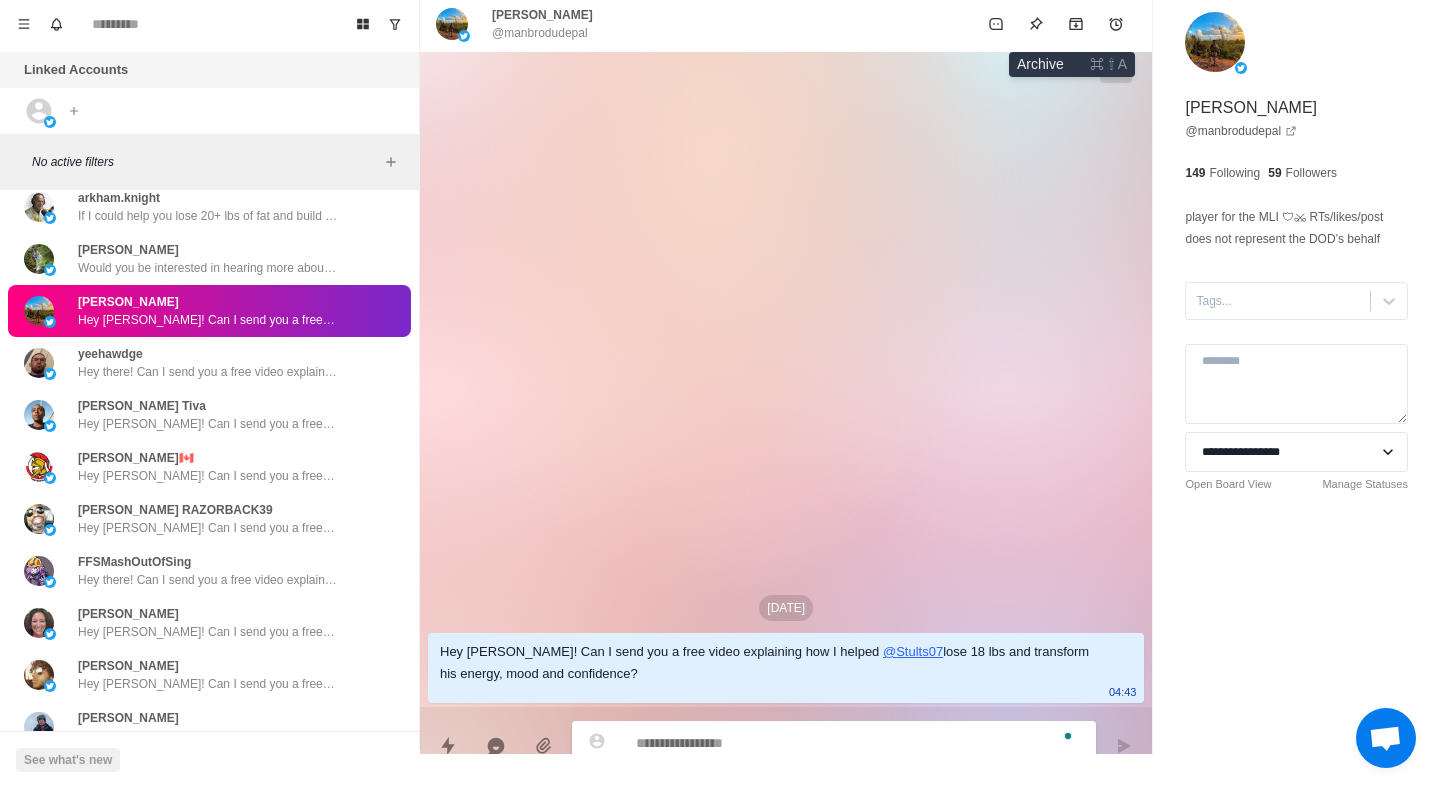 paste on "**********" 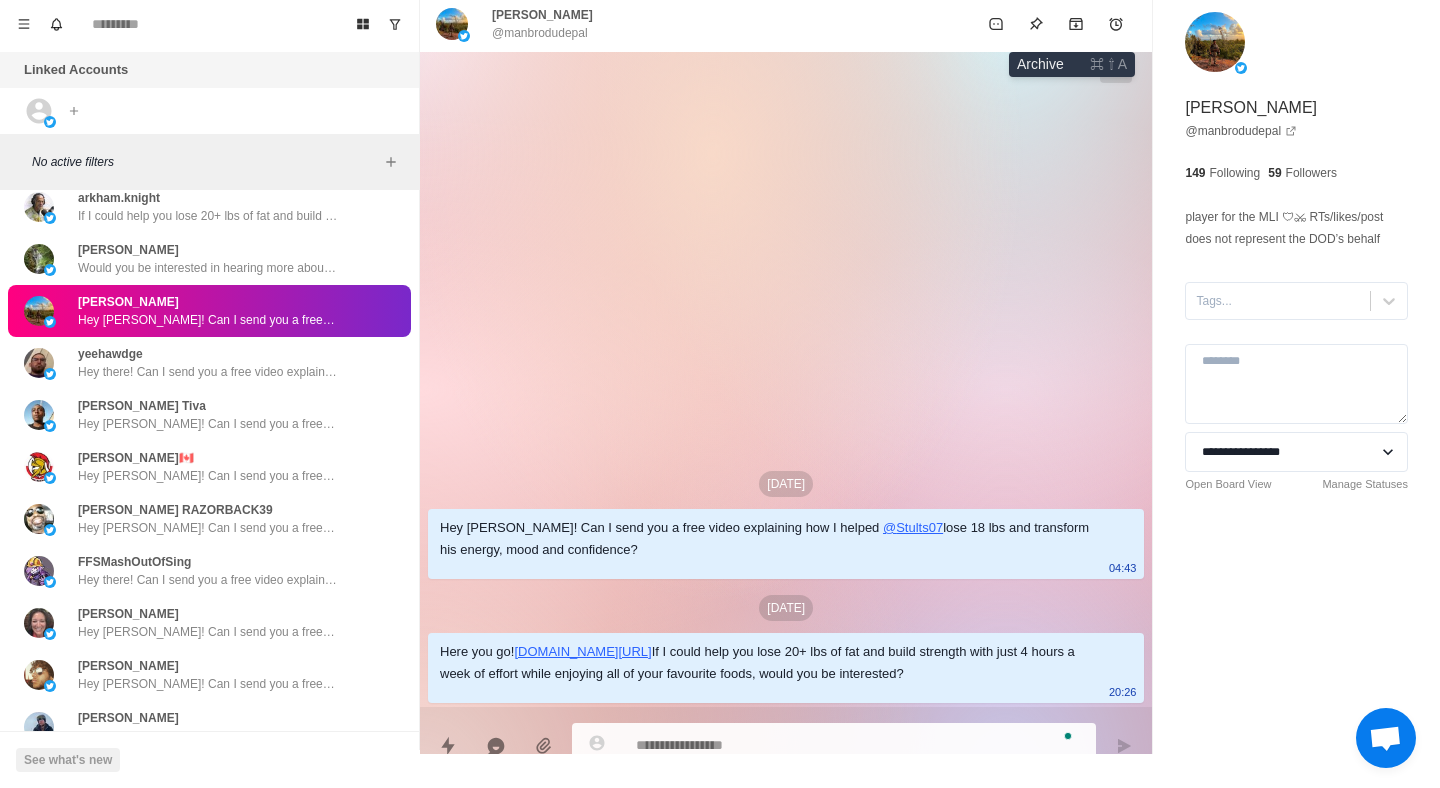click 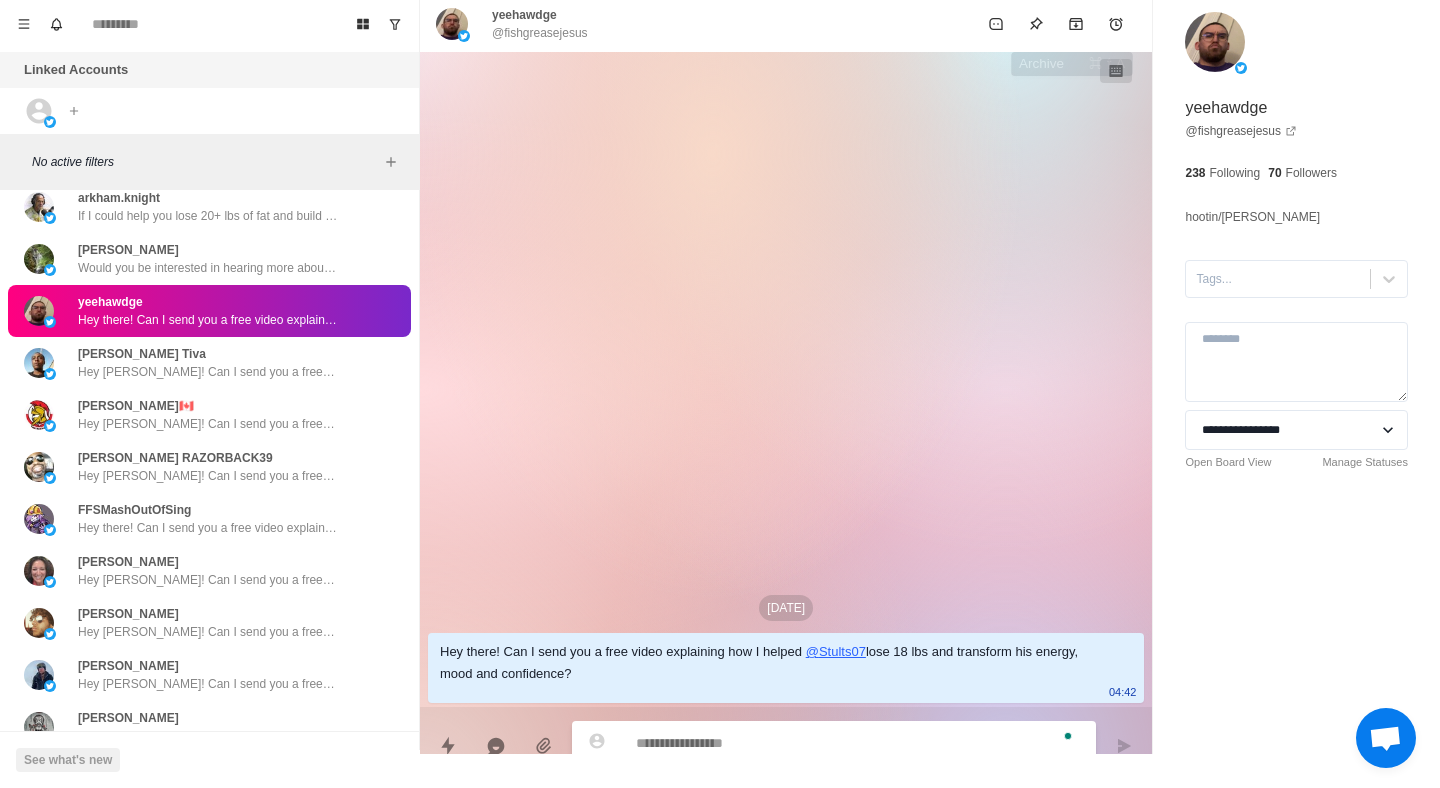 paste on "**********" 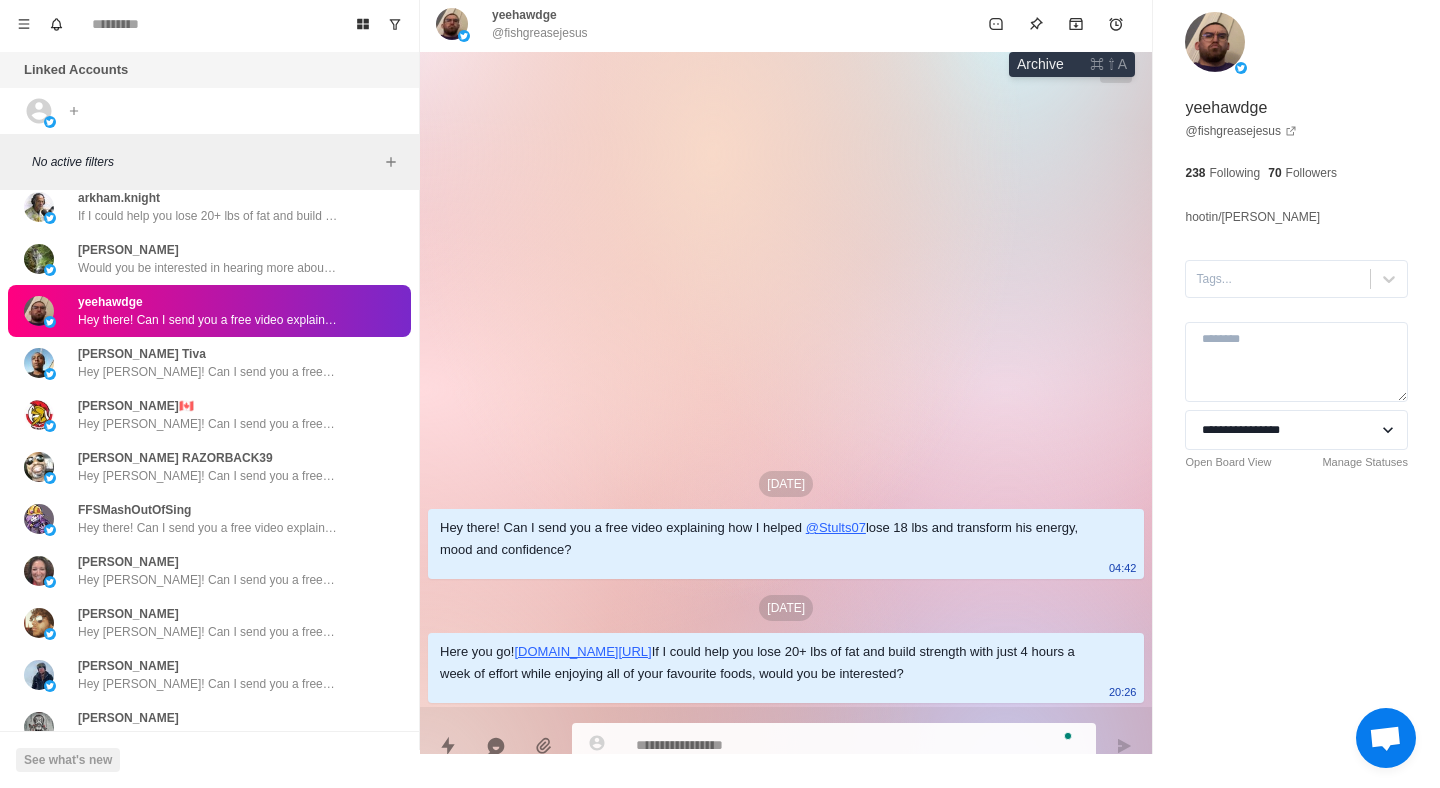click 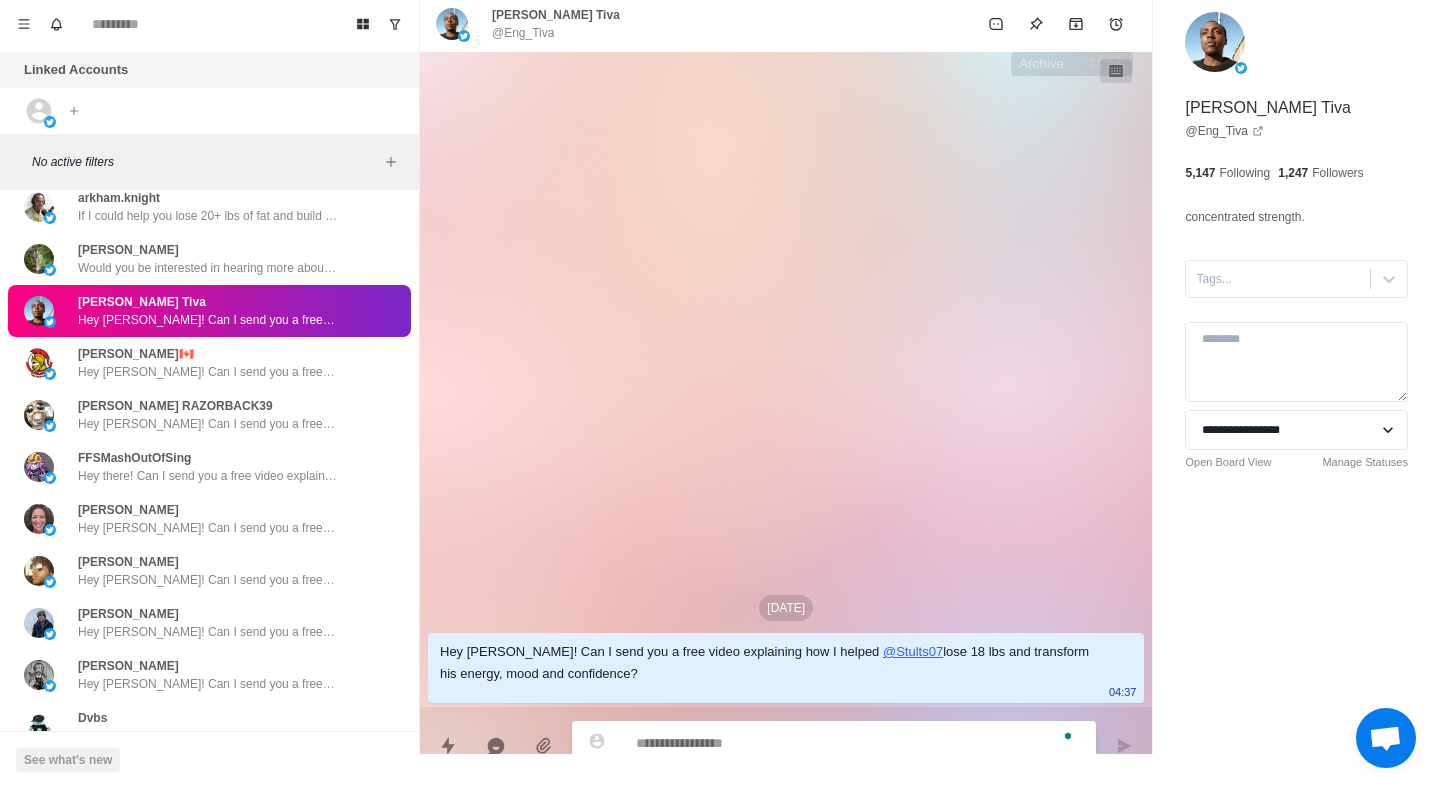 paste on "**********" 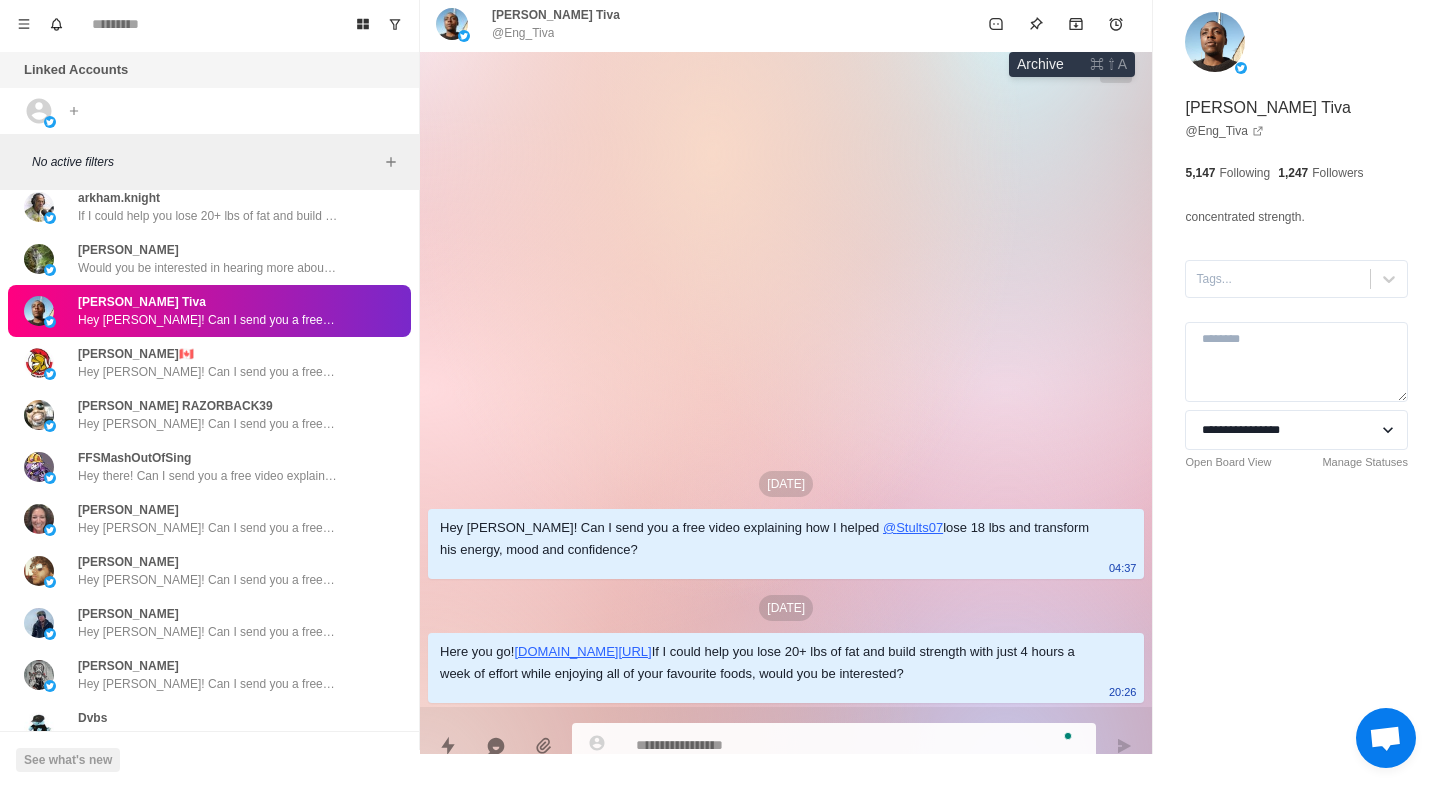 click 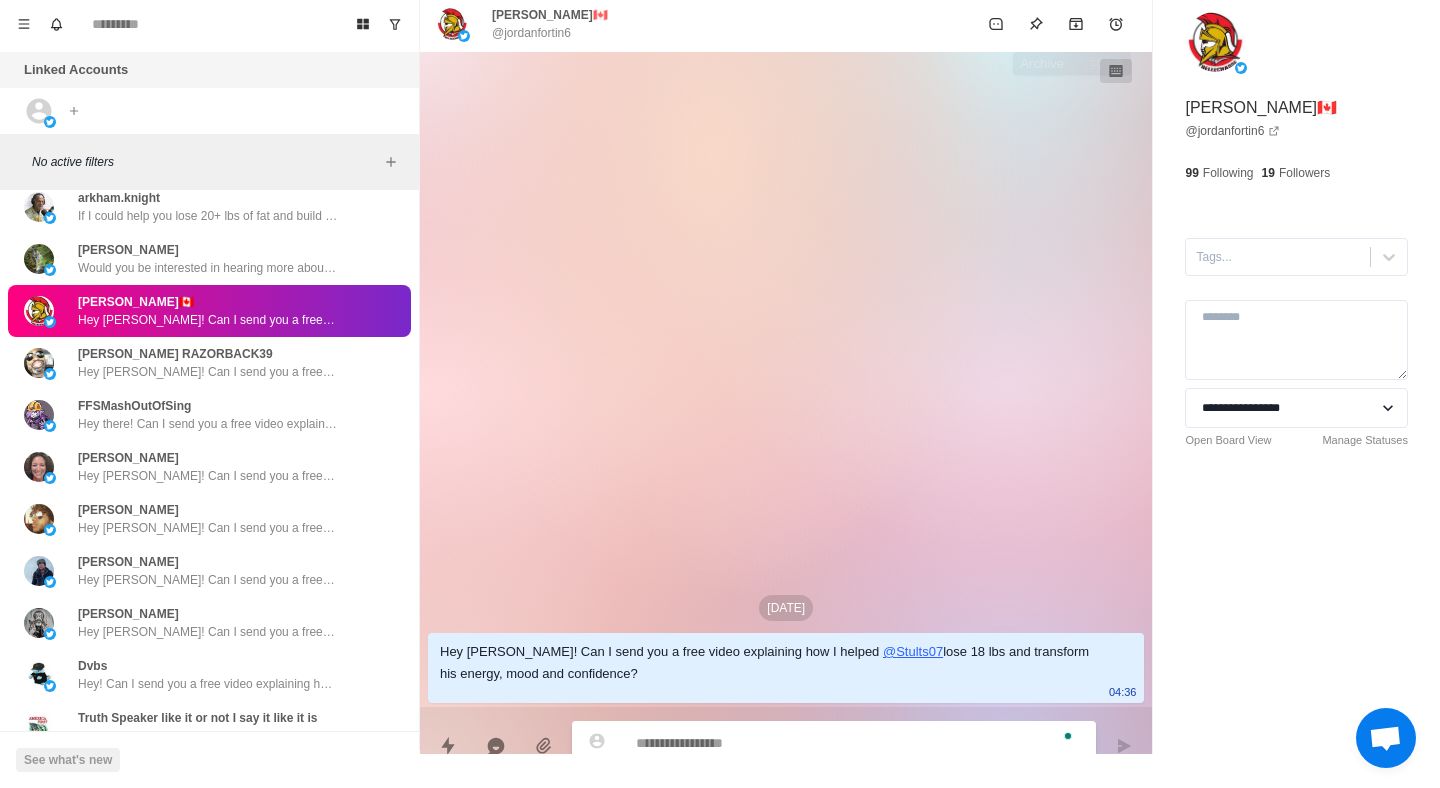 paste on "**********" 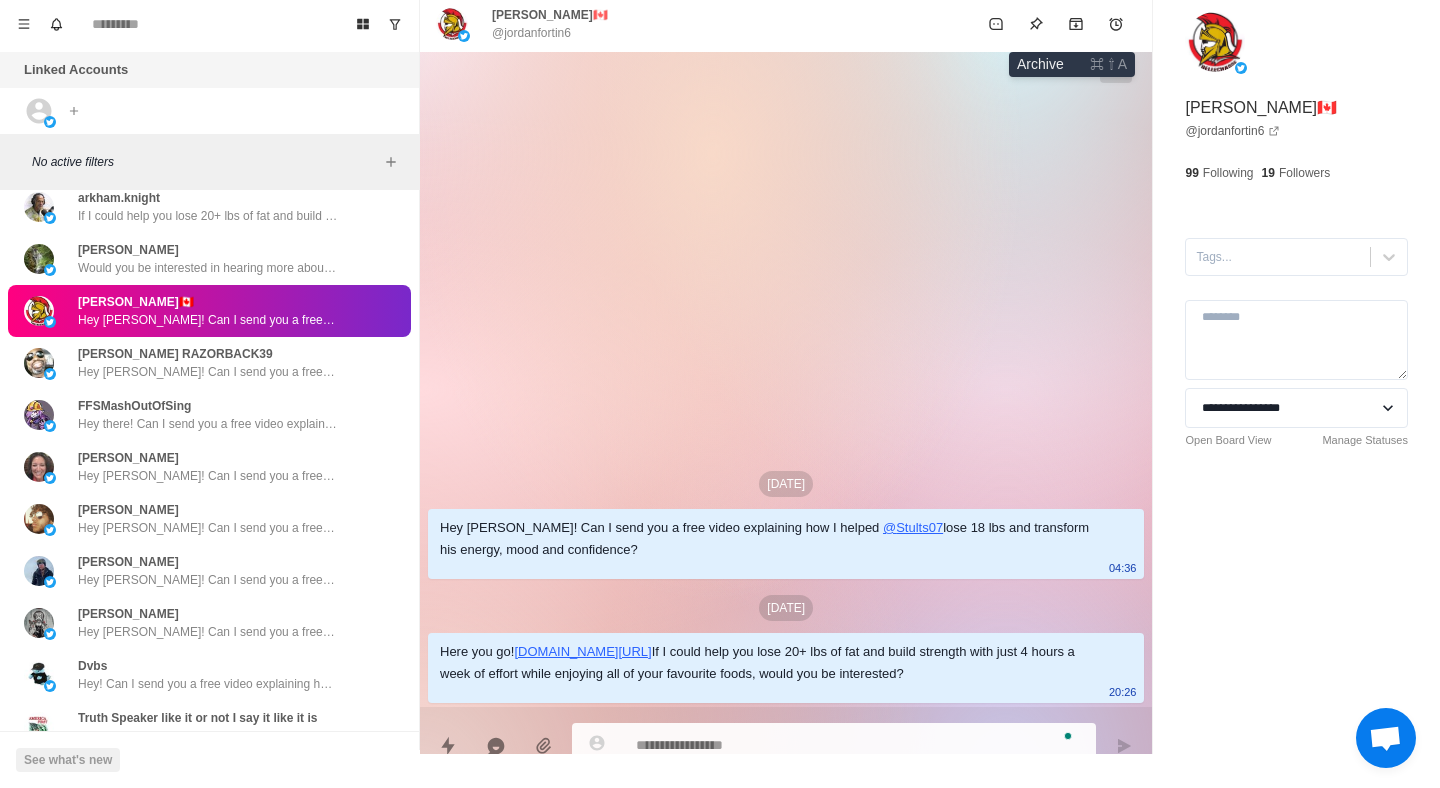 click 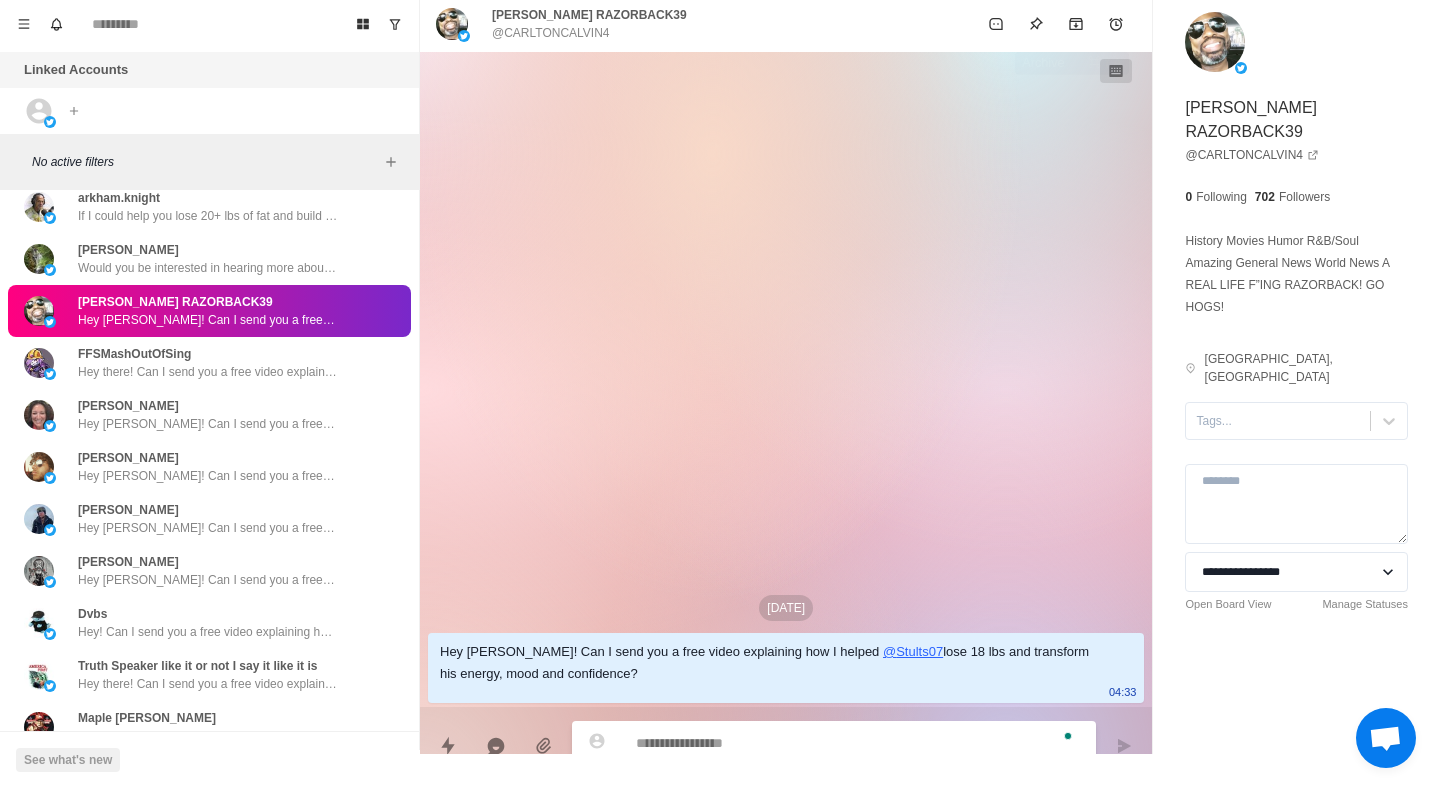 paste on "**********" 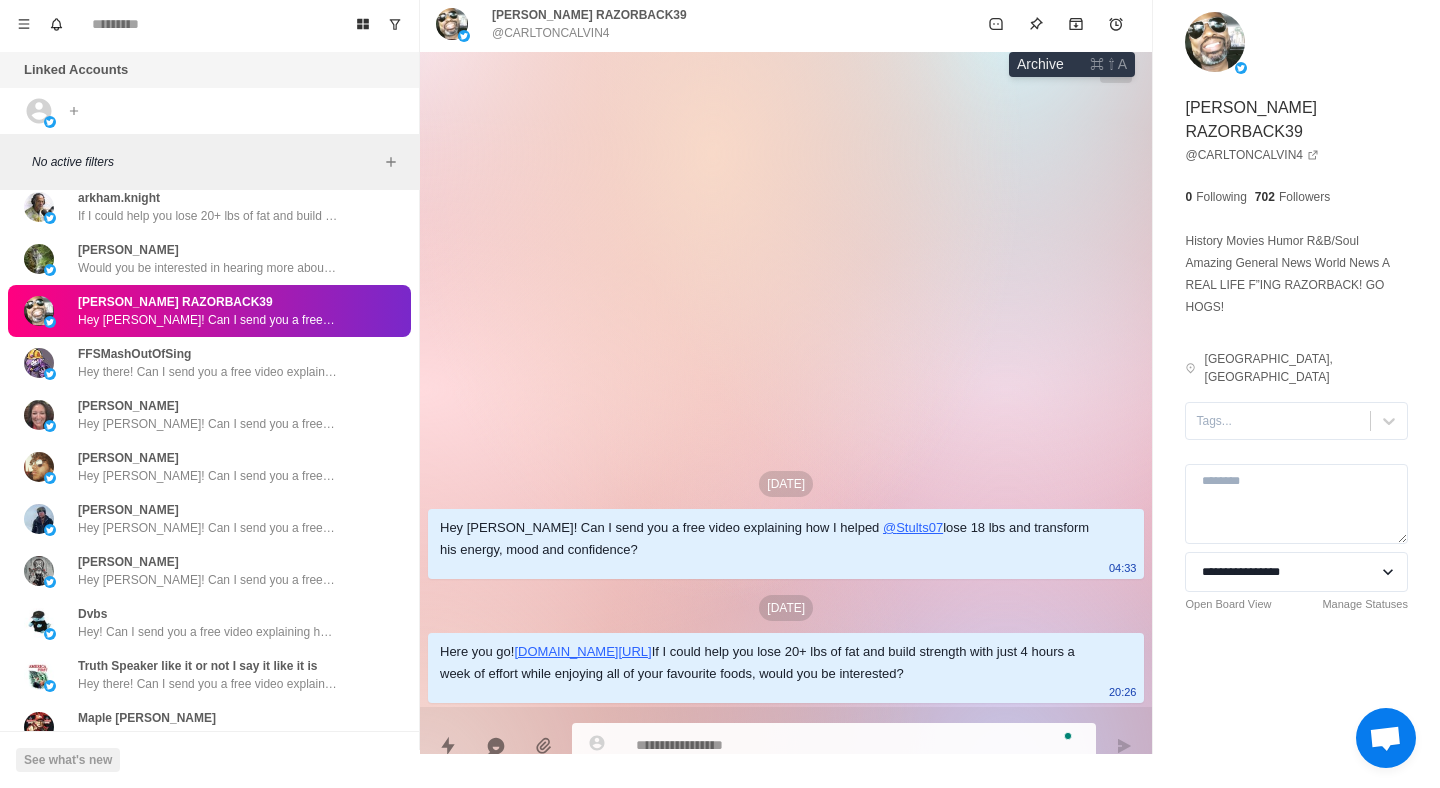 click 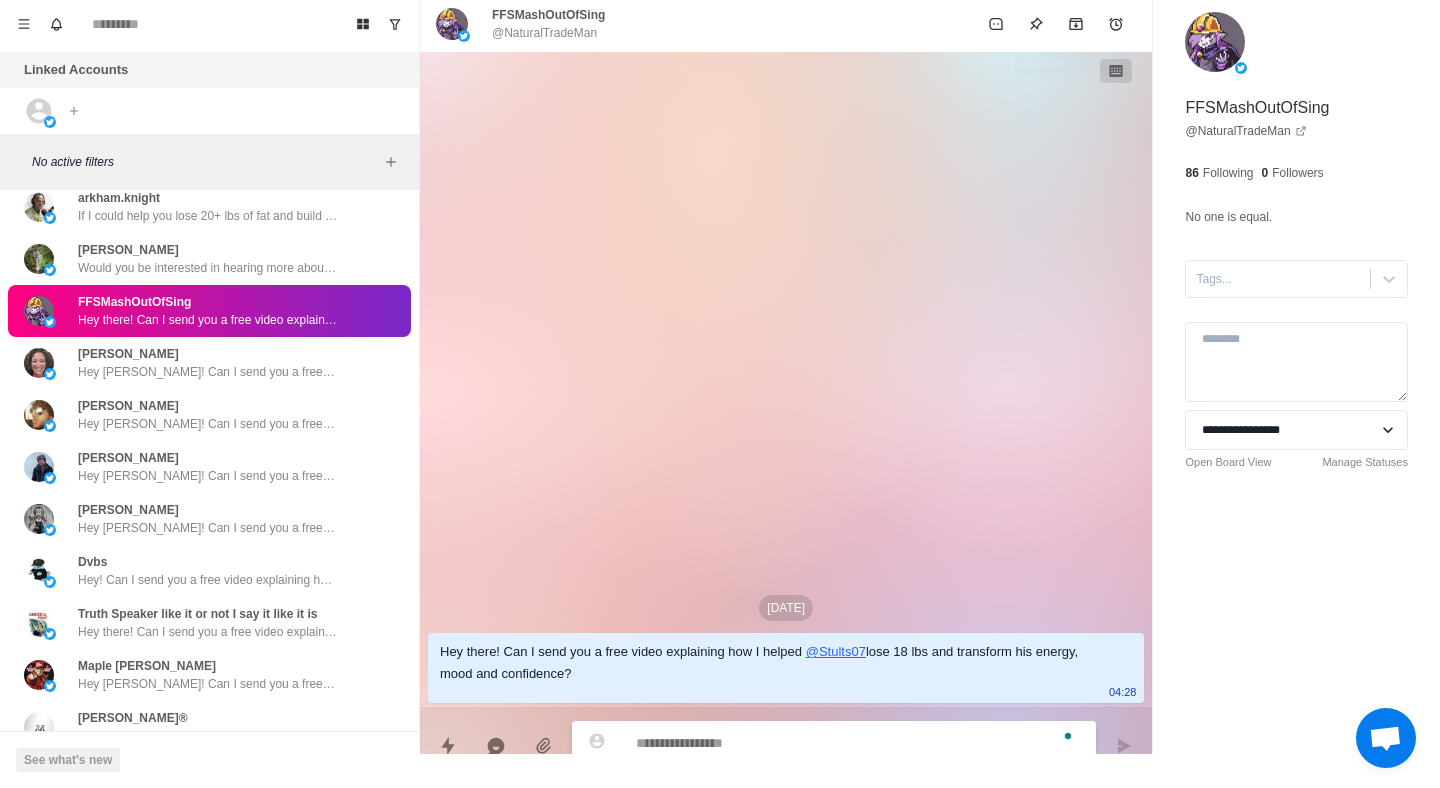 paste on "**********" 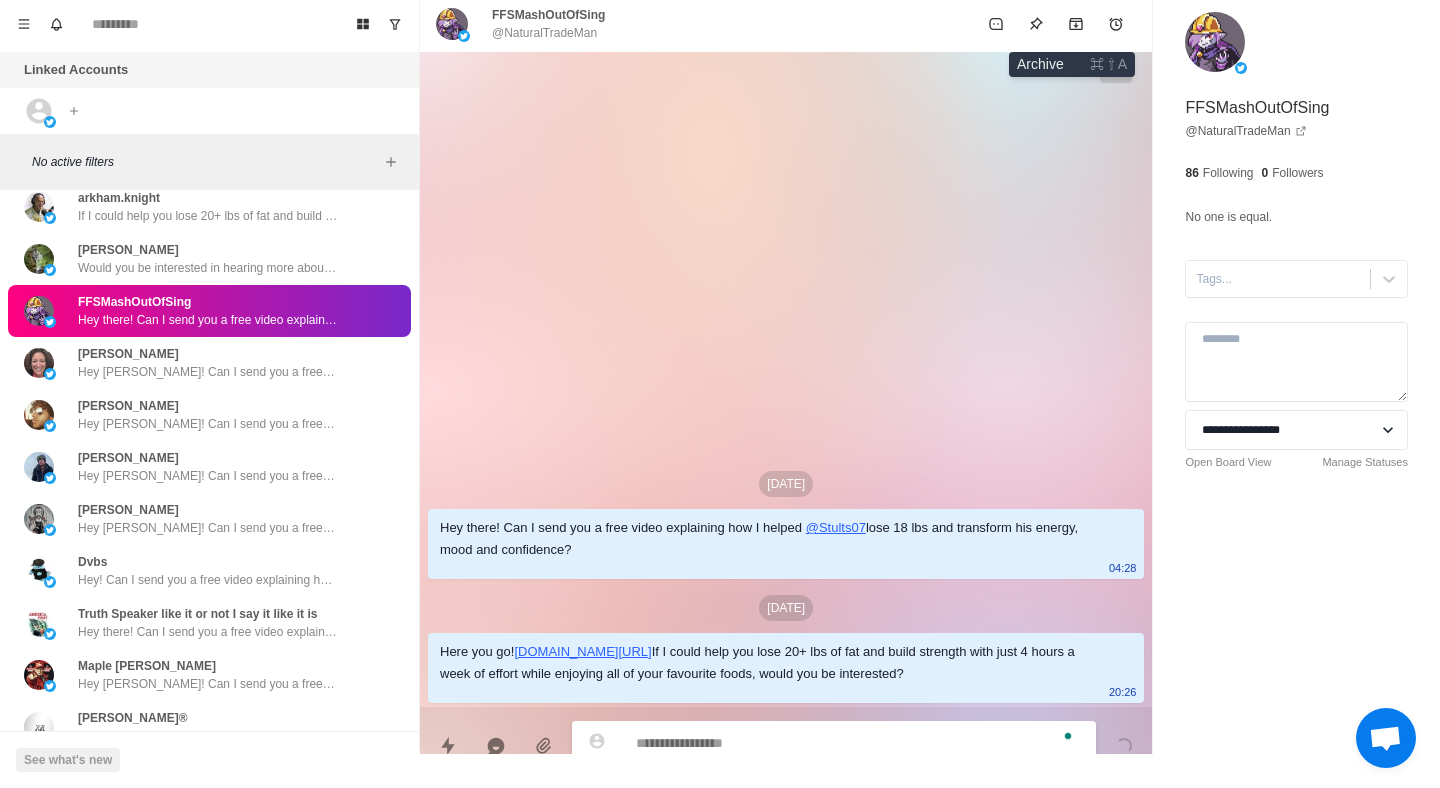click 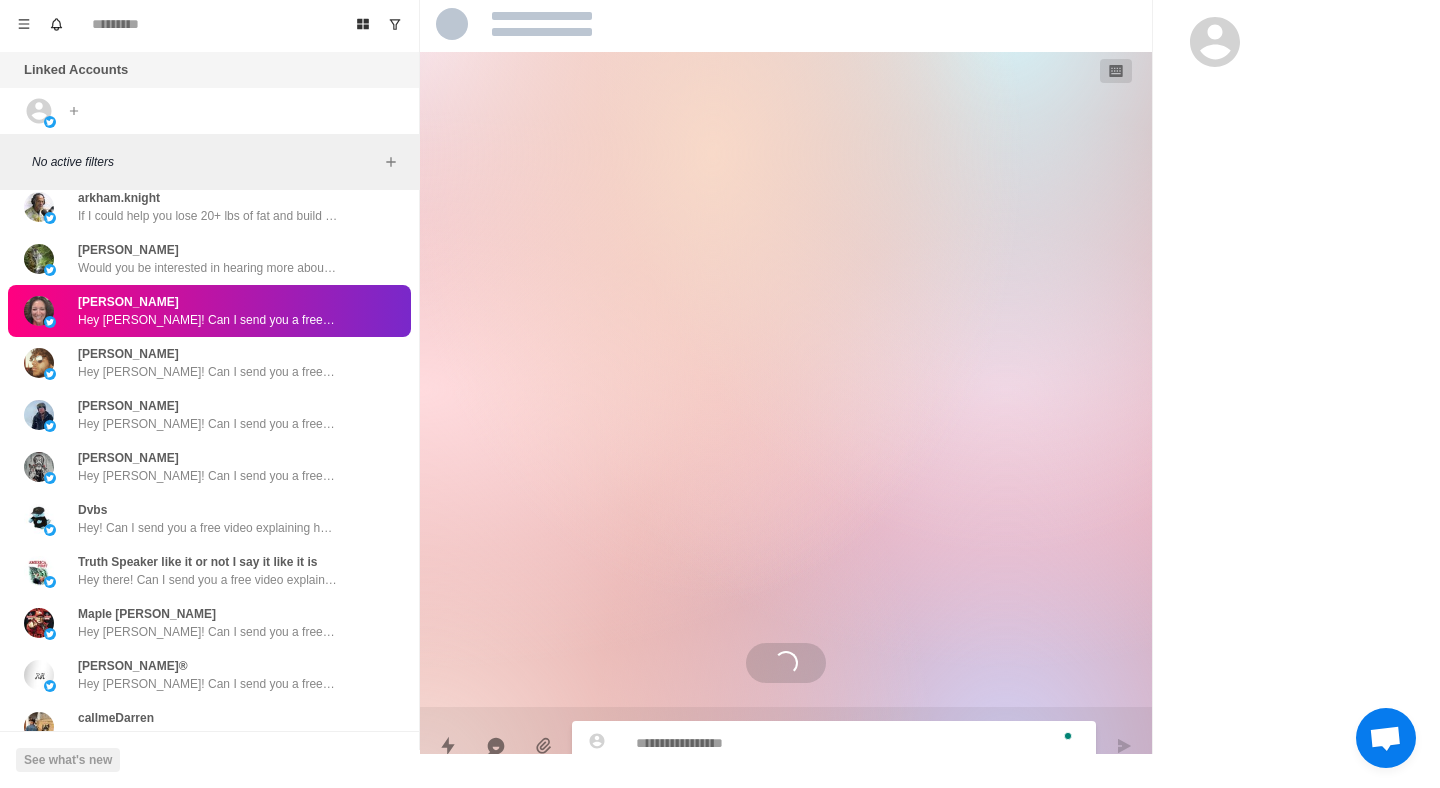 paste on "**********" 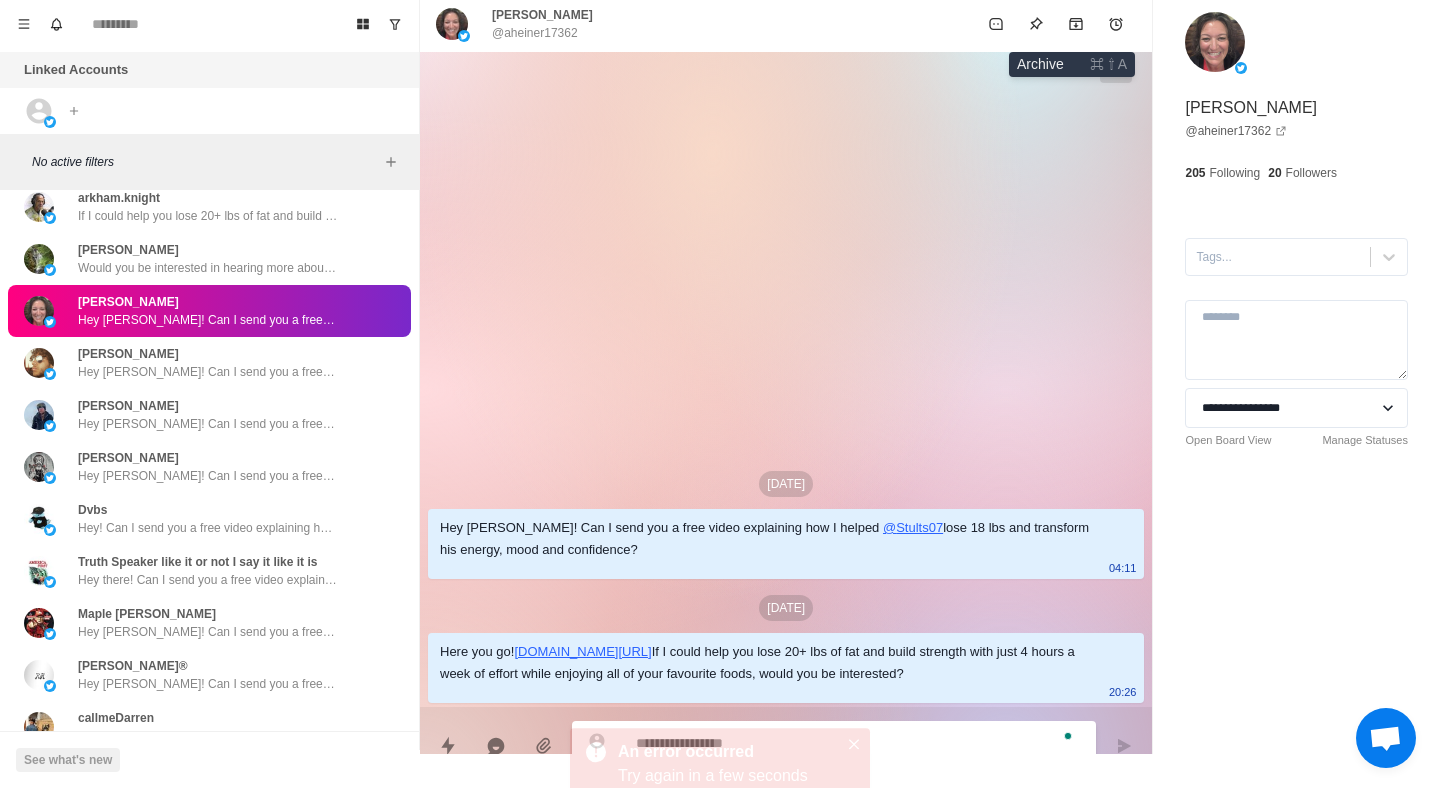 click 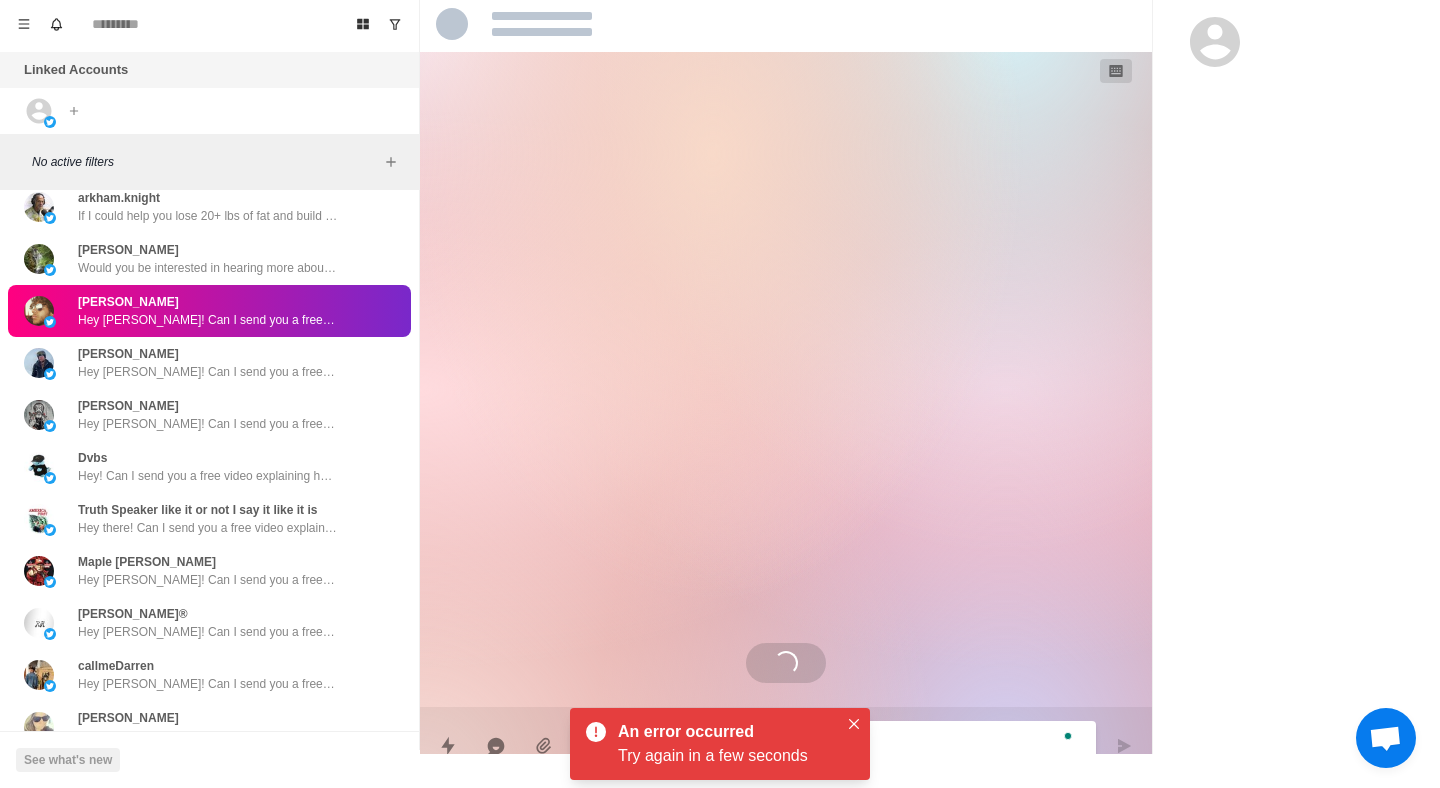 paste on "**********" 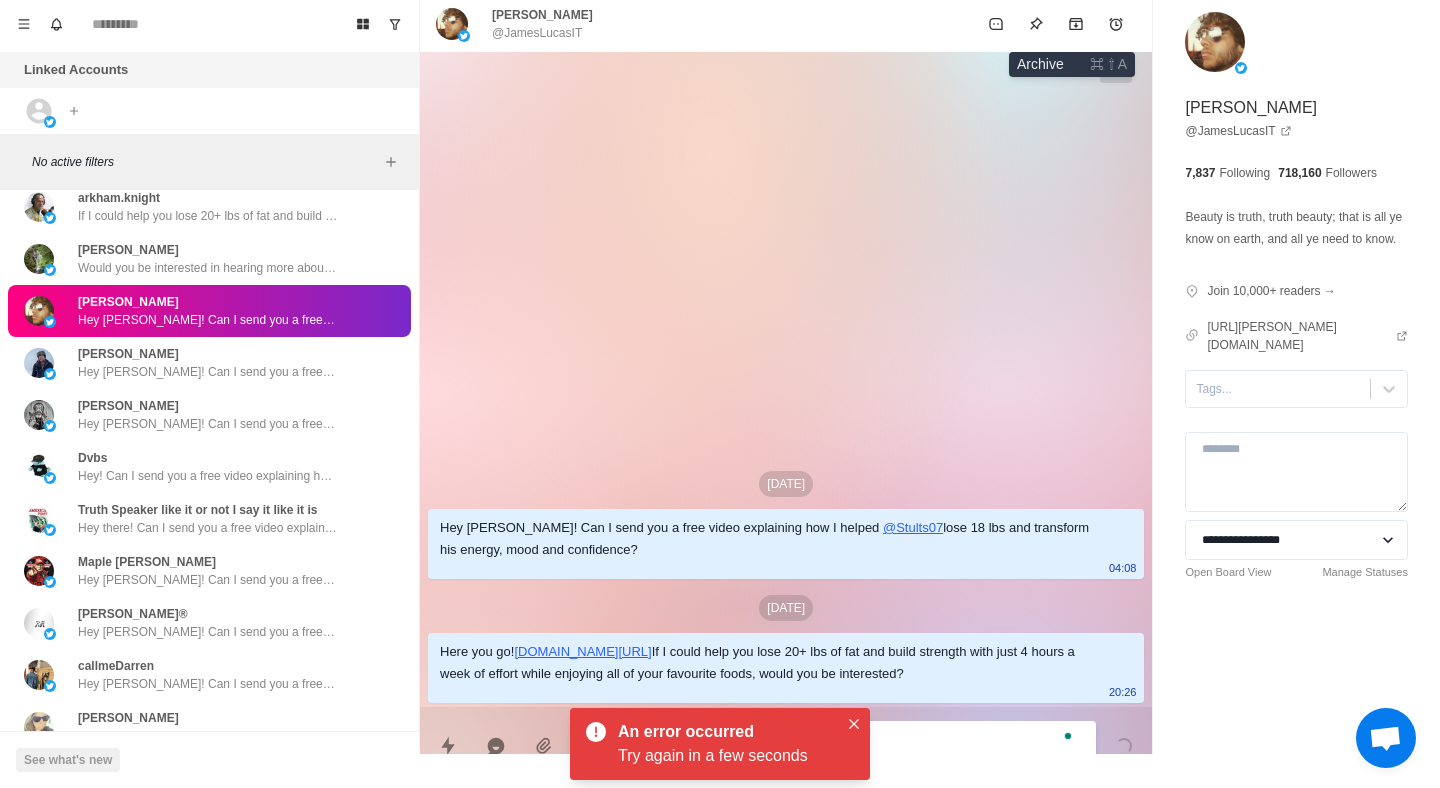 click 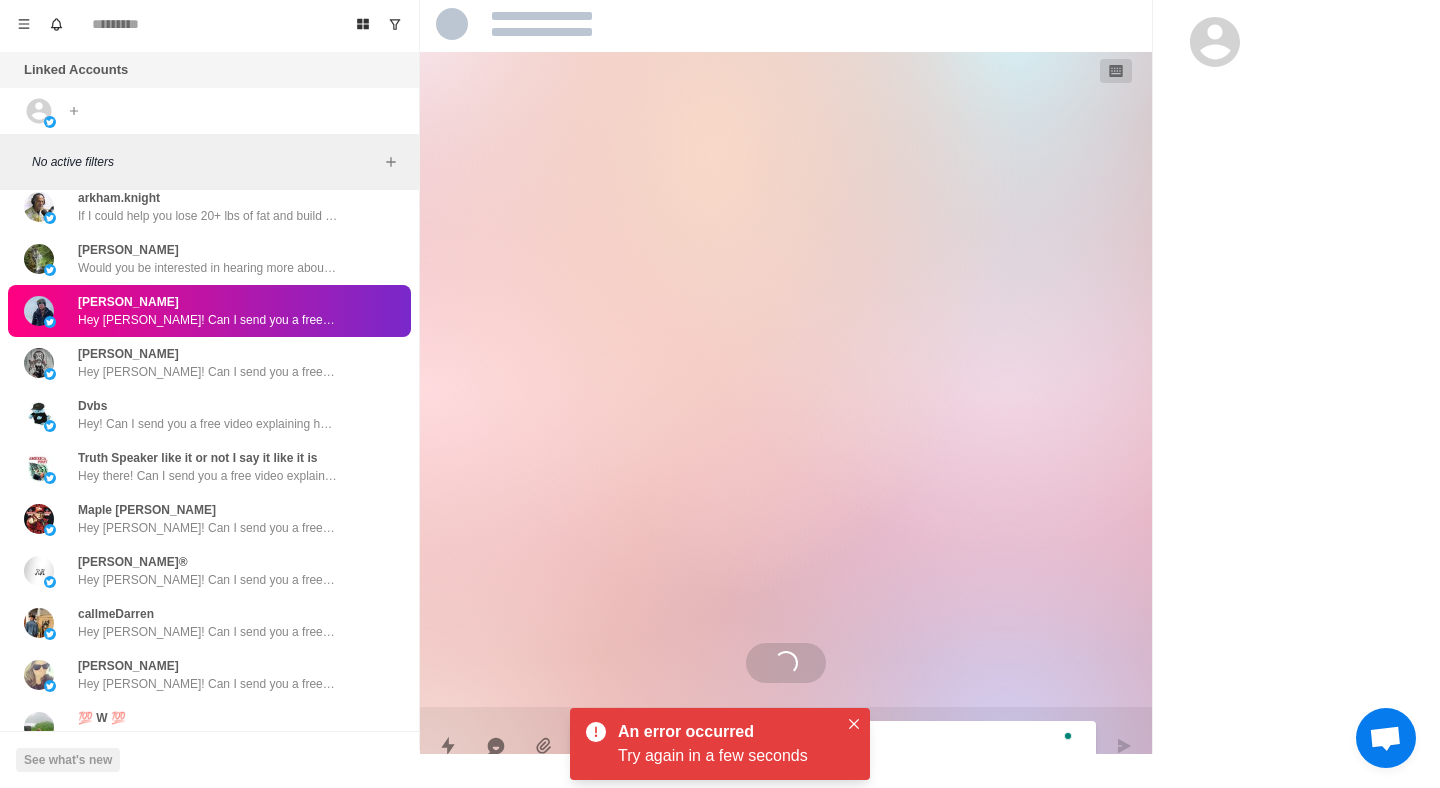 paste on "**********" 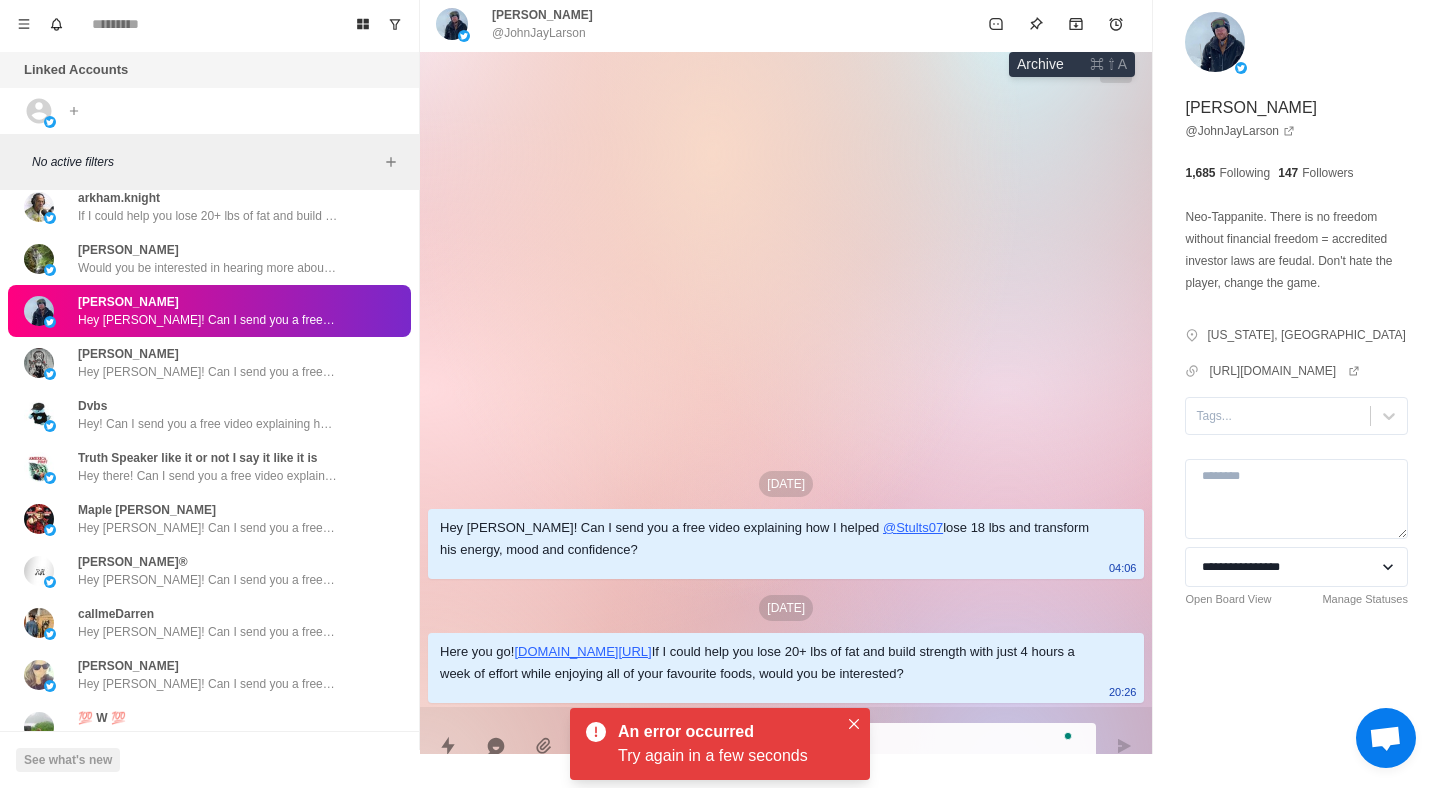 click 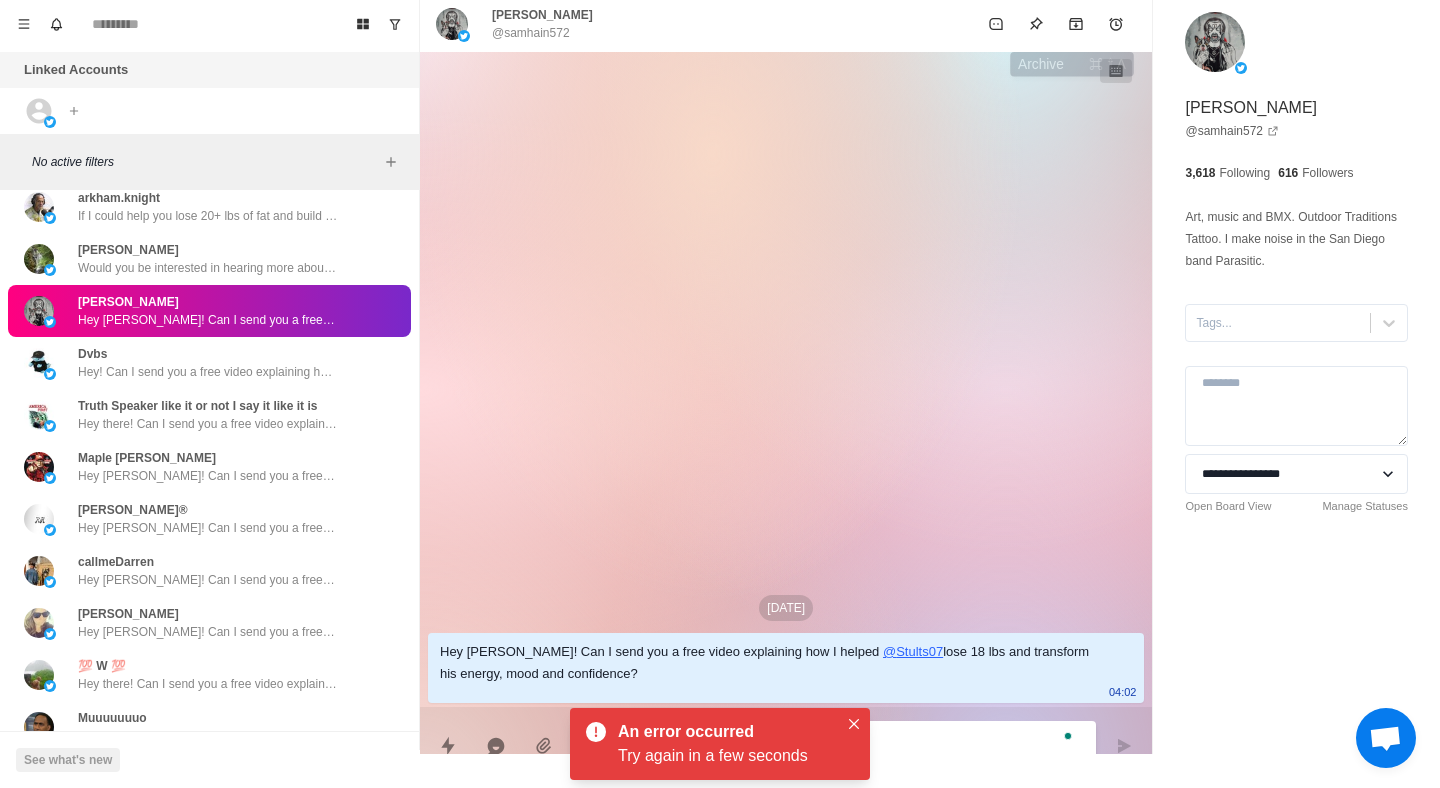 paste on "**********" 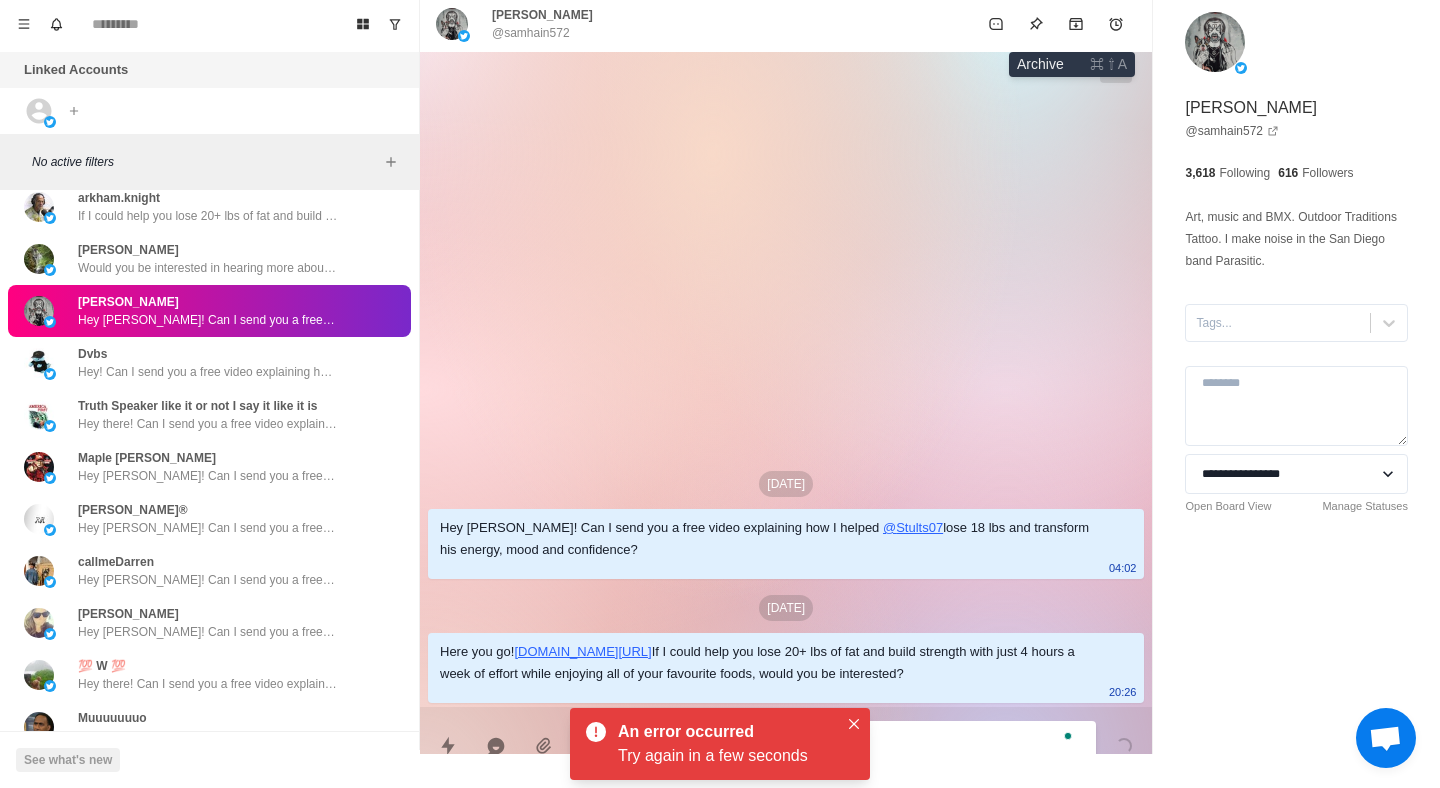 click 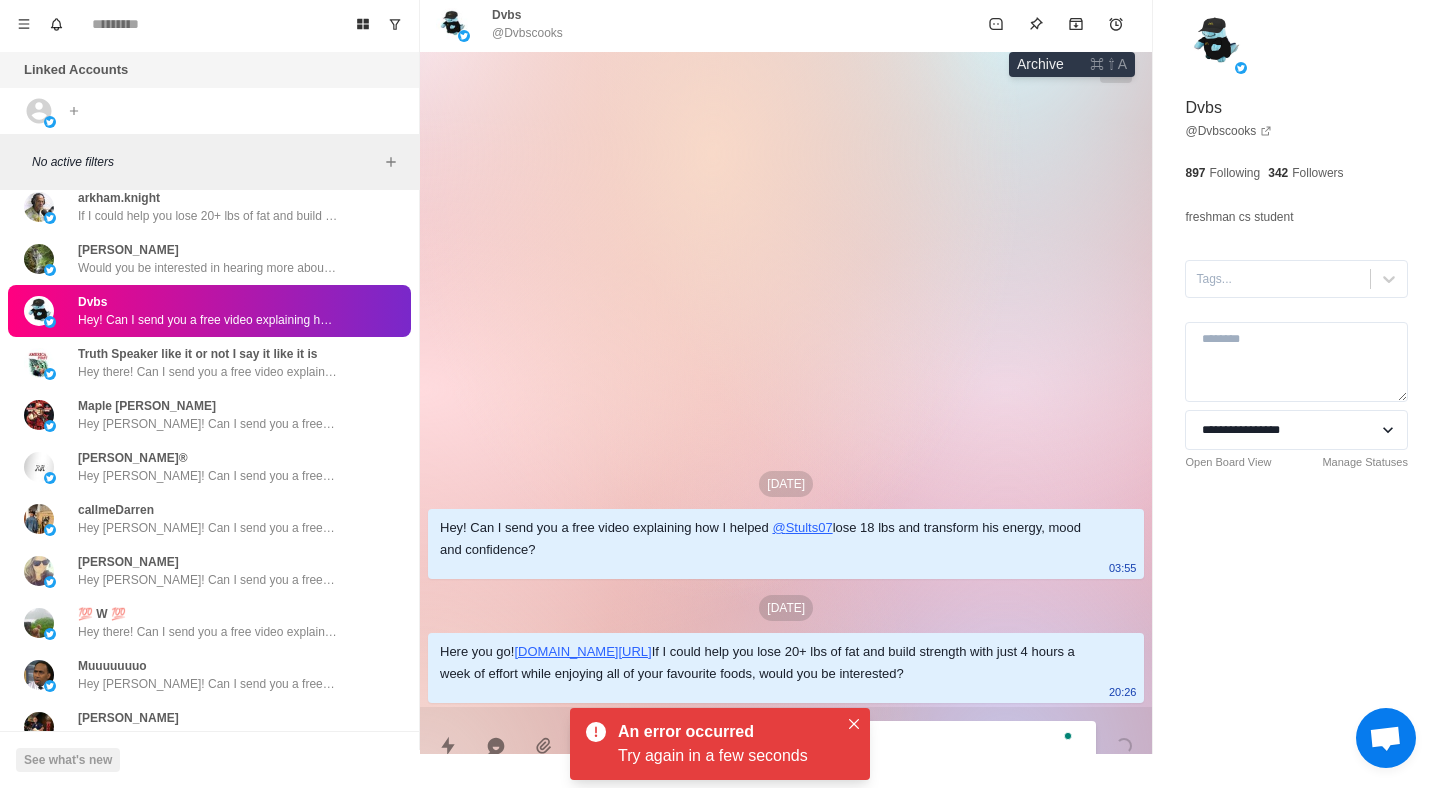 click 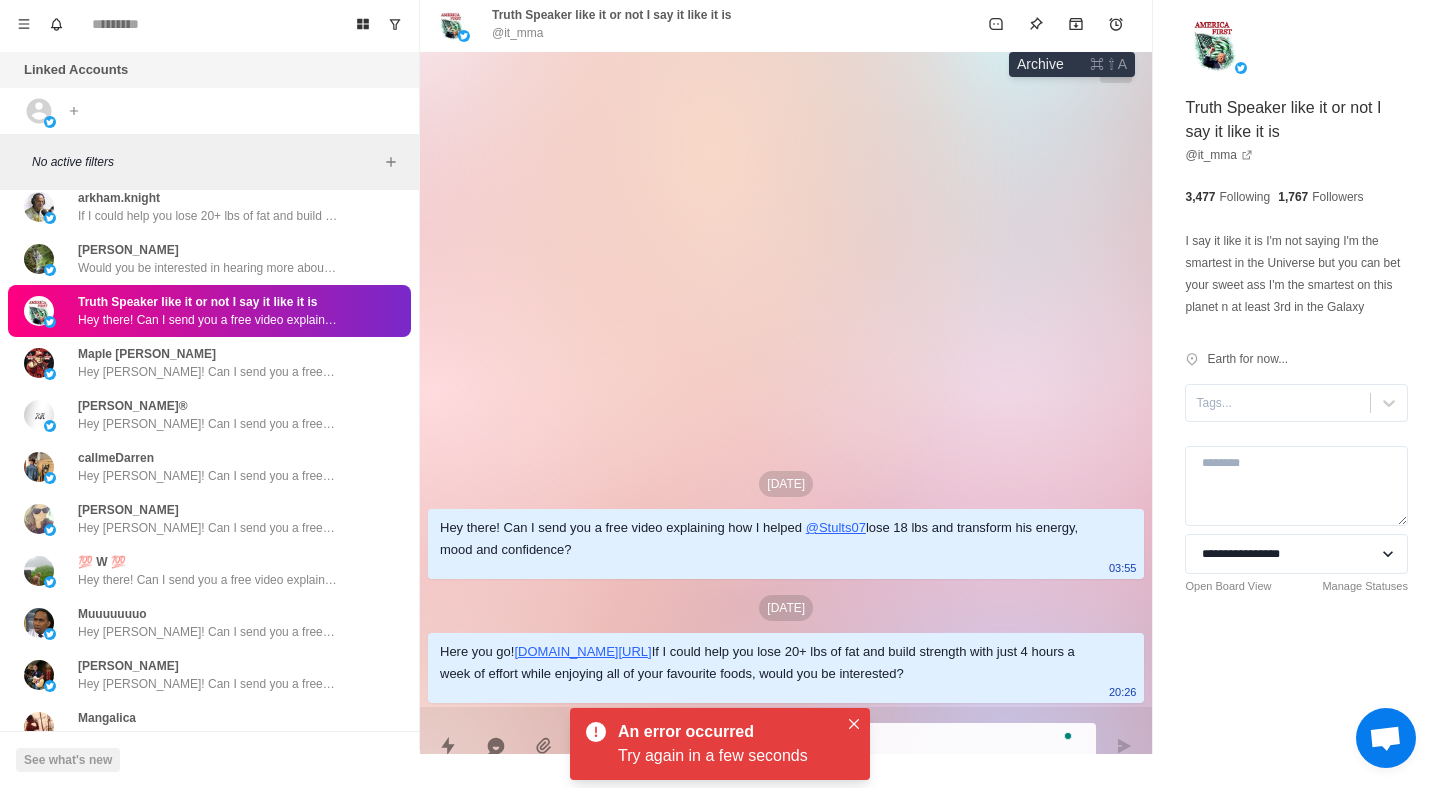 click 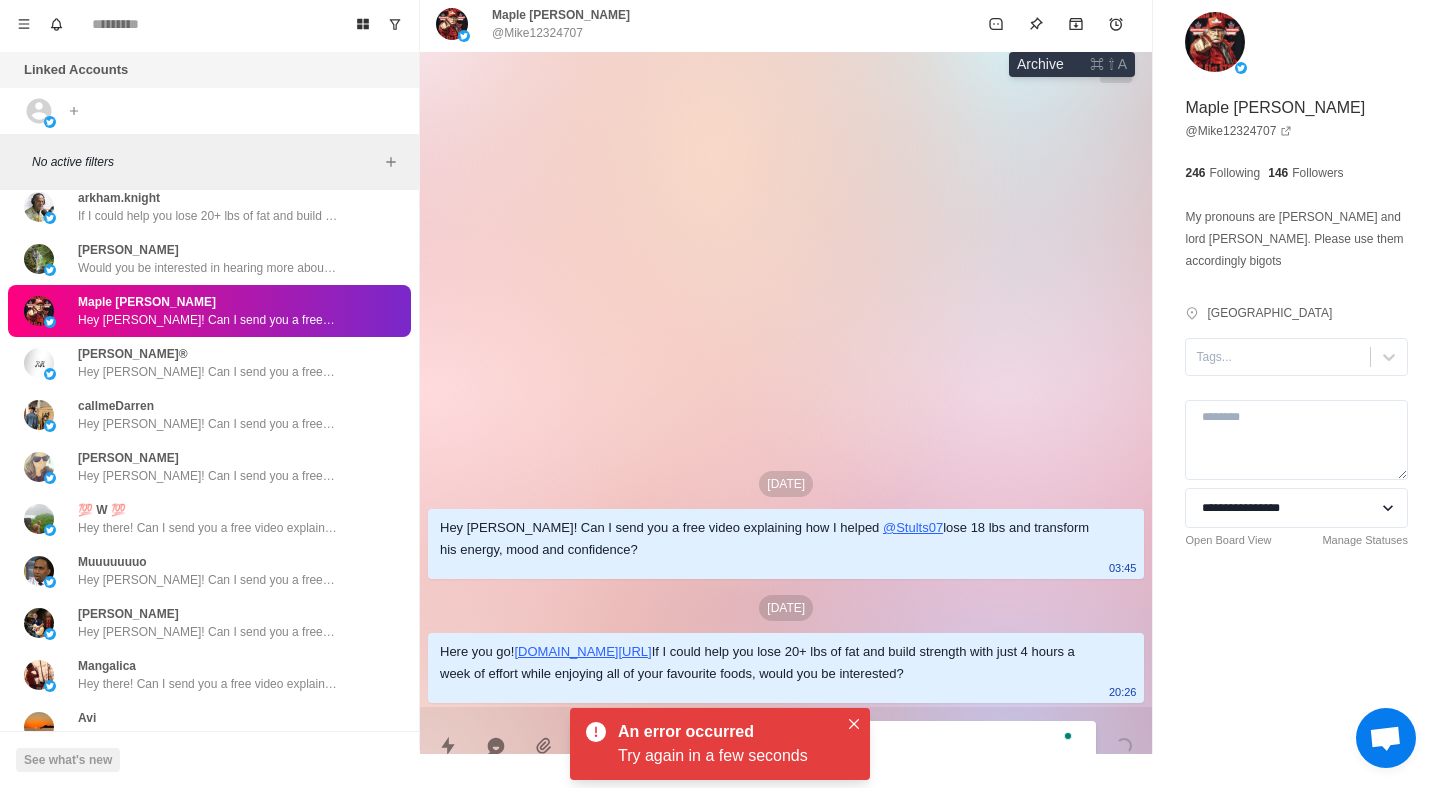 click 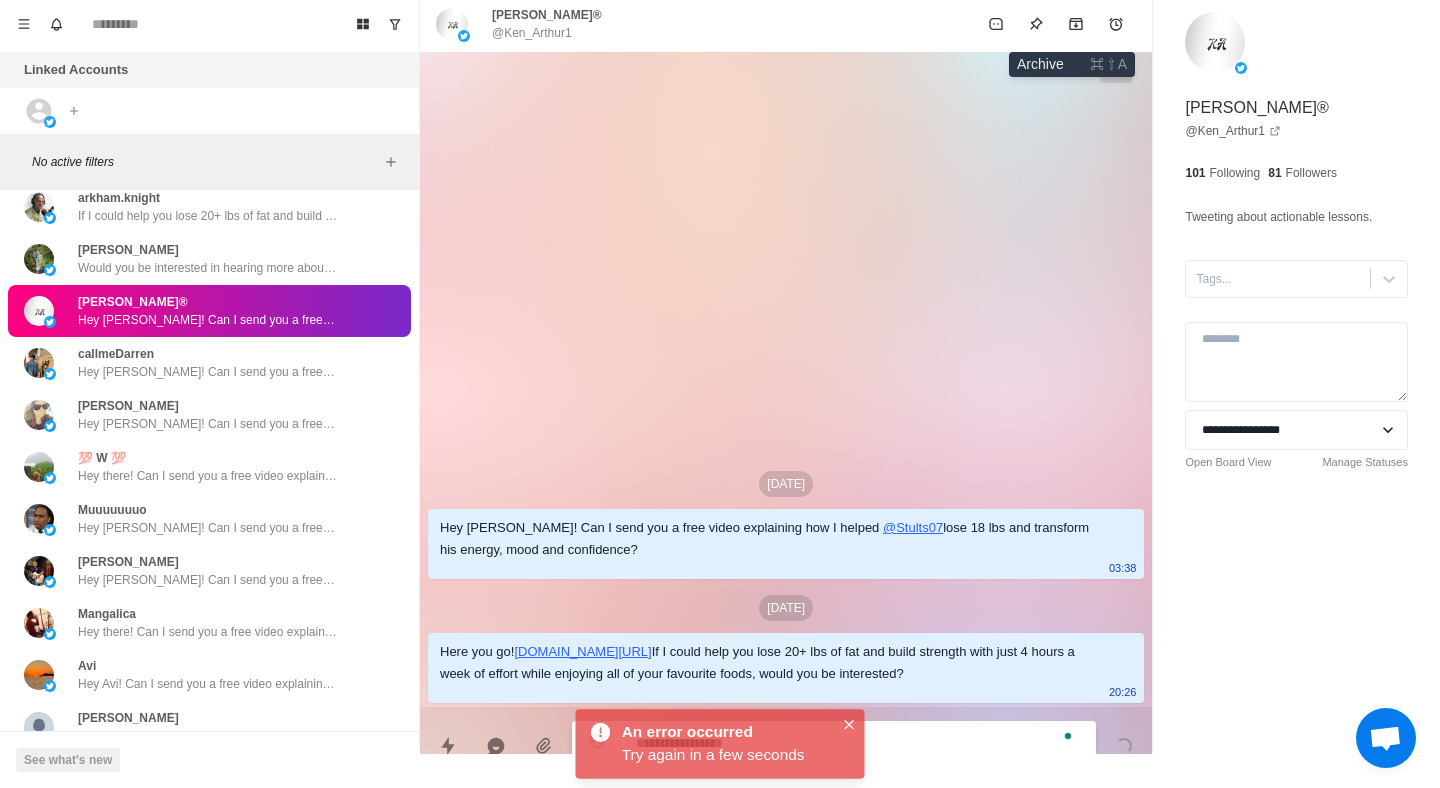 click 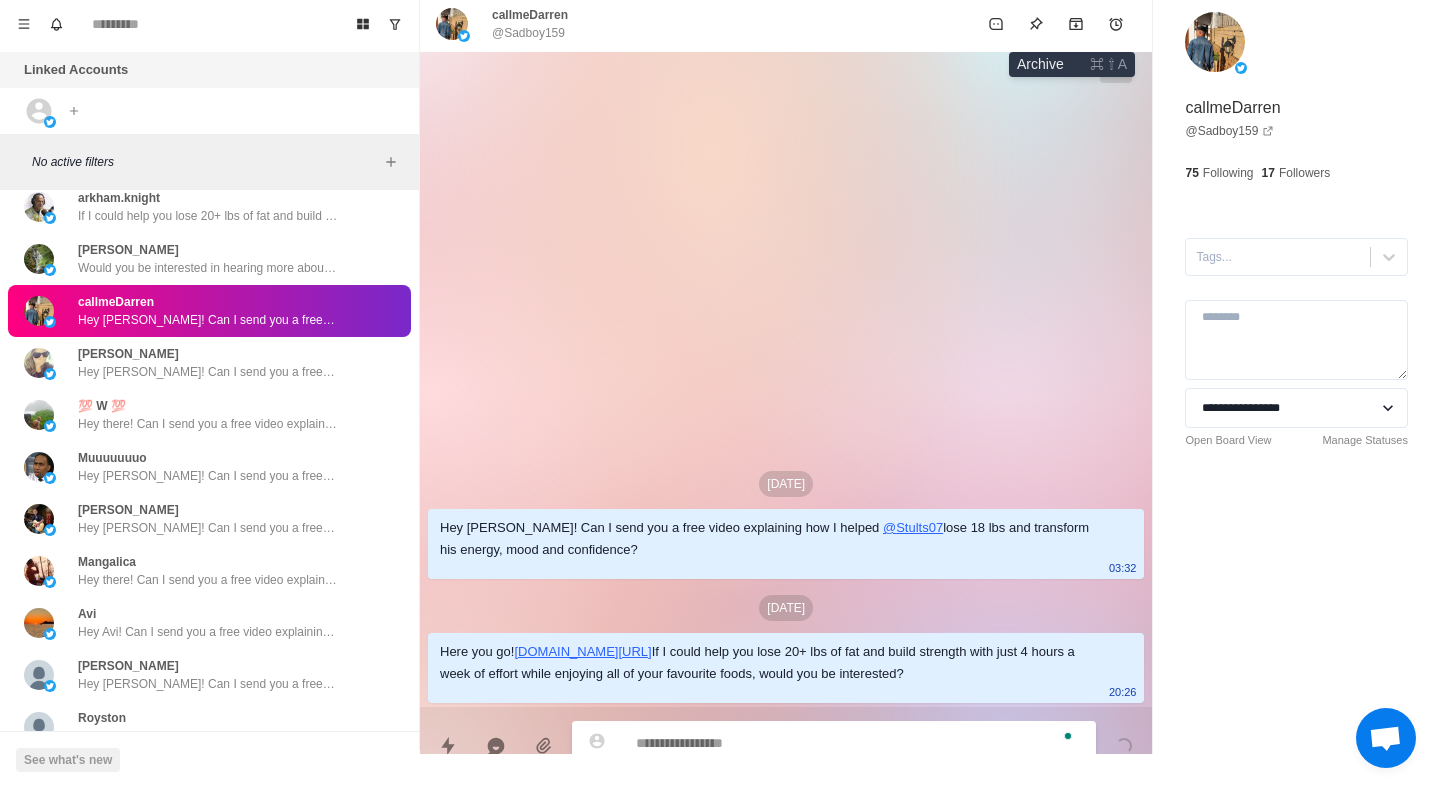 click 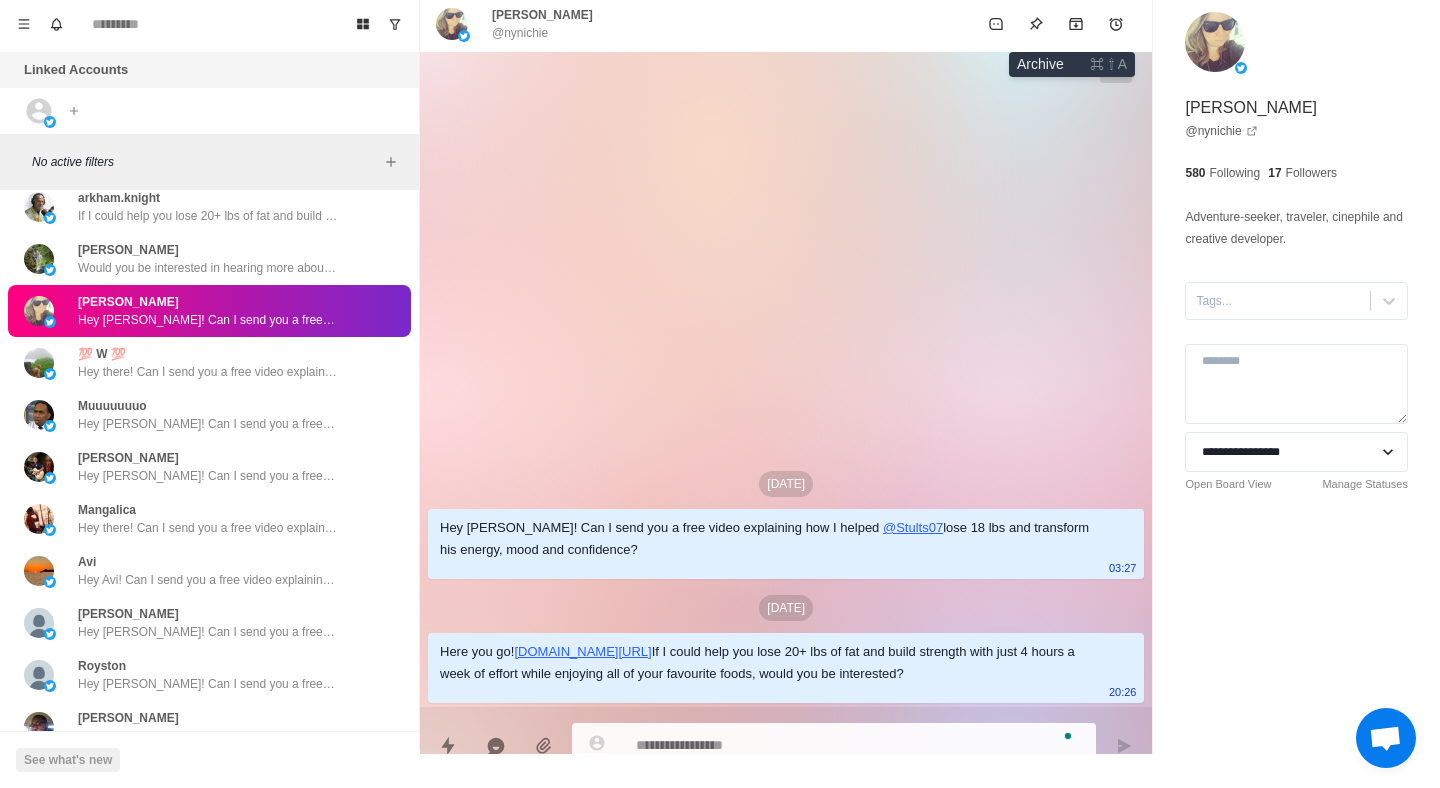 click 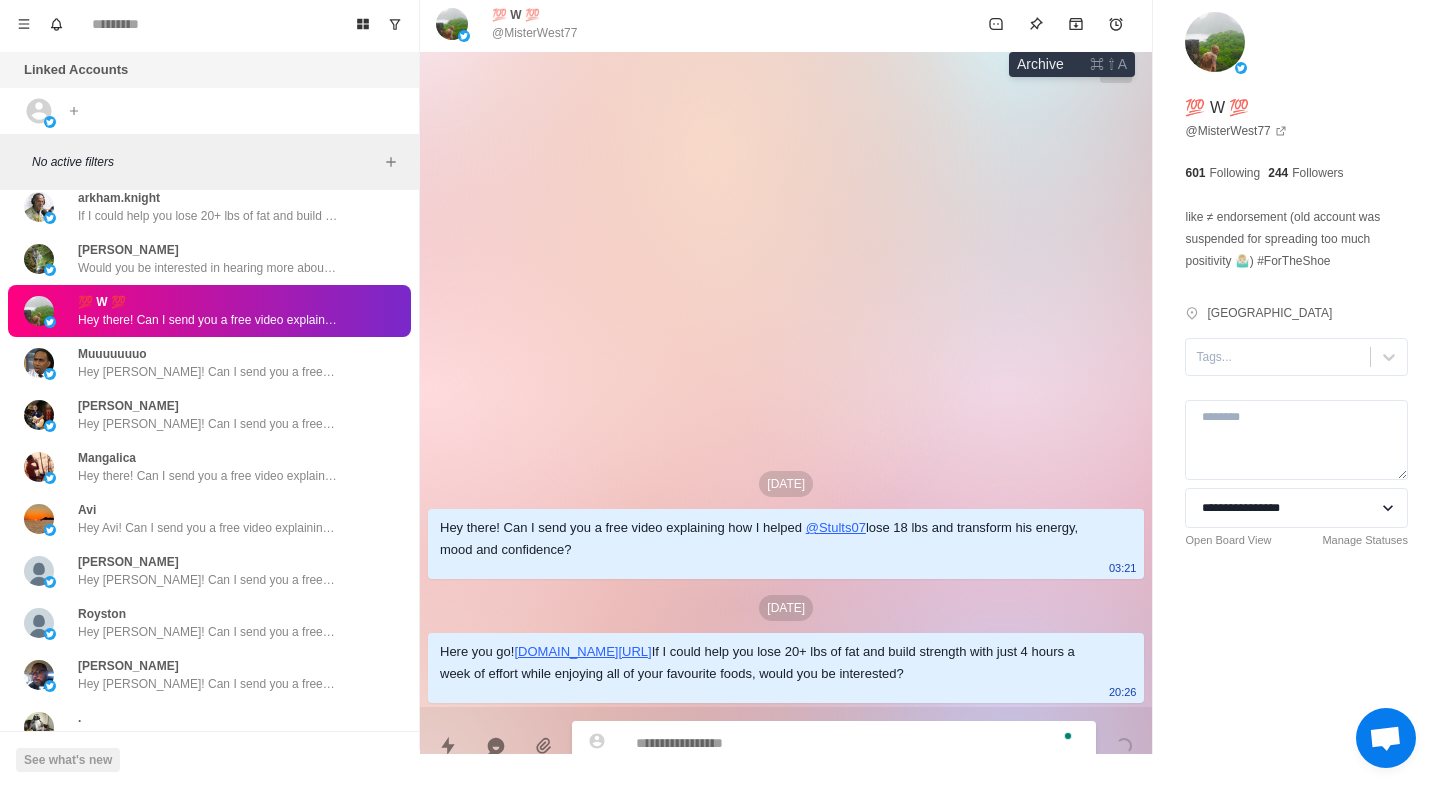 click 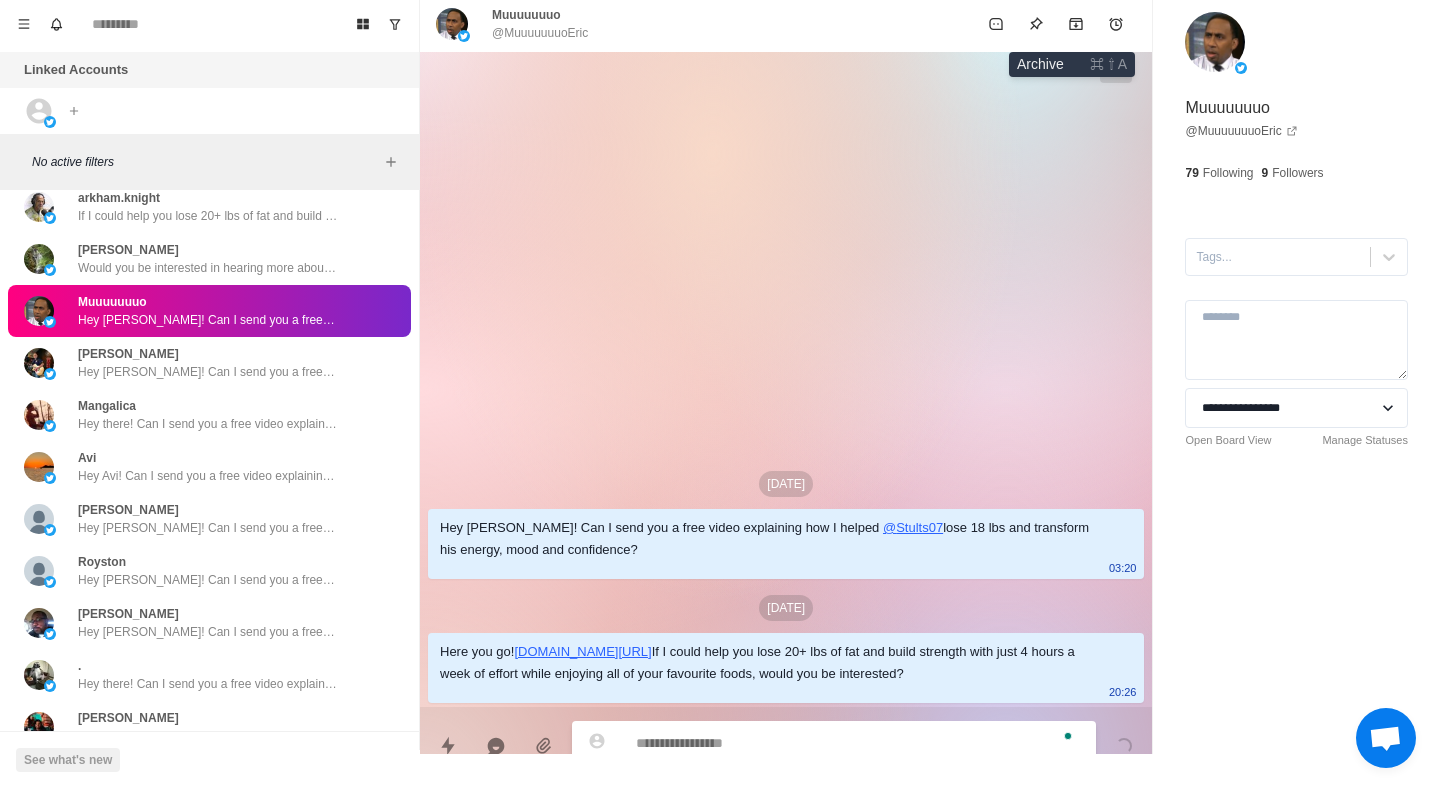 click 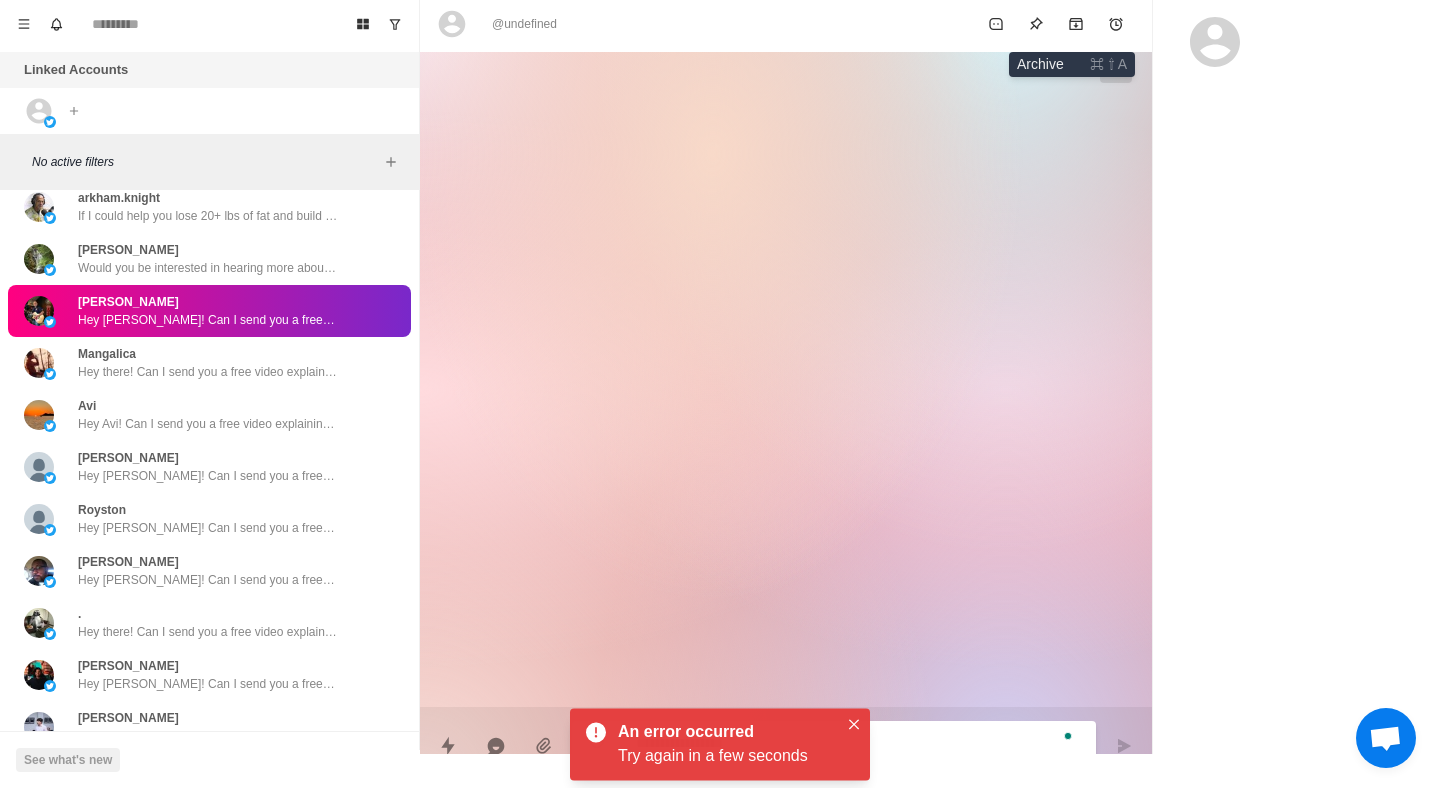 click 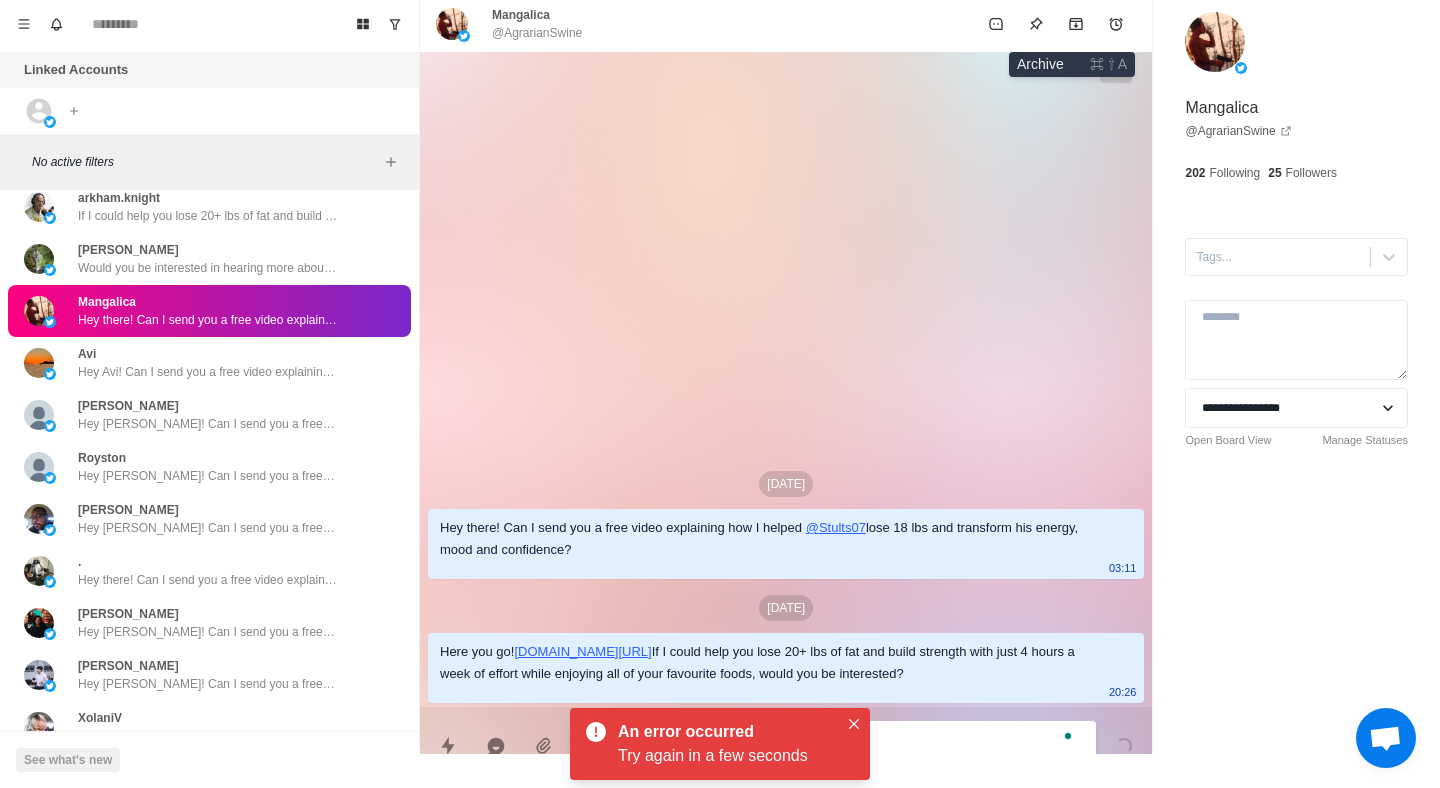 click 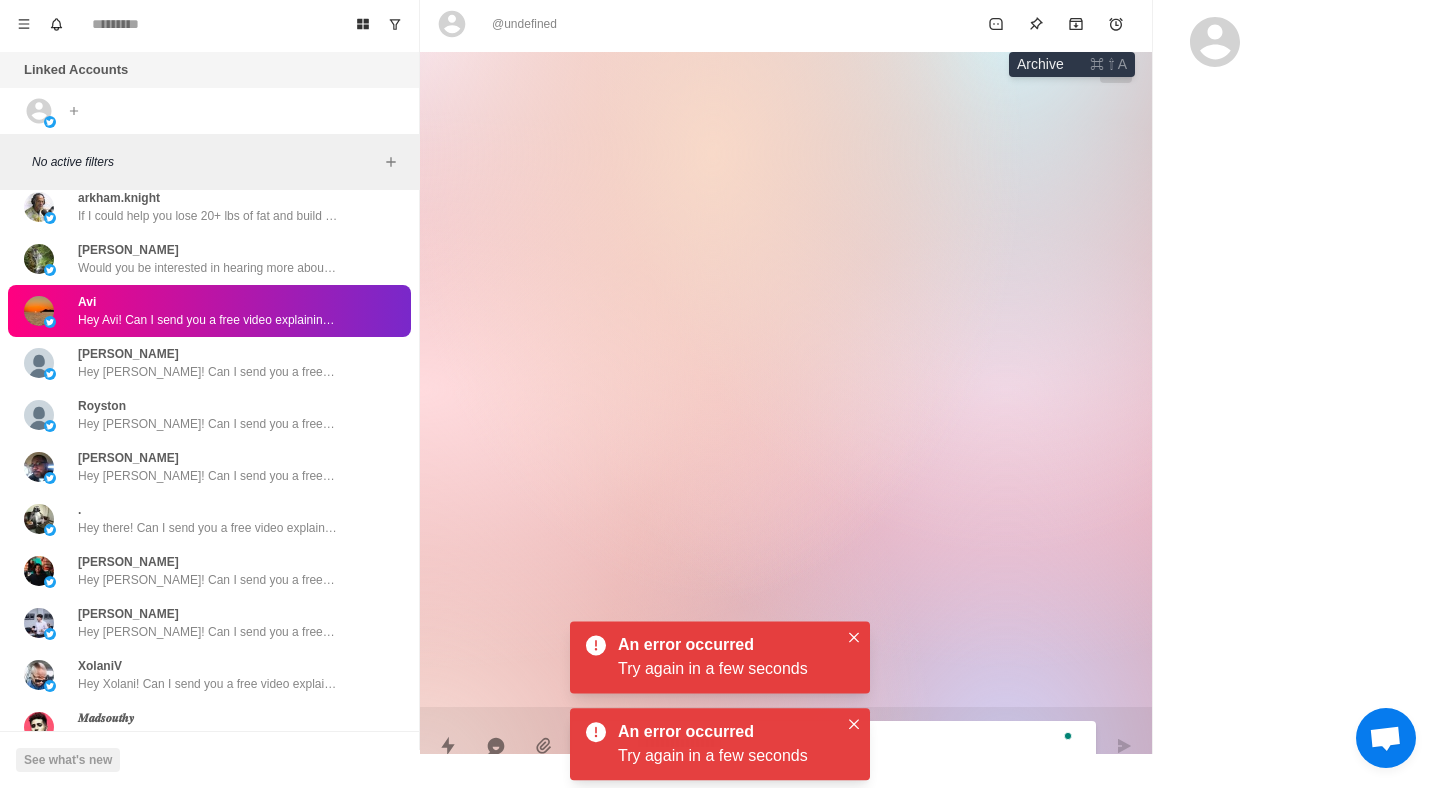 click 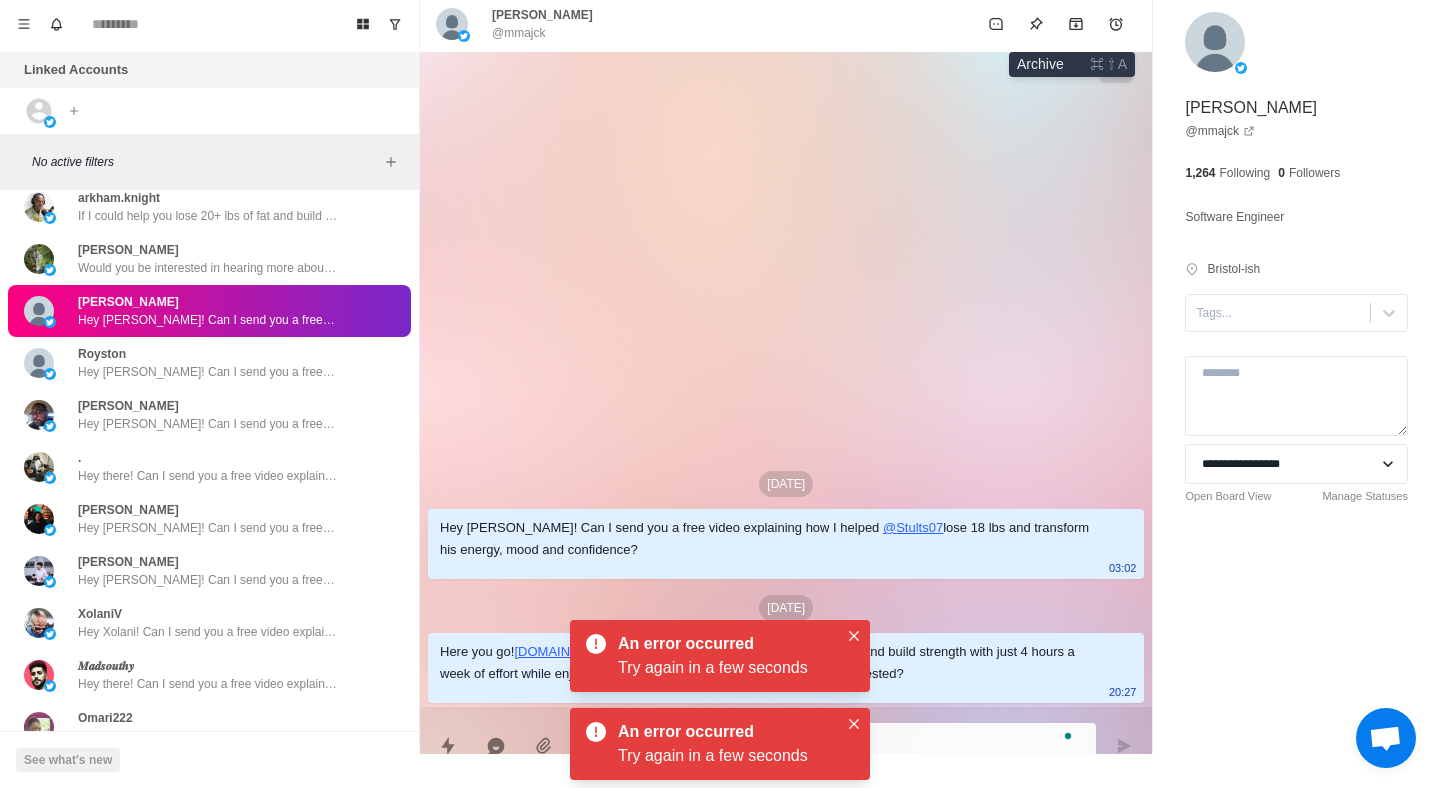 click 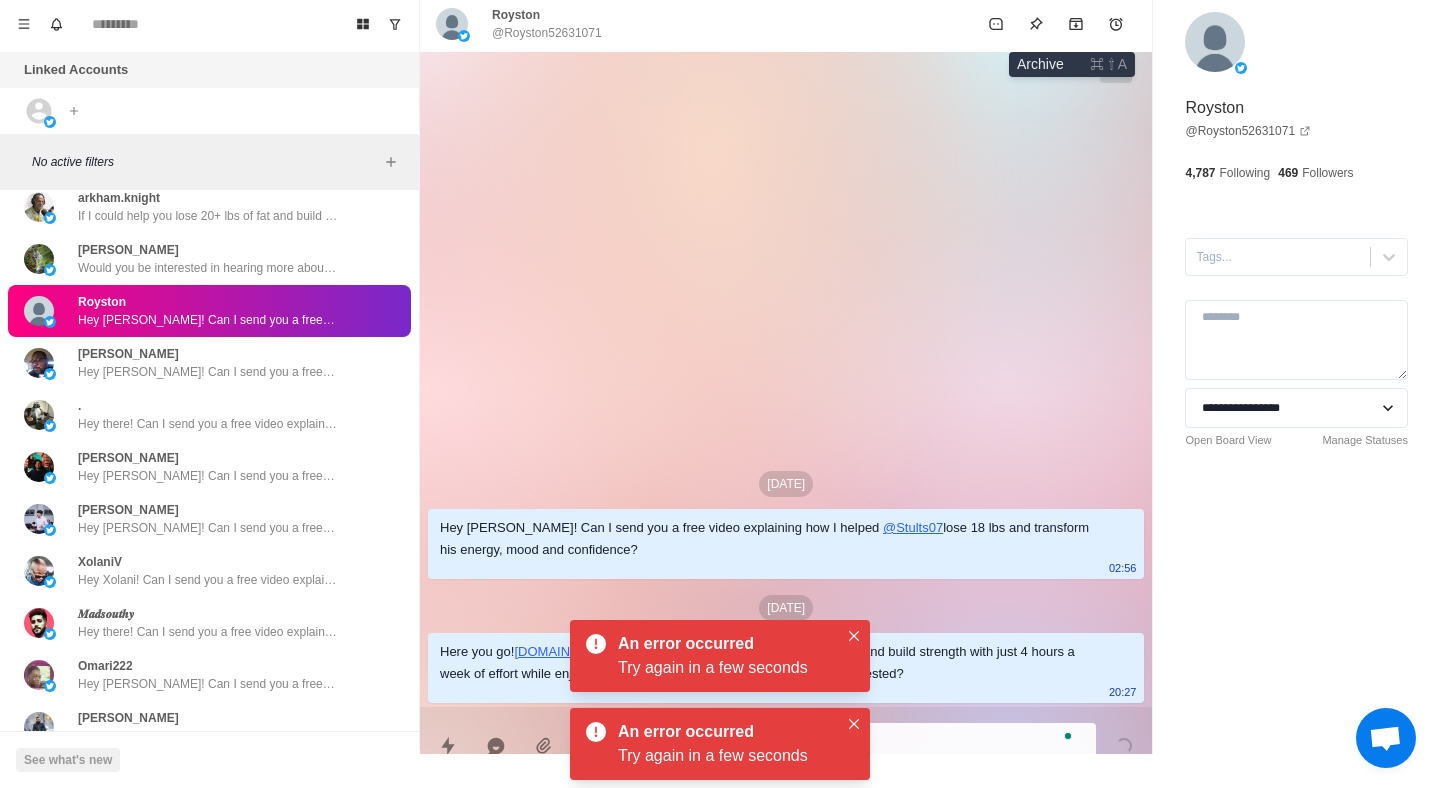 click 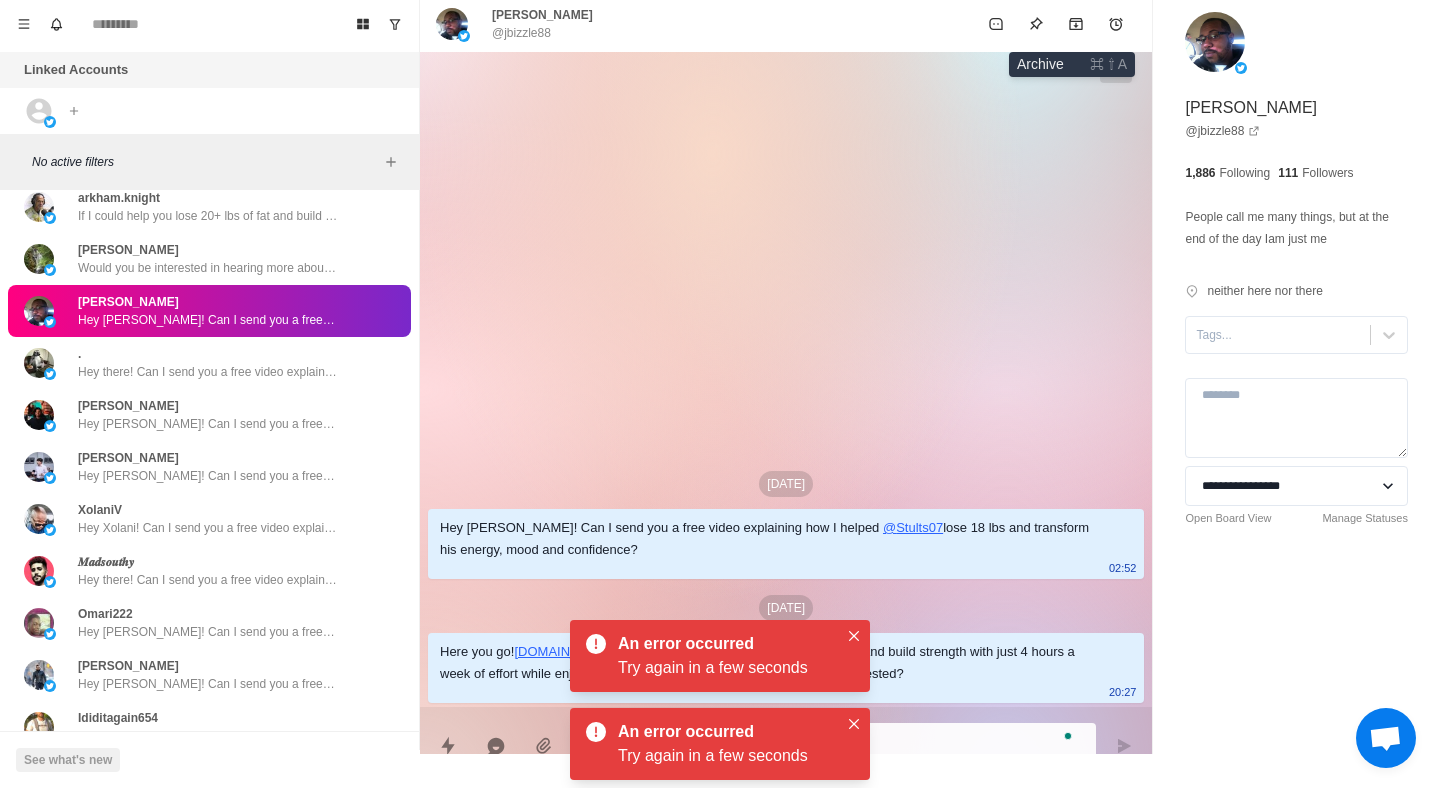 click 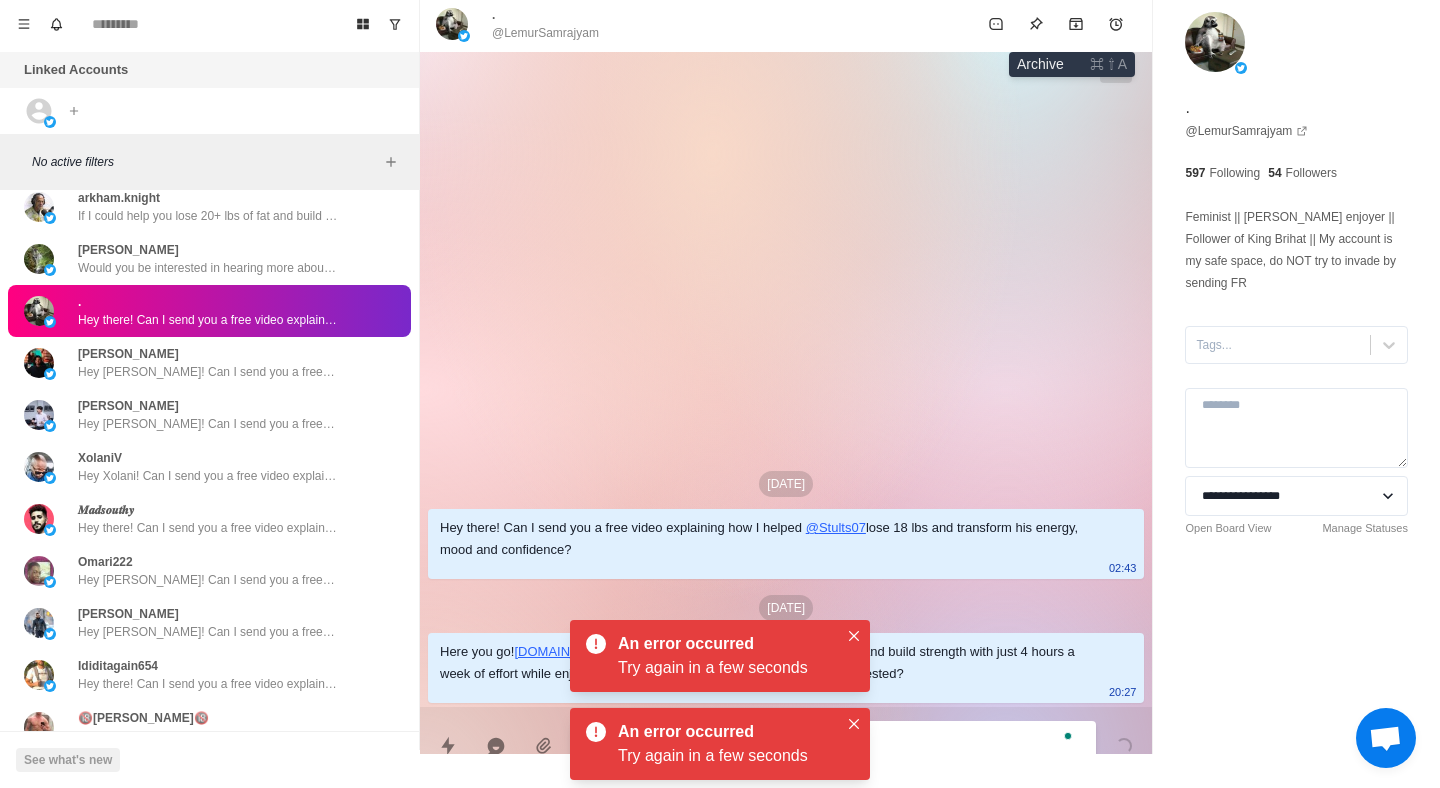 click 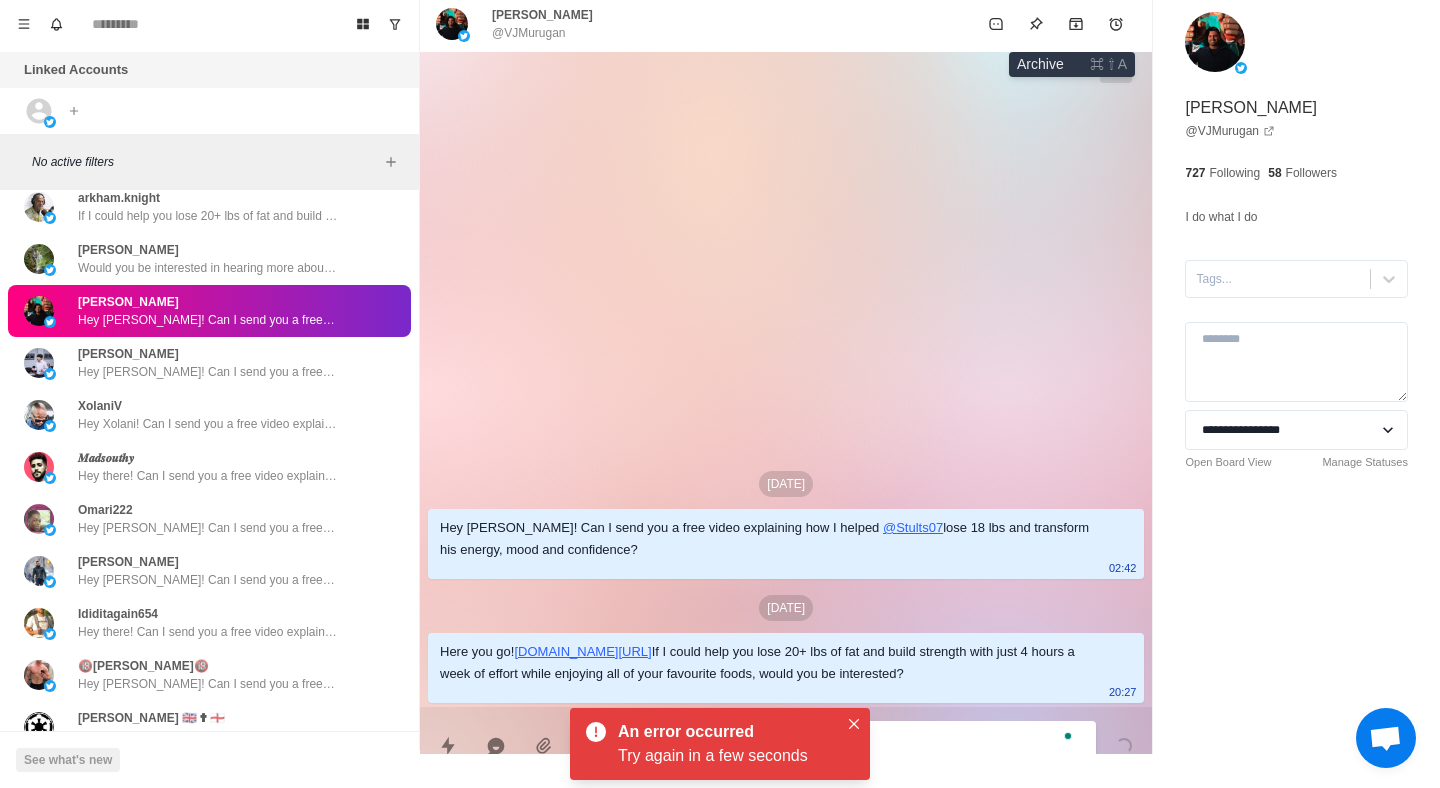 click 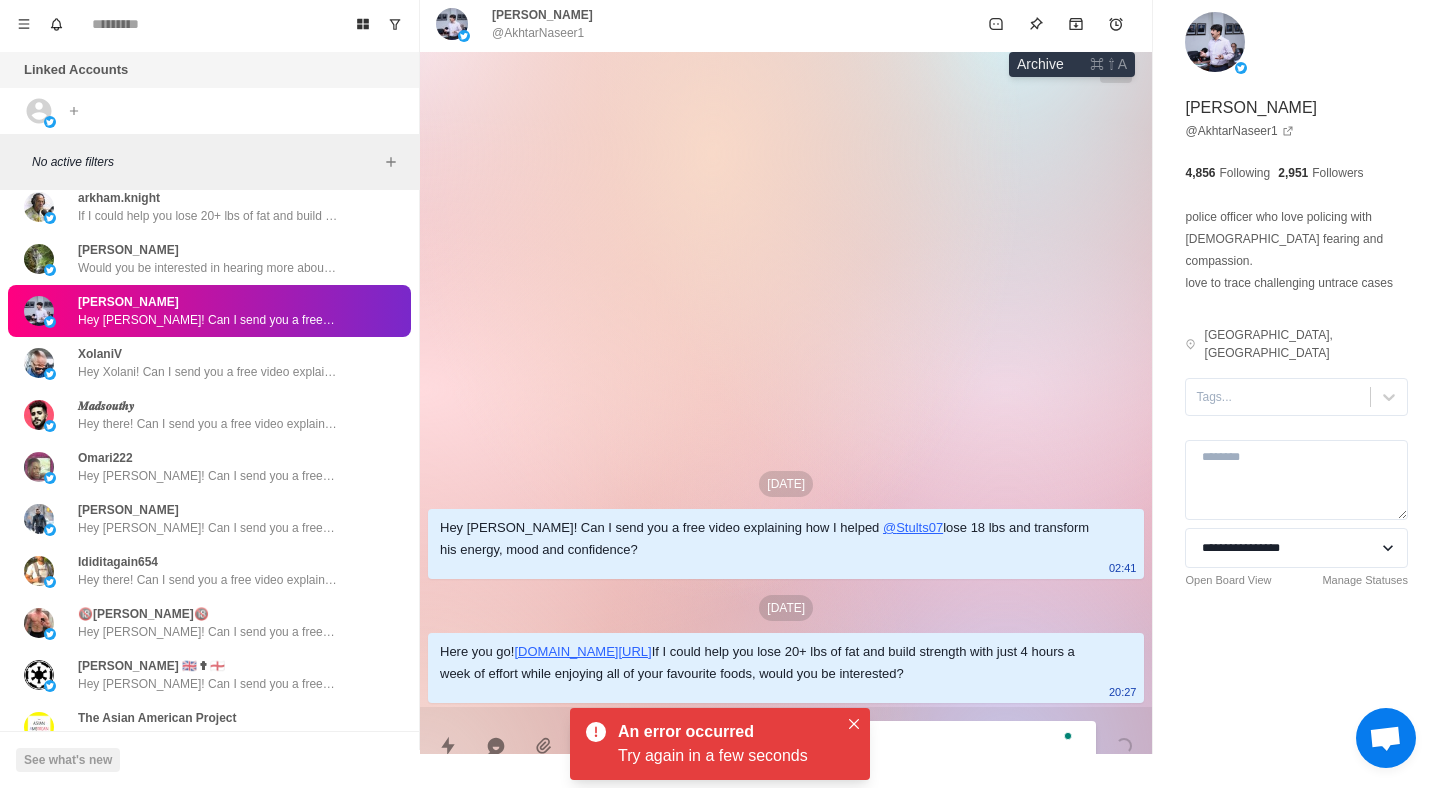 click 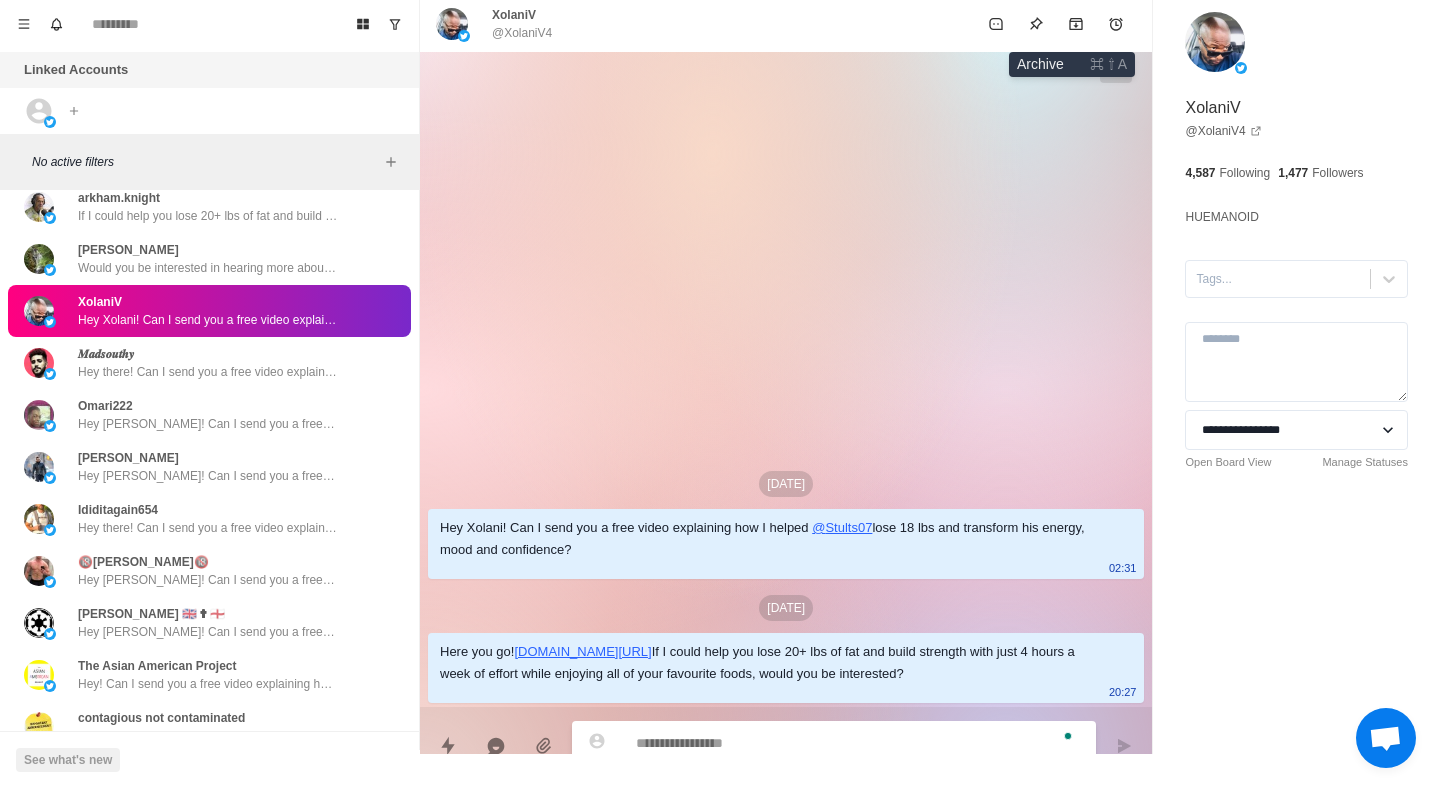 click 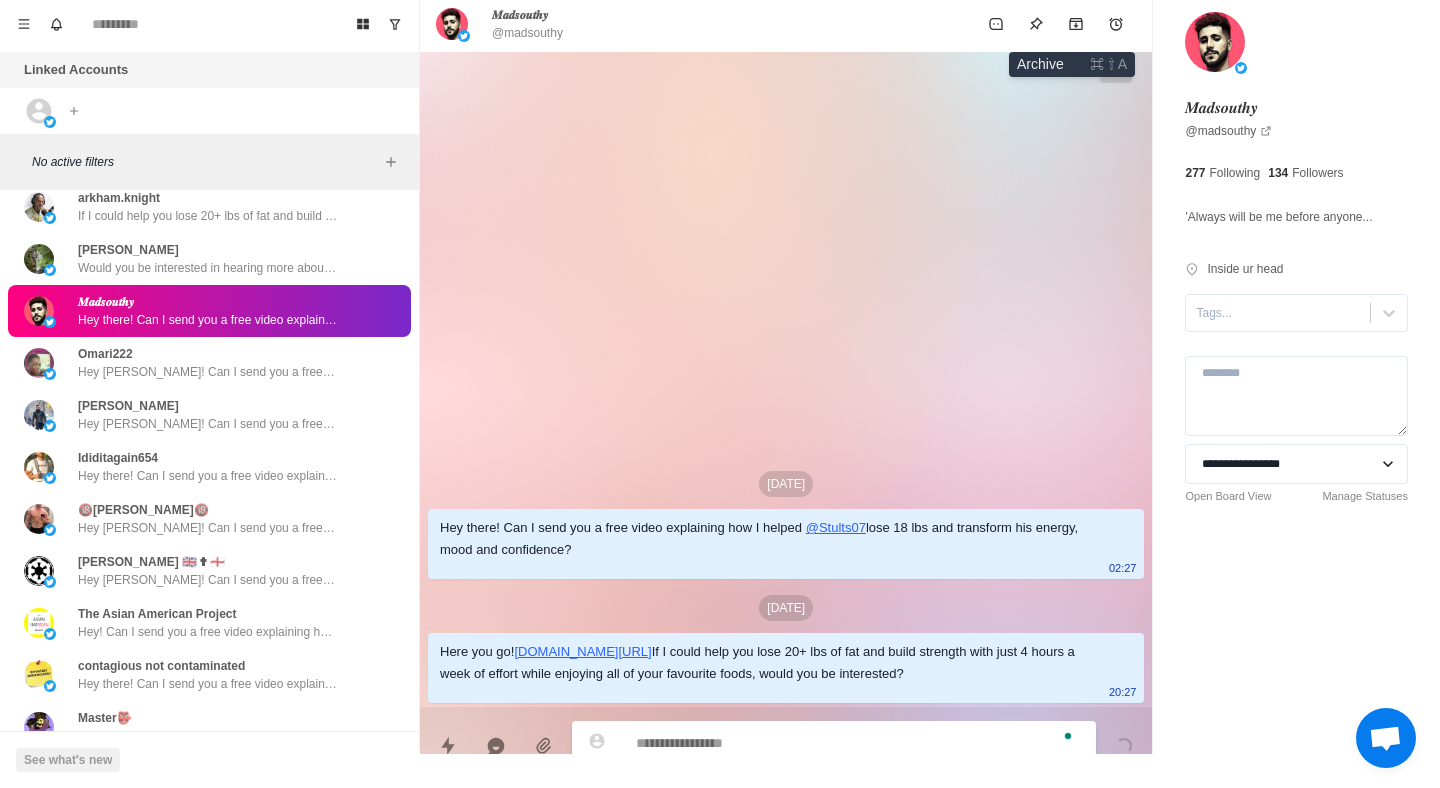 click 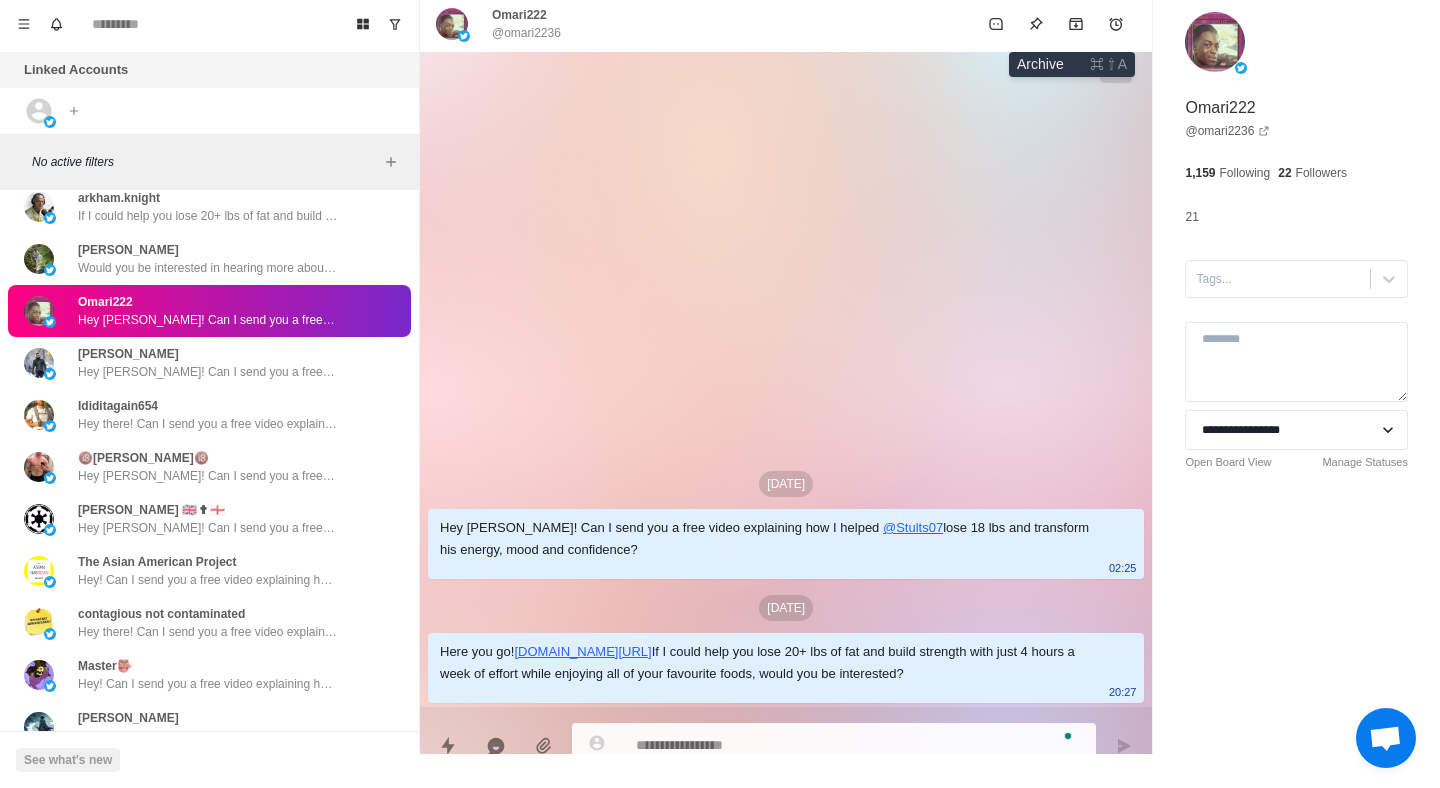 click 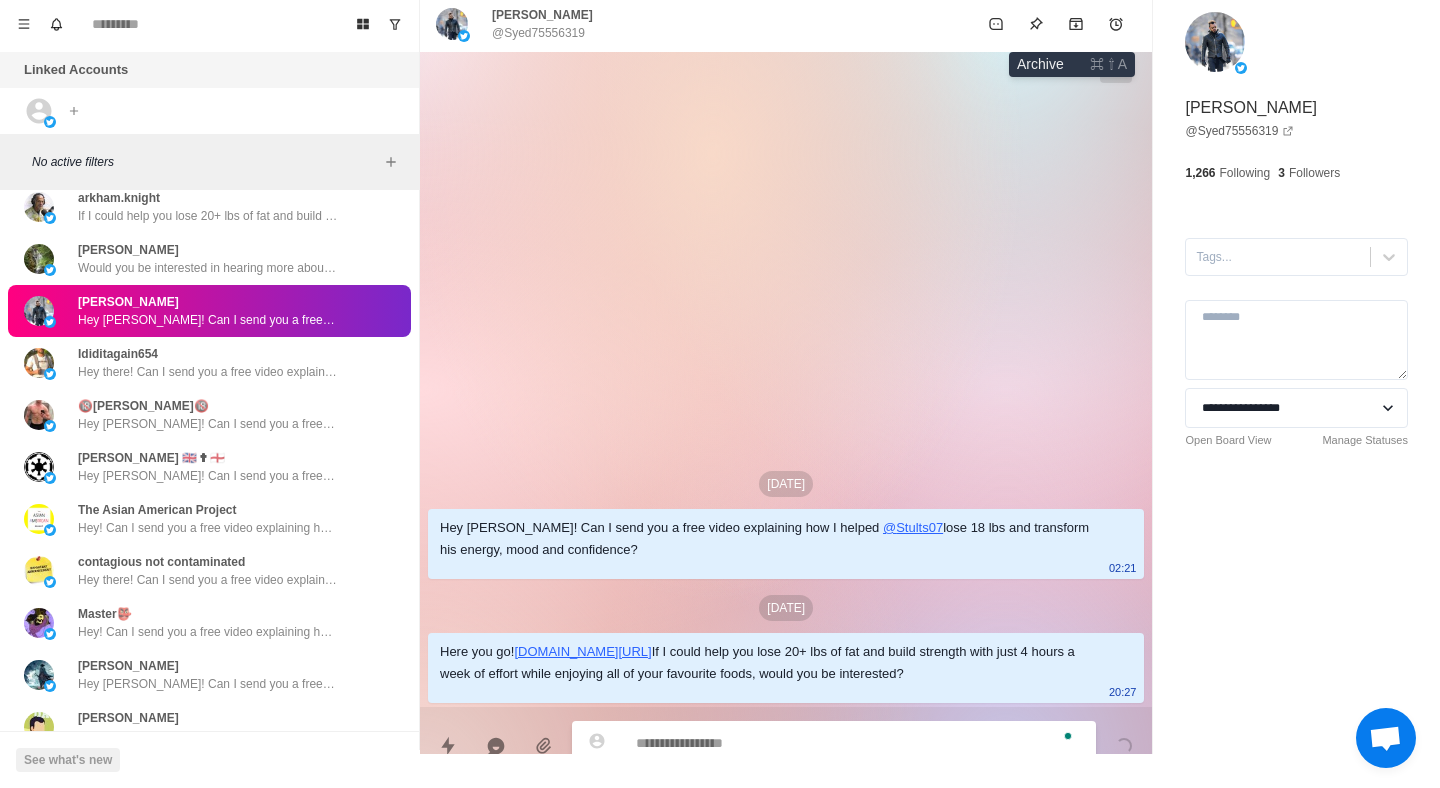 click 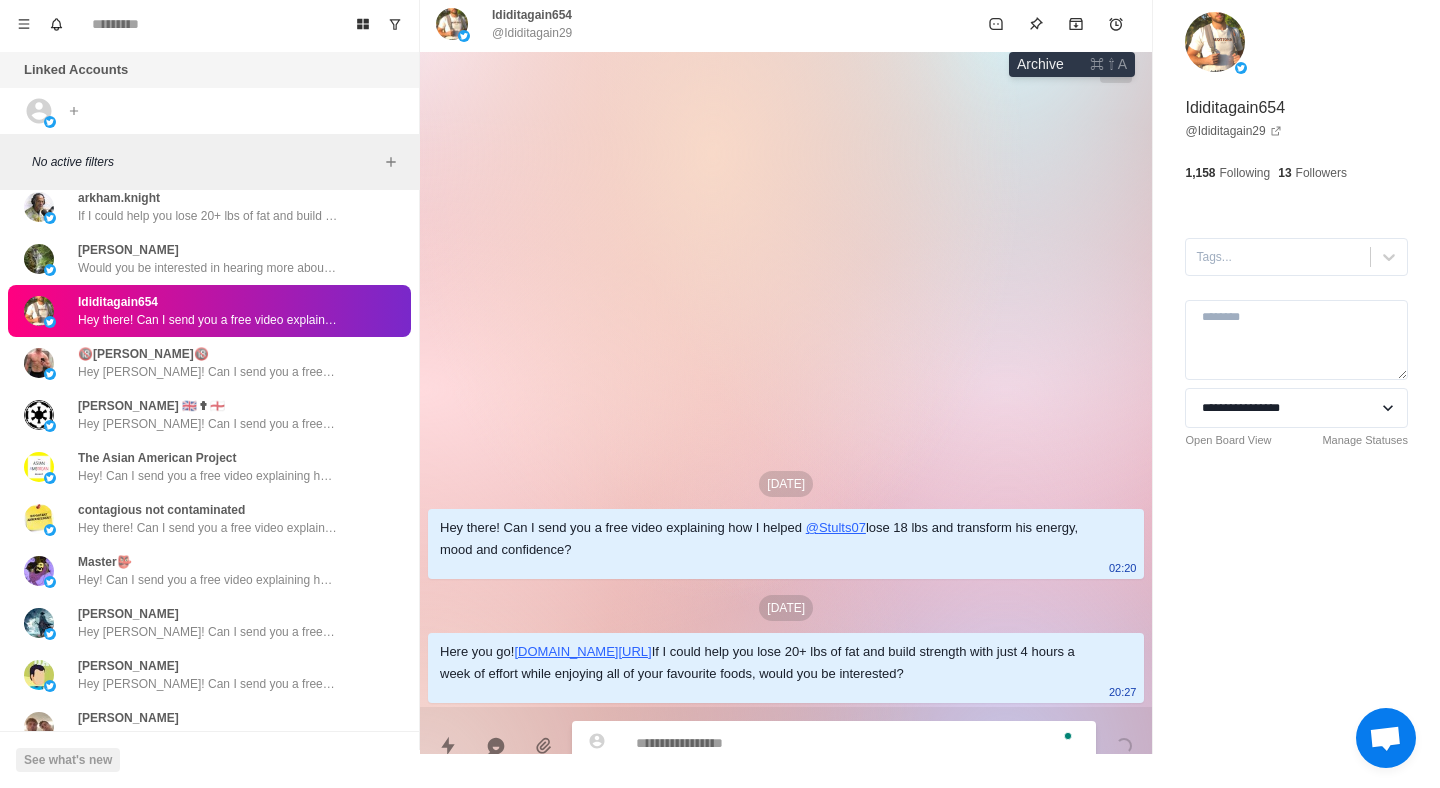 click 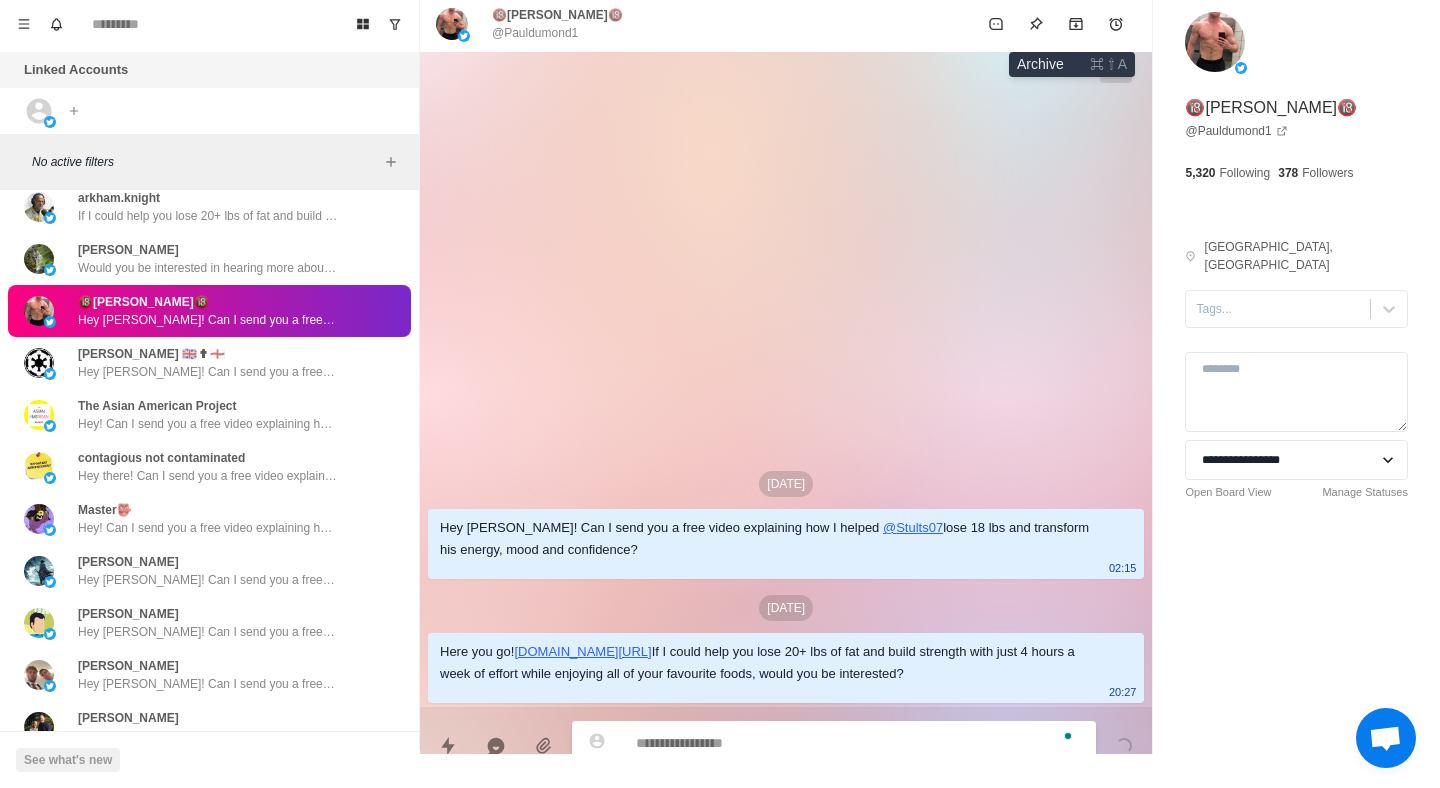 click 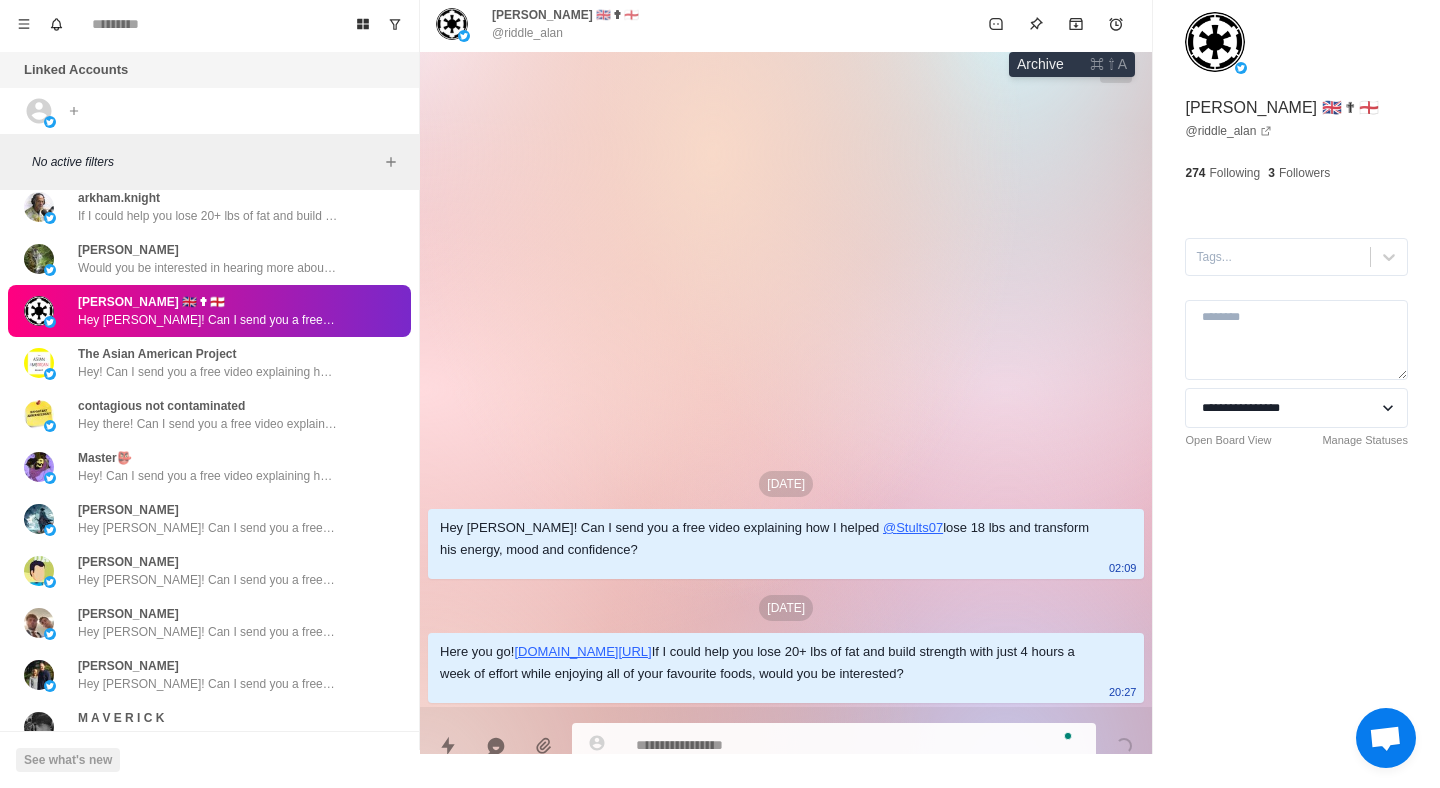 click 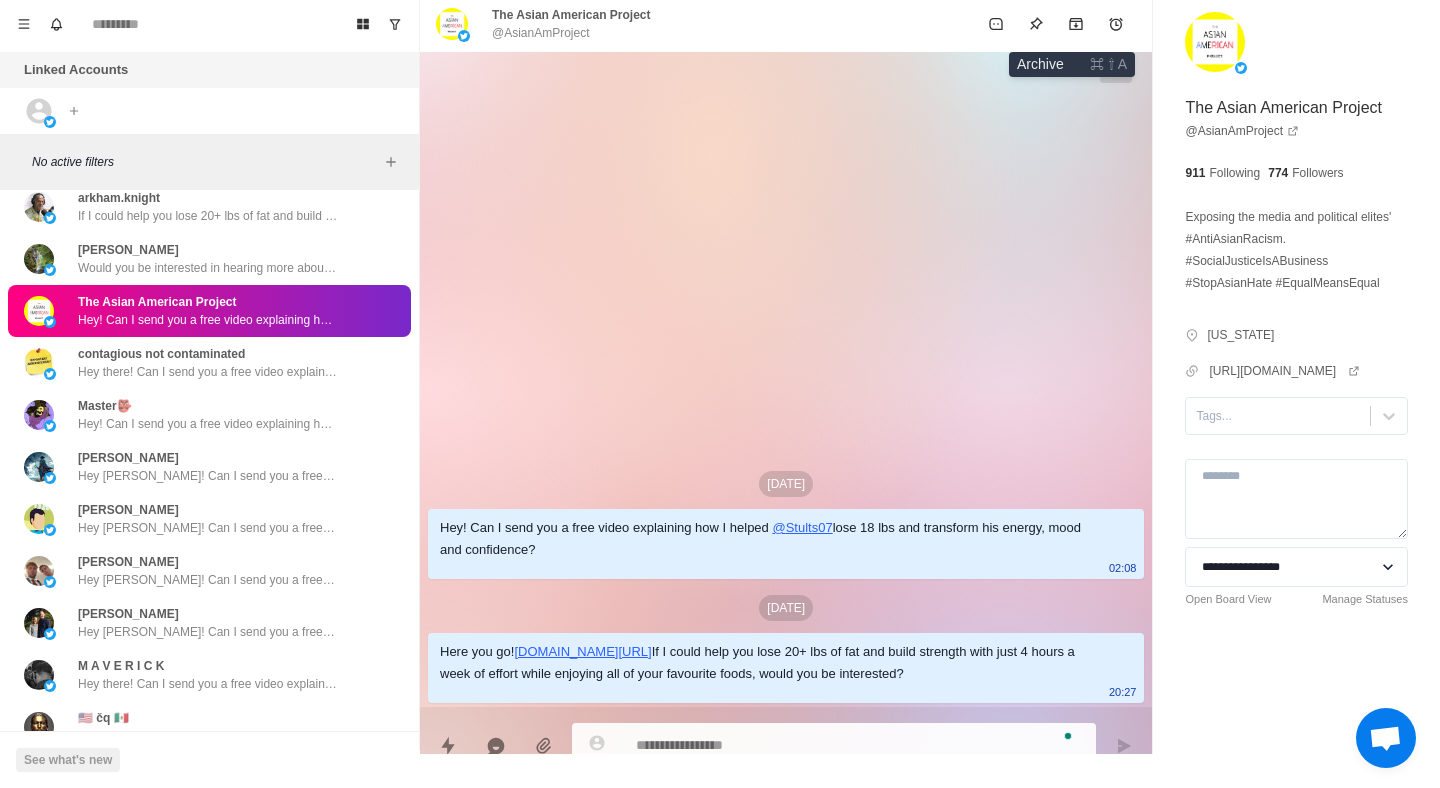 click 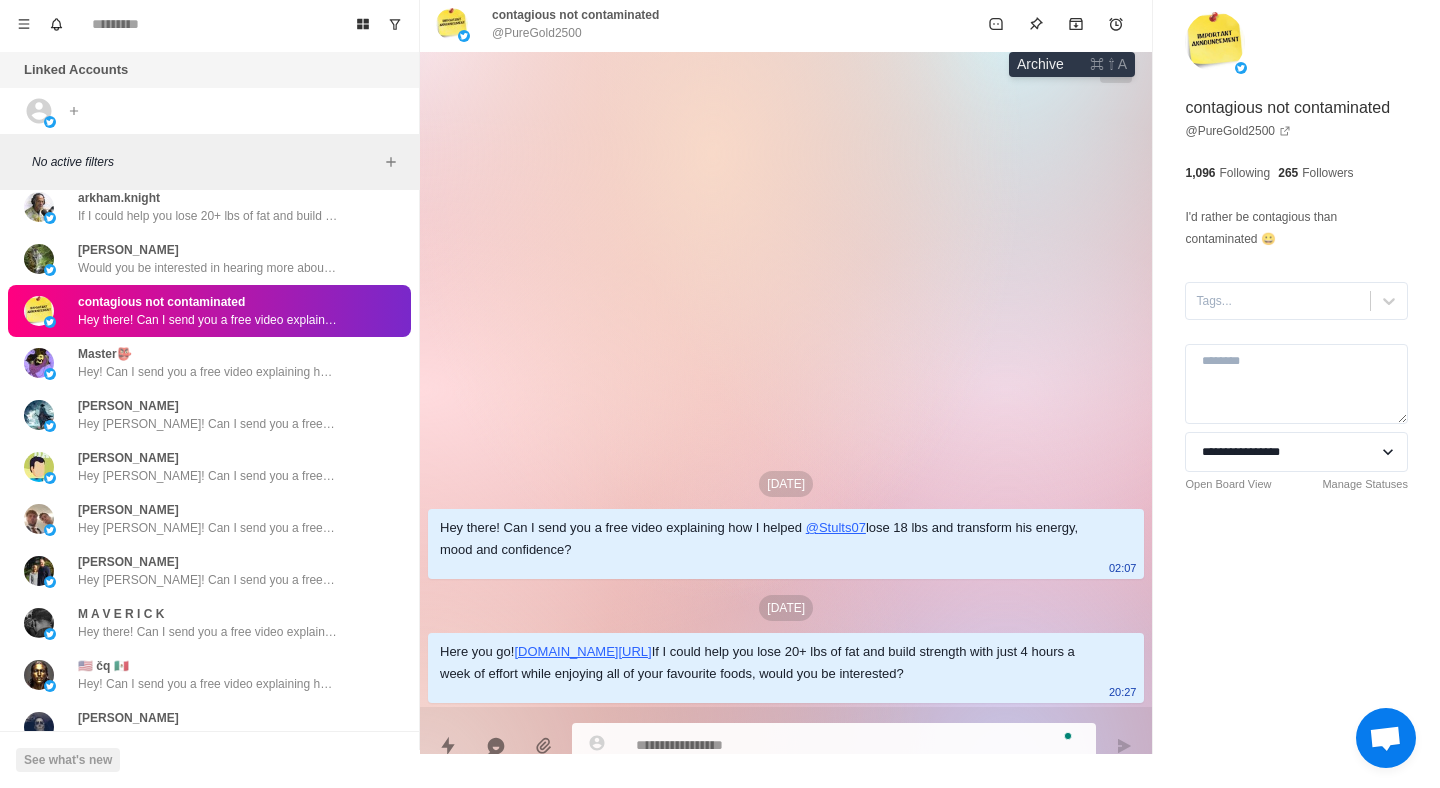click 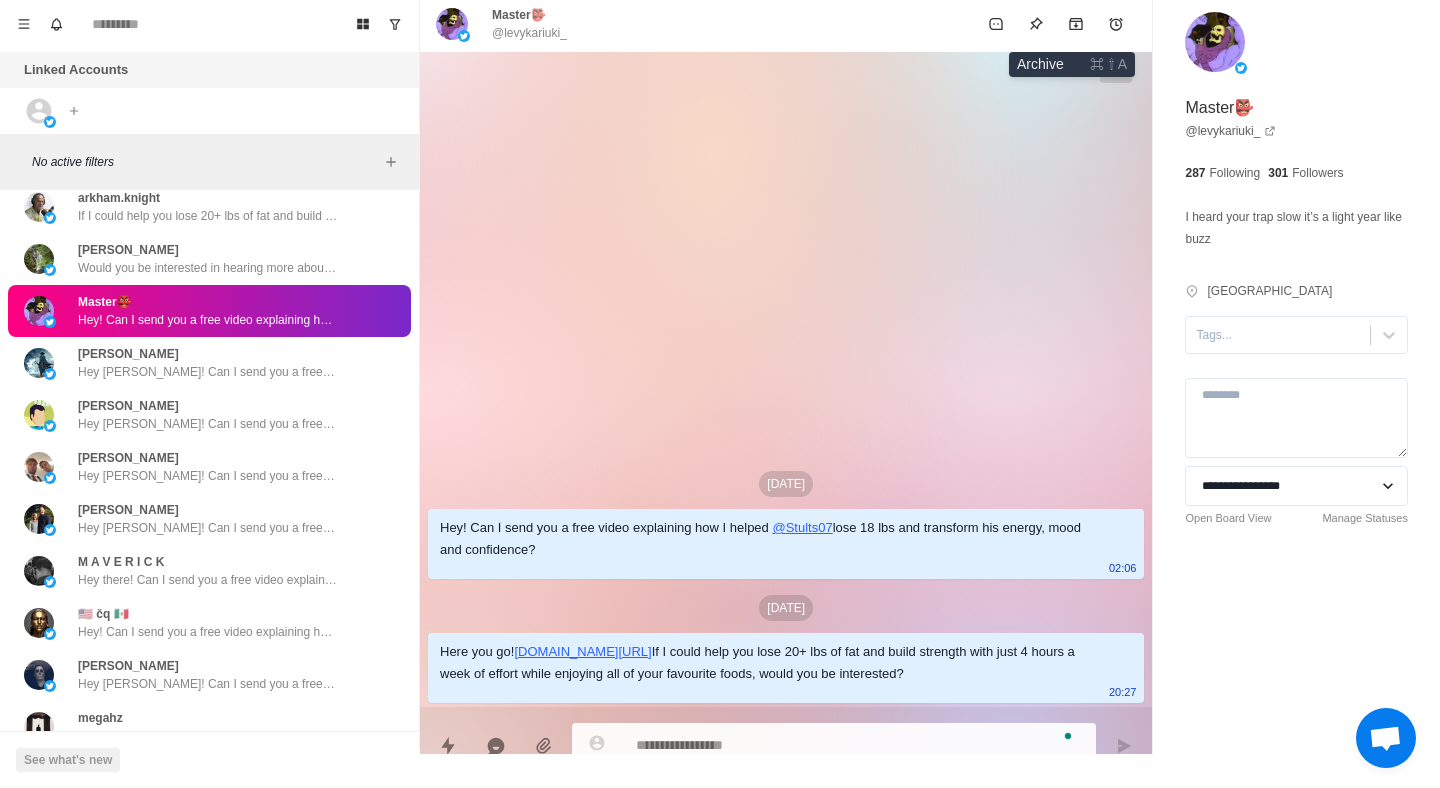 click 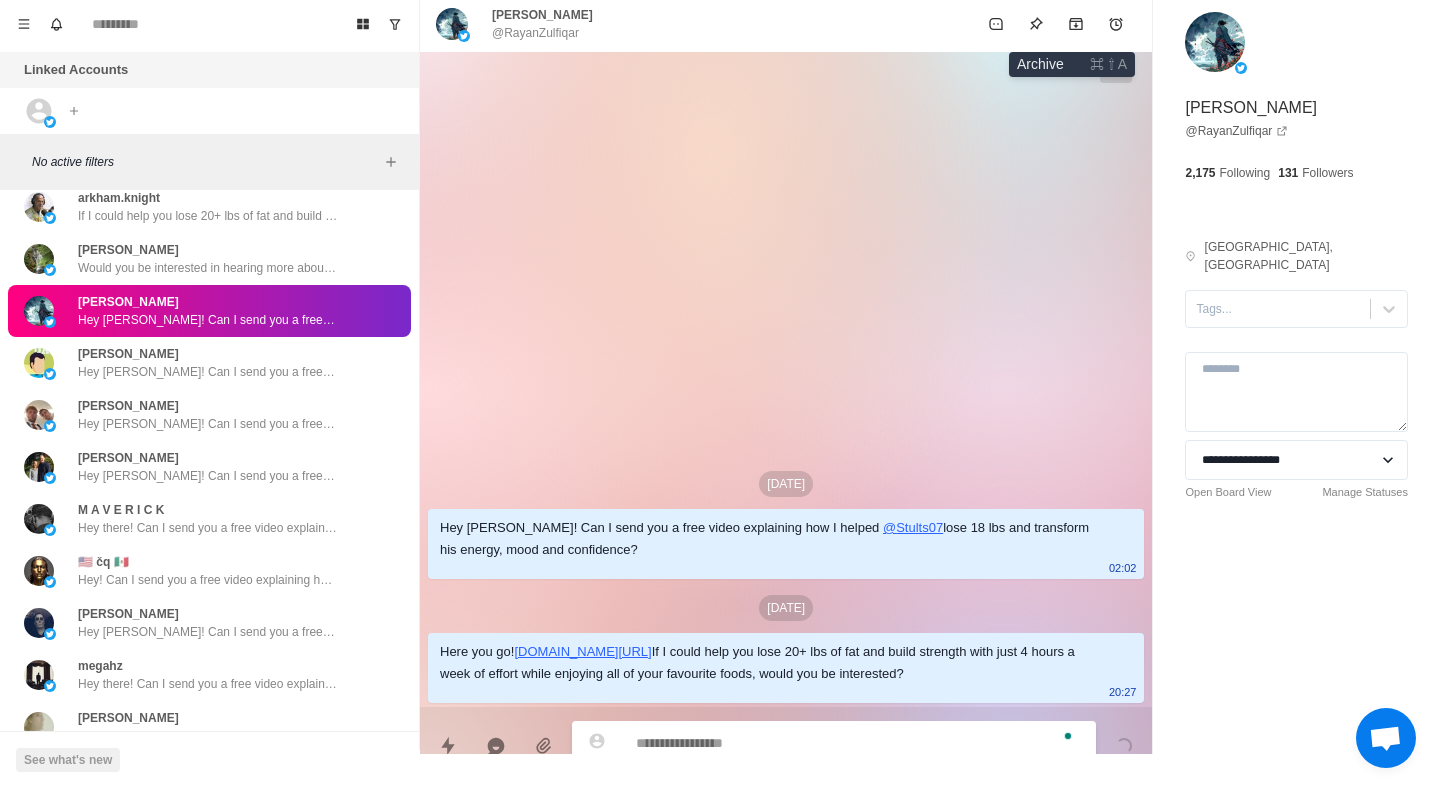 click 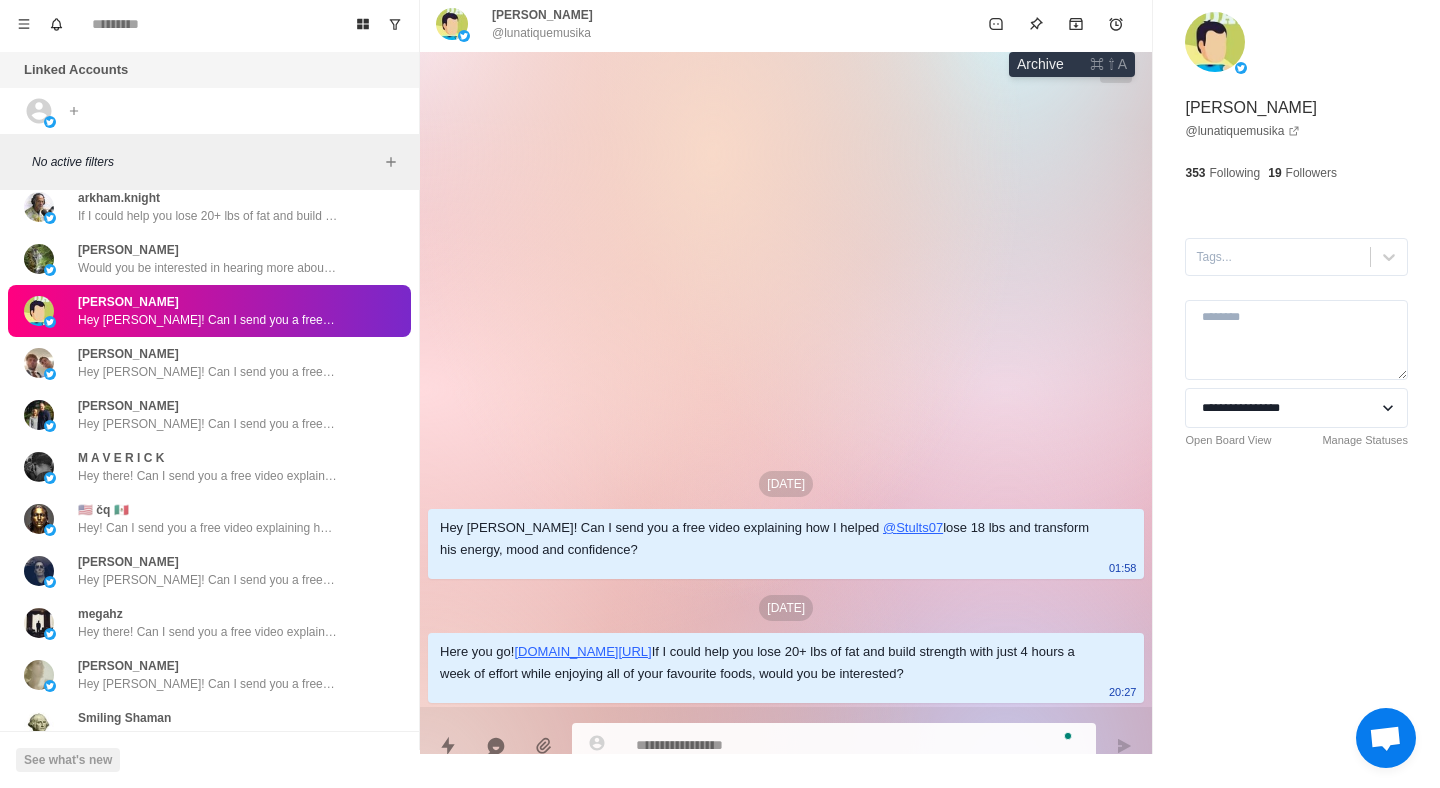 click 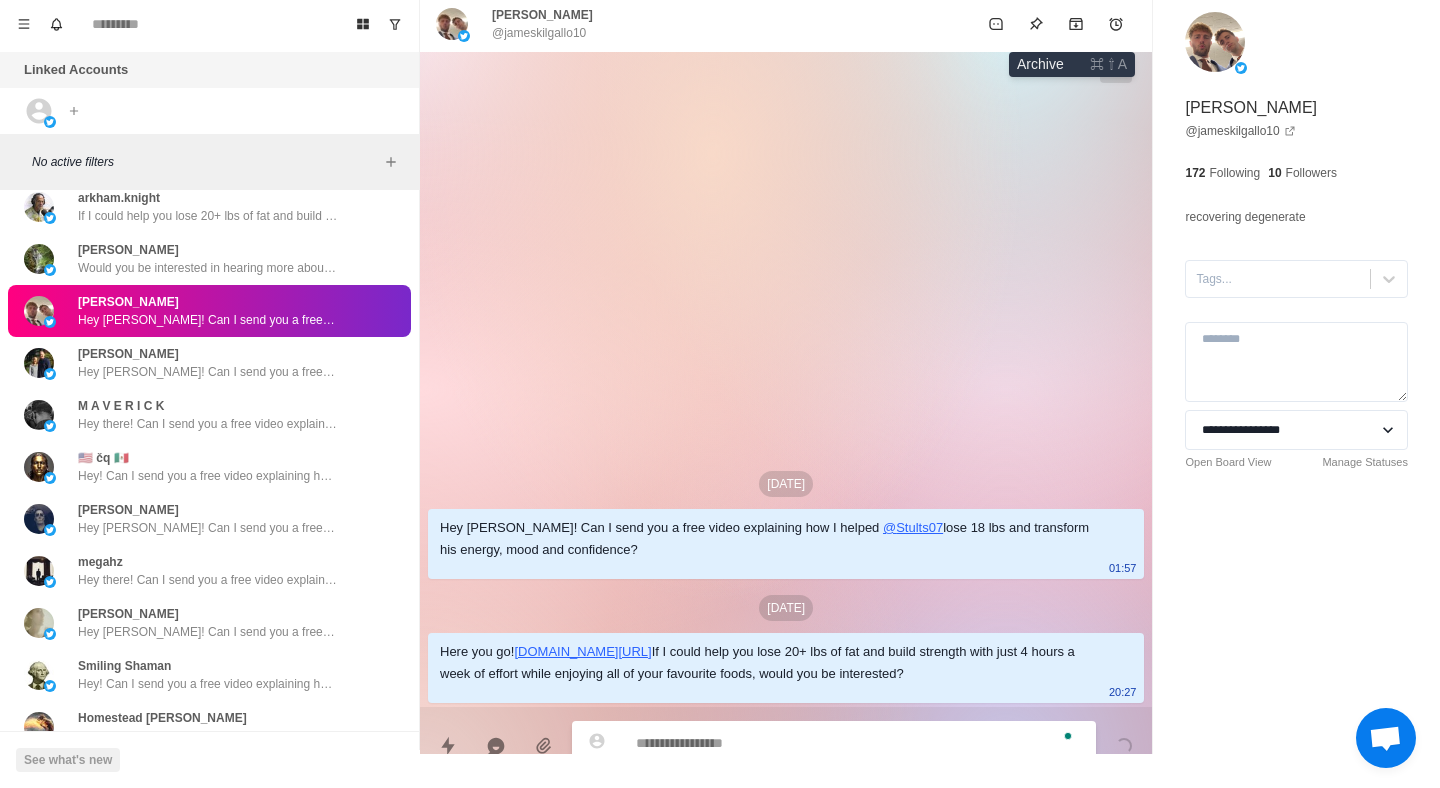 click 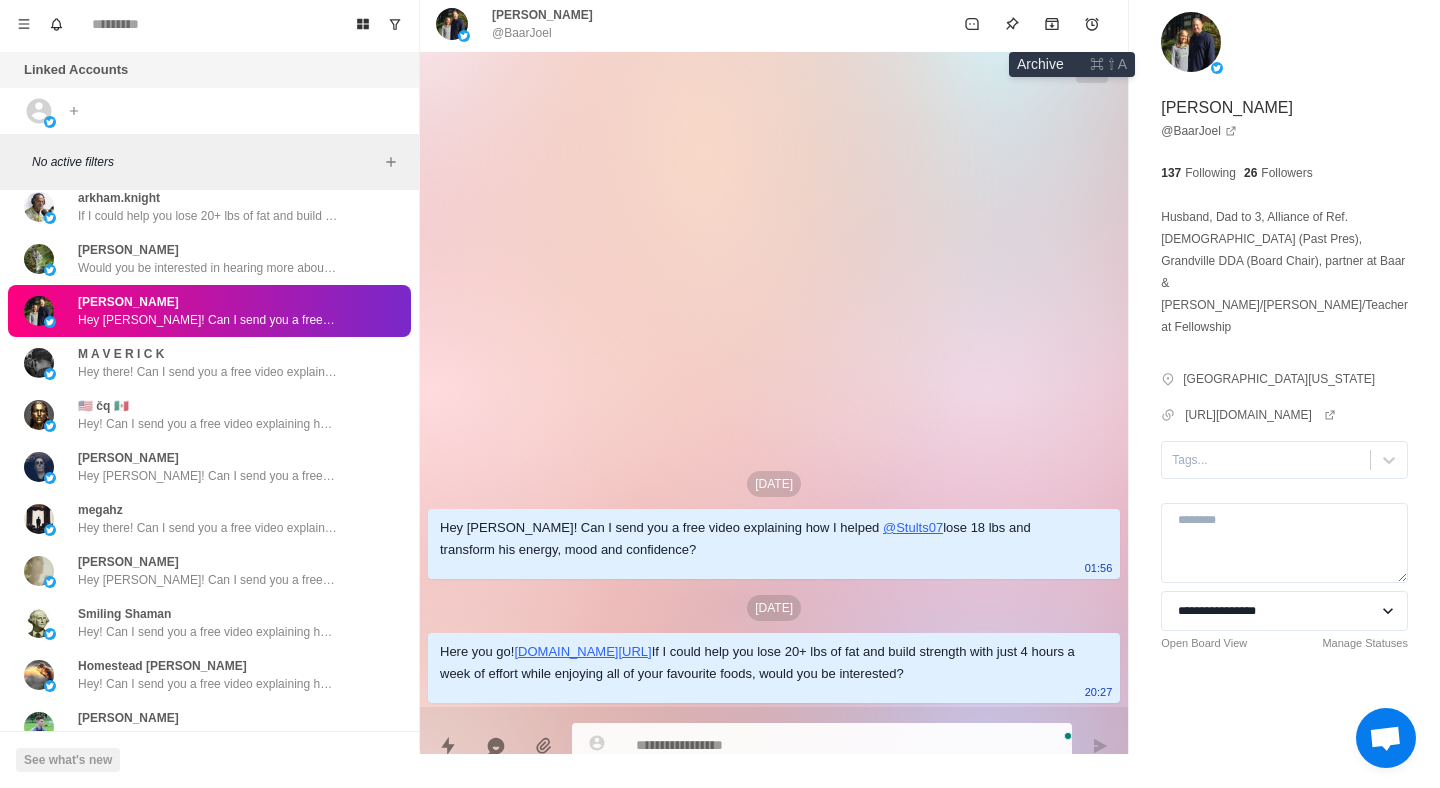click 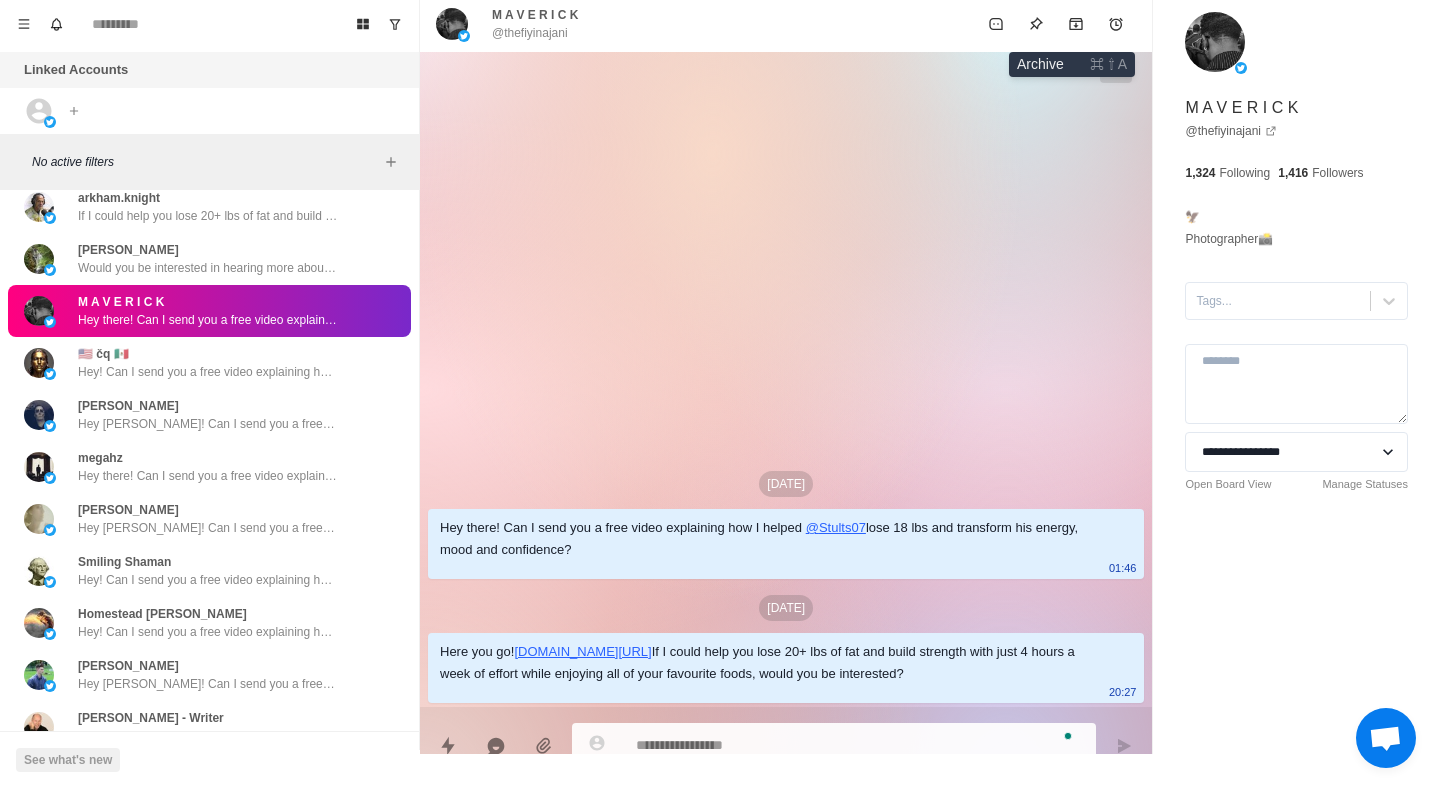 click 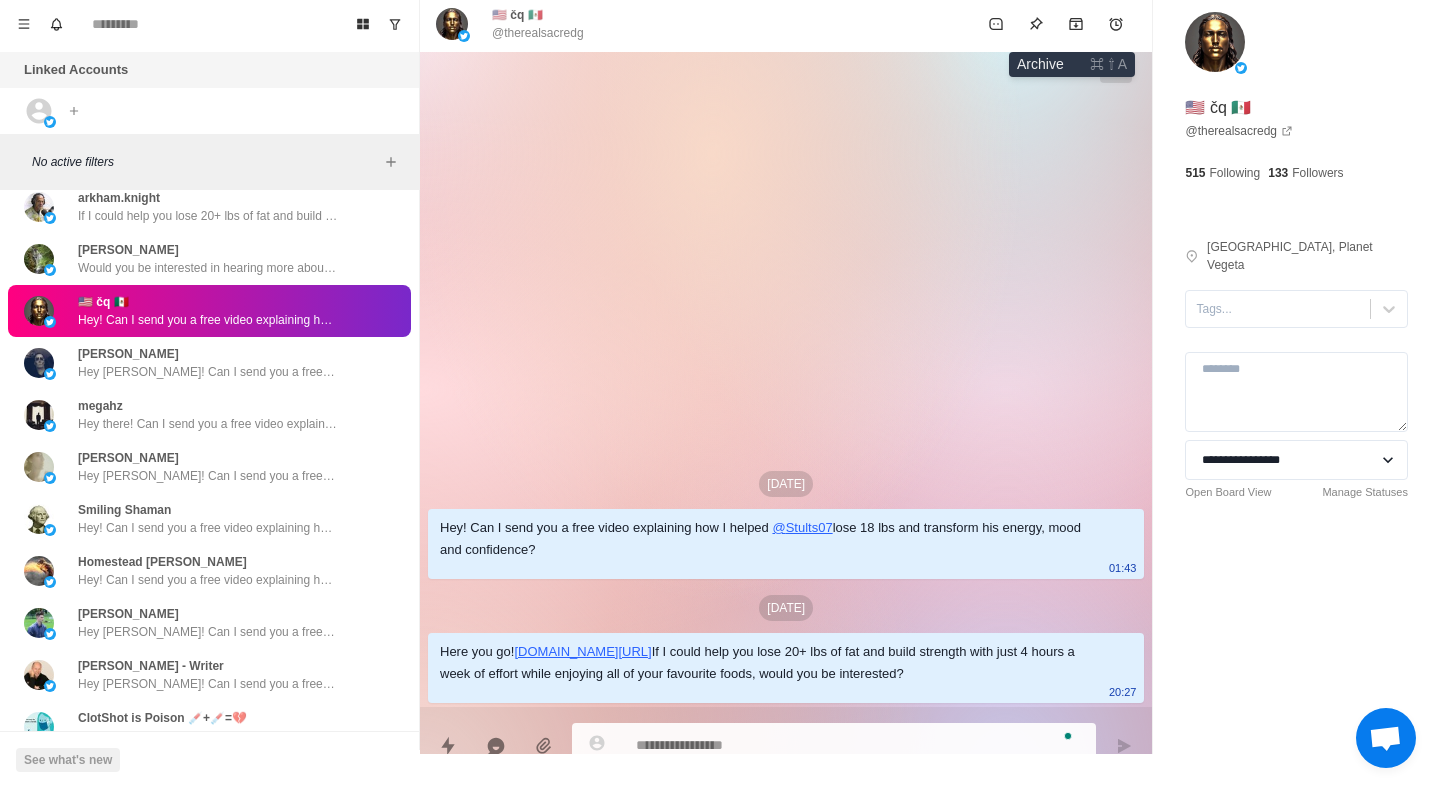 click 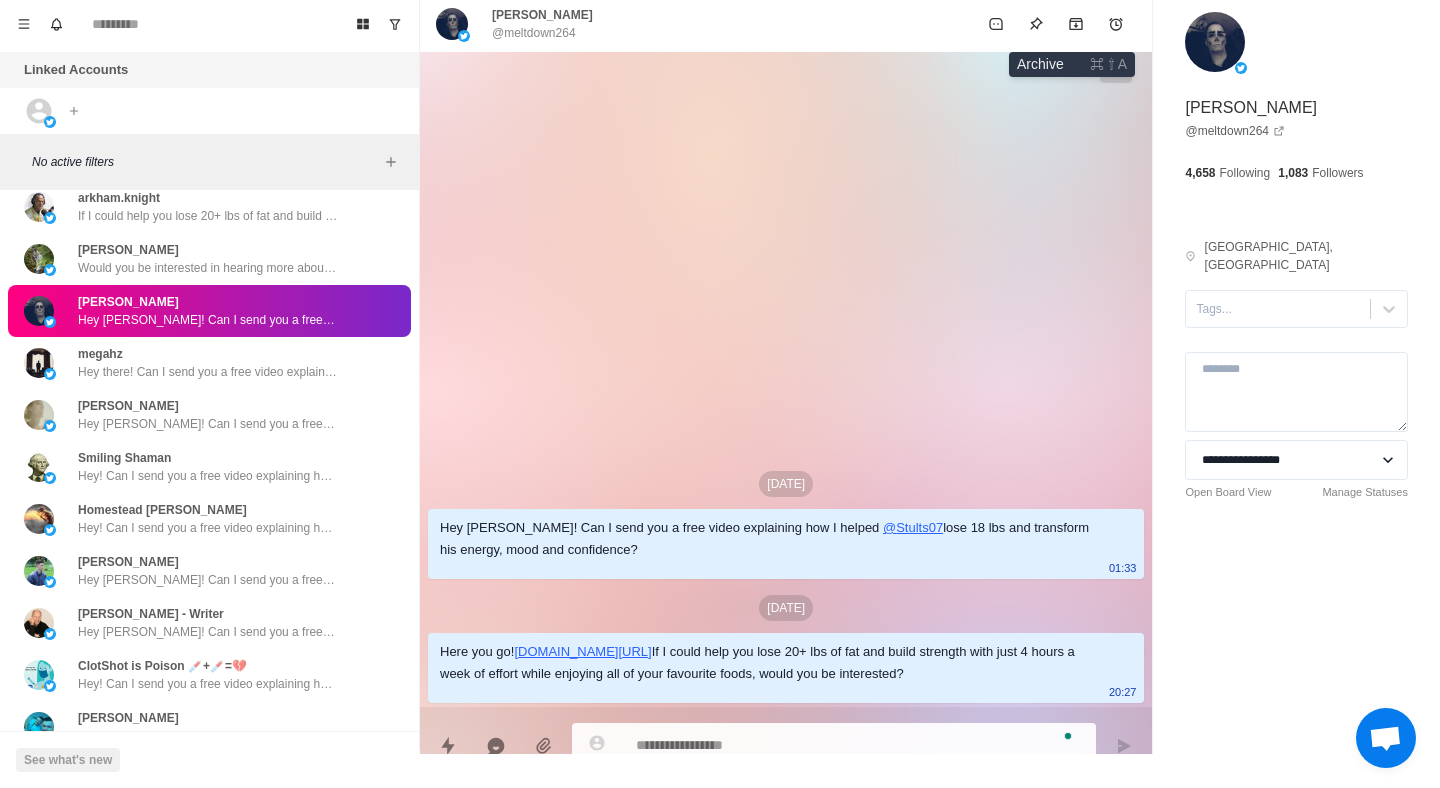 click 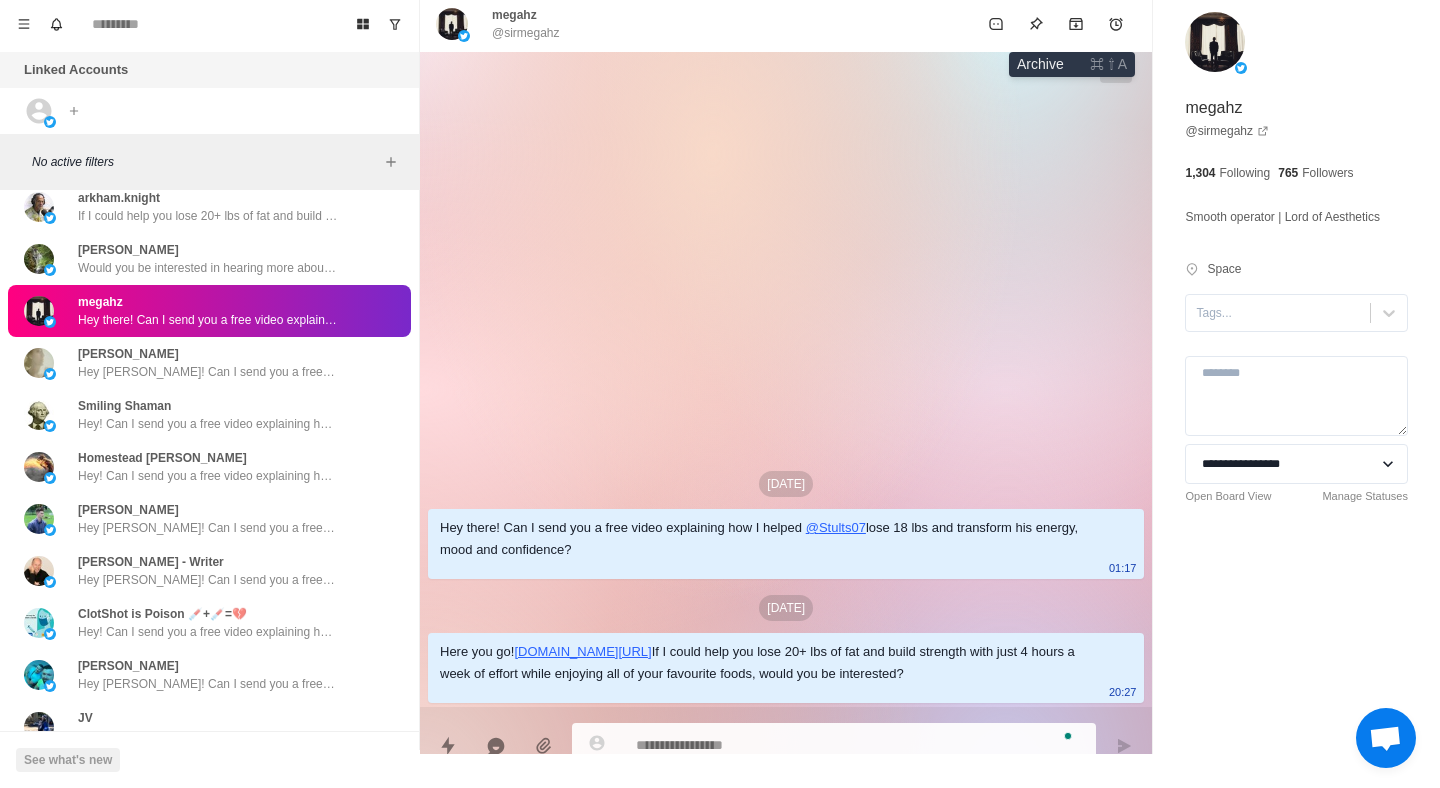 click 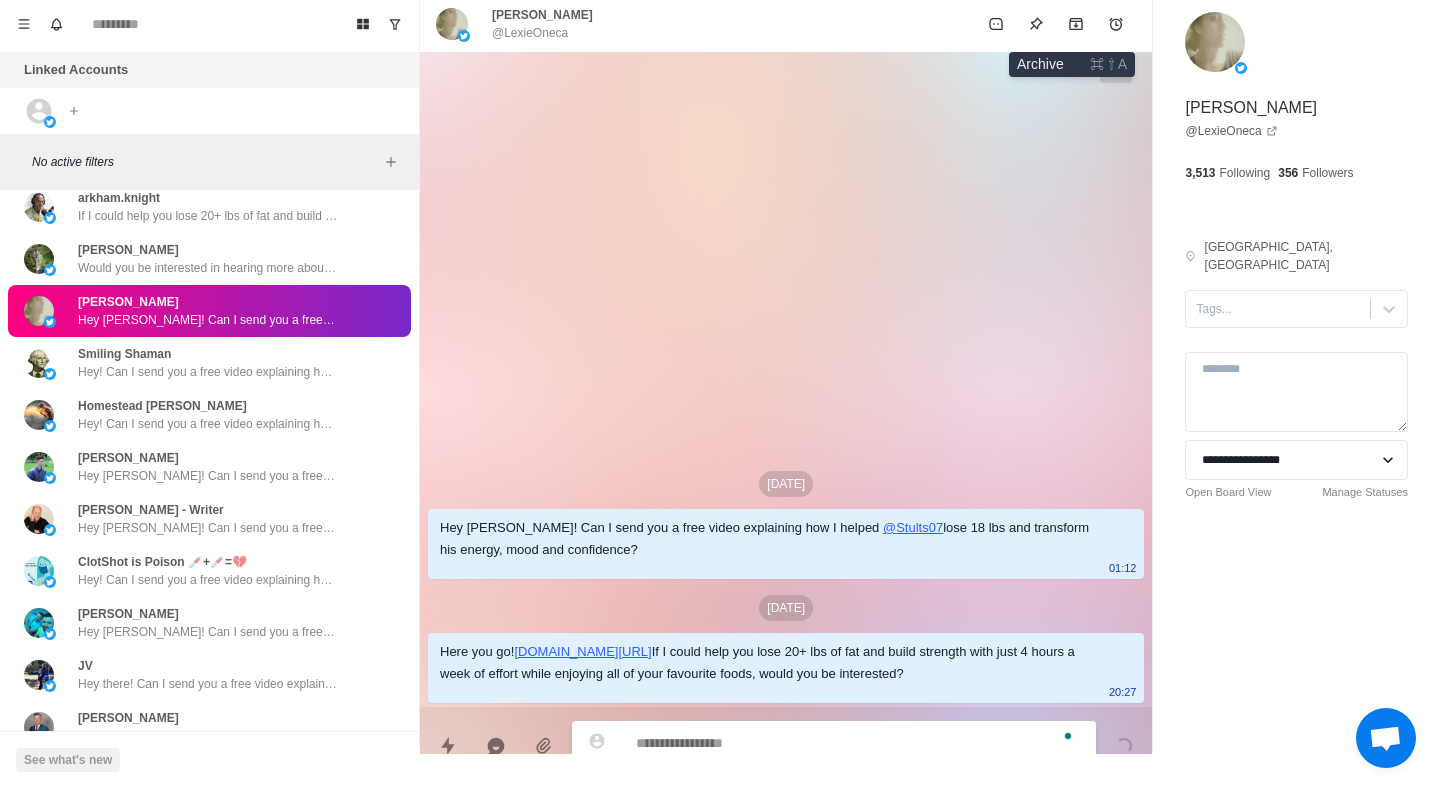 click 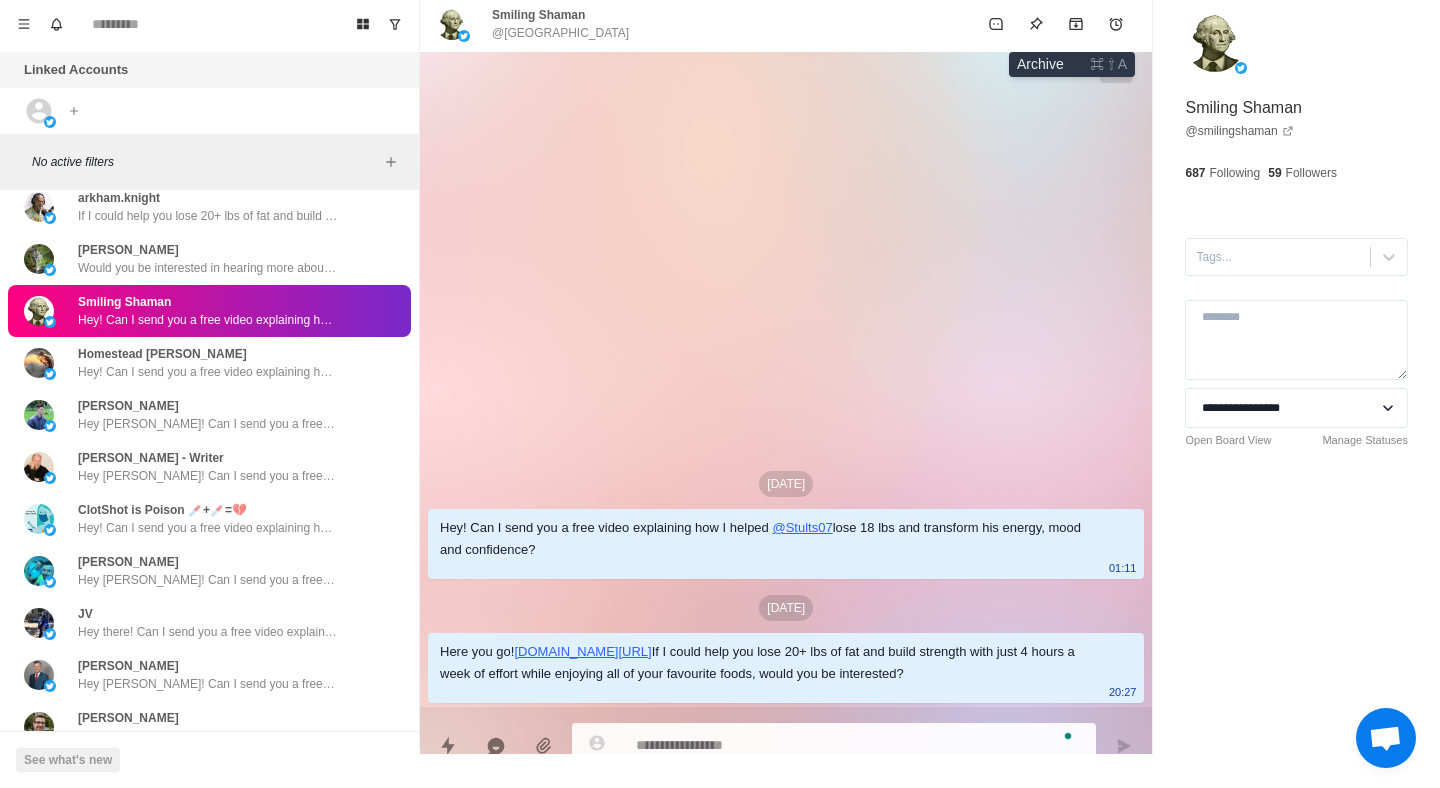 click 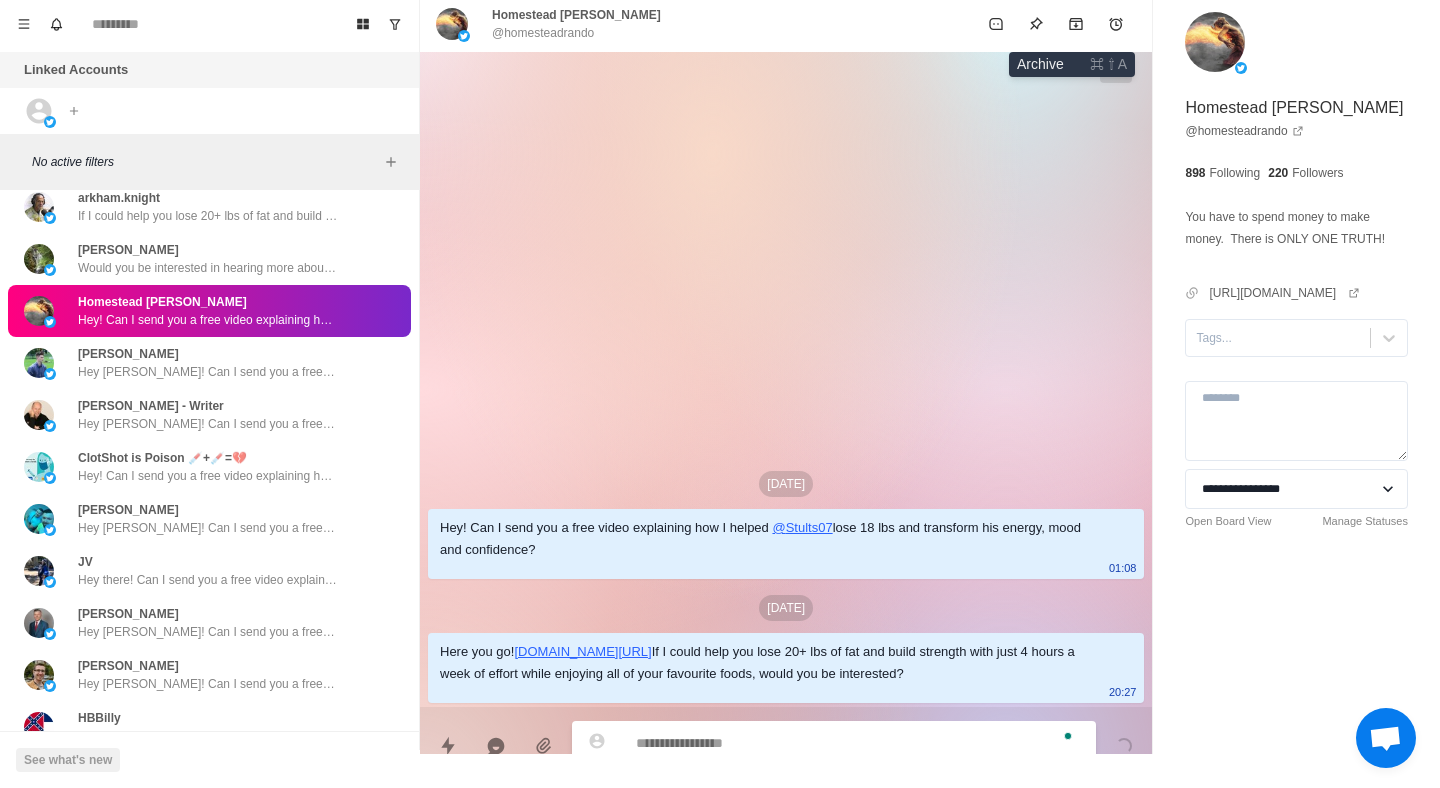 click 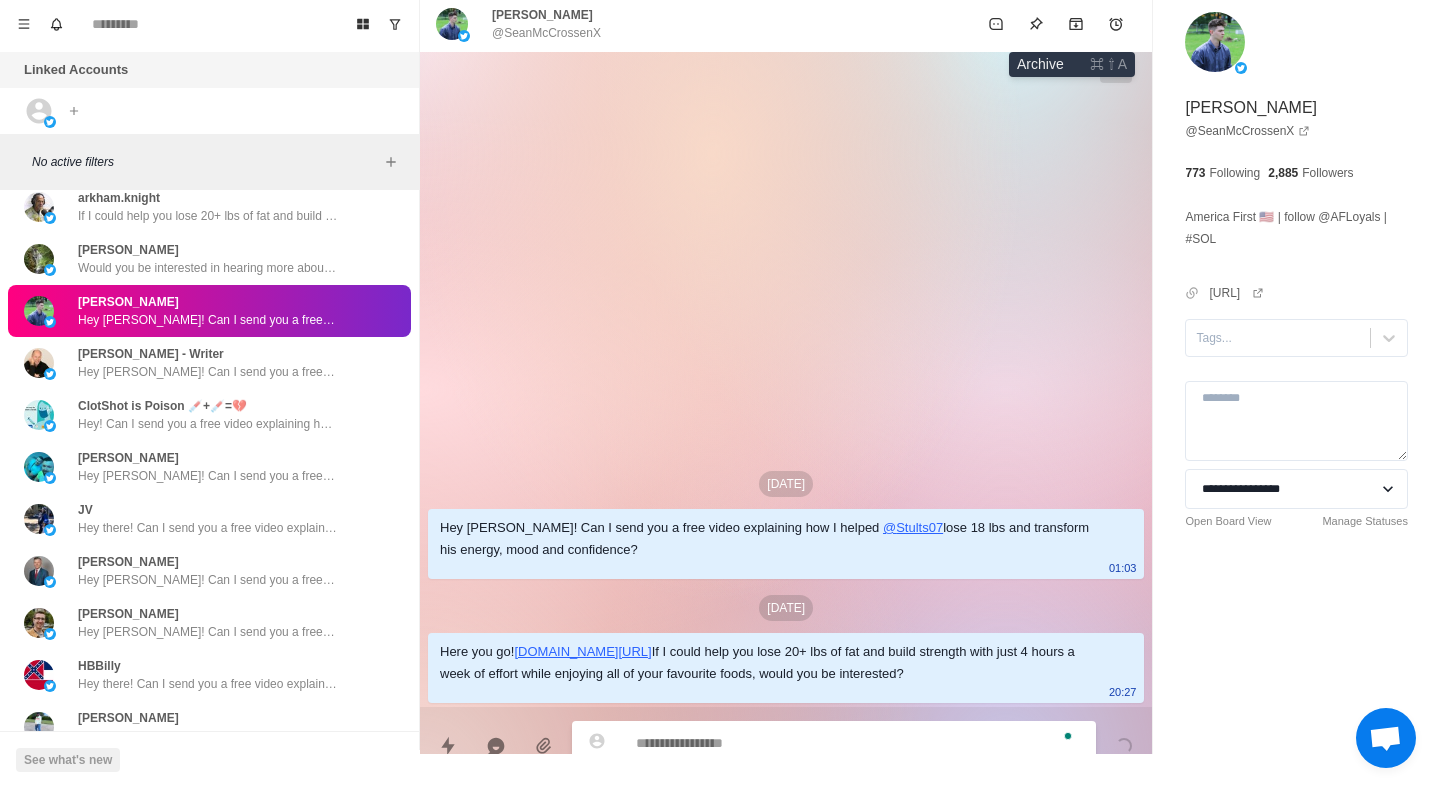click 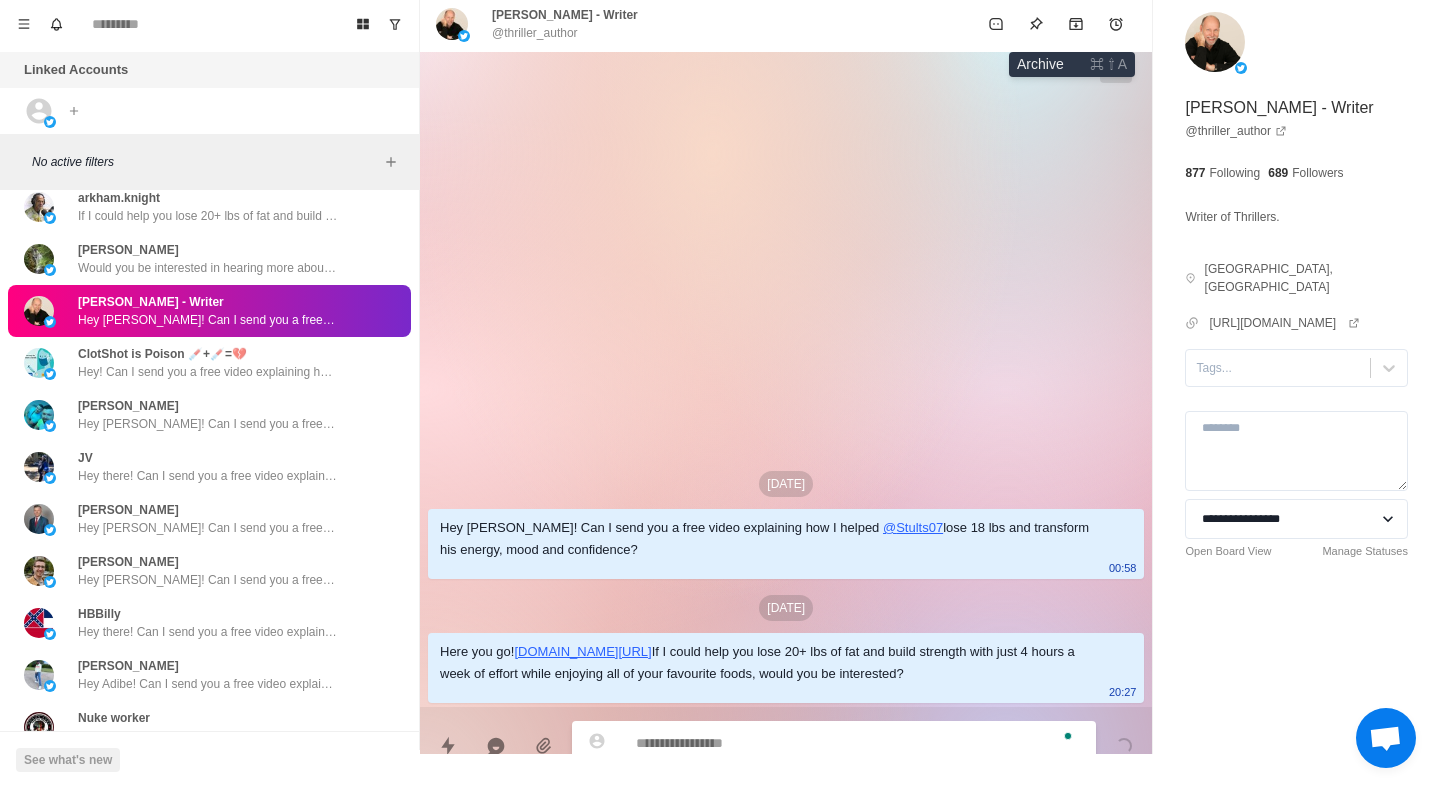 click 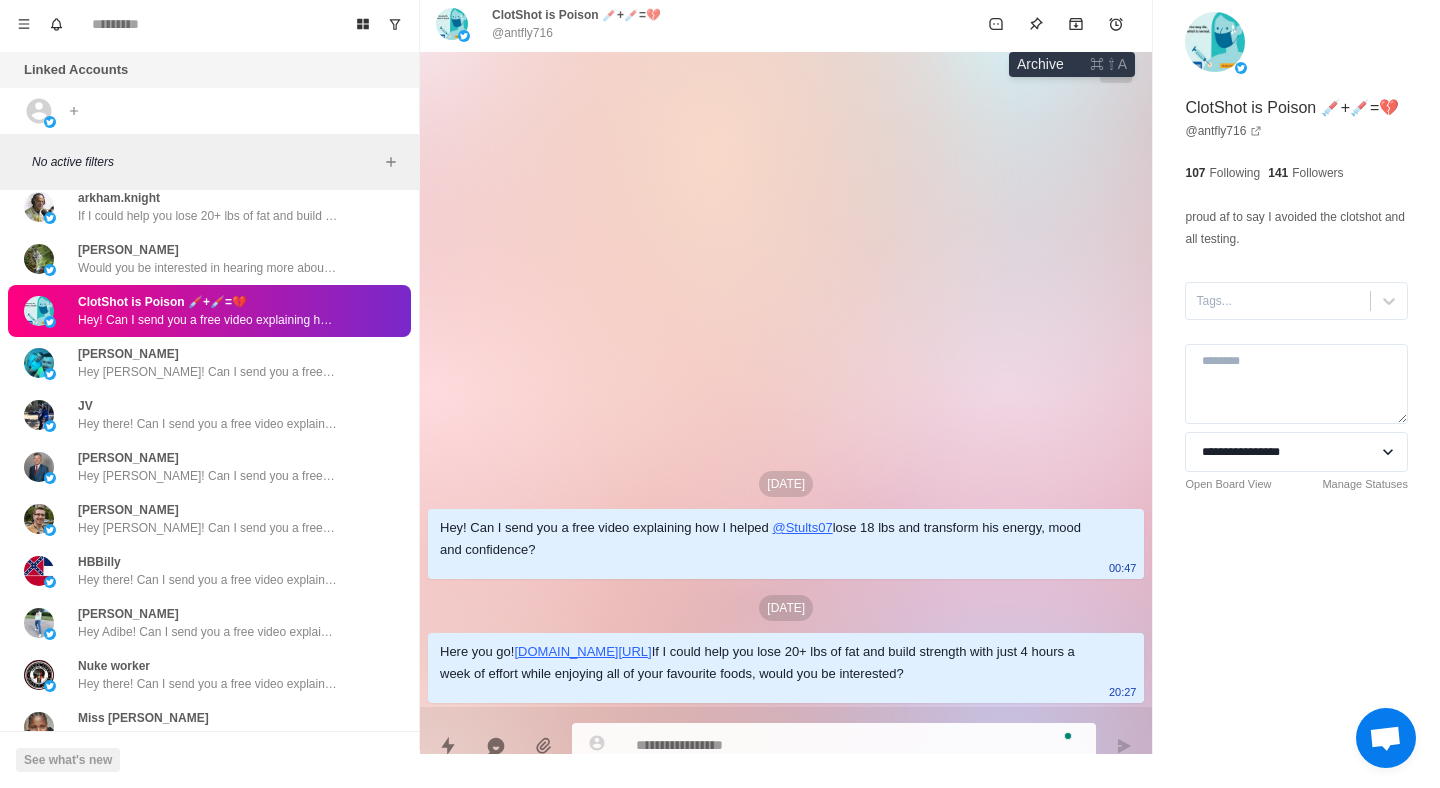 click 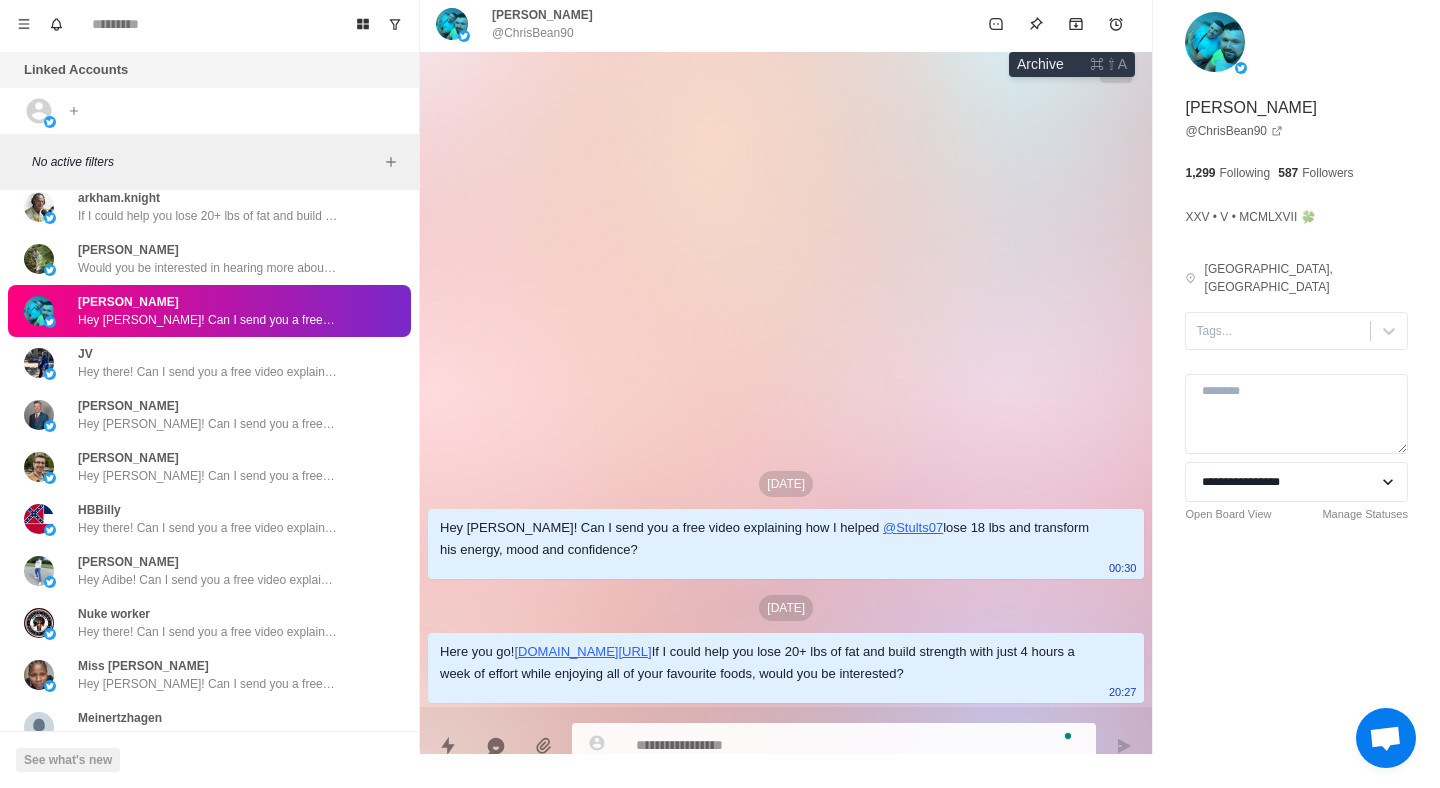 click 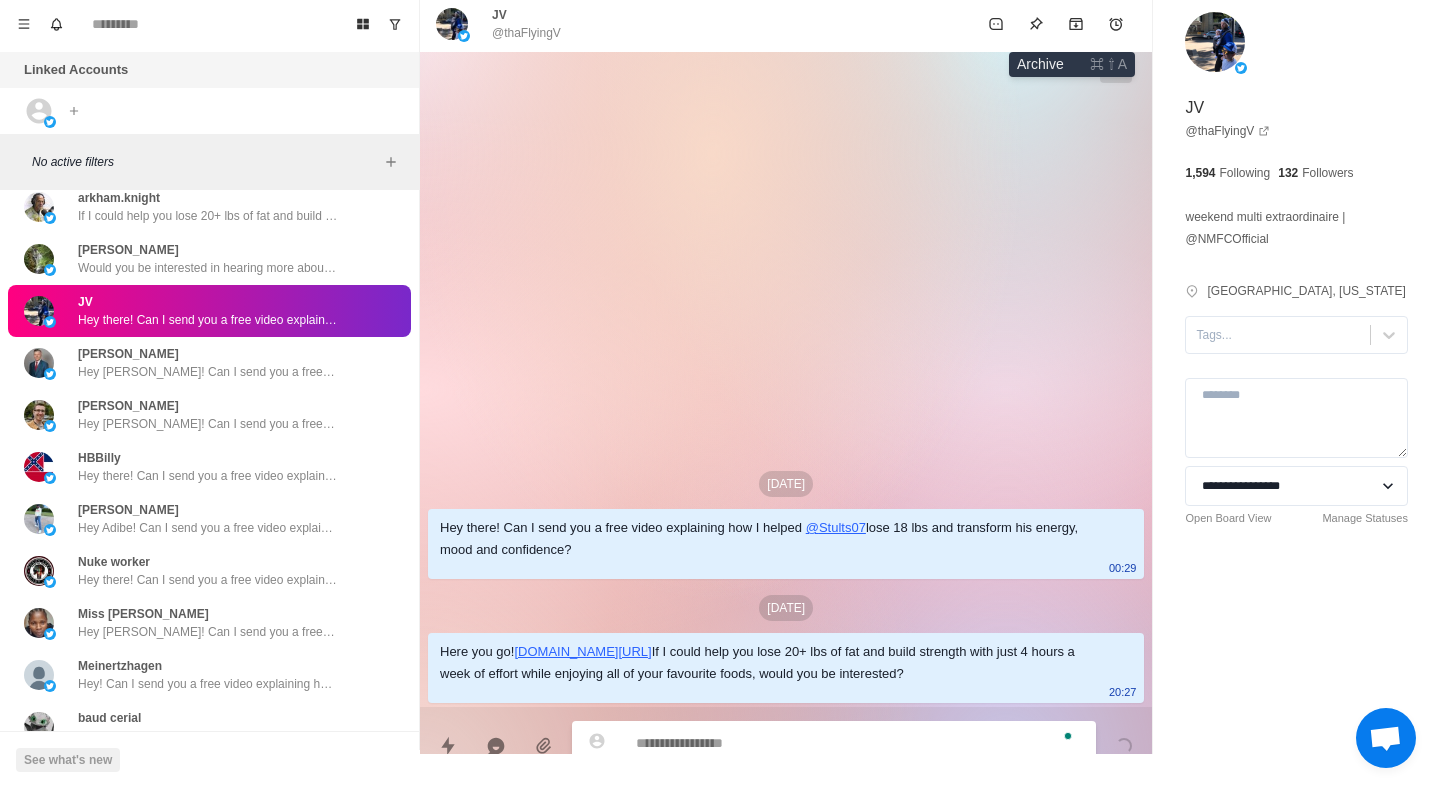 click 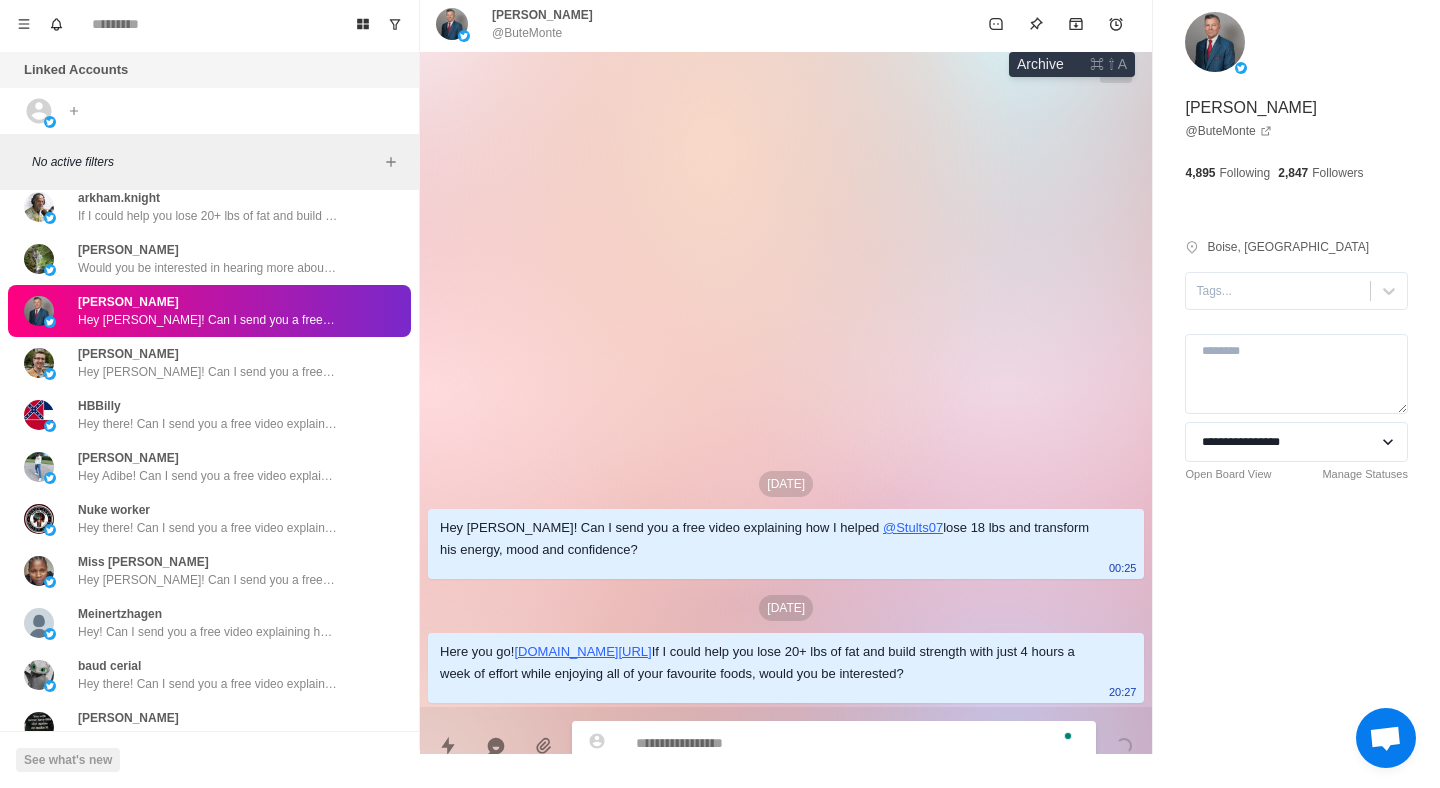 click 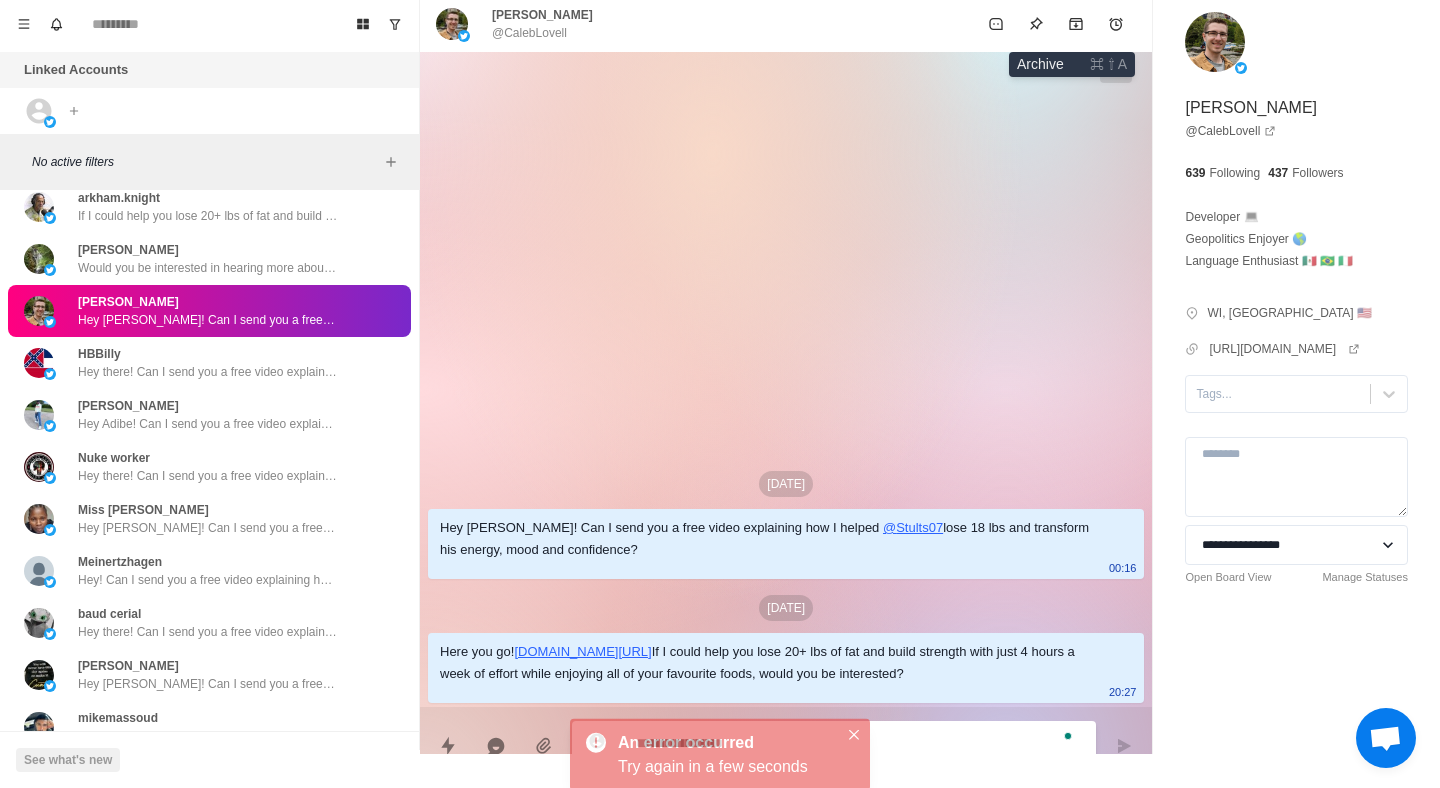 click 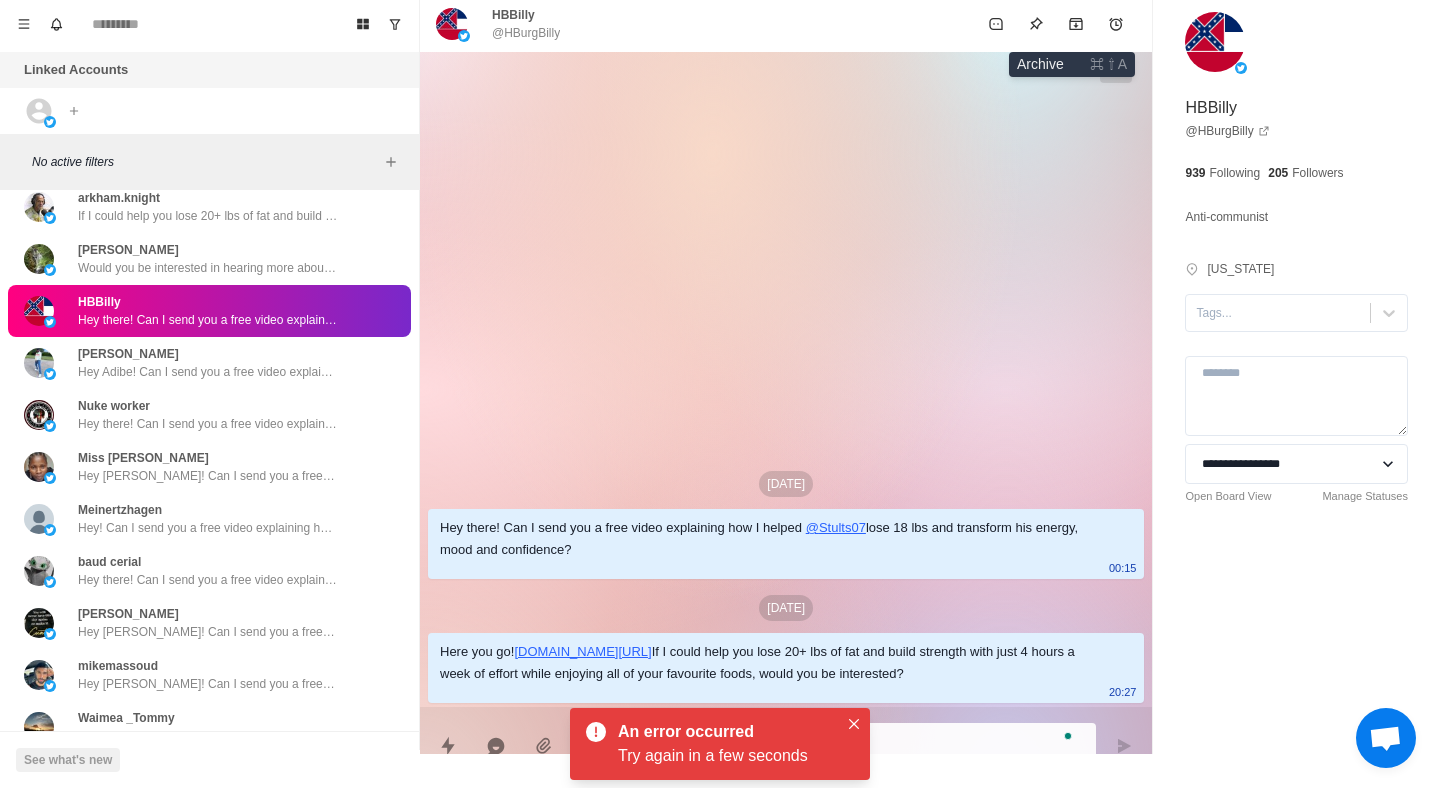 click 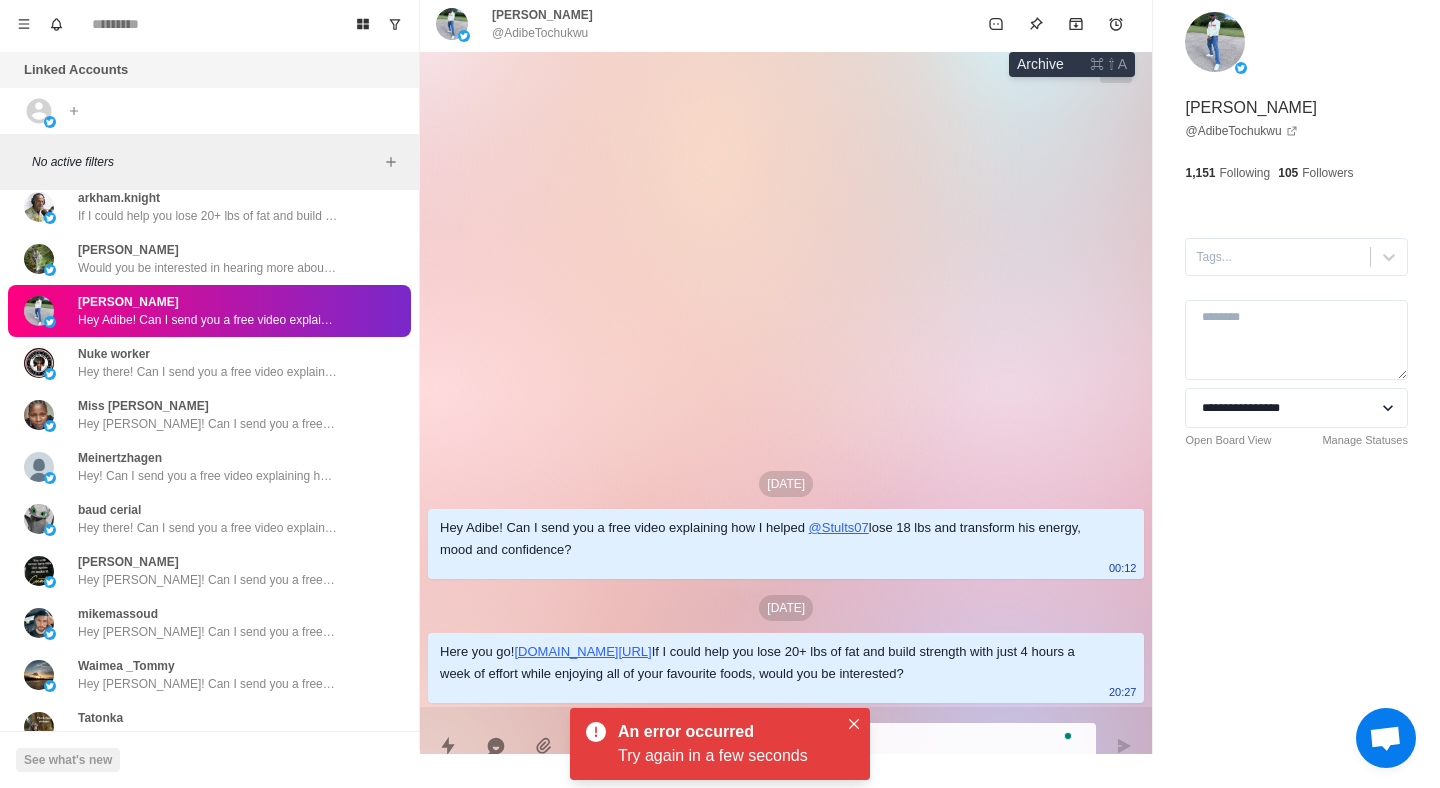 click 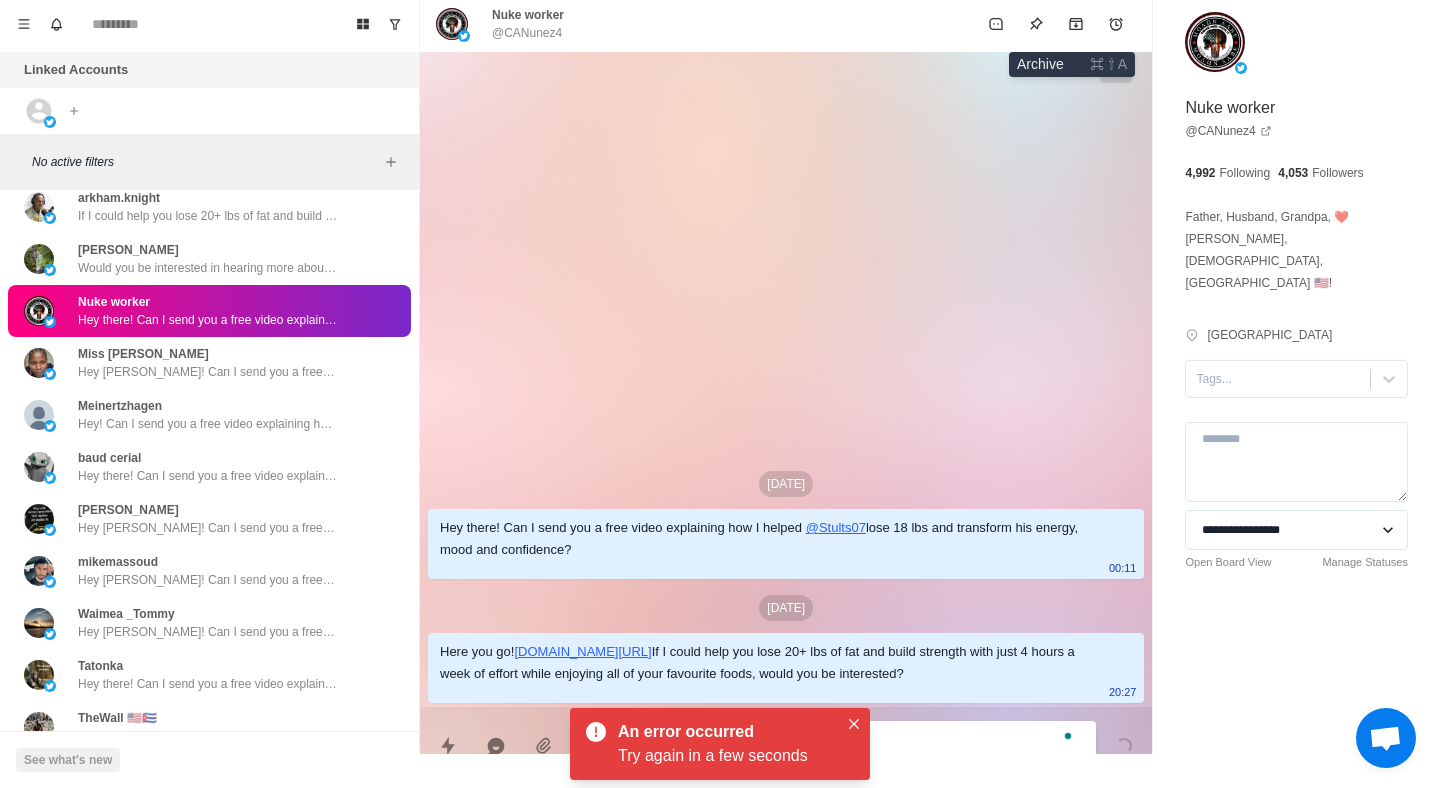 click 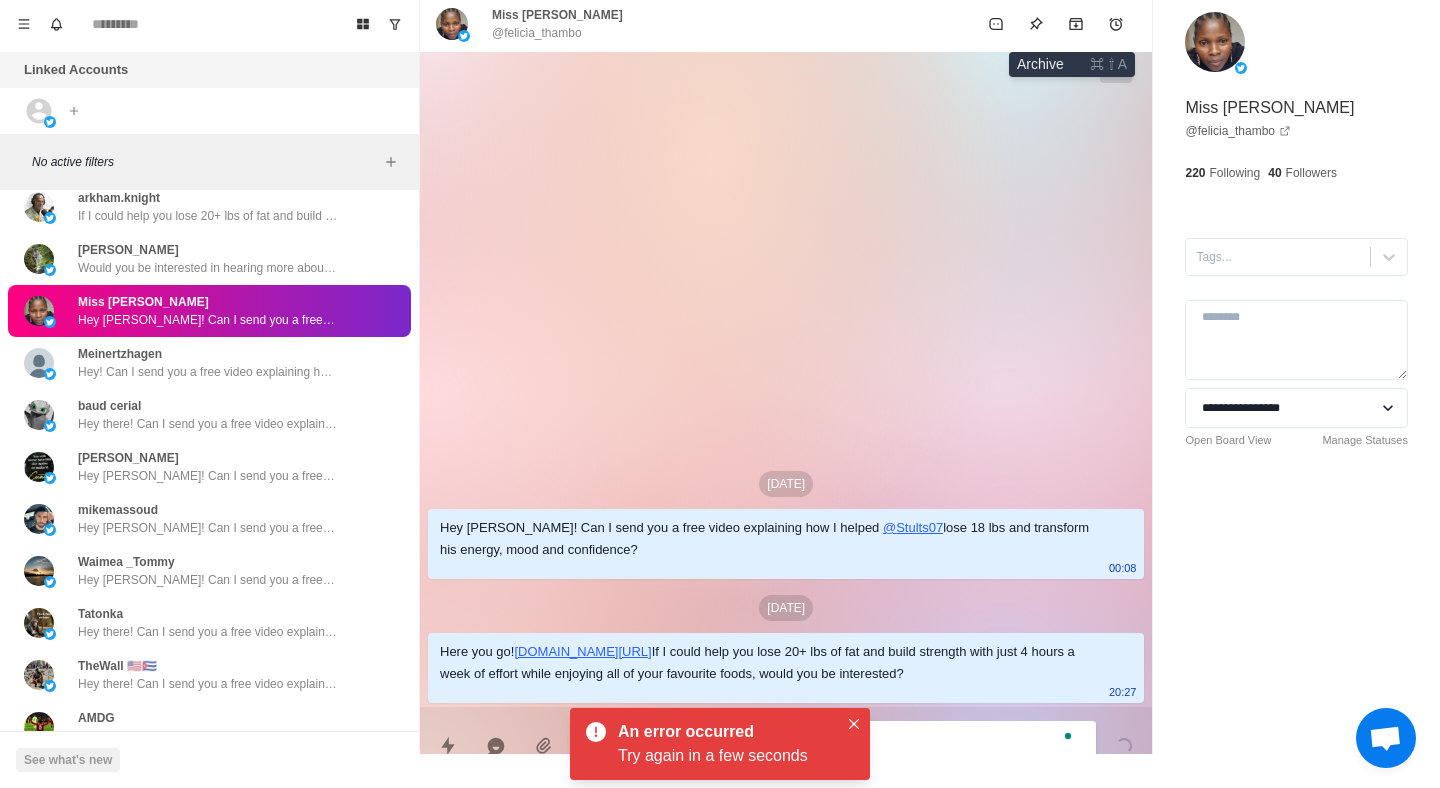 click 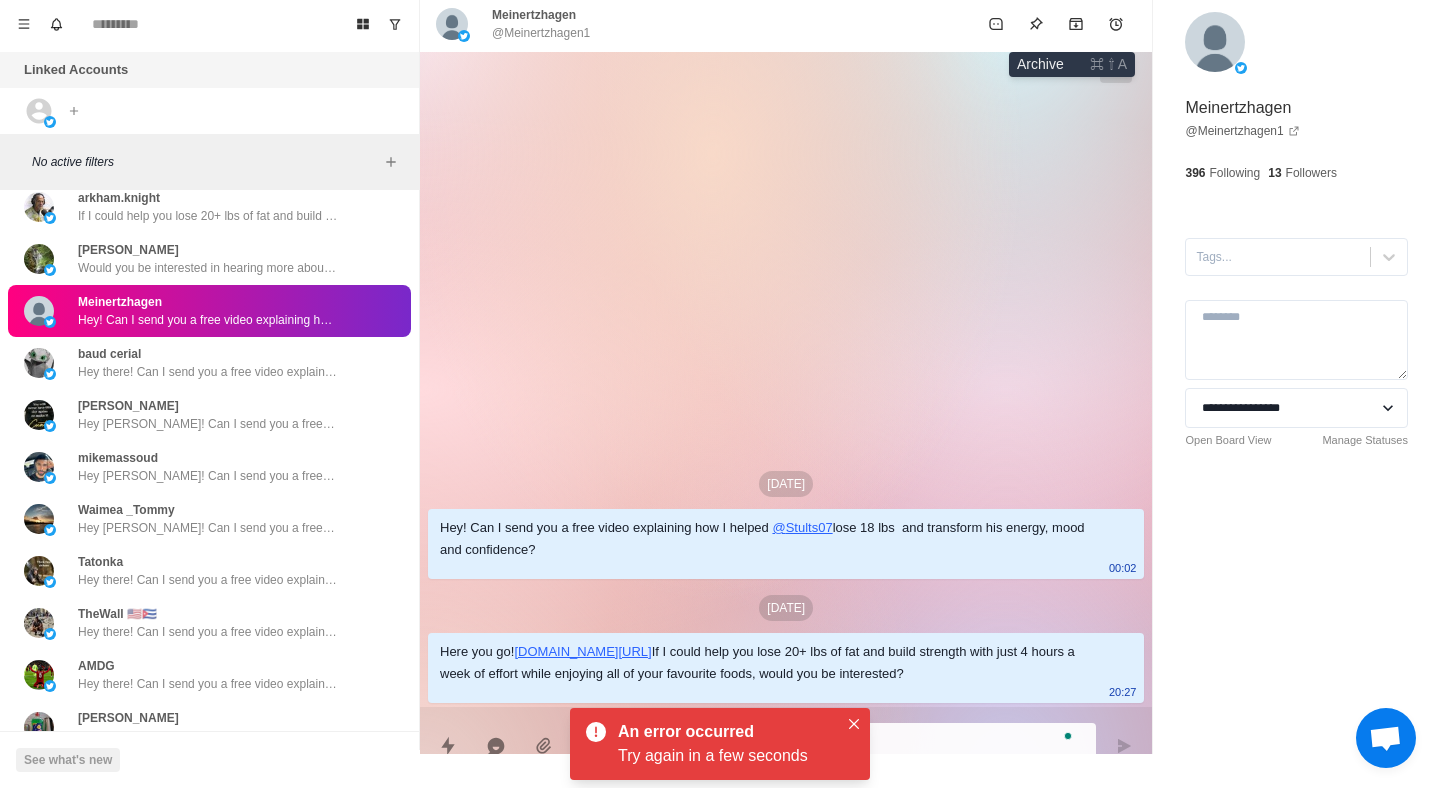 click 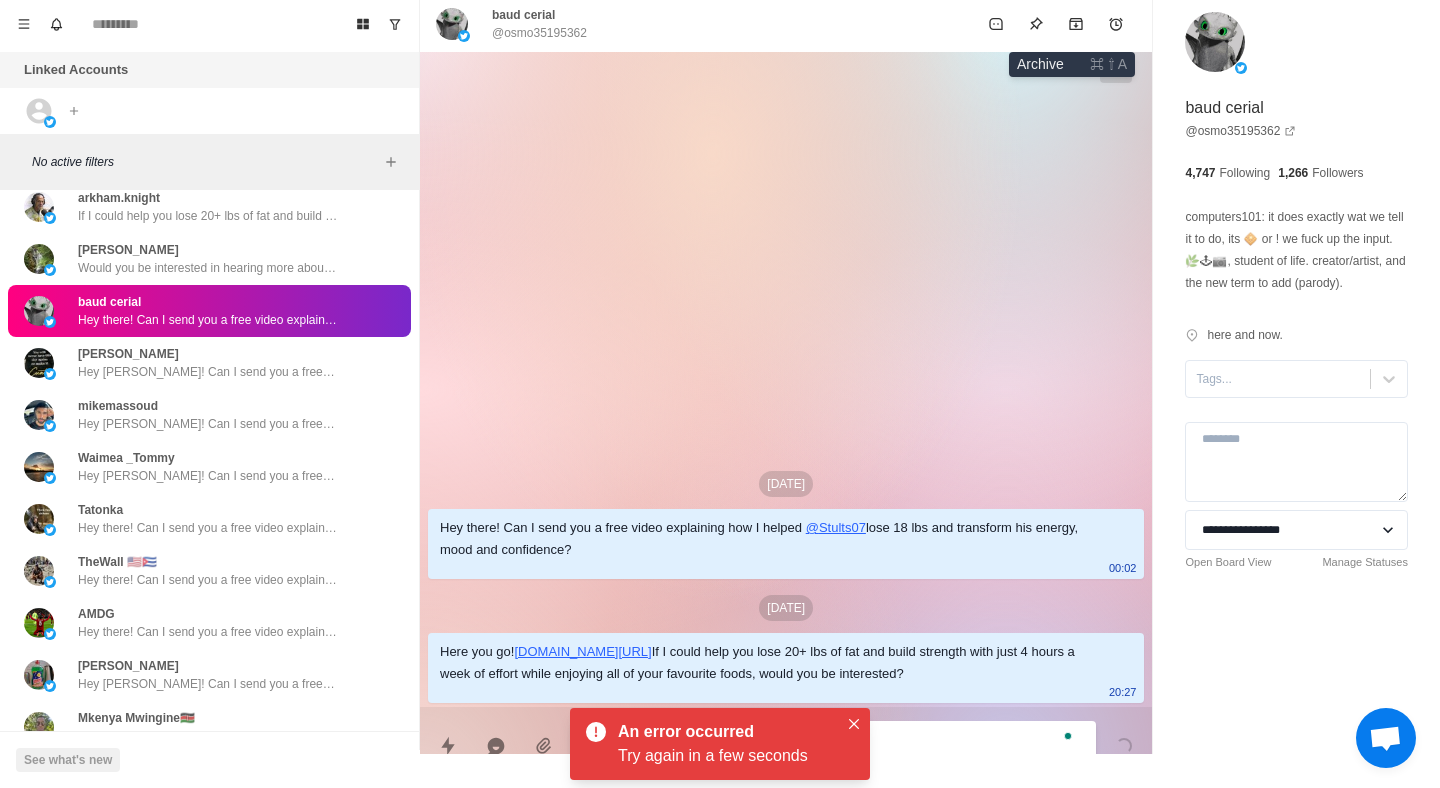 click 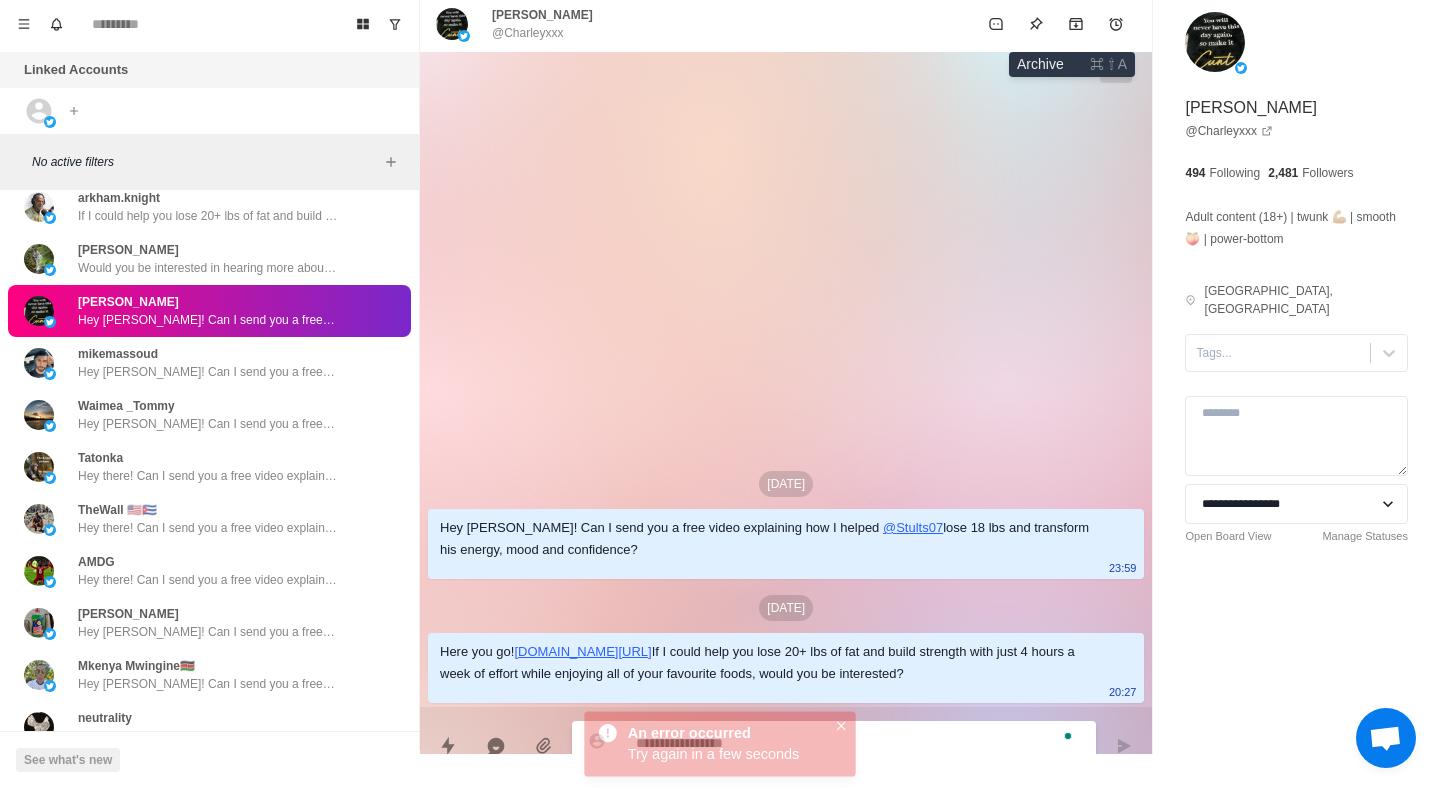 click 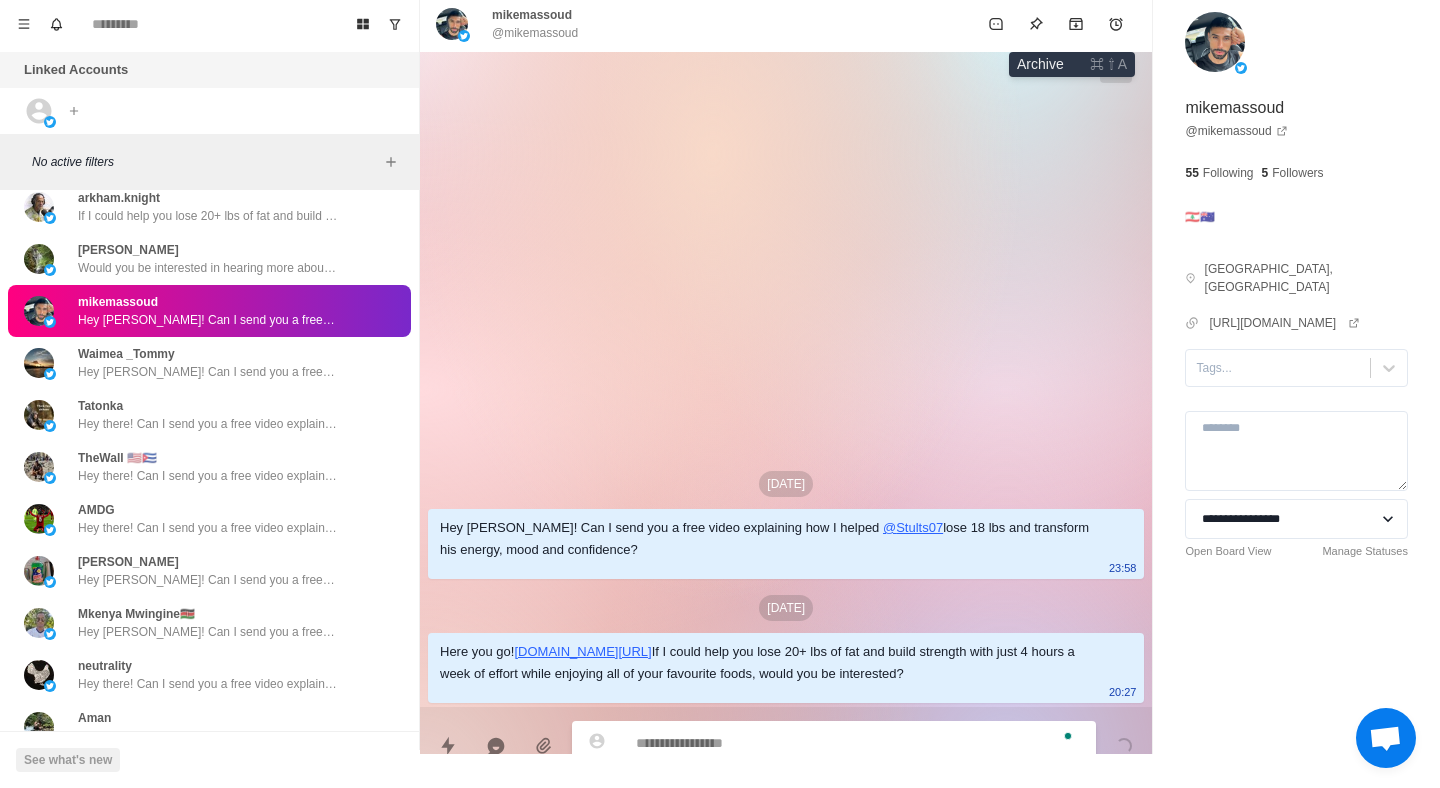 click 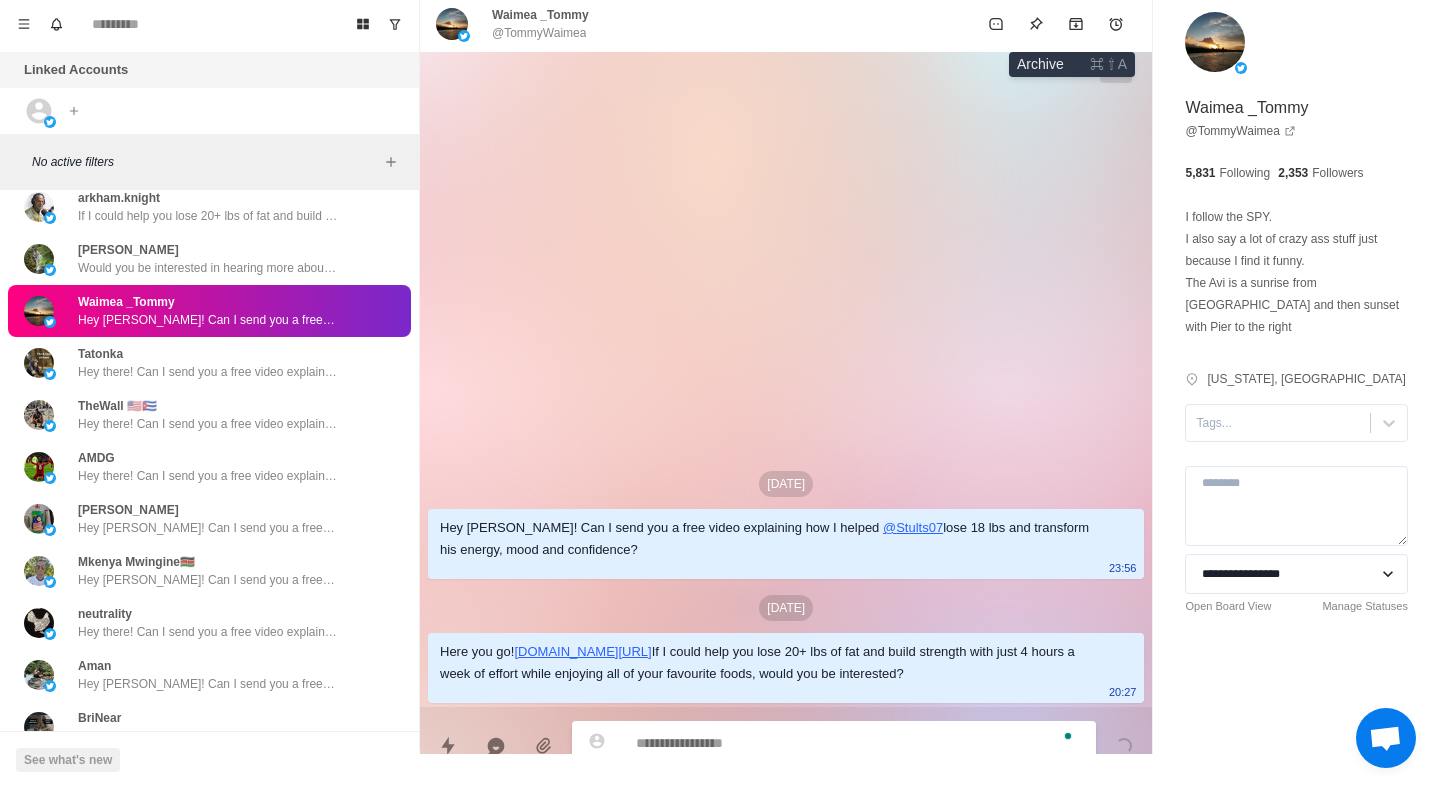 click 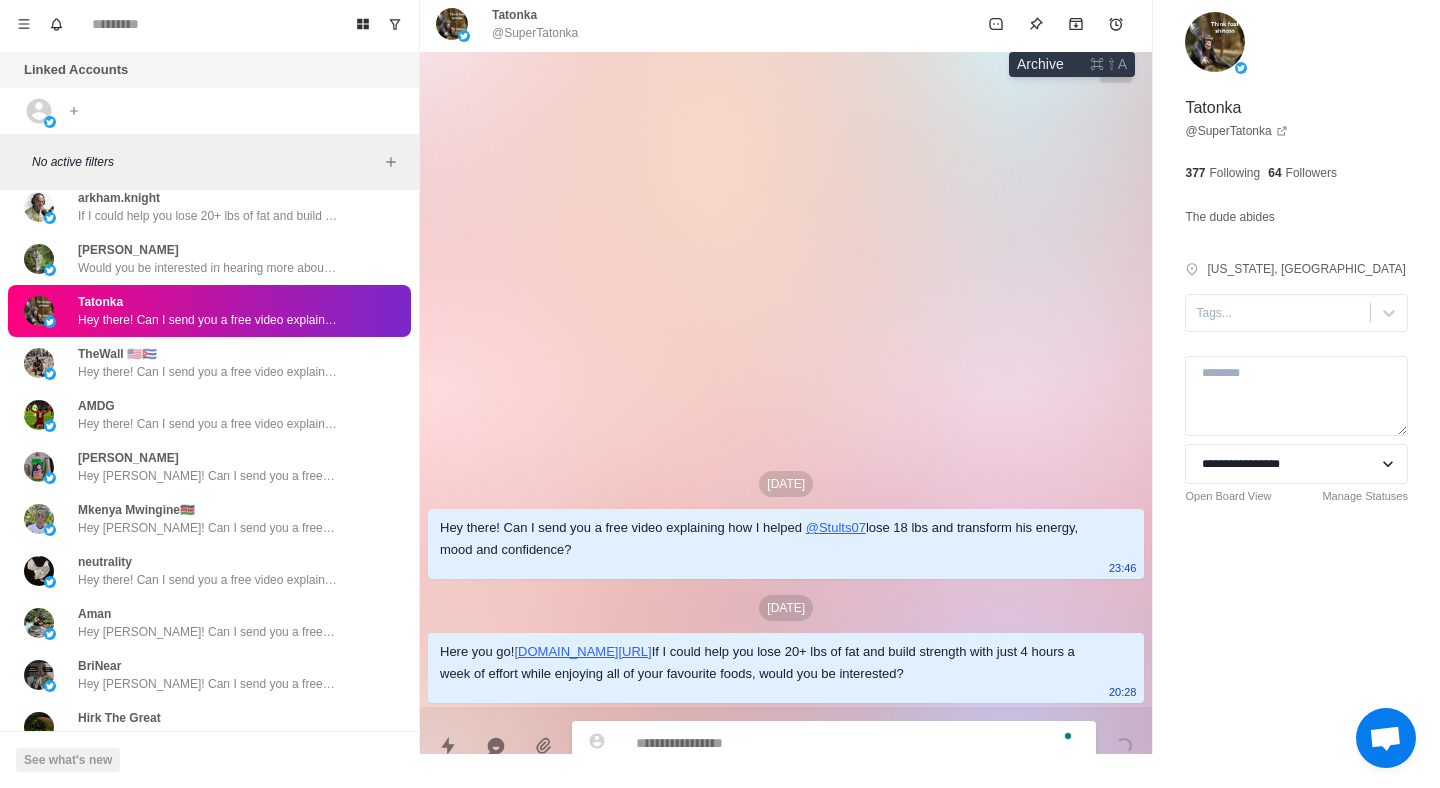 click 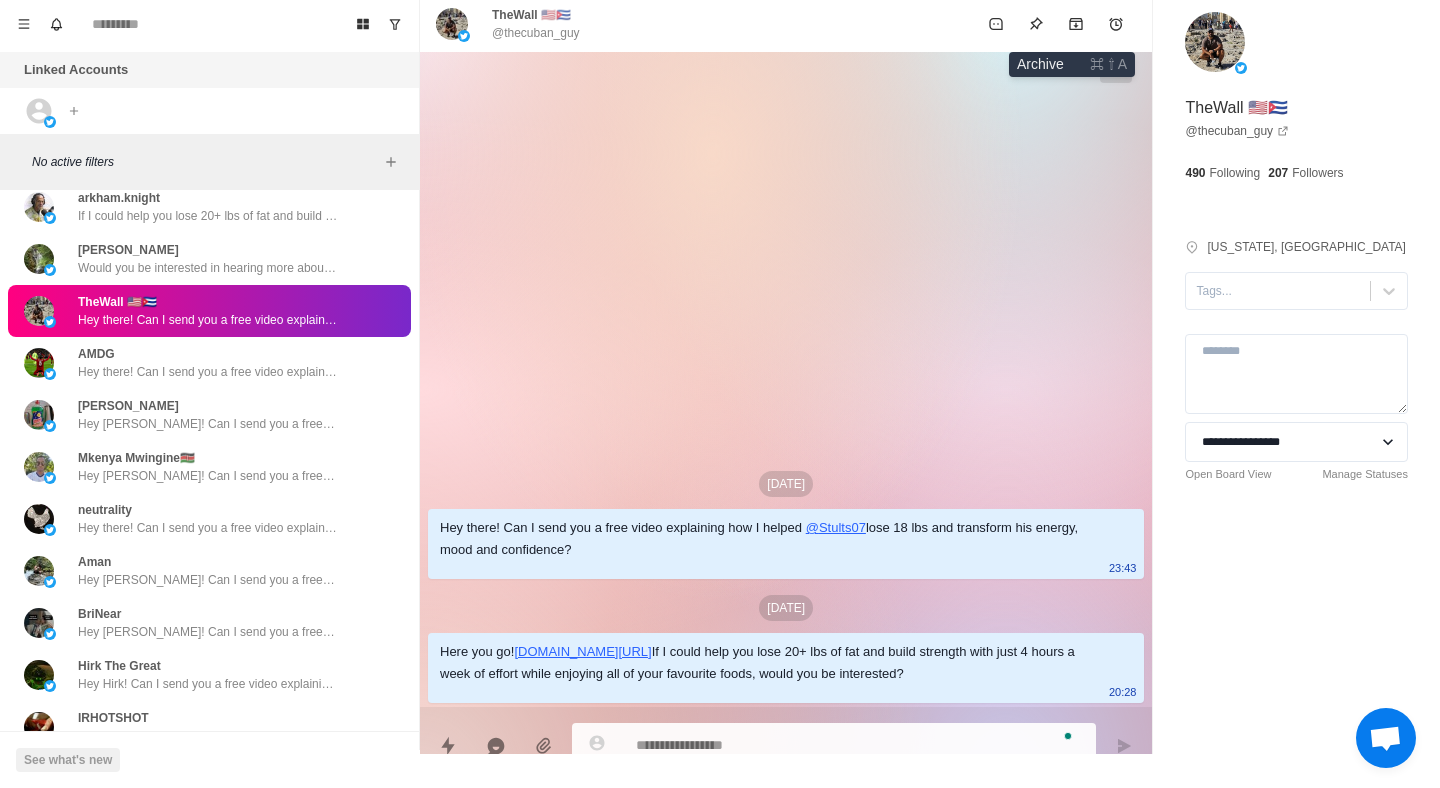 click 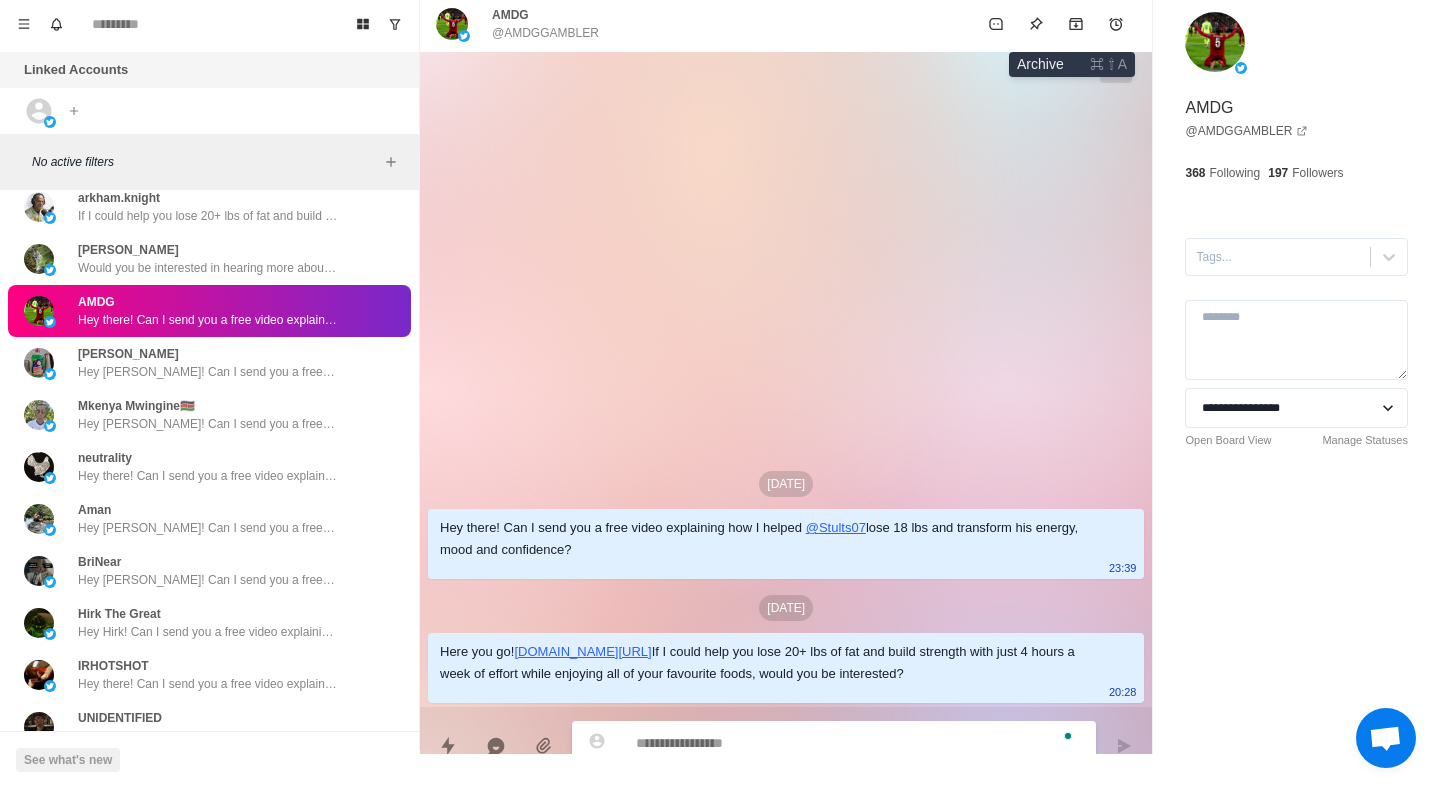 click 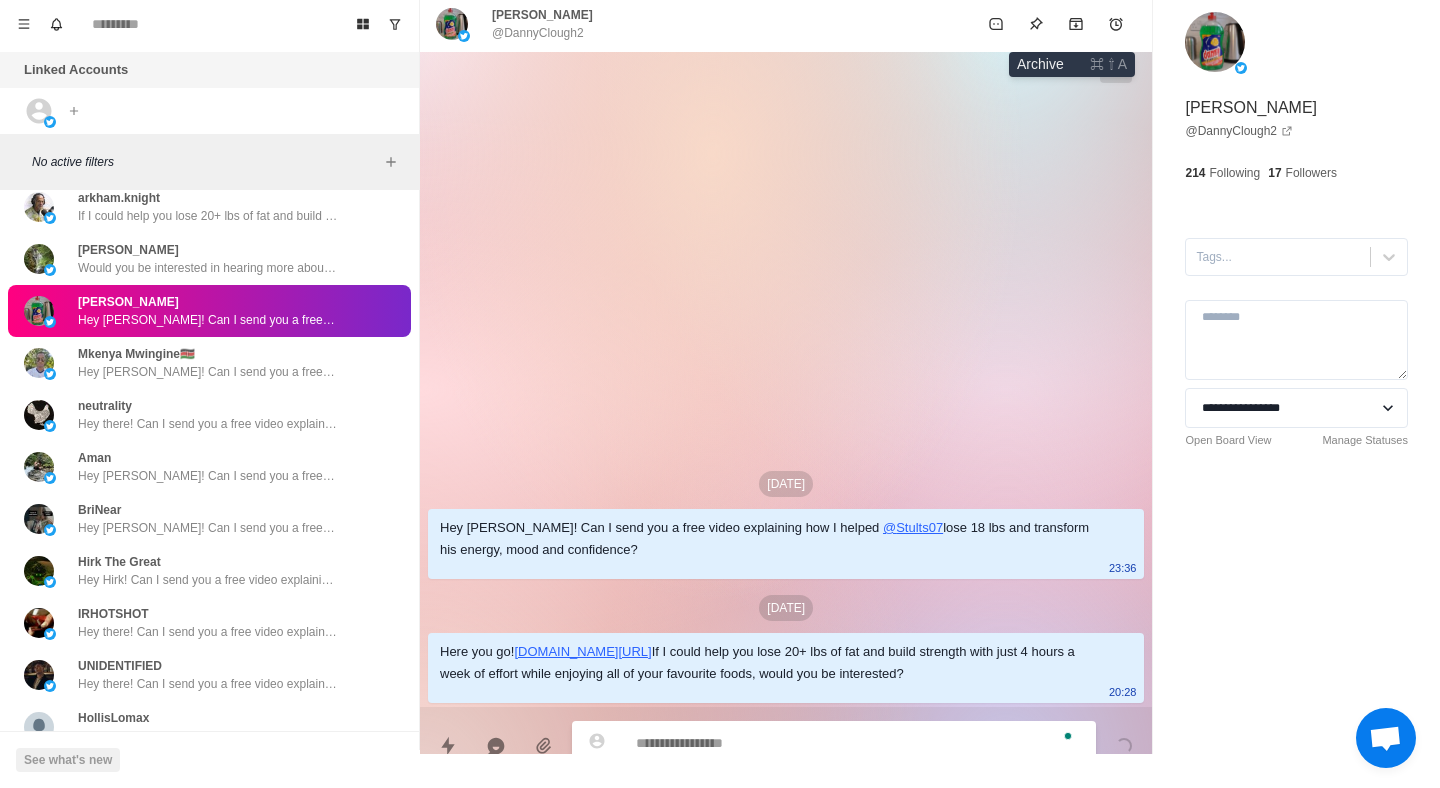 click 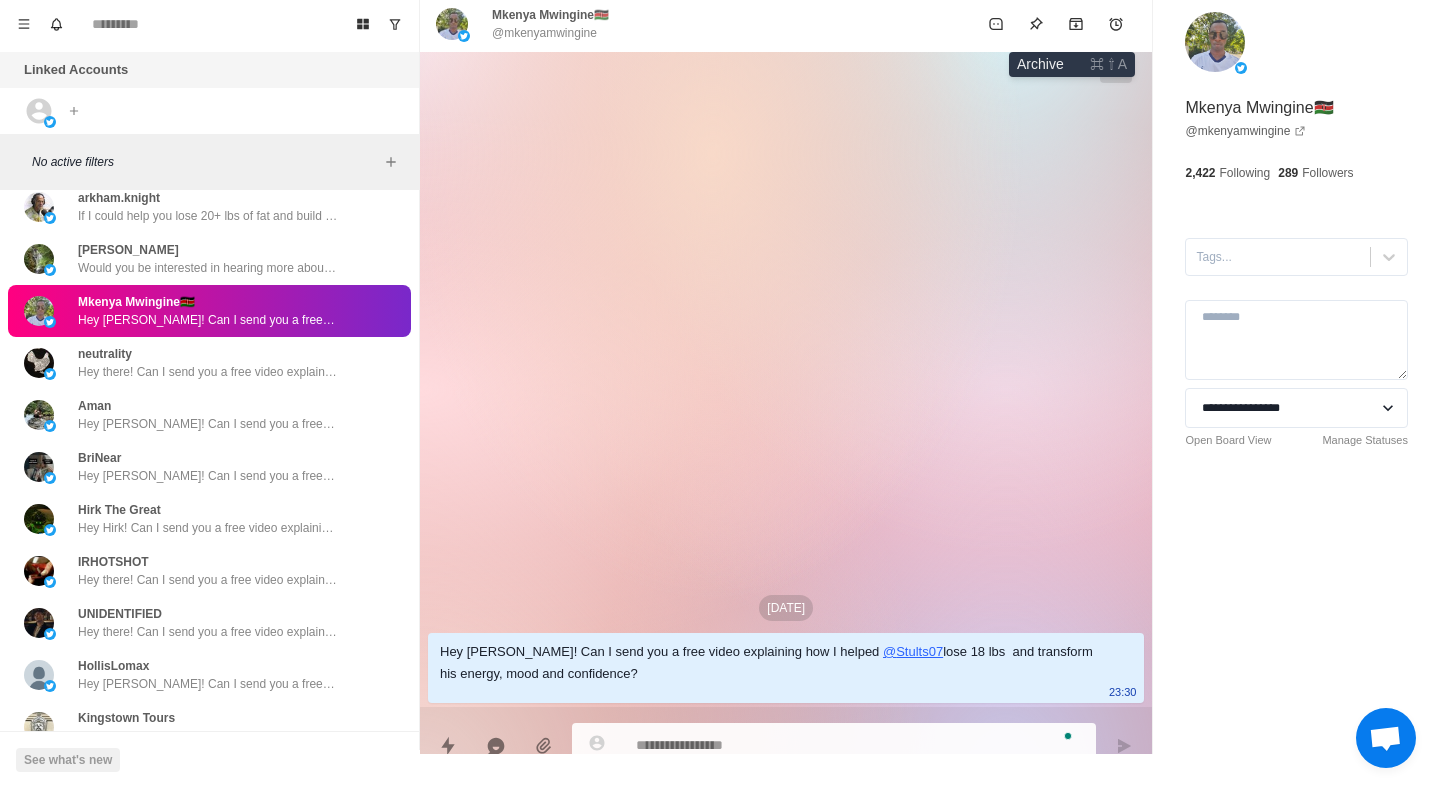 click 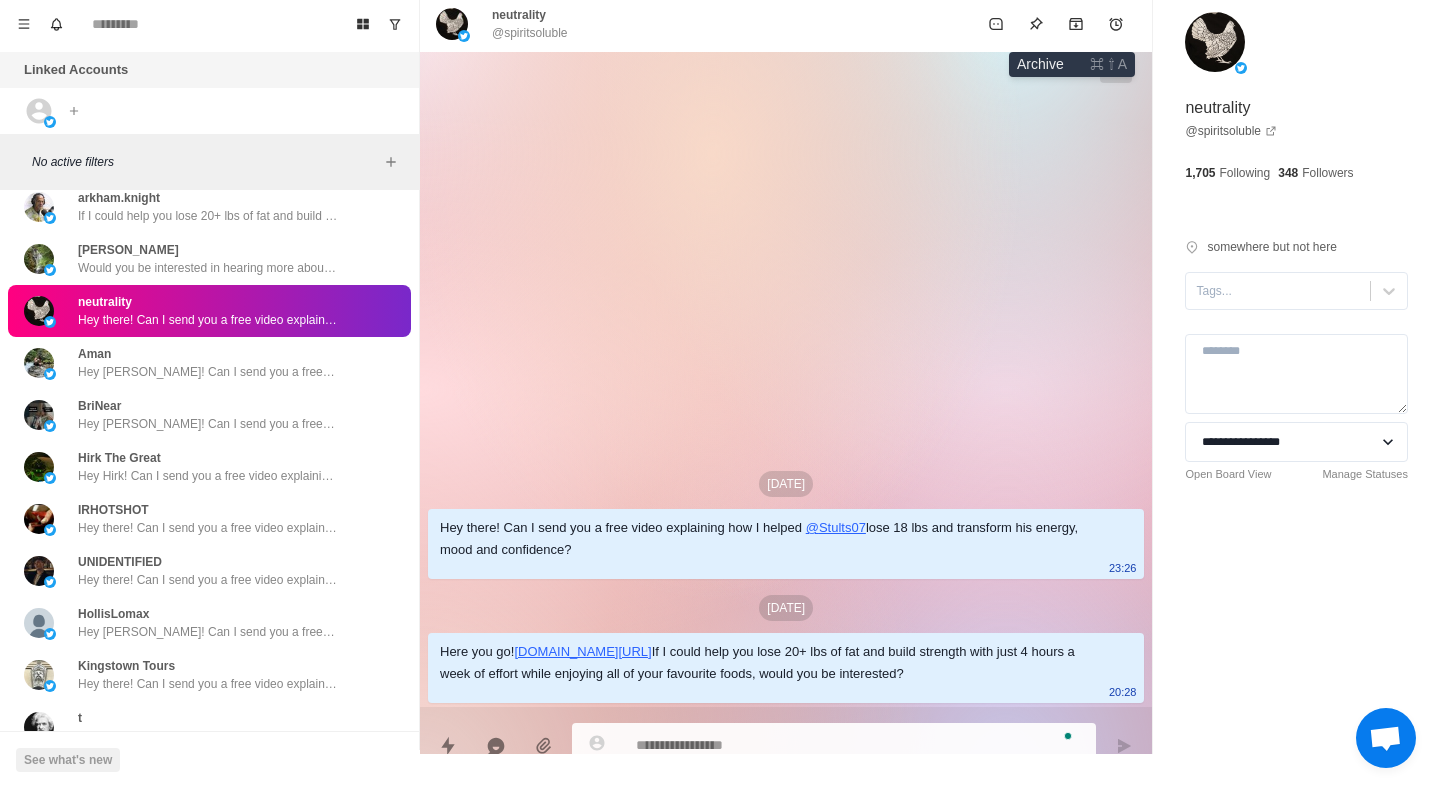 click 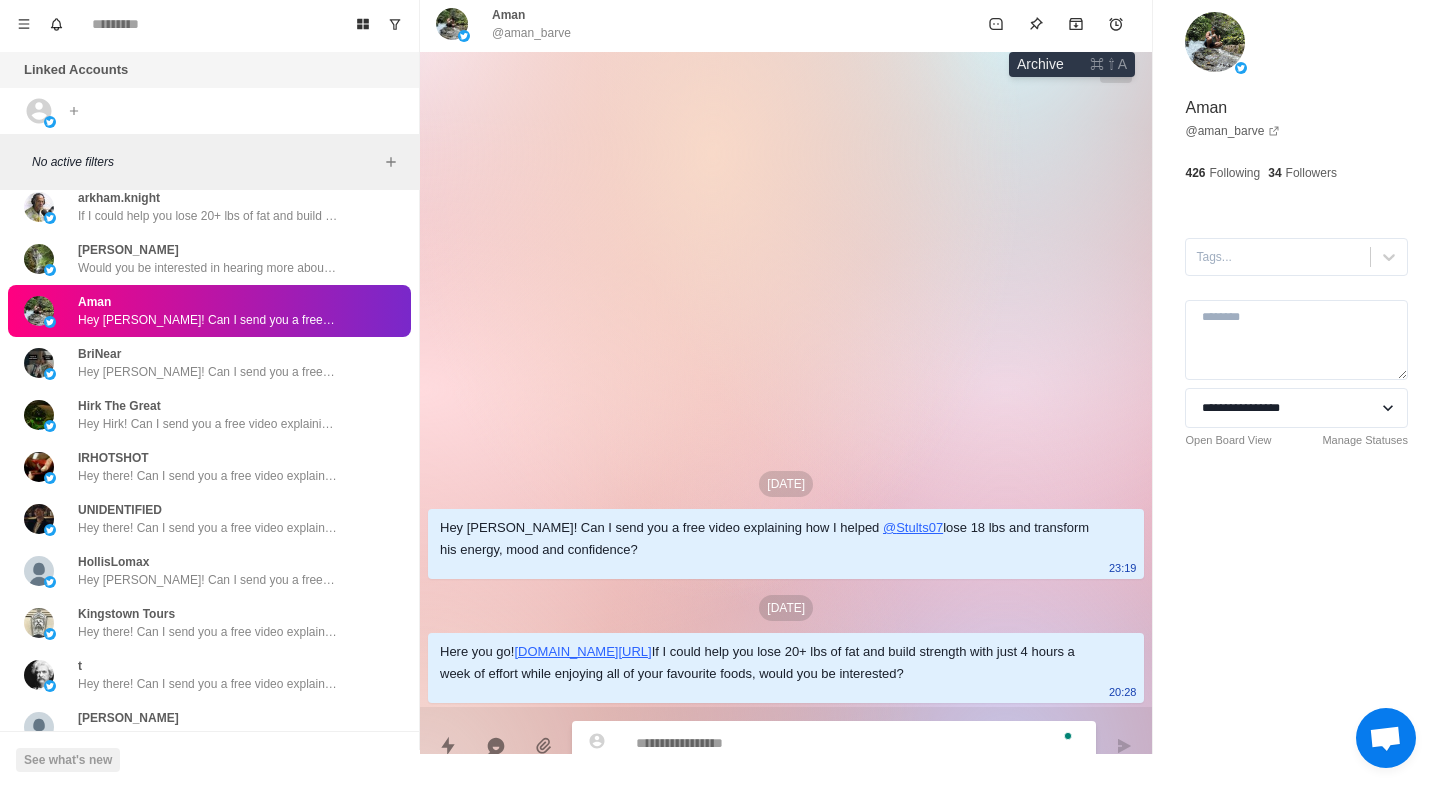 click 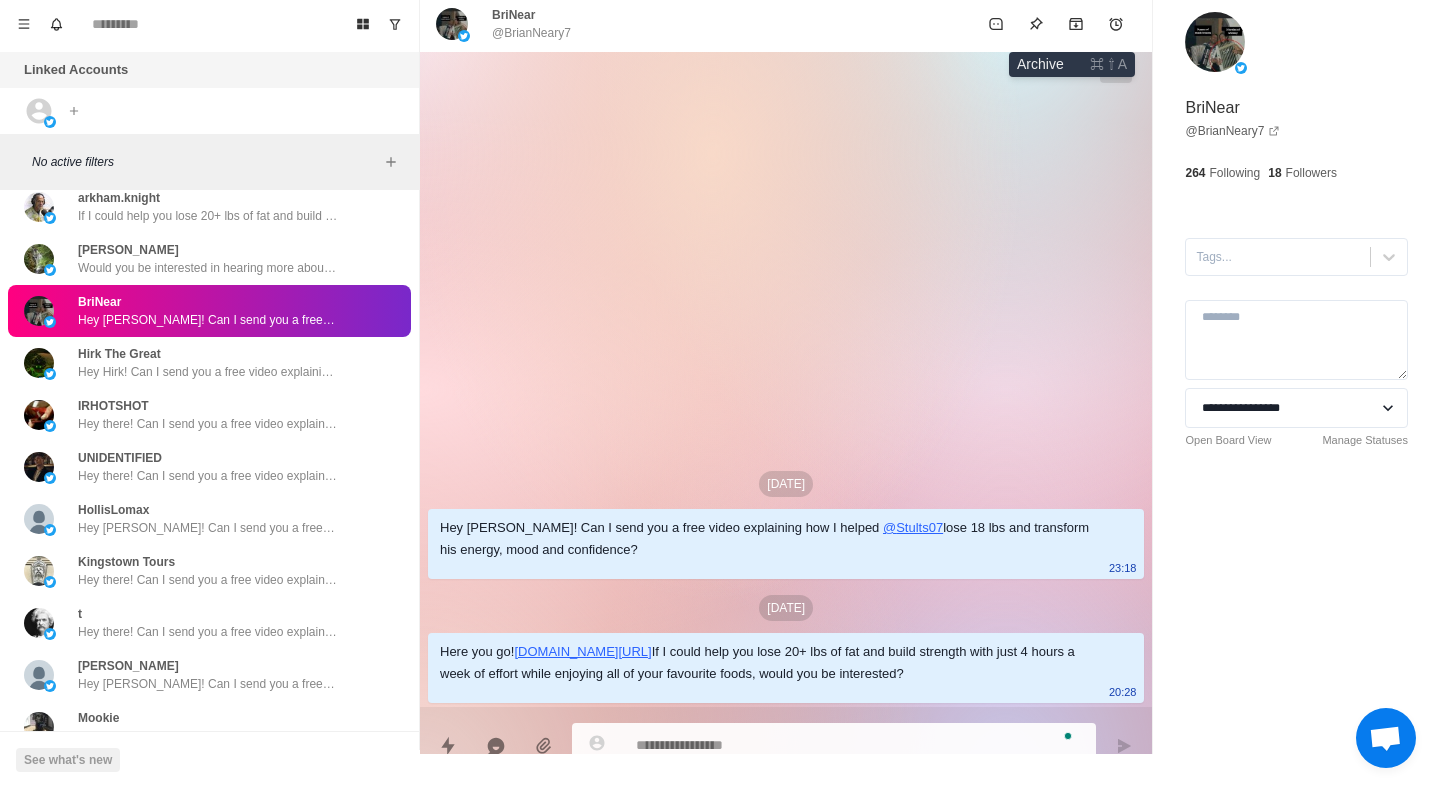 click 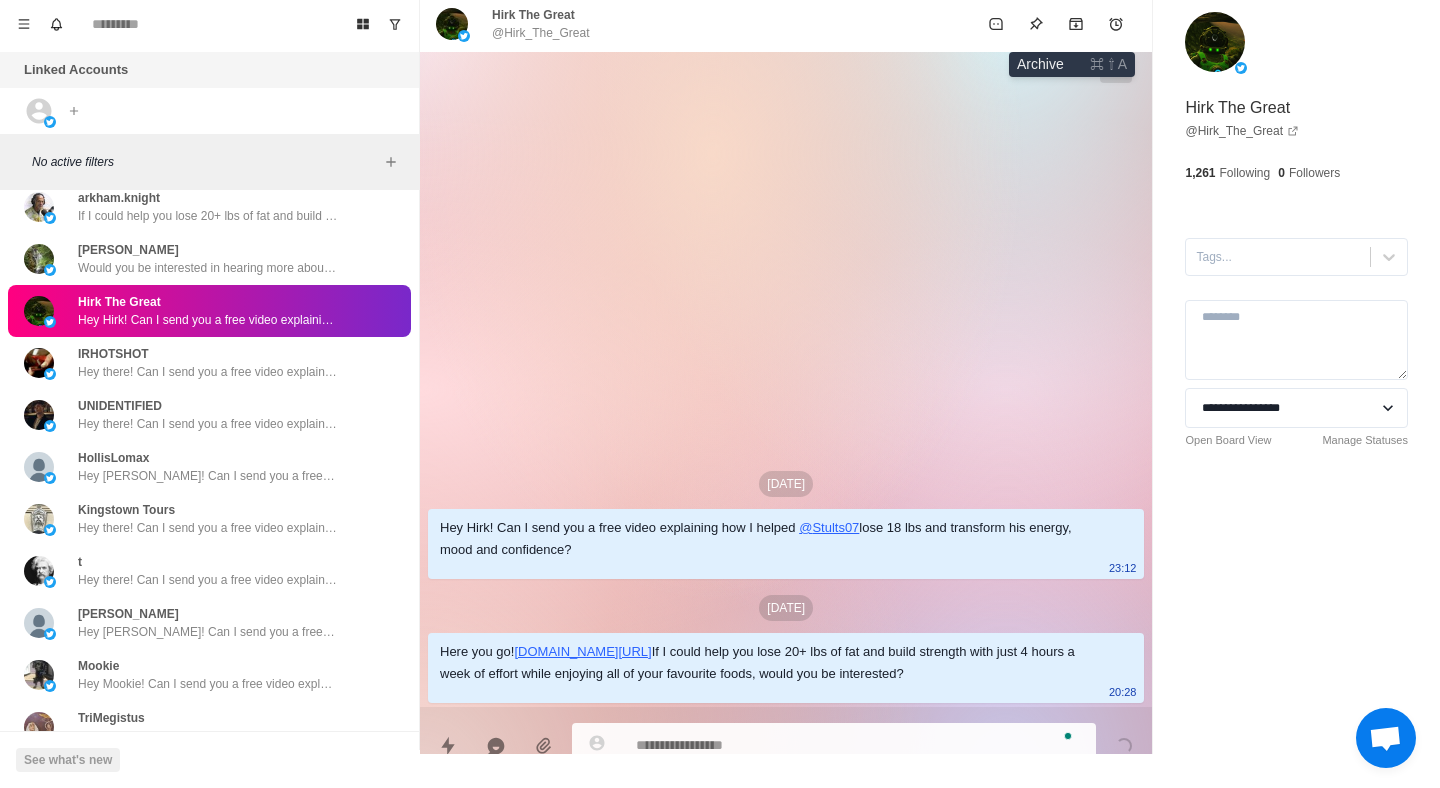 click 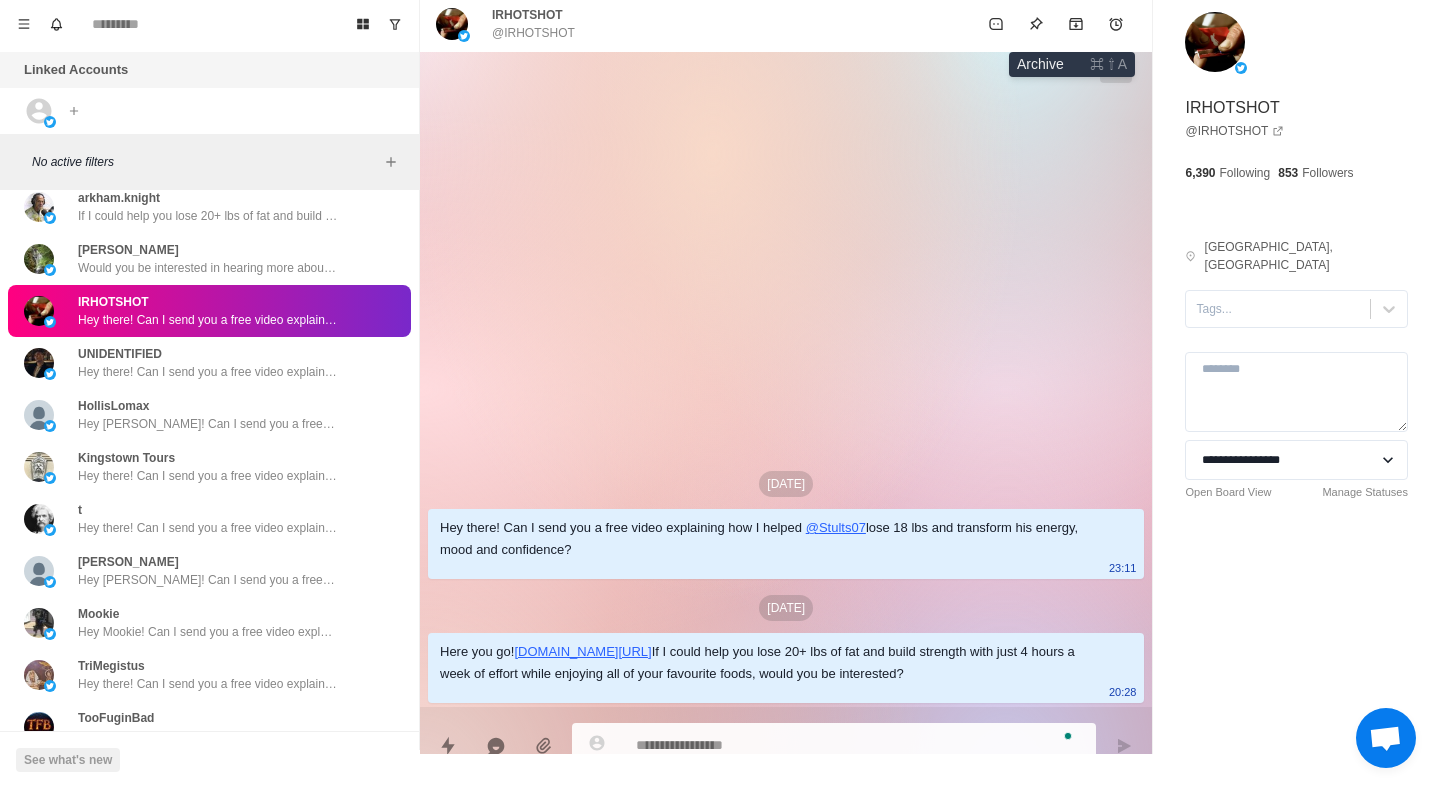 click 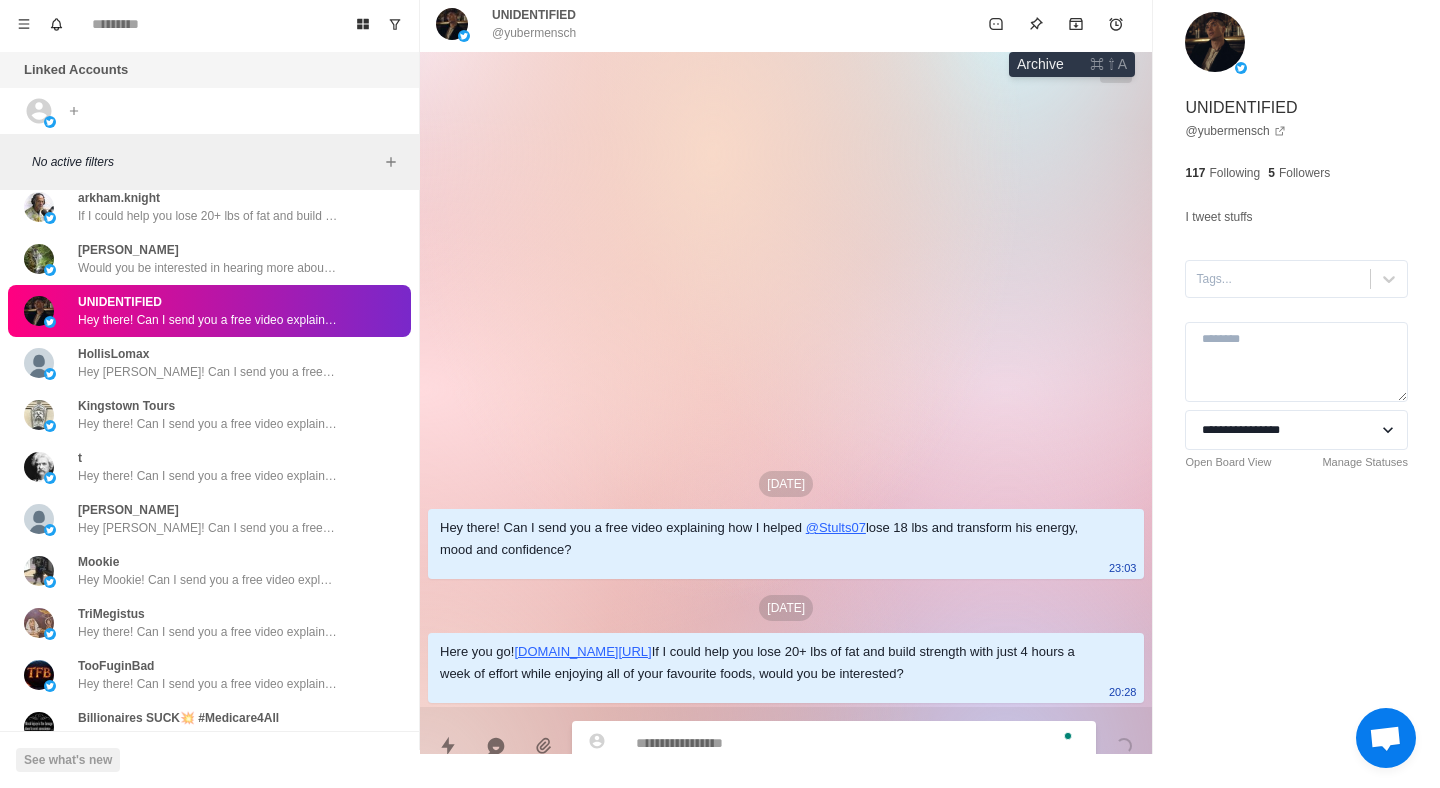 click 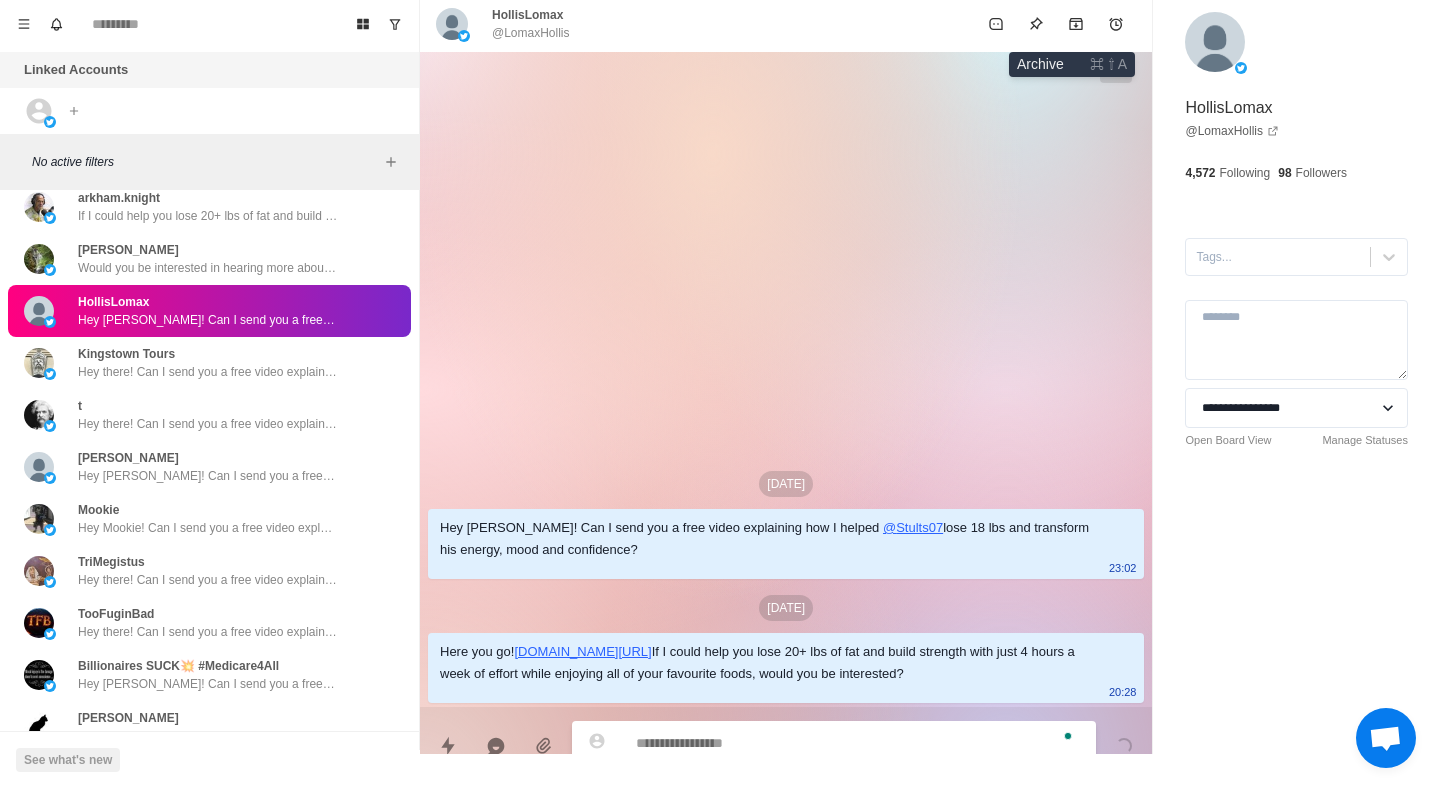 click 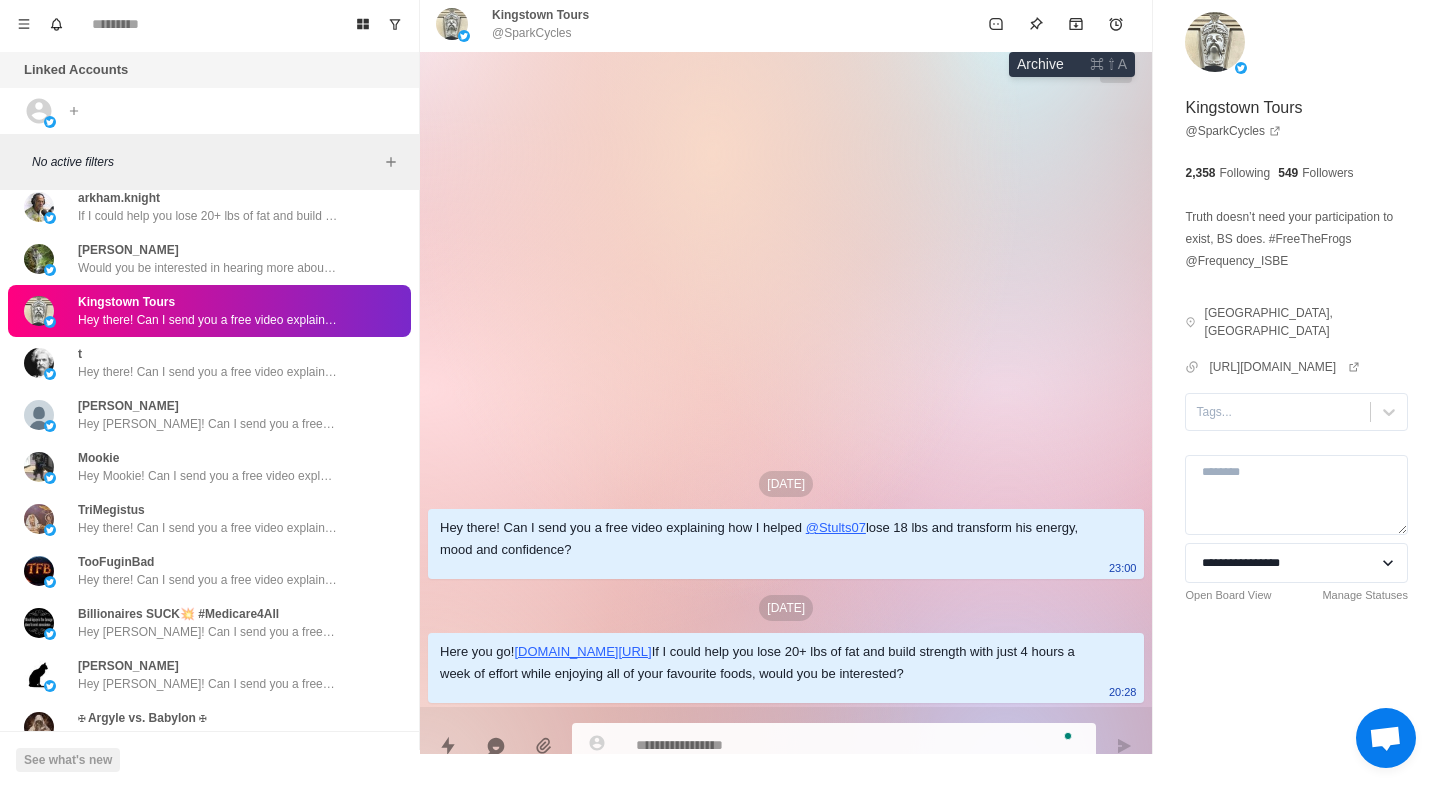 click 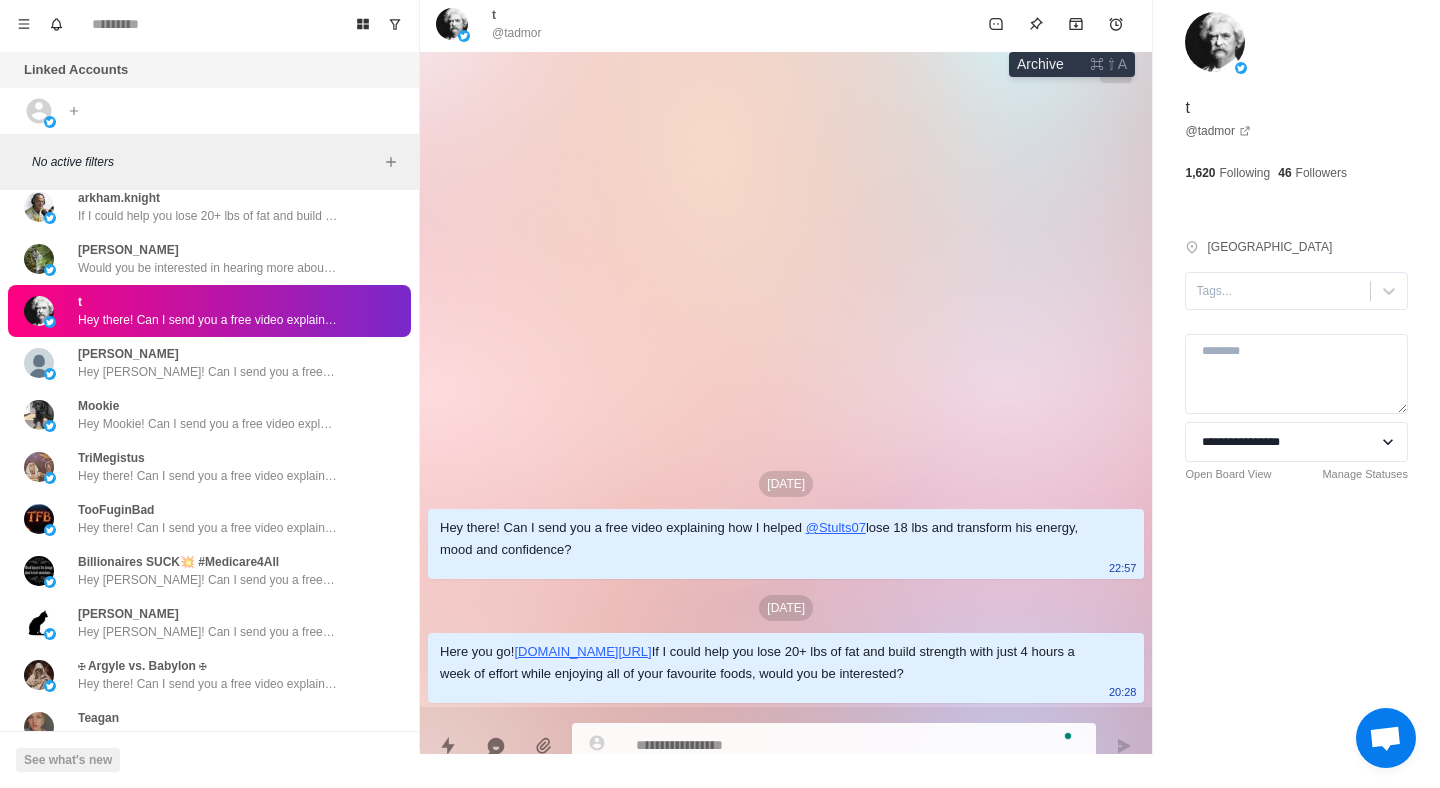 click 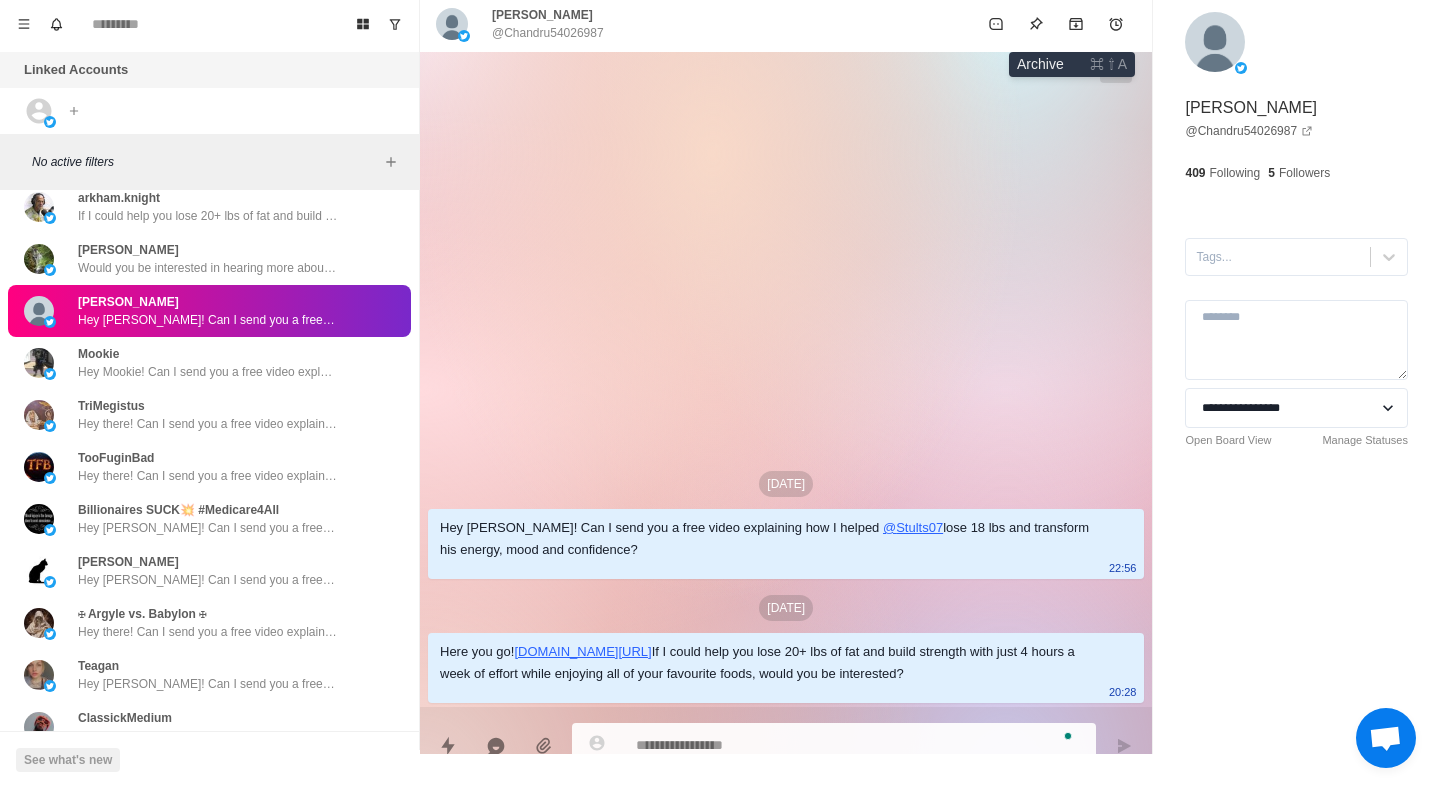 click 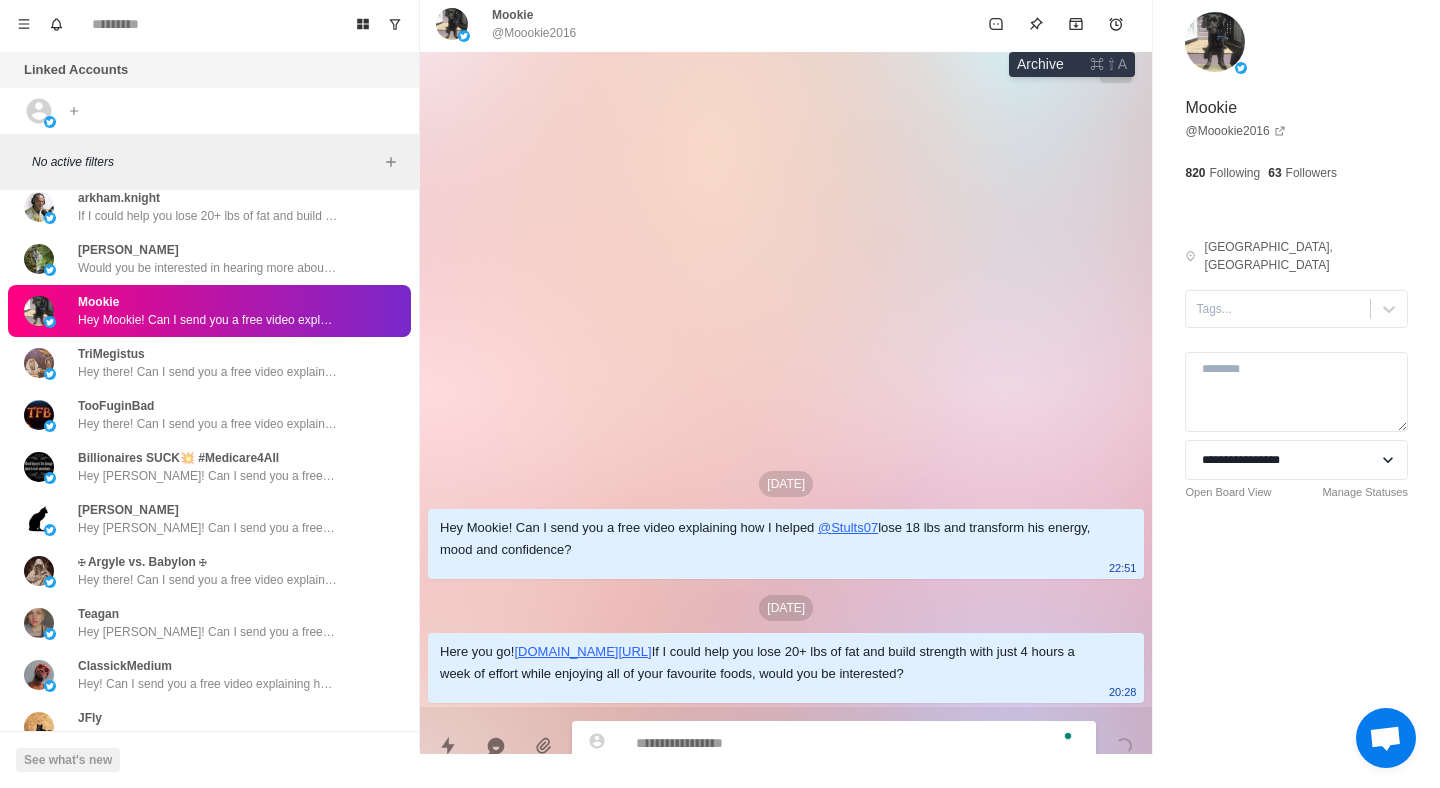 click 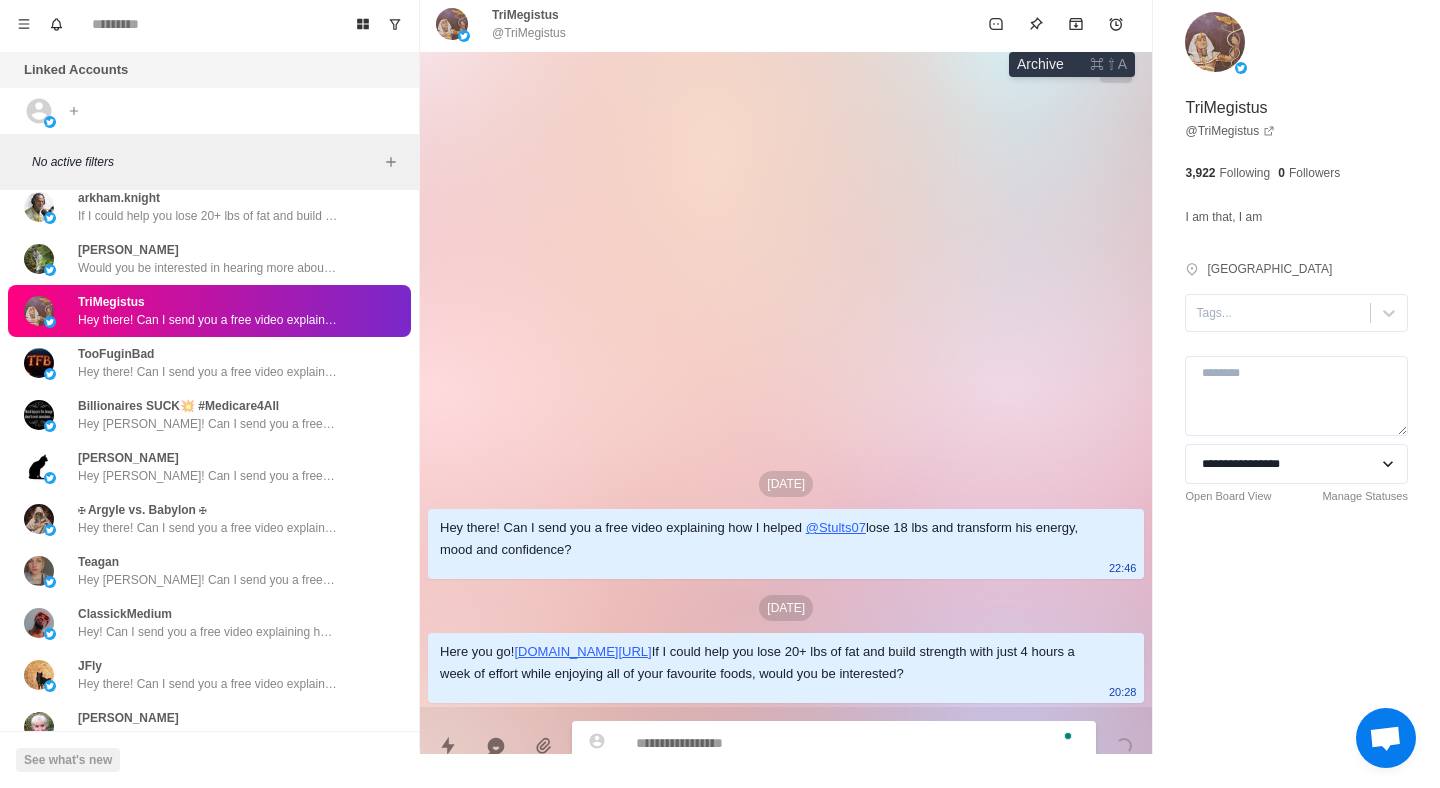 click 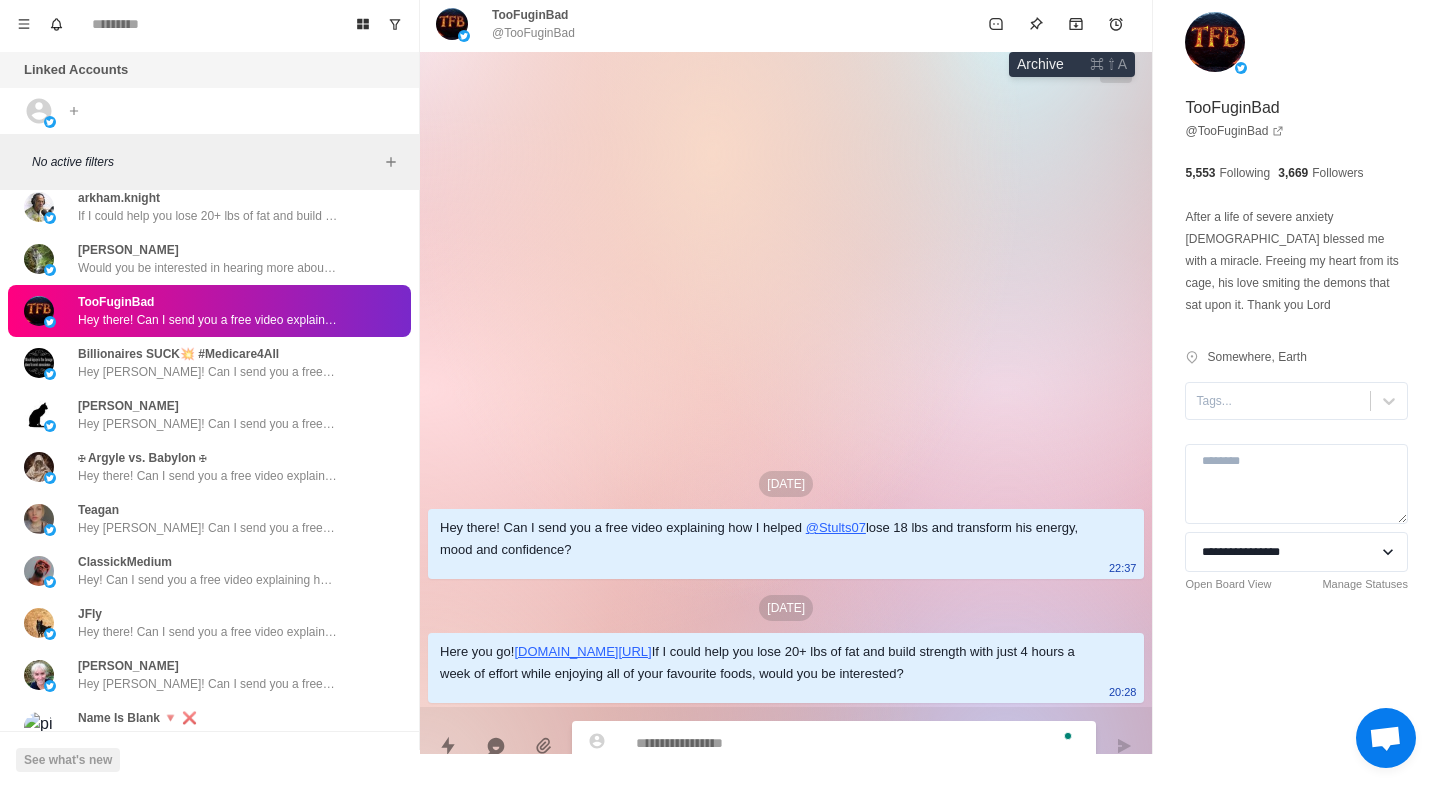 click 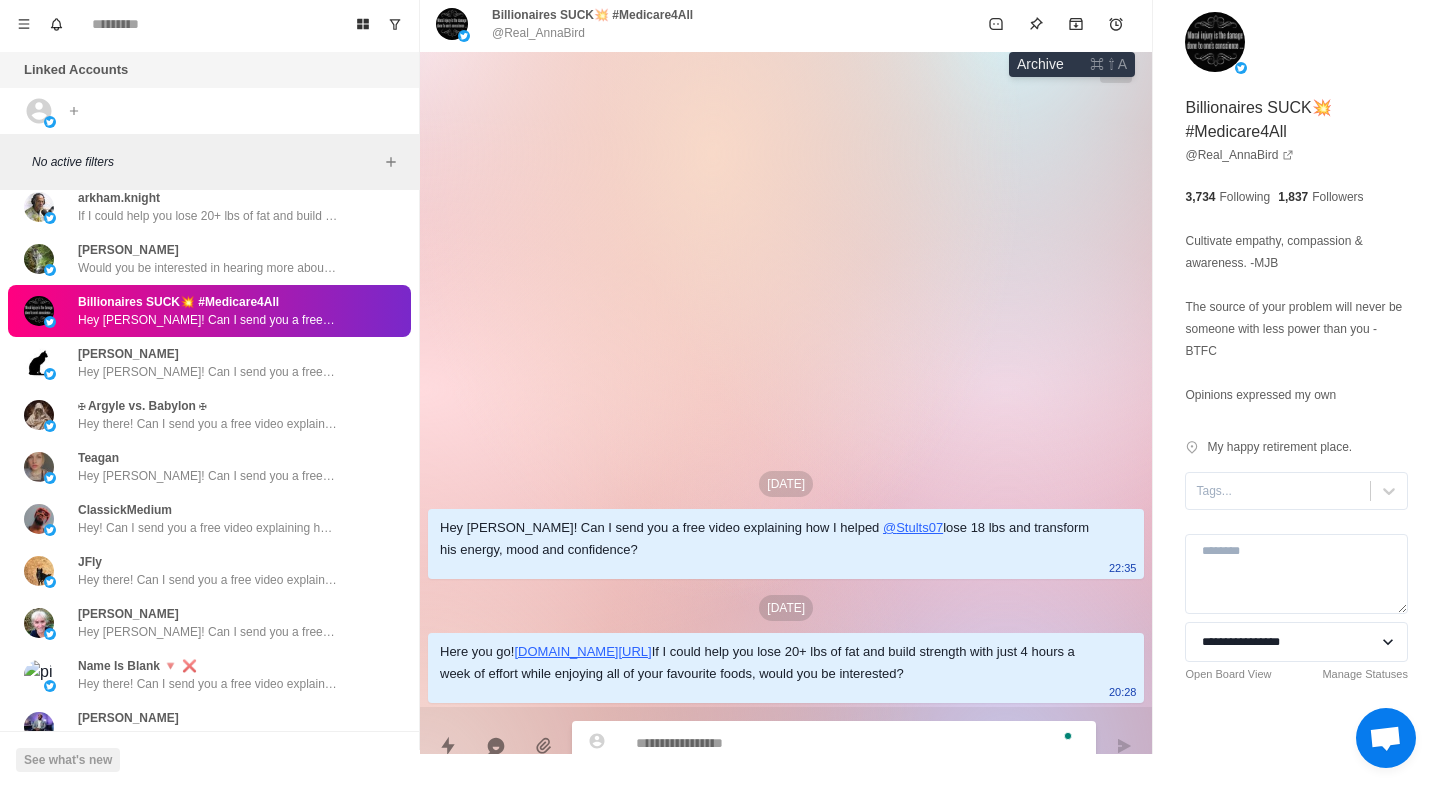 click 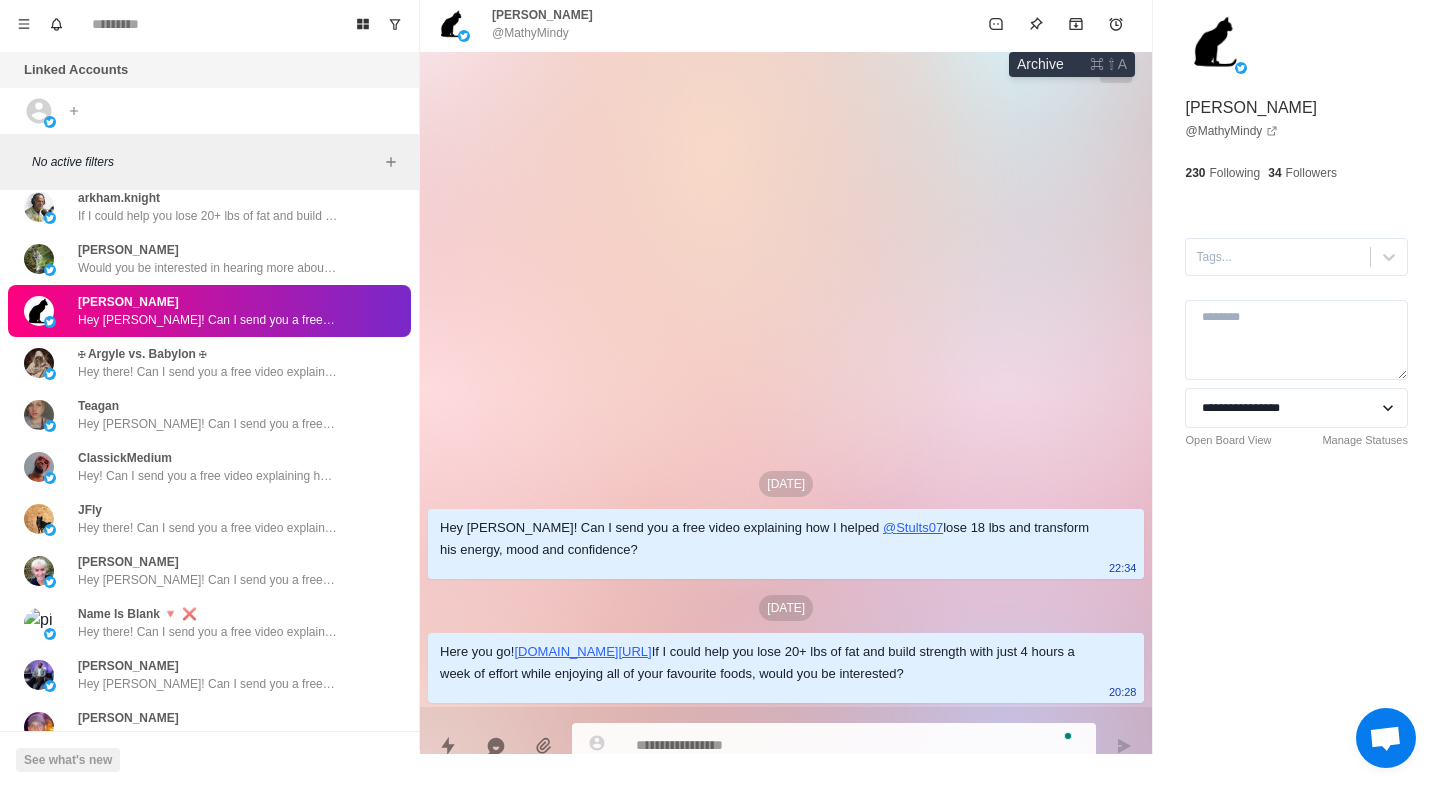 click 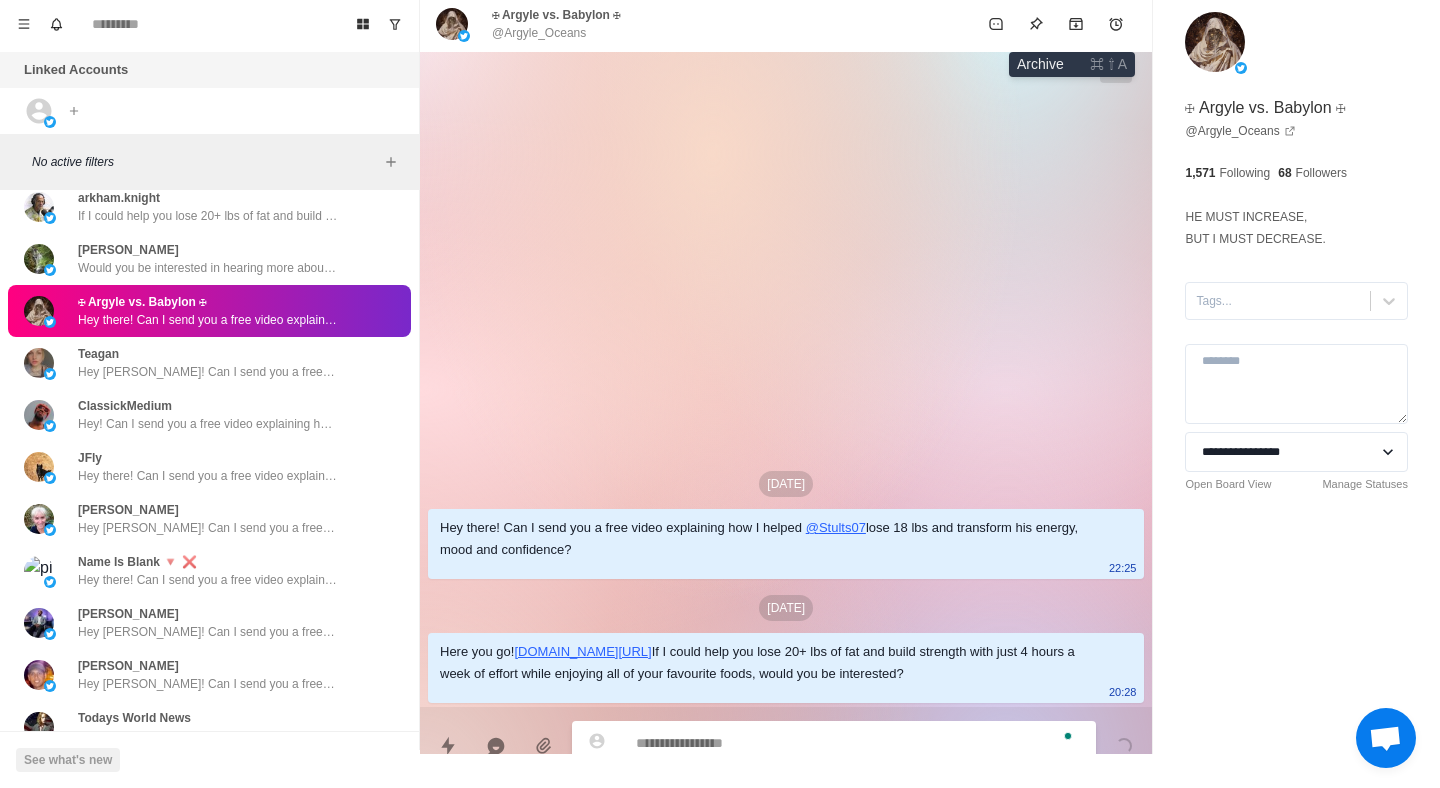 click 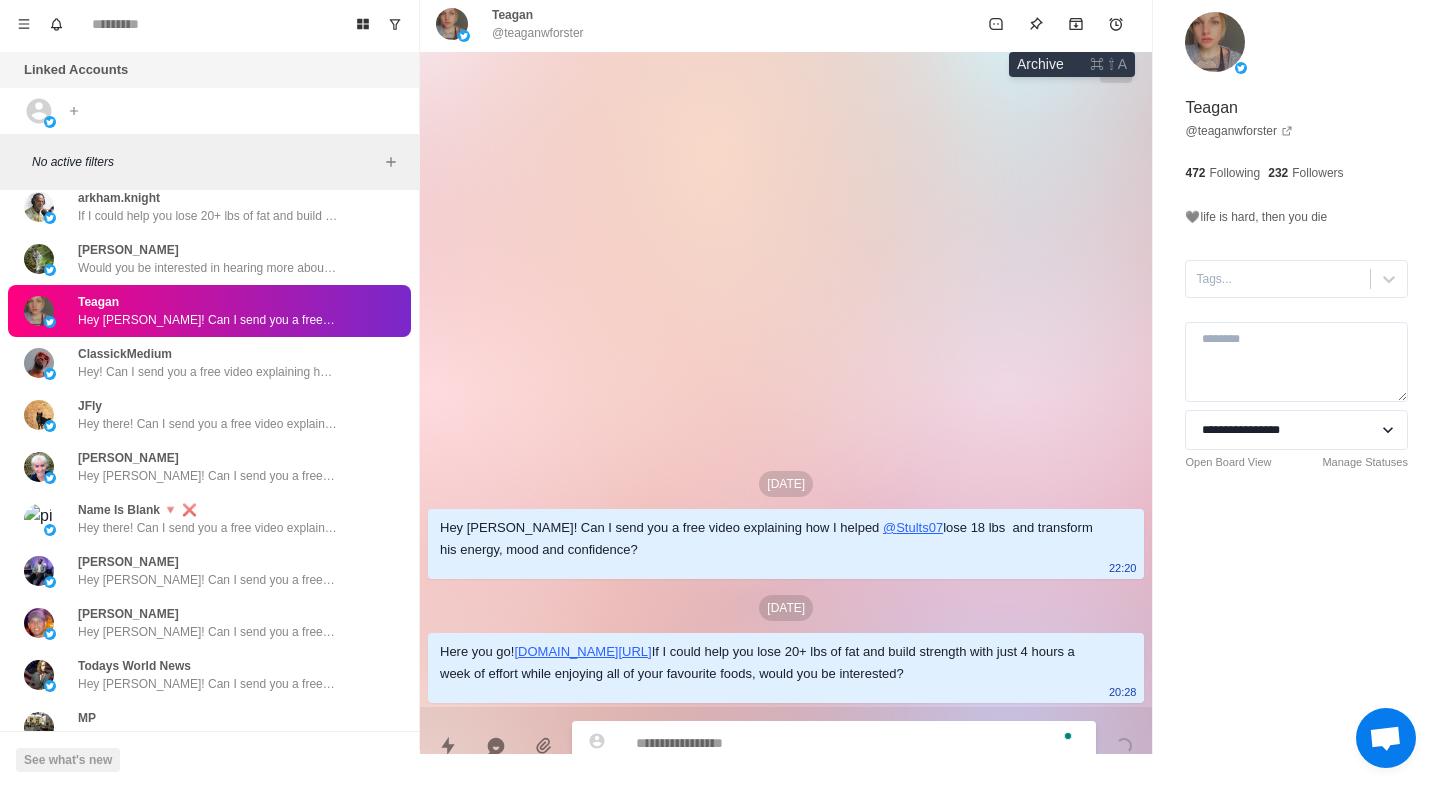 click 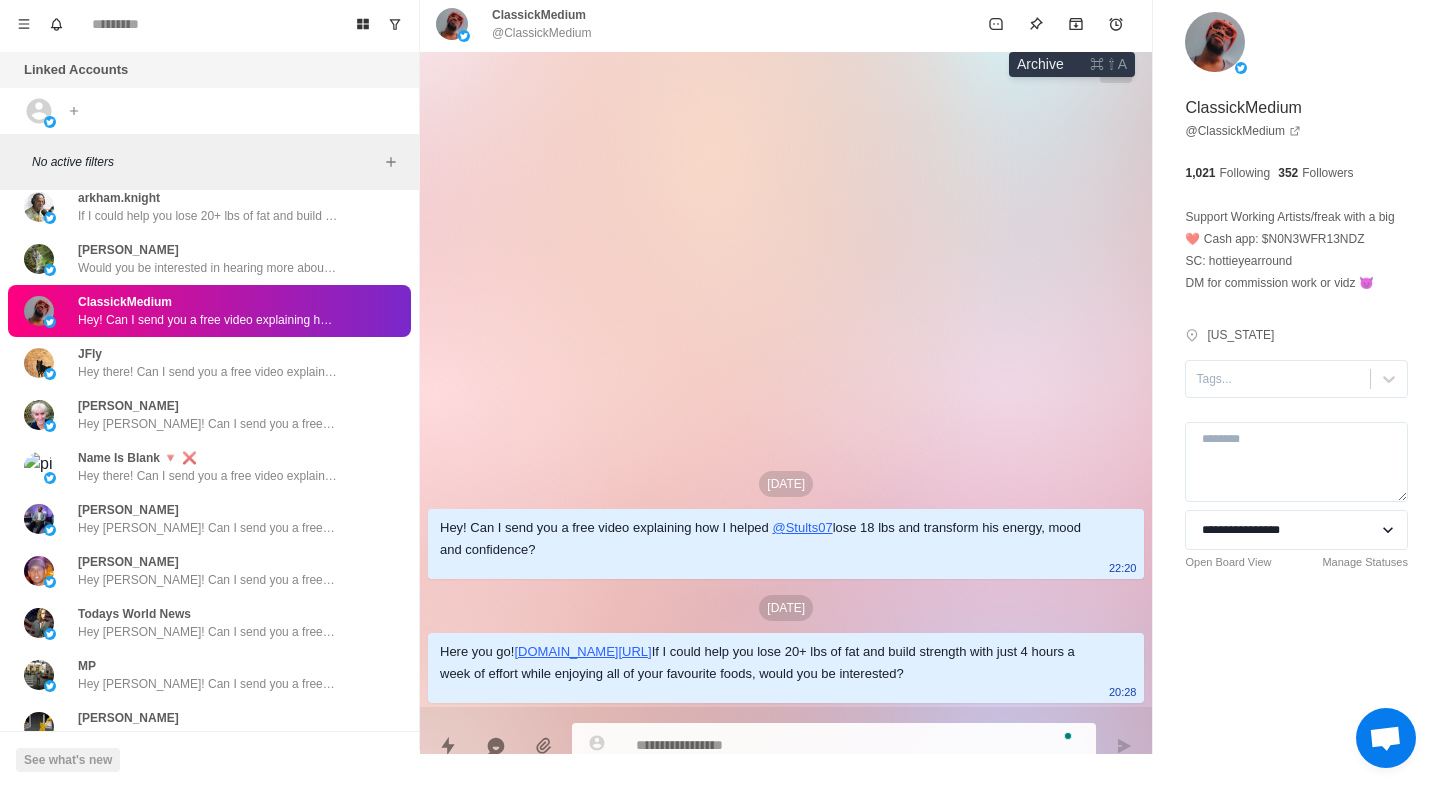 click 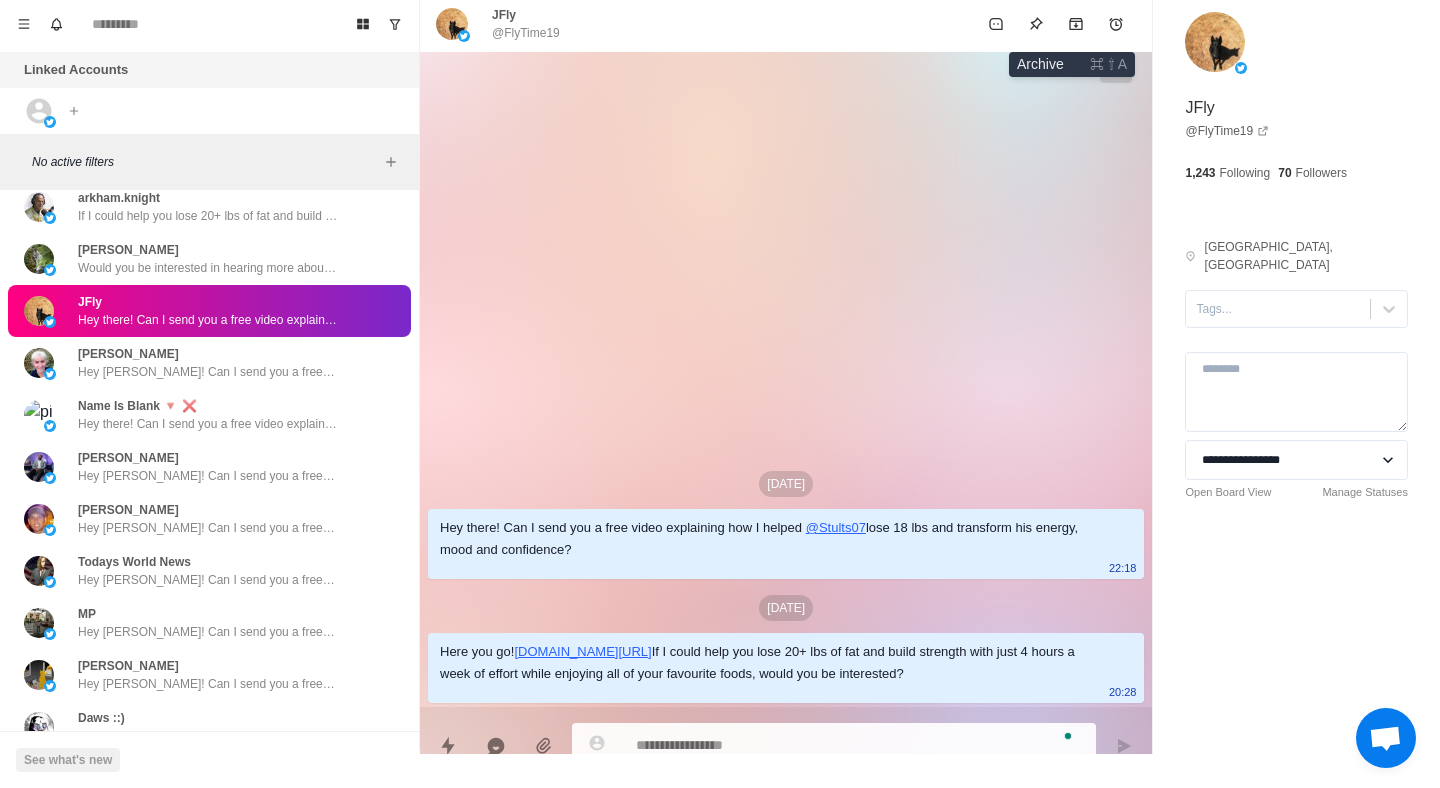 click 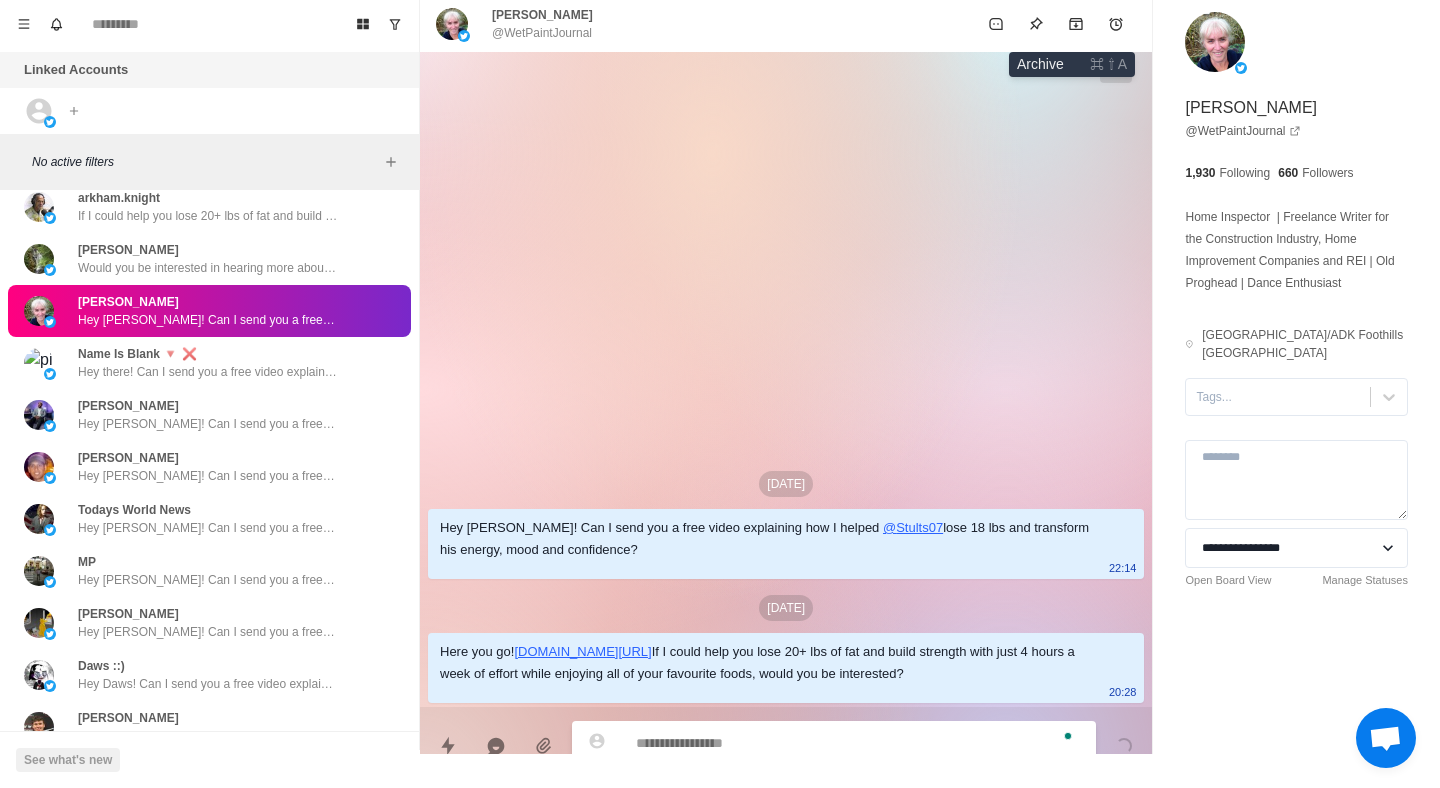 click 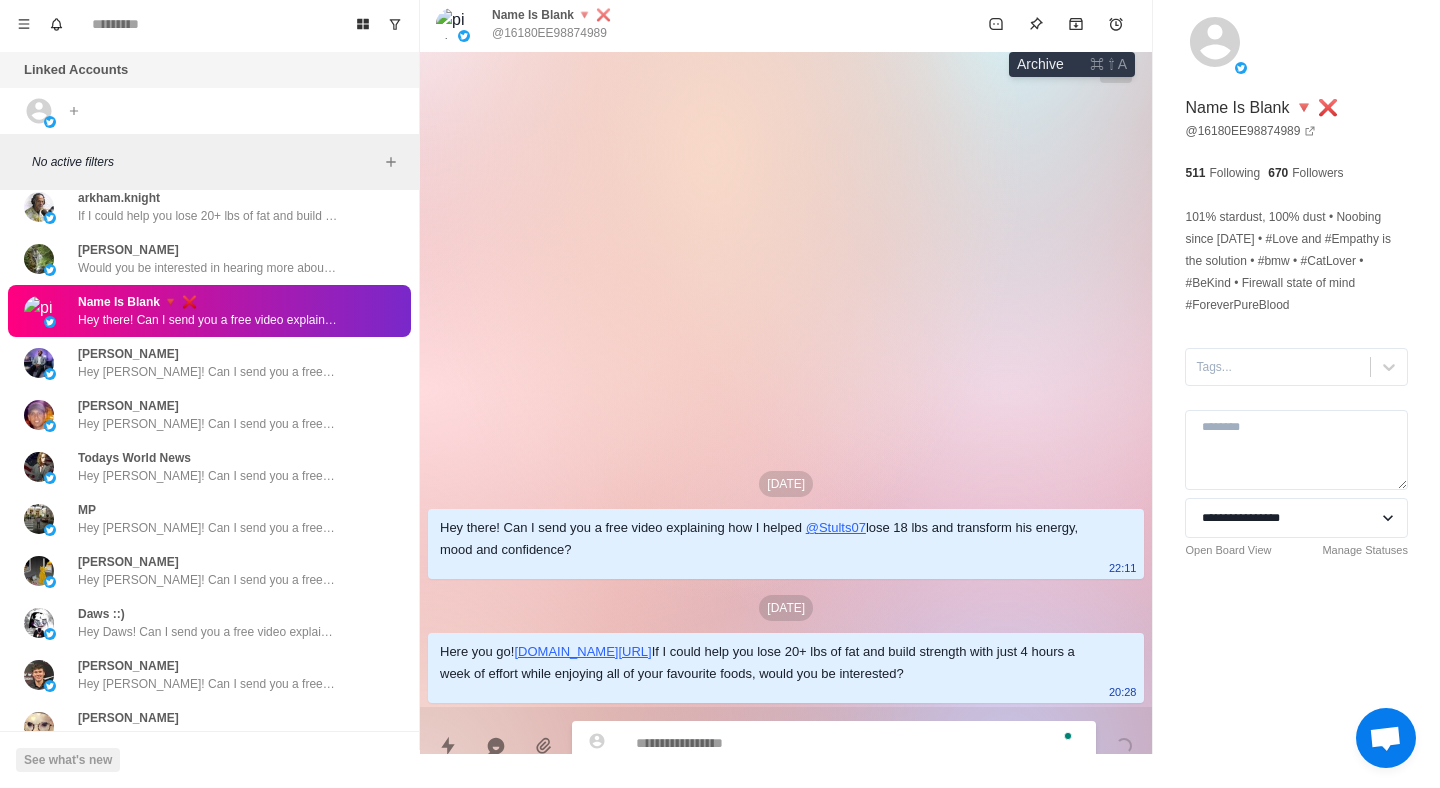 click 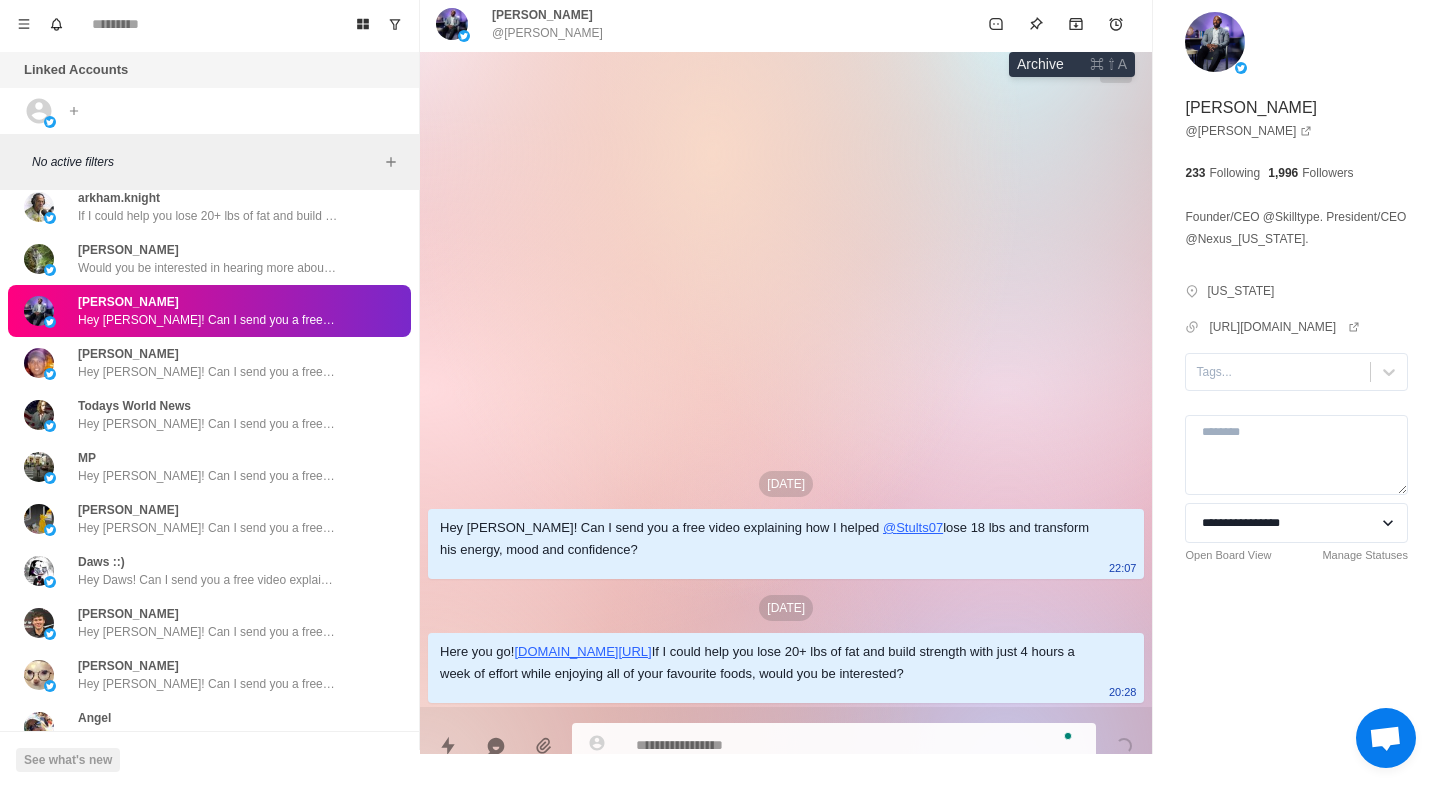 click 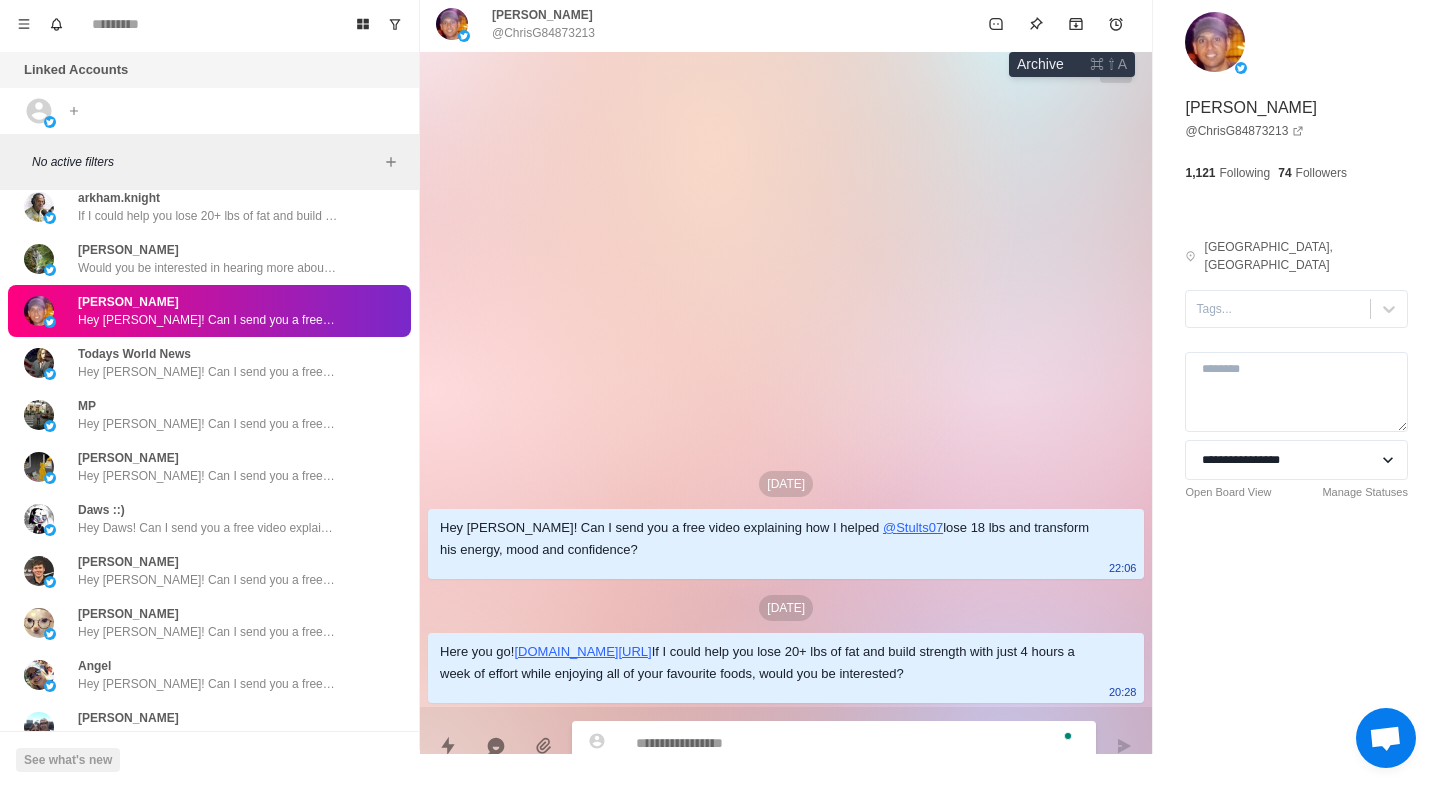click 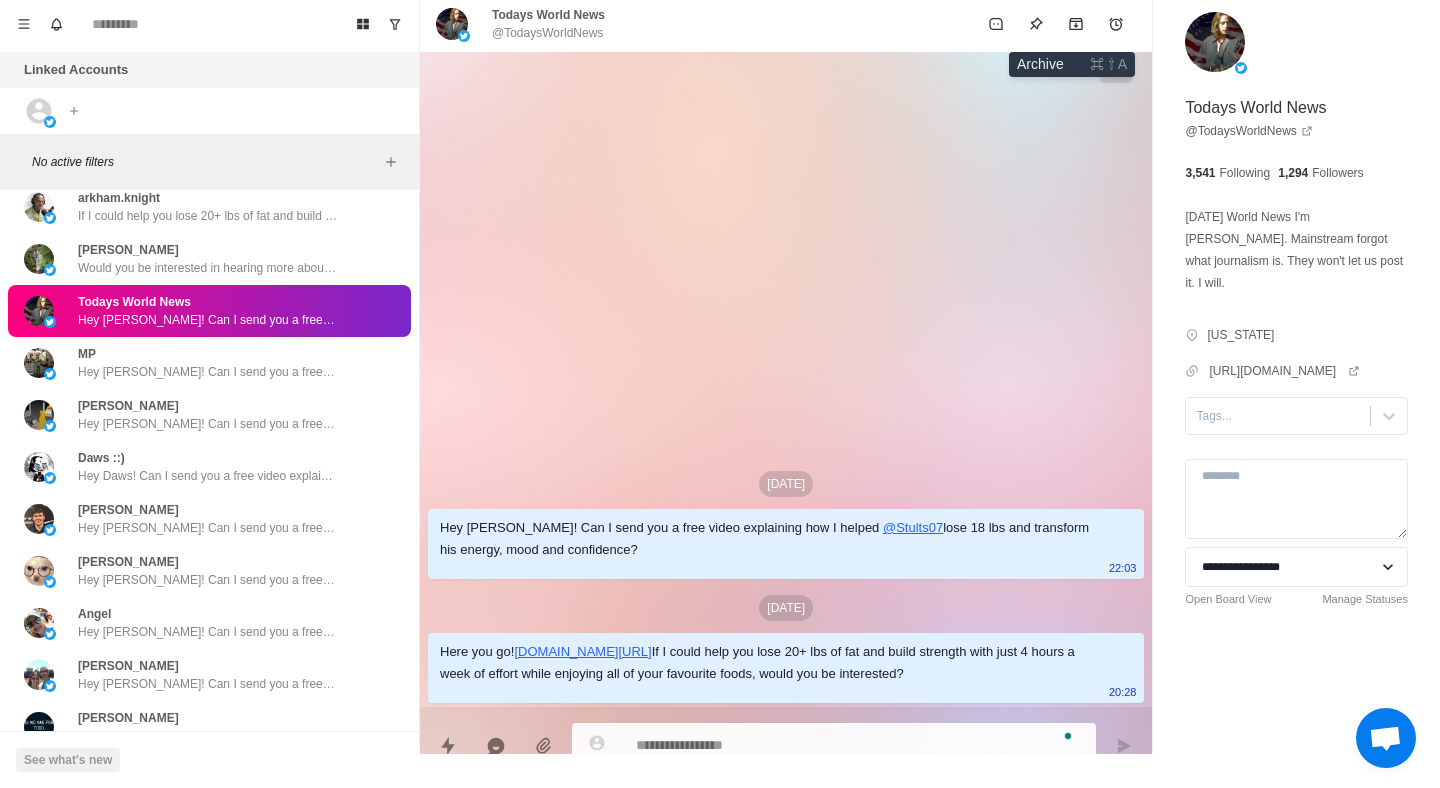 click 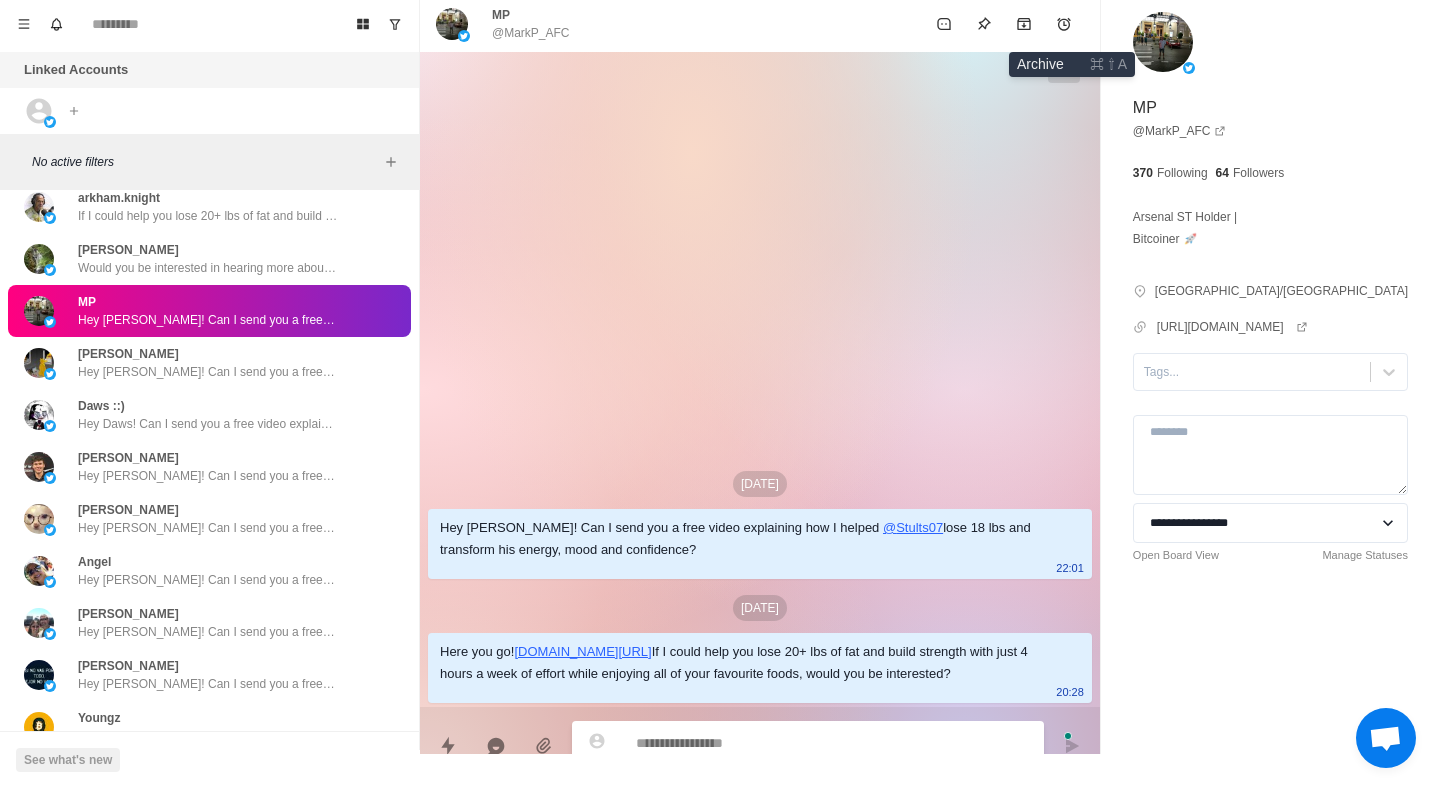 click 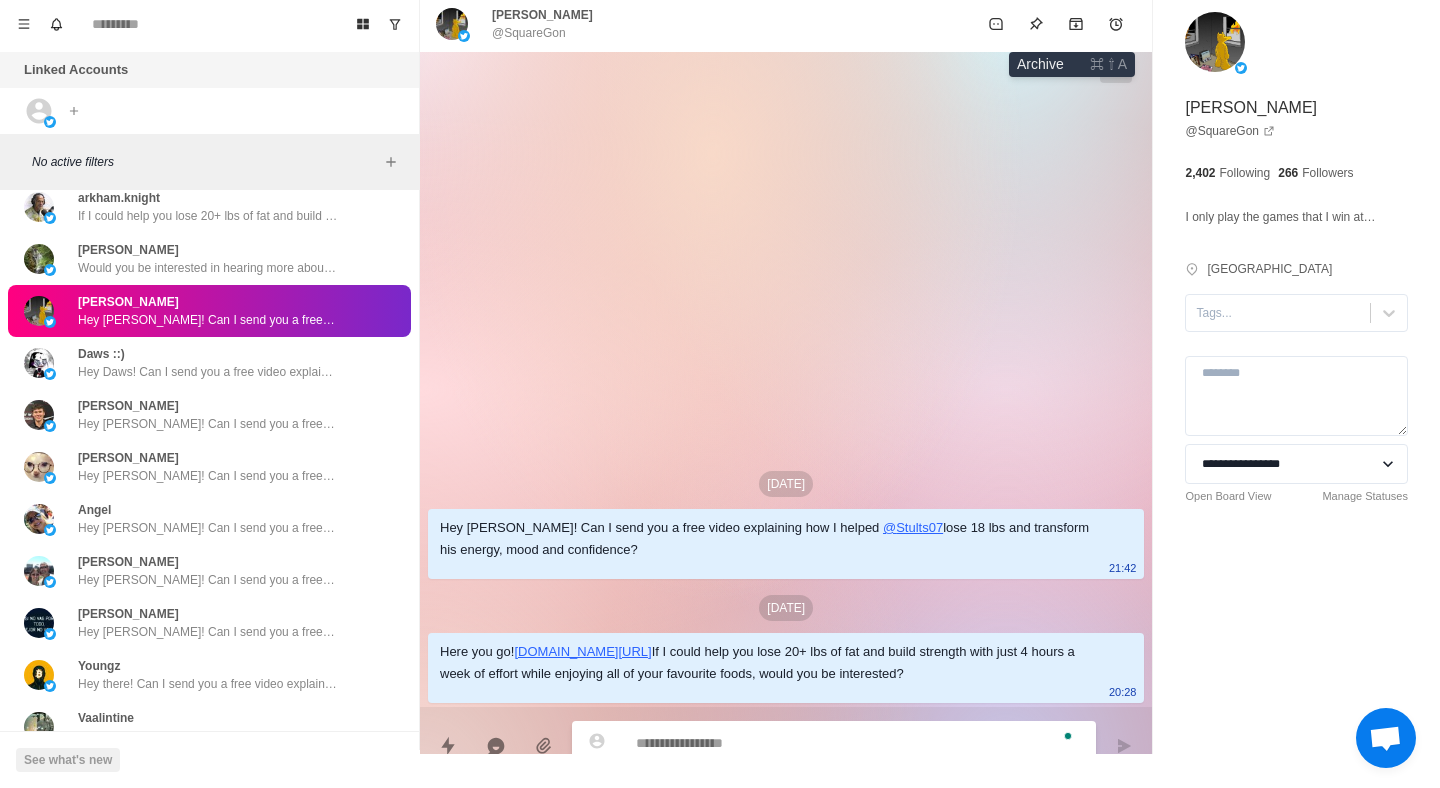 click 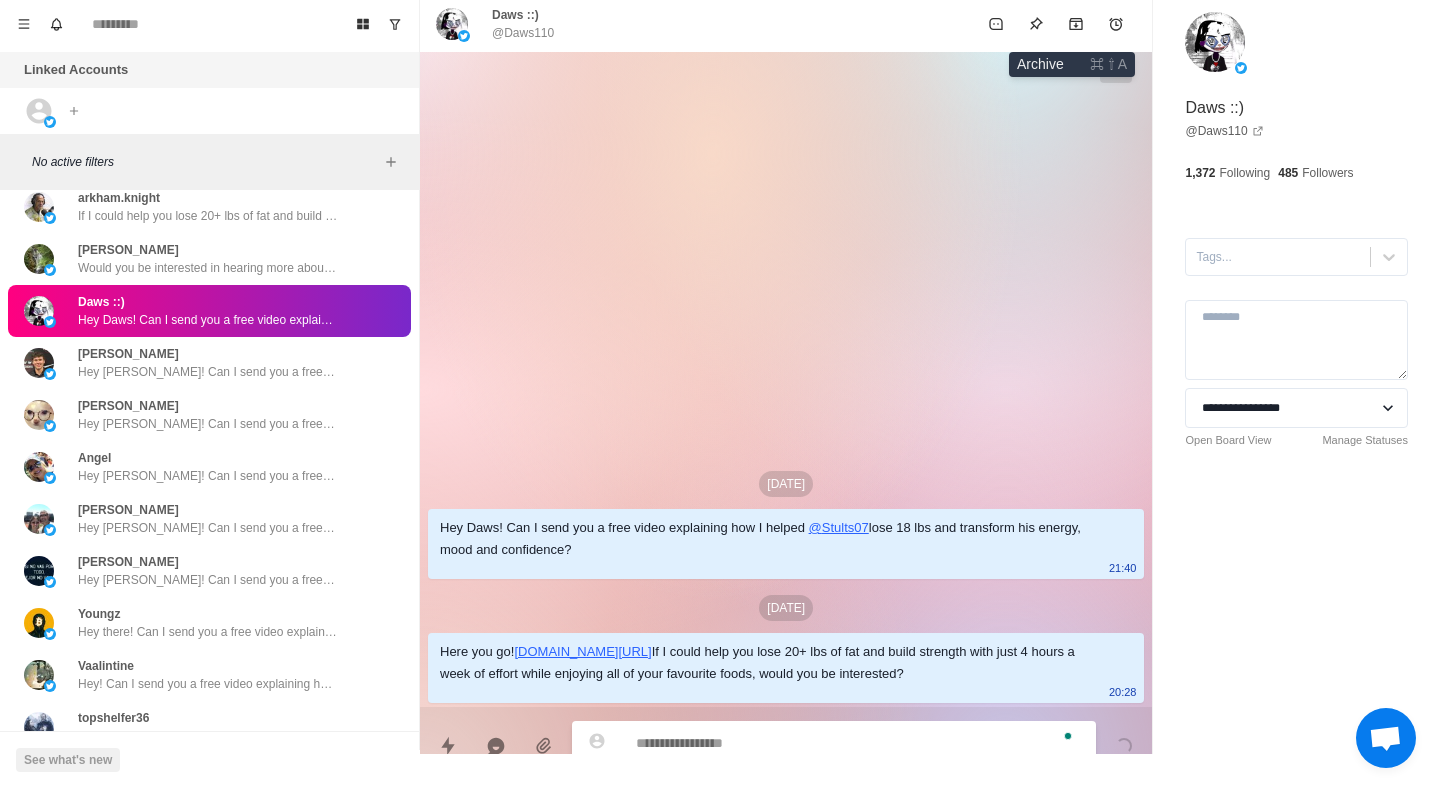 click 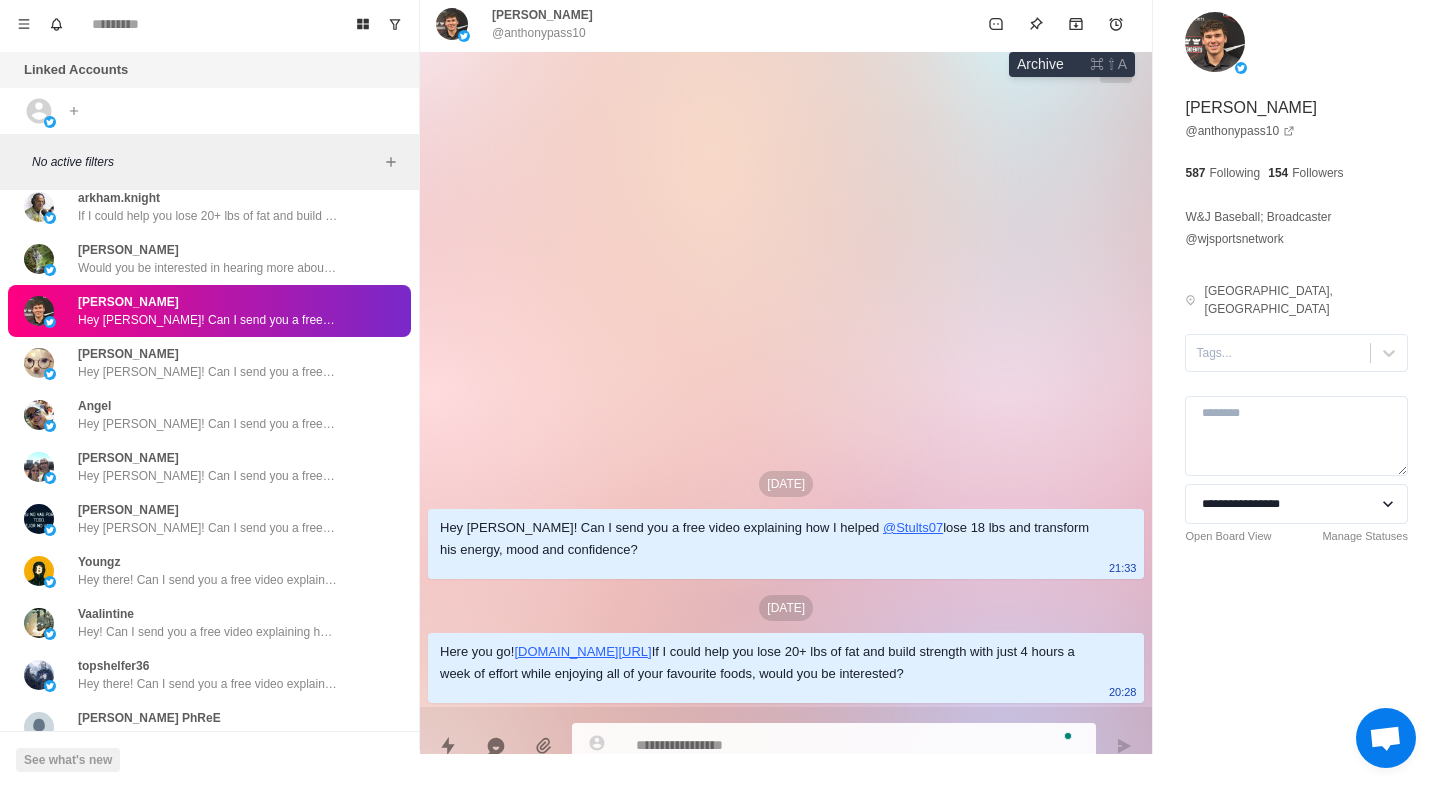click 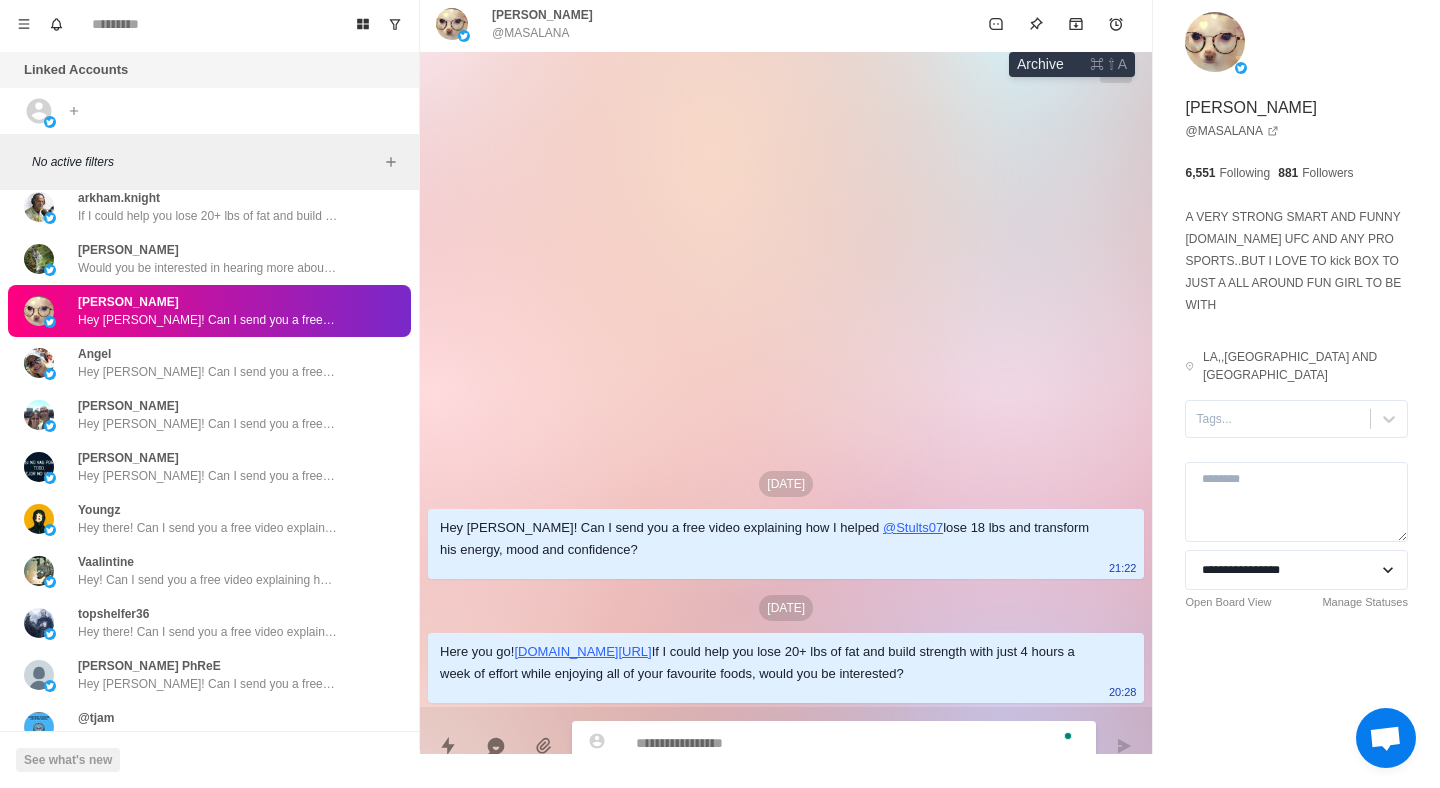 click 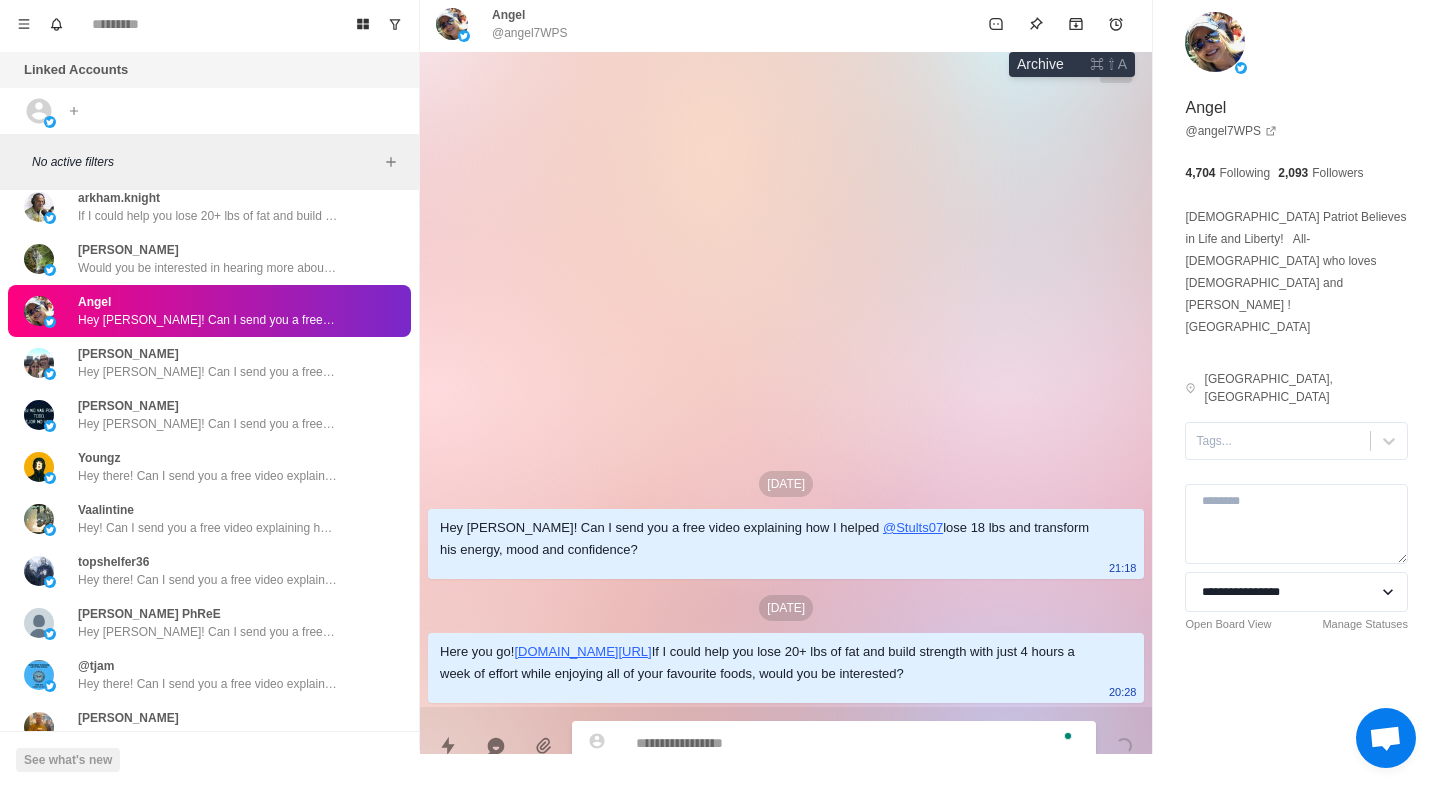 click 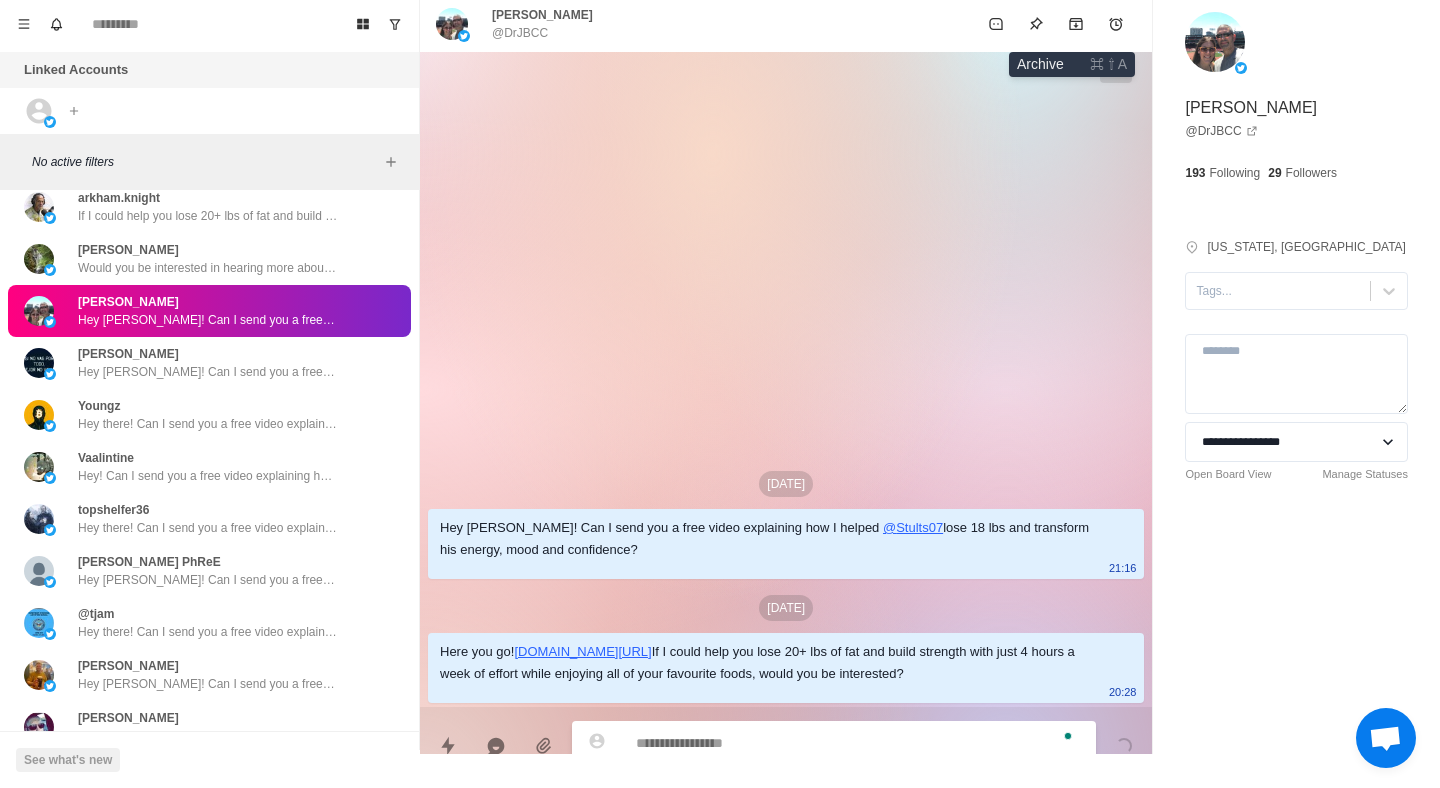 click 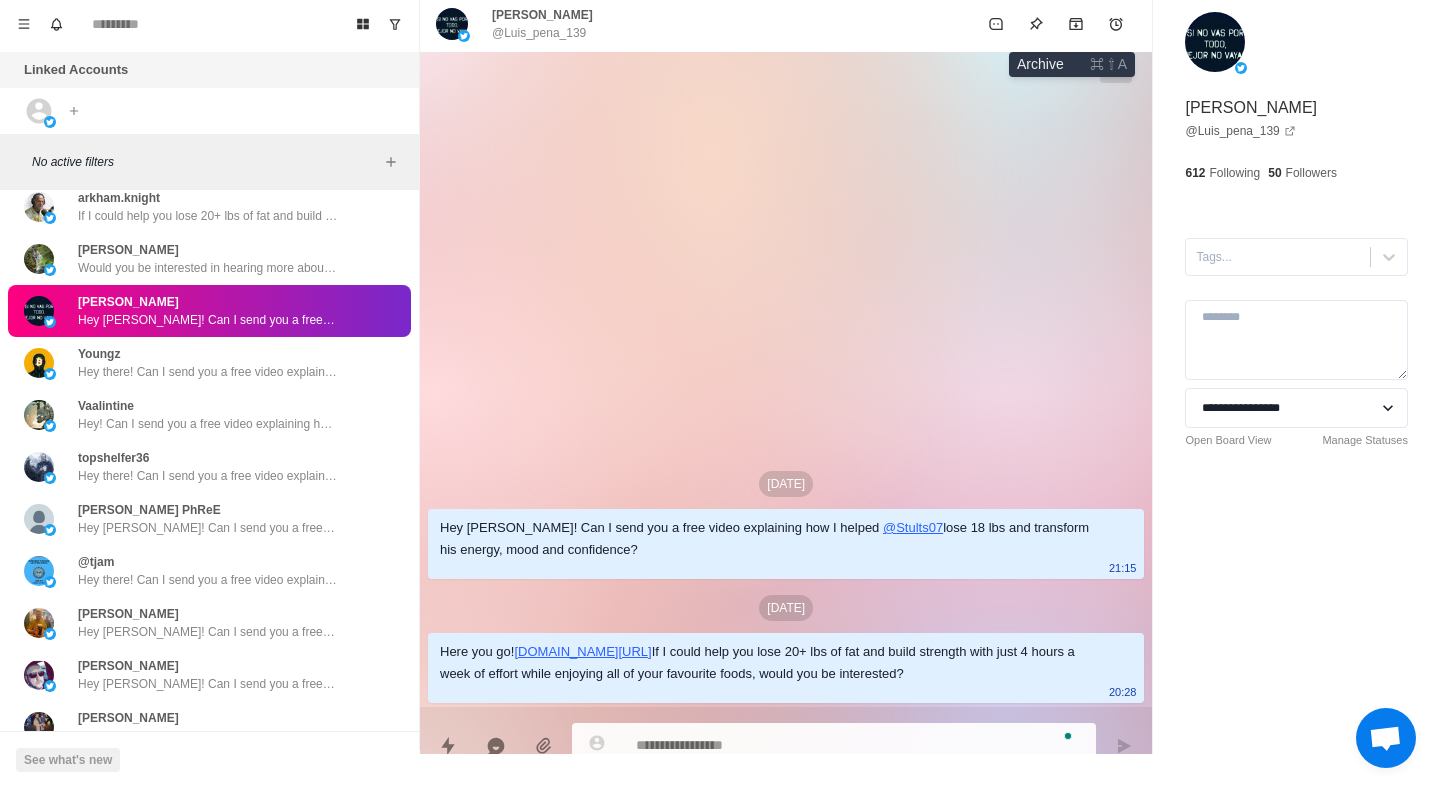click 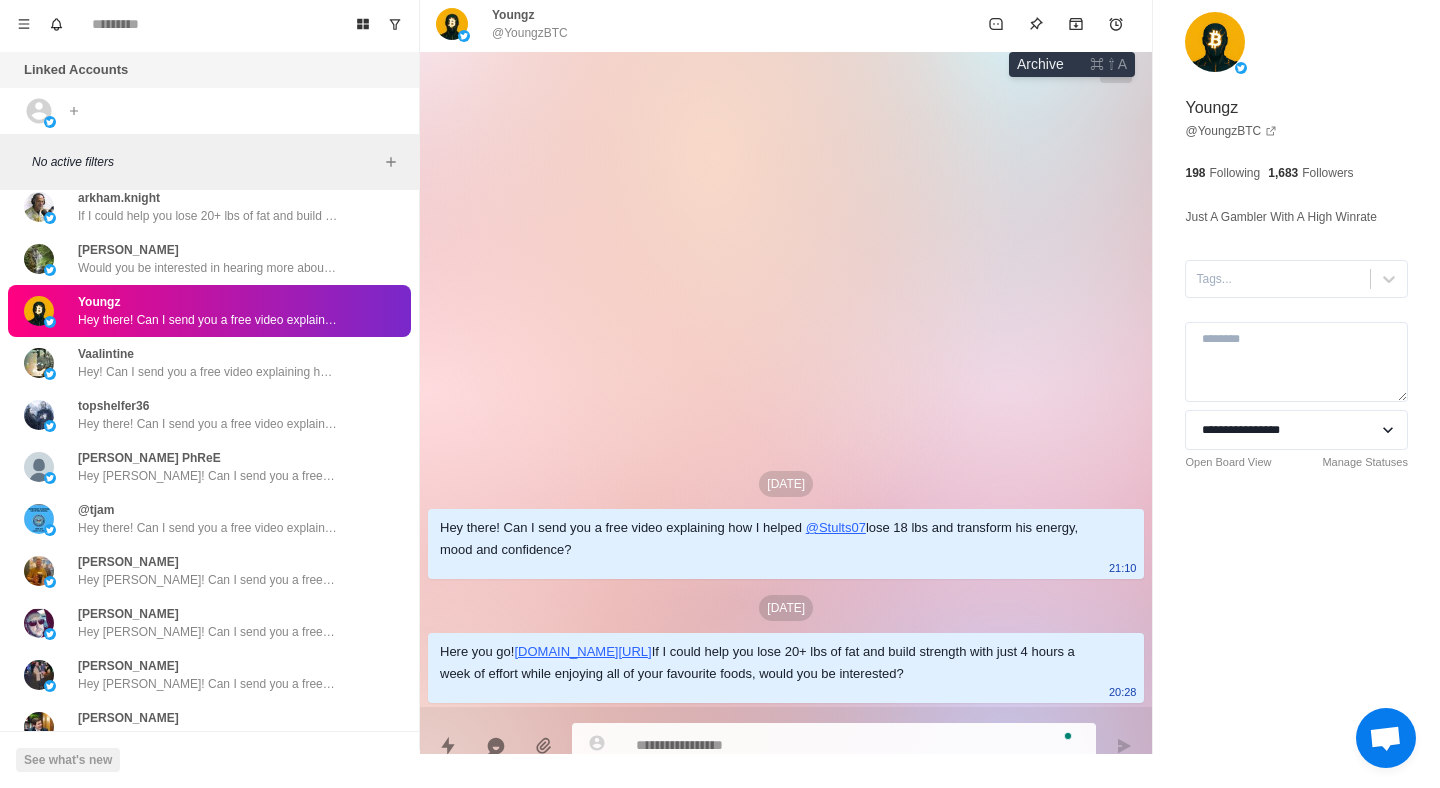 click 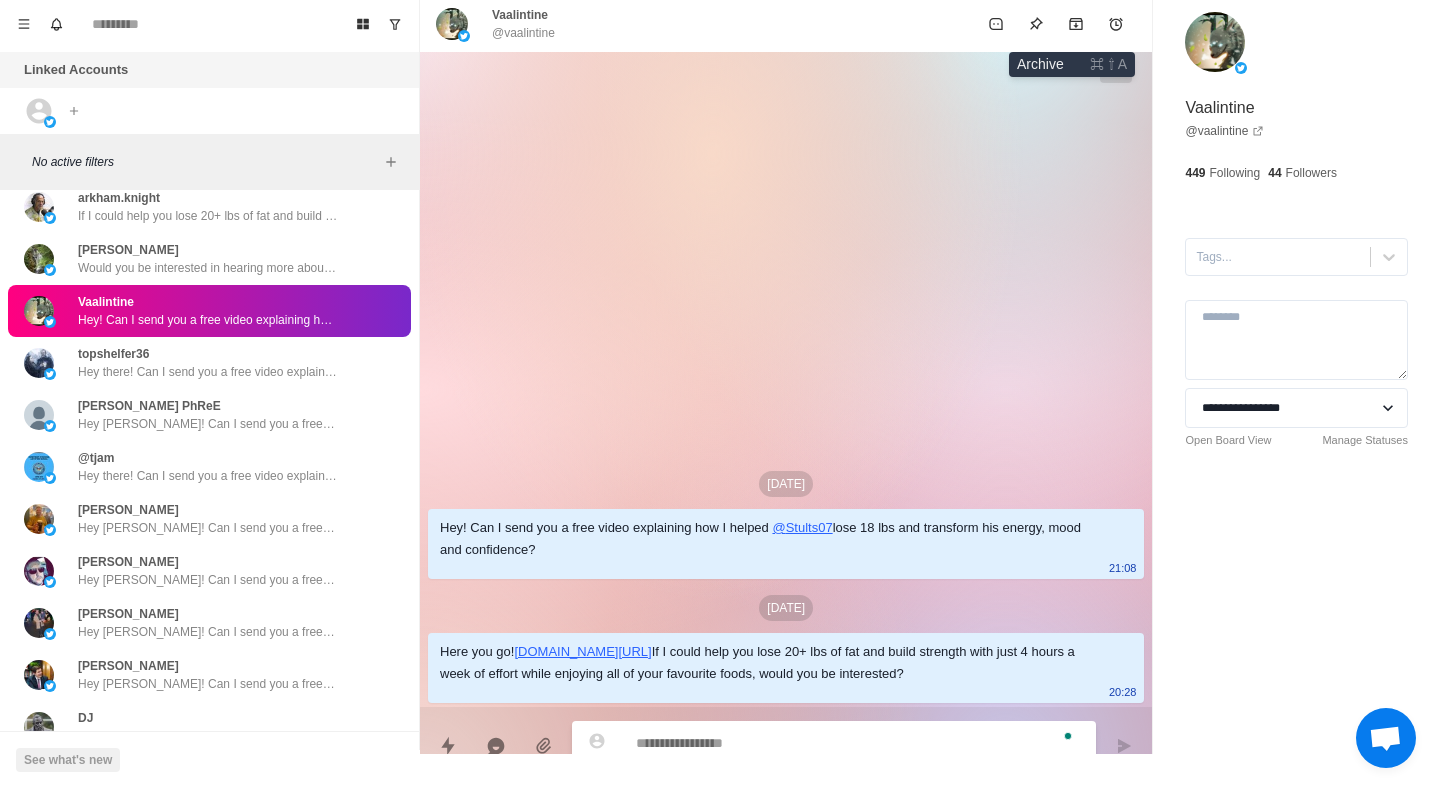 click 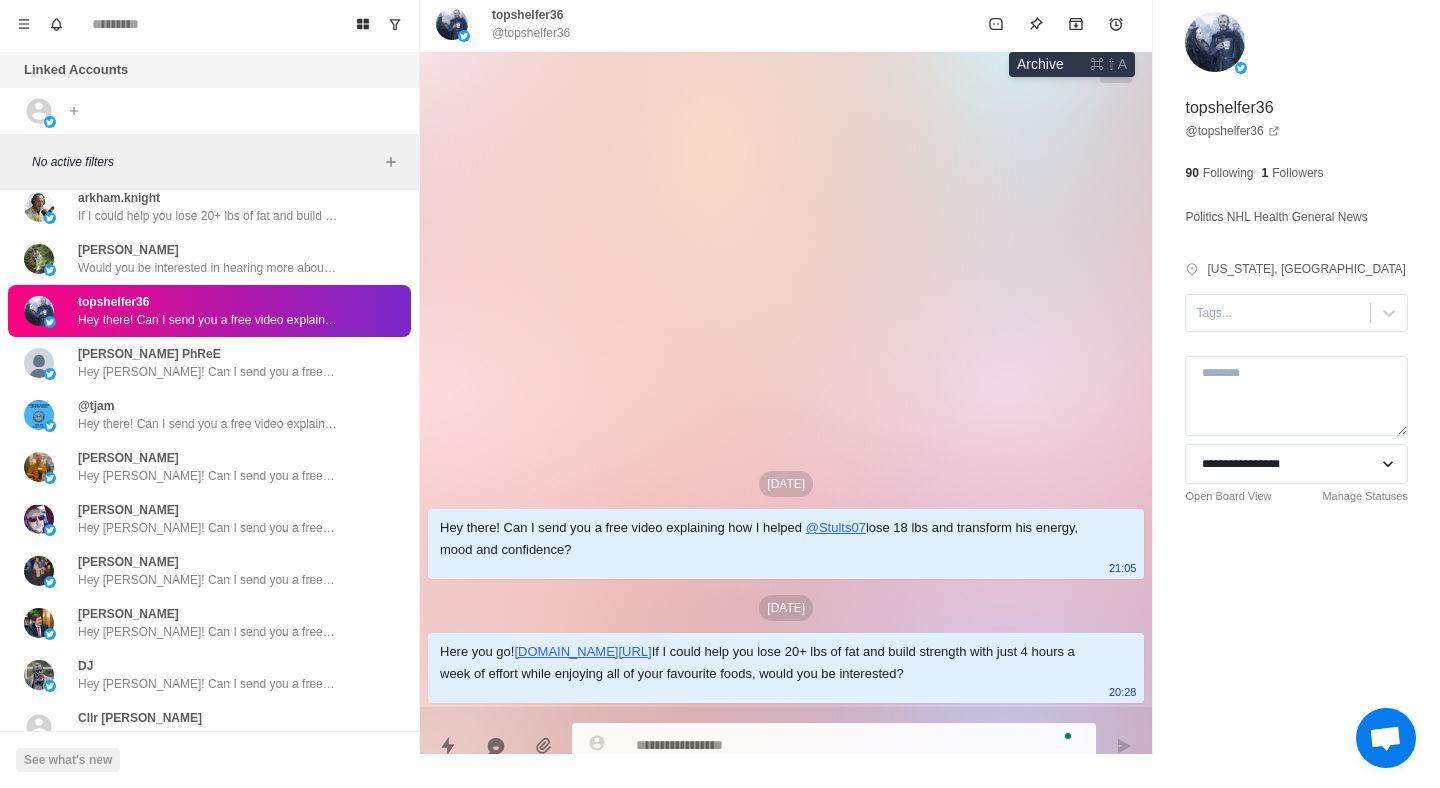 click 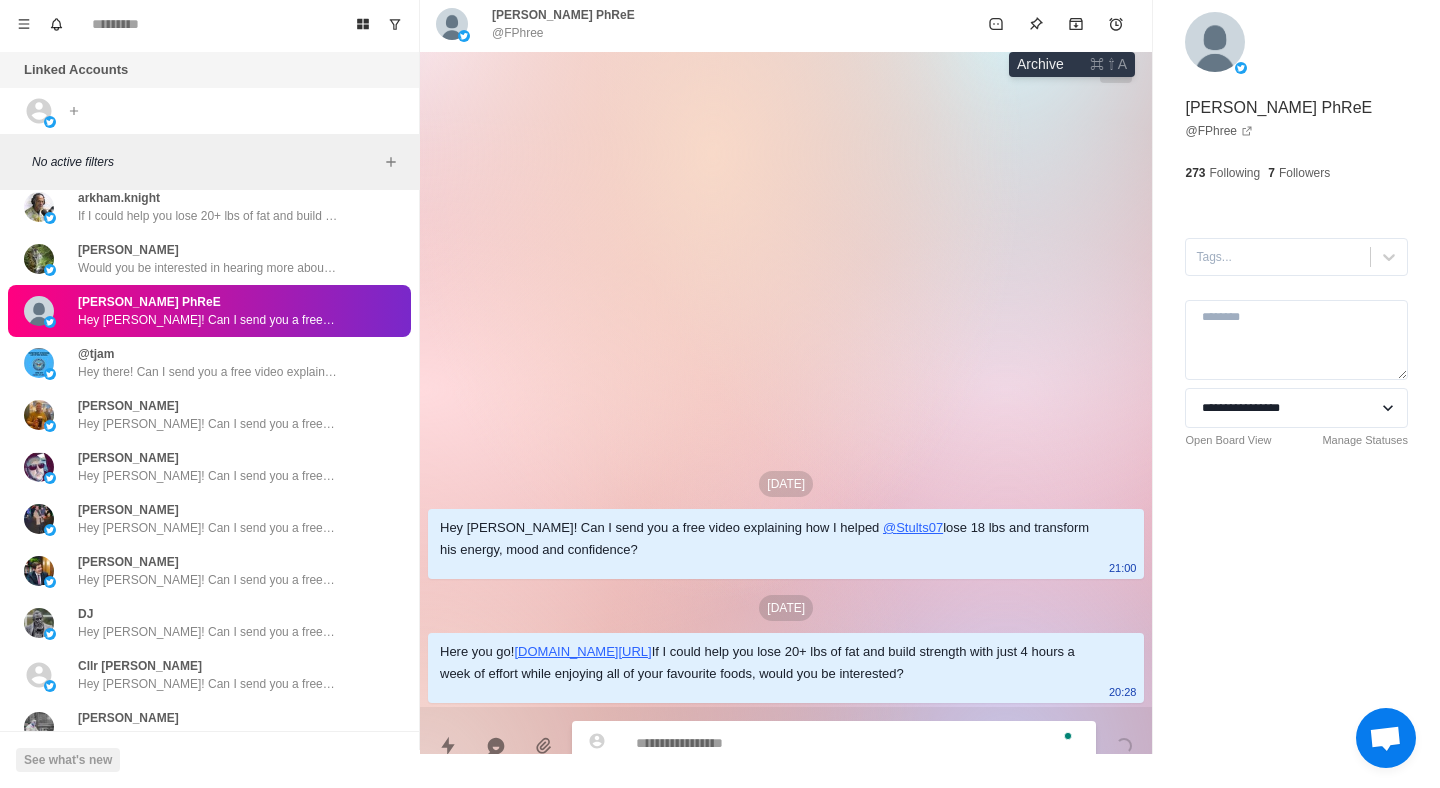 click 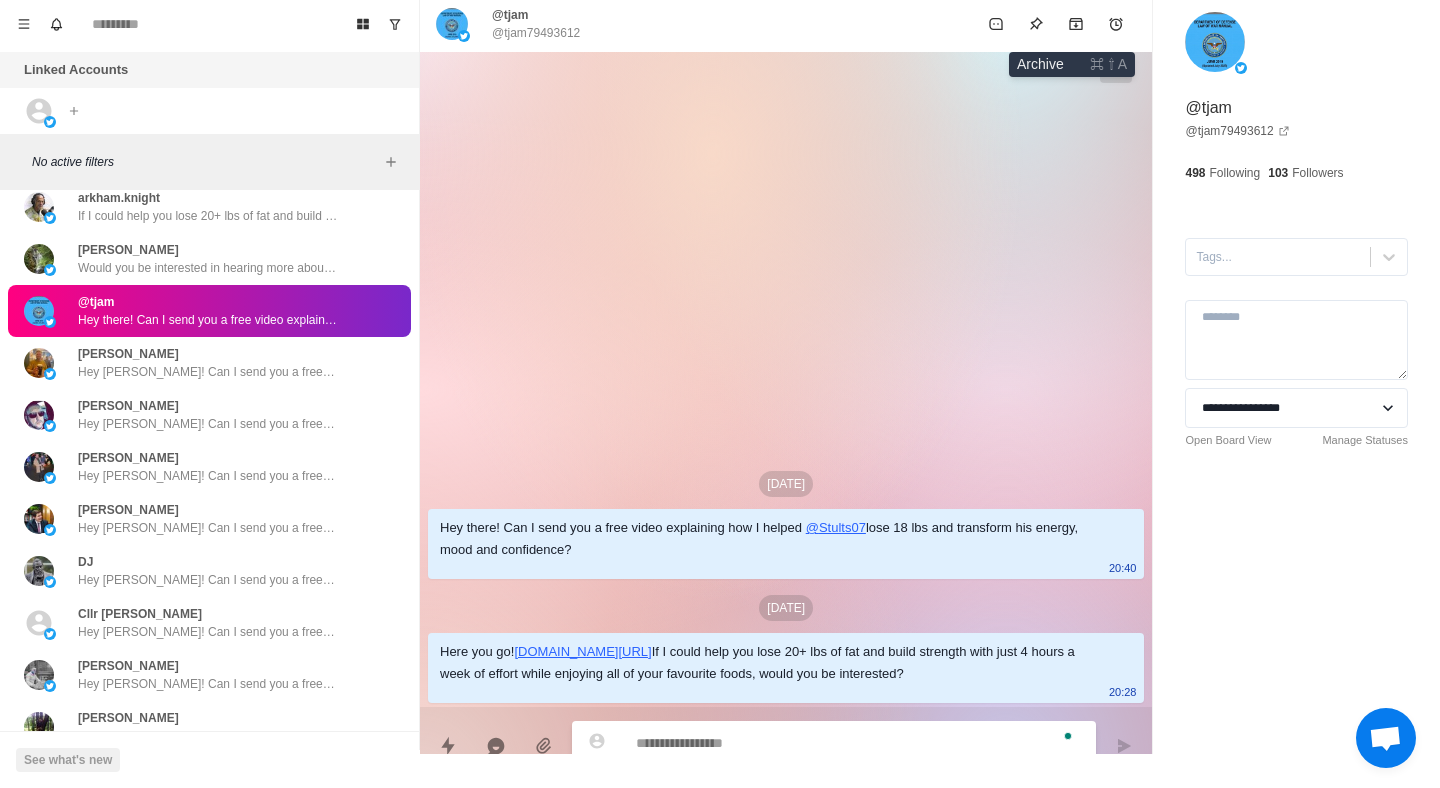 click 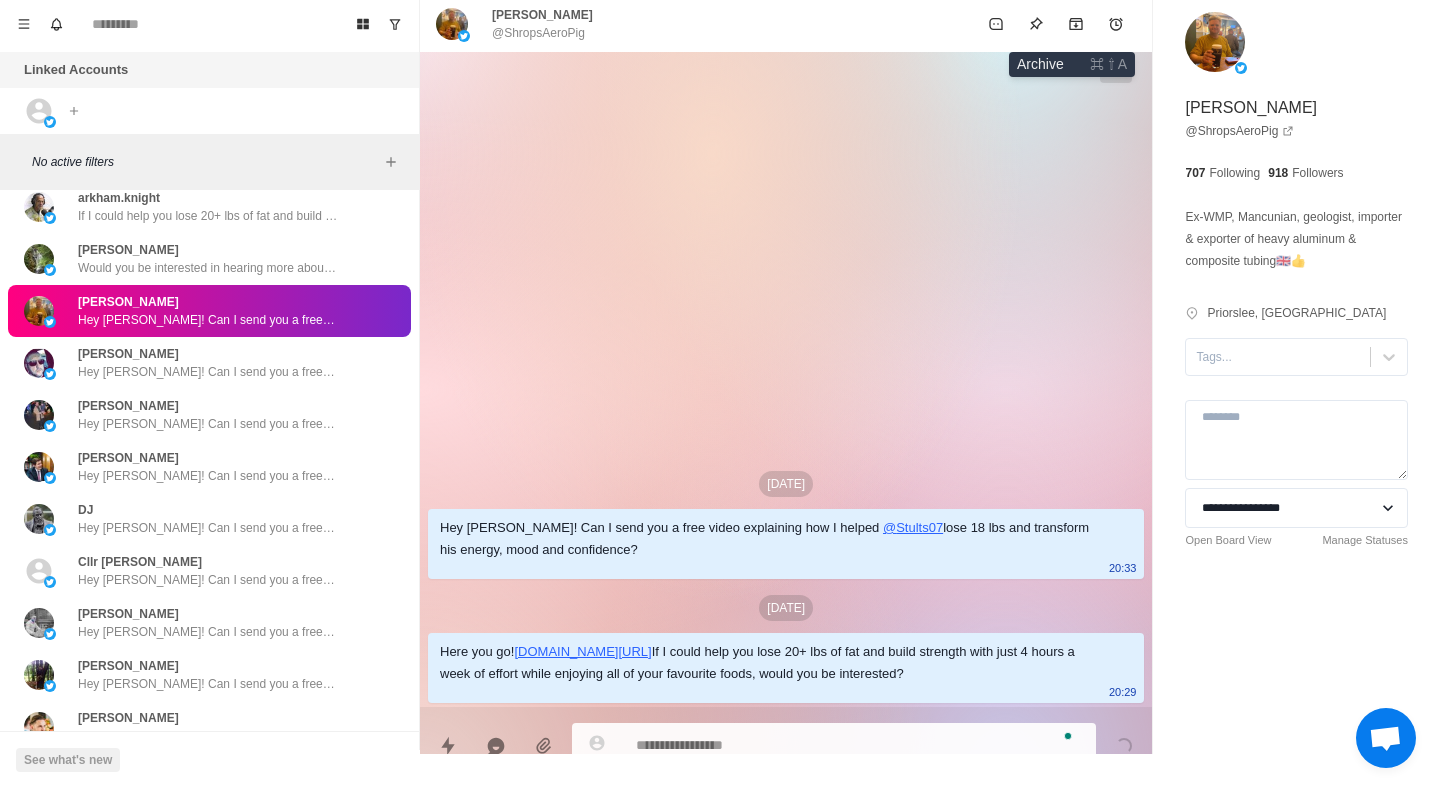 click 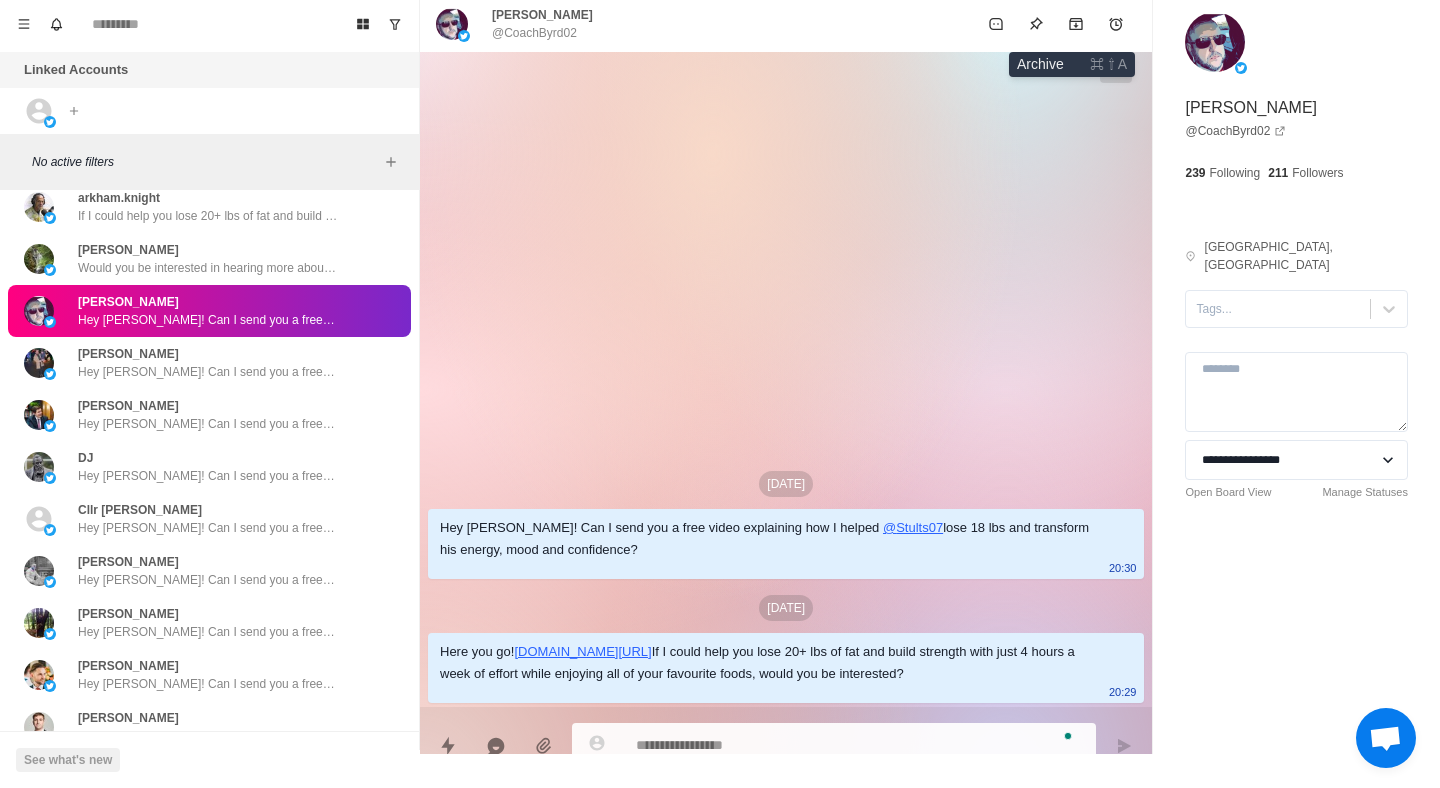 click 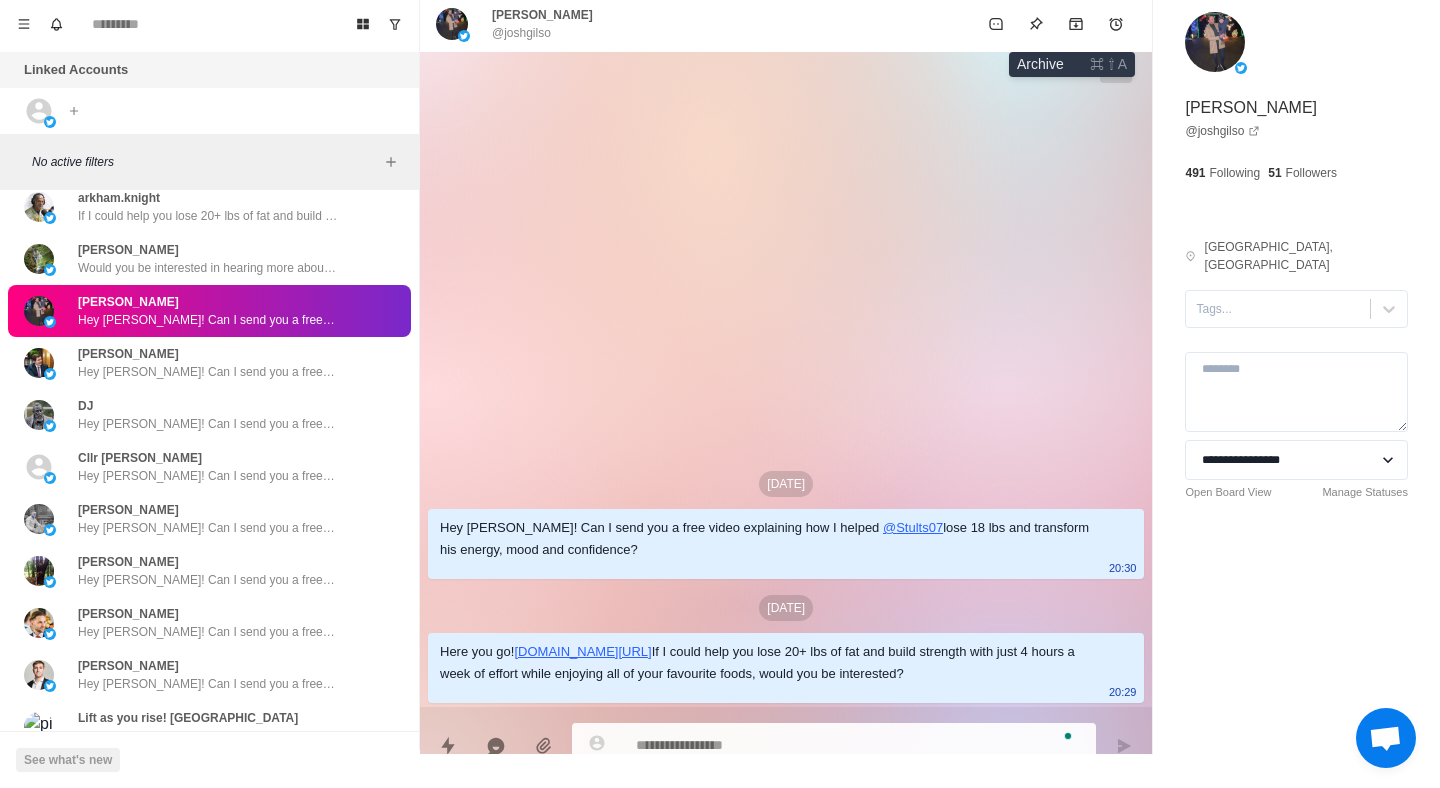 click 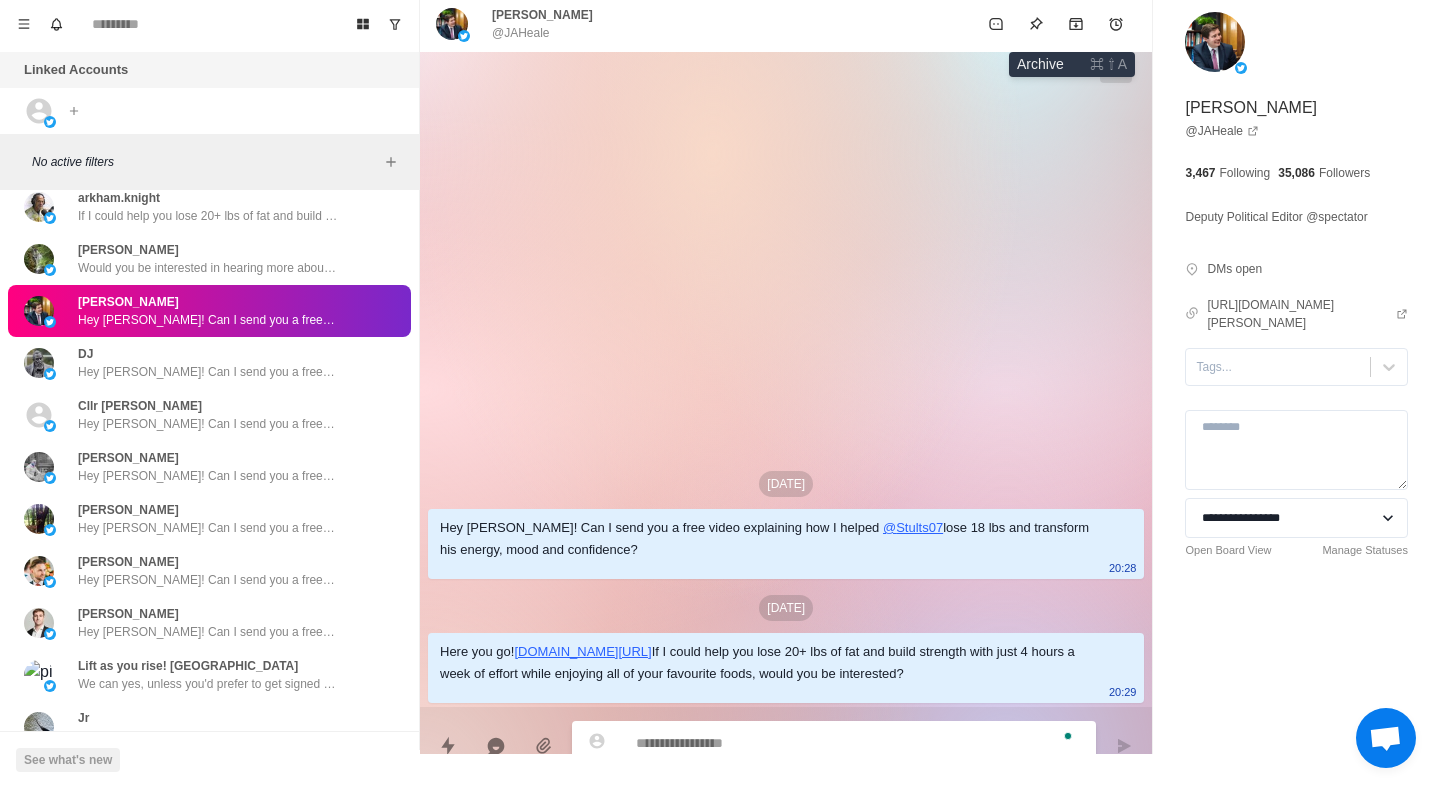click 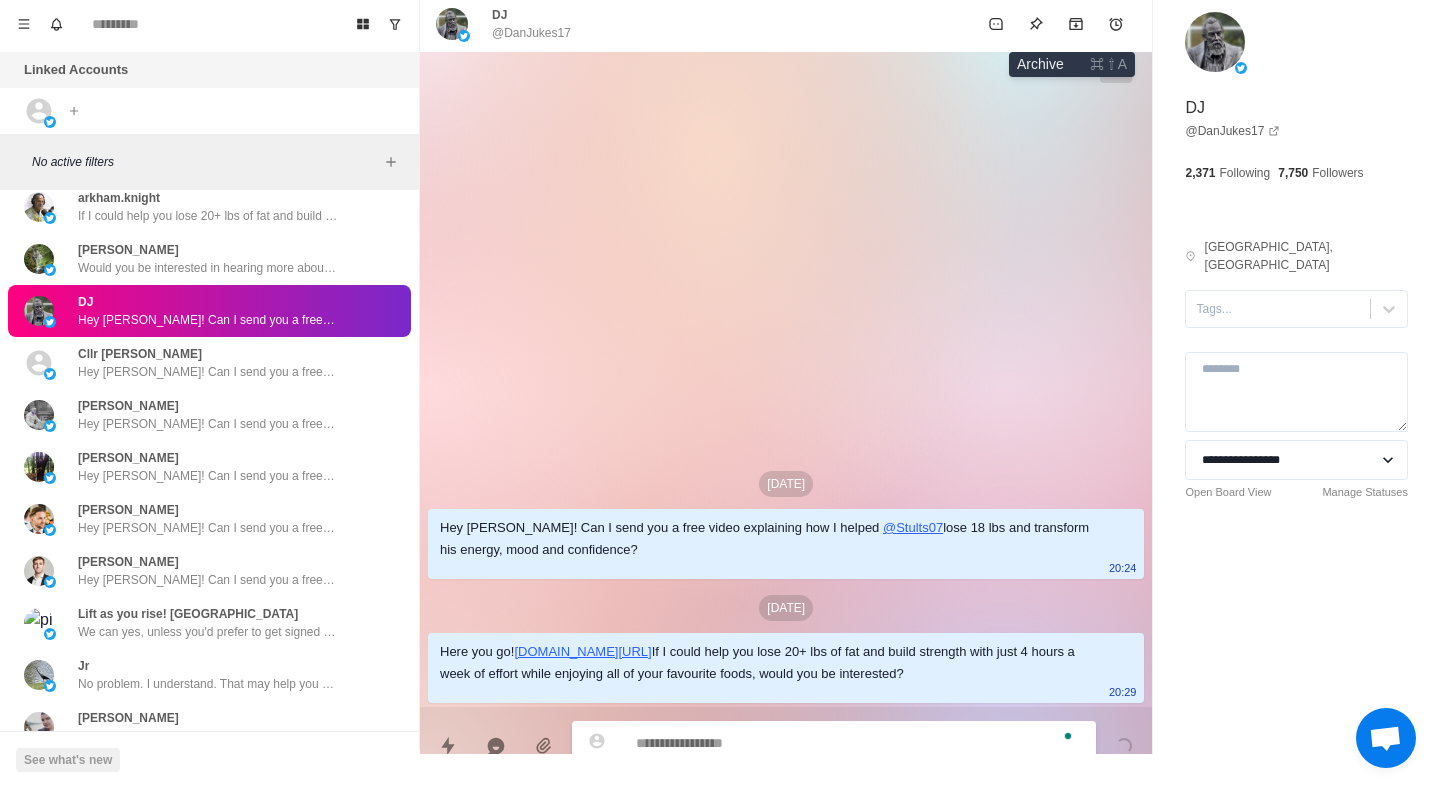 click 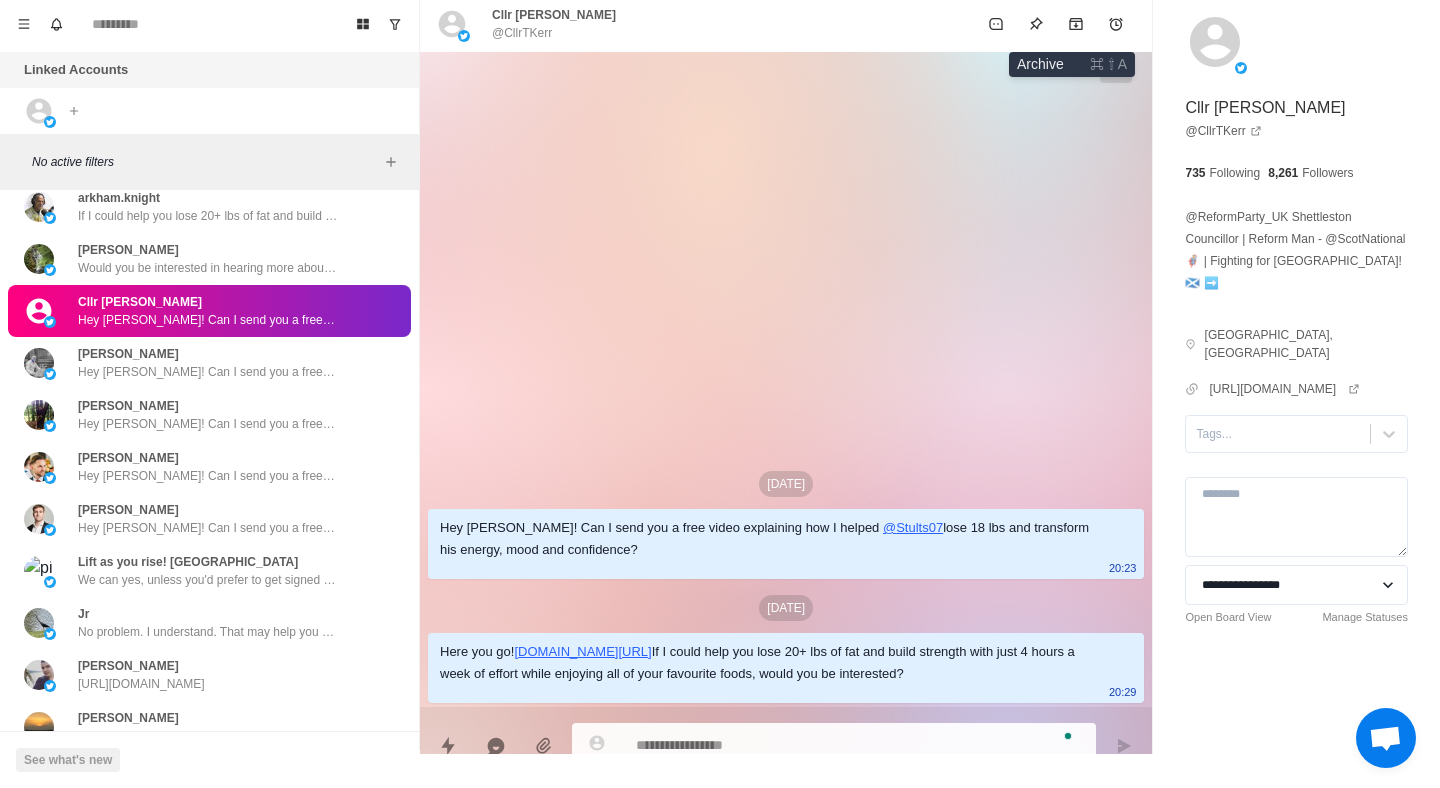 click 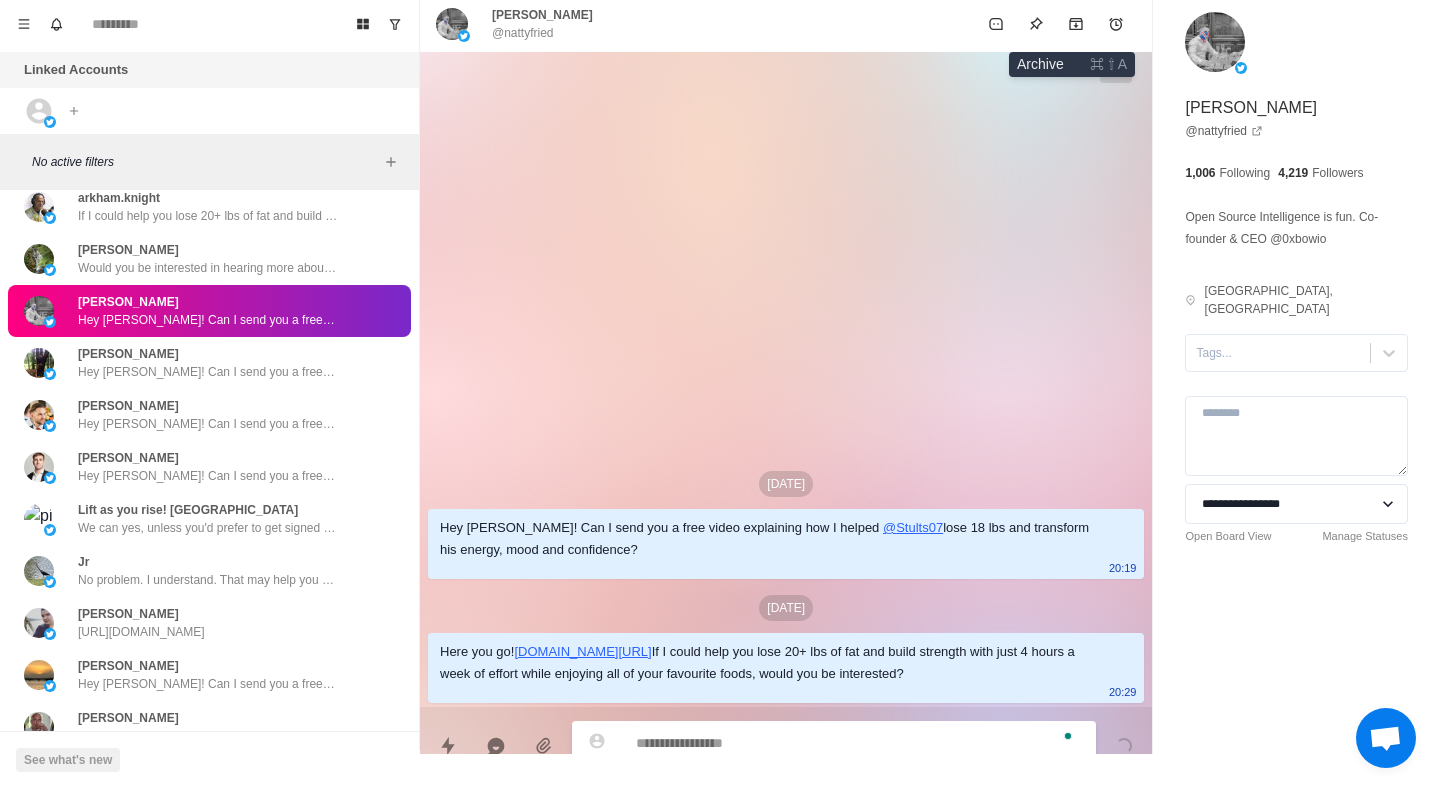 click 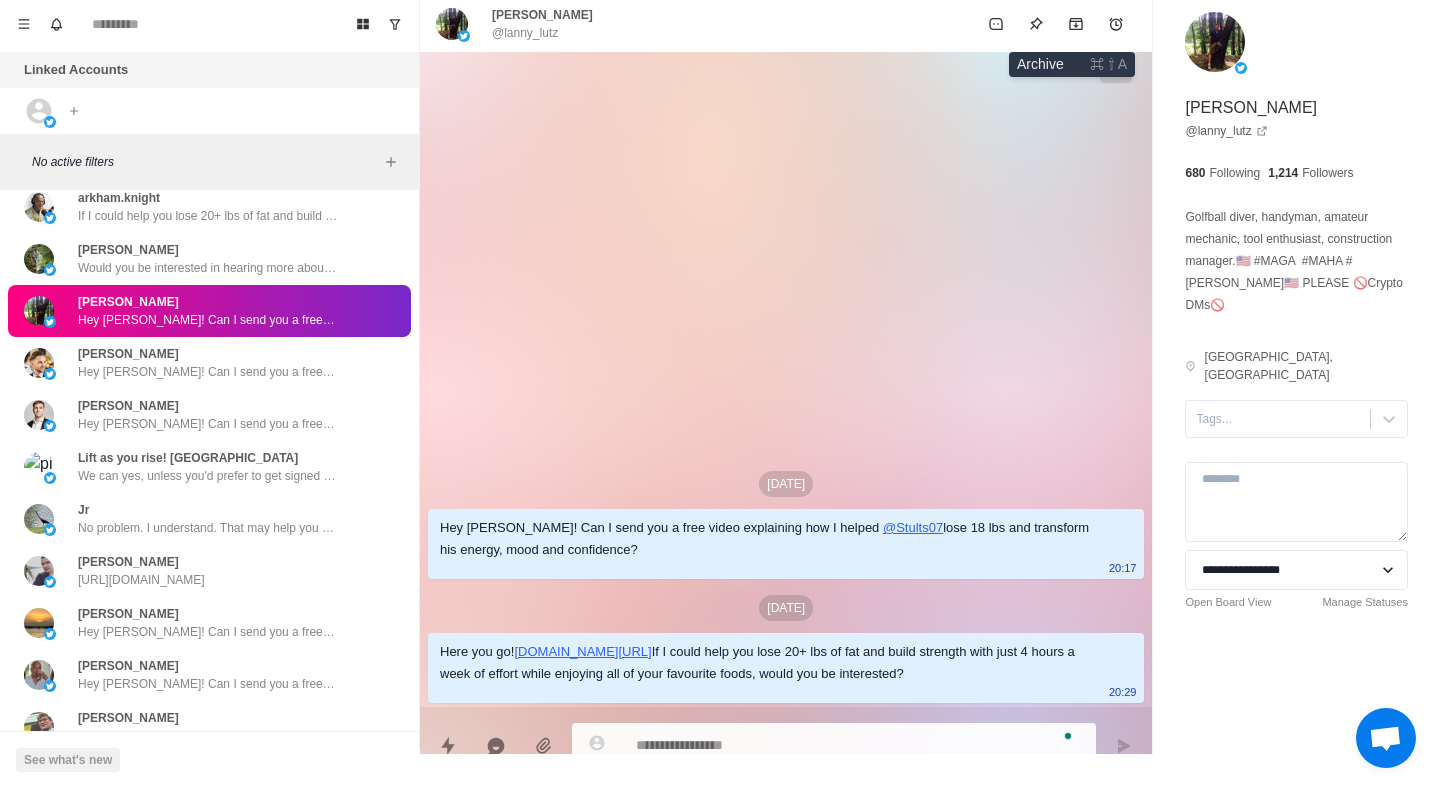 click 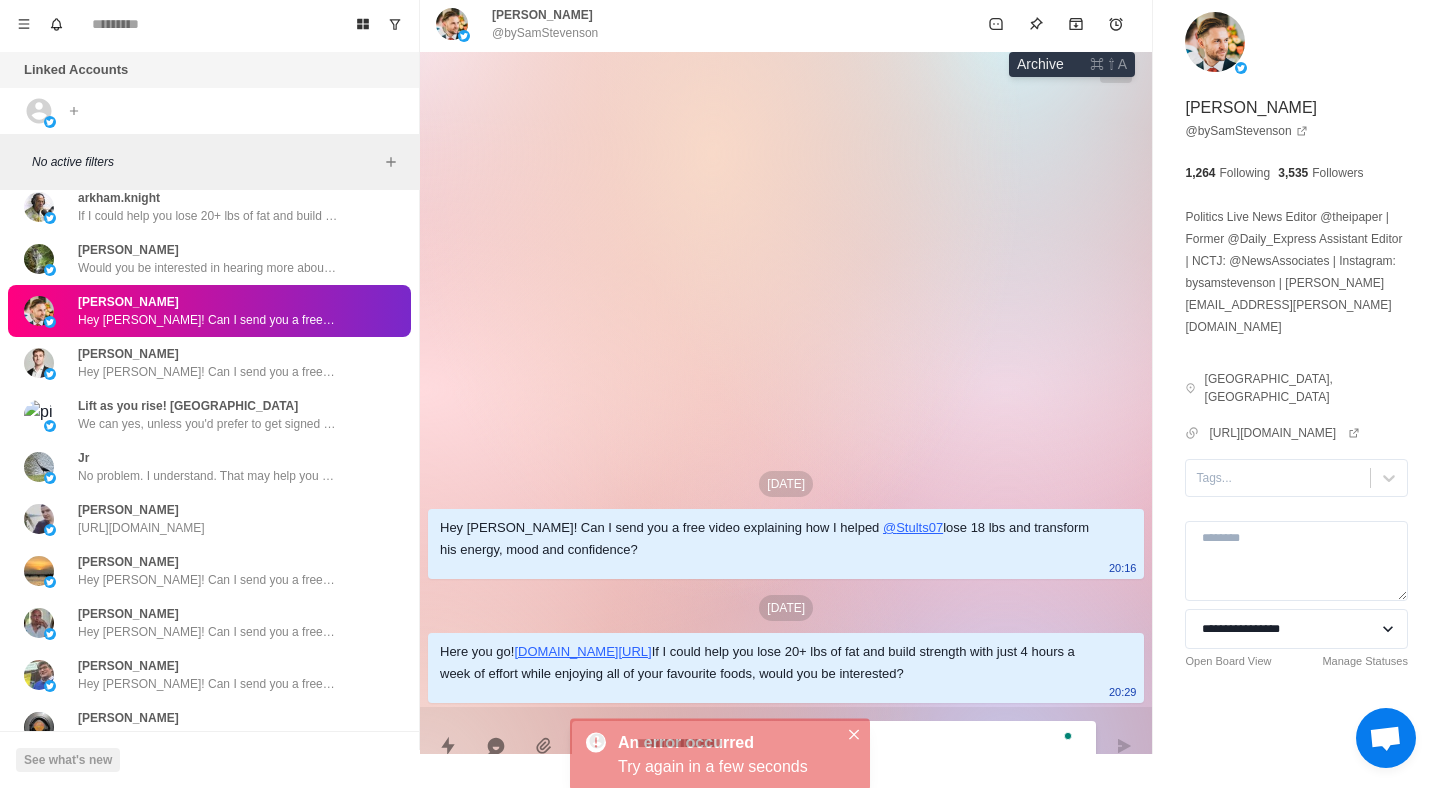 click 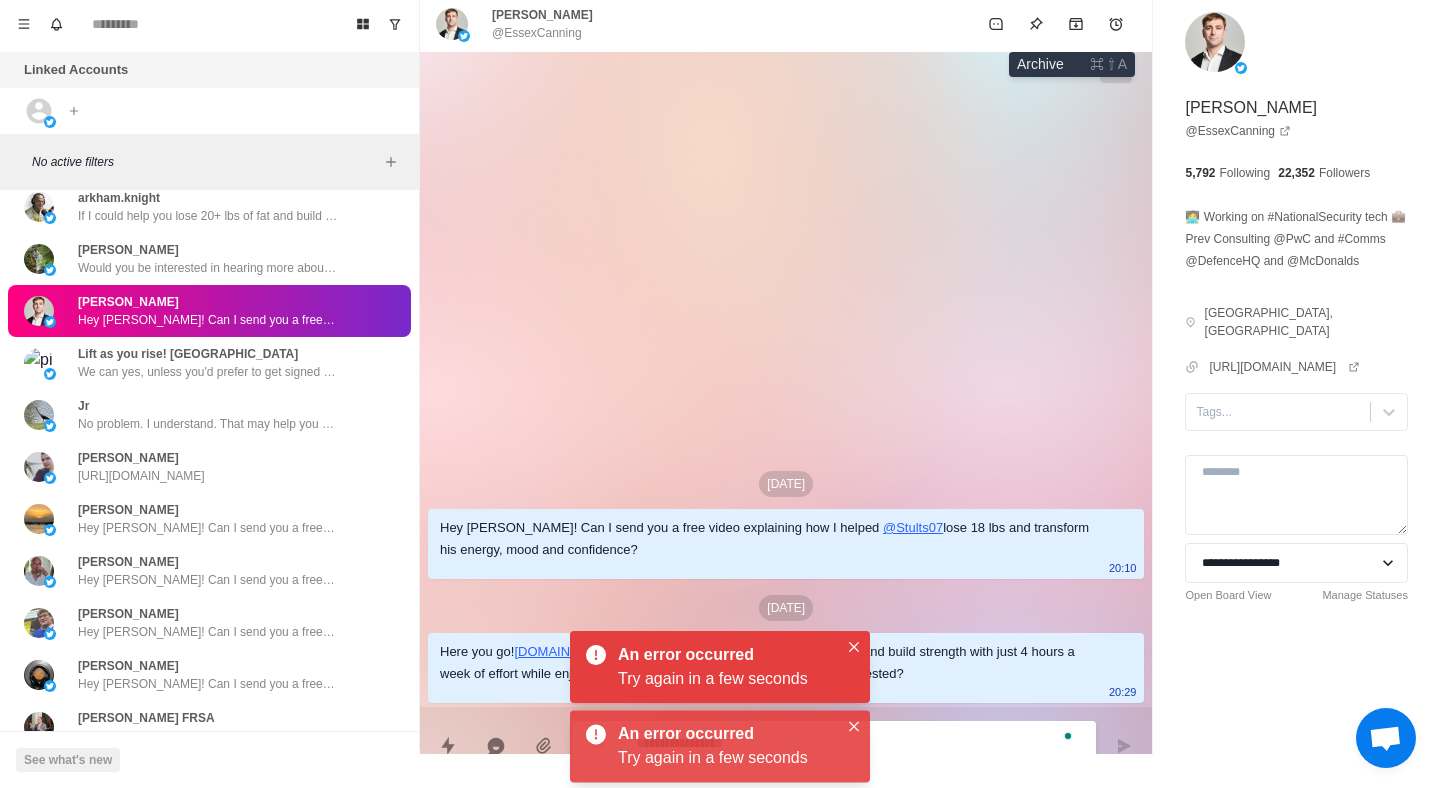 click 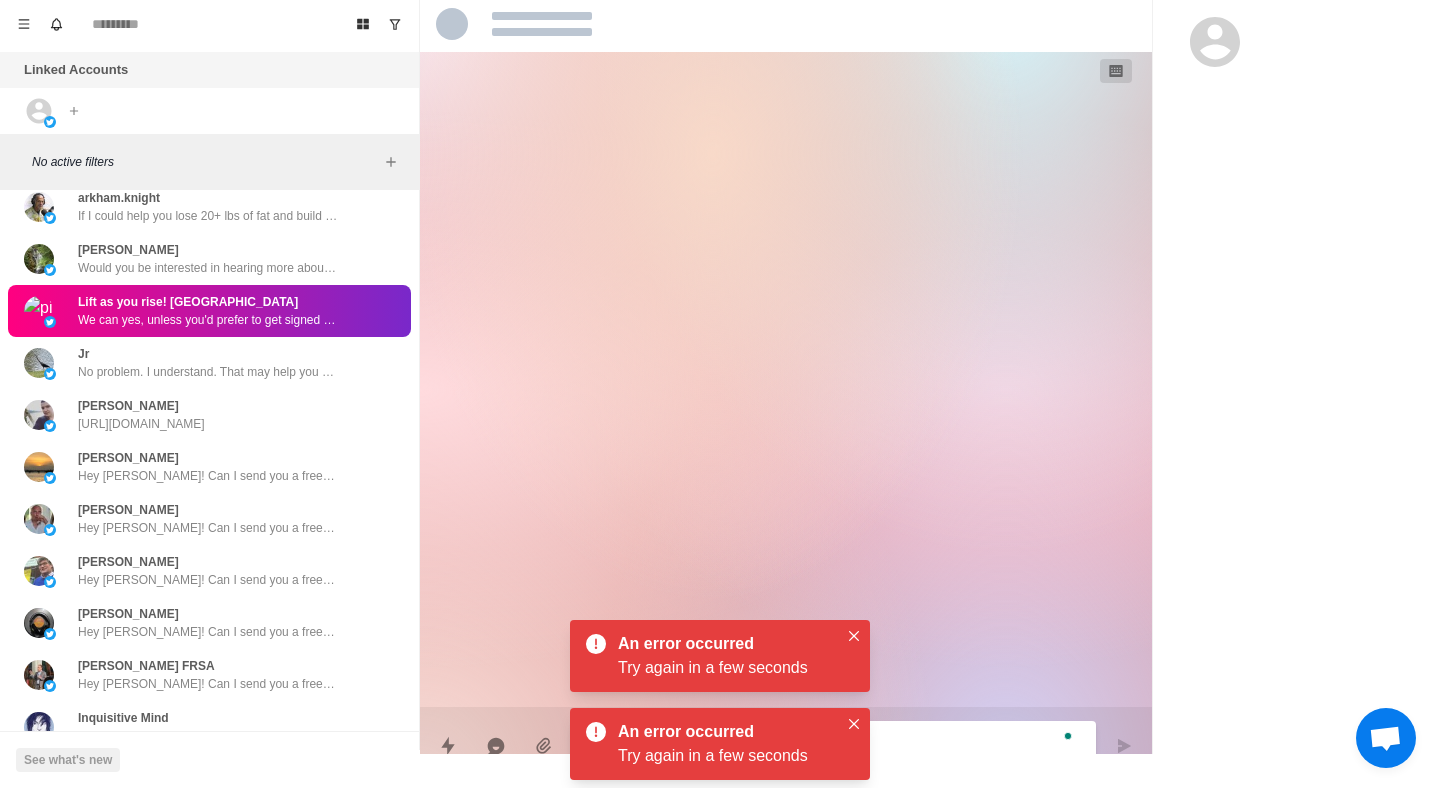 scroll, scrollTop: 3529, scrollLeft: 0, axis: vertical 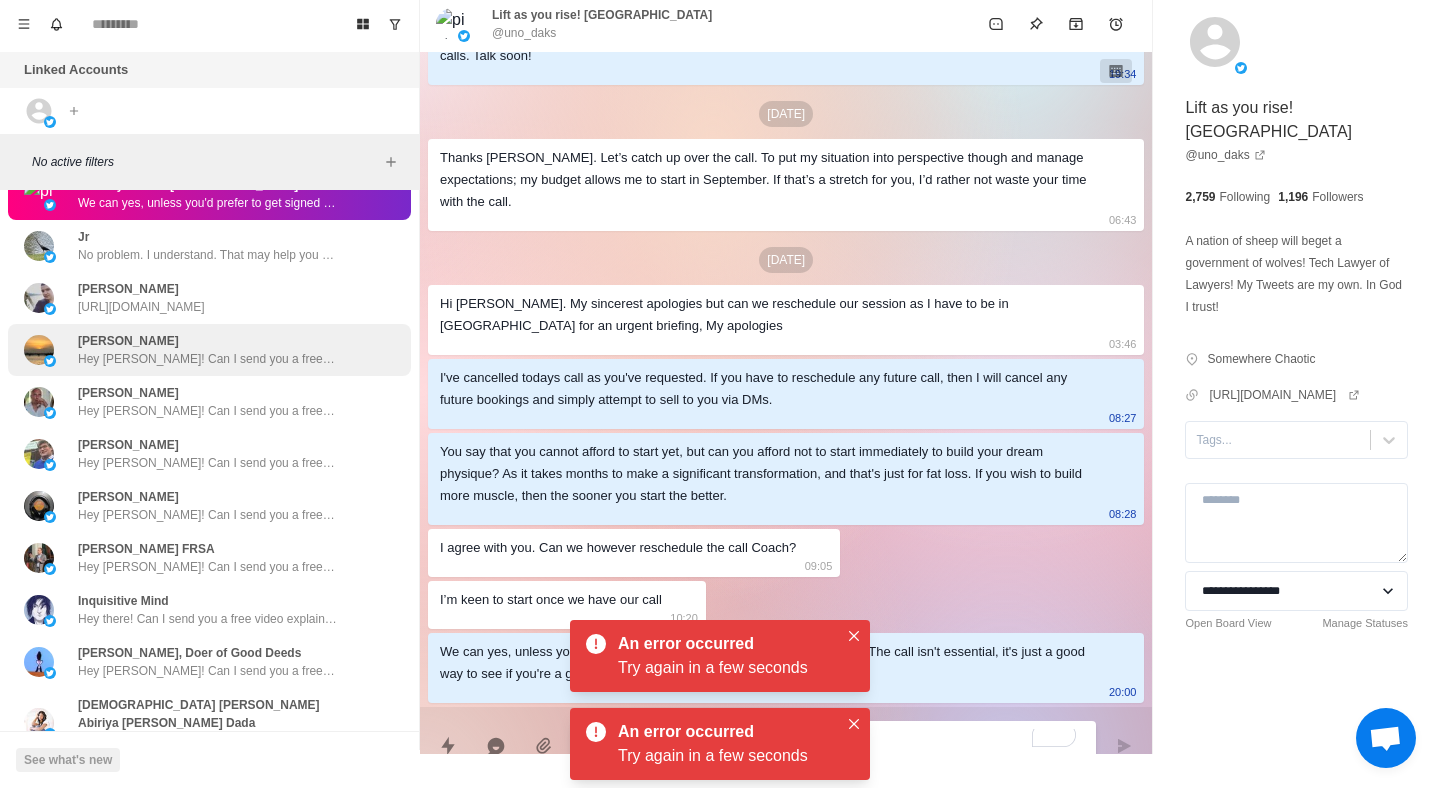 click on "duy Hey Duy! Can I send you a free video explaining how I helped @Stults07 lose 18 lbs and transform his energy, mood and confidence?" at bounding box center [209, 350] 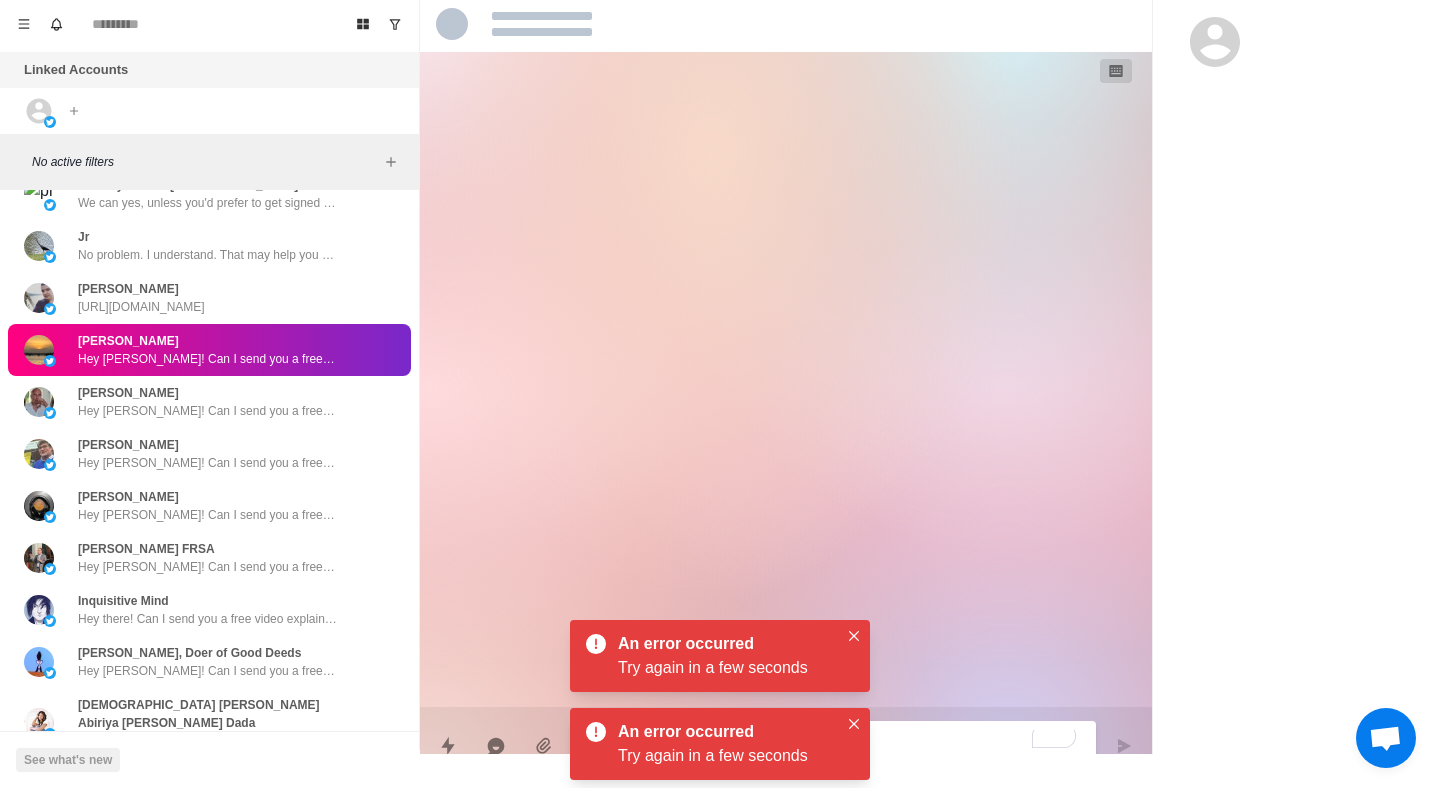 scroll, scrollTop: 0, scrollLeft: 0, axis: both 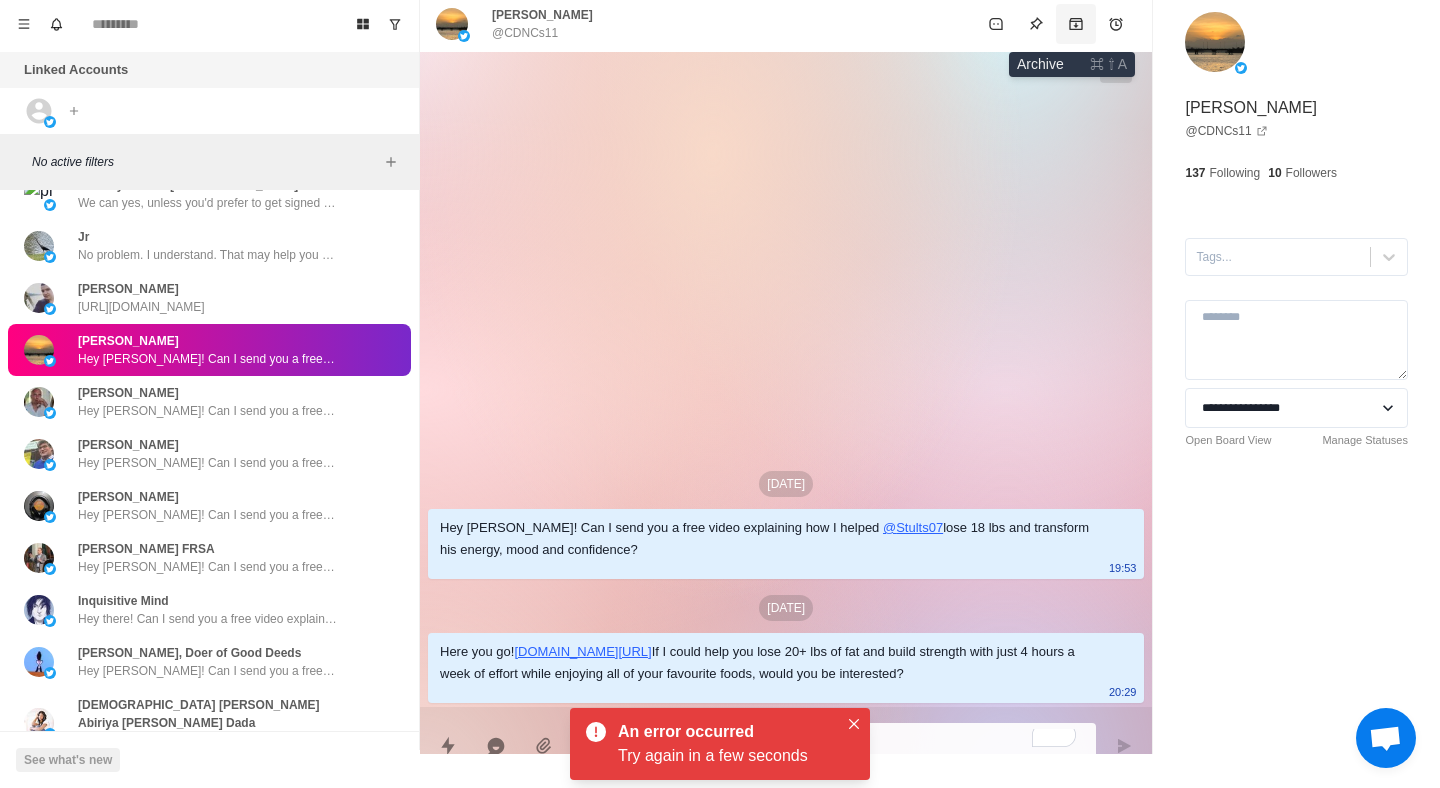 click at bounding box center (1076, 24) 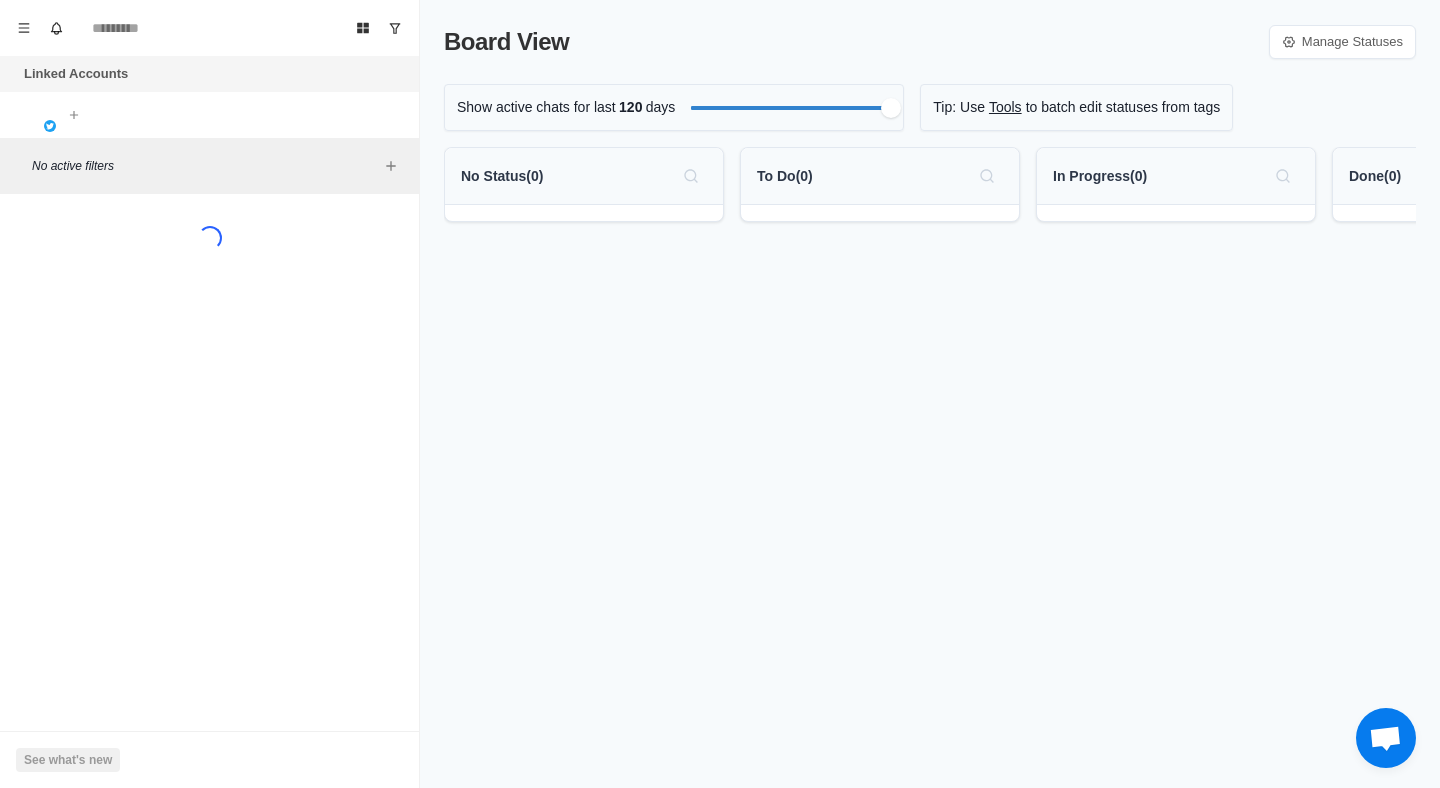 scroll, scrollTop: 0, scrollLeft: 0, axis: both 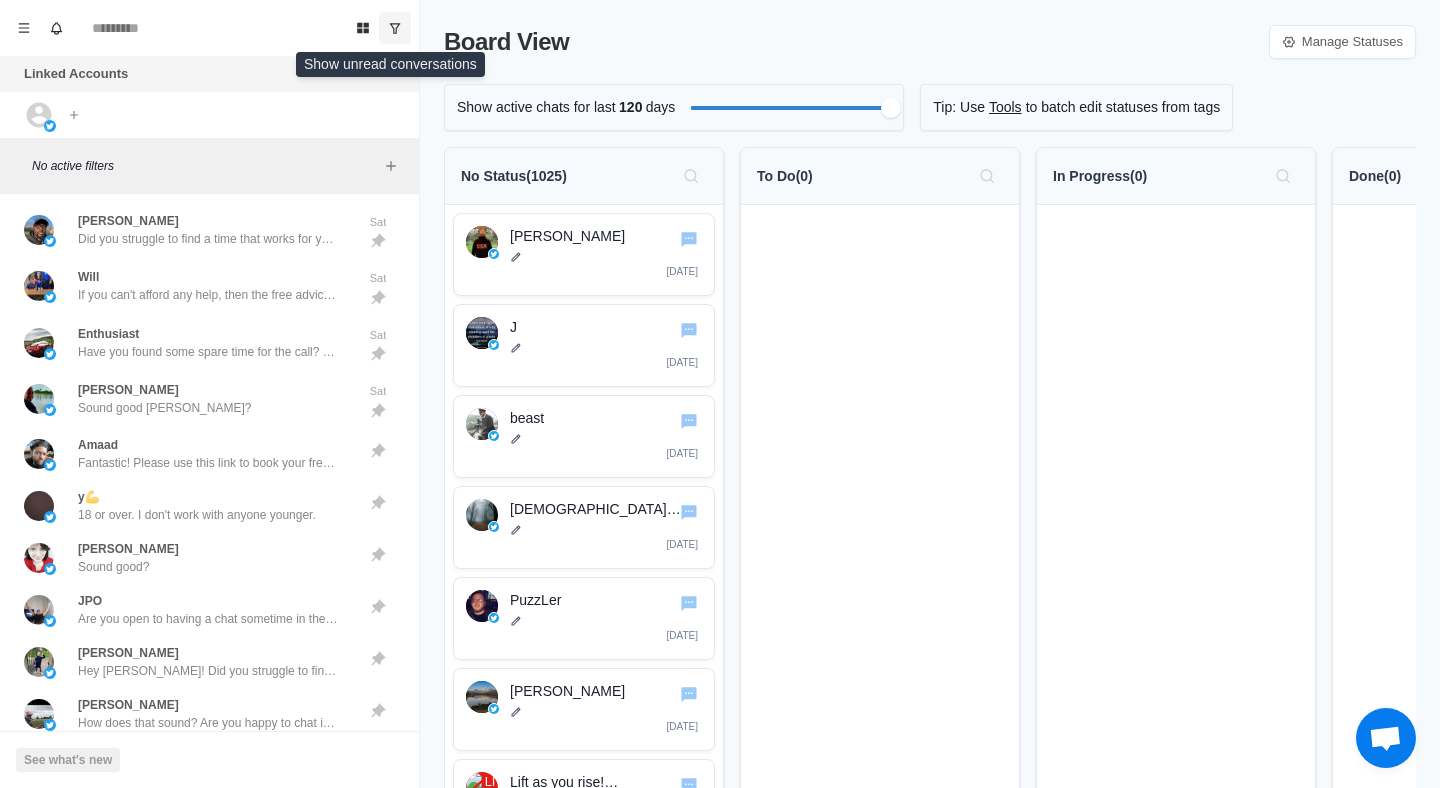 click at bounding box center [395, 28] 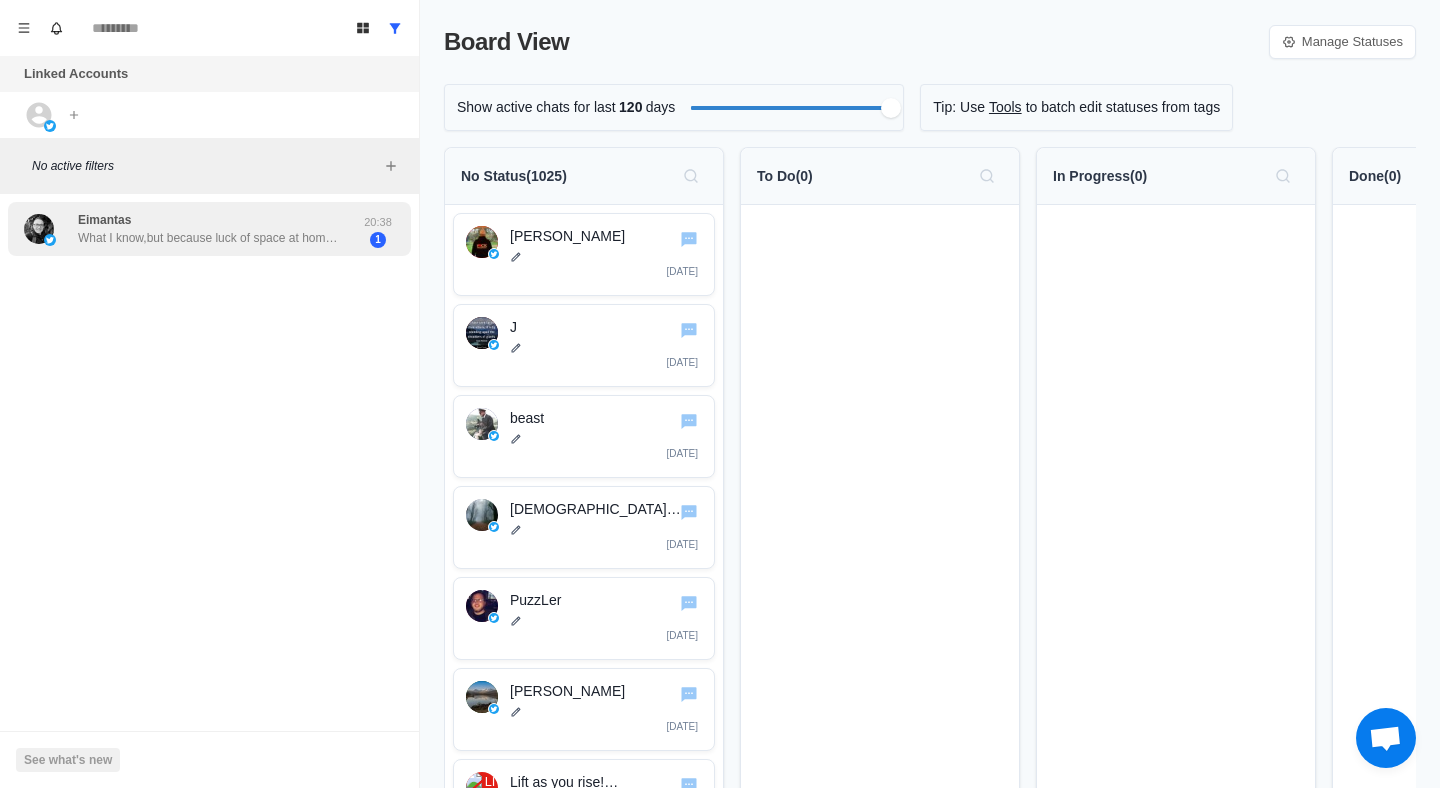 click on "Eimantas What I know,but because luck of space at home, because I rent just room, this not good for me,plus weeend mostly I not at home just simply enjoying my life in free time" at bounding box center (208, 229) 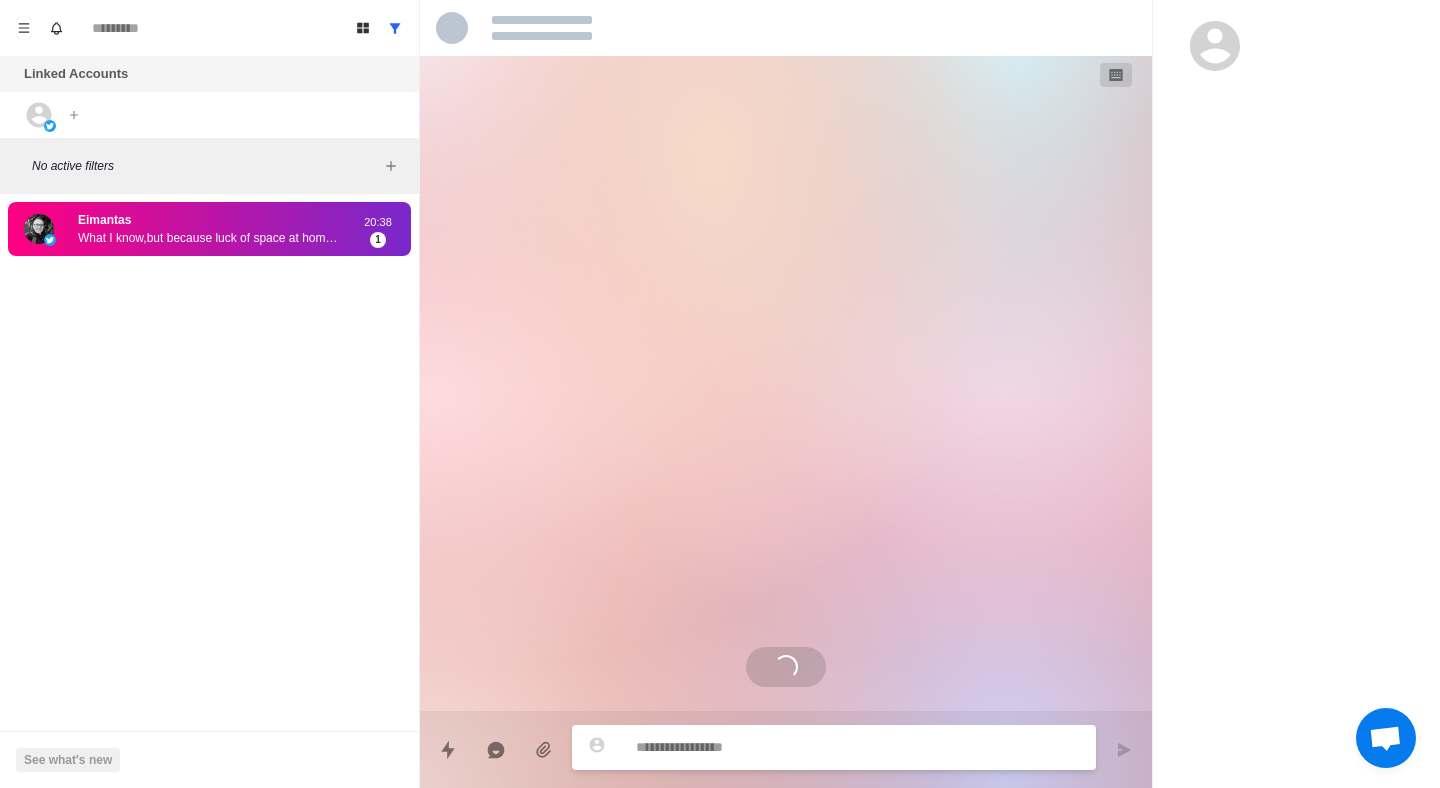 scroll, scrollTop: 545, scrollLeft: 0, axis: vertical 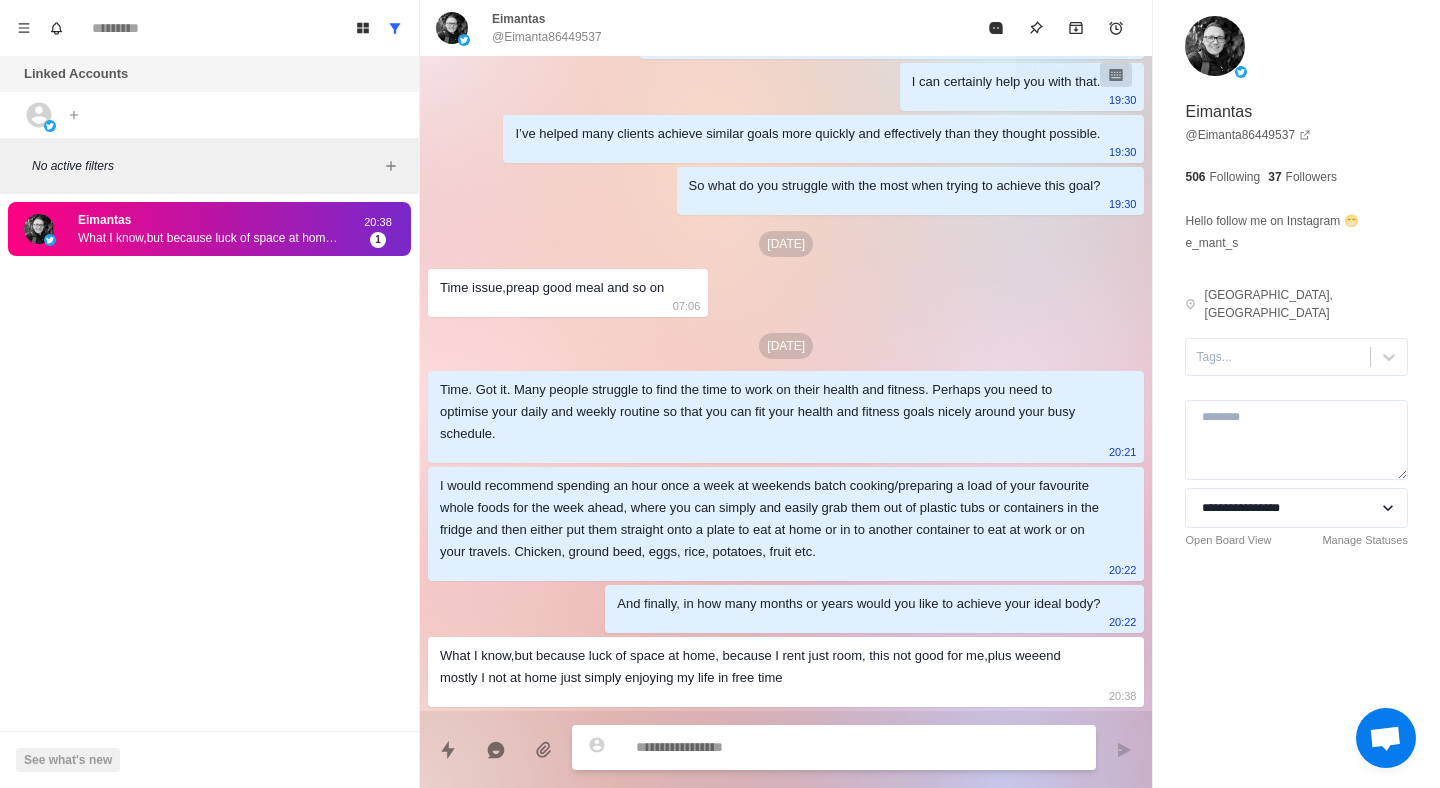type on "*" 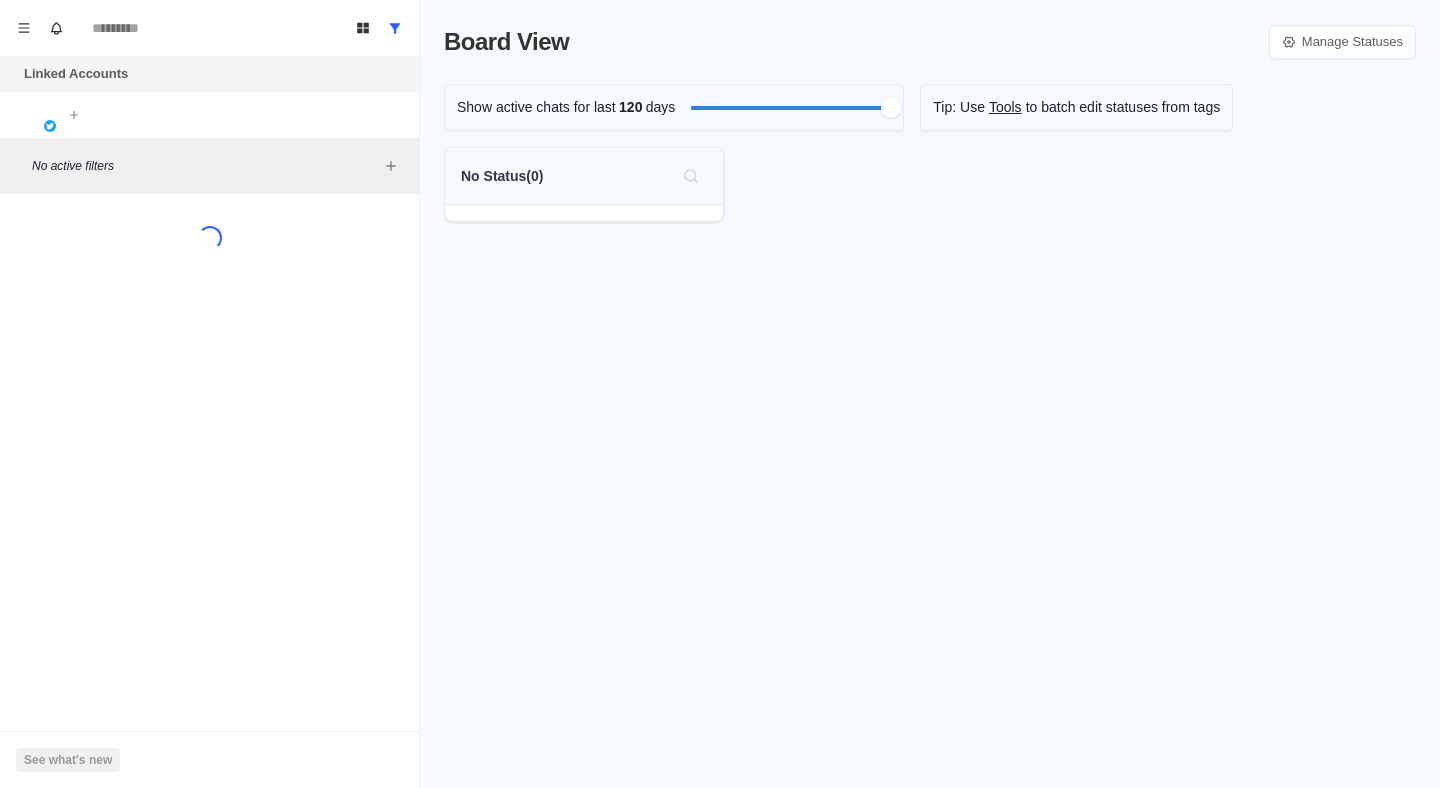 scroll, scrollTop: 0, scrollLeft: 0, axis: both 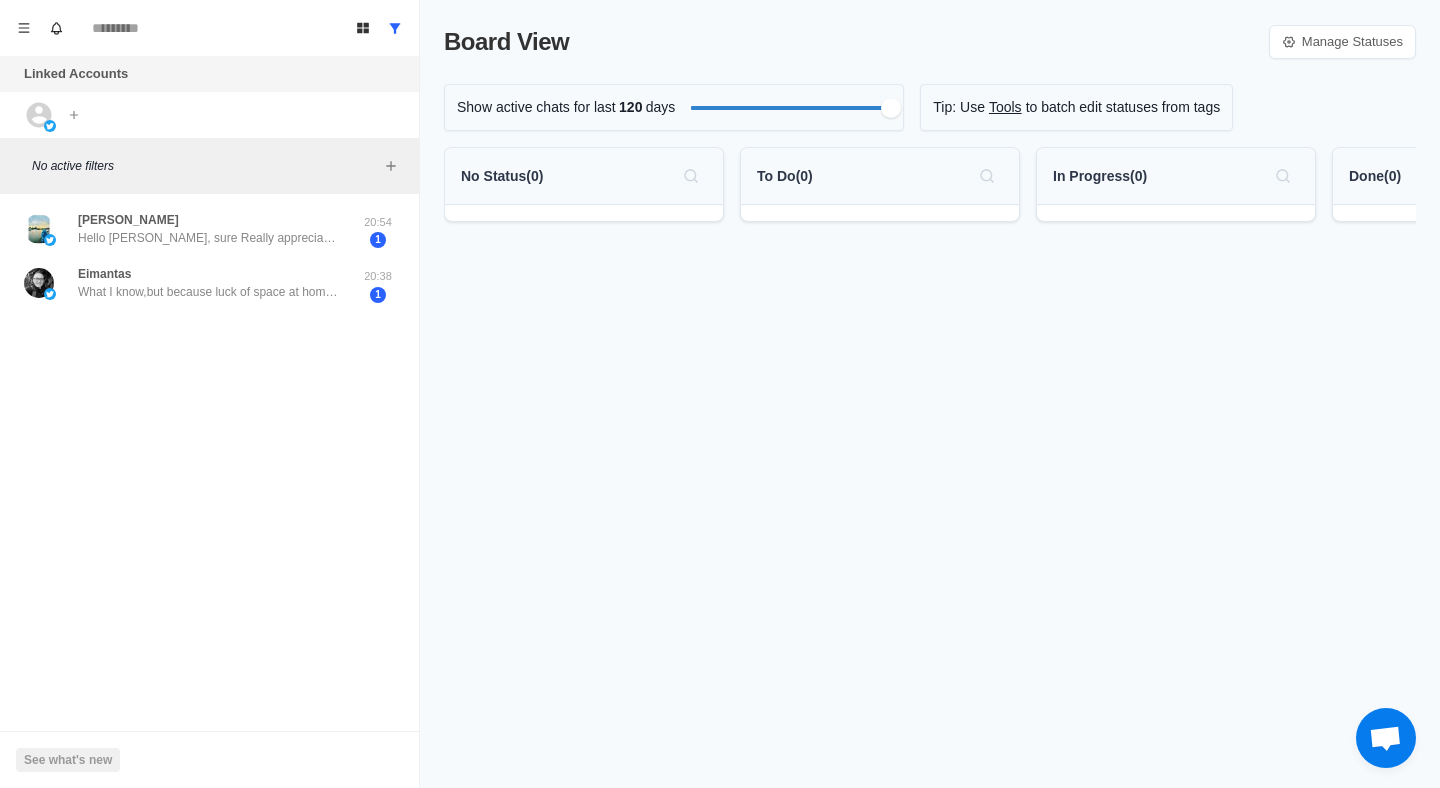 click on "Komal Hello Dale, sure
Really appreciate that
.please share it 😊 20:54 1 Eimantas What I know,but because luck of space at home, because I rent just room, this not good for me,plus weeend mostly I not at home just simply enjoying my life in free time 20:38 1 See what's new" at bounding box center (209, 280) 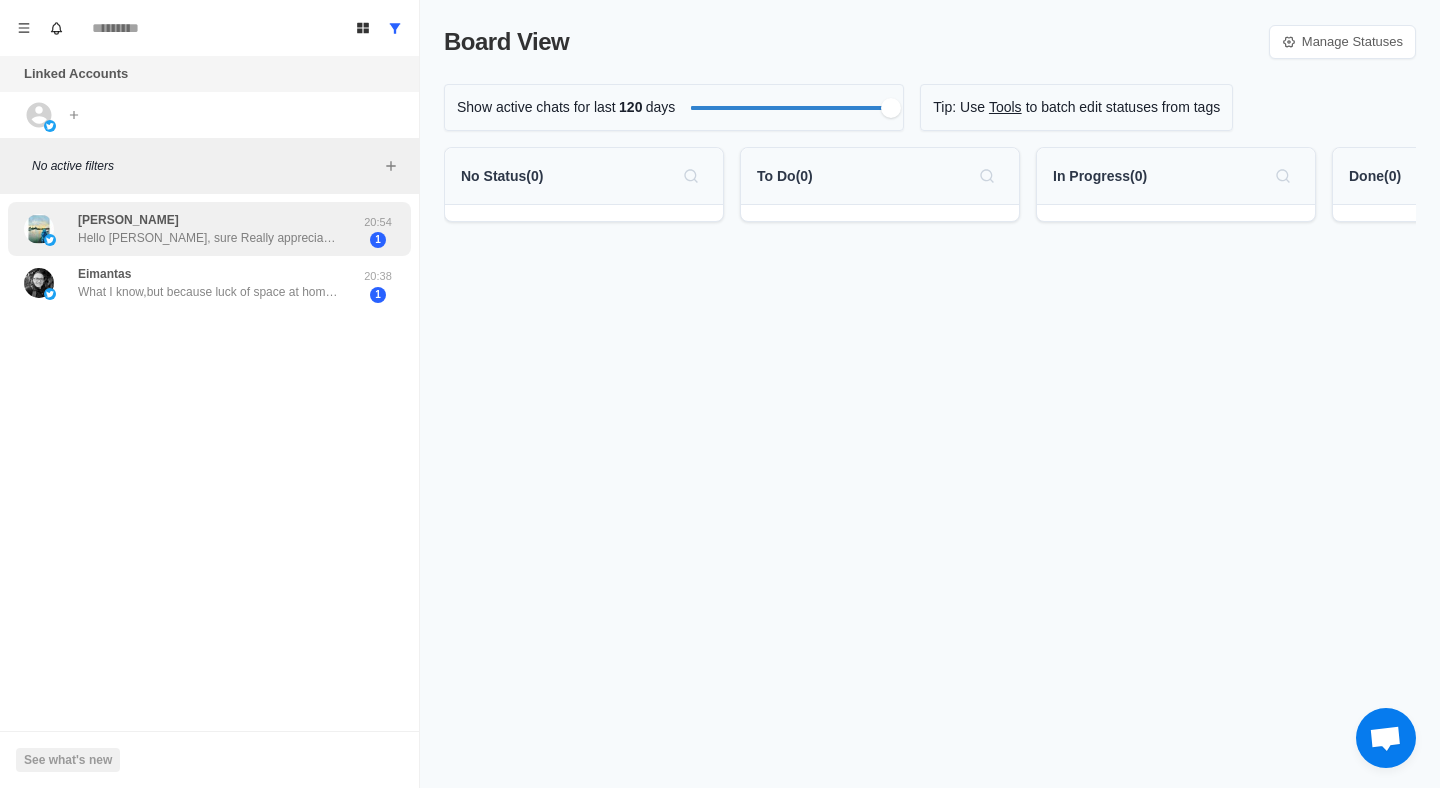 click on "Komal Hello Dale, sure
Really appreciate that
.please share it 😊" at bounding box center [208, 229] 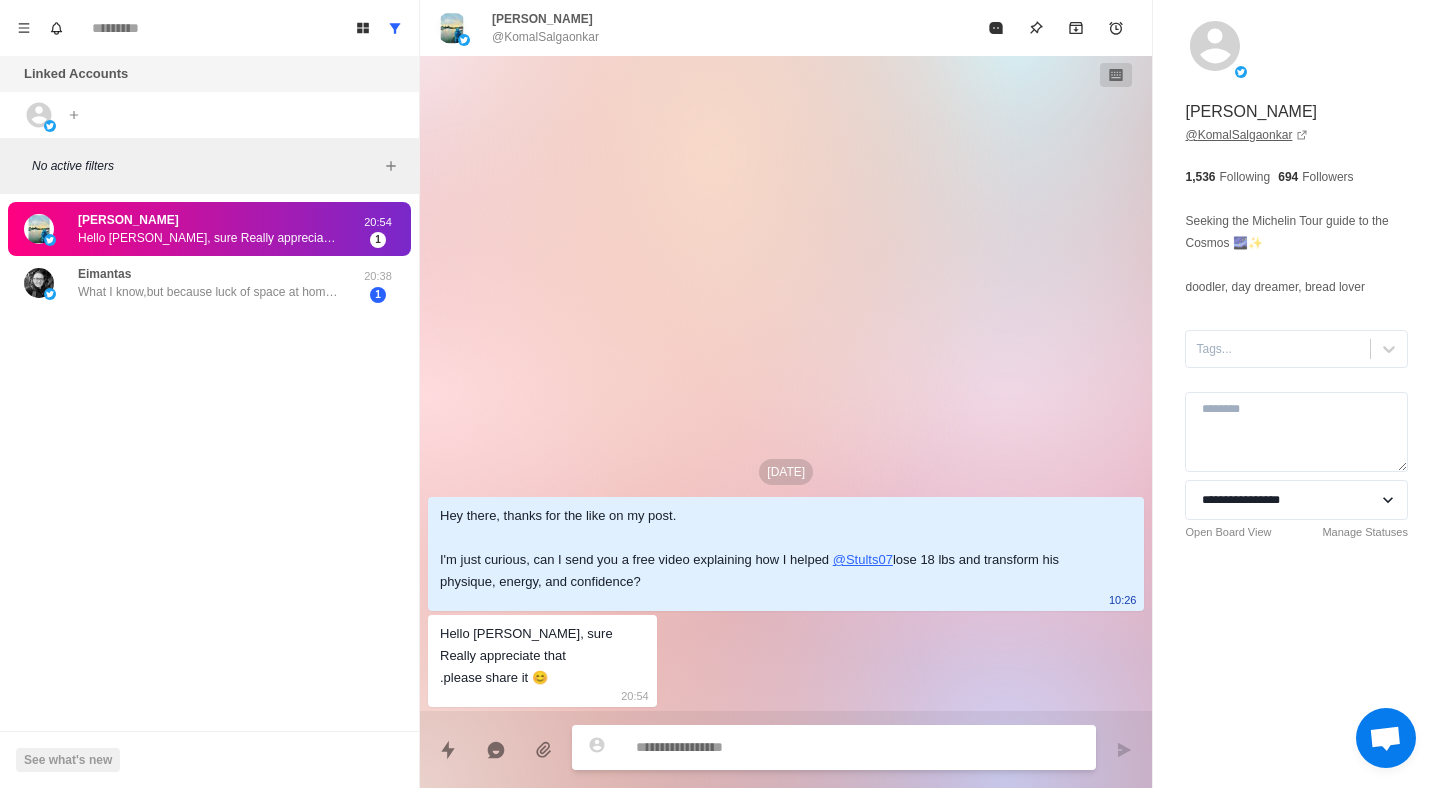 click on "@ KomalSalgaonkar" at bounding box center (1246, 135) 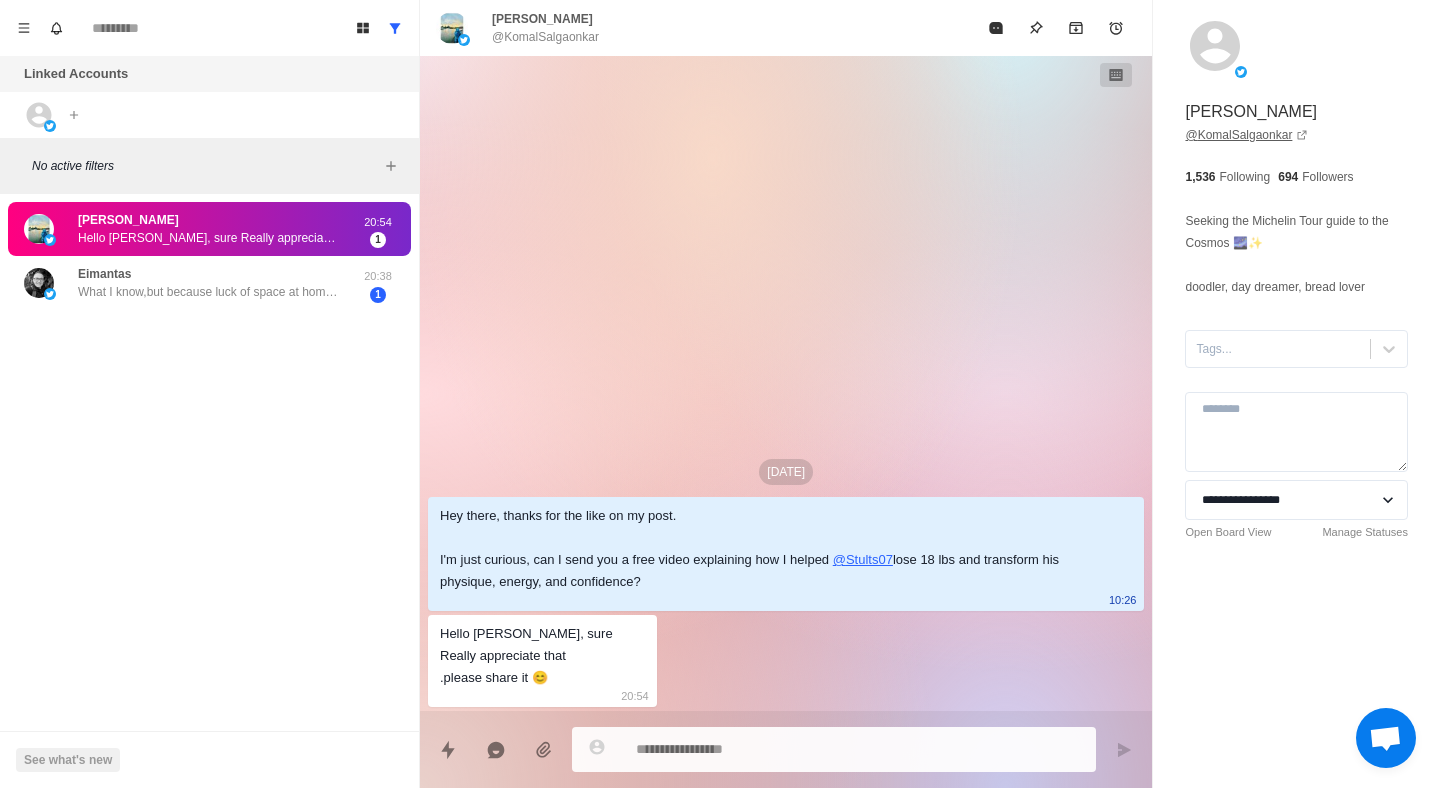 type on "*" 